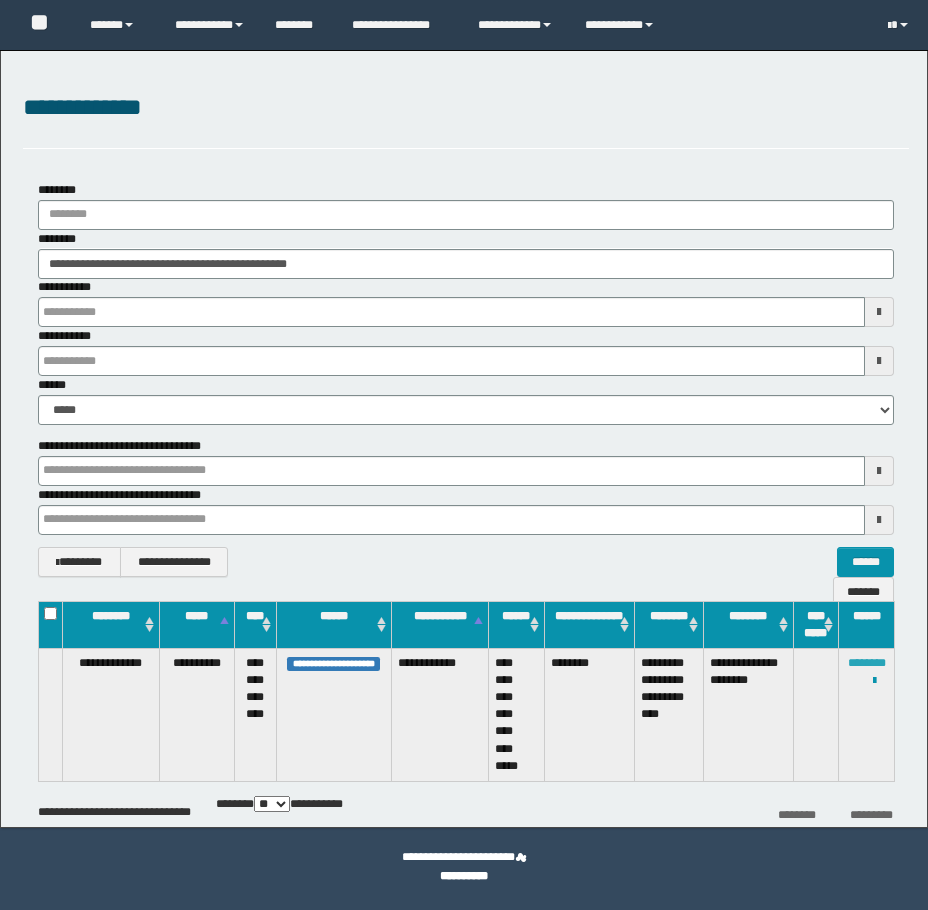 scroll, scrollTop: 0, scrollLeft: 0, axis: both 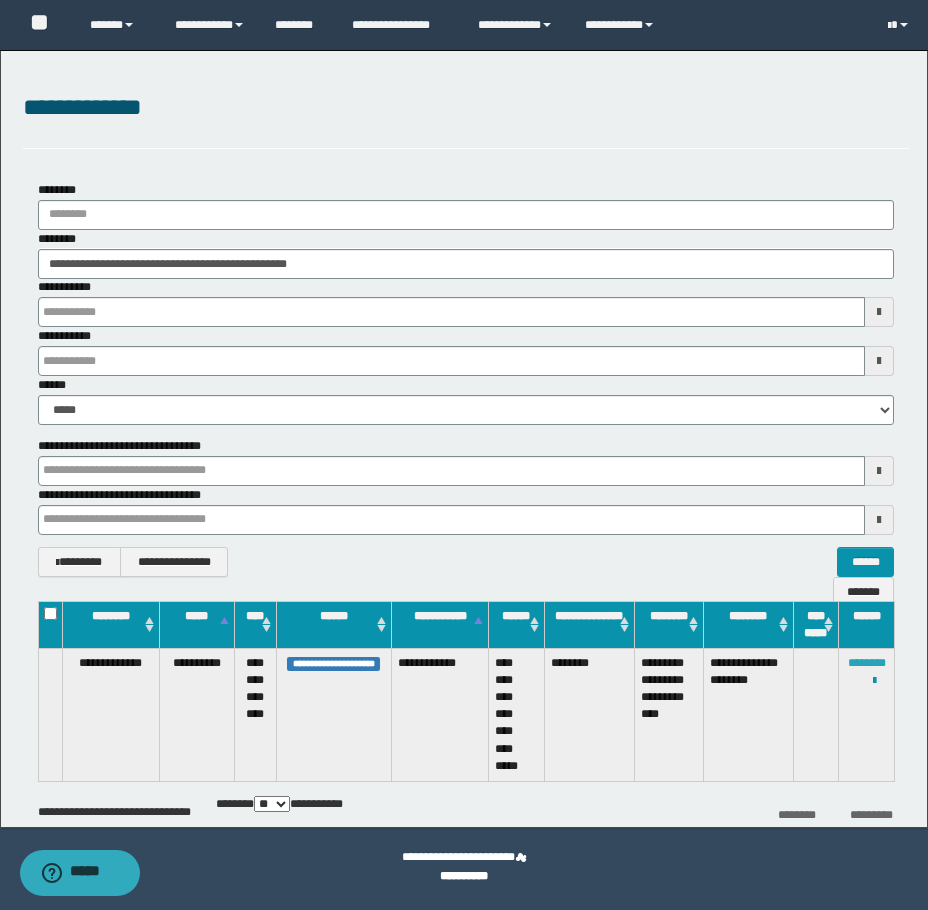 click on "********" at bounding box center [867, 663] 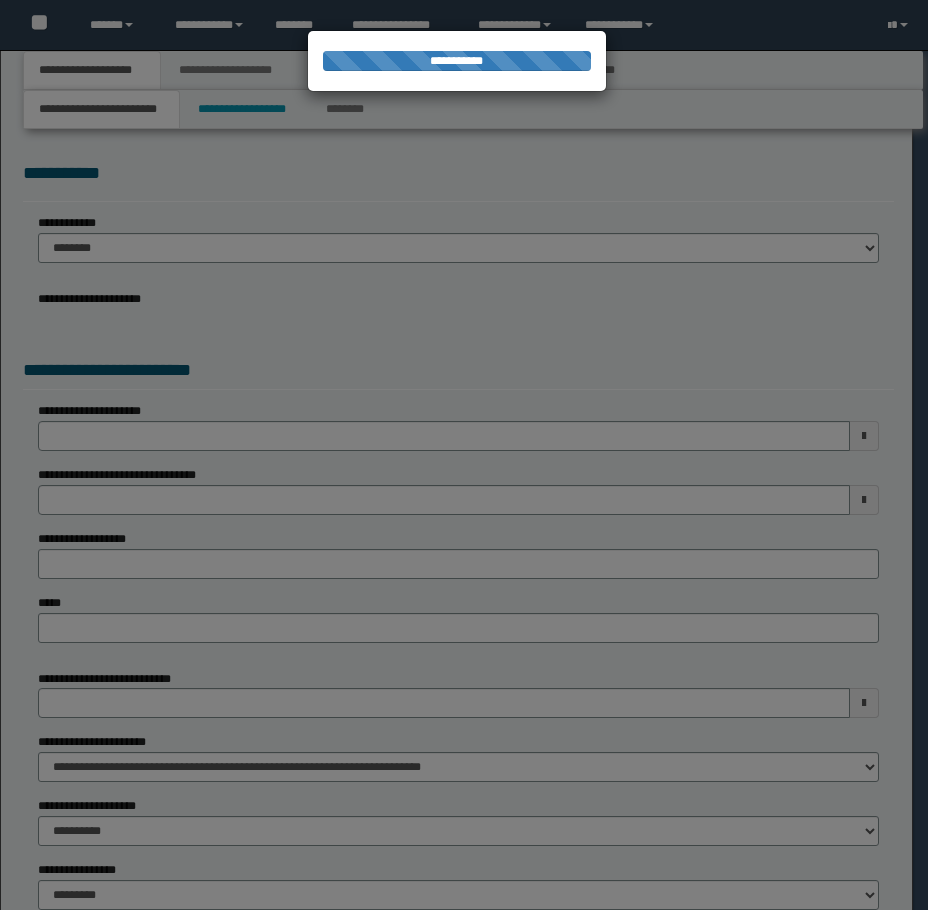 scroll, scrollTop: 0, scrollLeft: 0, axis: both 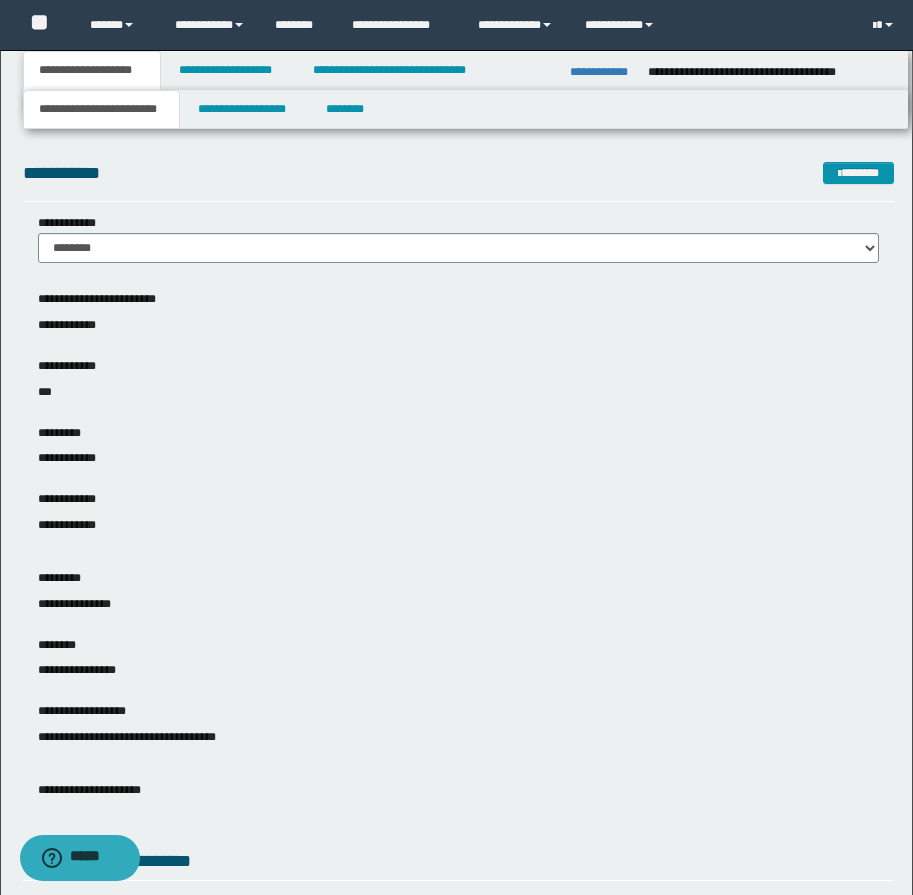 click on "**********" at bounding box center [458, 423] 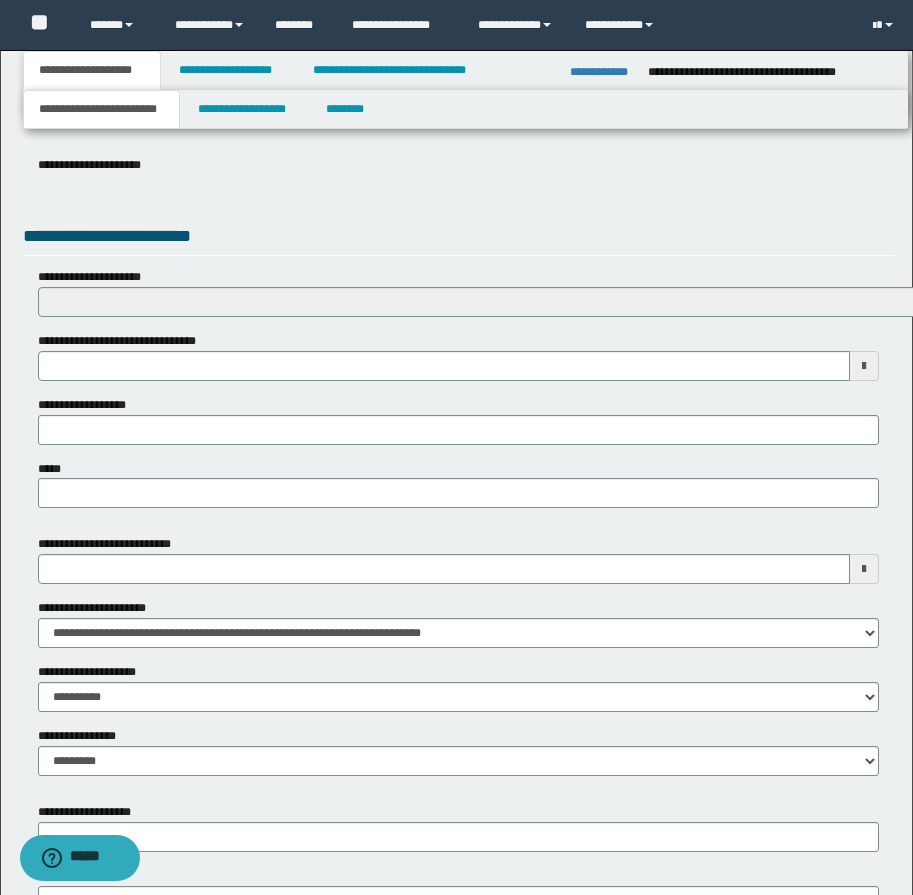 scroll, scrollTop: 769, scrollLeft: 0, axis: vertical 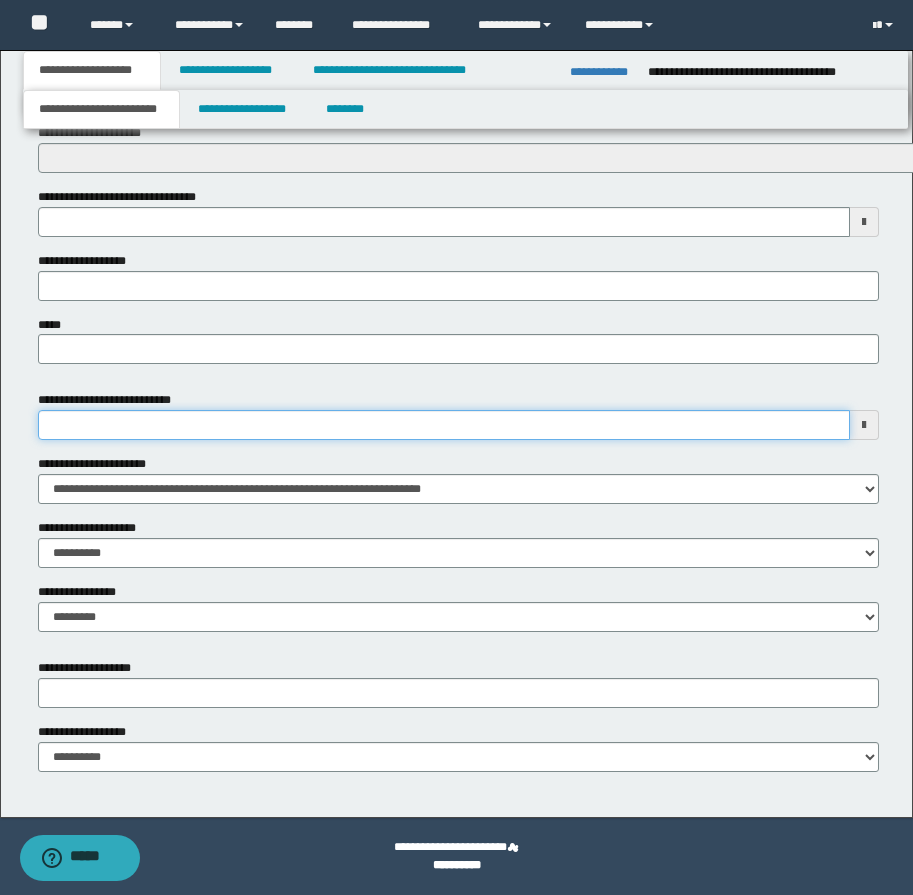 click on "**********" at bounding box center [444, 425] 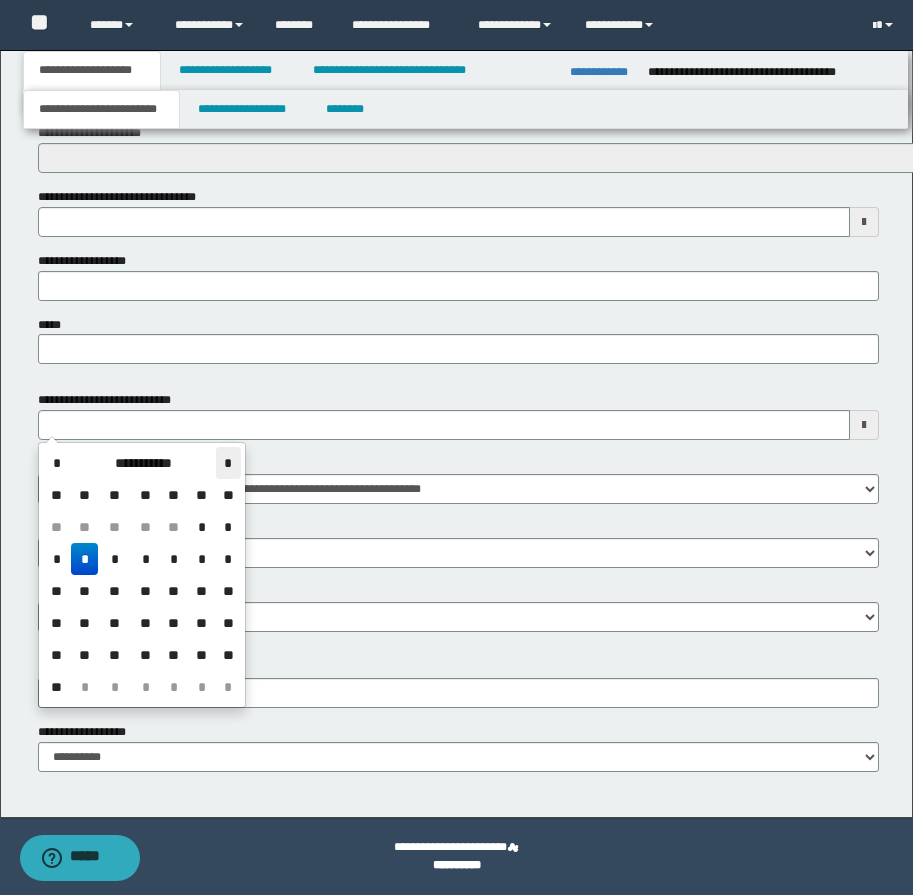 click on "*" at bounding box center (228, 463) 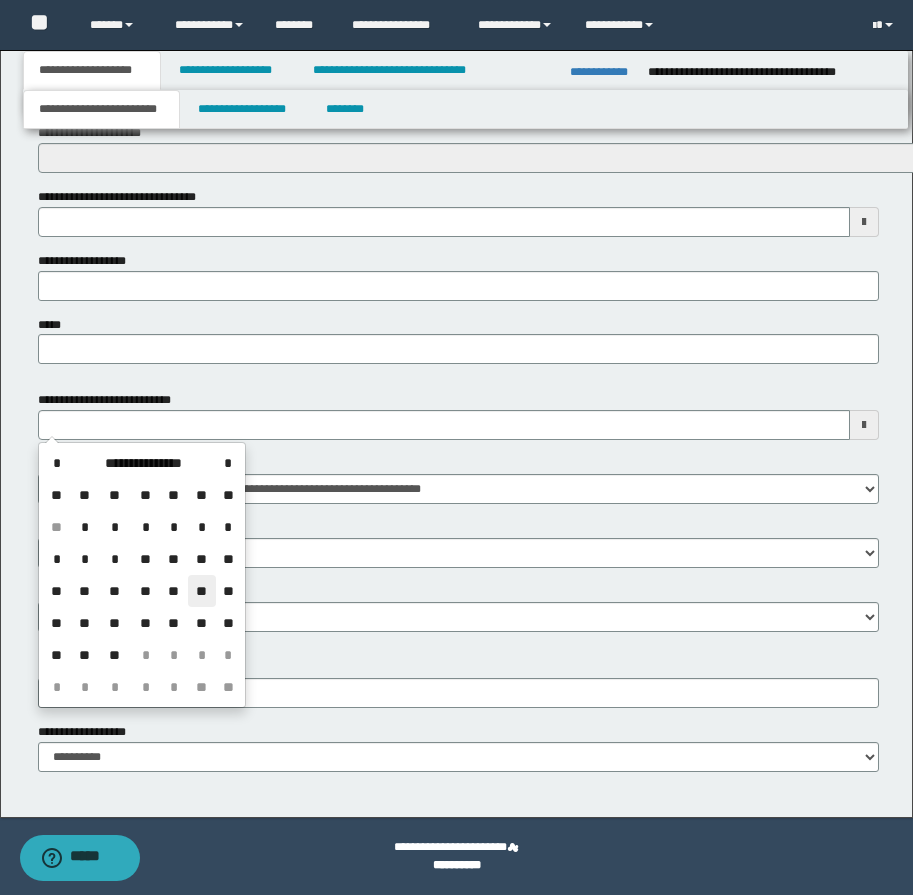 click on "**" at bounding box center [202, 591] 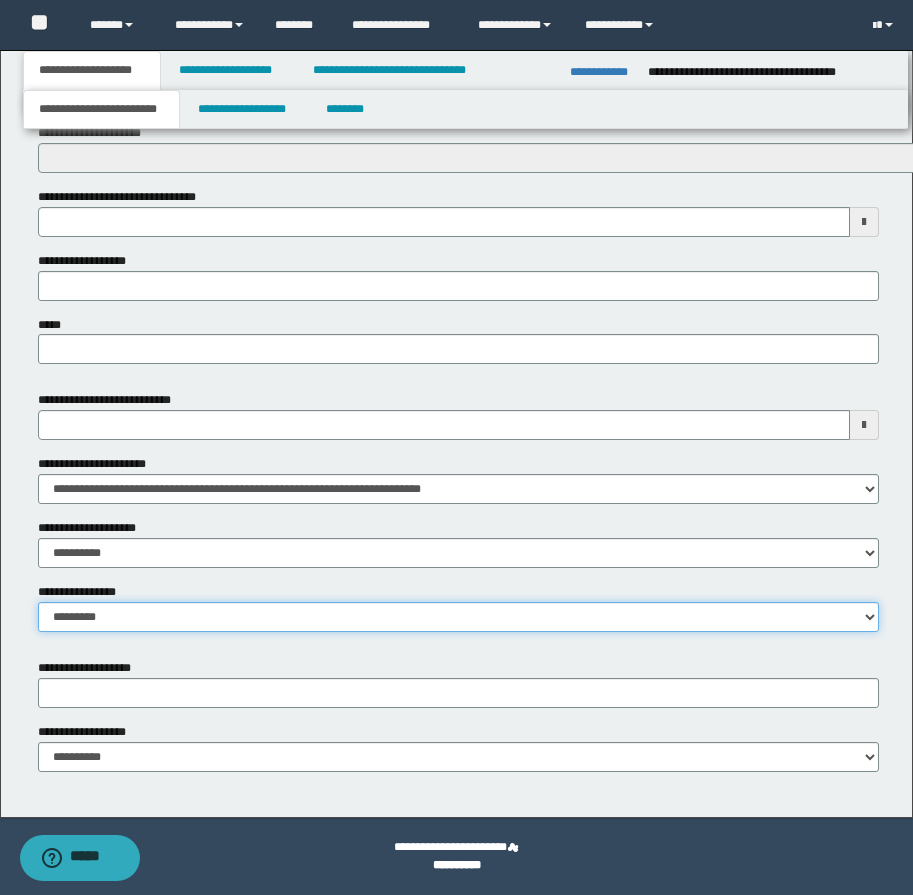 click on "**********" at bounding box center (458, 617) 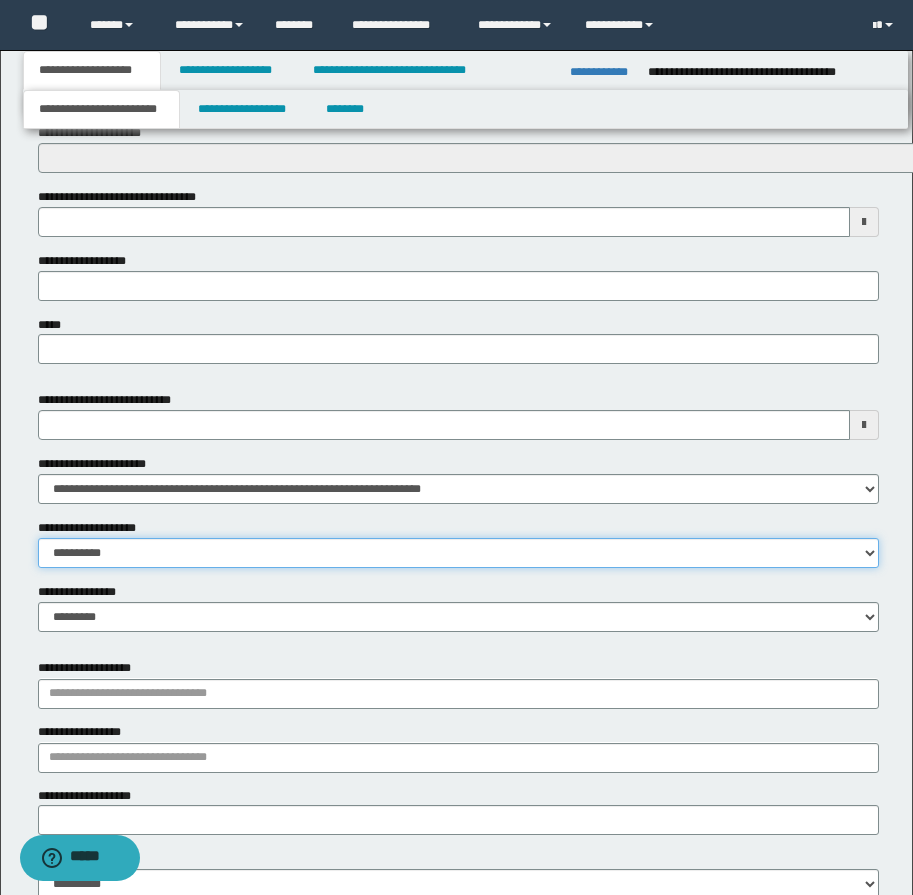 click on "**********" at bounding box center (458, 553) 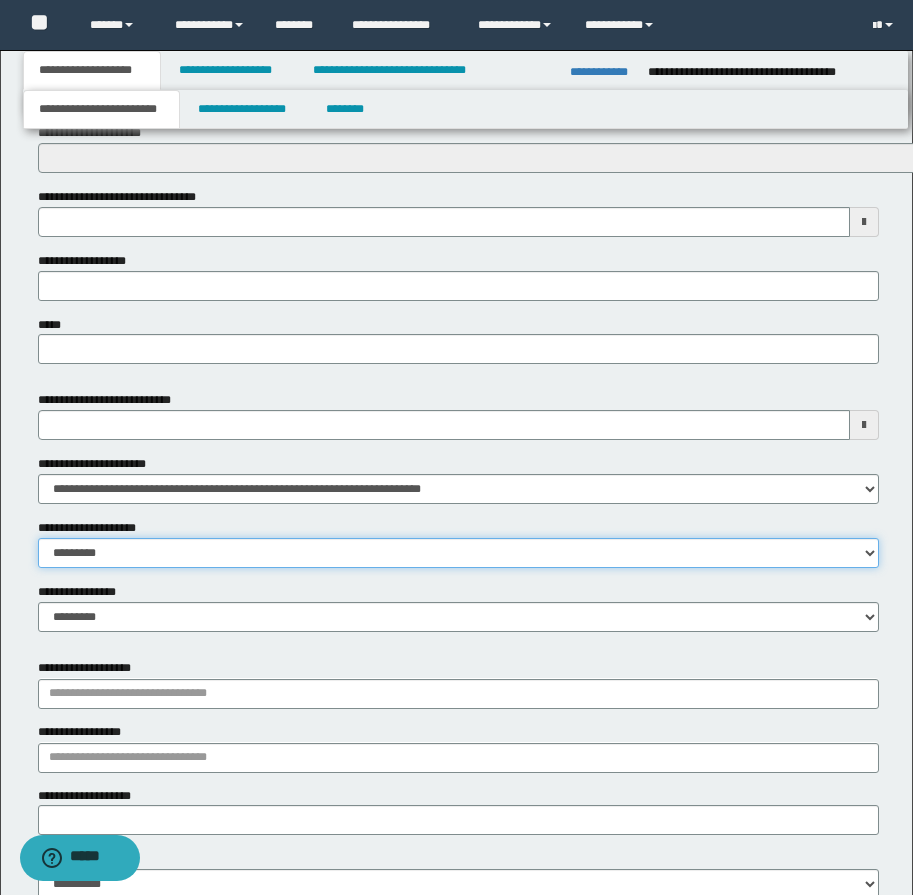 click on "**********" at bounding box center (458, 553) 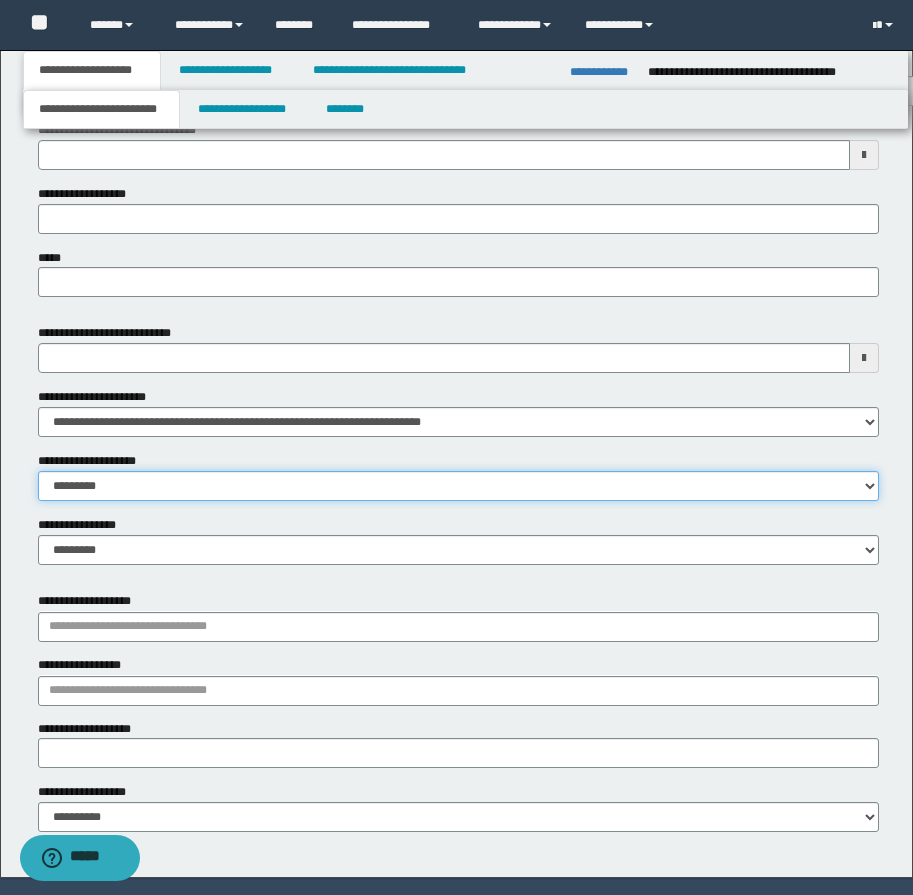 scroll, scrollTop: 897, scrollLeft: 0, axis: vertical 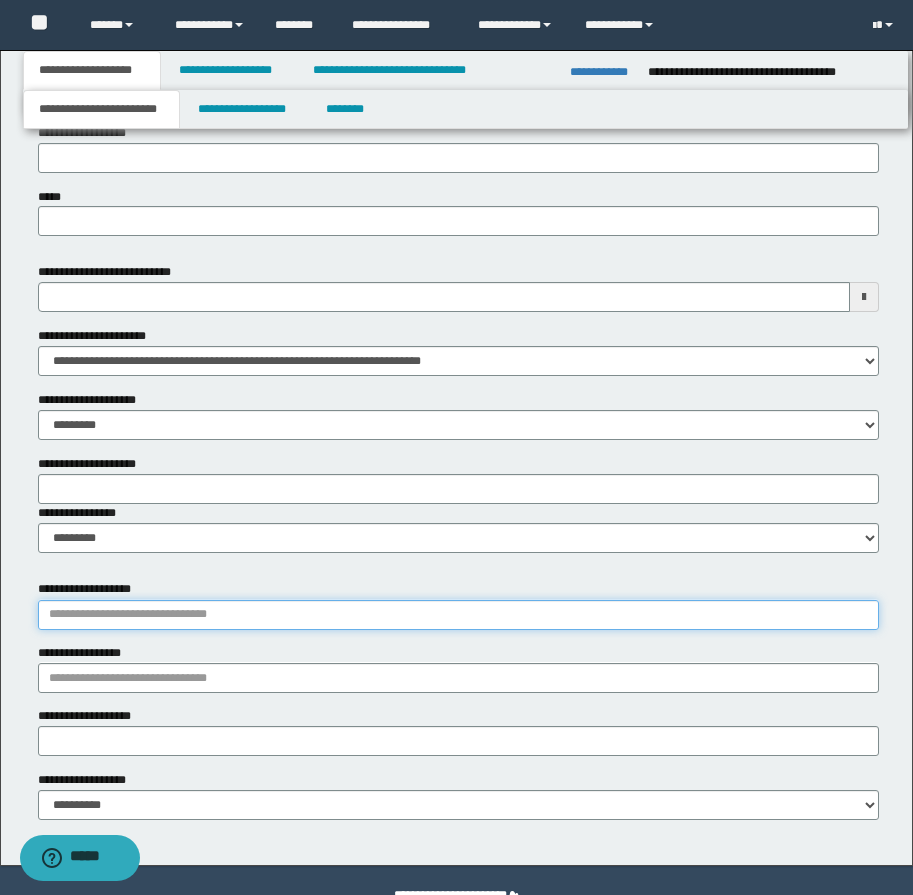 click on "**********" at bounding box center (458, 615) 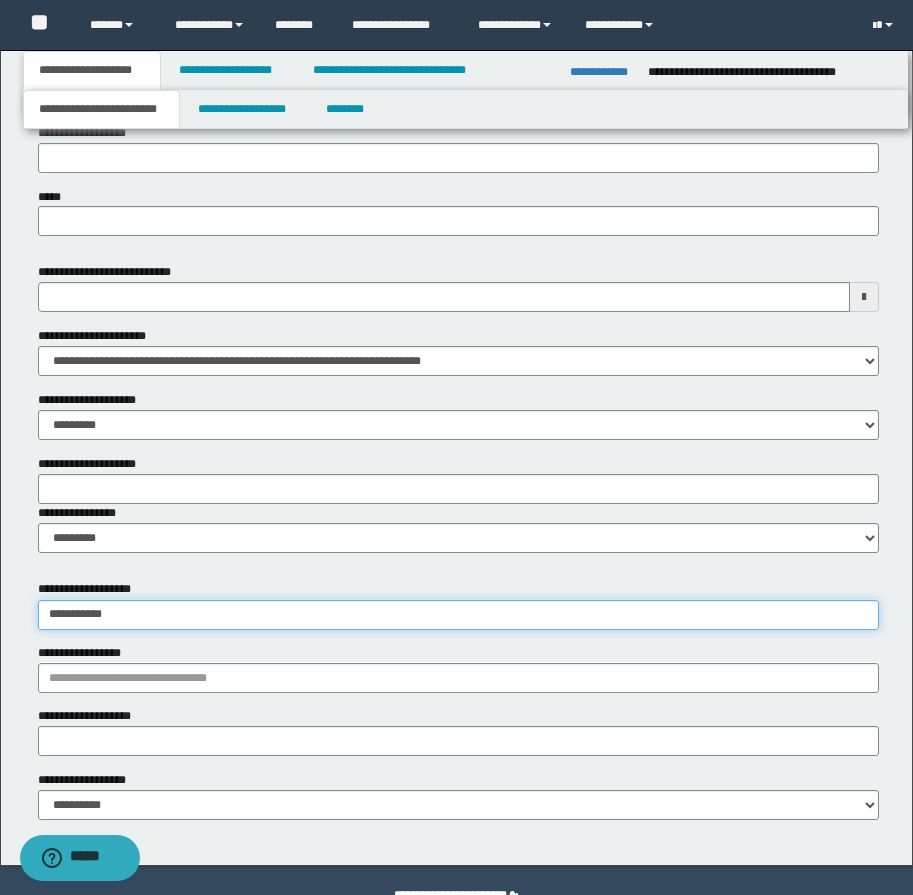 type on "**********" 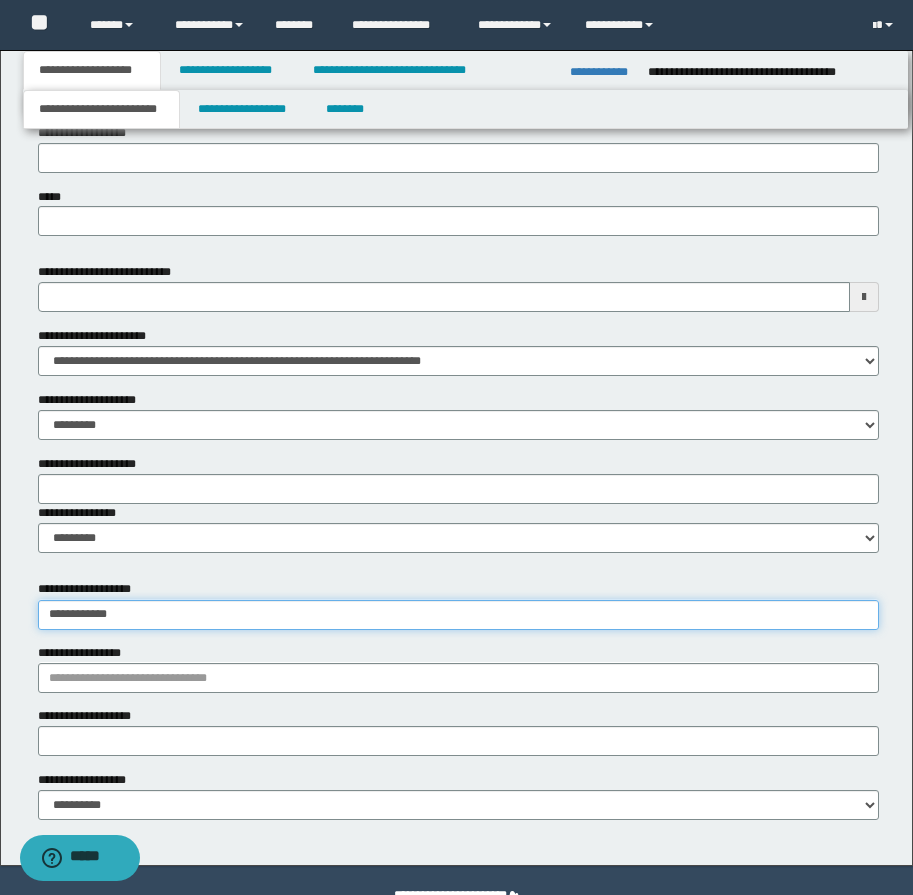 type on "**********" 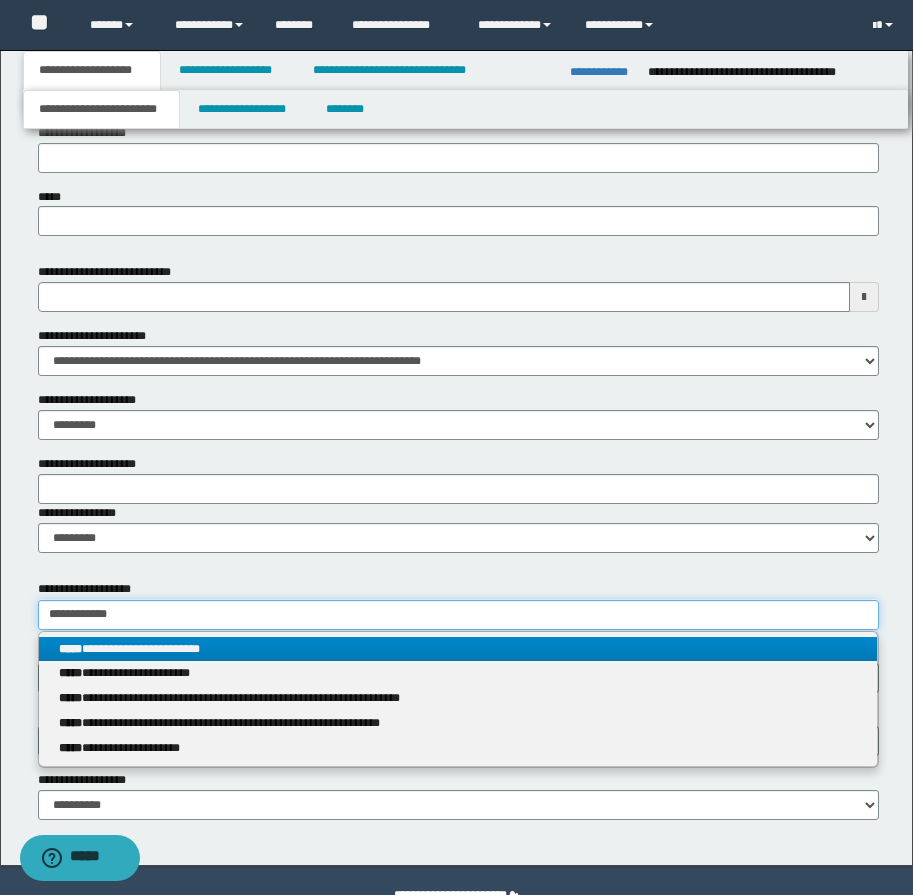 type on "**********" 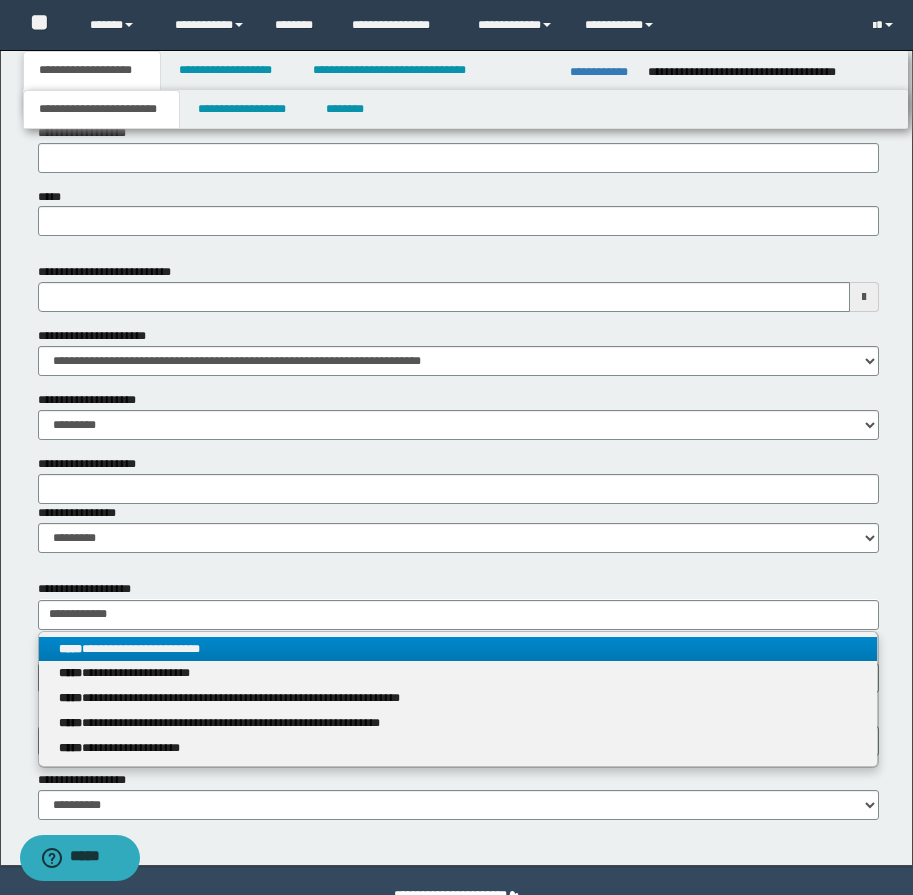 click on "**********" at bounding box center (458, 649) 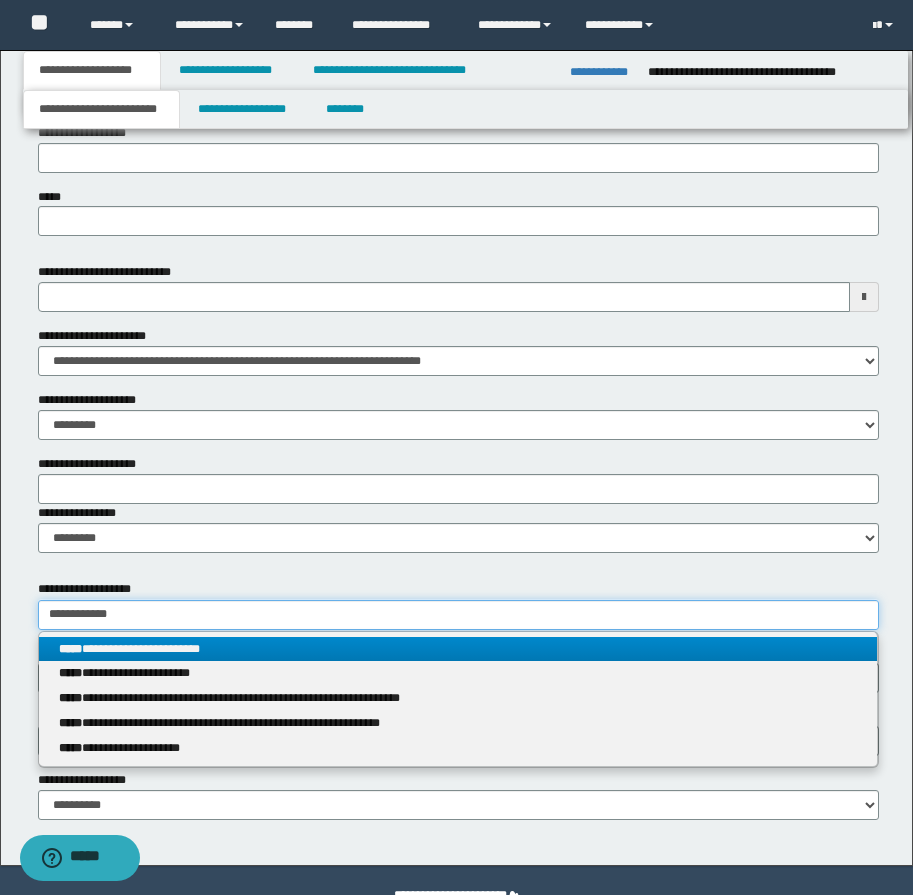 type 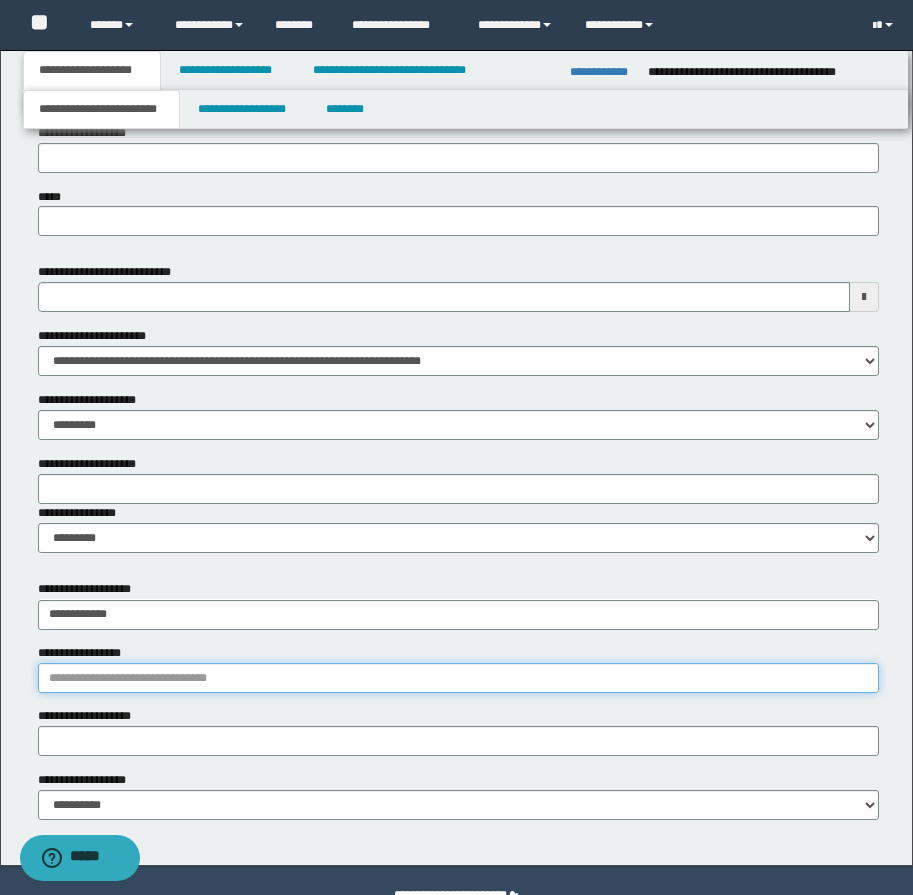 click on "**********" at bounding box center (458, 678) 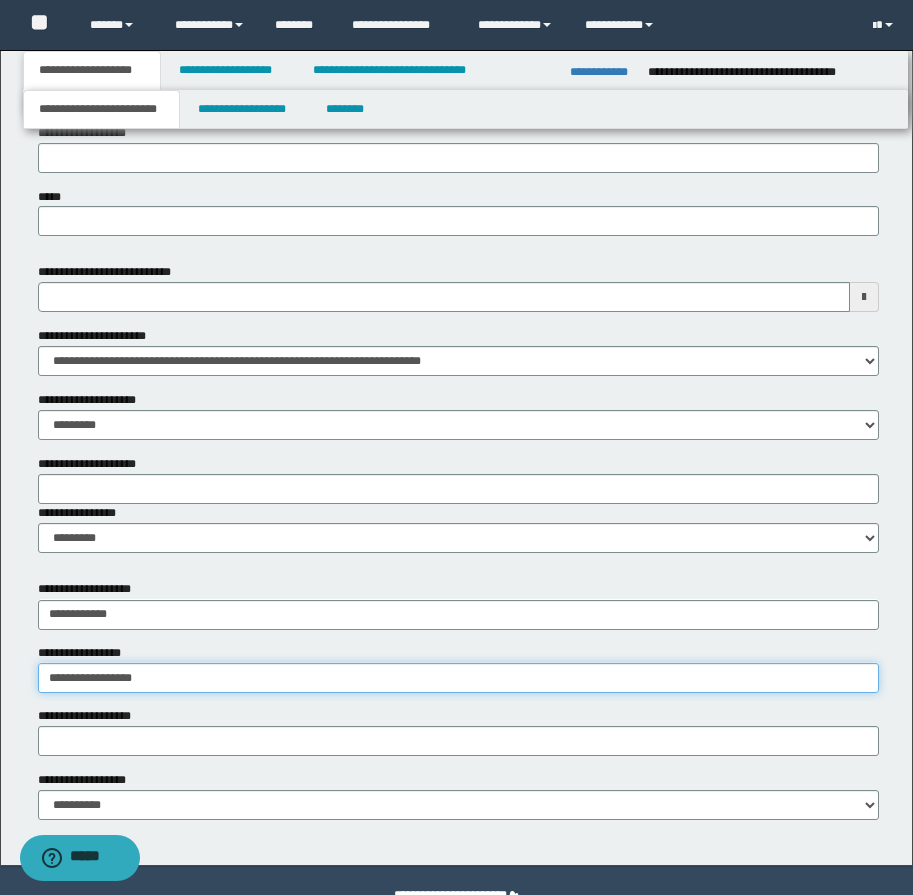 type on "**********" 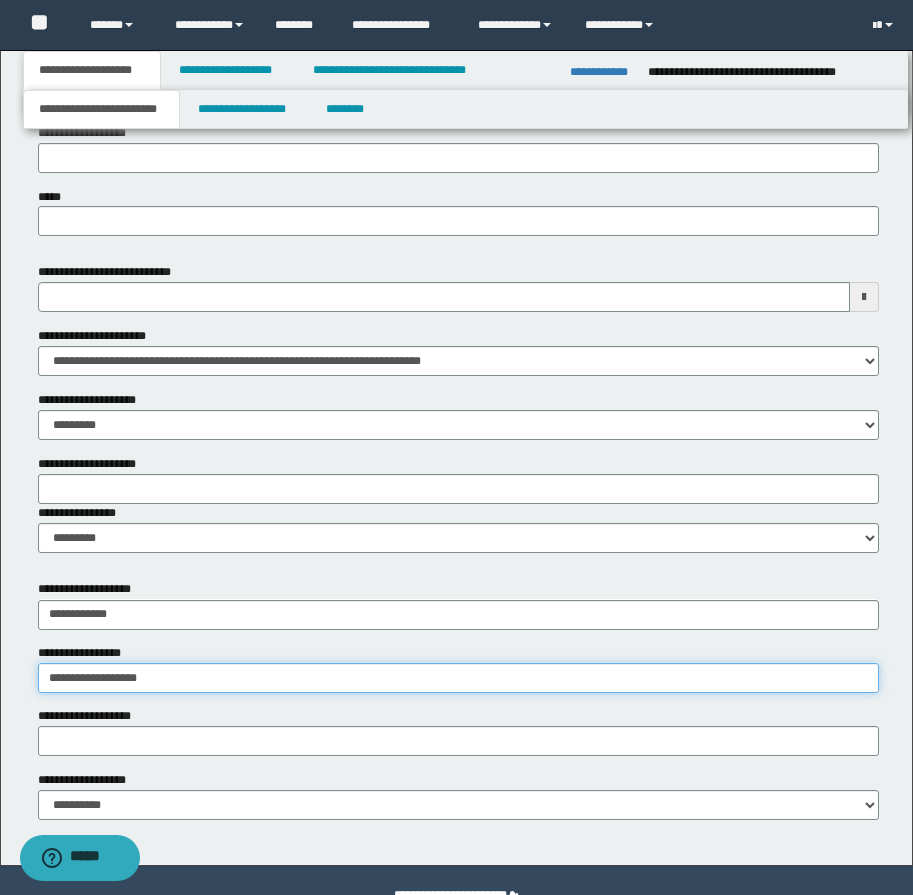 type on "**********" 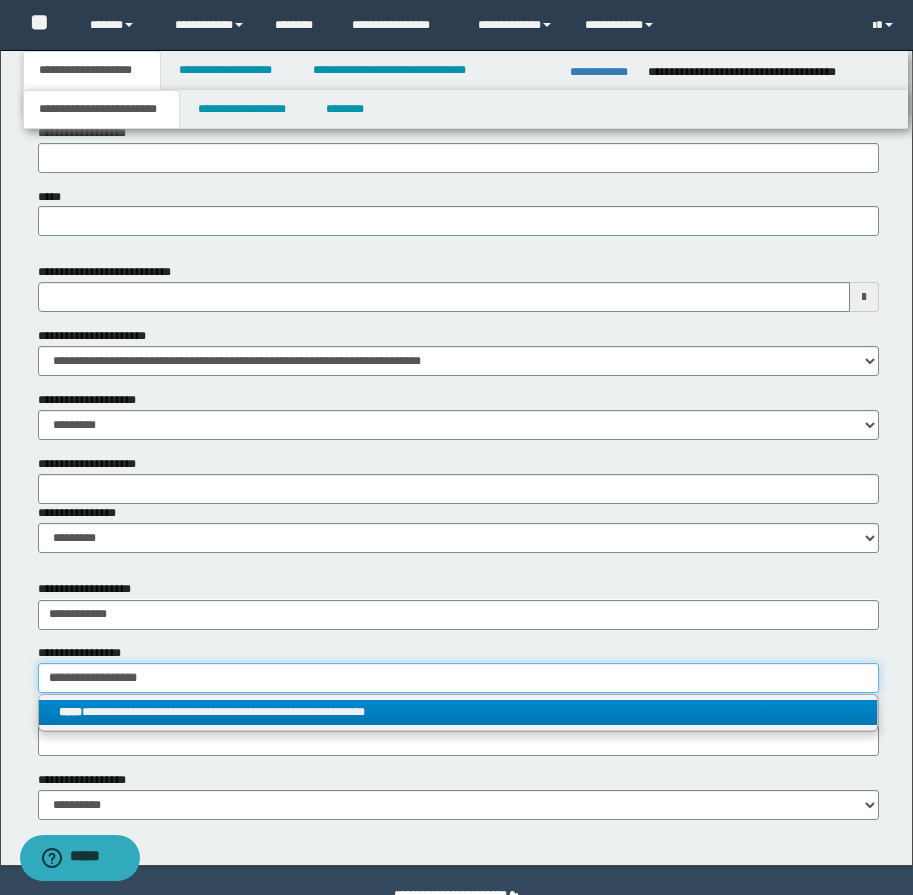type on "**********" 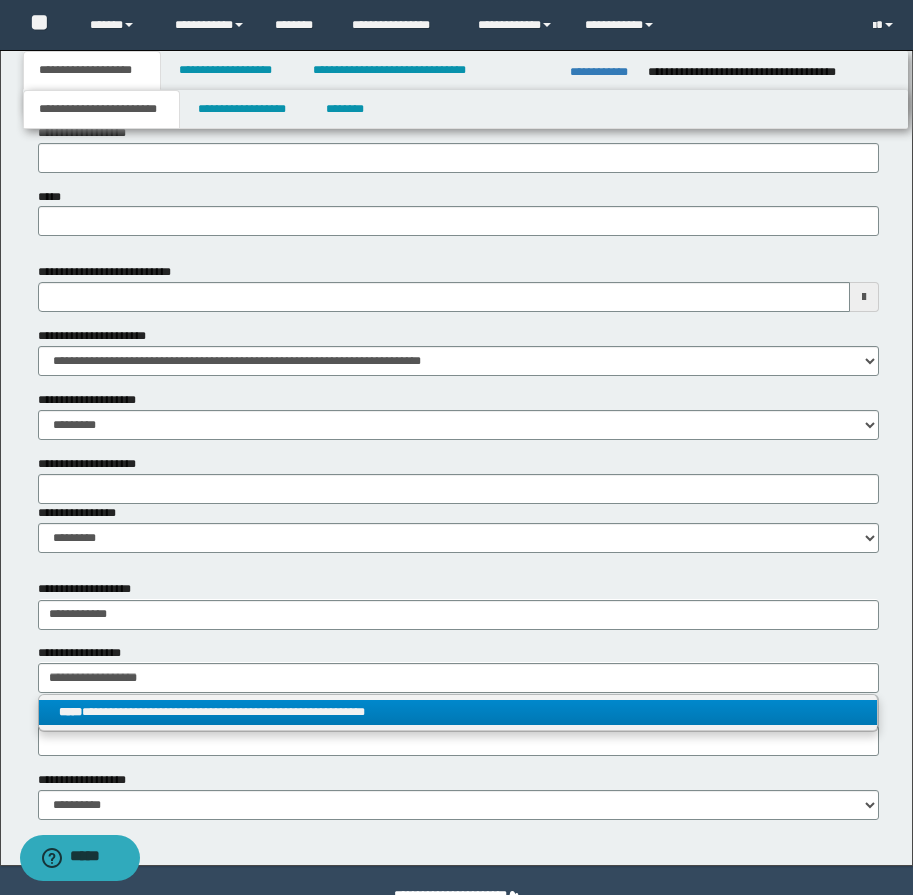 click on "**********" at bounding box center (458, 712) 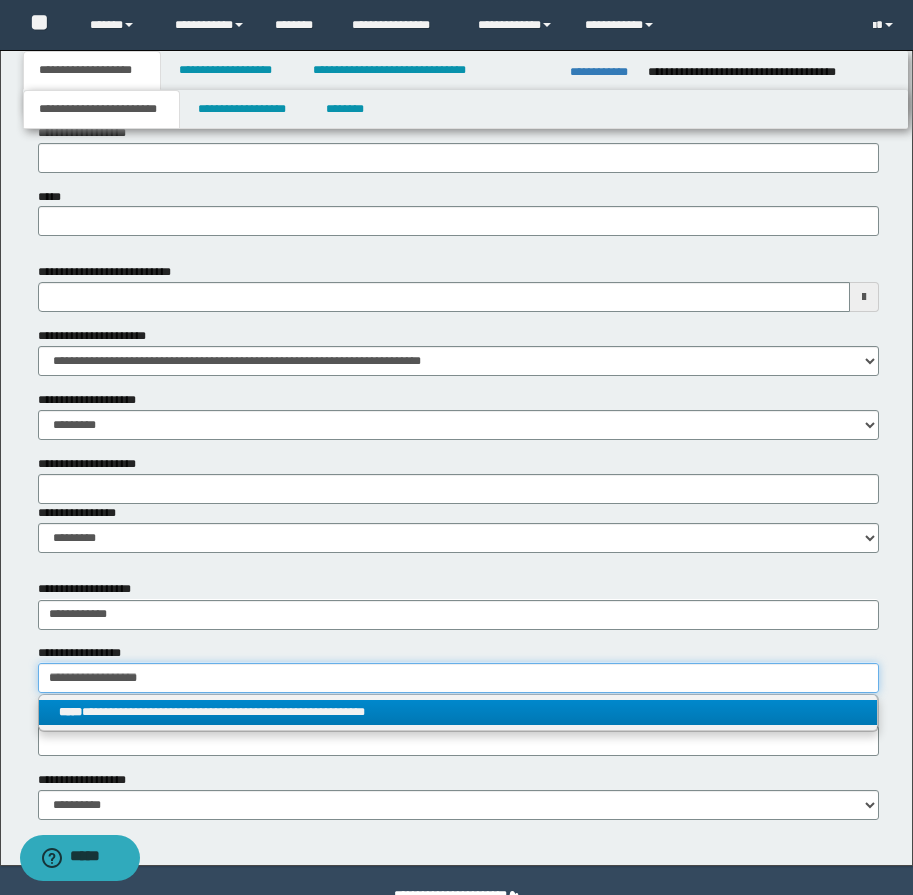type 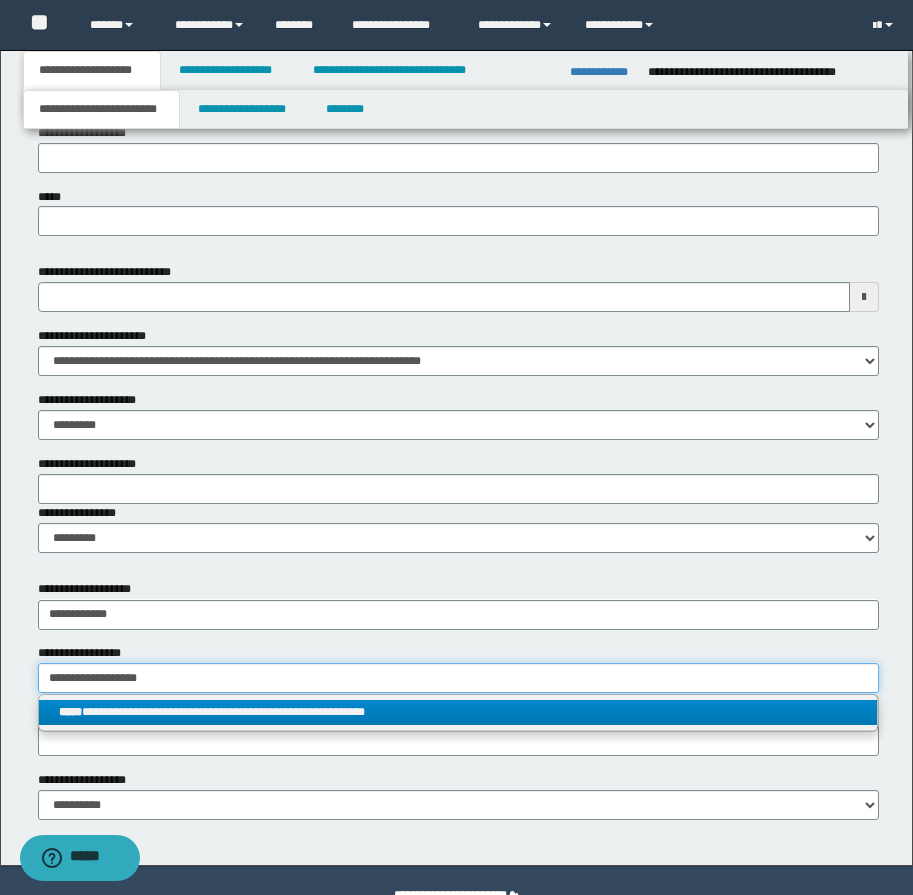 type on "**********" 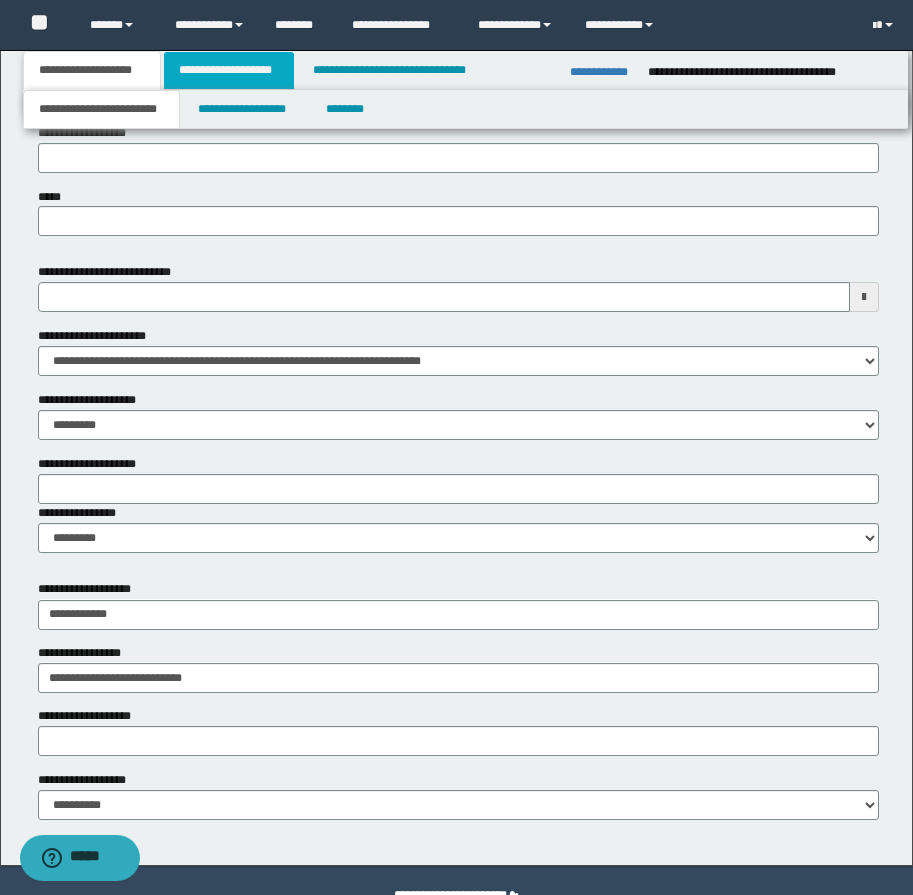 click on "**********" at bounding box center (229, 70) 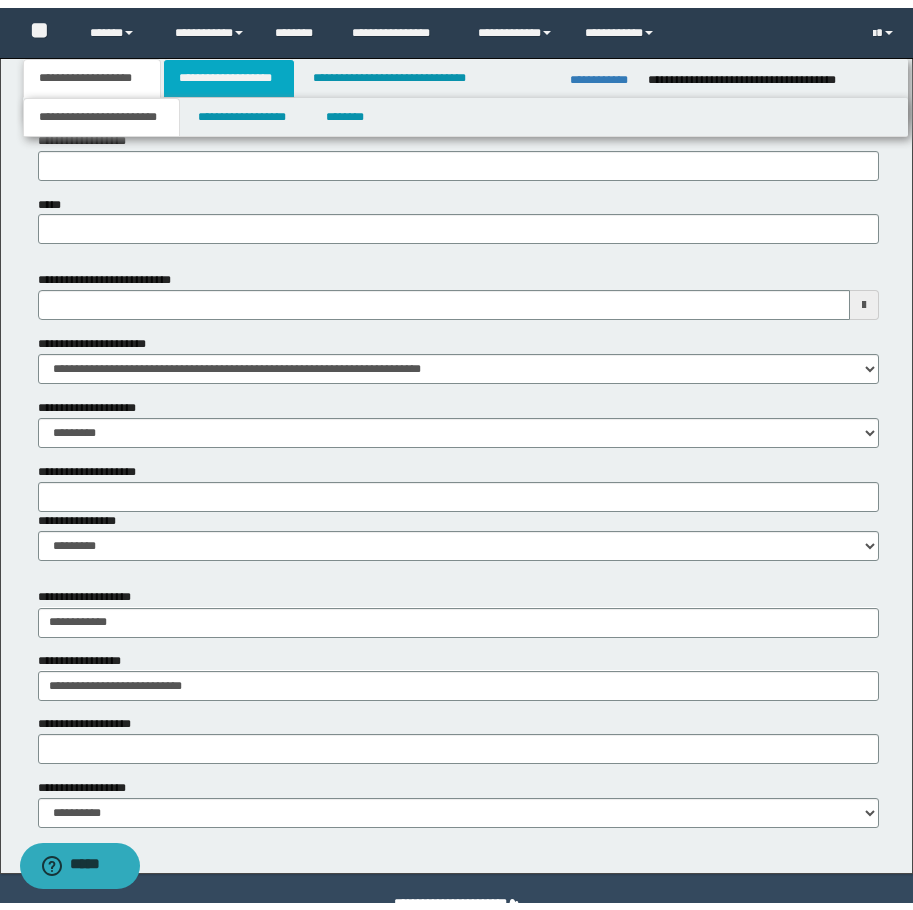 scroll, scrollTop: 0, scrollLeft: 0, axis: both 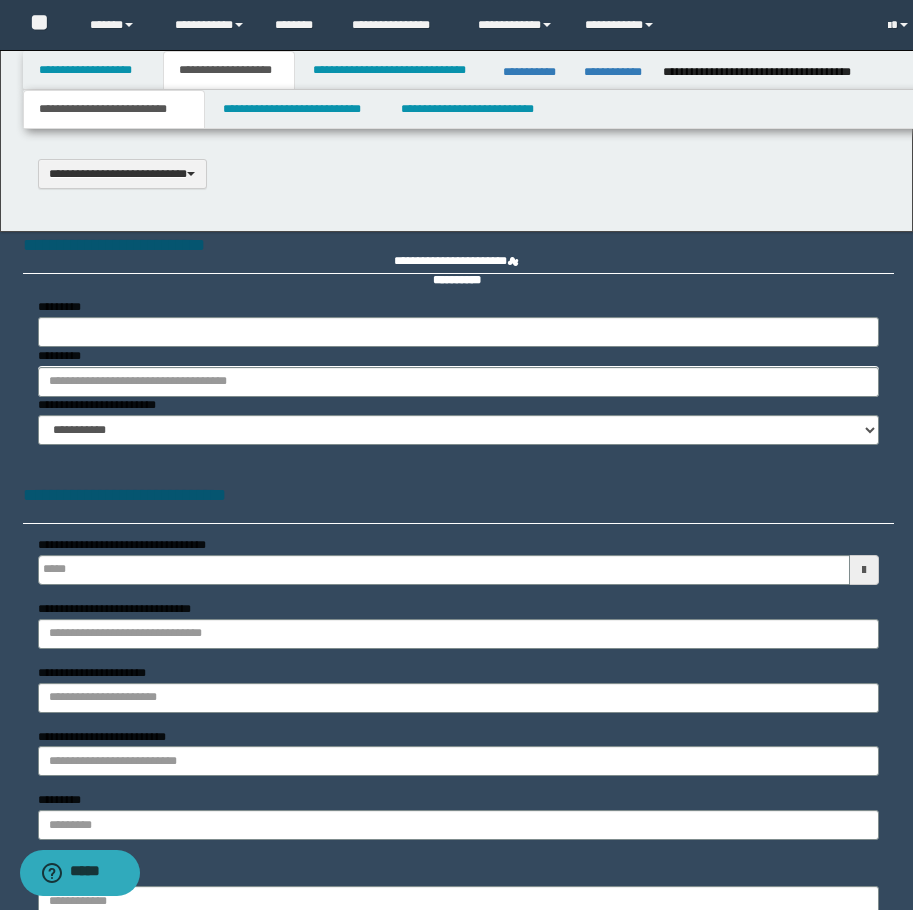select on "*" 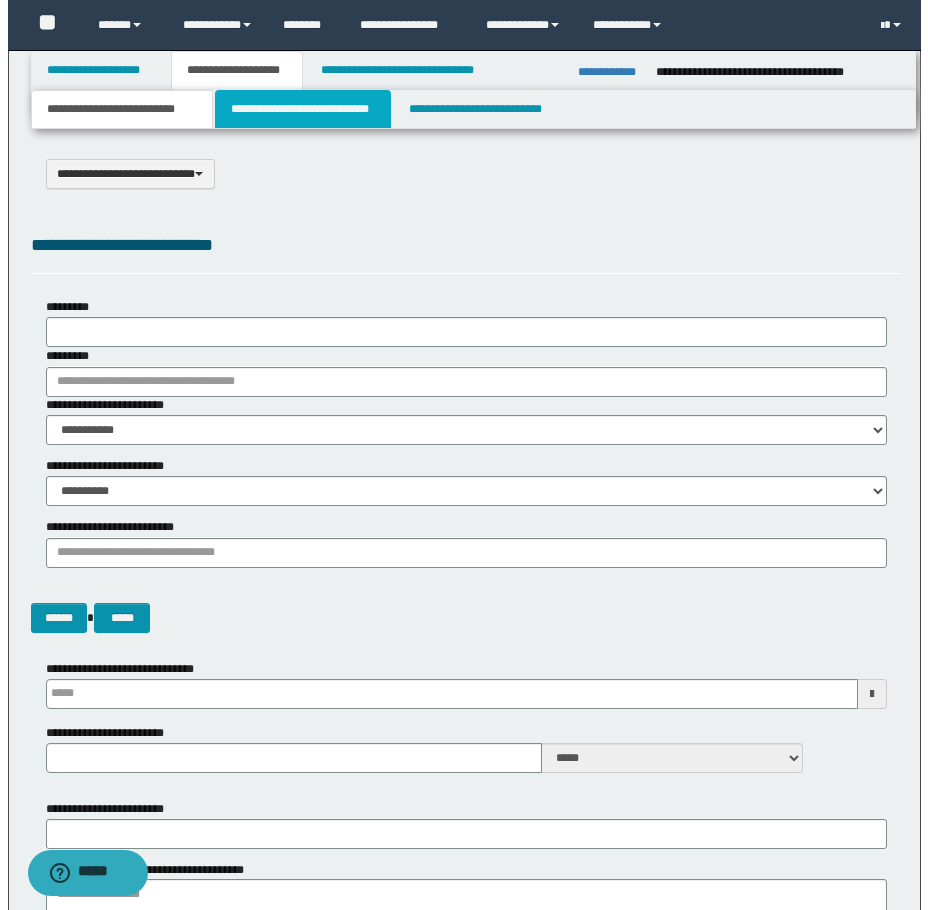 scroll, scrollTop: 0, scrollLeft: 0, axis: both 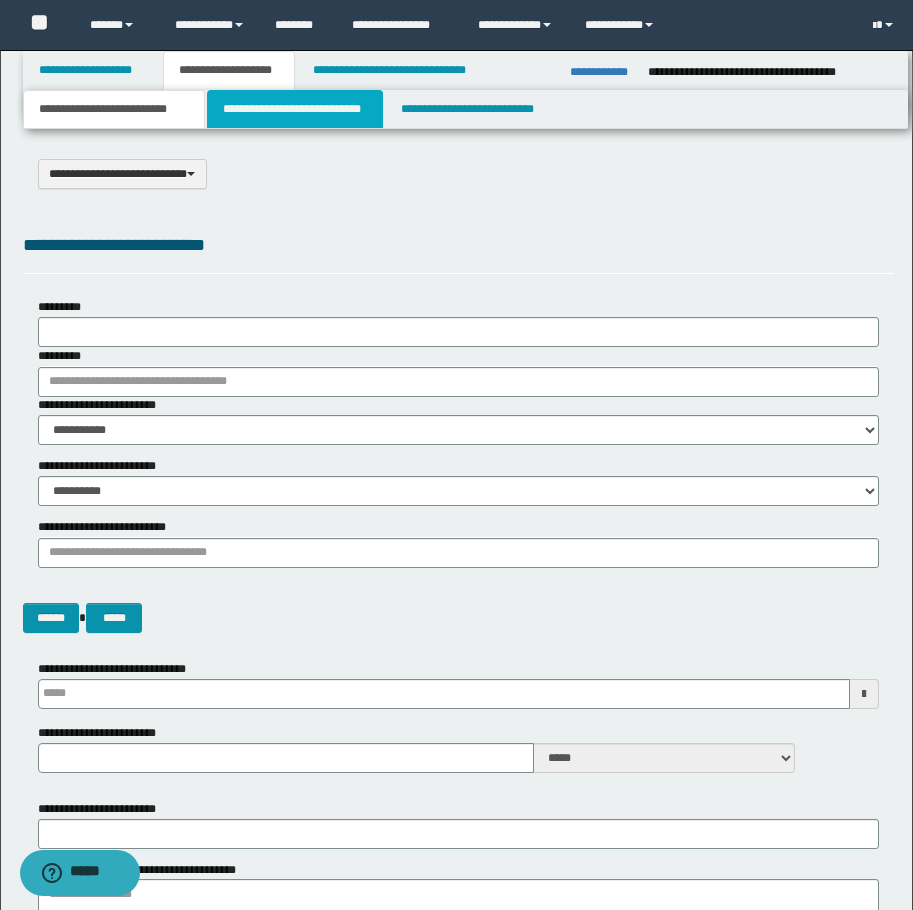click on "**********" at bounding box center [295, 109] 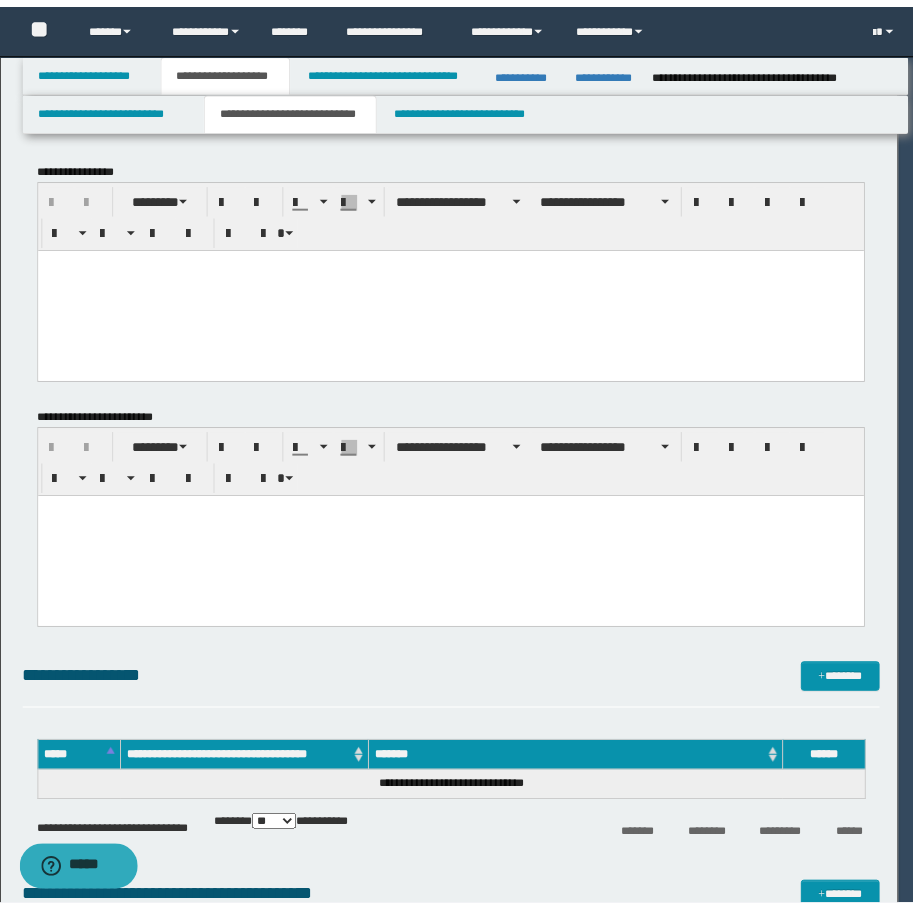 scroll, scrollTop: 0, scrollLeft: 0, axis: both 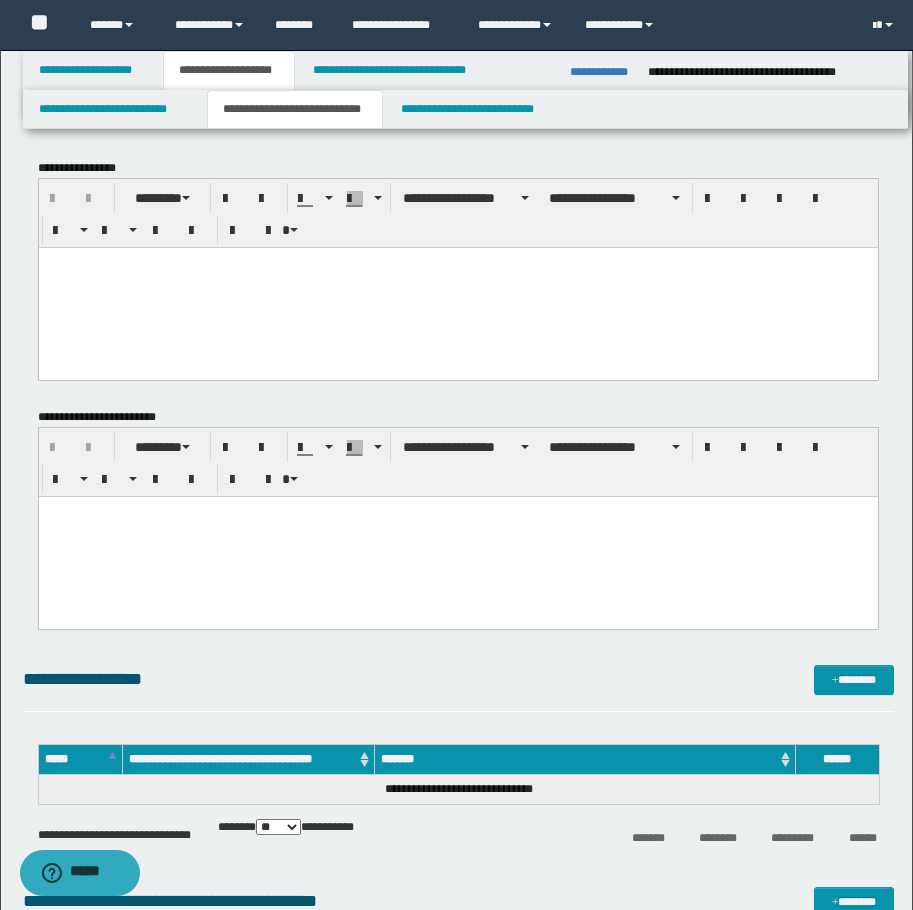 drag, startPoint x: 312, startPoint y: 354, endPoint x: 846, endPoint y: 333, distance: 534.4128 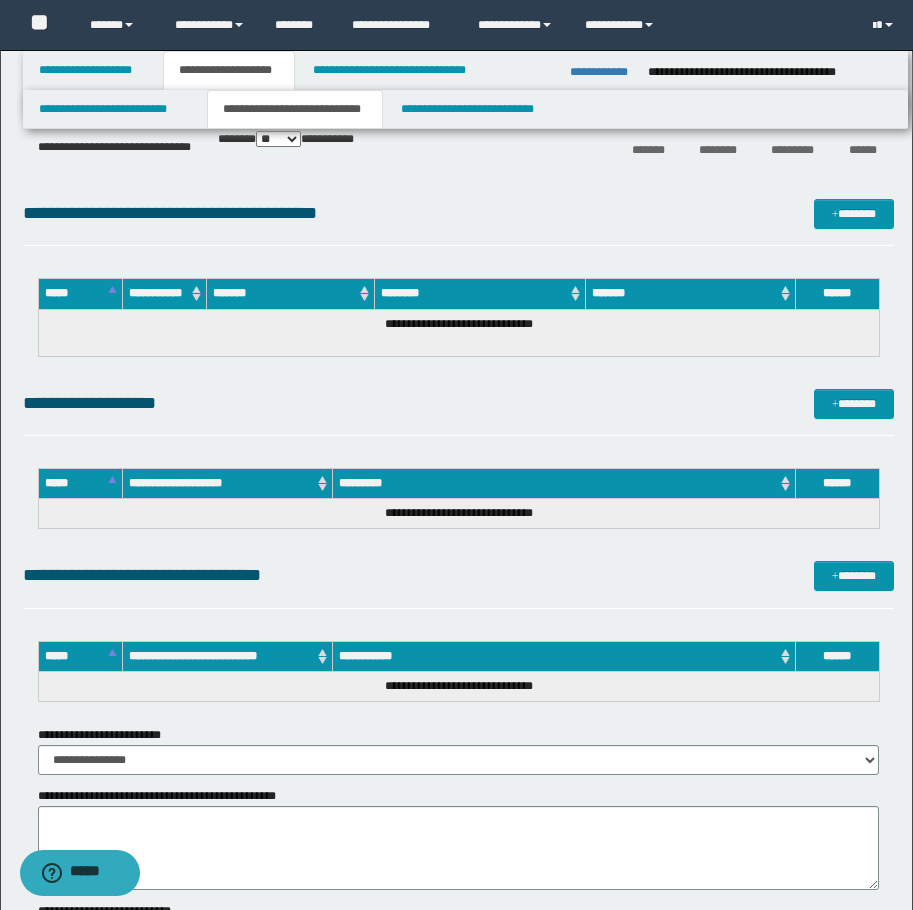 scroll, scrollTop: 2357, scrollLeft: 0, axis: vertical 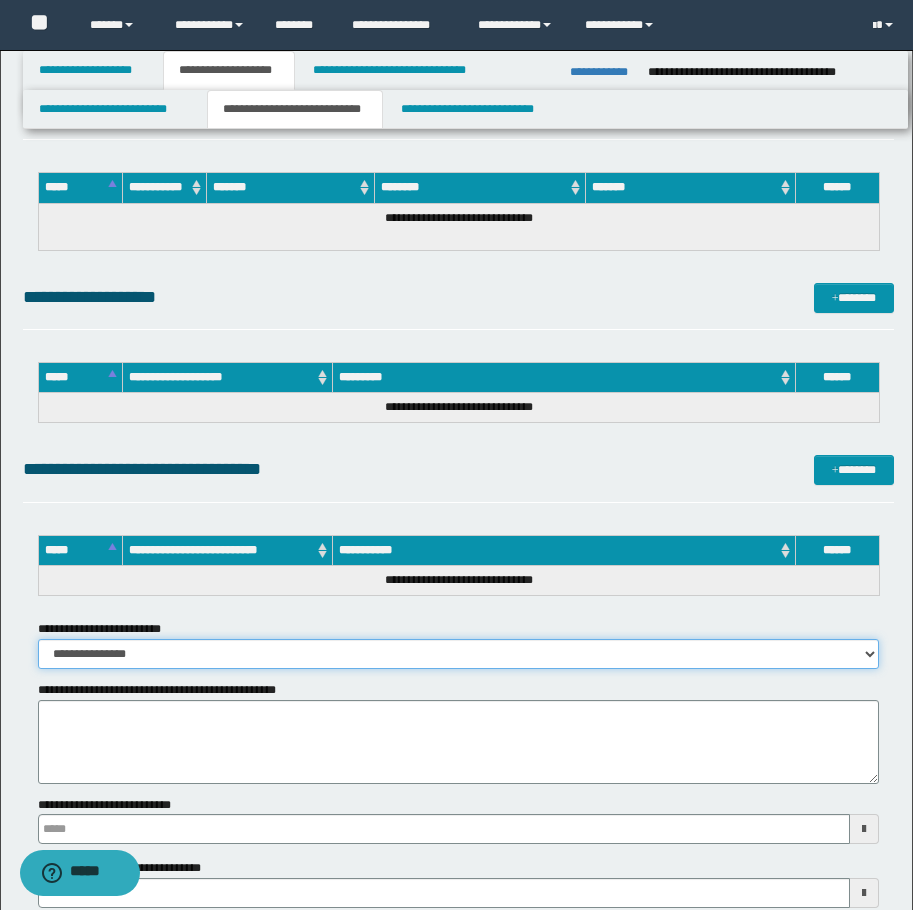 drag, startPoint x: 167, startPoint y: 658, endPoint x: 159, endPoint y: 668, distance: 12.806249 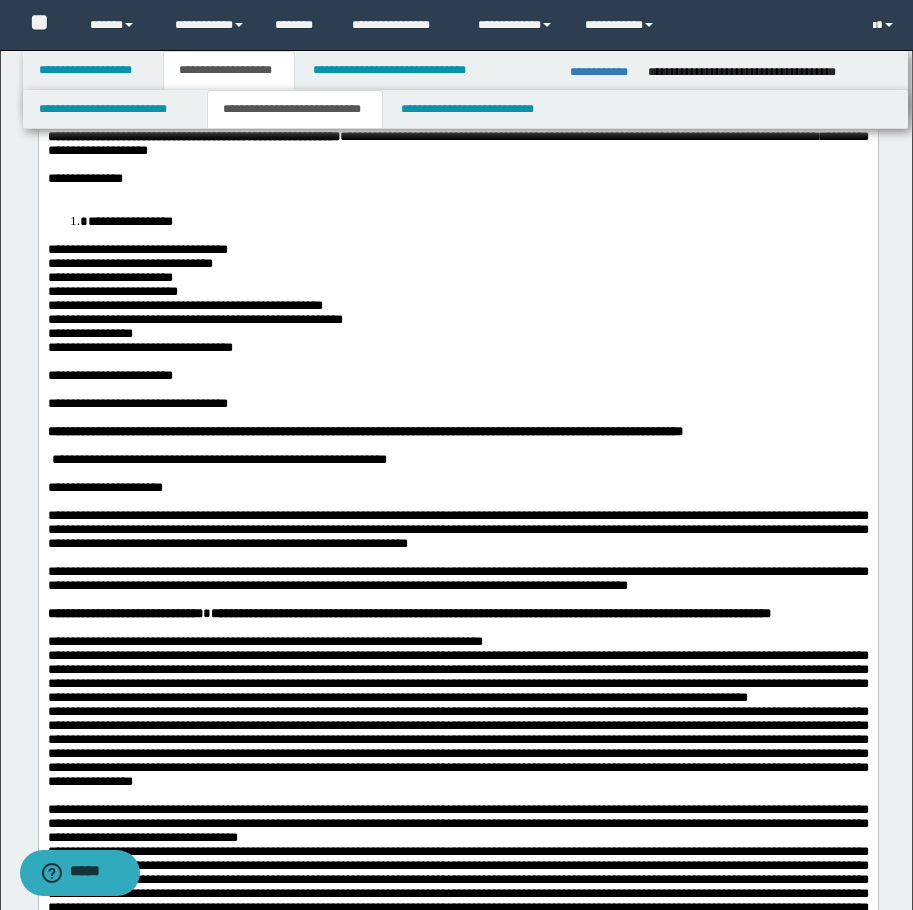 scroll, scrollTop: 59, scrollLeft: 0, axis: vertical 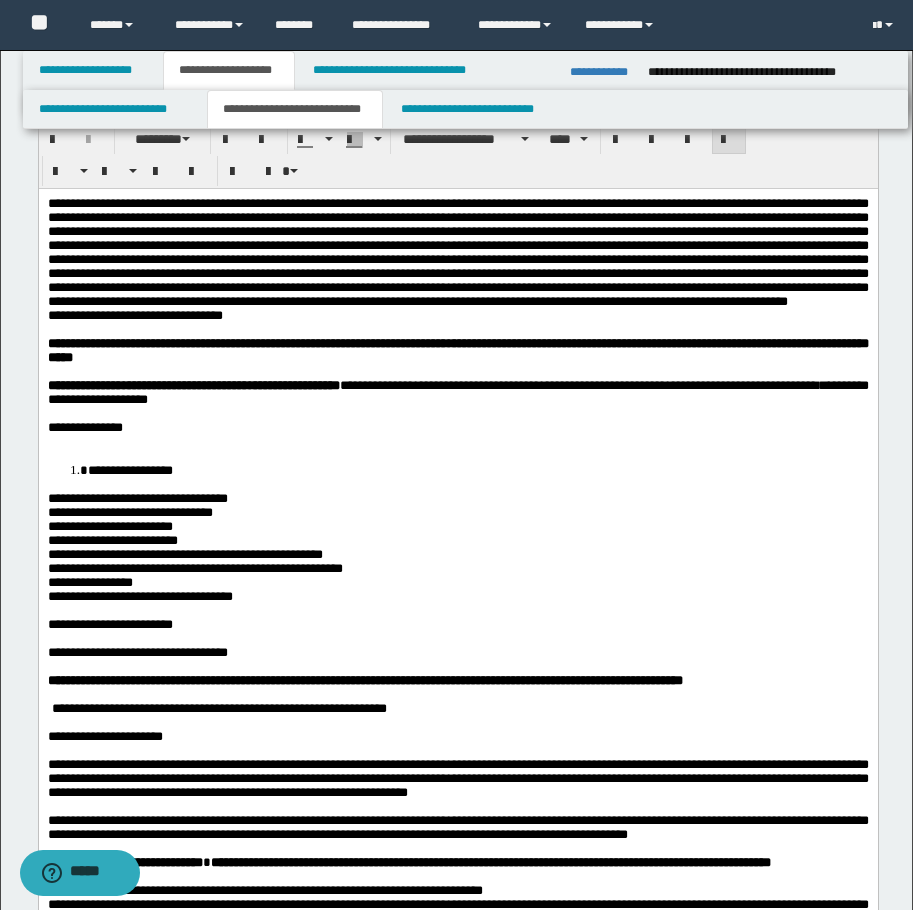 click at bounding box center [457, 441] 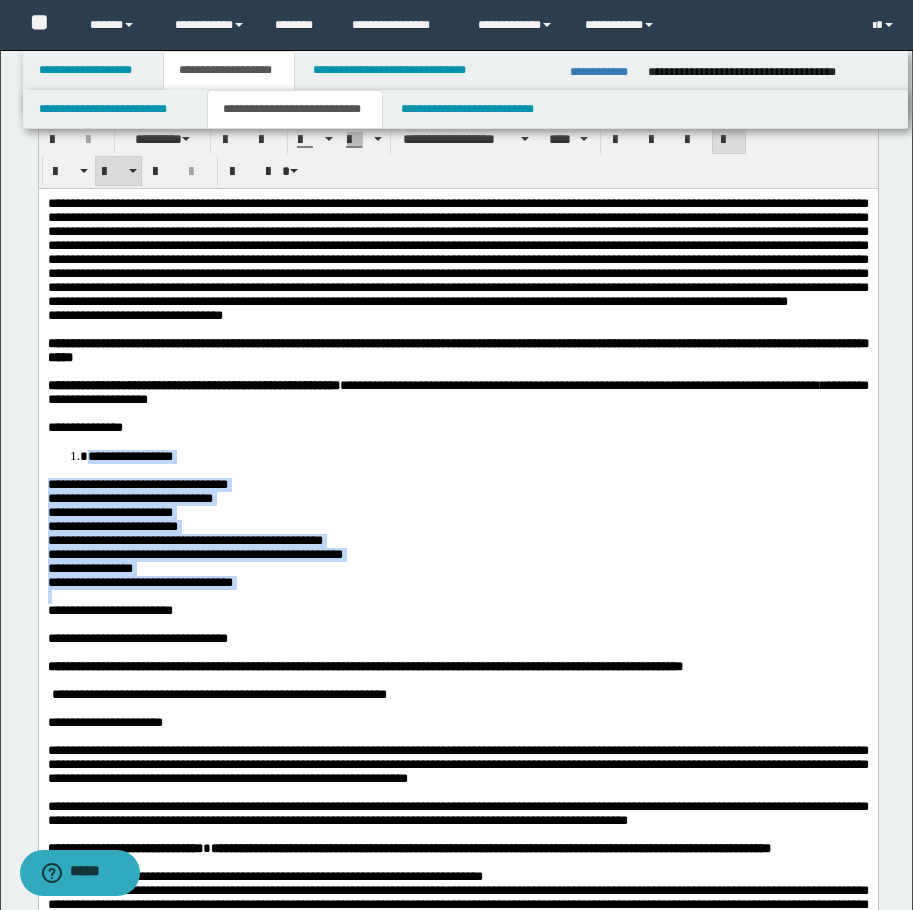 drag, startPoint x: 365, startPoint y: 658, endPoint x: 78, endPoint y: 503, distance: 326.18094 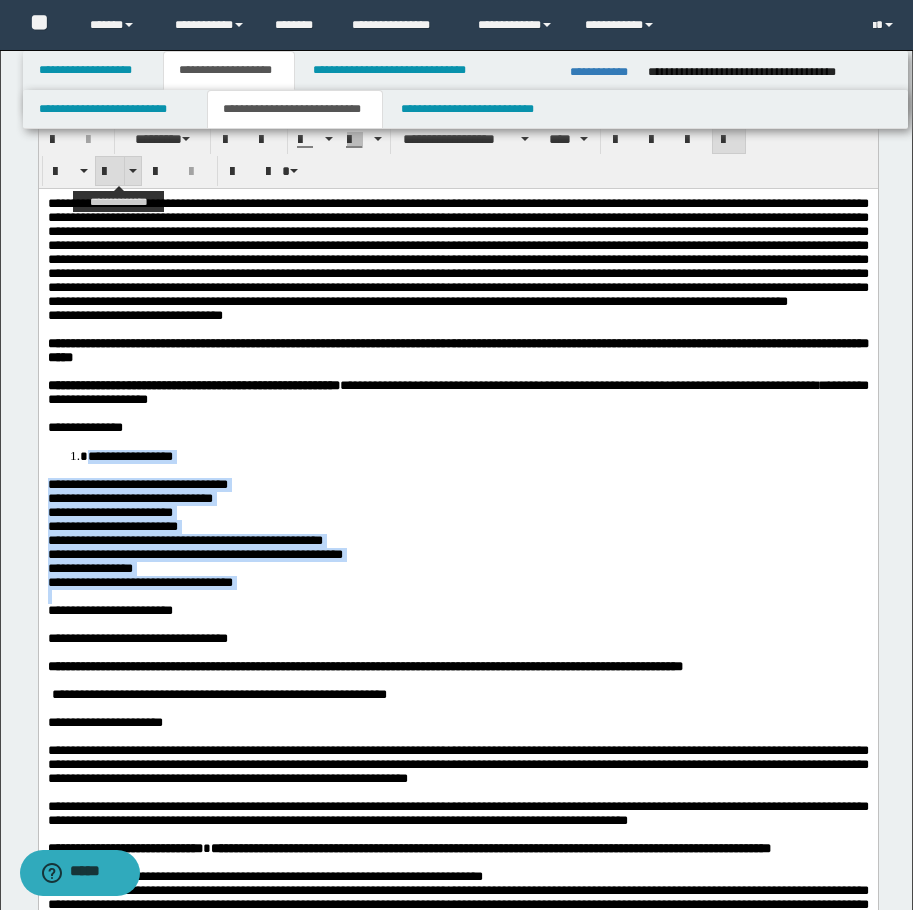 click at bounding box center (110, 172) 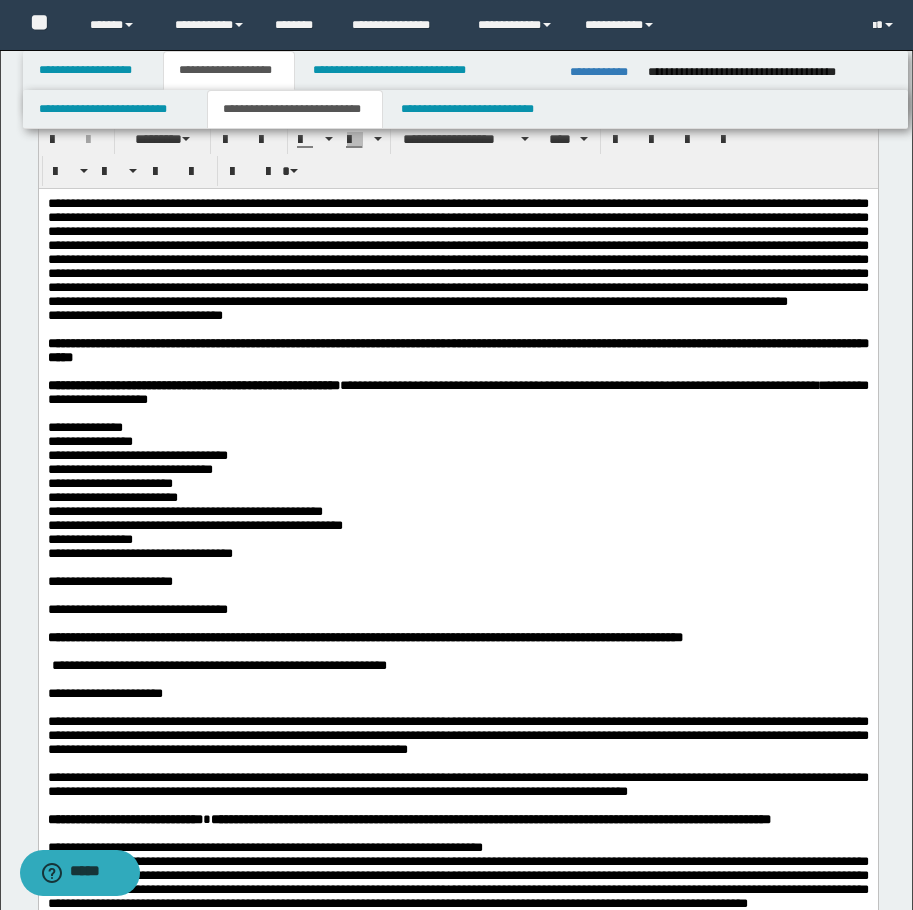 click at bounding box center [124, 426] 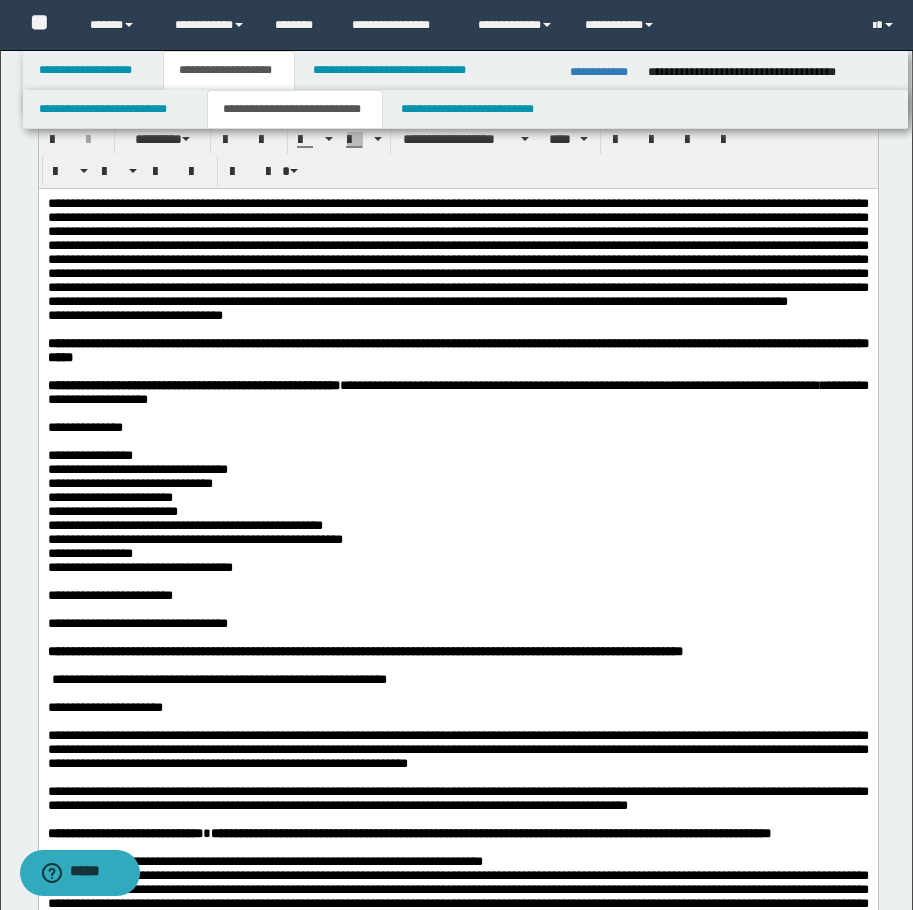 click on "**********" at bounding box center (89, 454) 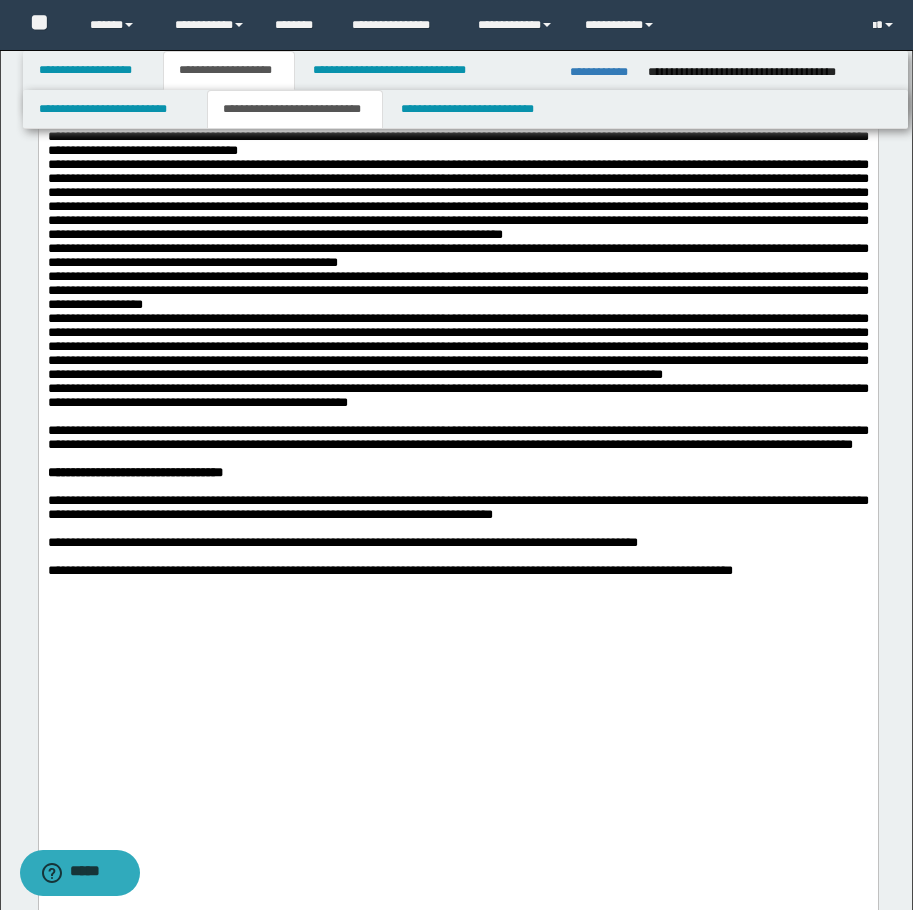 scroll, scrollTop: 959, scrollLeft: 0, axis: vertical 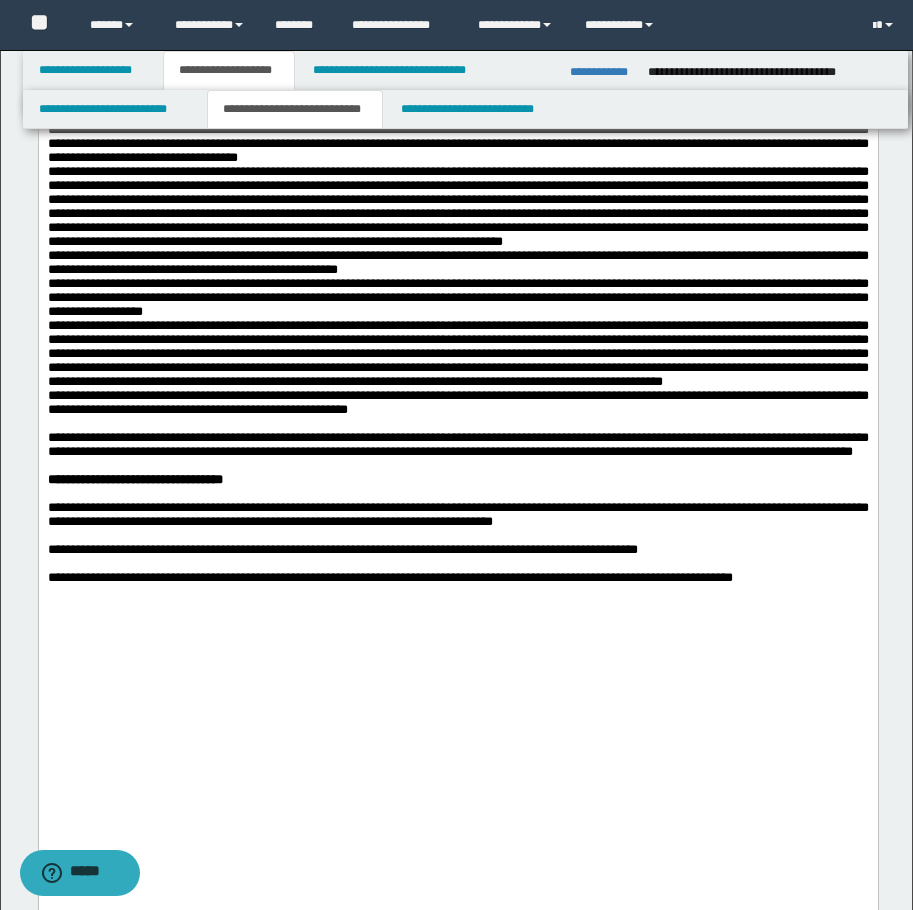 click on "**********" at bounding box center (457, 354) 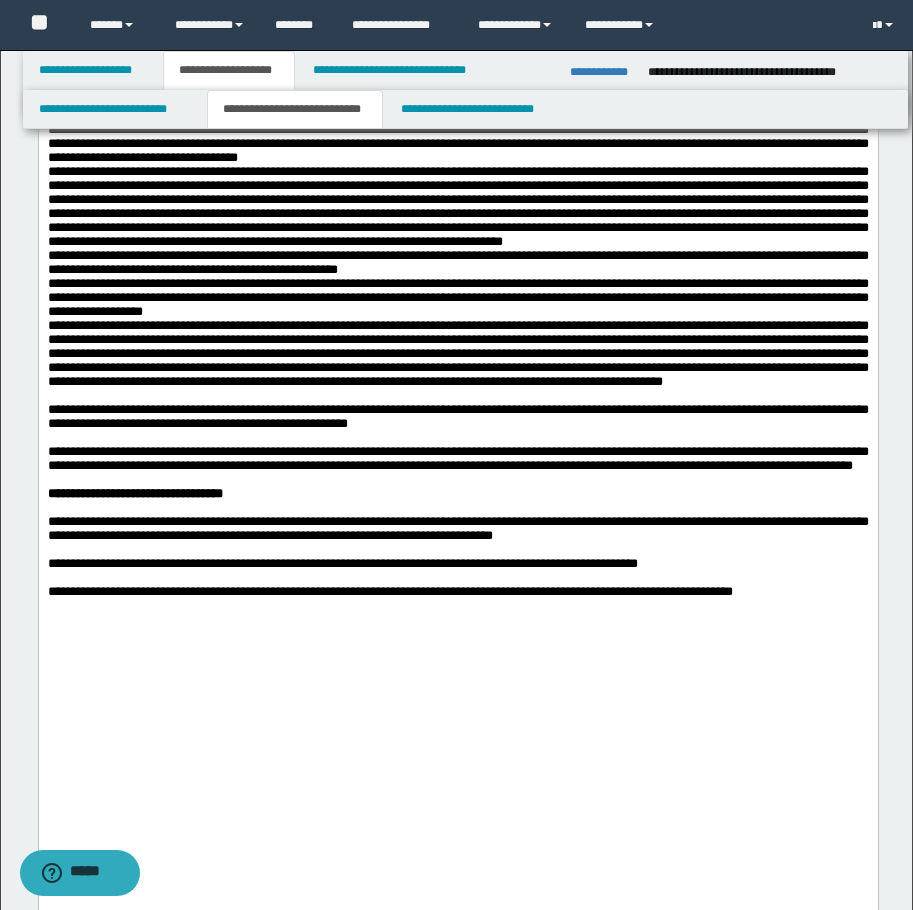 click on "**********" at bounding box center [457, 298] 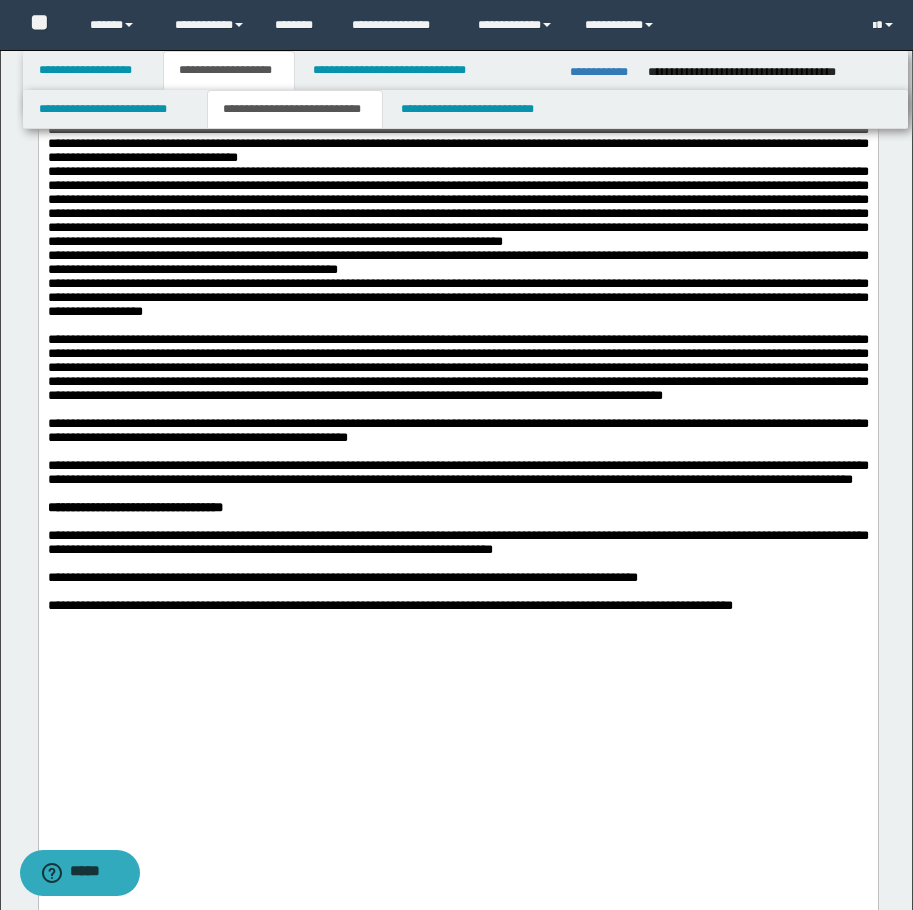 click on "**********" at bounding box center [457, 263] 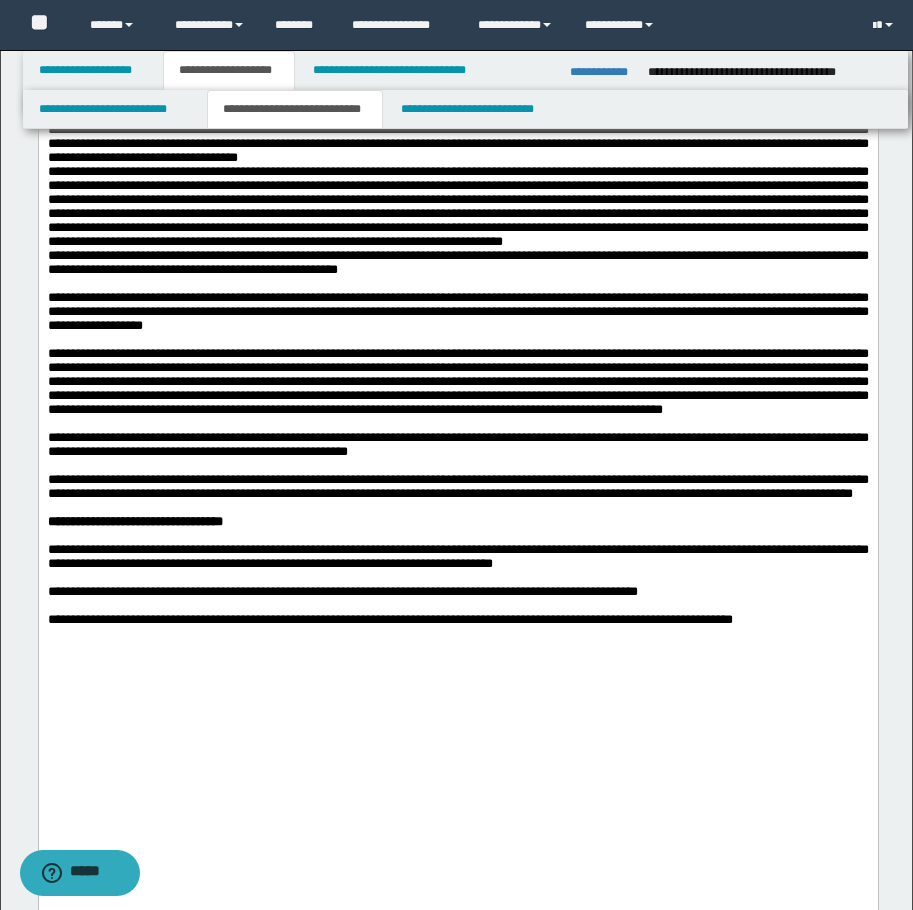 click on "**********" at bounding box center [457, 144] 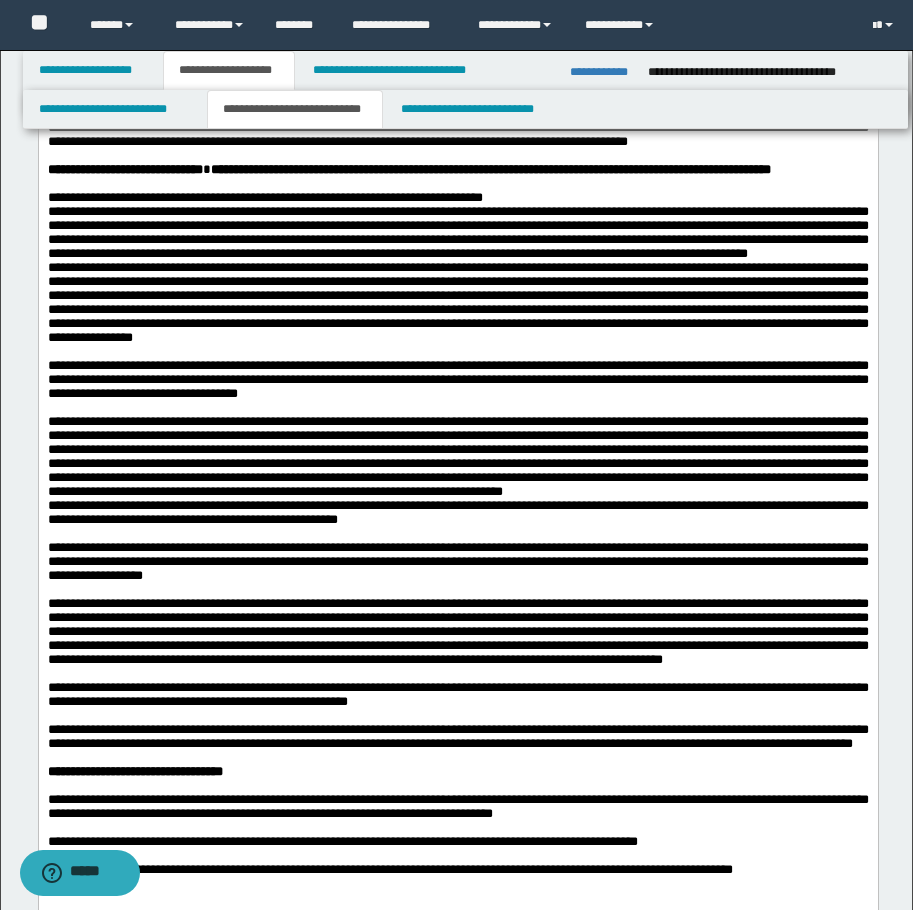 scroll, scrollTop: 659, scrollLeft: 0, axis: vertical 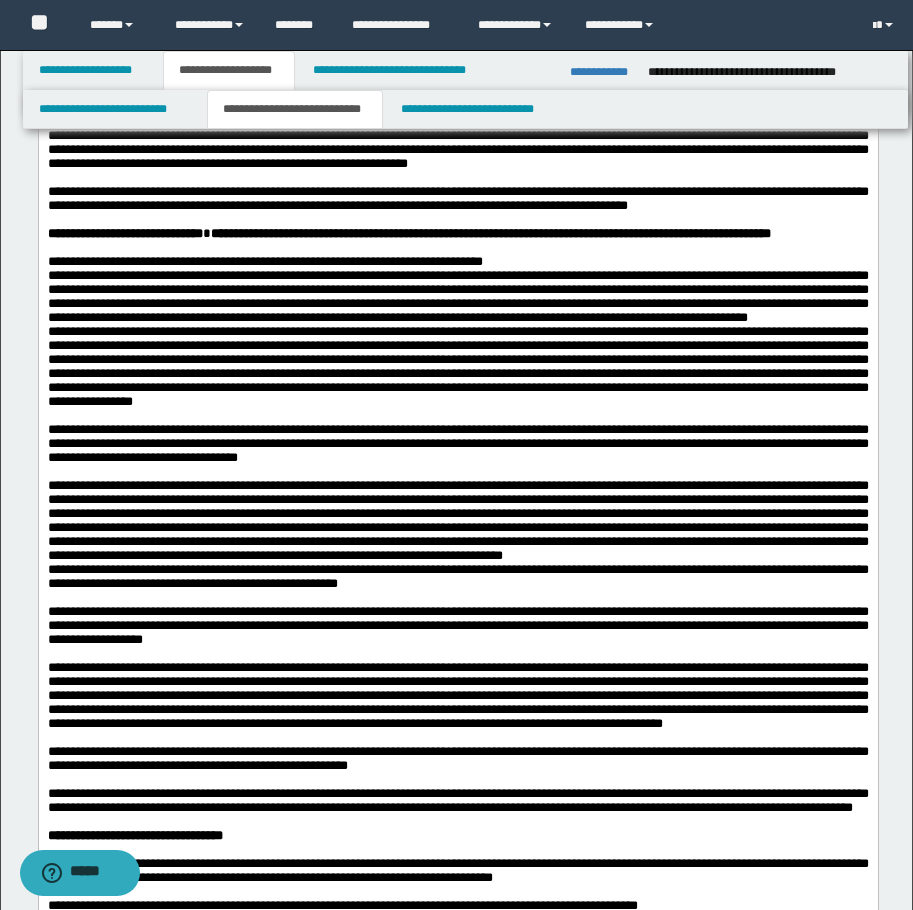 click on "**********" at bounding box center (457, 297) 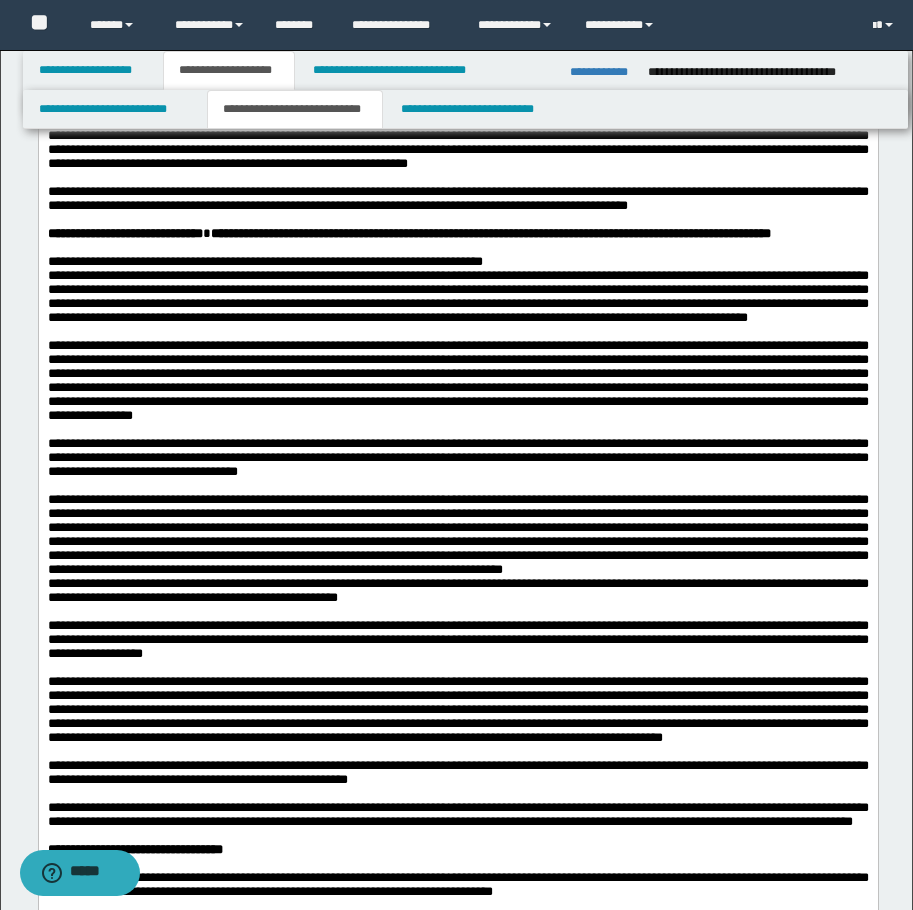 click on "**********" at bounding box center [457, 262] 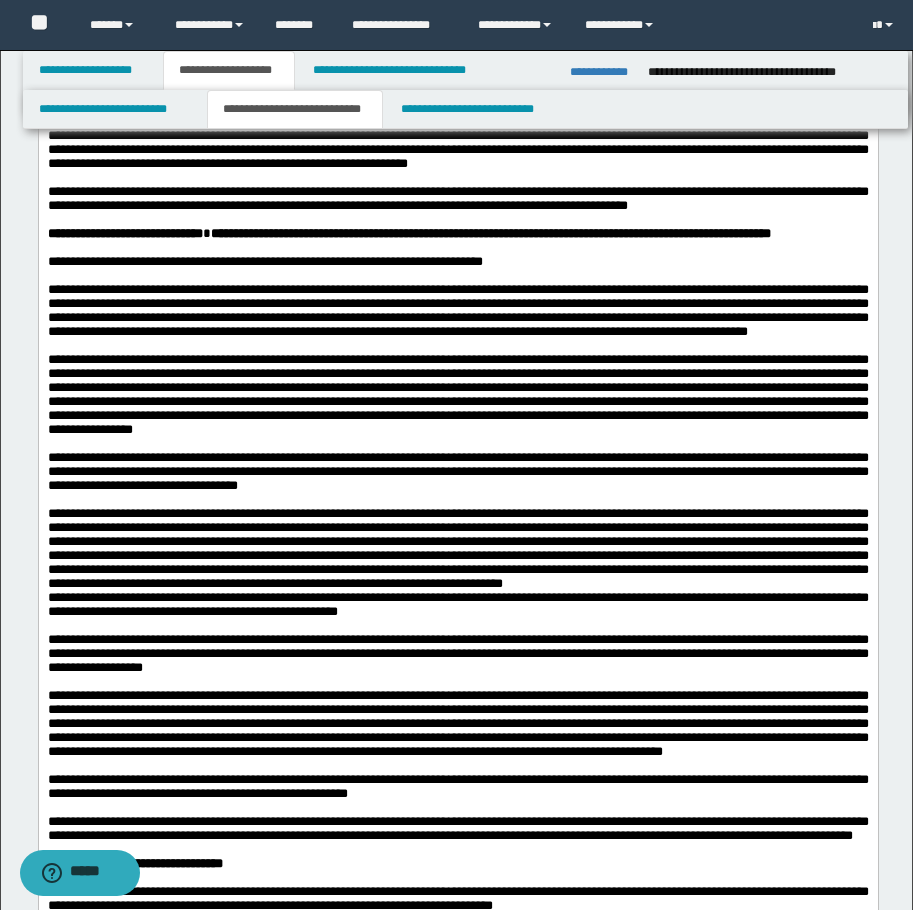 click at bounding box center (469, 248) 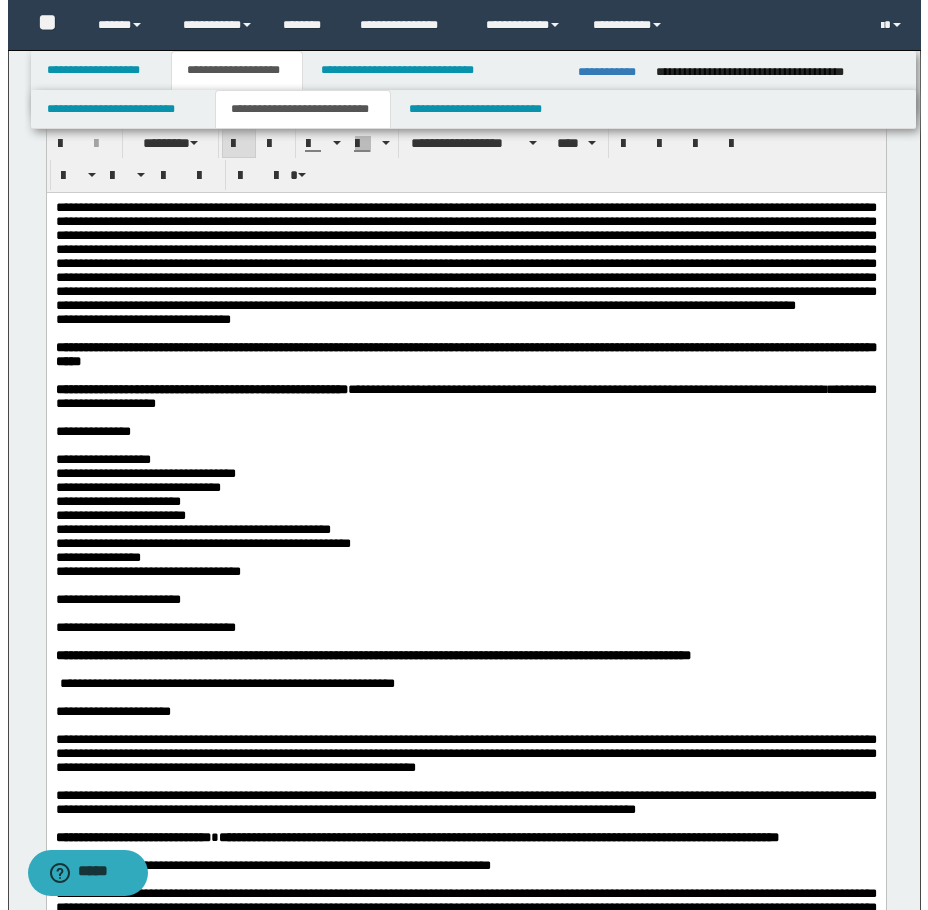 scroll, scrollTop: 0, scrollLeft: 0, axis: both 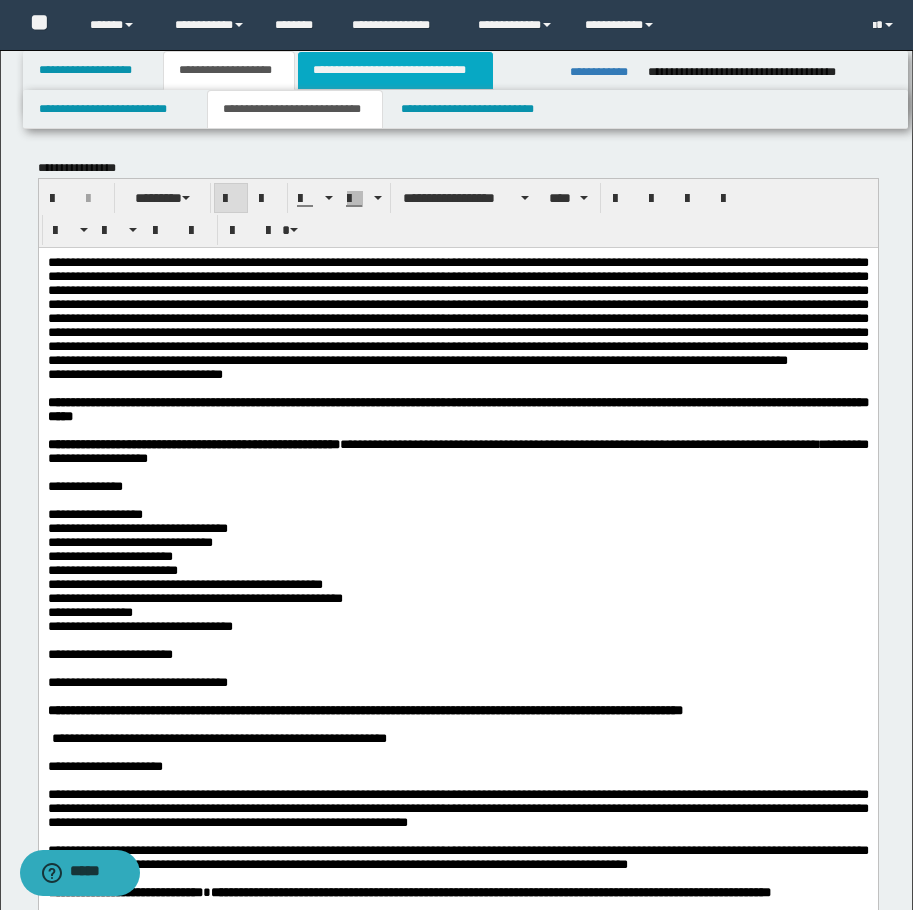 click on "**********" at bounding box center [395, 70] 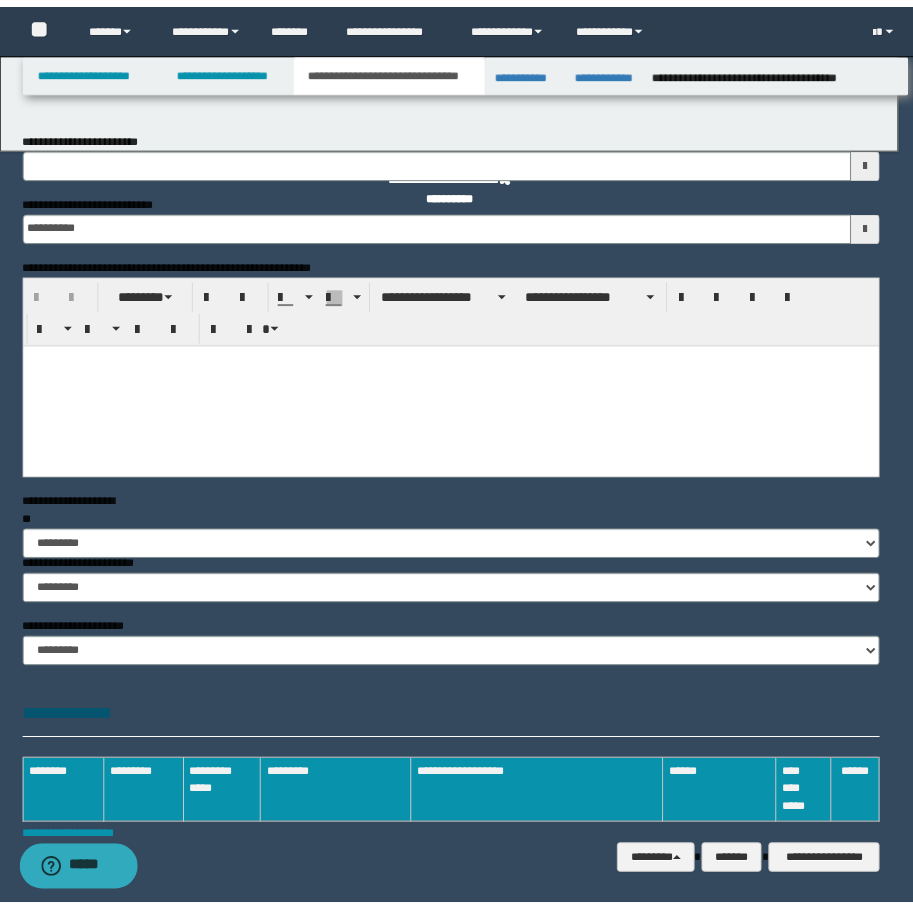 scroll, scrollTop: 0, scrollLeft: 0, axis: both 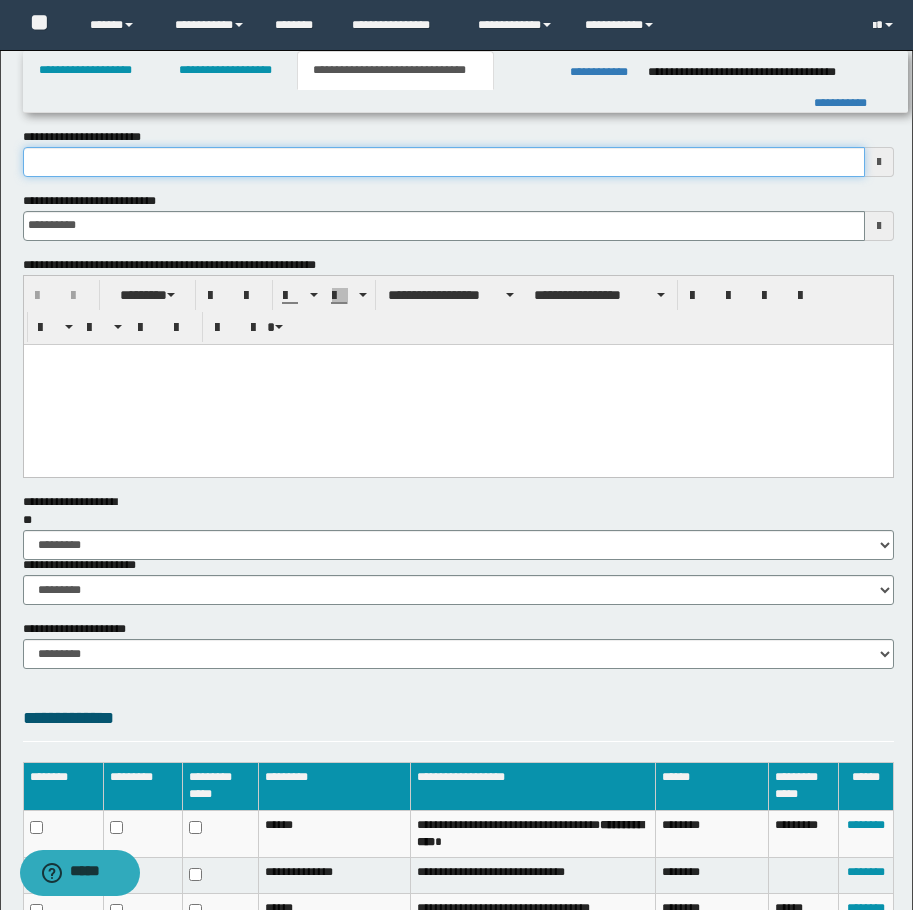 click on "**********" at bounding box center [444, 162] 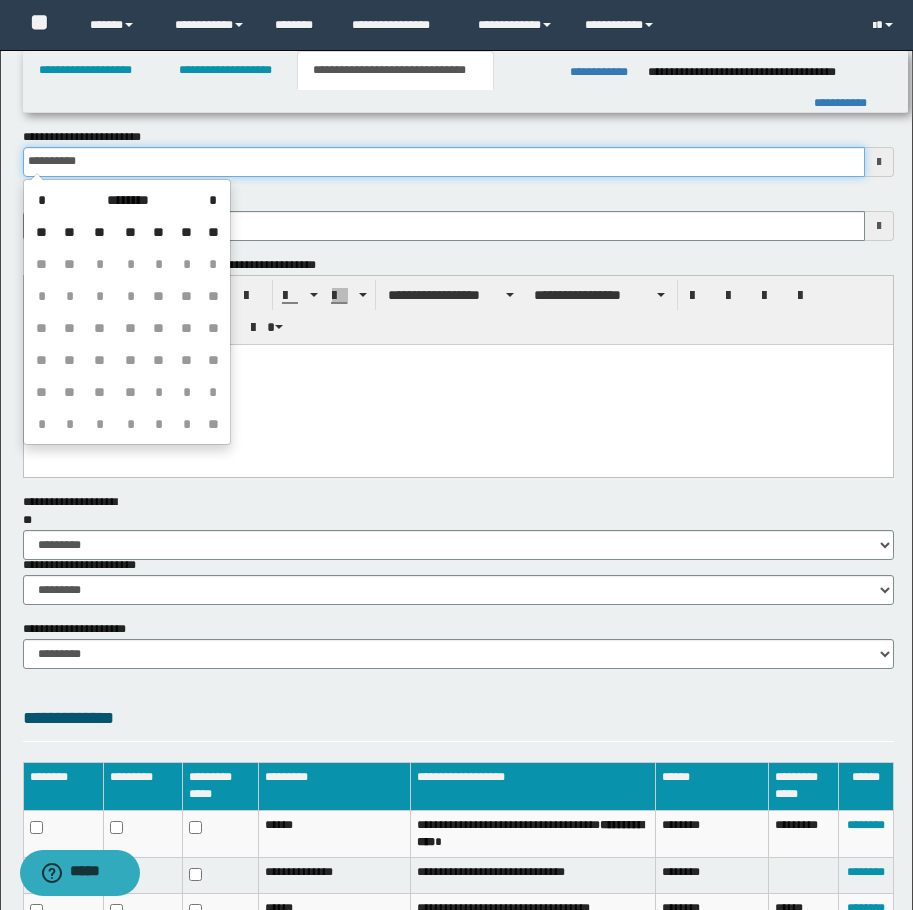 type on "**********" 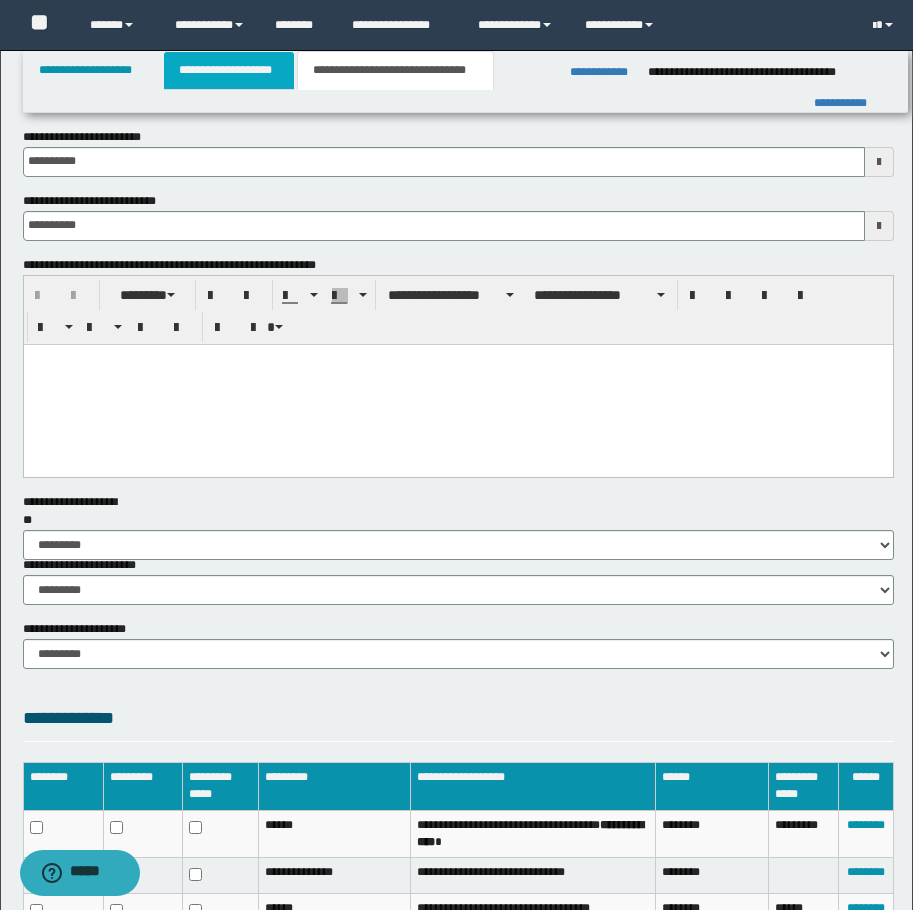 click on "**********" at bounding box center [229, 70] 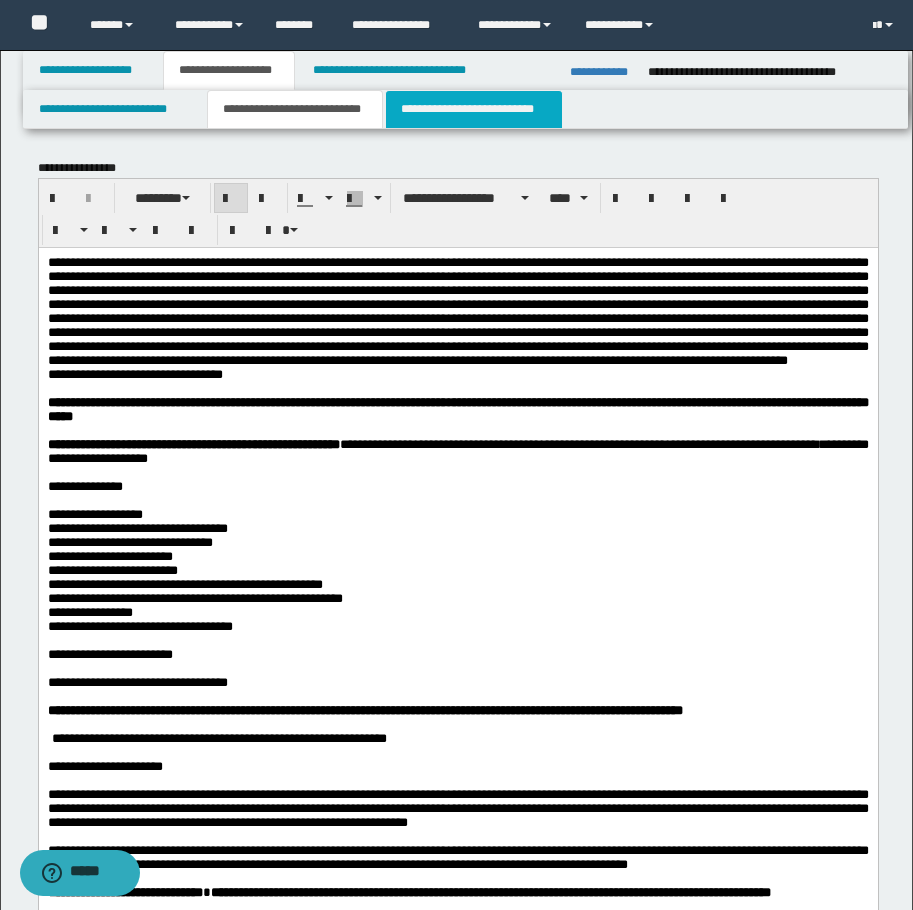 click on "**********" at bounding box center [474, 109] 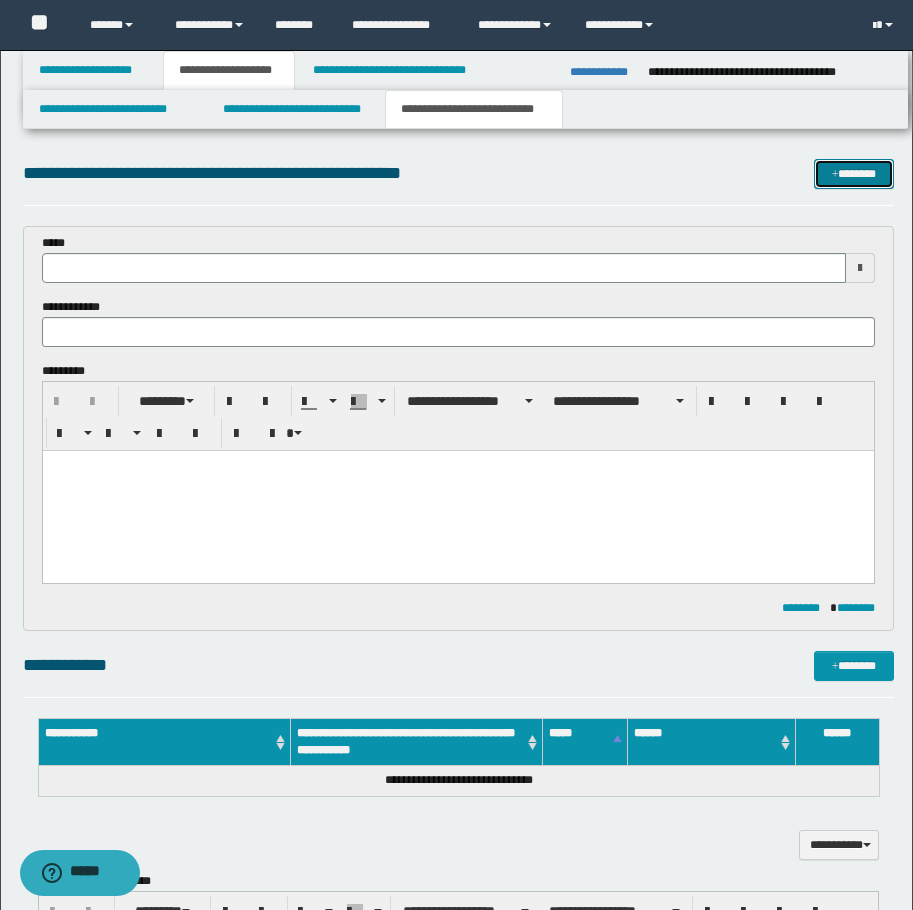 scroll, scrollTop: 0, scrollLeft: 0, axis: both 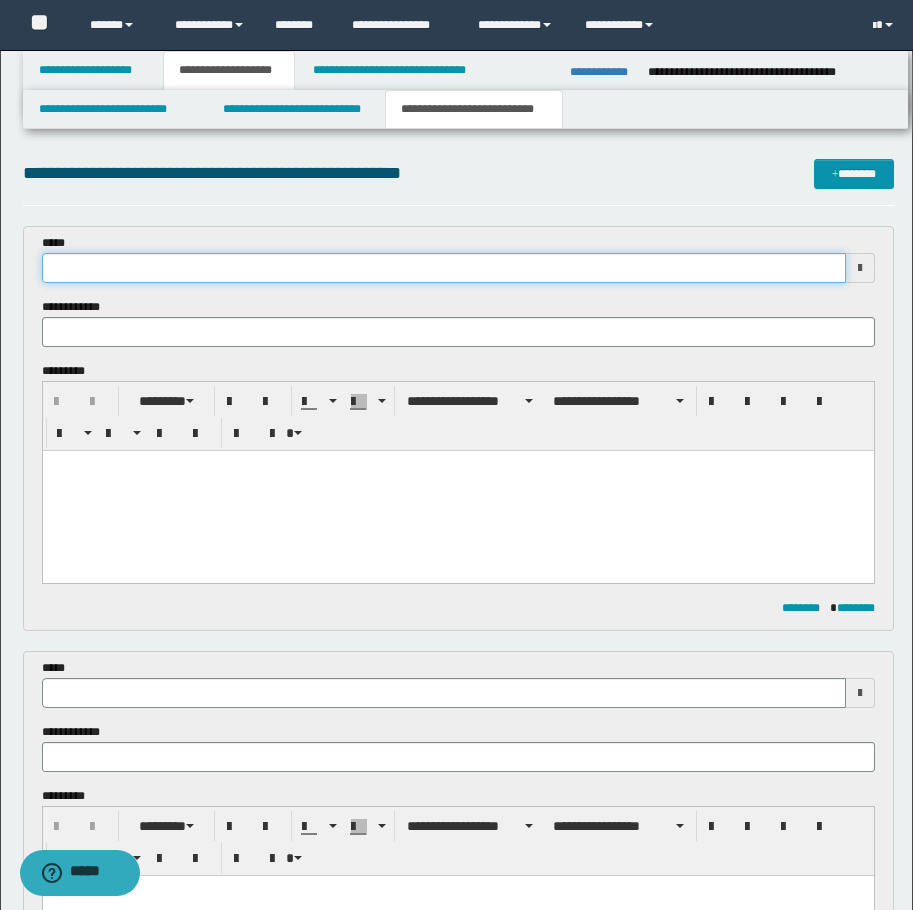 click at bounding box center [444, 268] 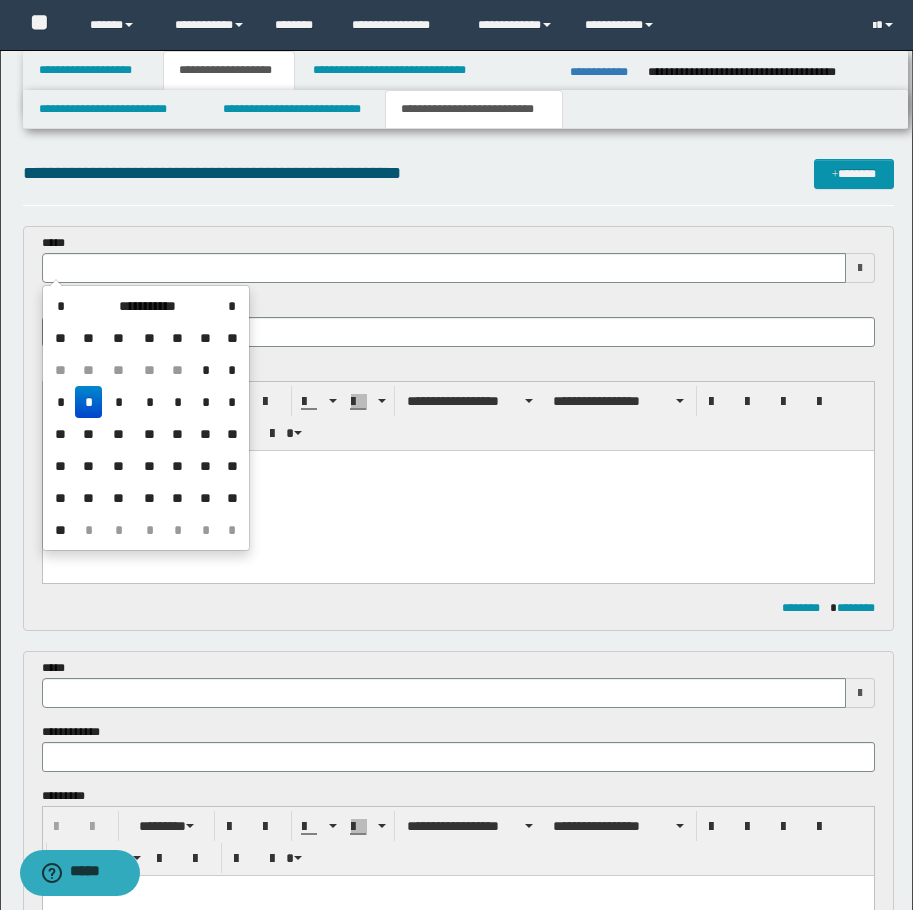 drag, startPoint x: 231, startPoint y: 309, endPoint x: 225, endPoint y: 335, distance: 26.683329 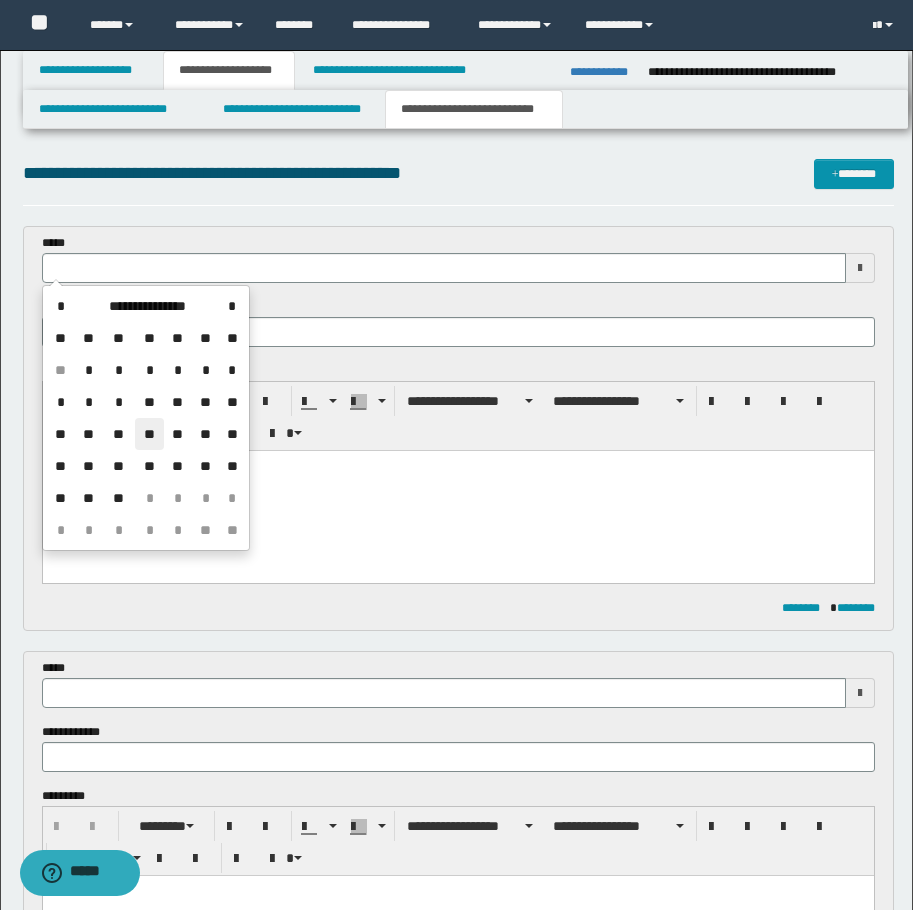 click on "**" at bounding box center (149, 434) 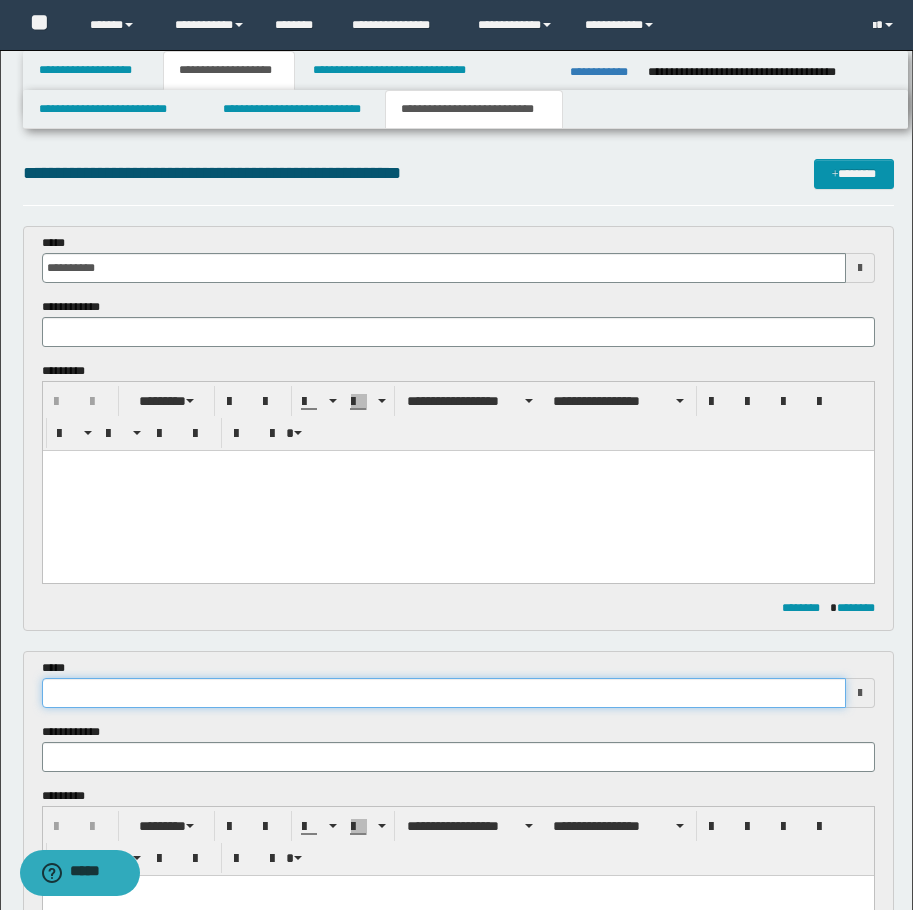 click at bounding box center (444, 693) 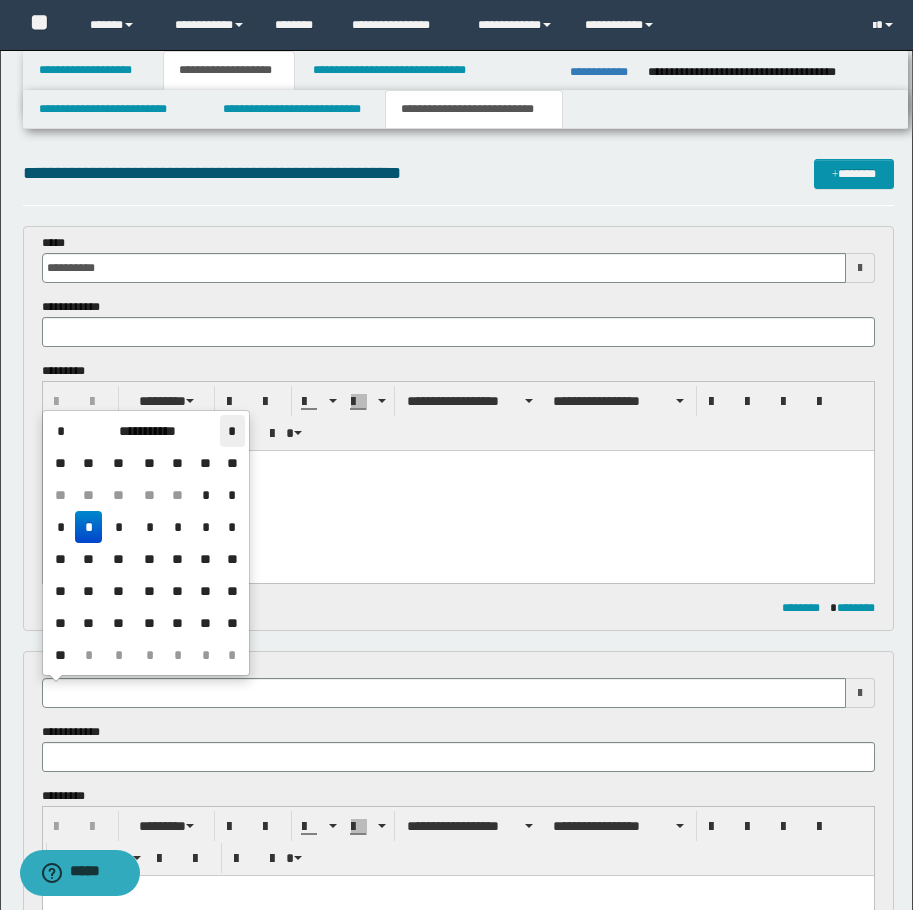 click on "*" at bounding box center [232, 431] 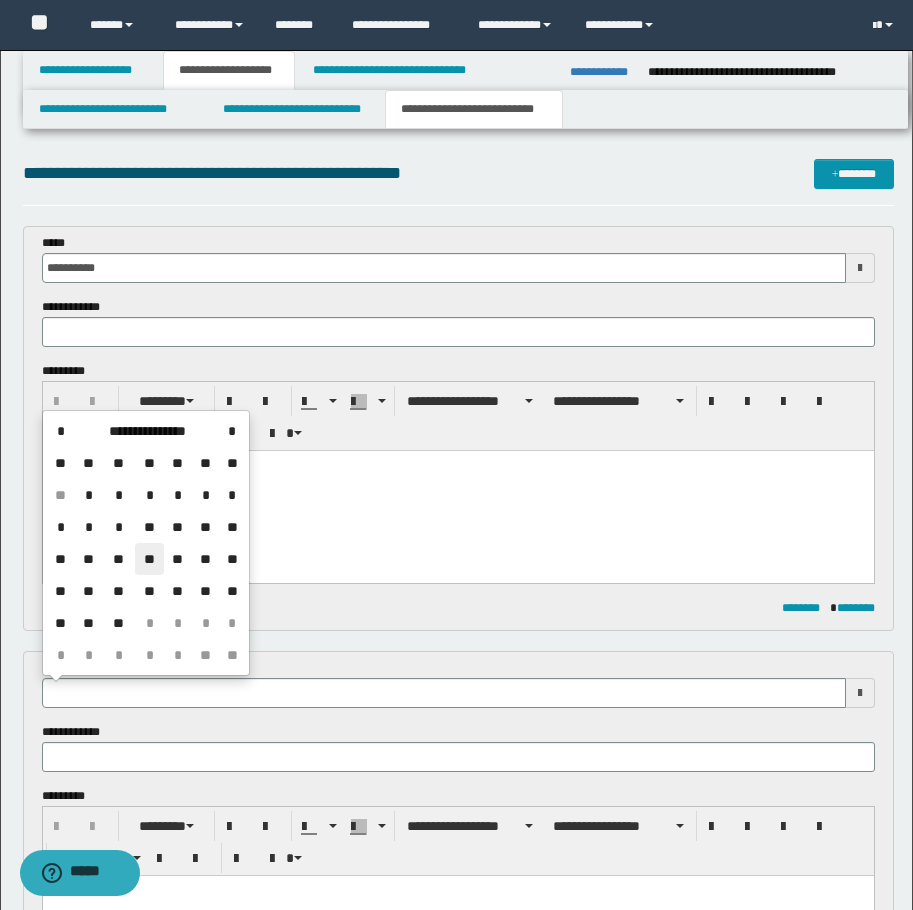 click on "**" at bounding box center (149, 559) 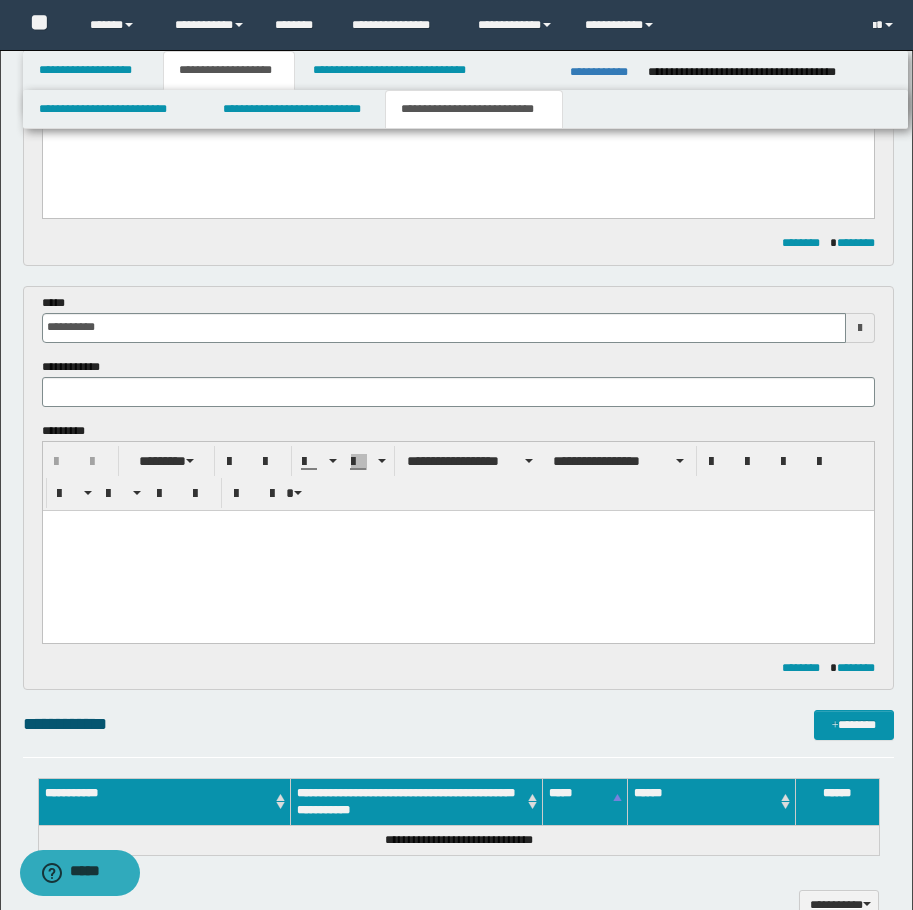 scroll, scrollTop: 400, scrollLeft: 0, axis: vertical 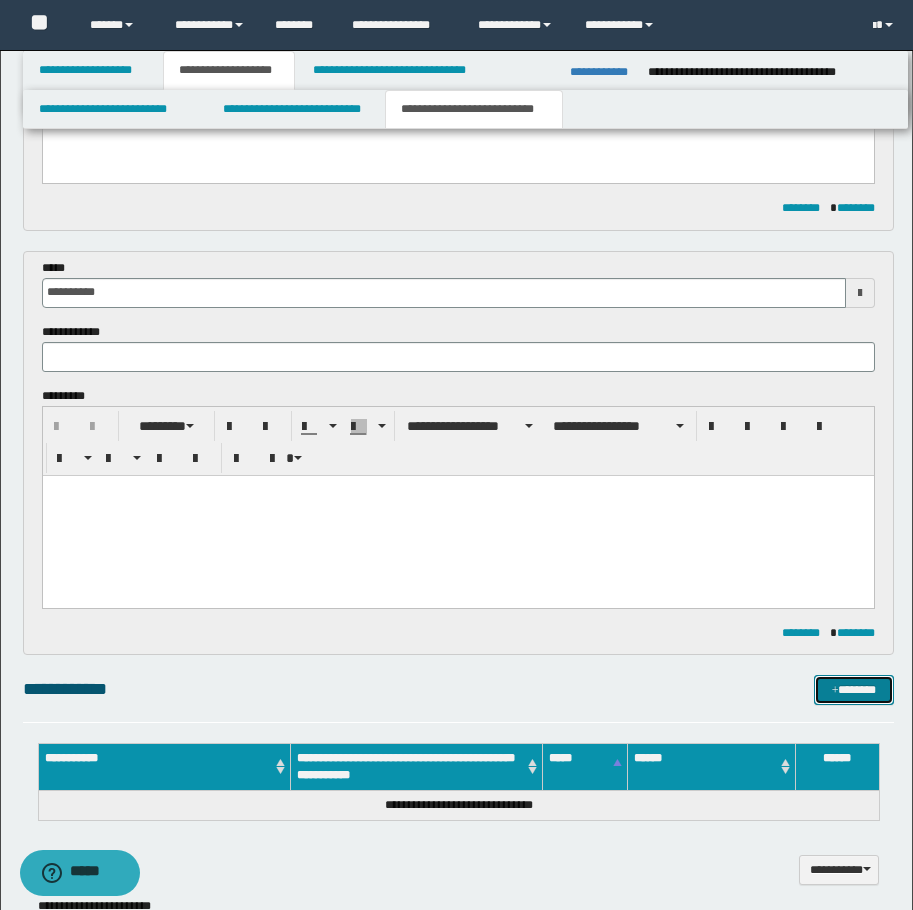 click on "*******" at bounding box center (854, 690) 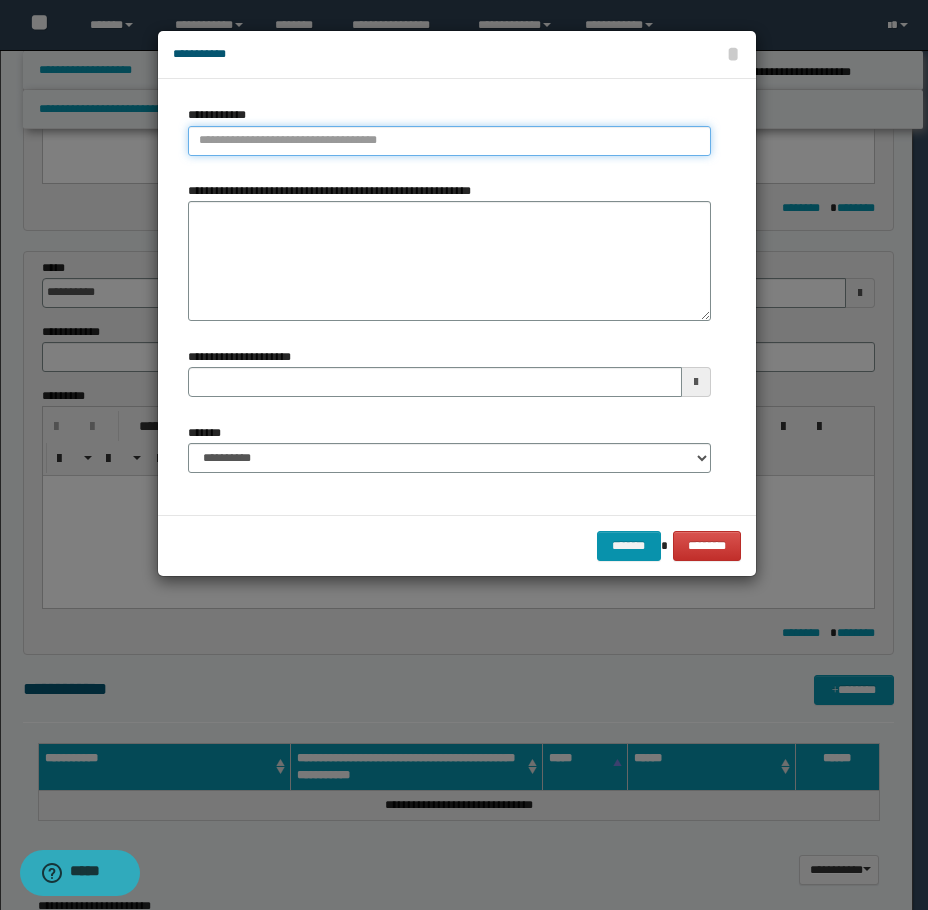 click on "**********" at bounding box center (449, 141) 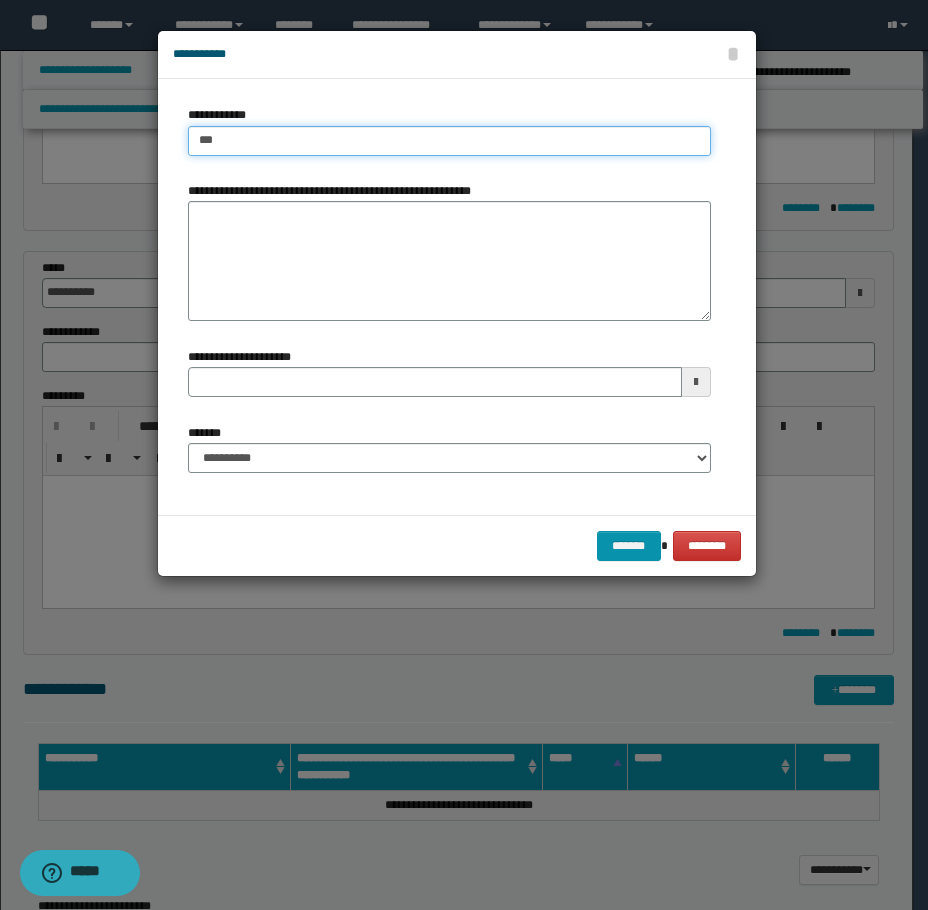 type on "****" 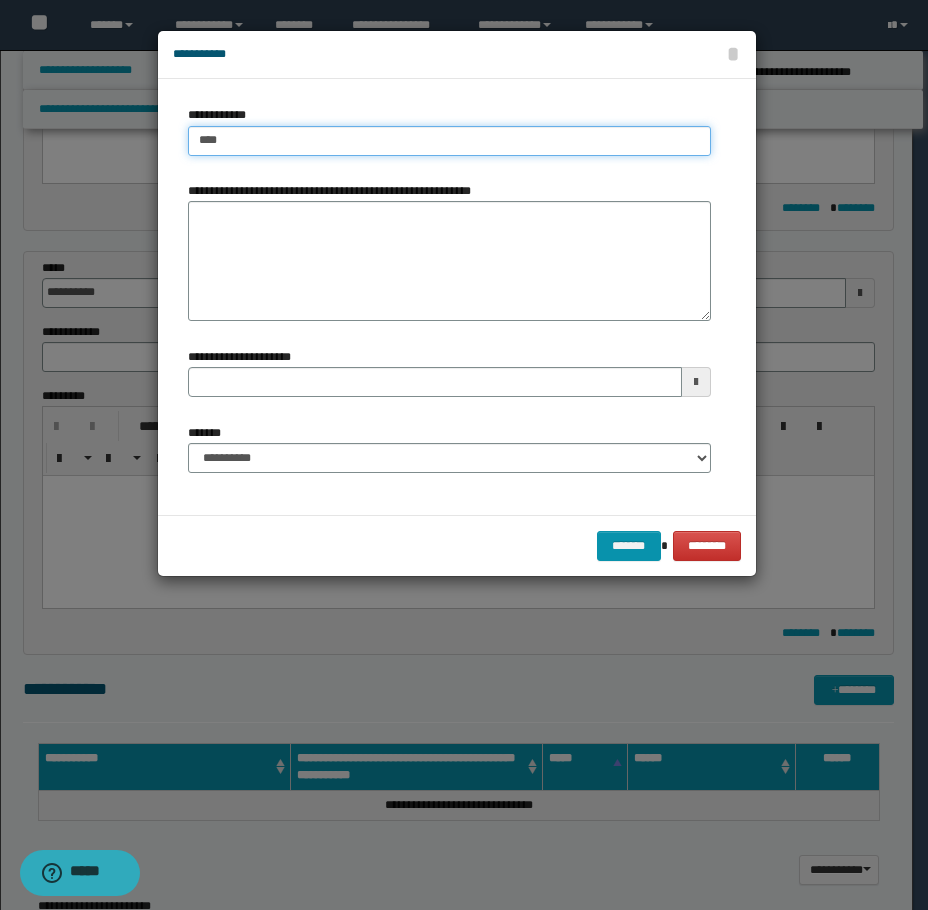 type on "****" 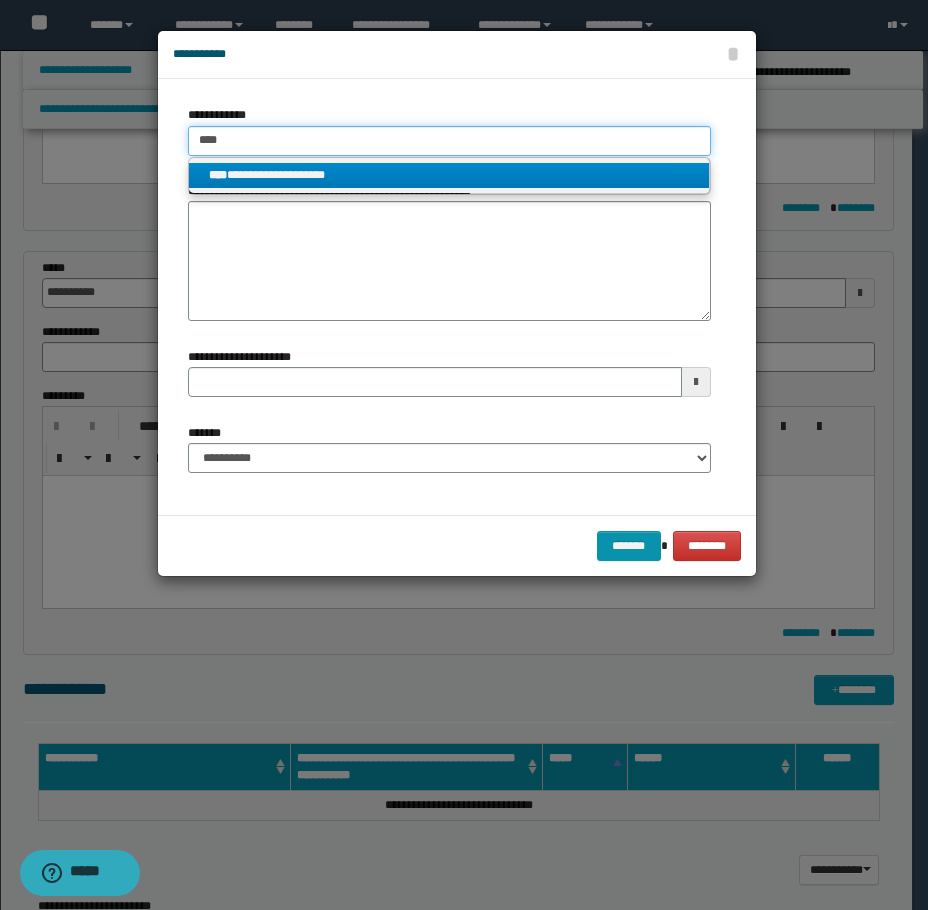type on "****" 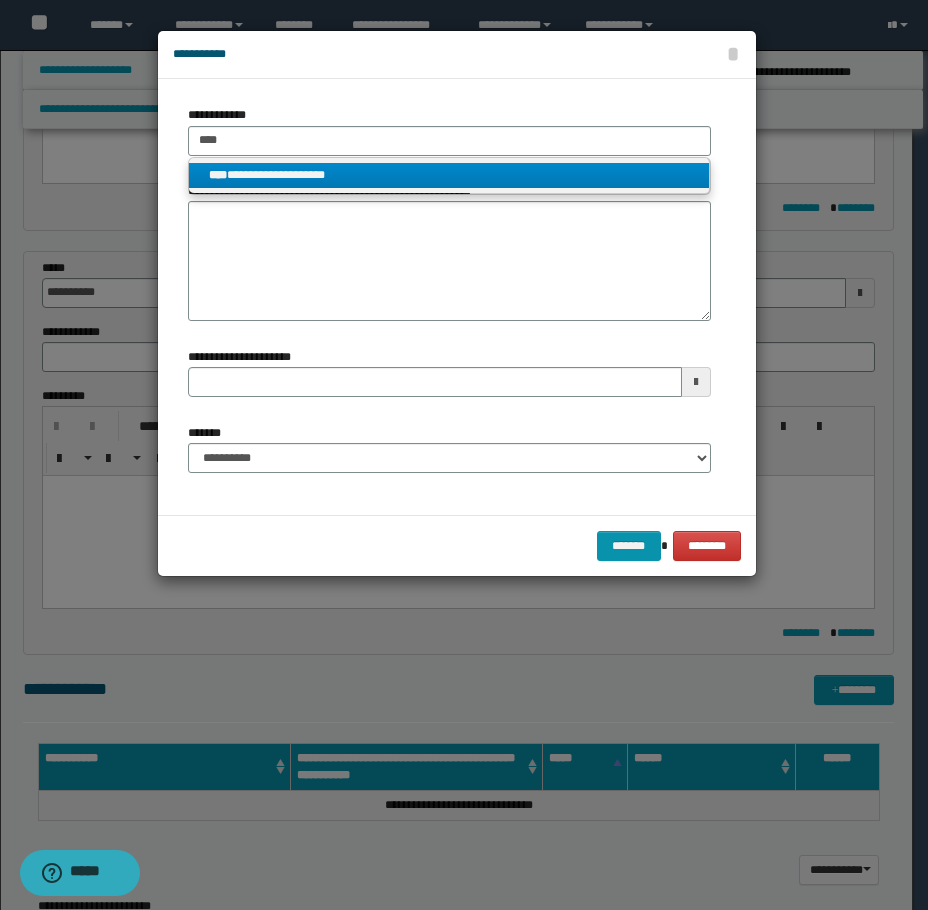 click on "**********" at bounding box center [449, 175] 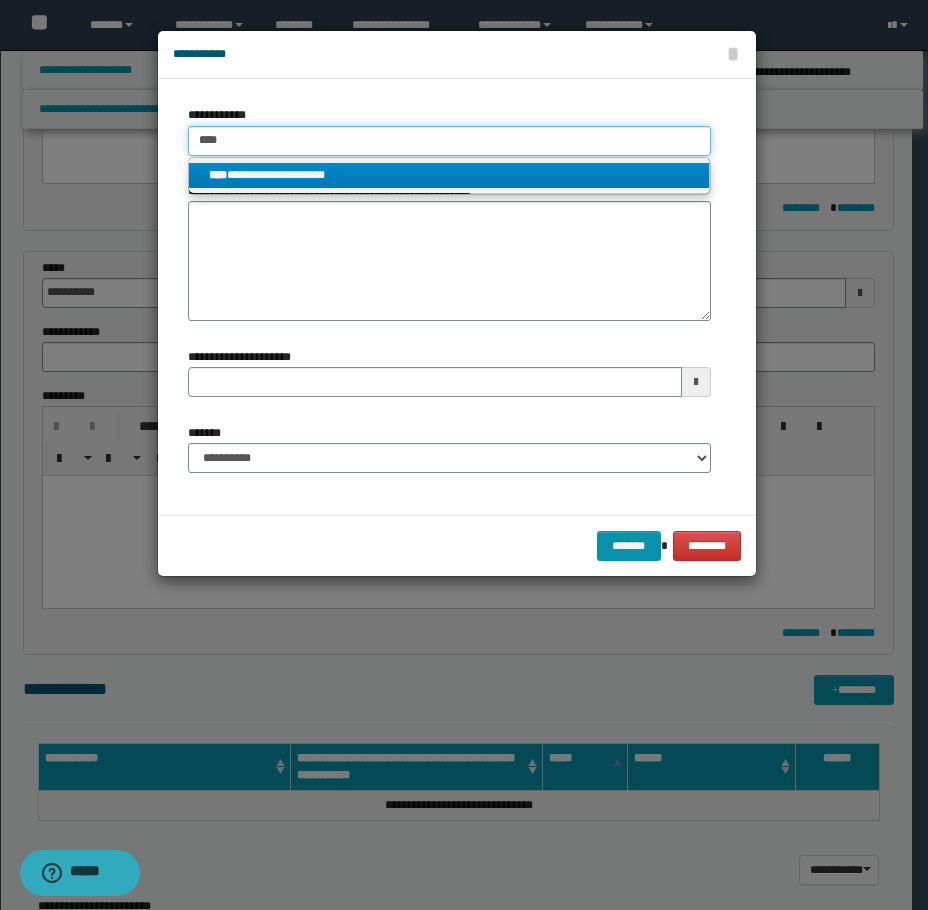 type 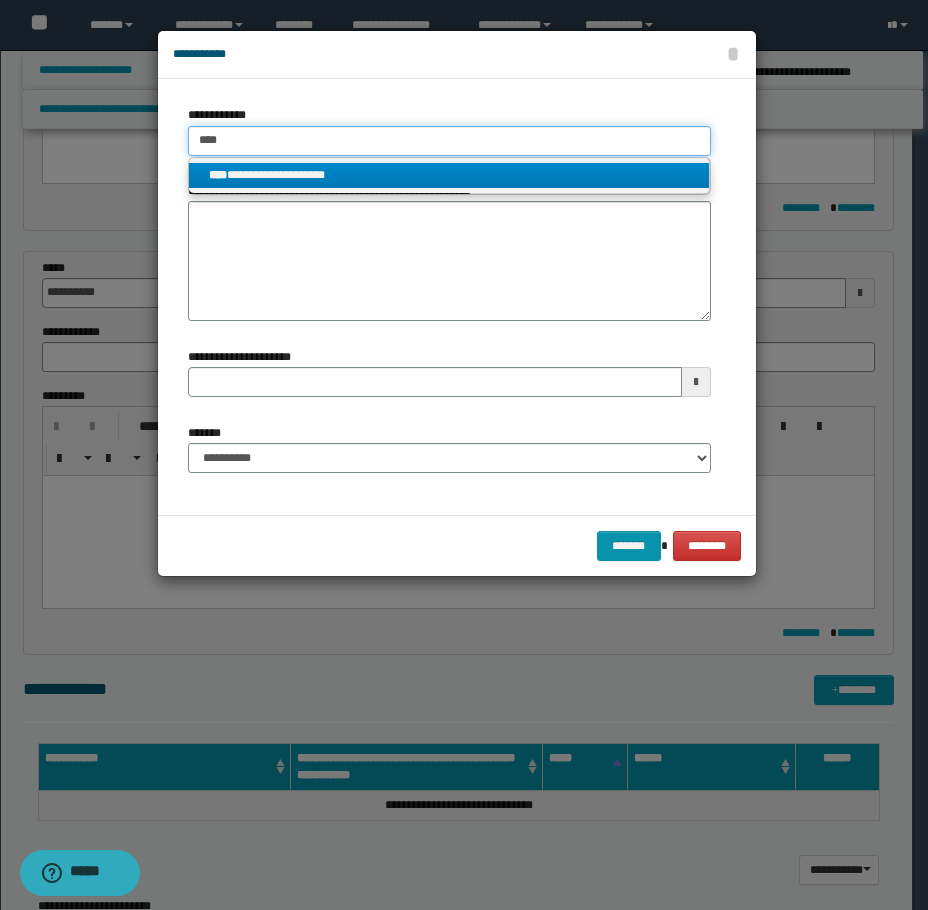 type on "**********" 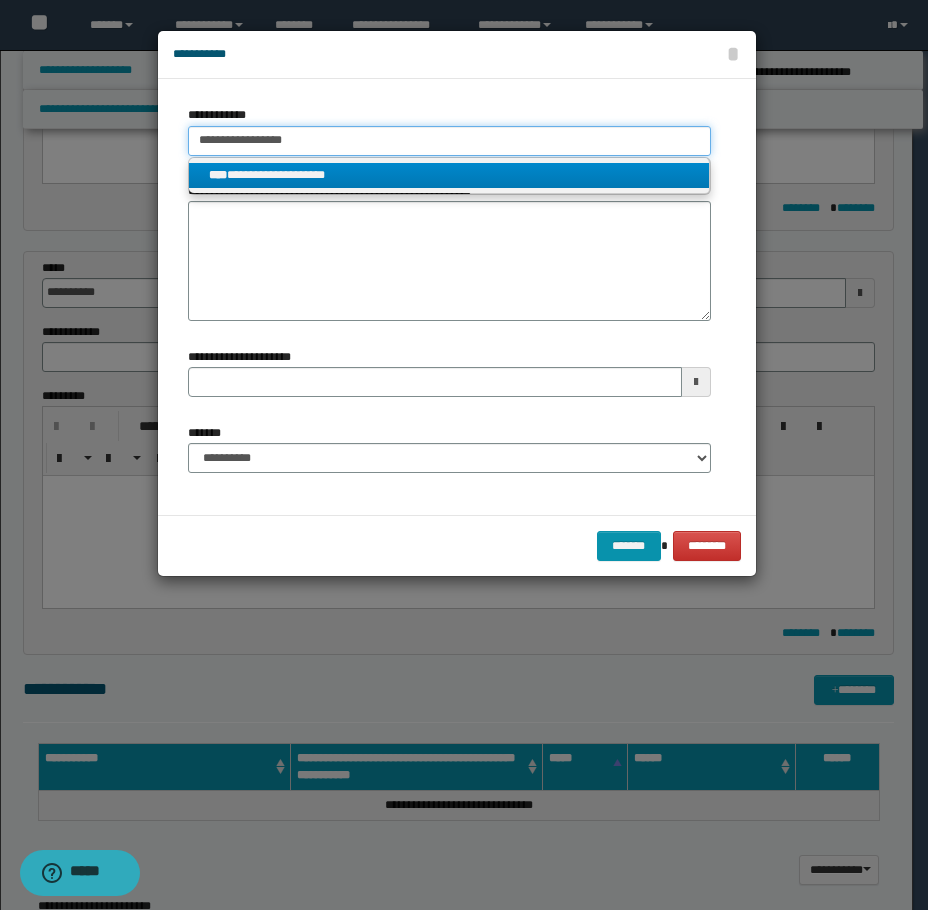 type 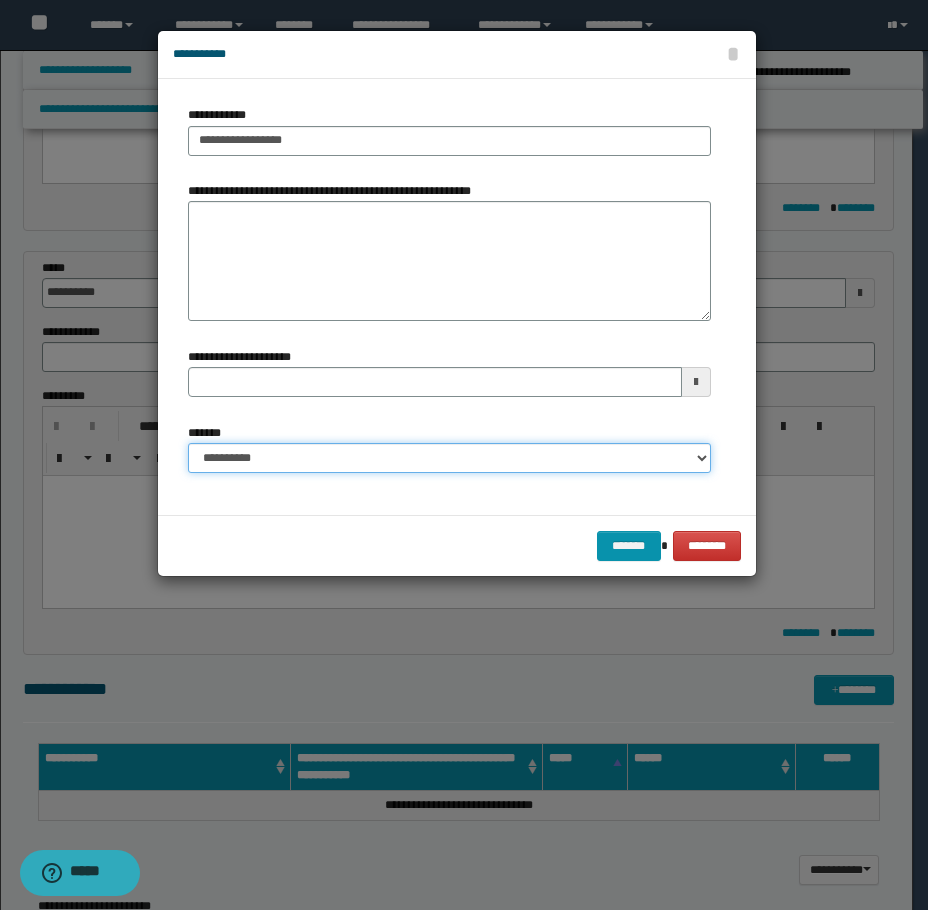 drag, startPoint x: 482, startPoint y: 447, endPoint x: 466, endPoint y: 472, distance: 29.681644 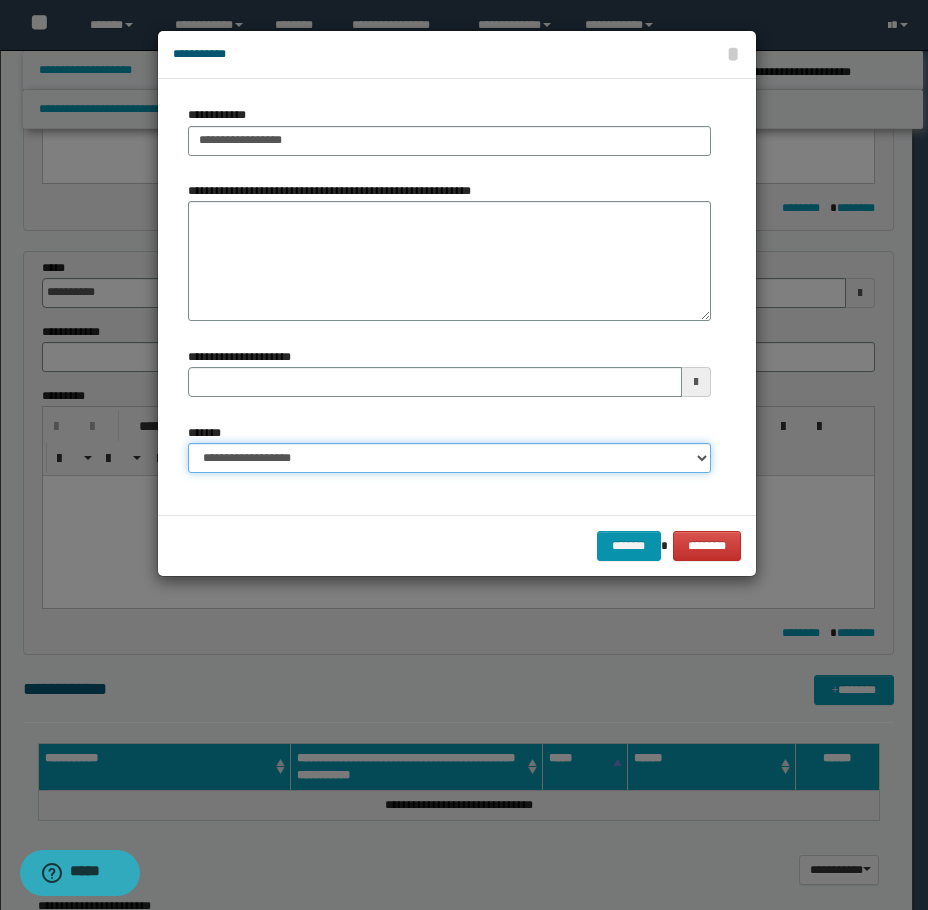 click on "**********" at bounding box center [449, 458] 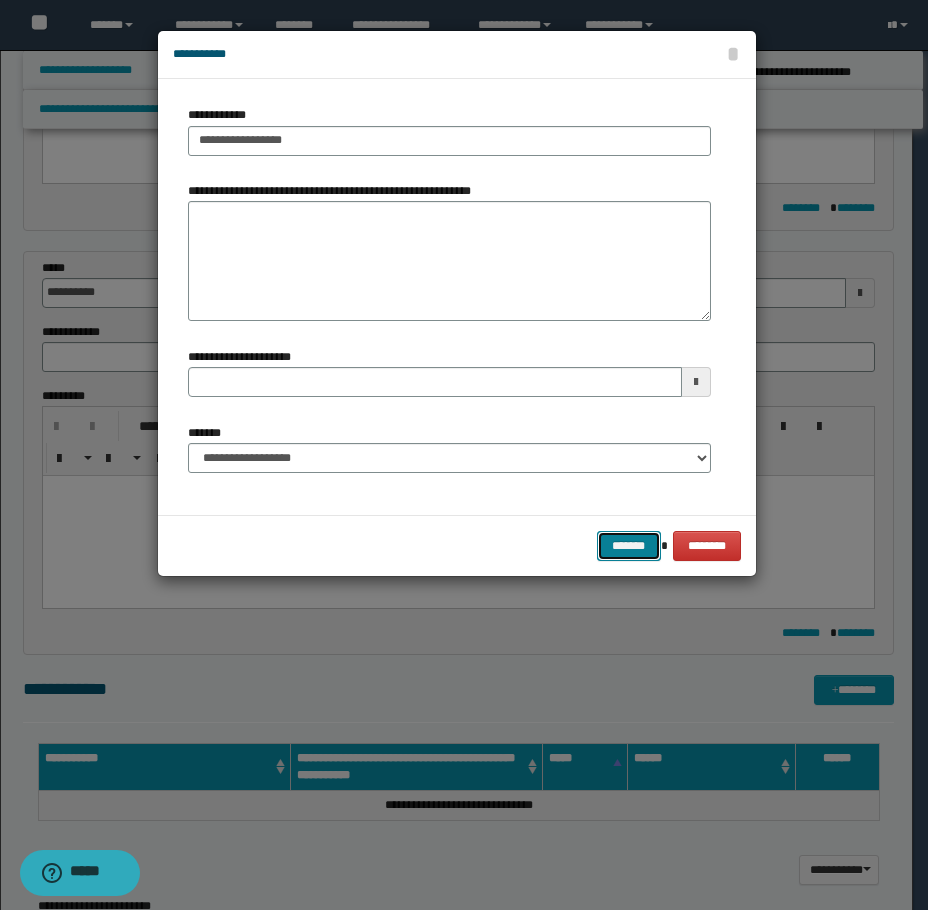 click on "*******" at bounding box center (629, 546) 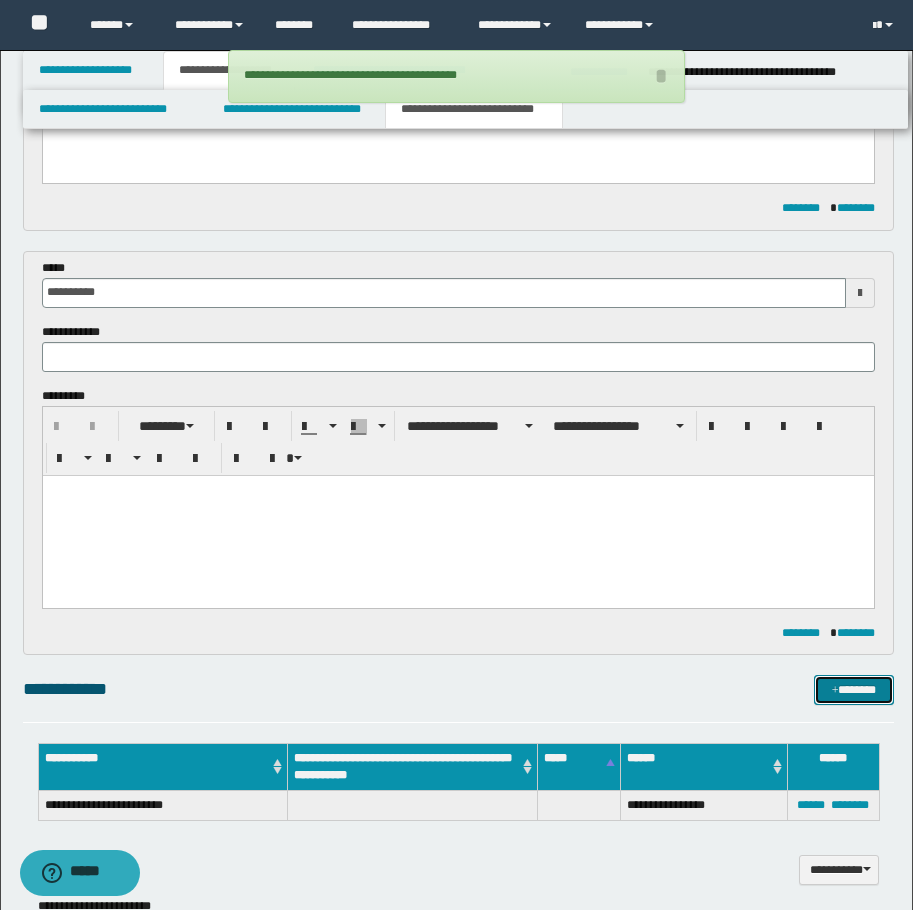 click on "*******" at bounding box center (854, 690) 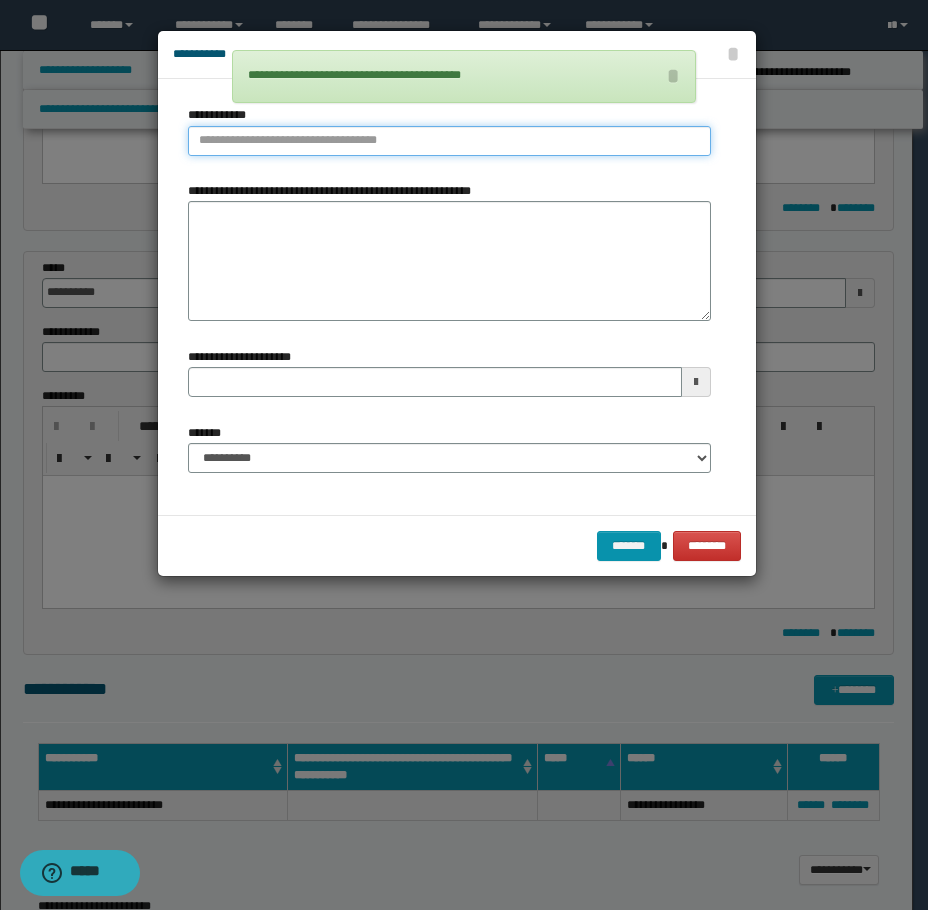 type on "**********" 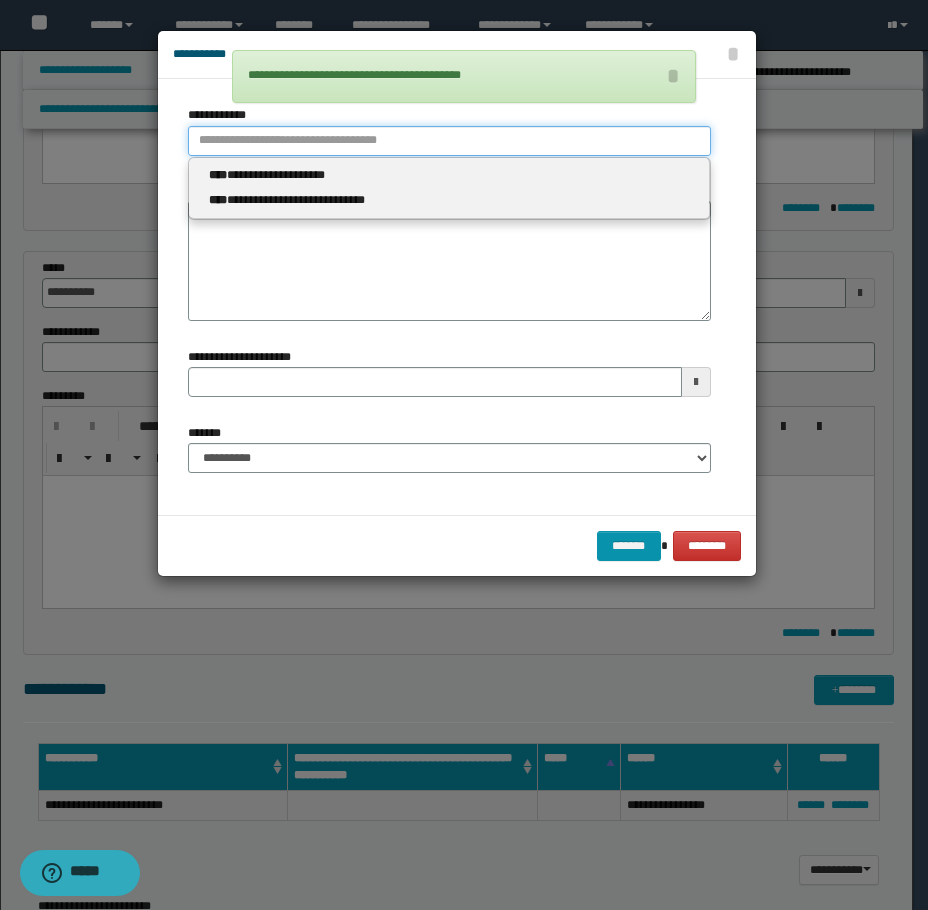 click on "**********" at bounding box center (449, 141) 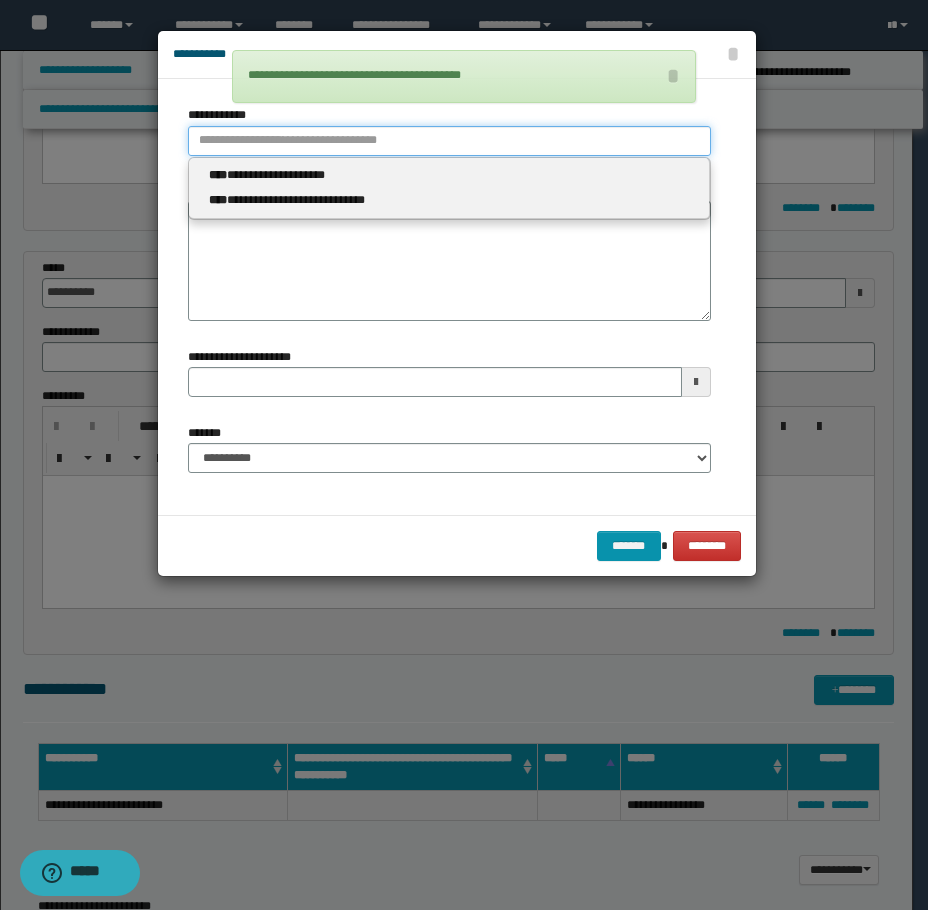 type 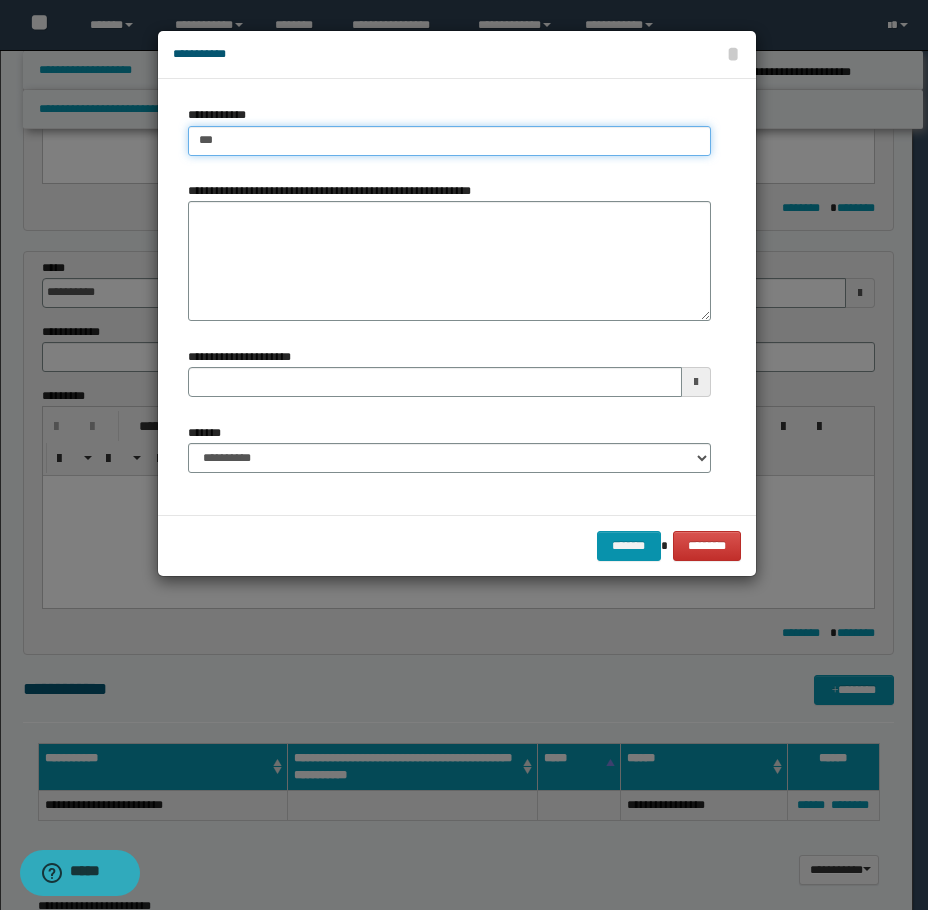 type on "****" 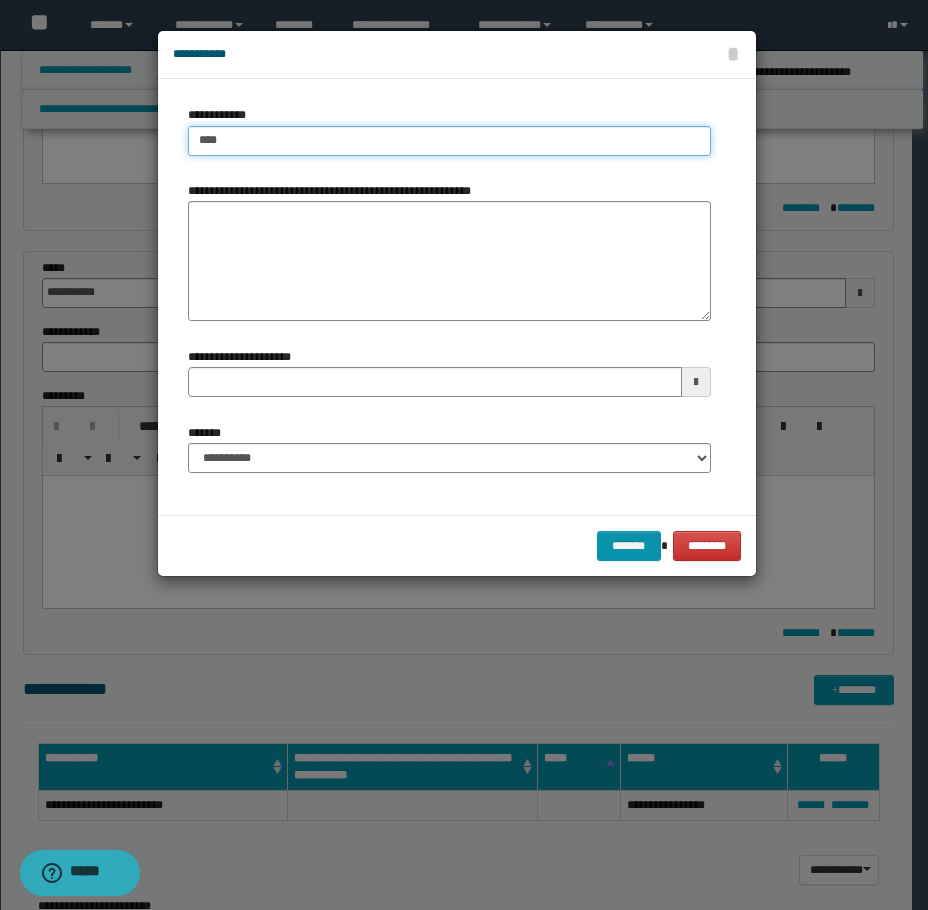 type on "****" 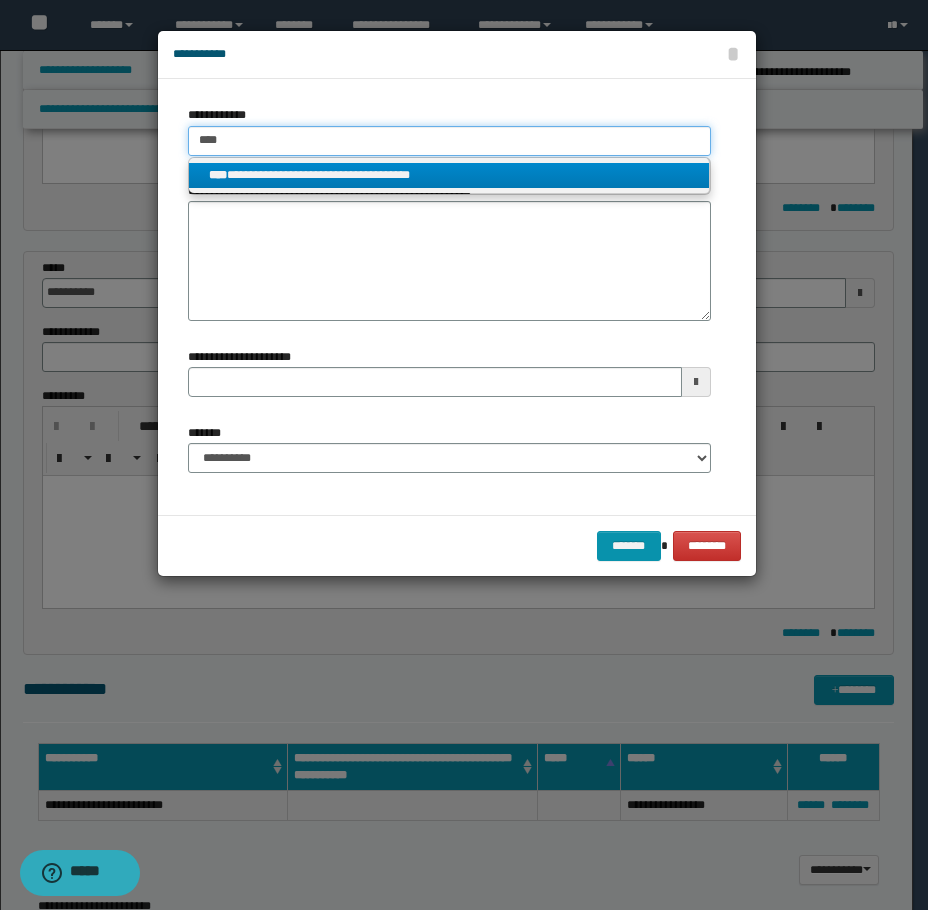 type on "****" 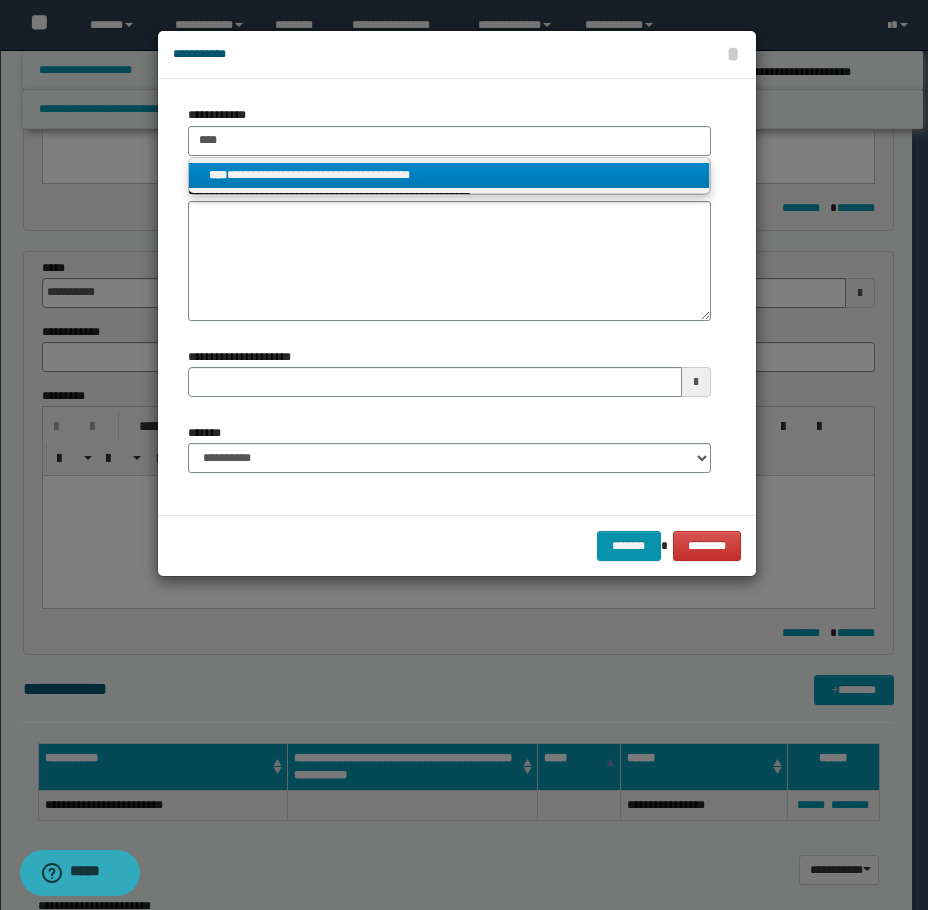 click on "**********" at bounding box center [449, 175] 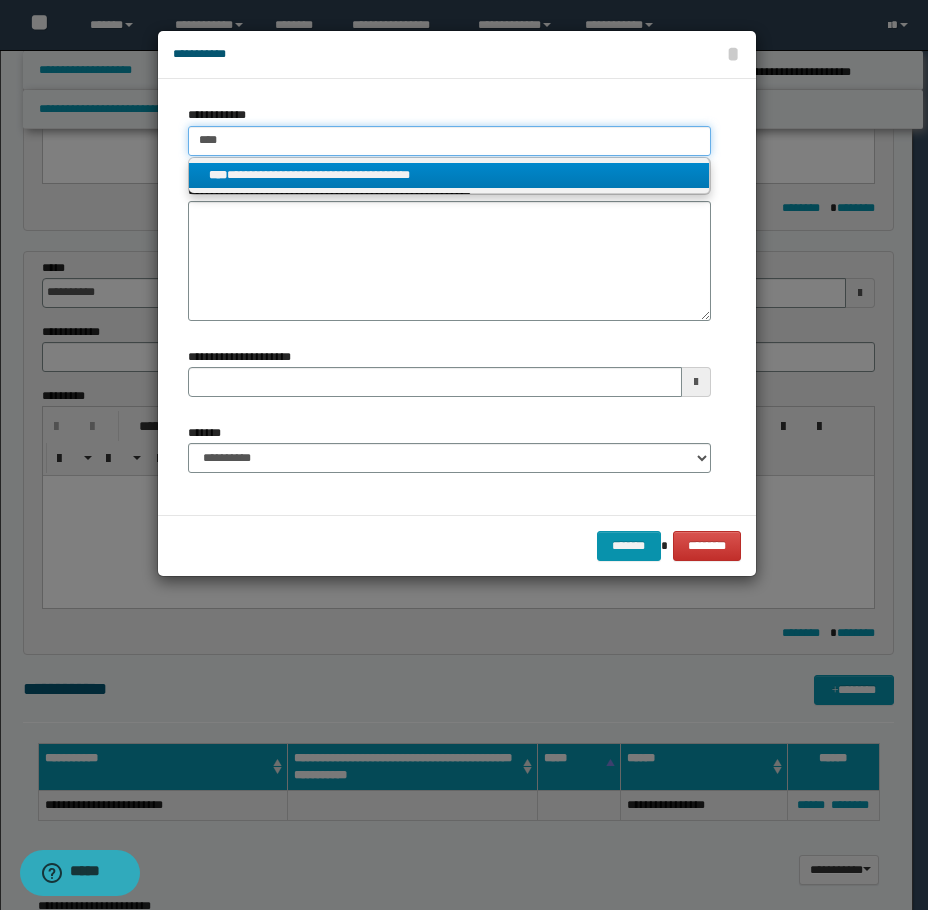 type 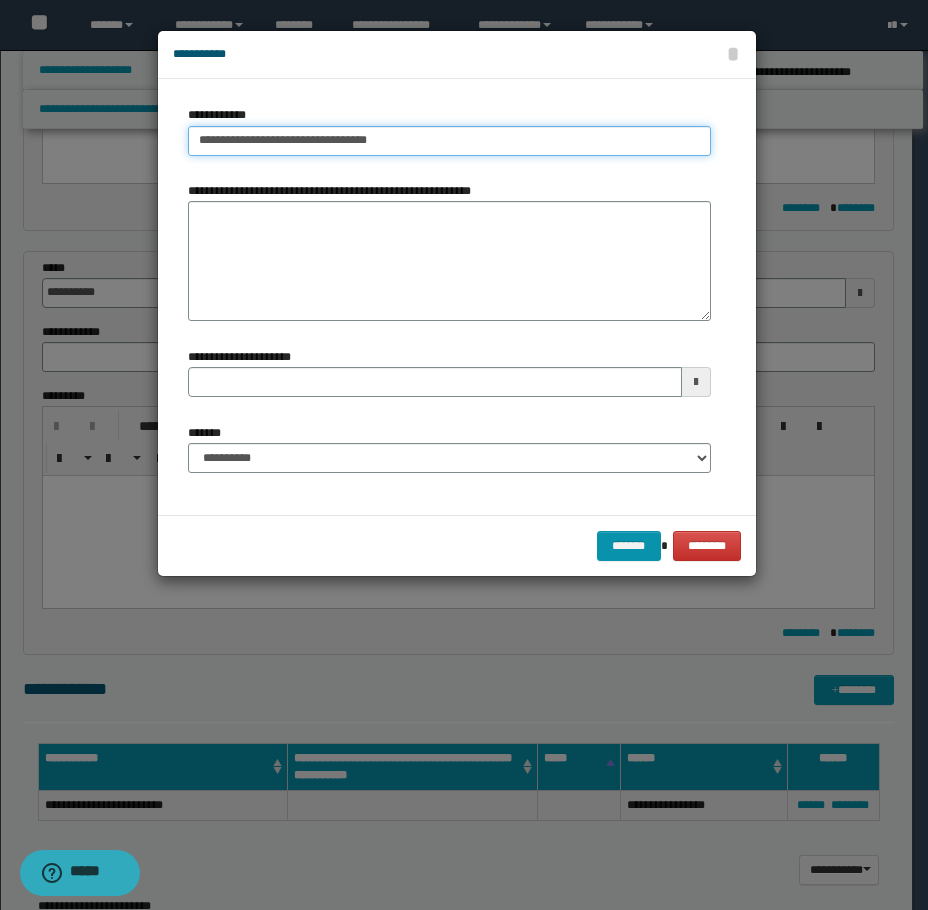 type 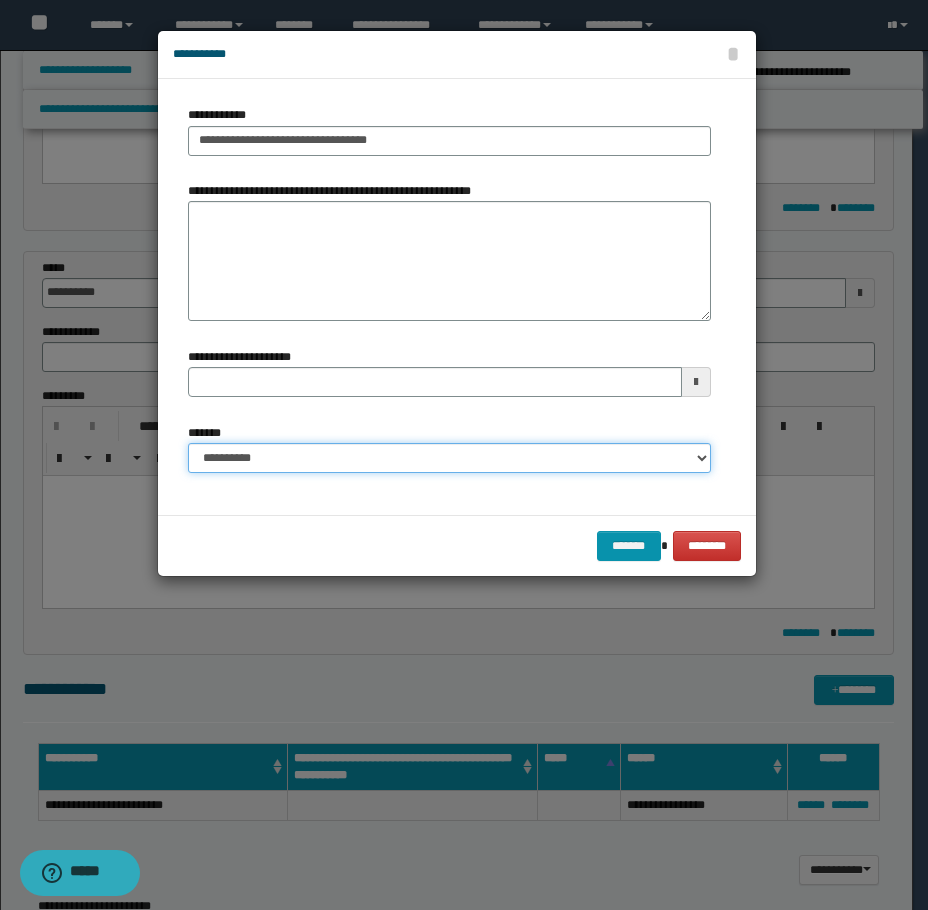 click on "**********" at bounding box center (449, 458) 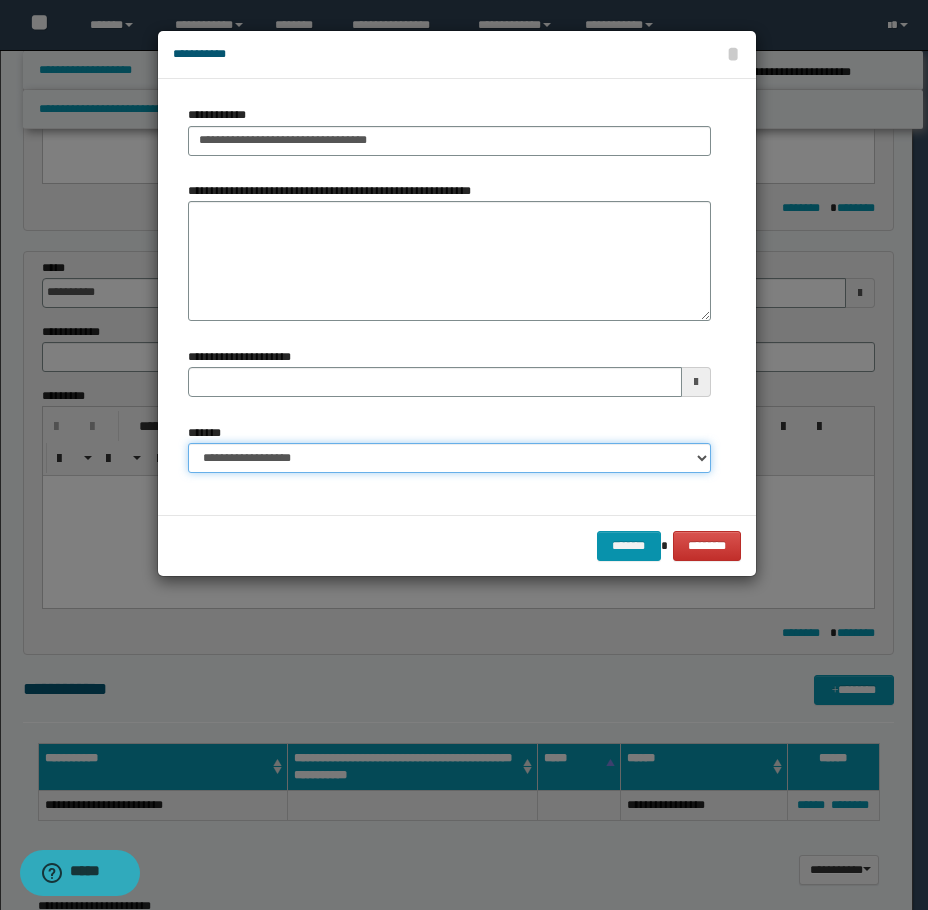 click on "**********" at bounding box center (449, 458) 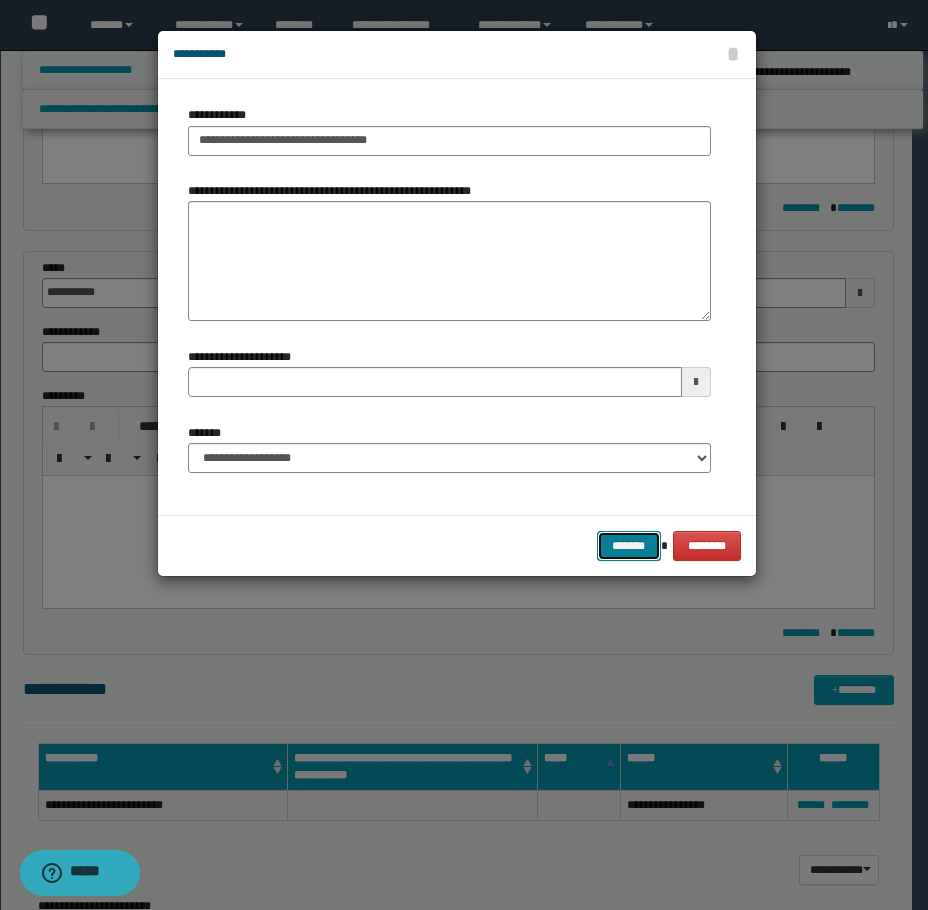 click on "*******" at bounding box center [629, 546] 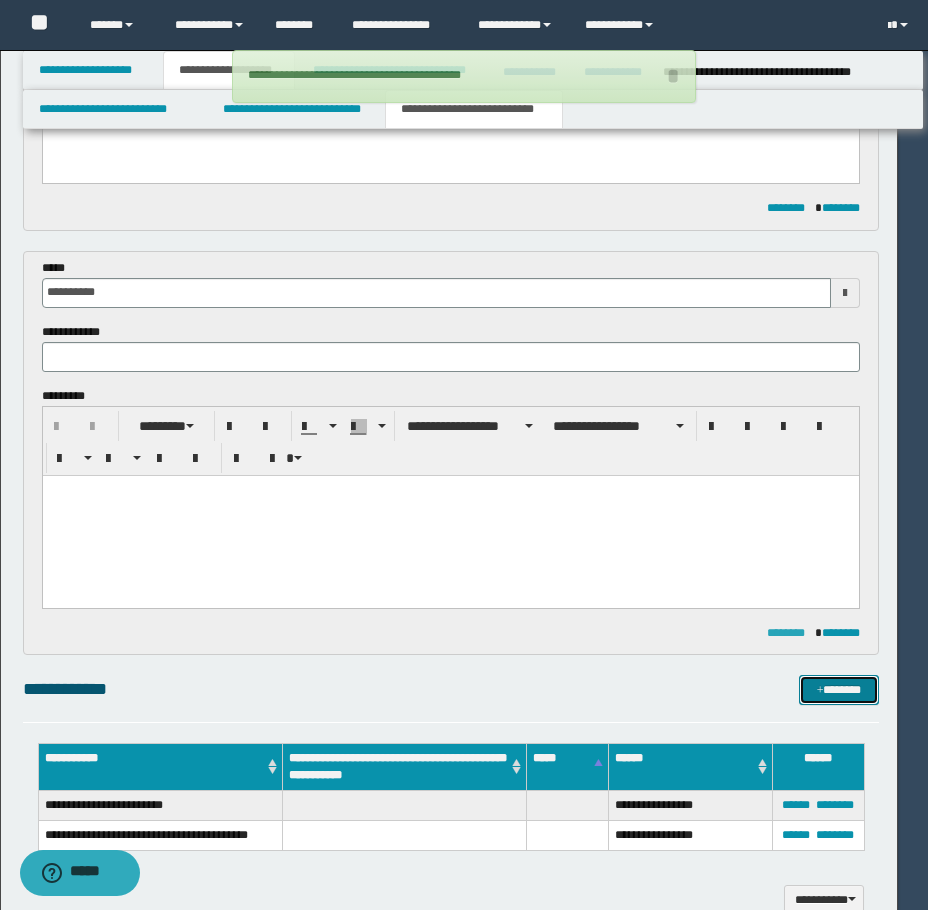 type 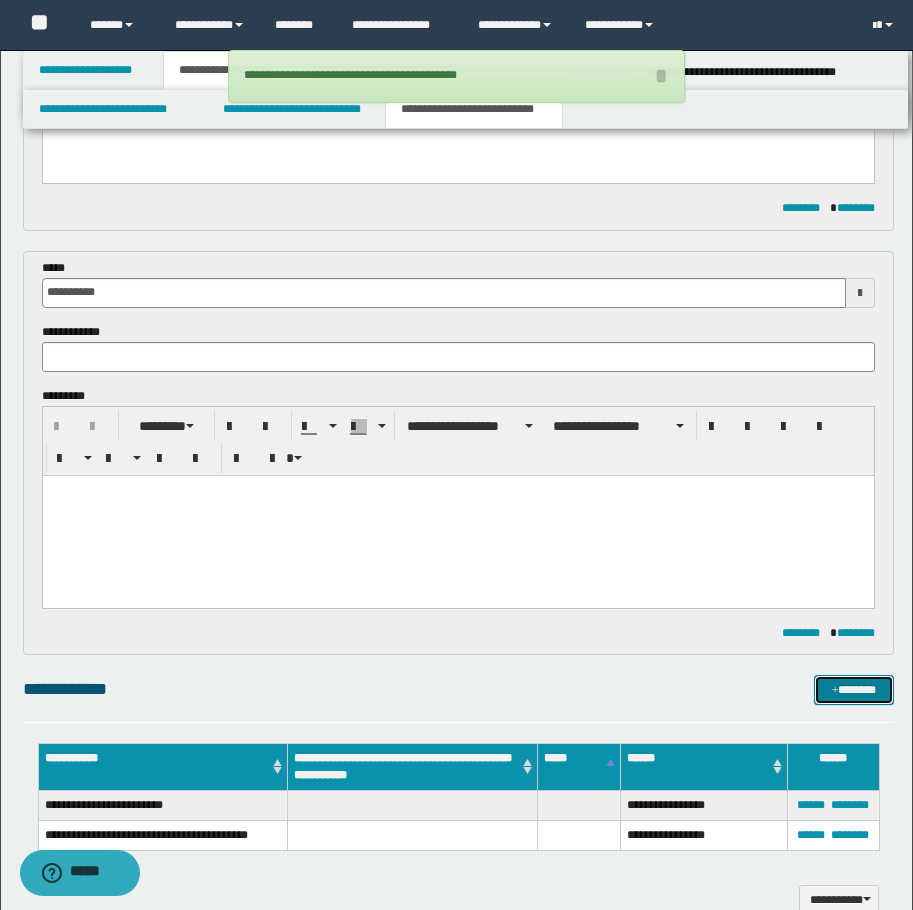 click on "*******" at bounding box center (854, 690) 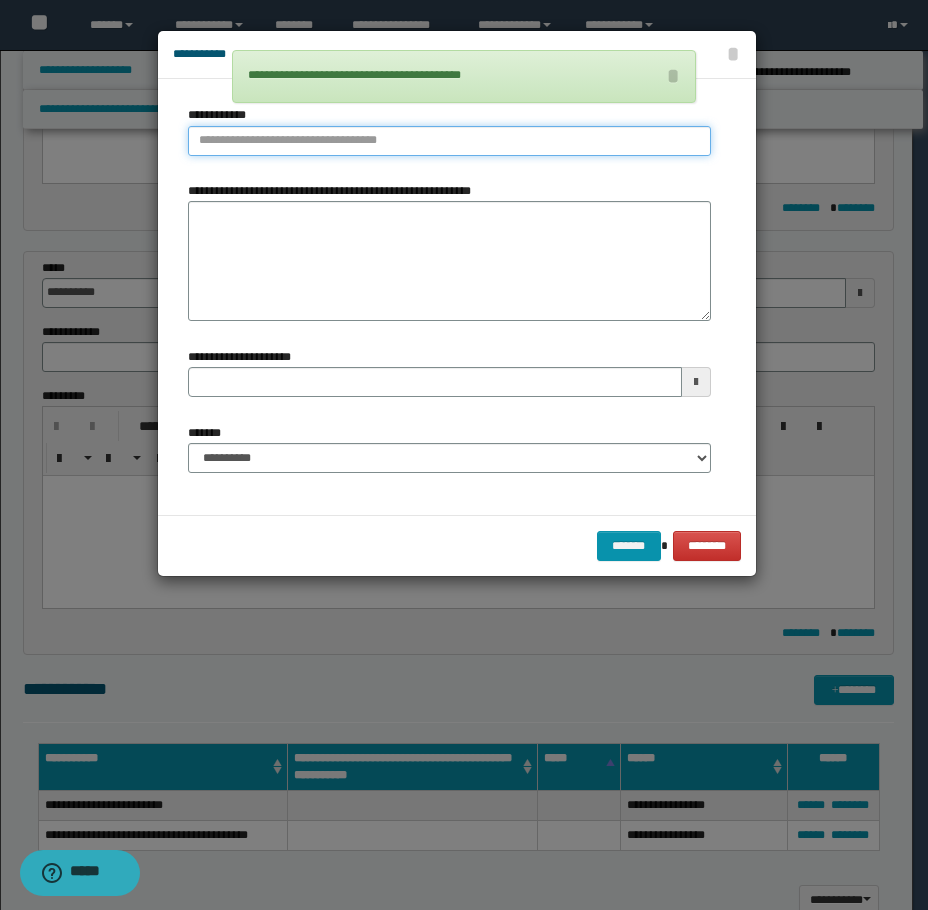 type on "**********" 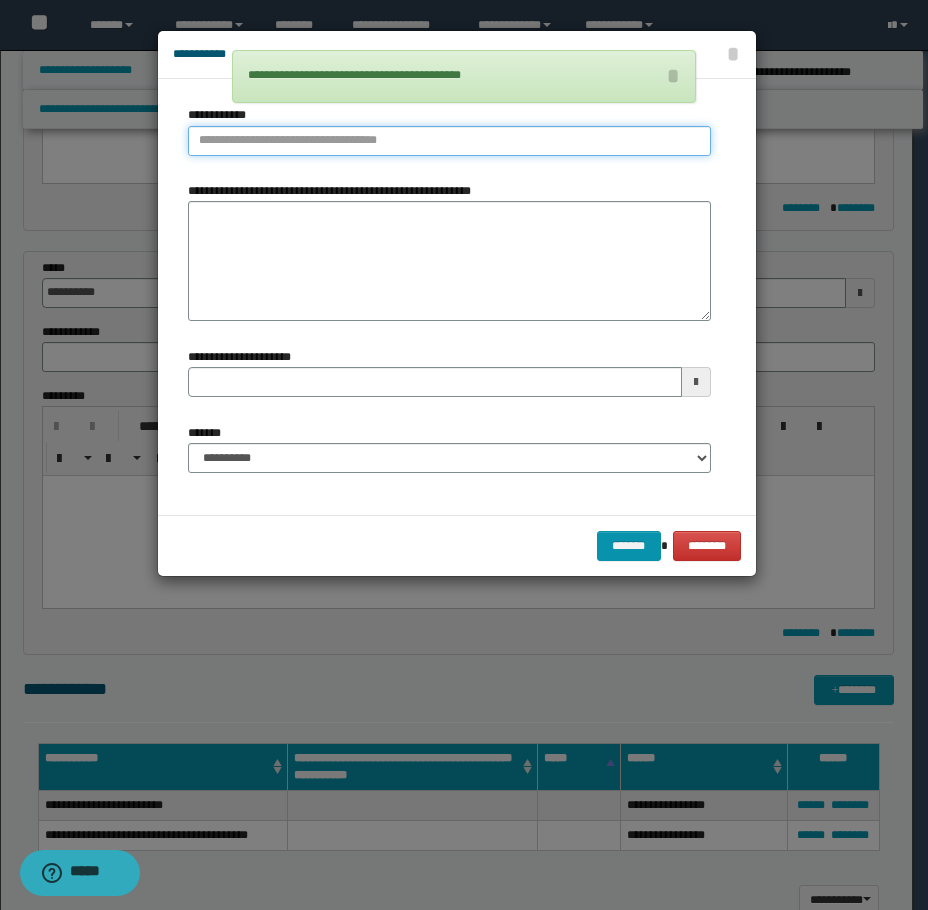 click on "**********" at bounding box center [449, 141] 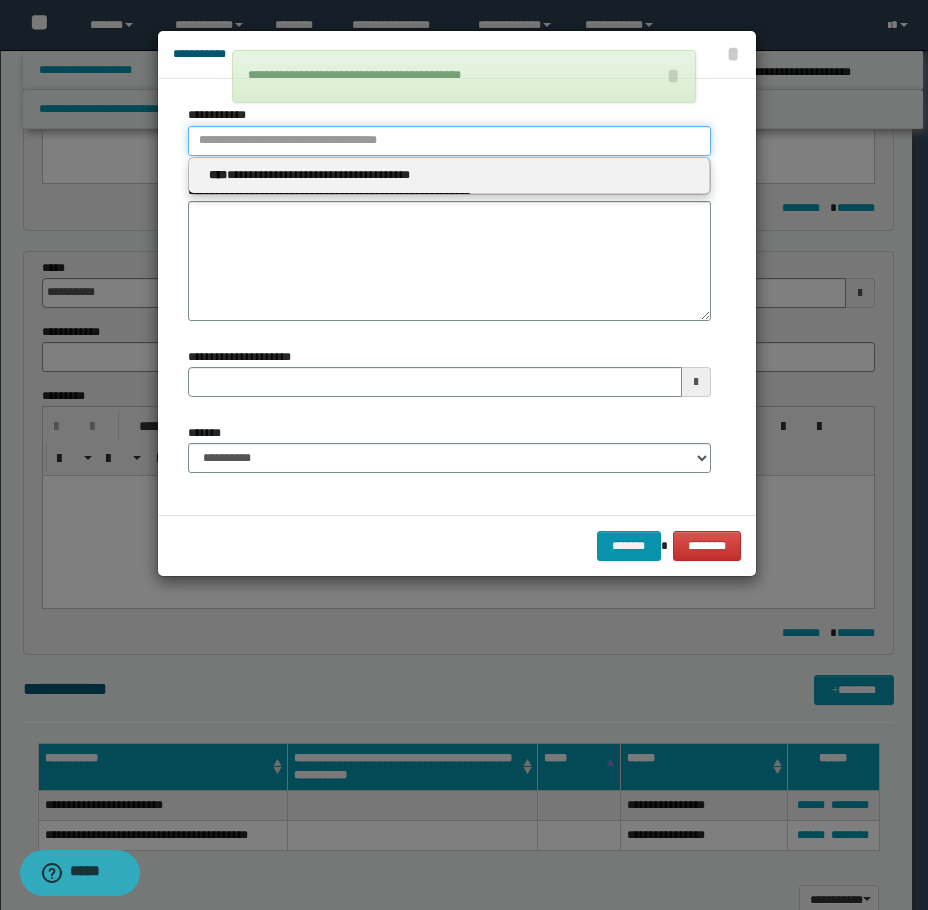 type 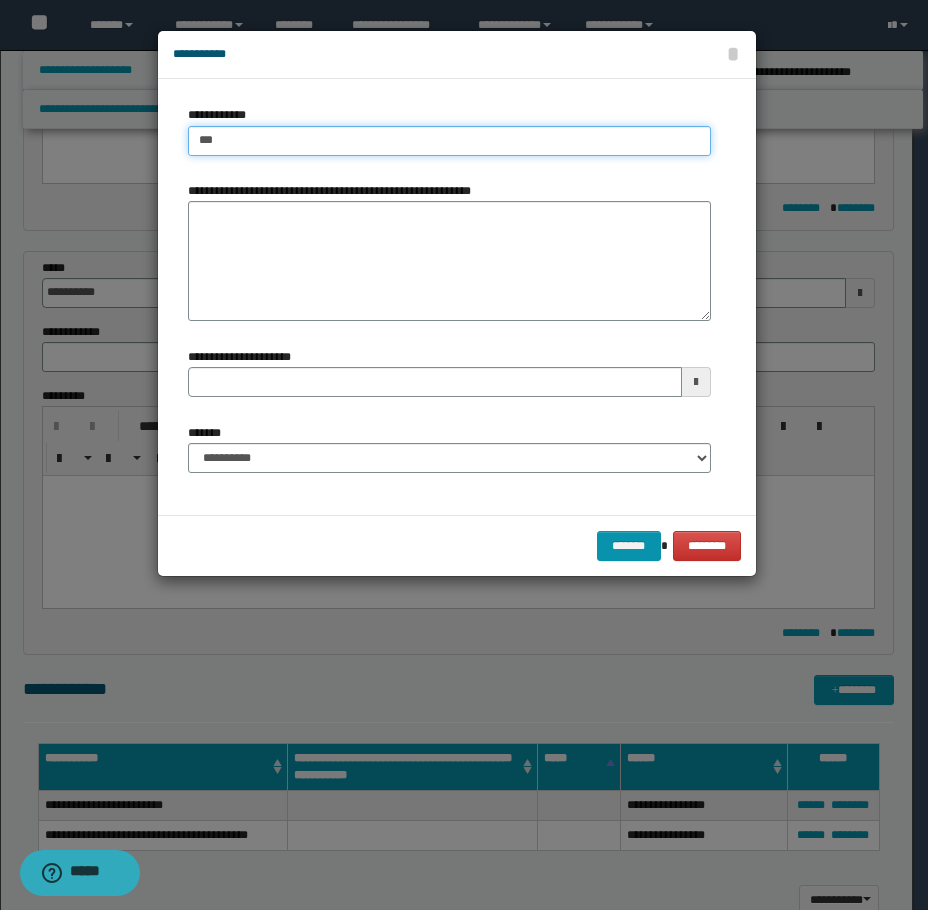 type on "****" 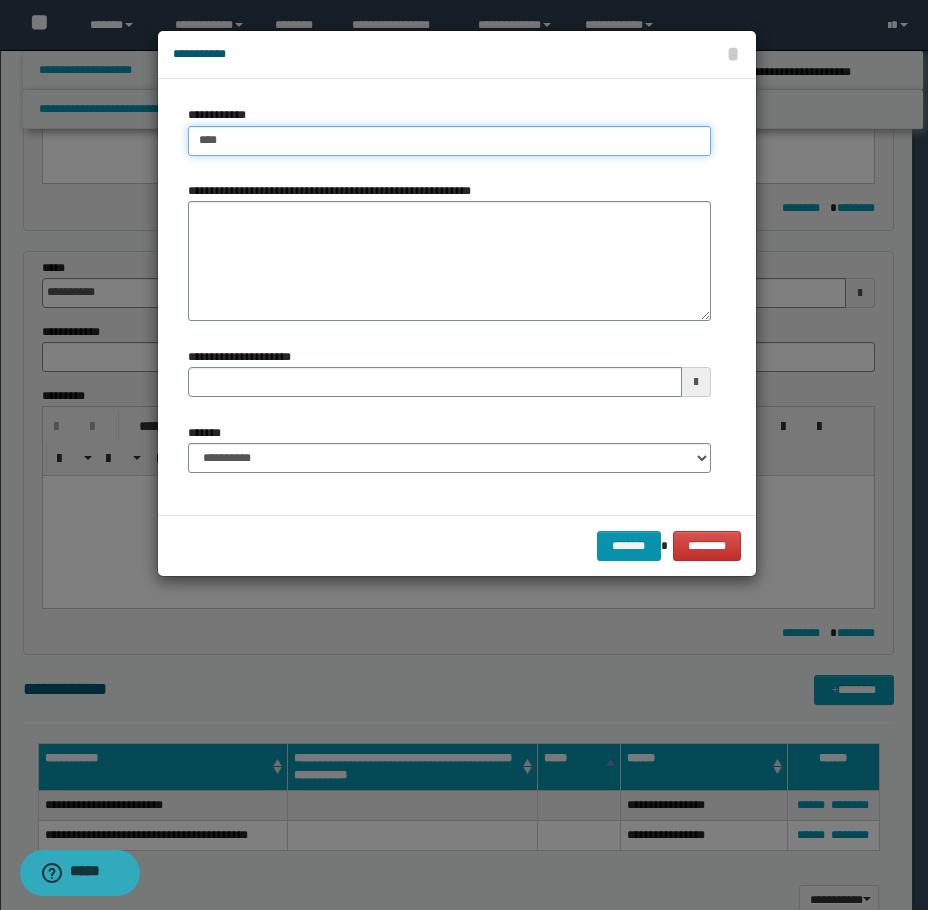 type on "****" 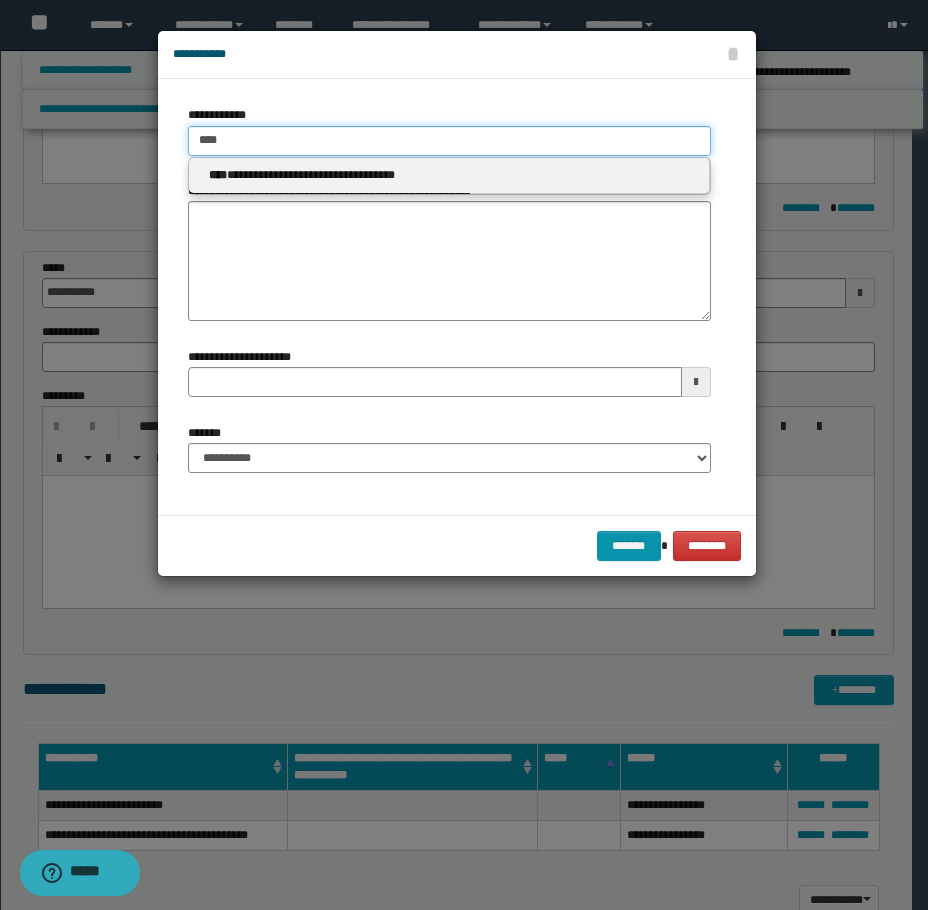 type on "****" 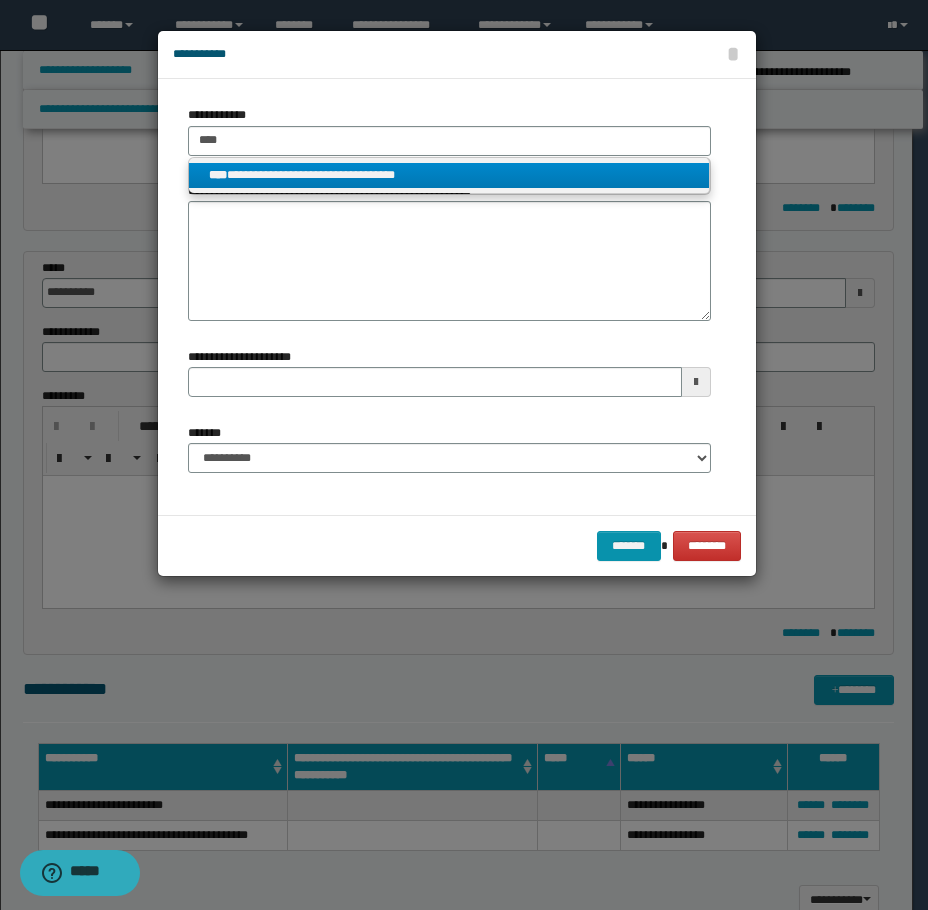 click on "****" at bounding box center [218, 175] 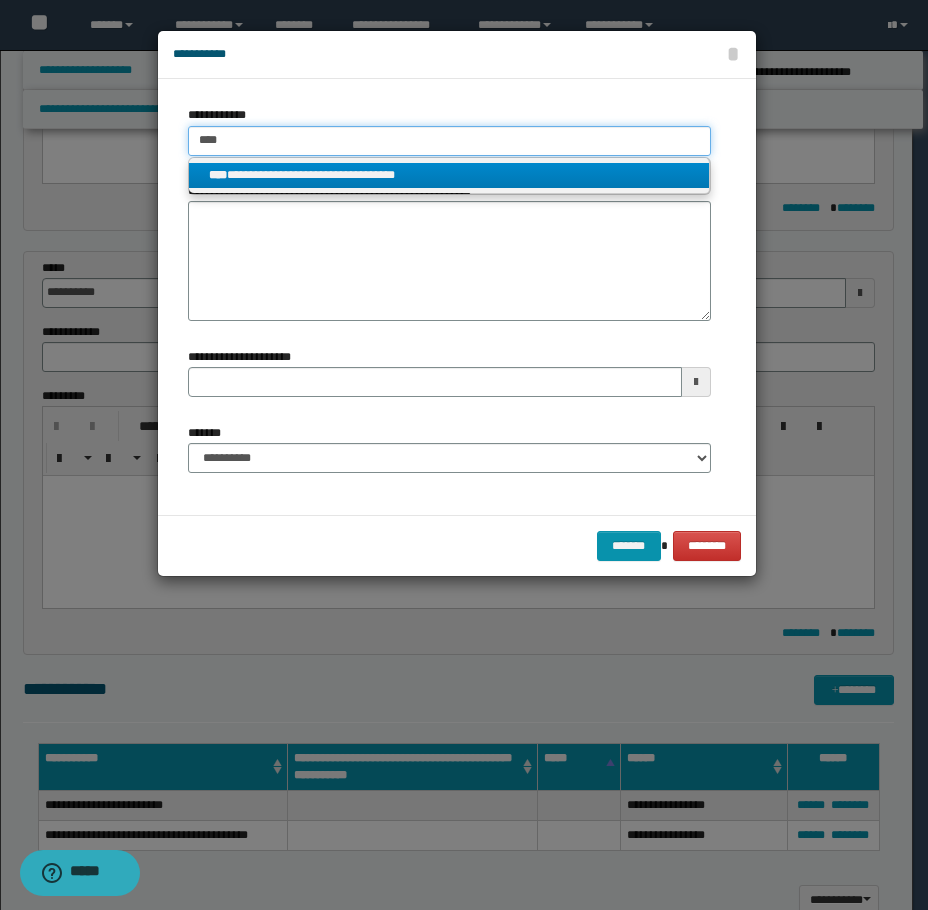 type 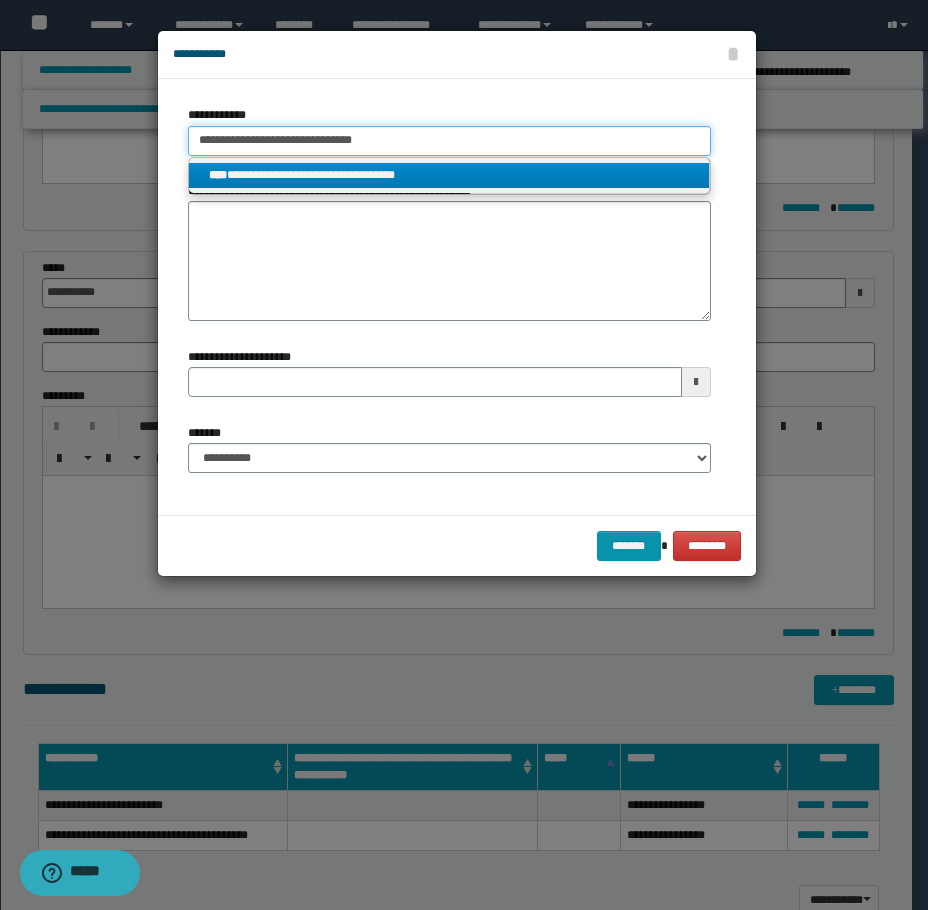 type 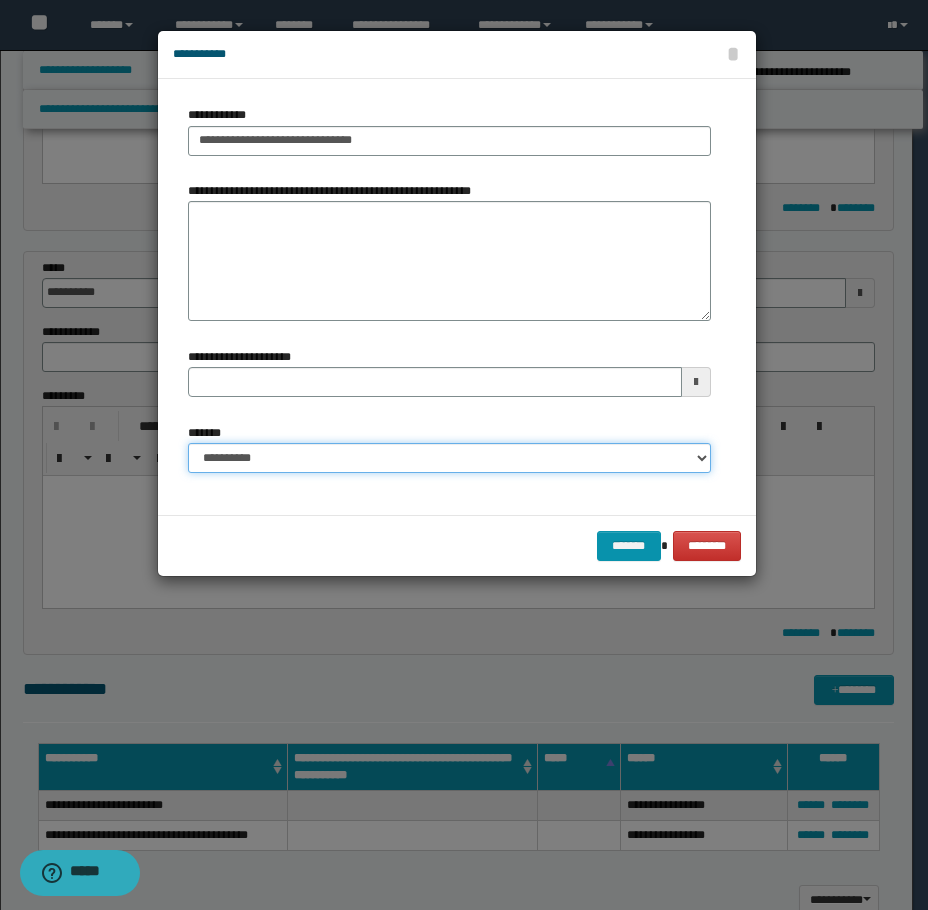 click on "**********" at bounding box center (449, 458) 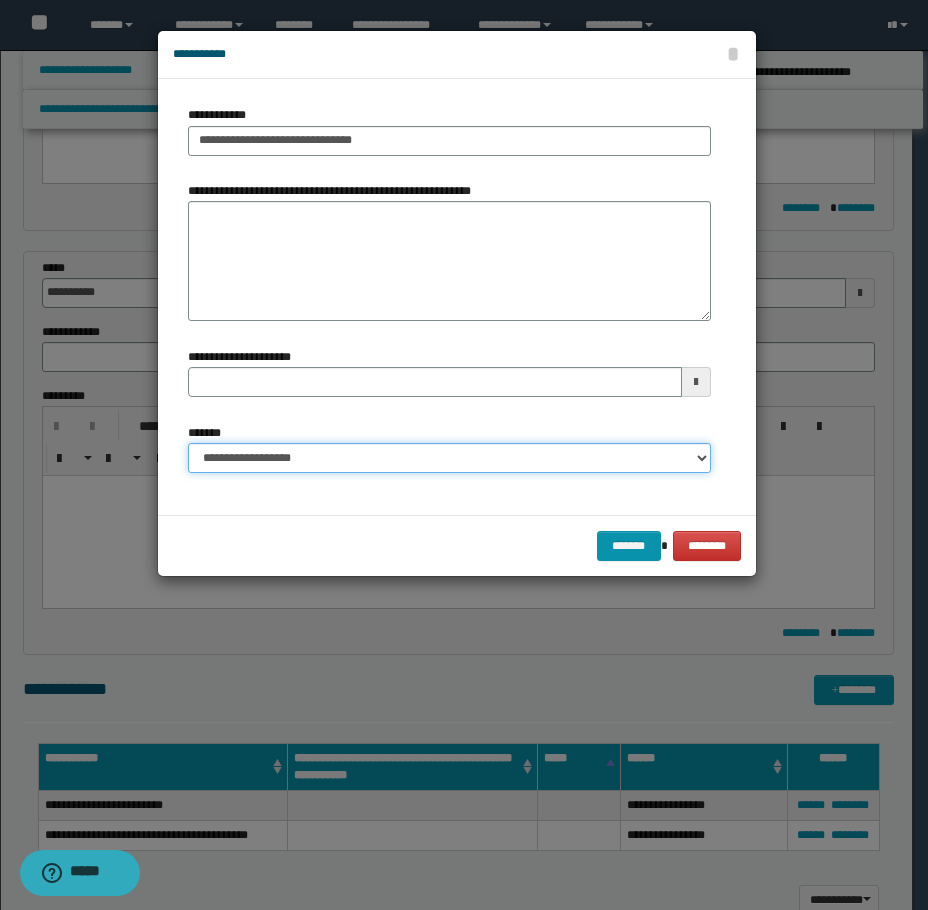 click on "**********" at bounding box center [449, 458] 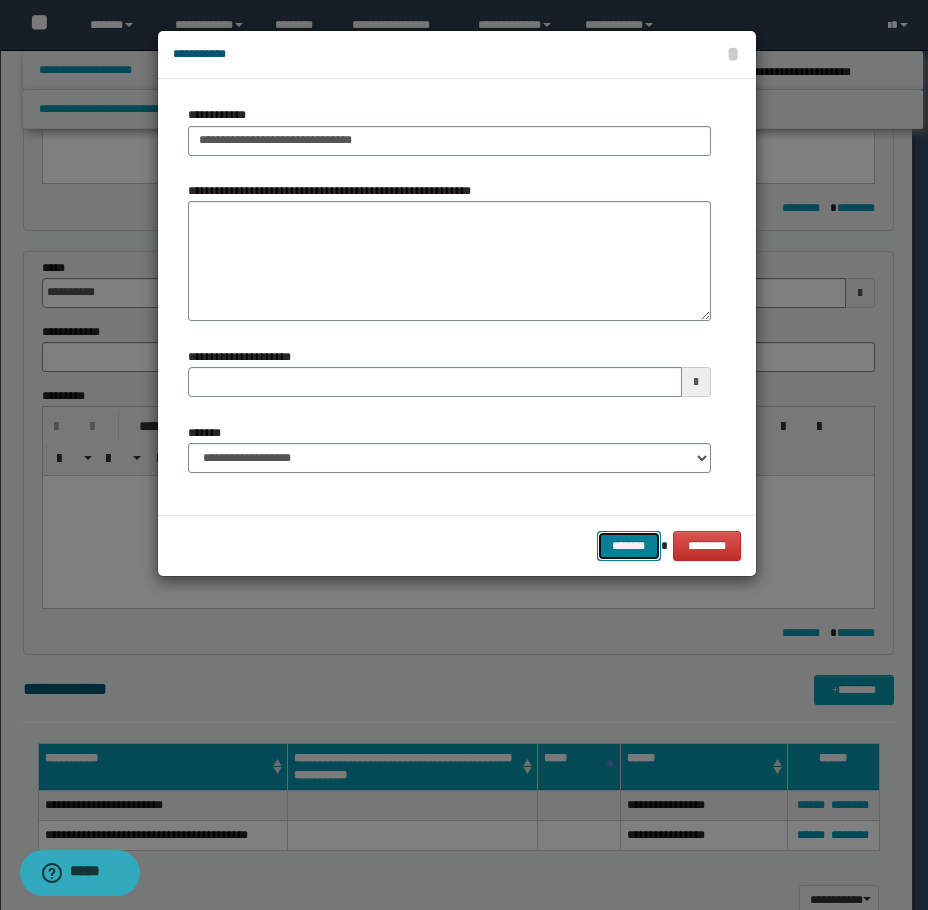 click on "*******" at bounding box center (629, 546) 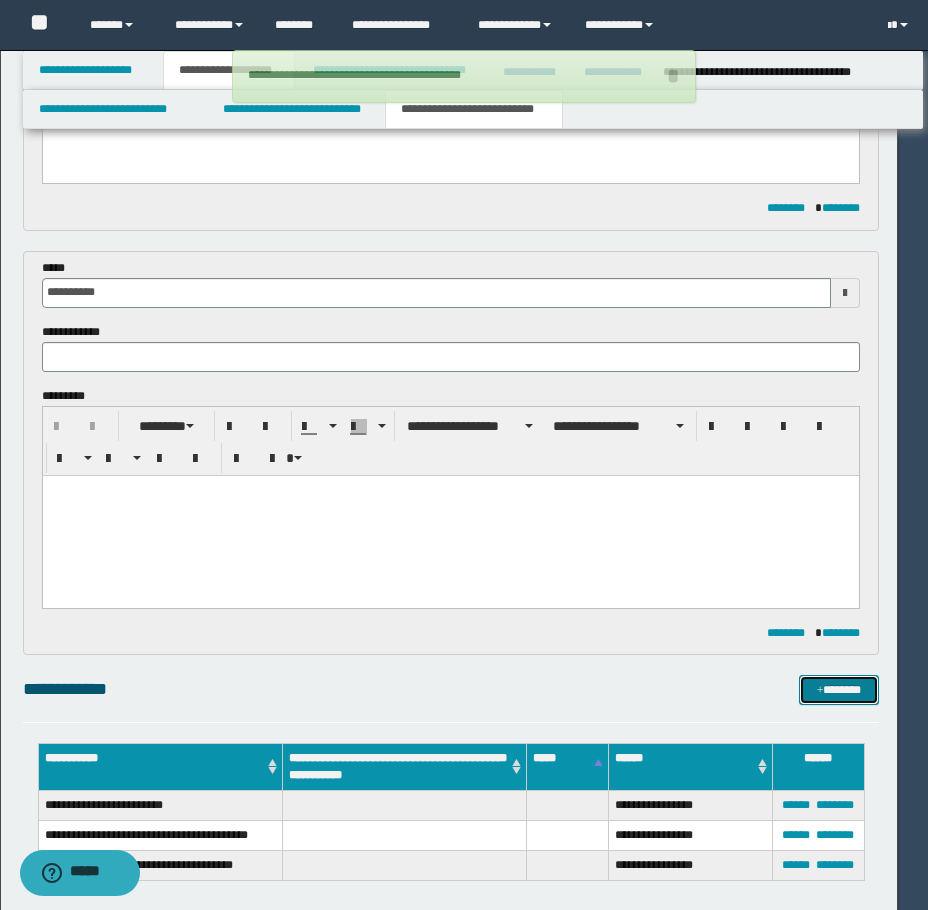 type 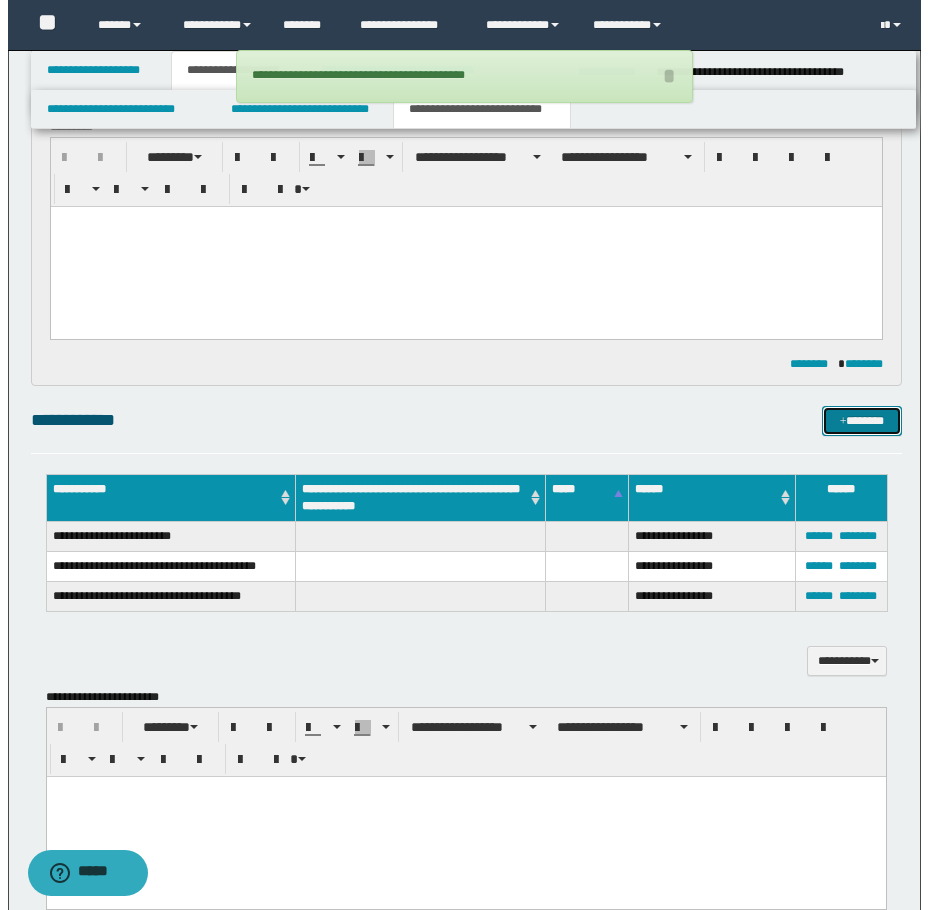scroll, scrollTop: 700, scrollLeft: 0, axis: vertical 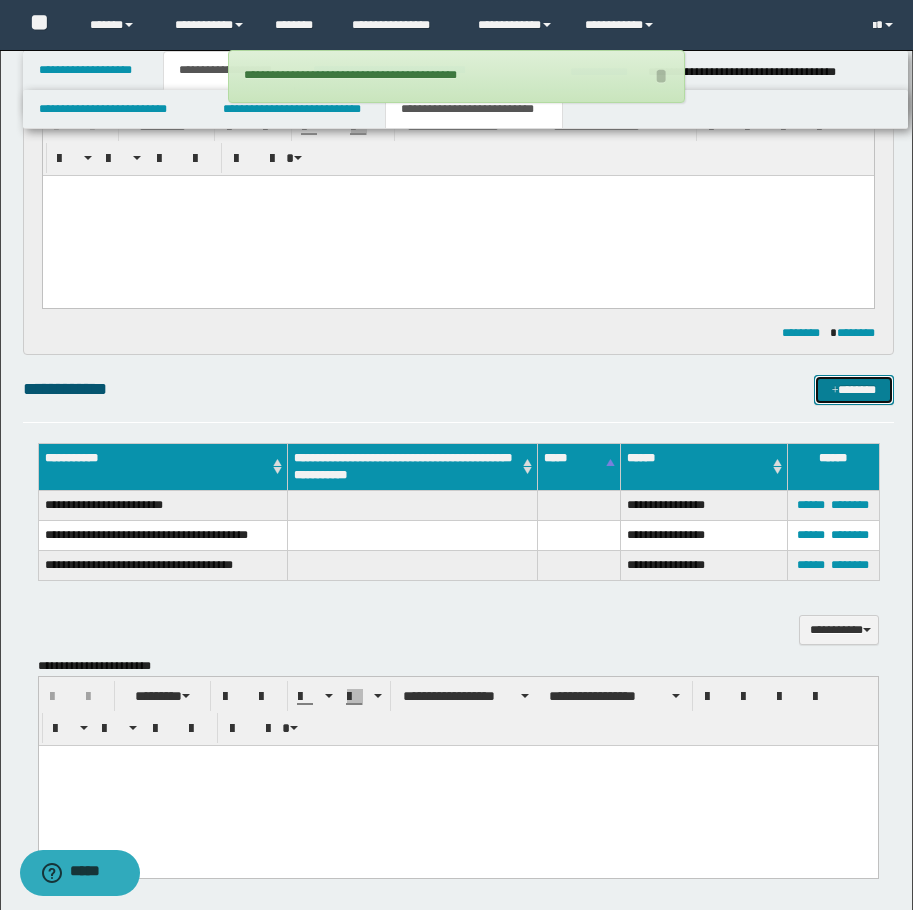 click on "*******" at bounding box center [854, 390] 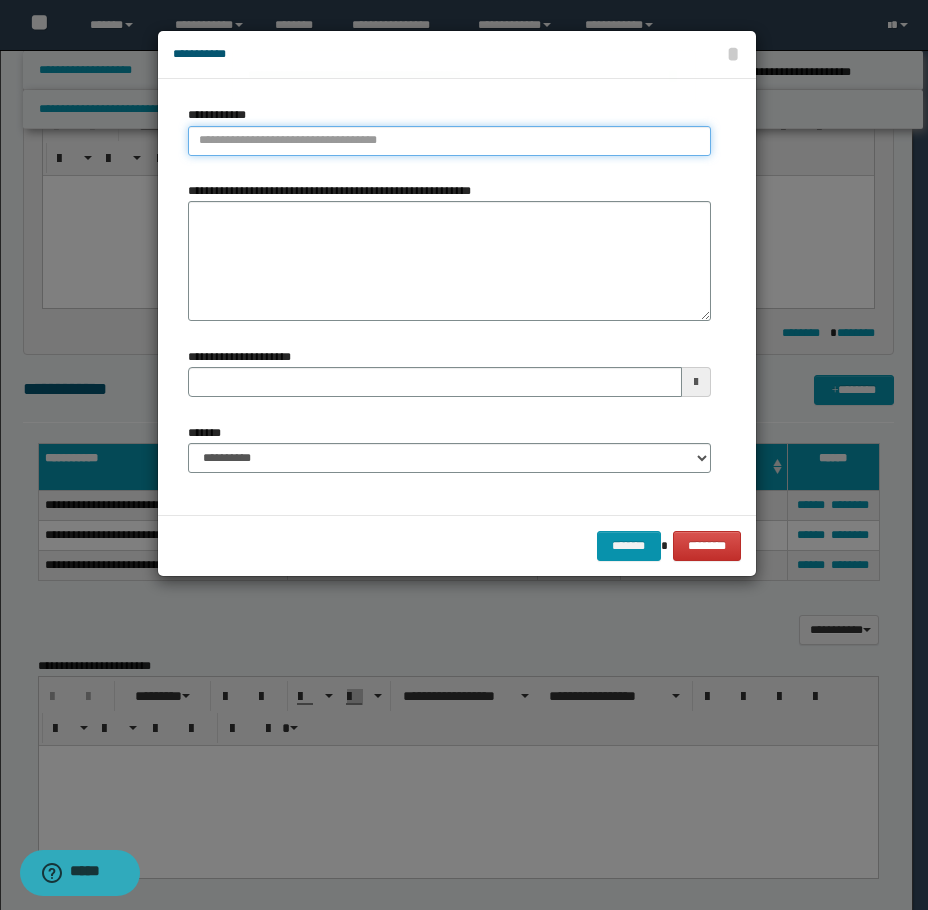 type on "**********" 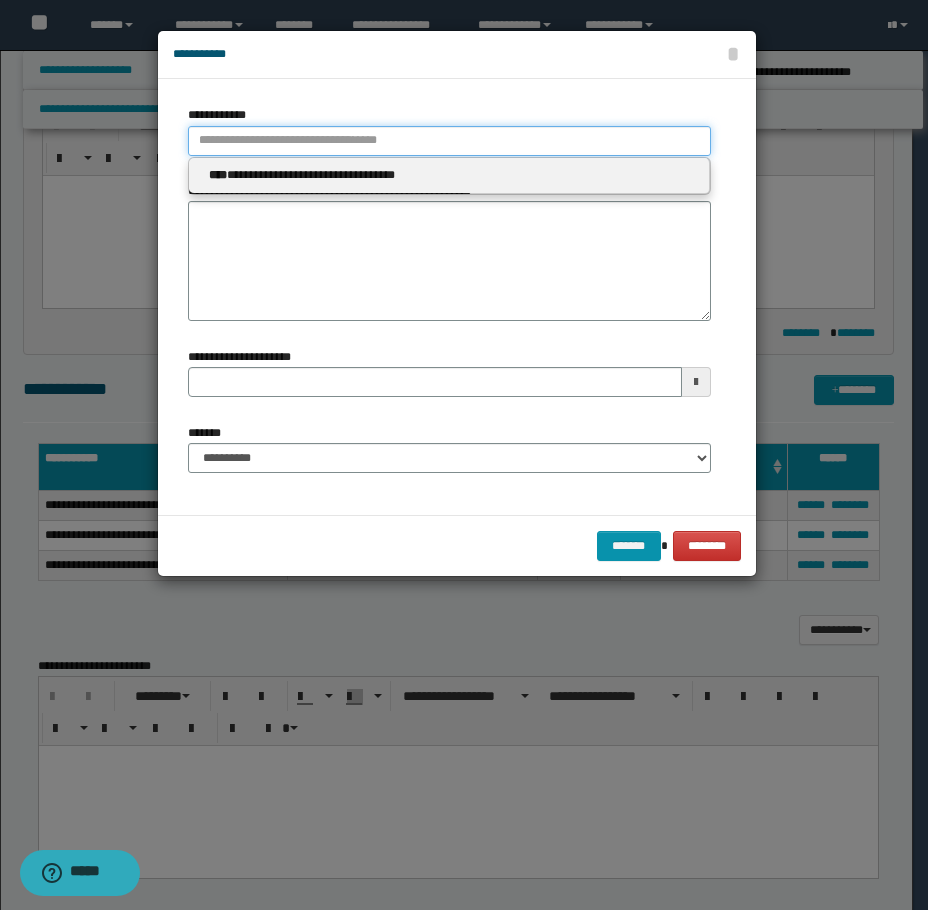 click on "**********" at bounding box center [449, 141] 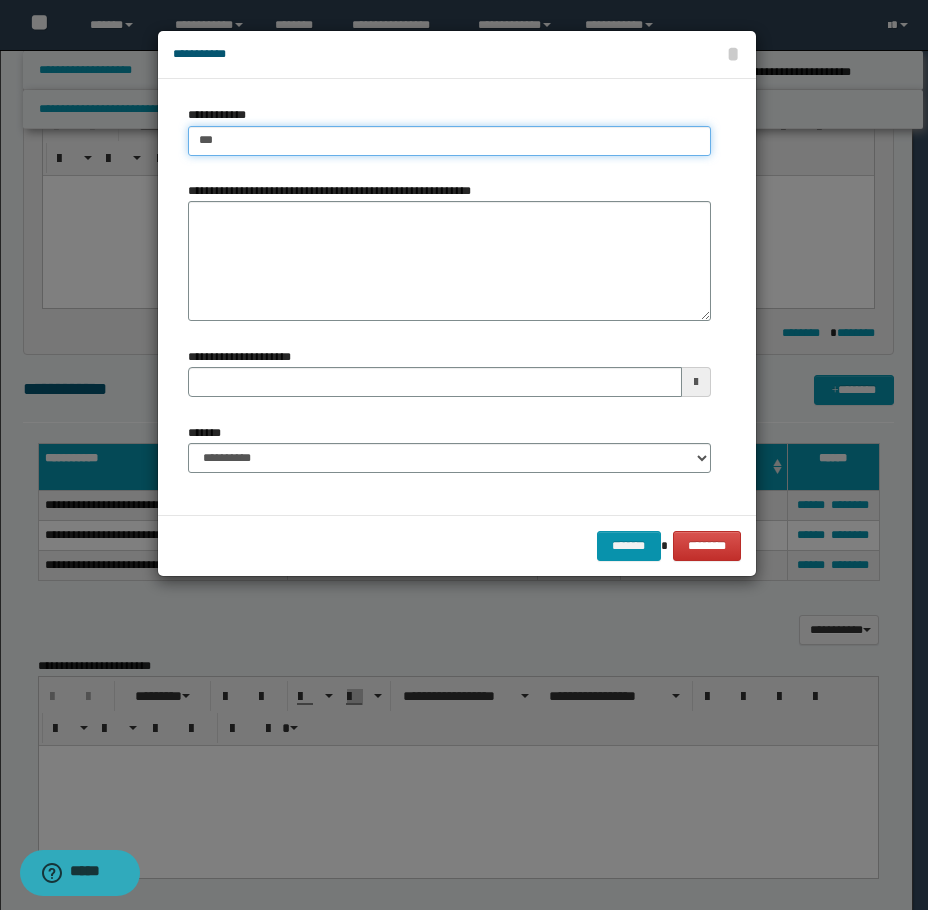 type on "****" 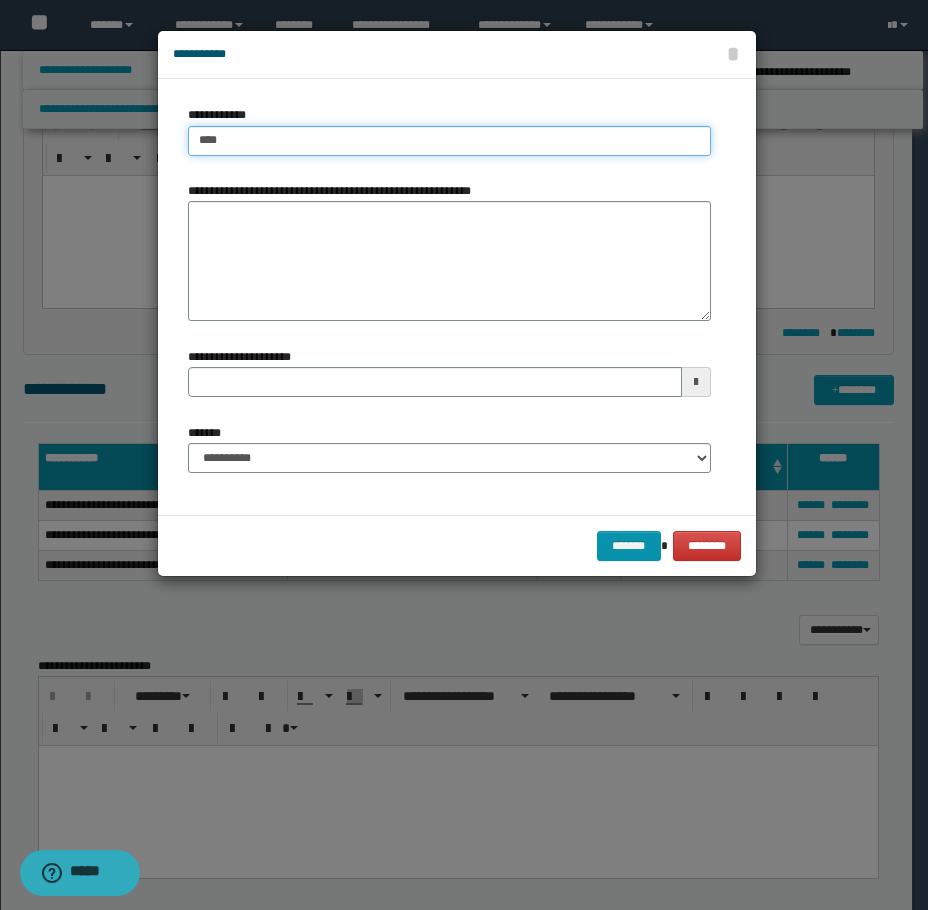 type on "****" 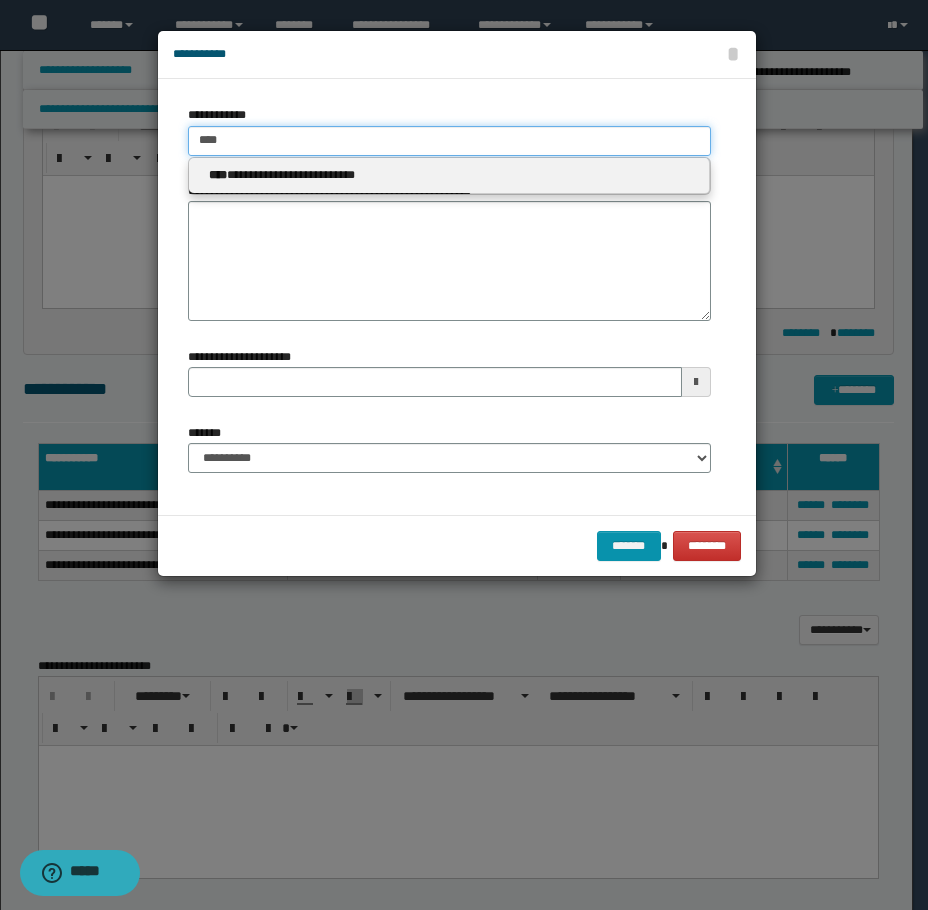 type on "****" 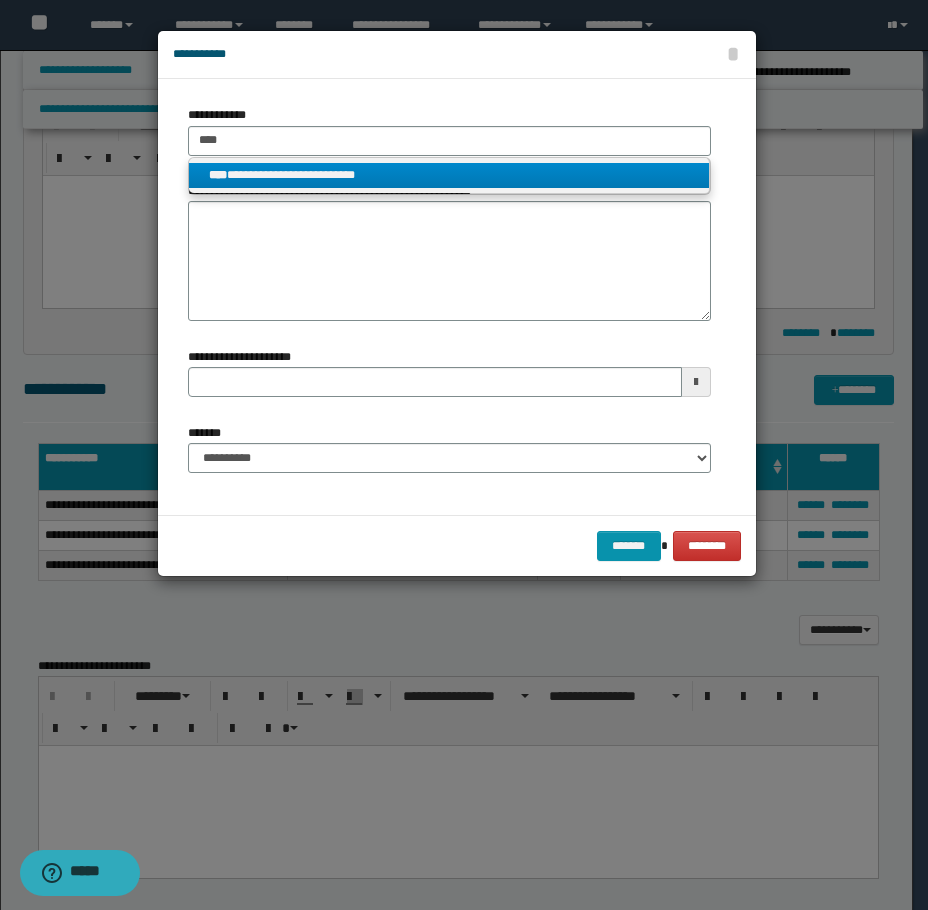 click on "**********" at bounding box center [449, 175] 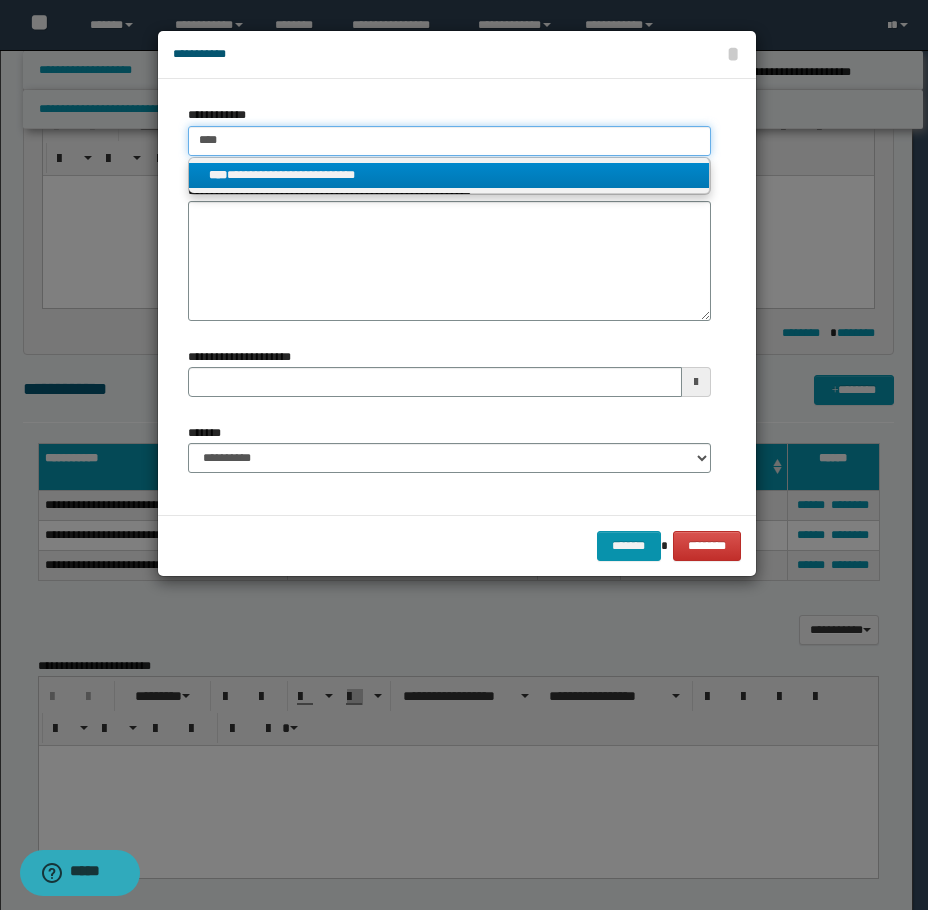 type 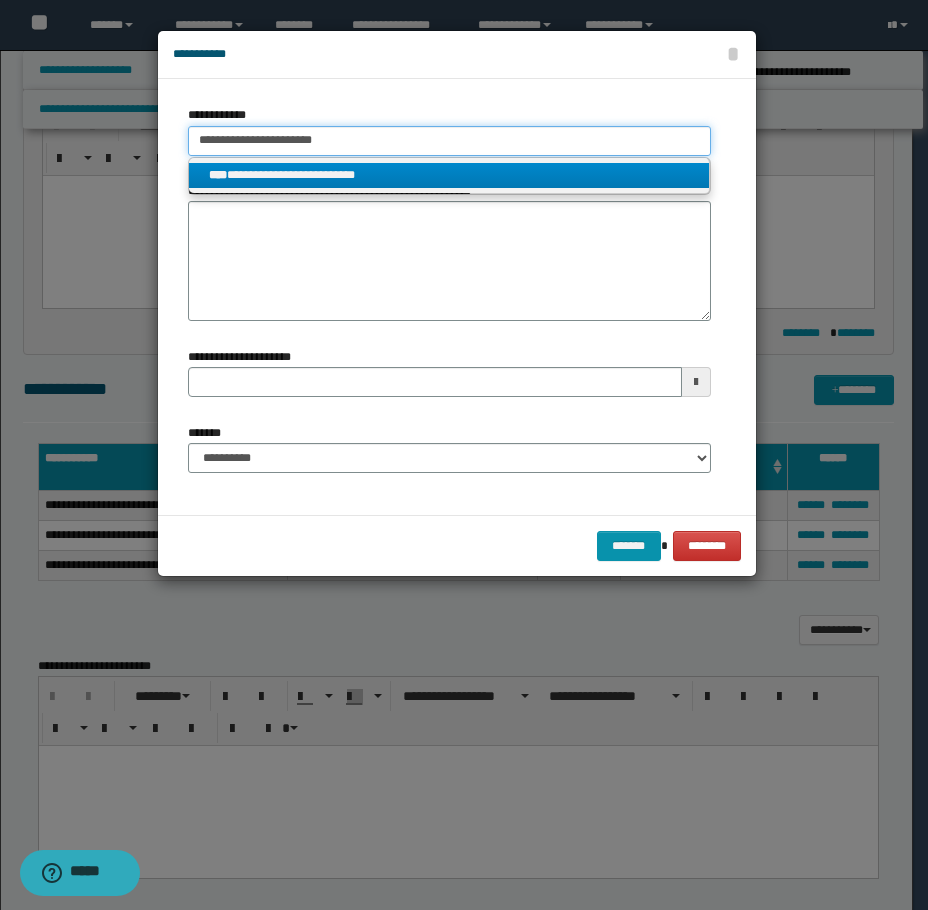 type 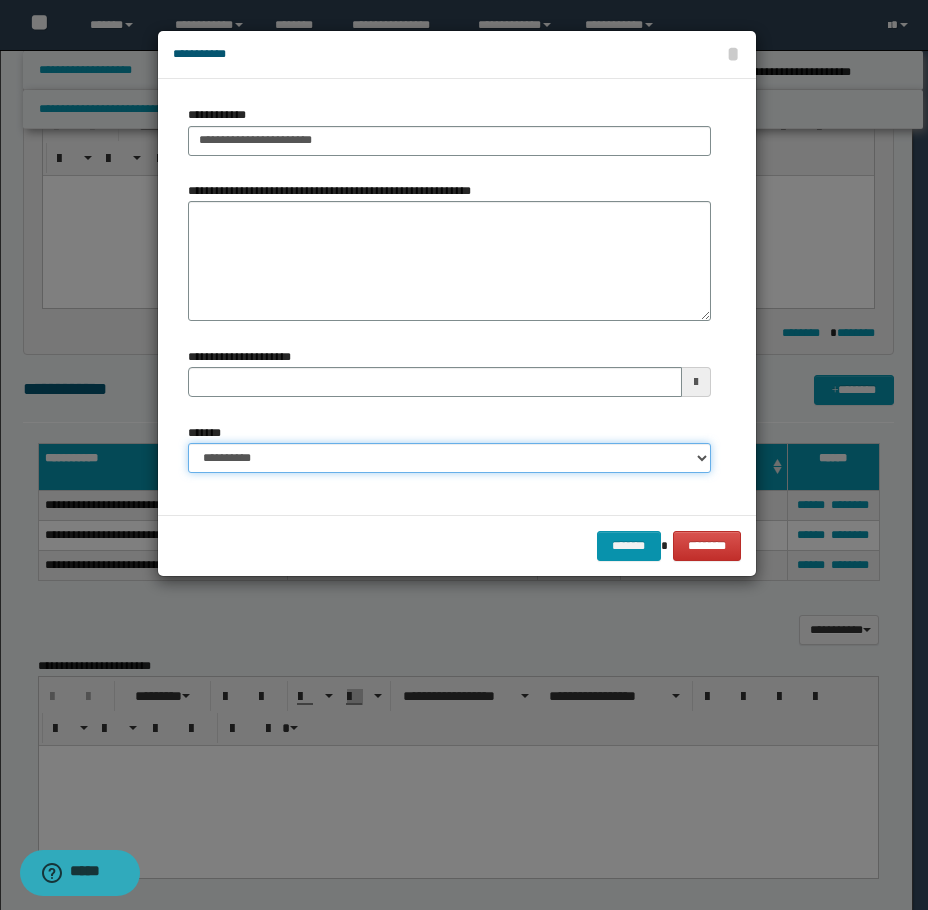 click on "**********" at bounding box center (449, 458) 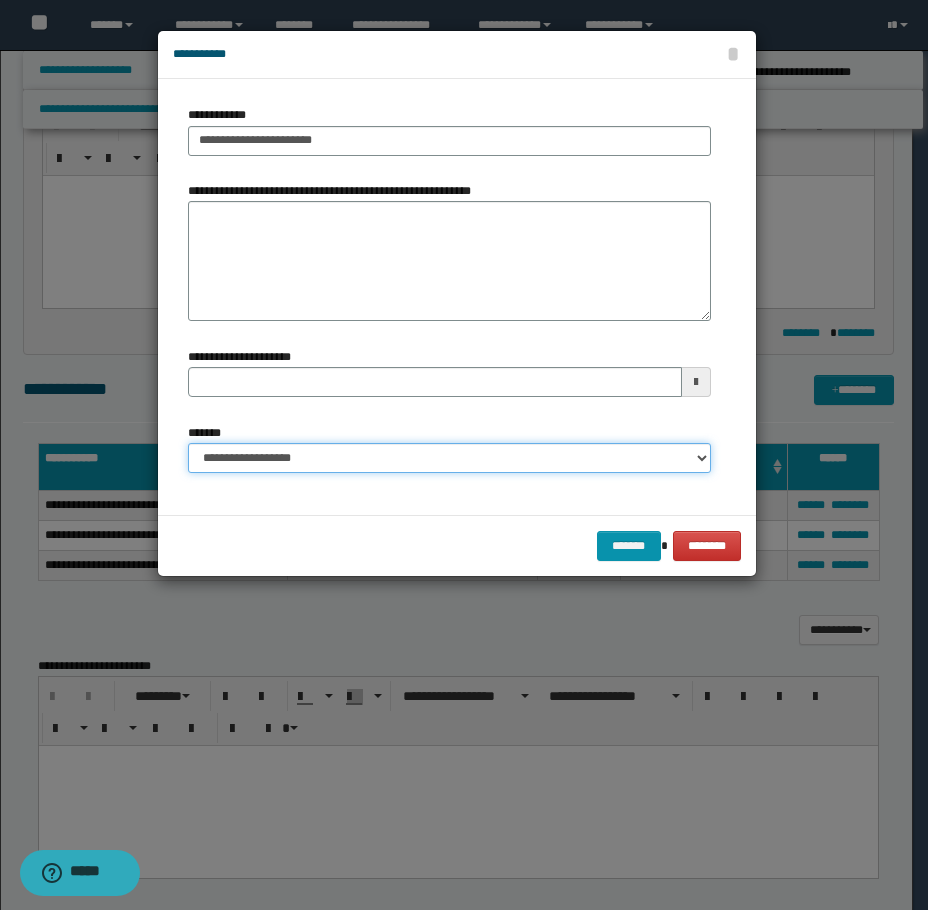 click on "**********" at bounding box center (449, 458) 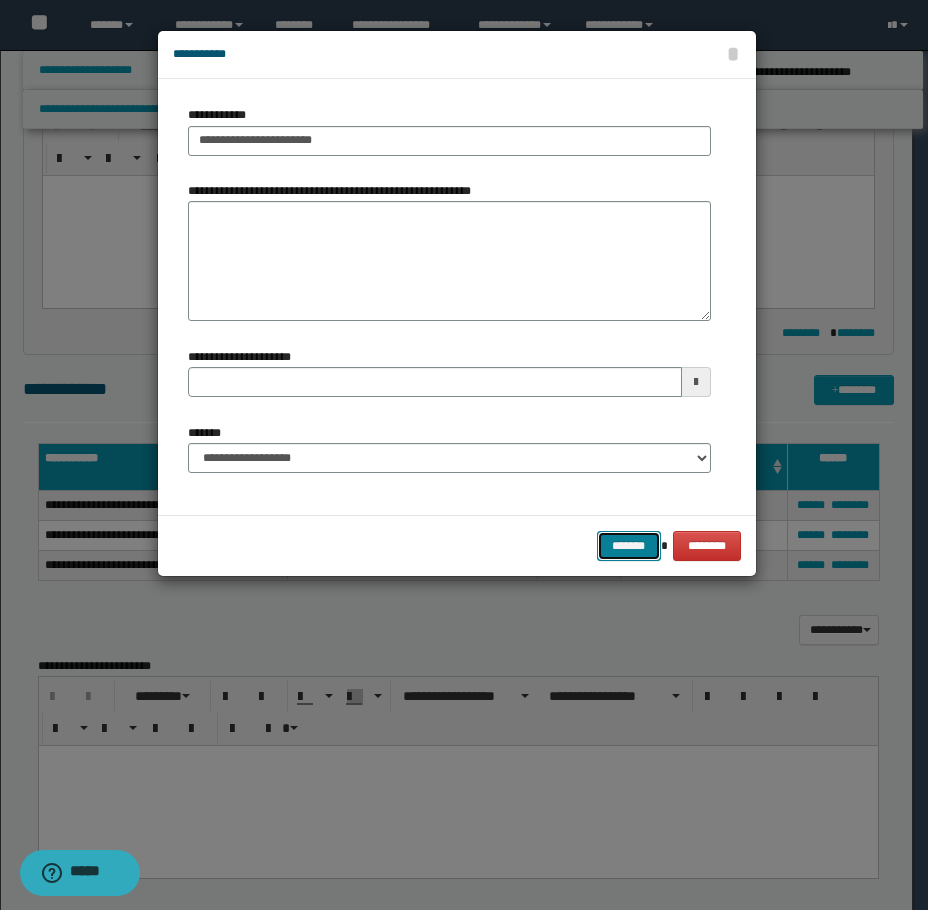 click on "*******" at bounding box center [629, 546] 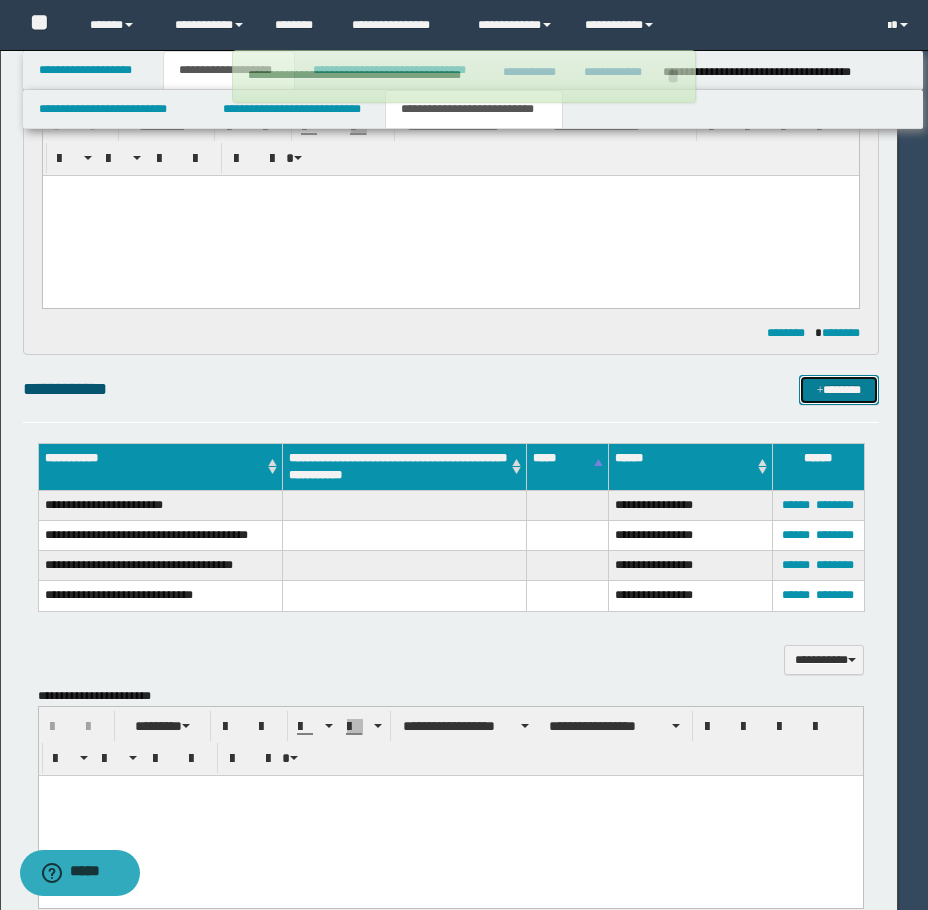 type 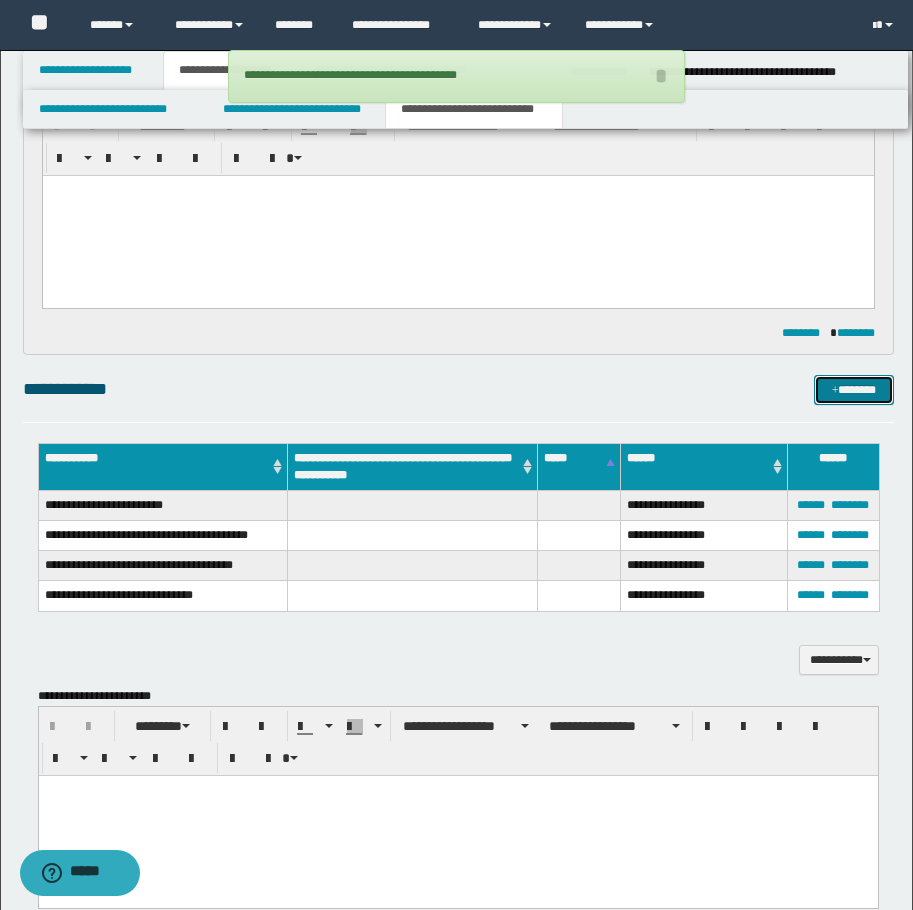 click on "*******" at bounding box center (854, 390) 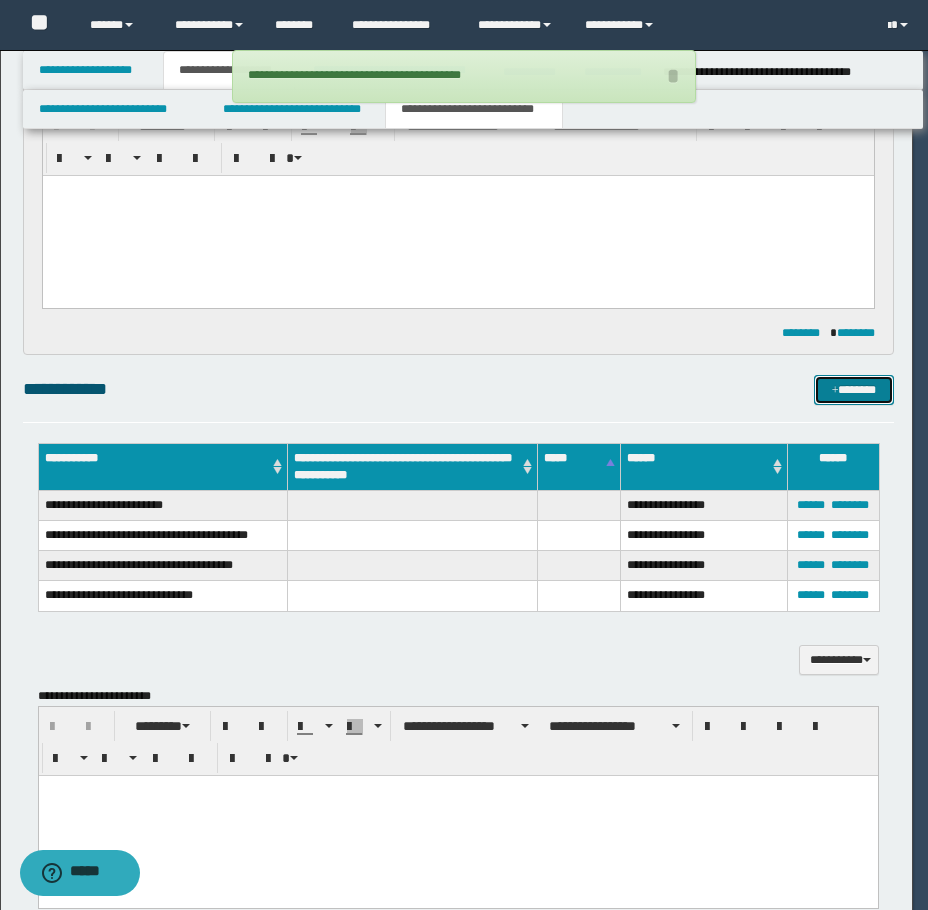 type 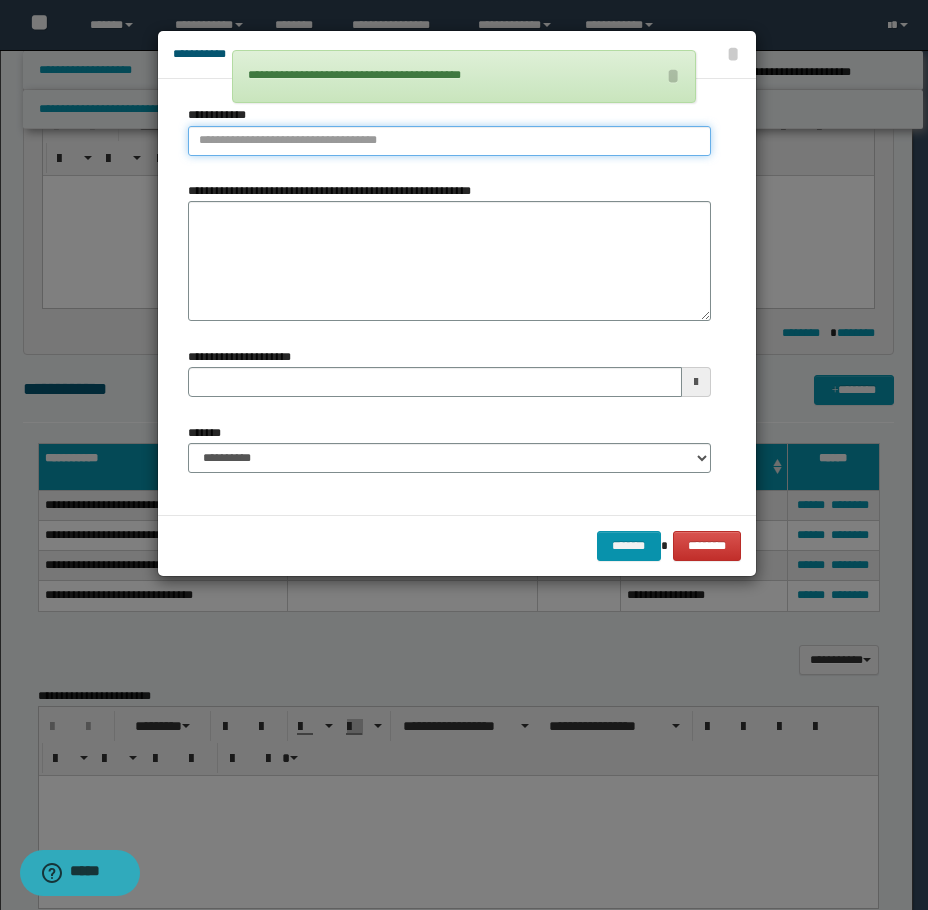 type on "**********" 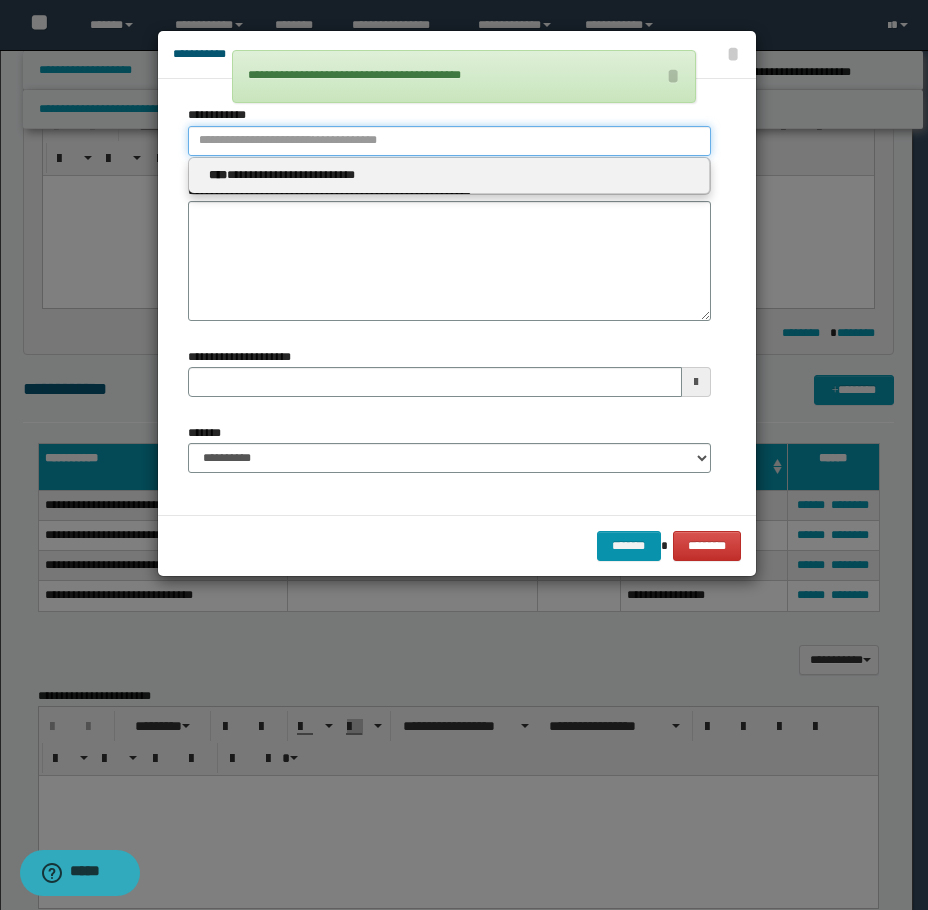 click on "**********" at bounding box center [449, 141] 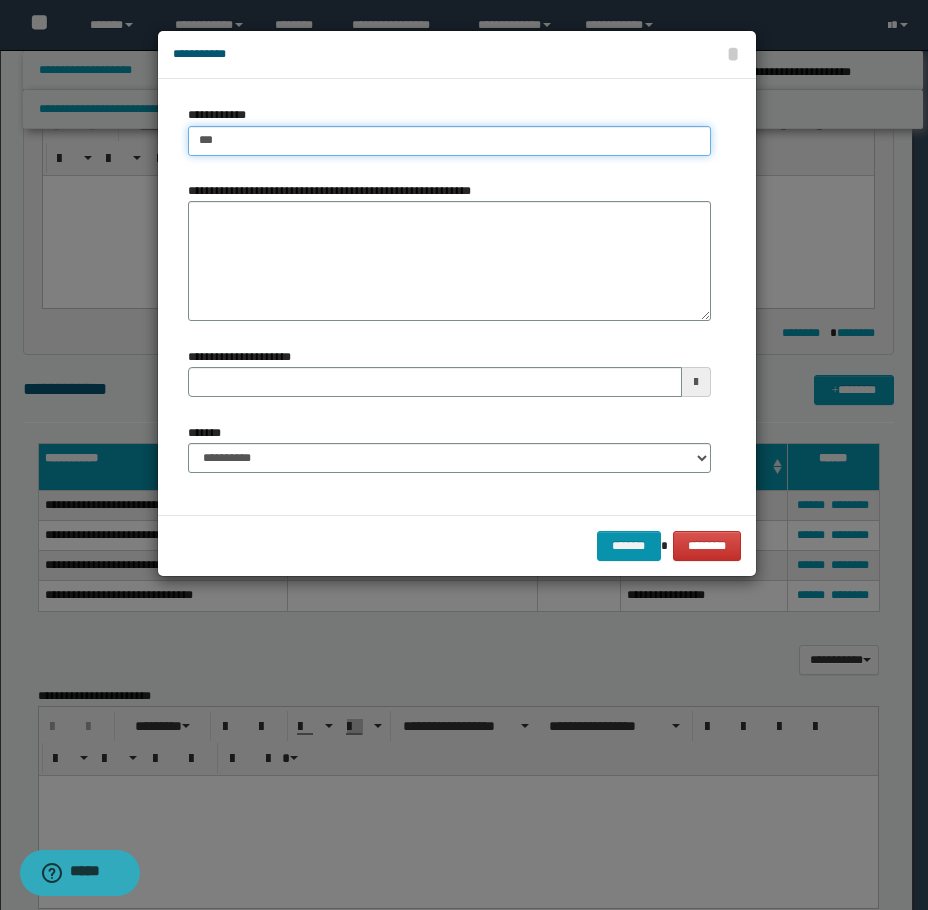 type on "****" 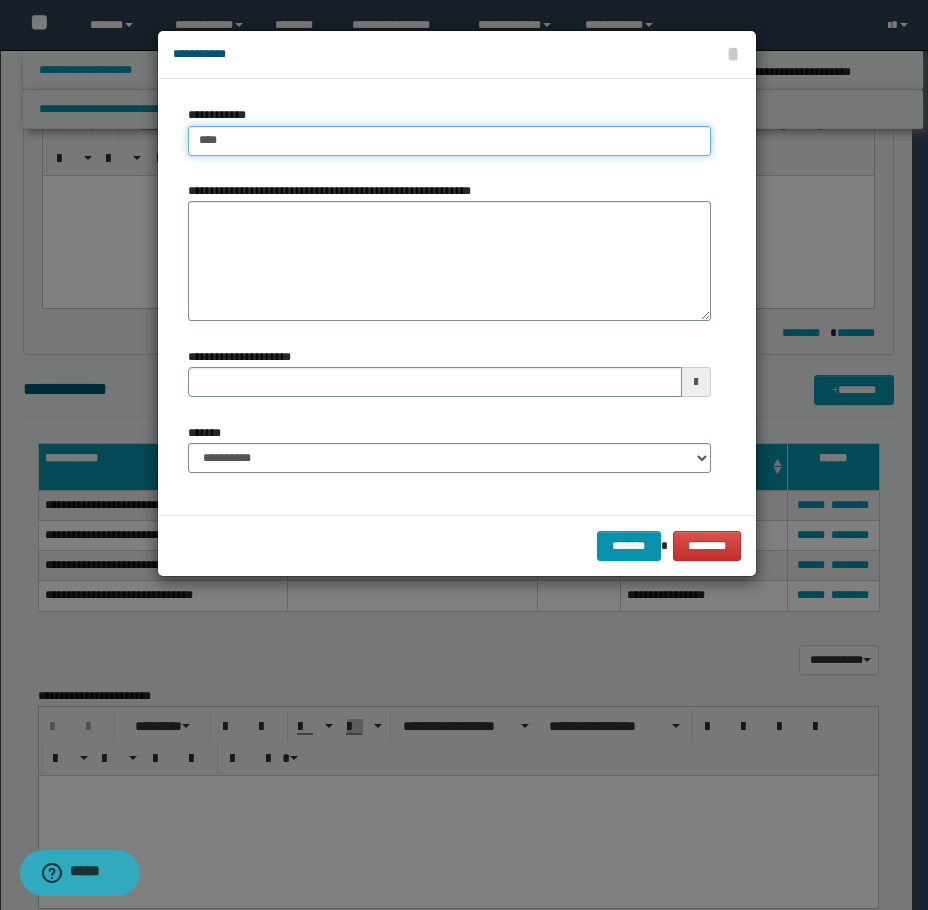 type on "****" 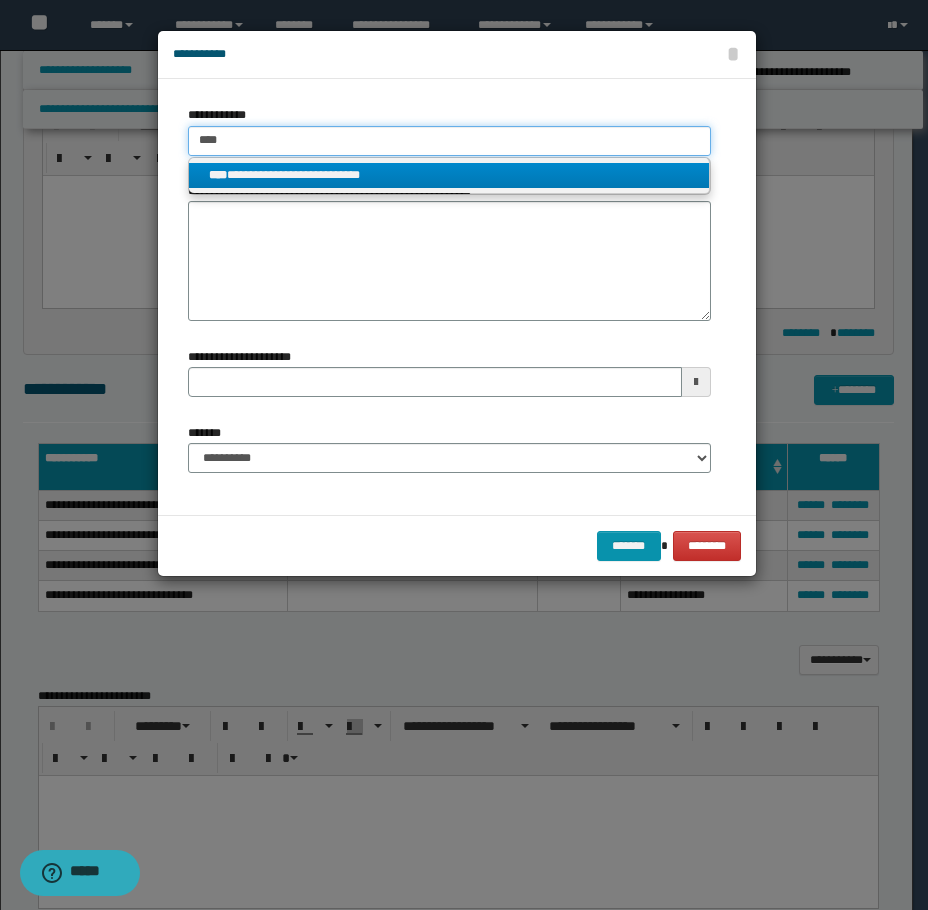 type on "****" 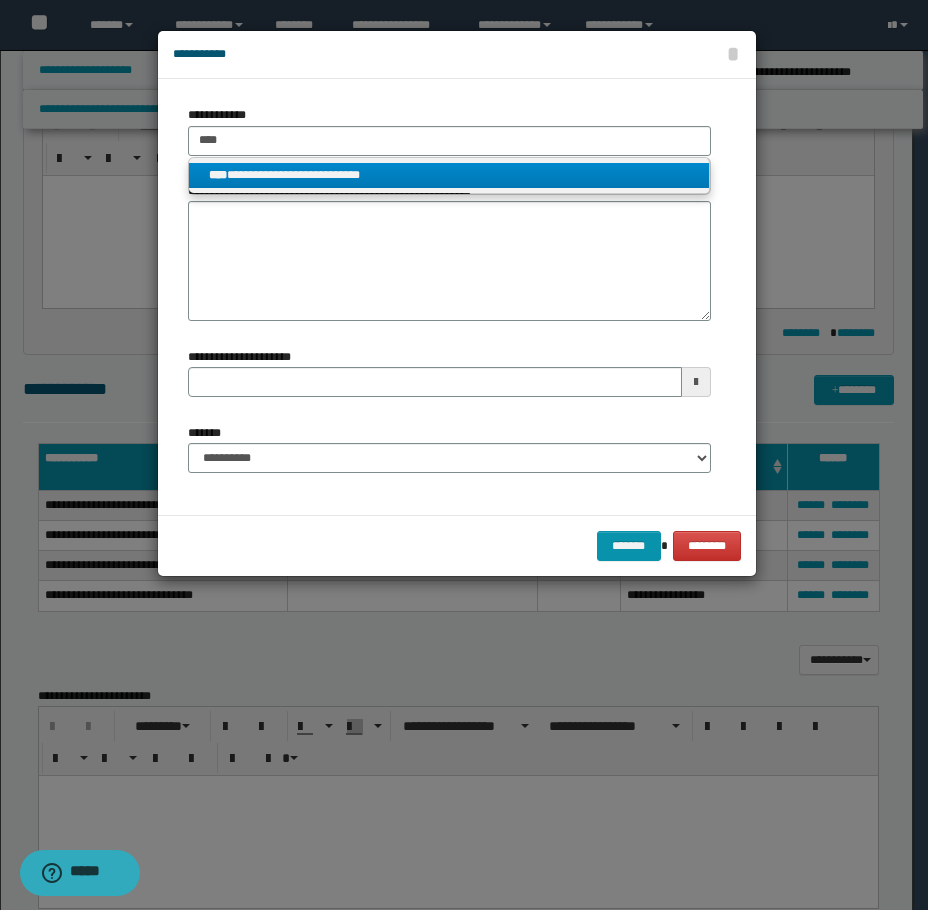 click on "**********" at bounding box center [449, 175] 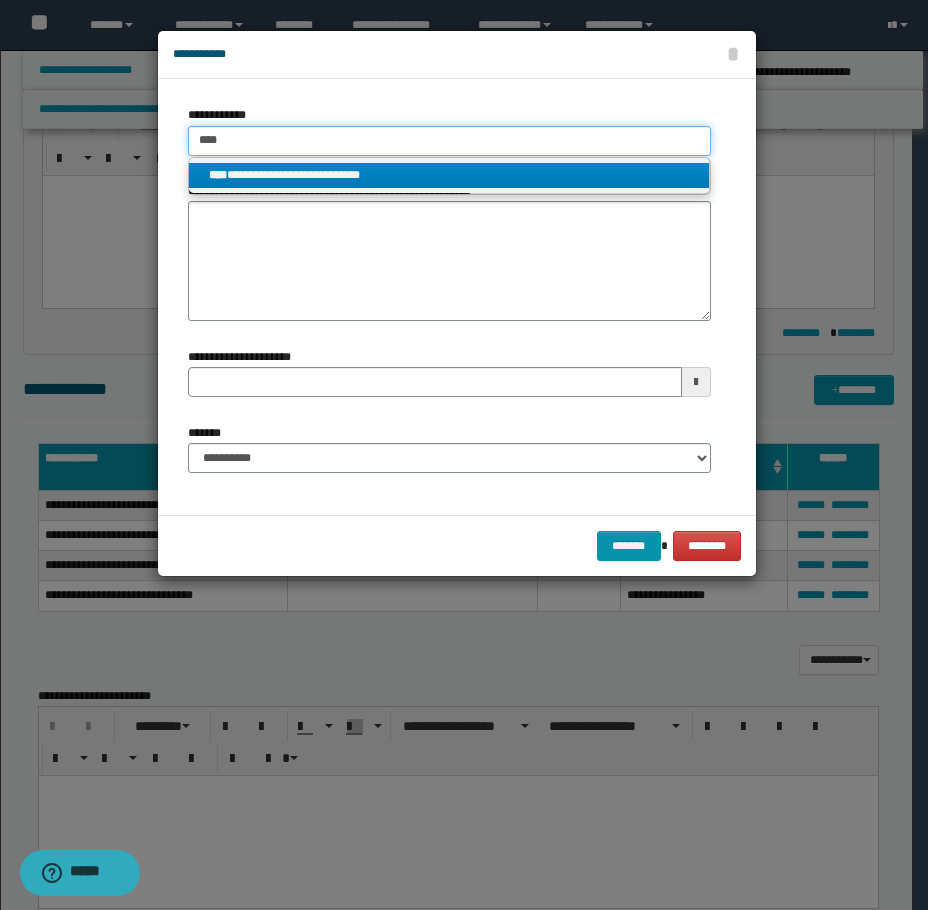 type 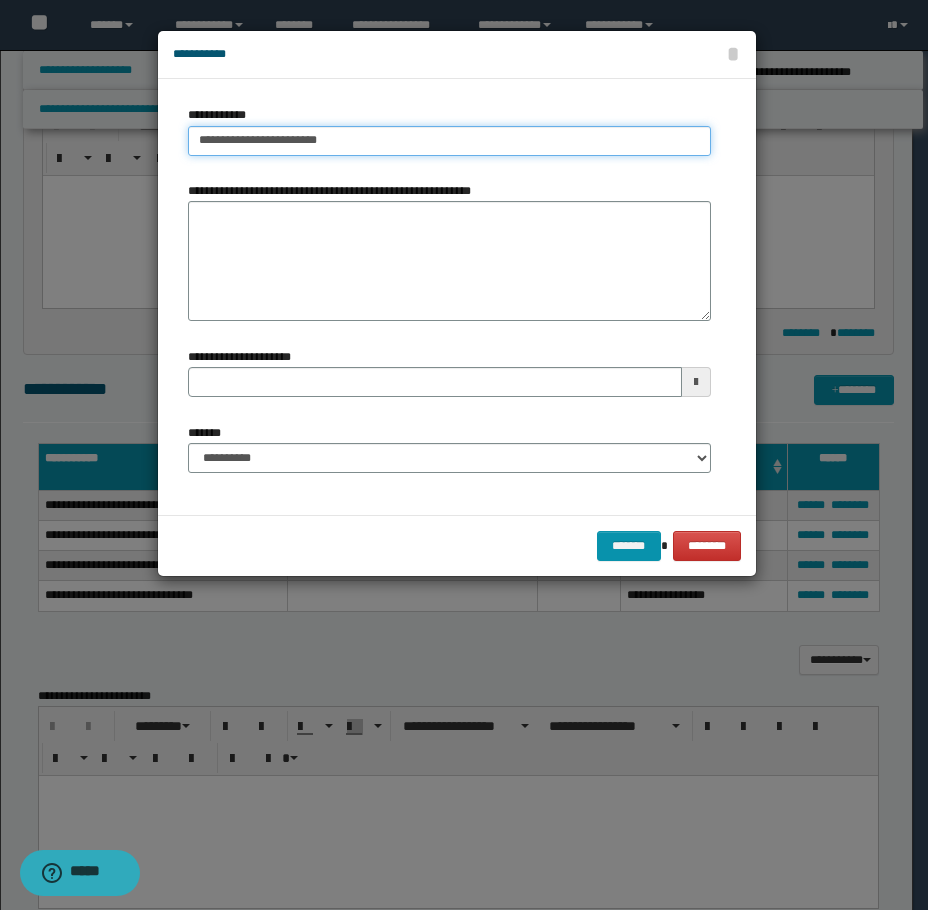 type 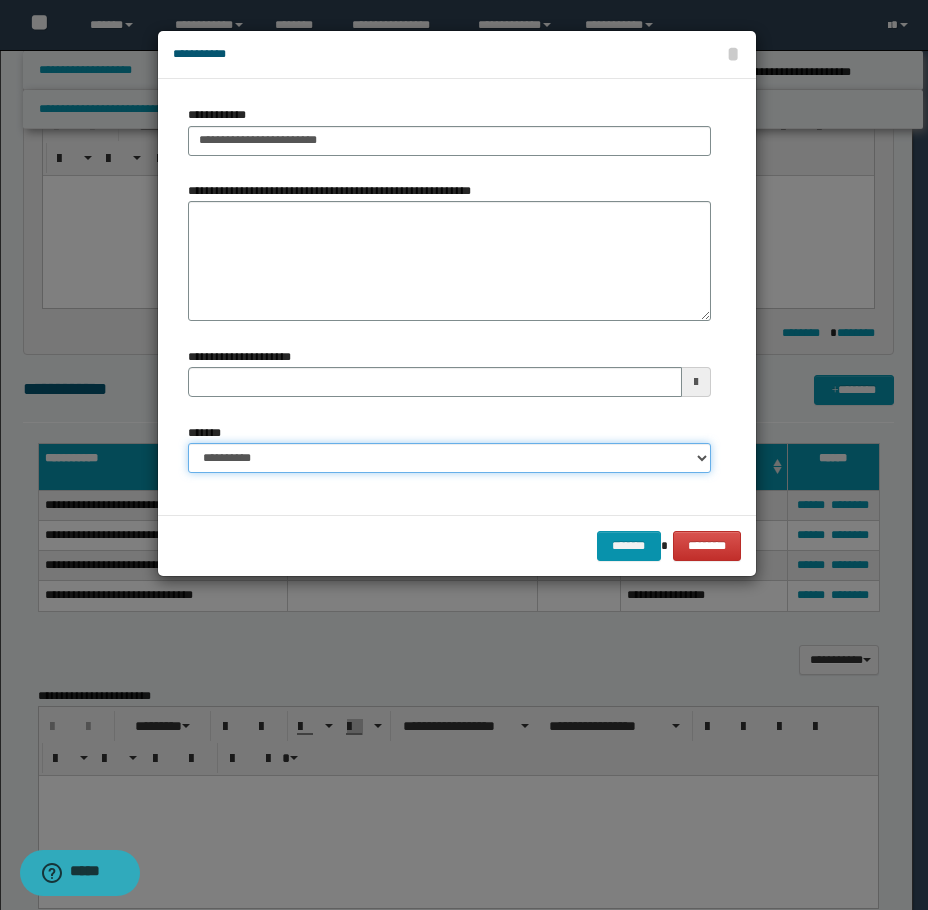 drag, startPoint x: 411, startPoint y: 442, endPoint x: 403, endPoint y: 470, distance: 29.12044 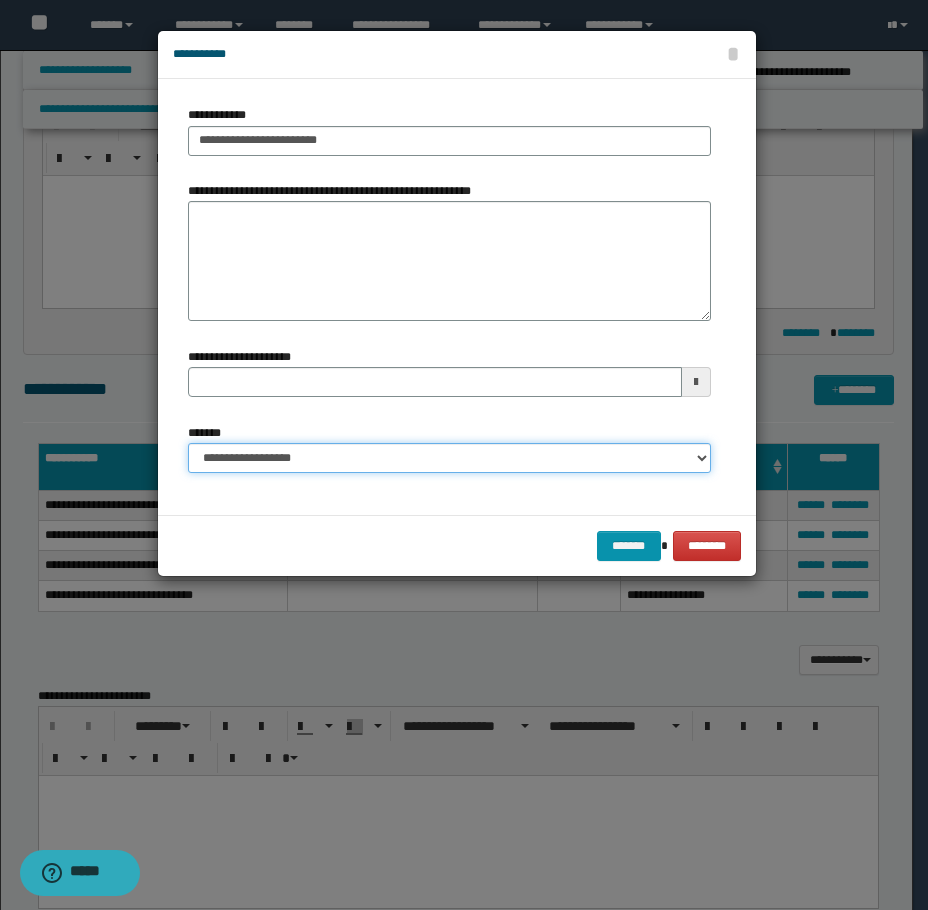 click on "**********" at bounding box center (449, 458) 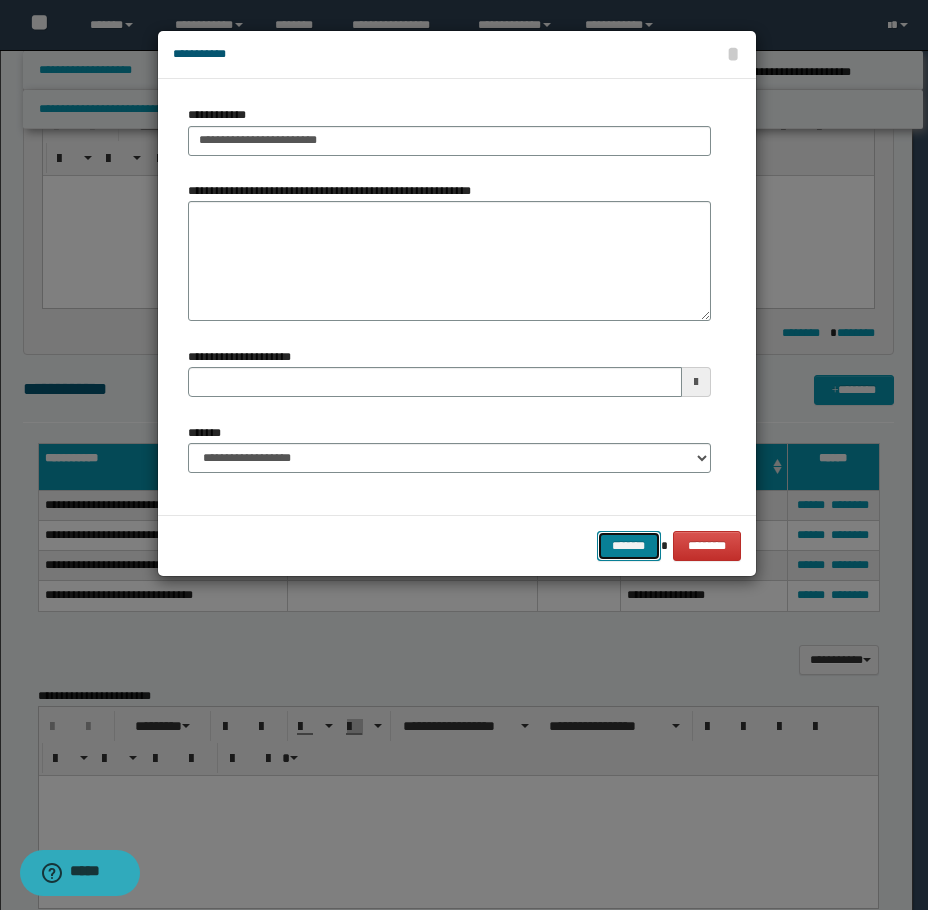click on "*******" at bounding box center (629, 546) 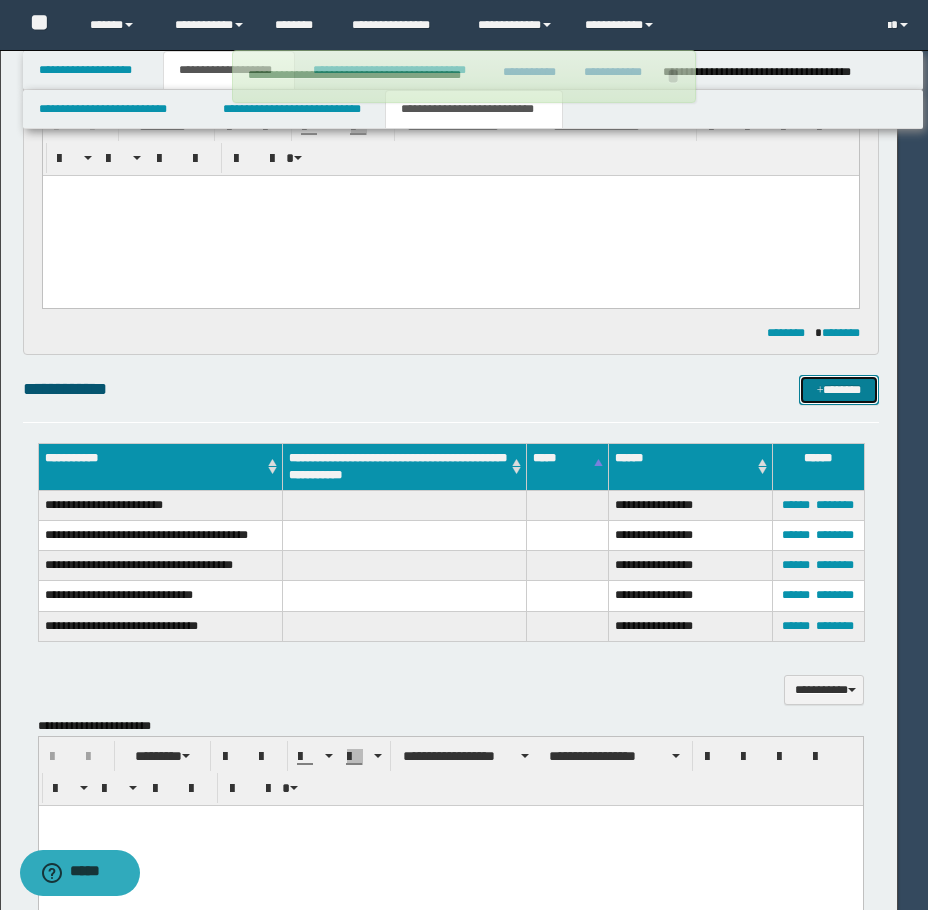 type 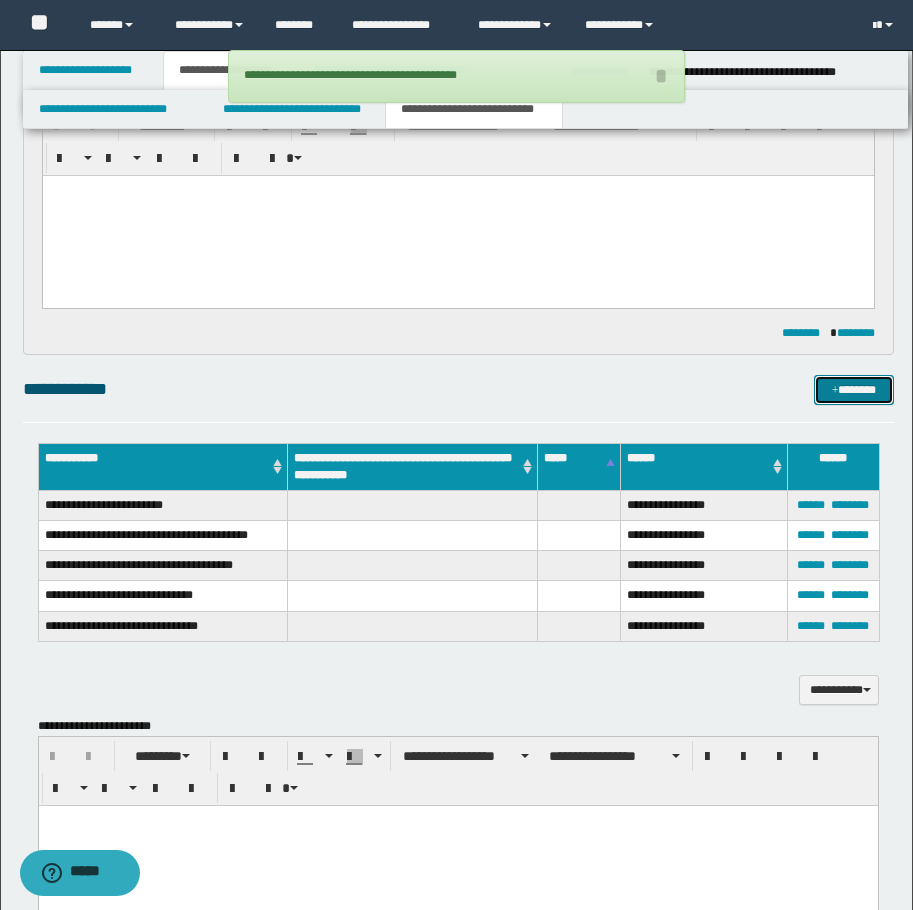 click on "*******" at bounding box center [854, 390] 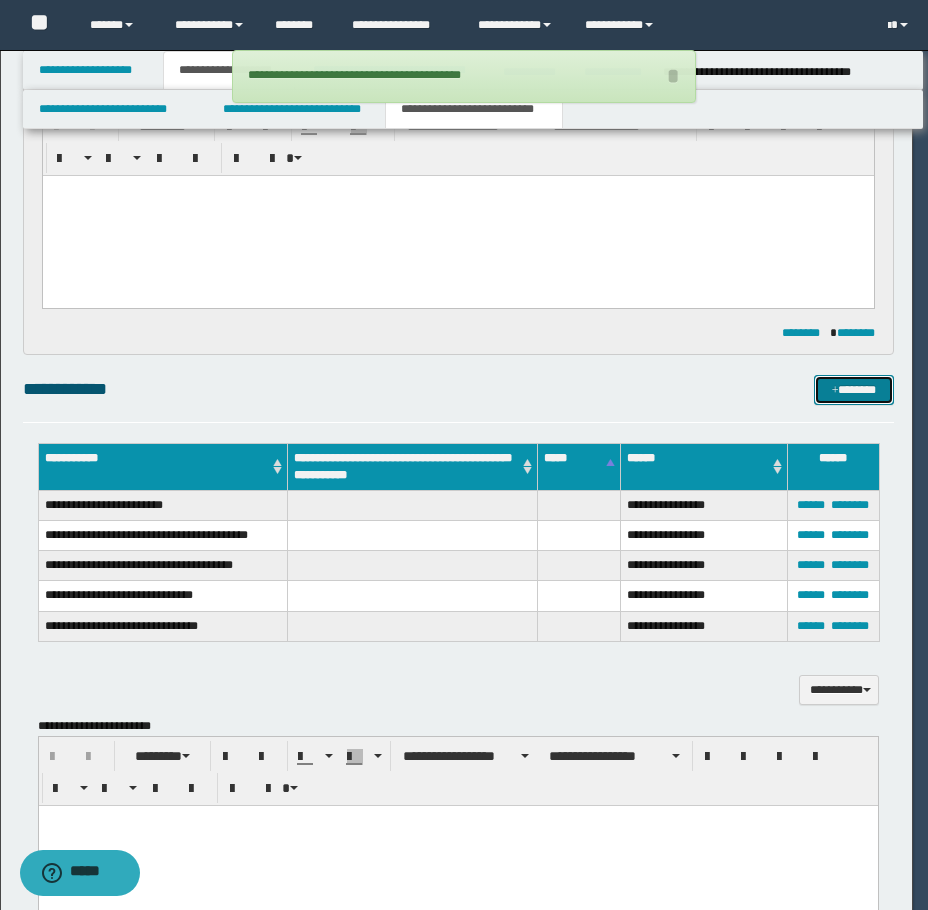 type 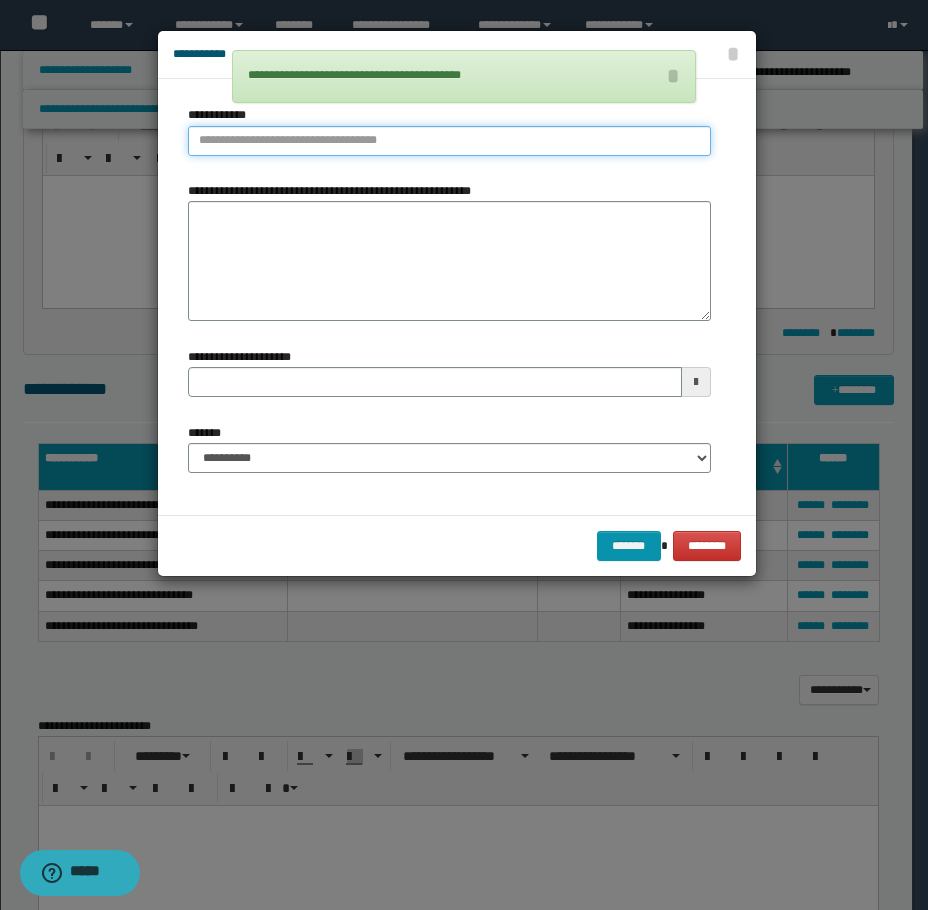 type on "**********" 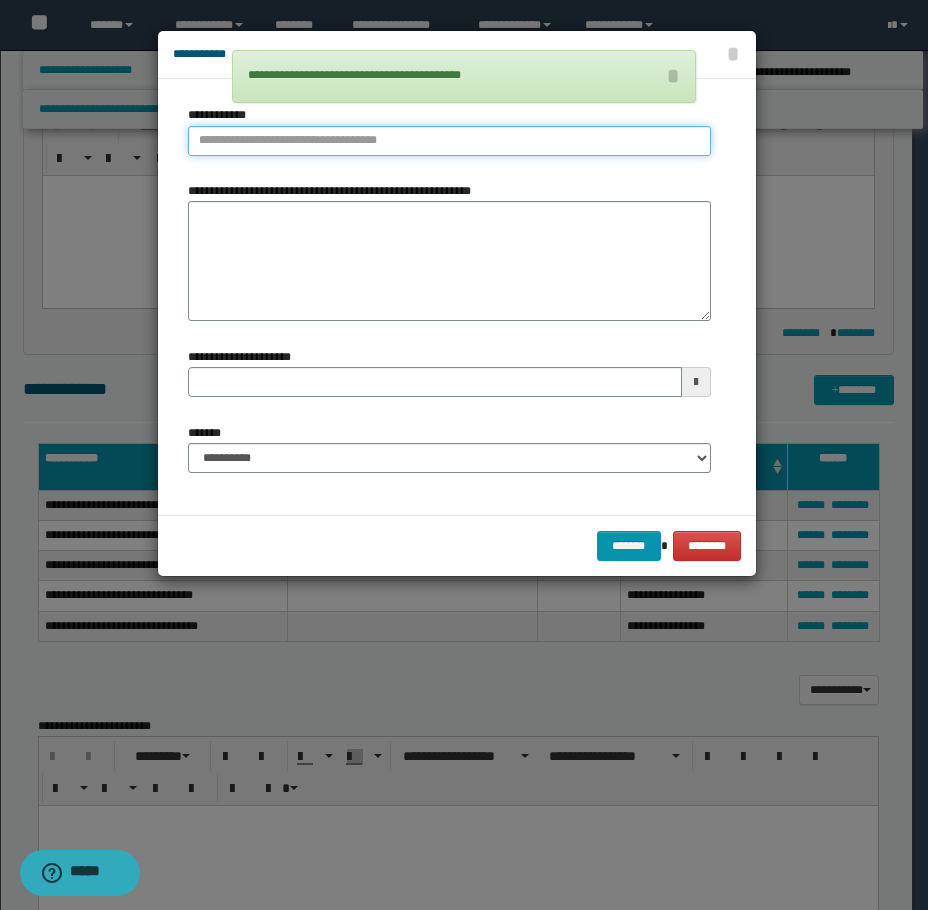 click on "**********" at bounding box center (449, 141) 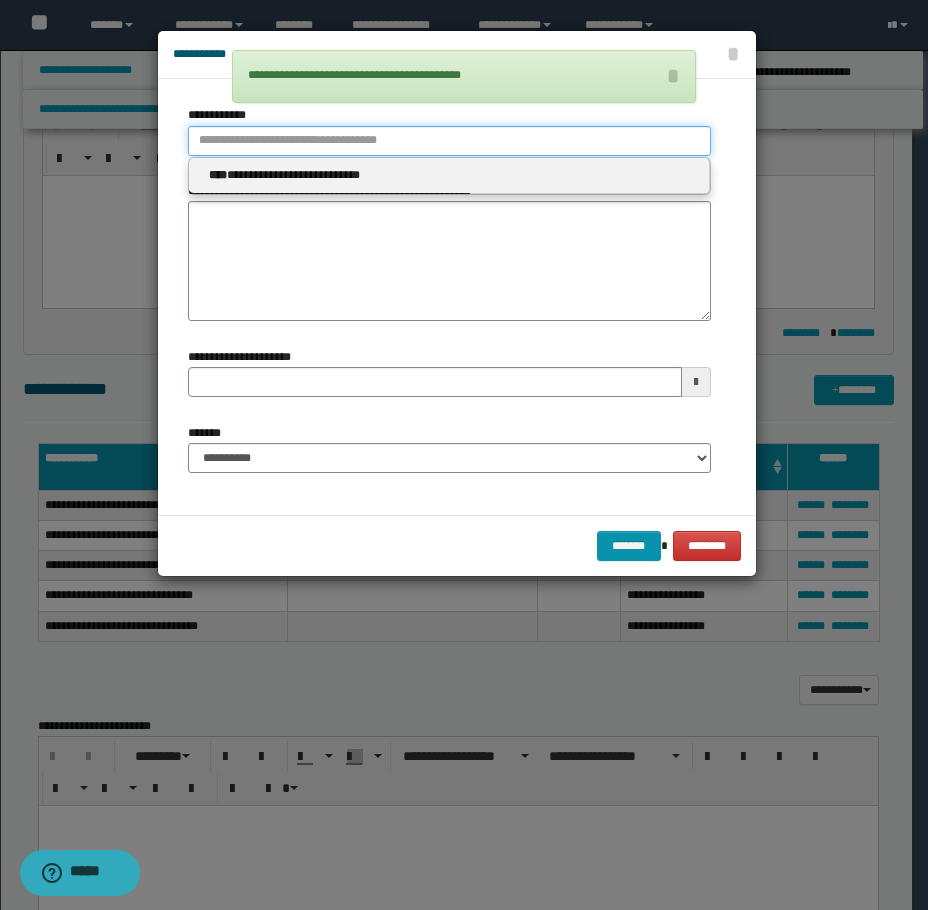 type 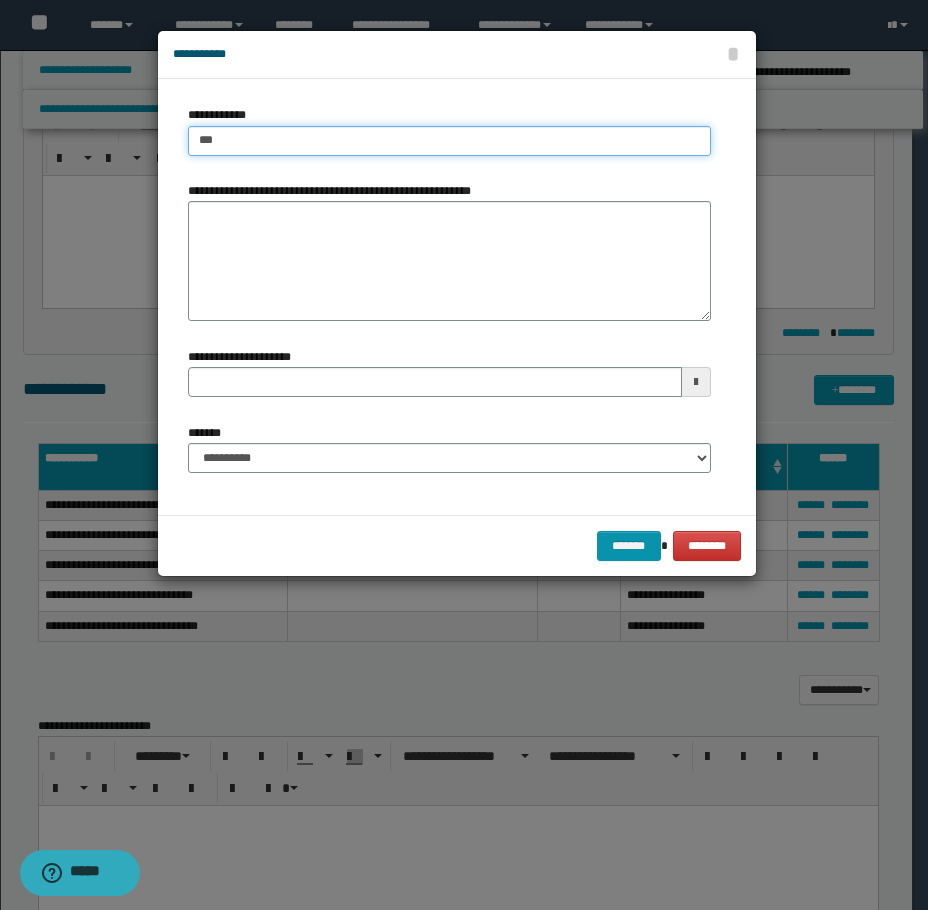 type on "****" 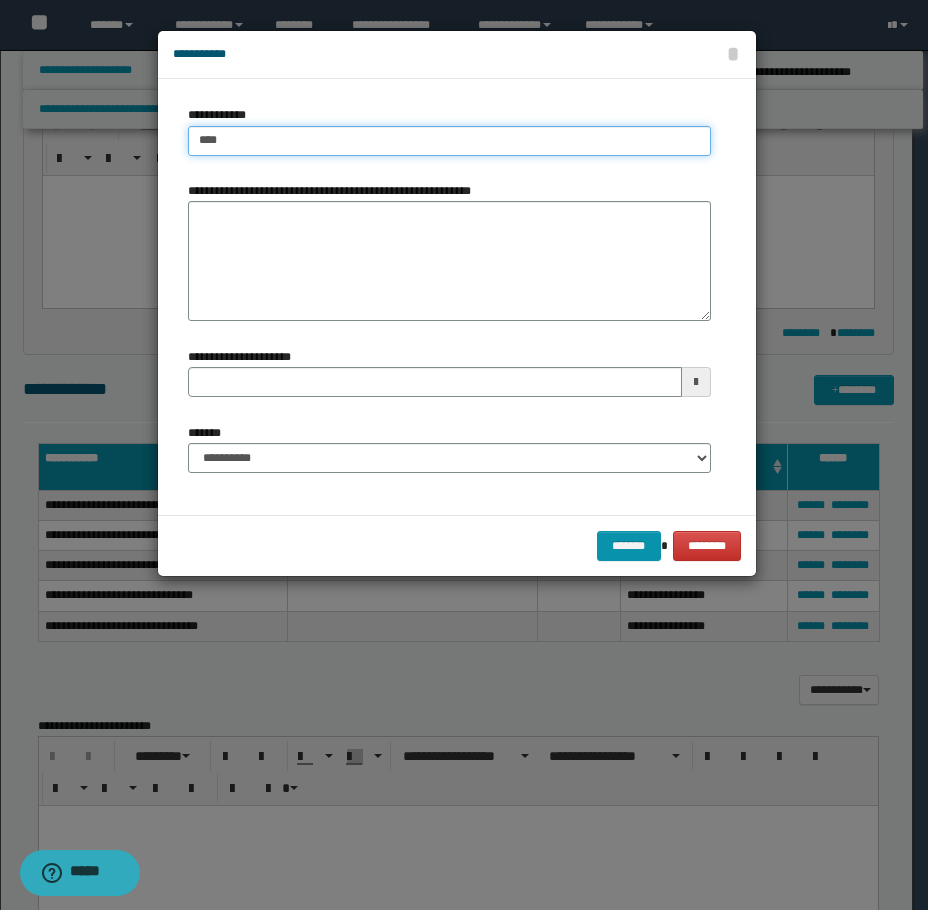 type on "****" 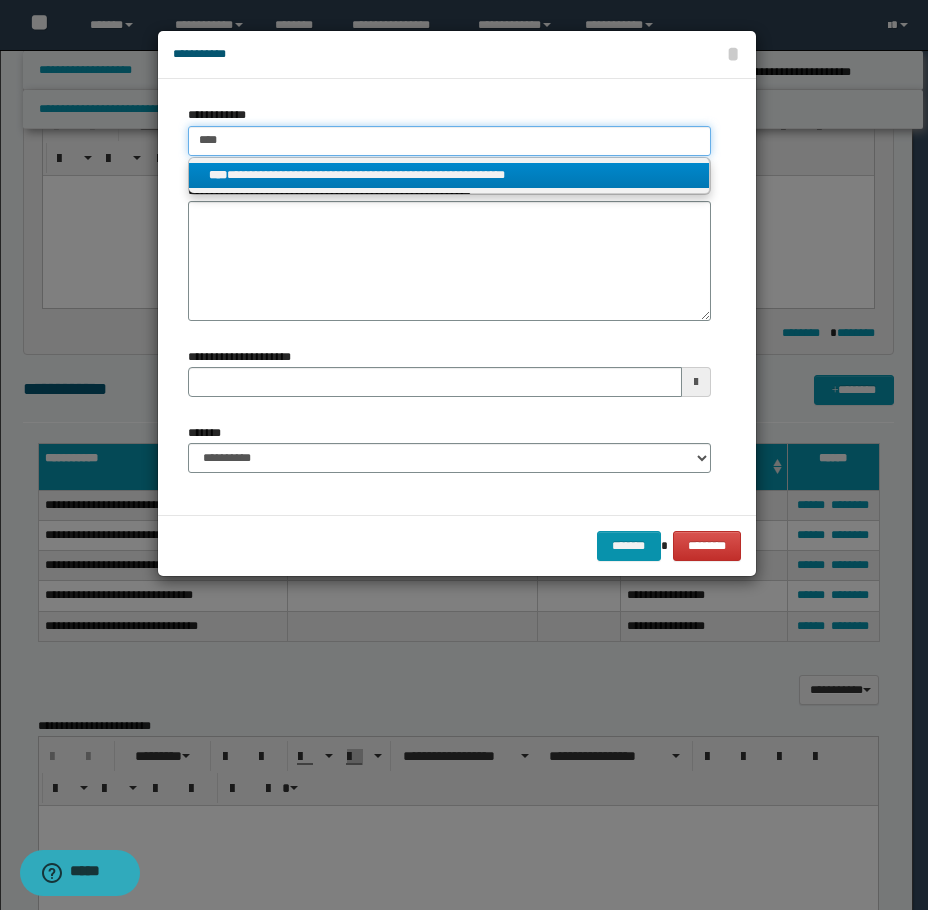 type on "****" 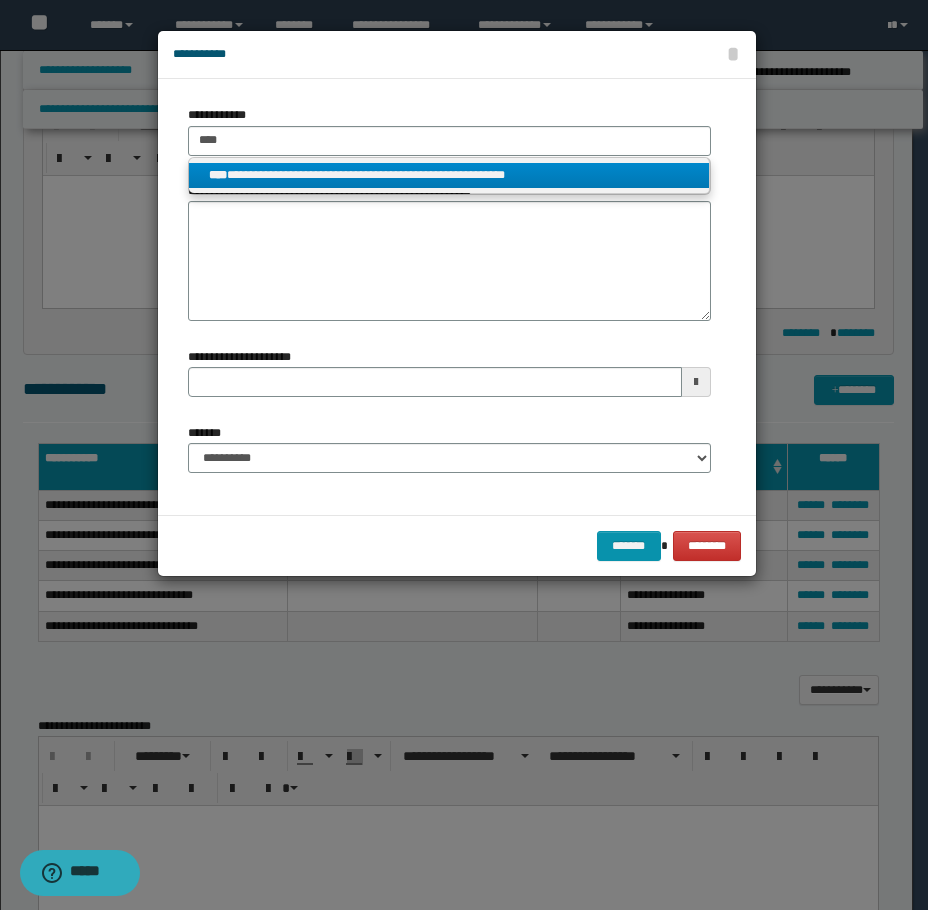 click on "**********" at bounding box center [449, 175] 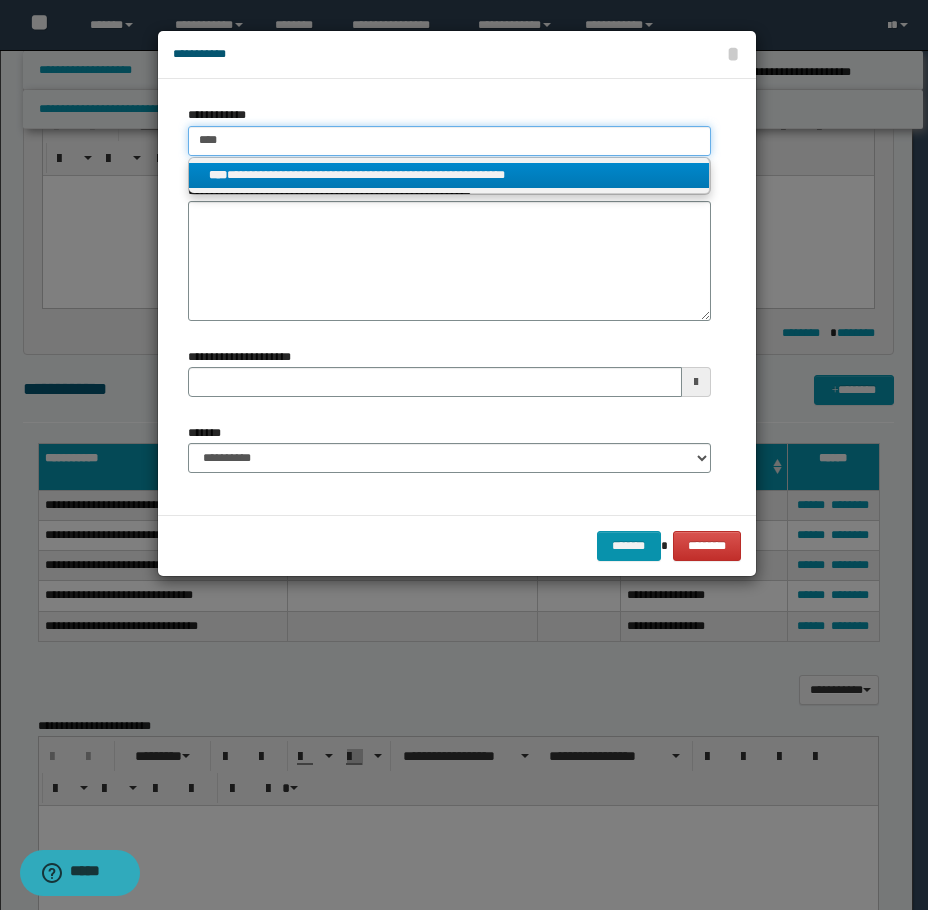 type 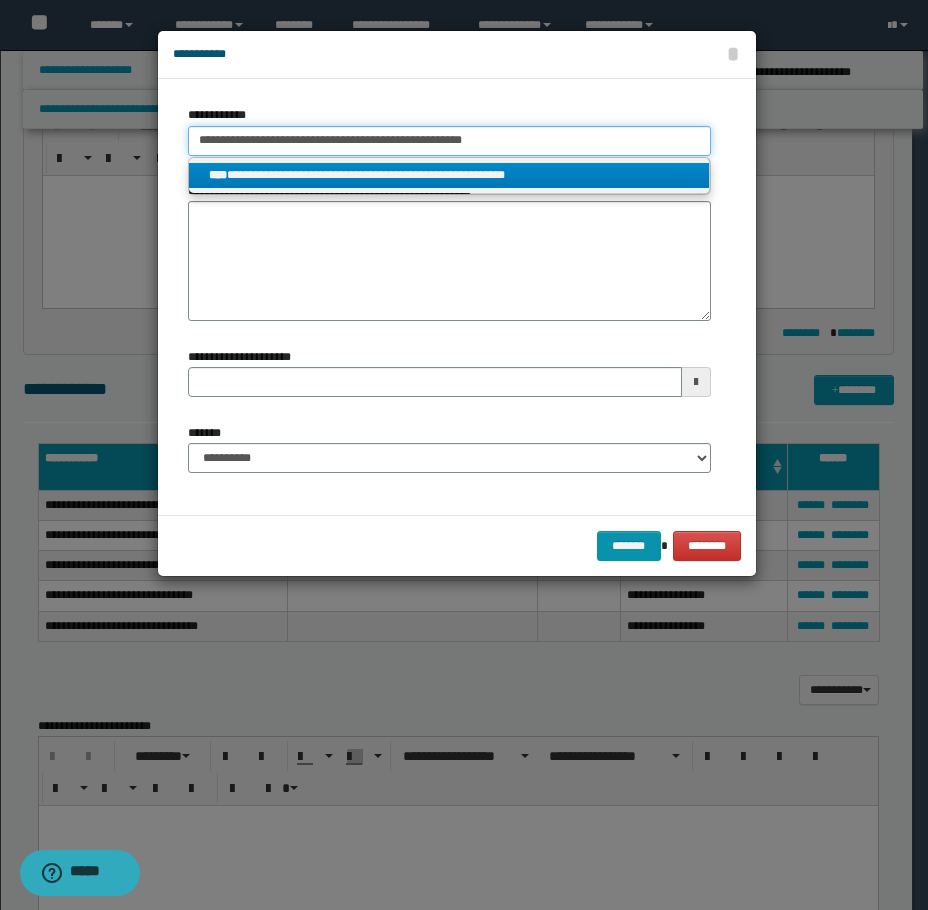 type 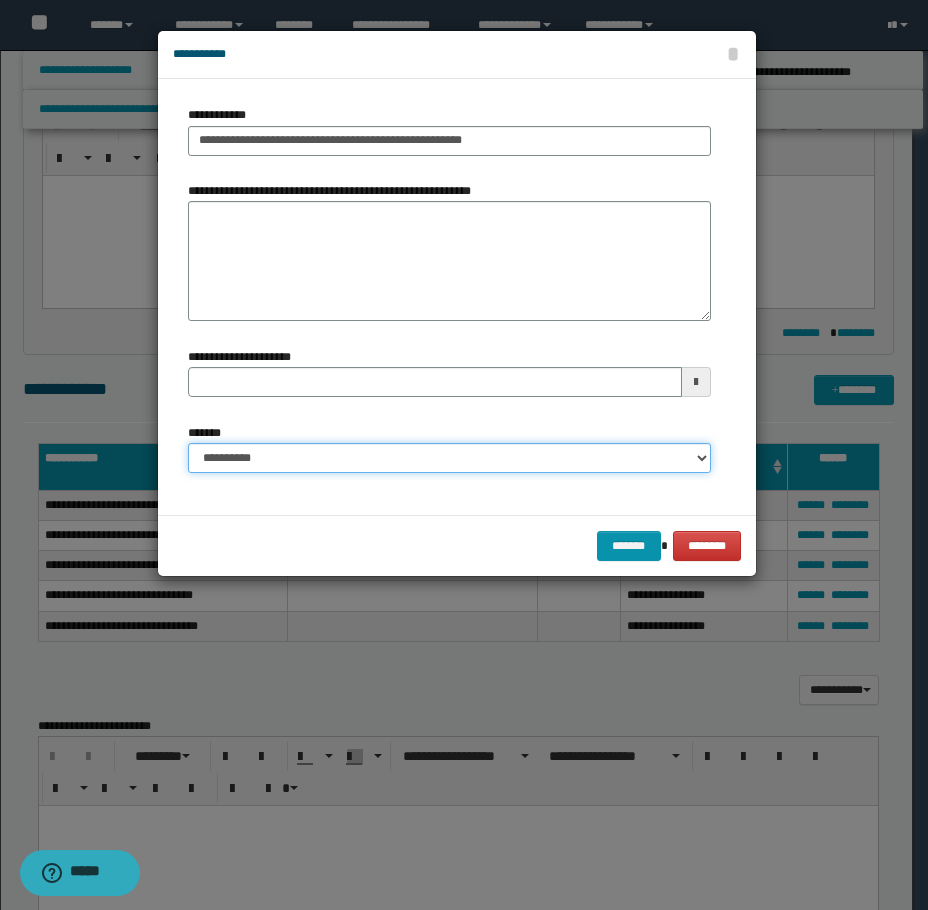click on "**********" at bounding box center (449, 458) 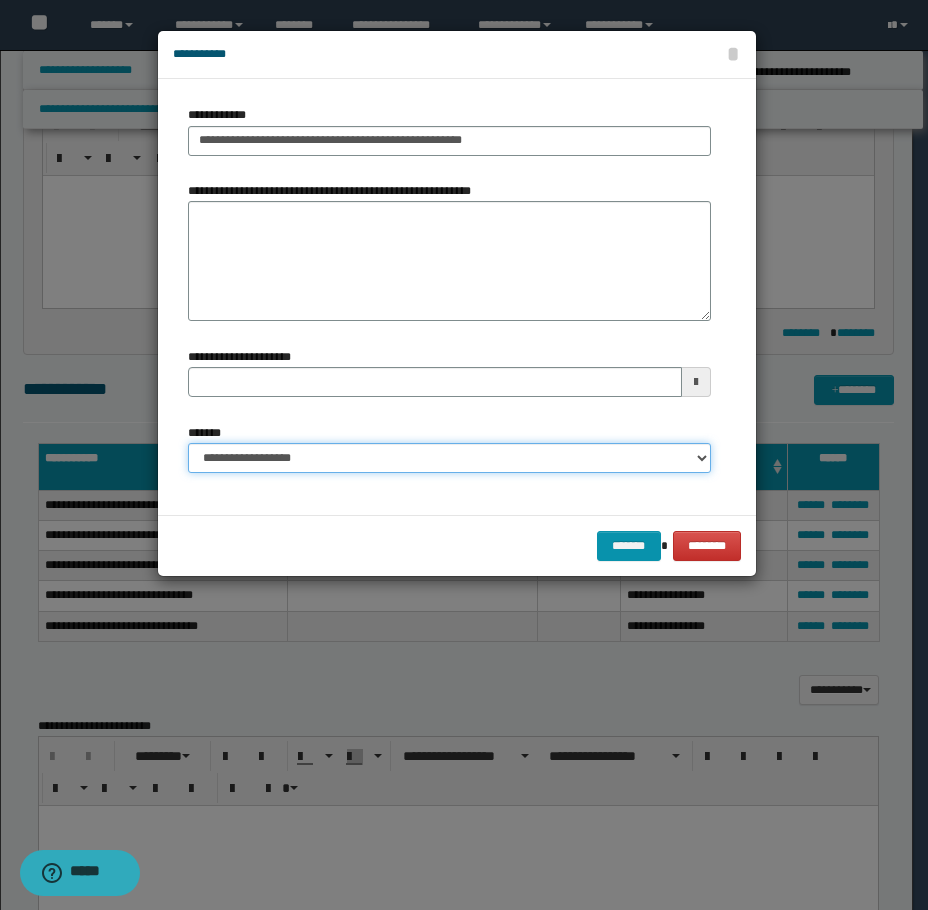 click on "**********" at bounding box center (449, 458) 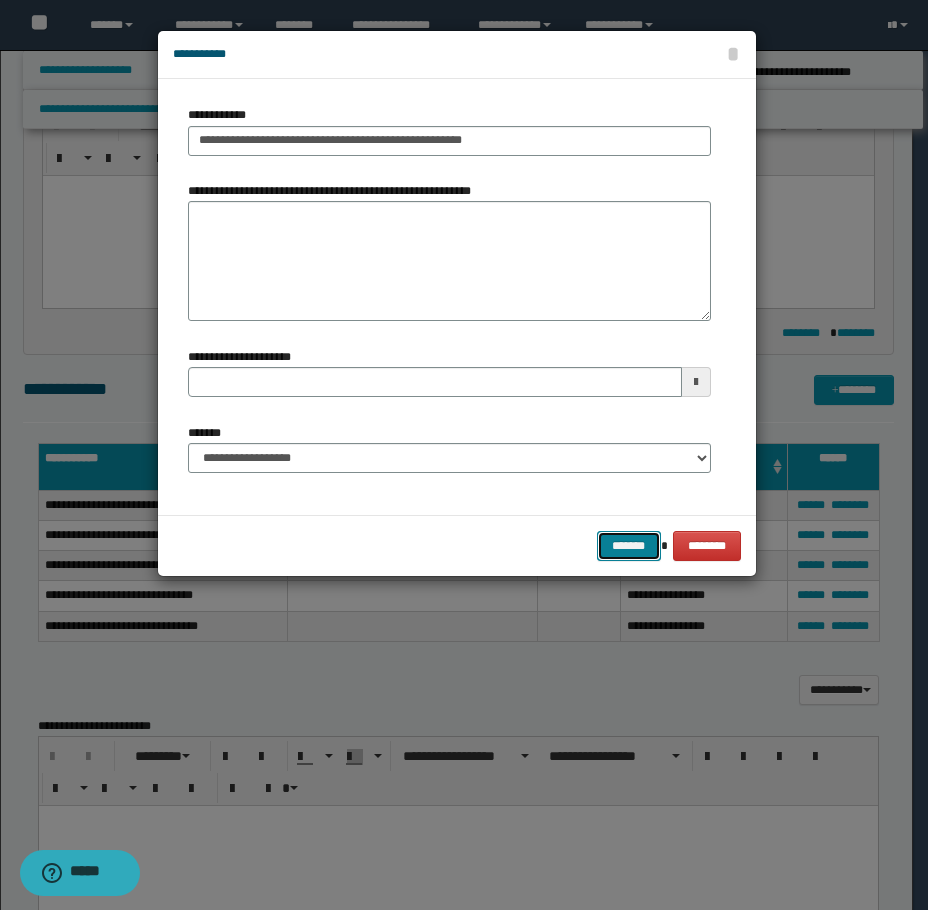 click on "*******" at bounding box center (629, 546) 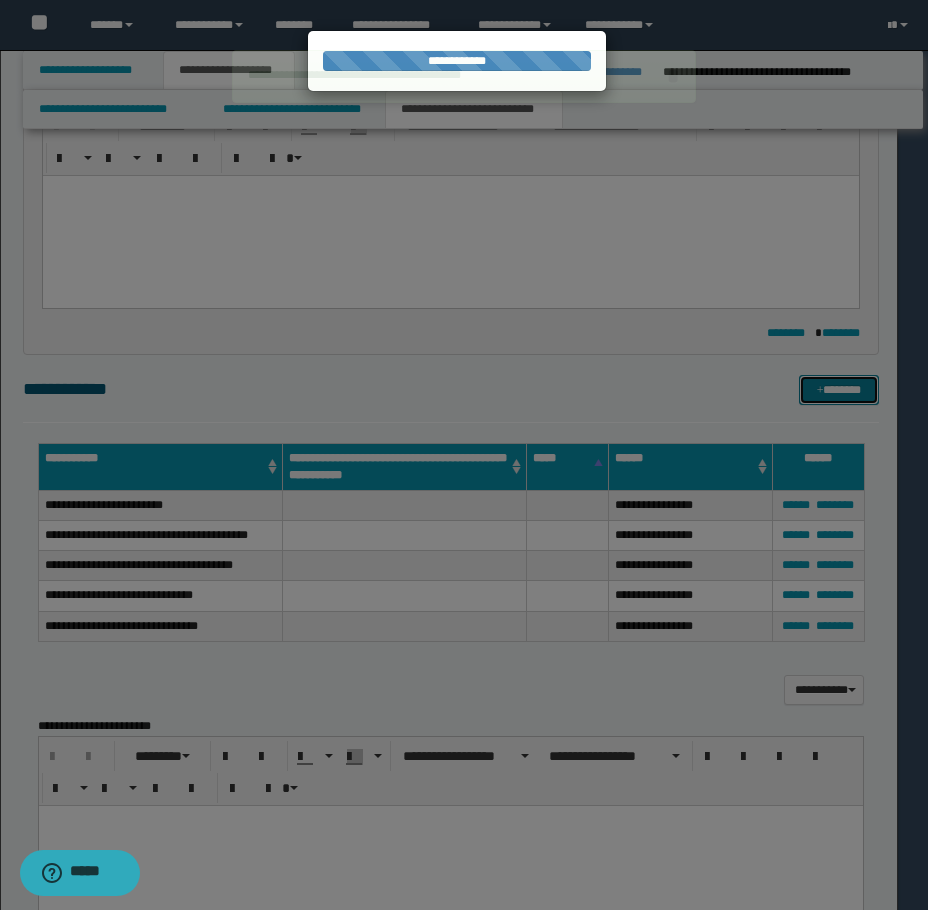 type 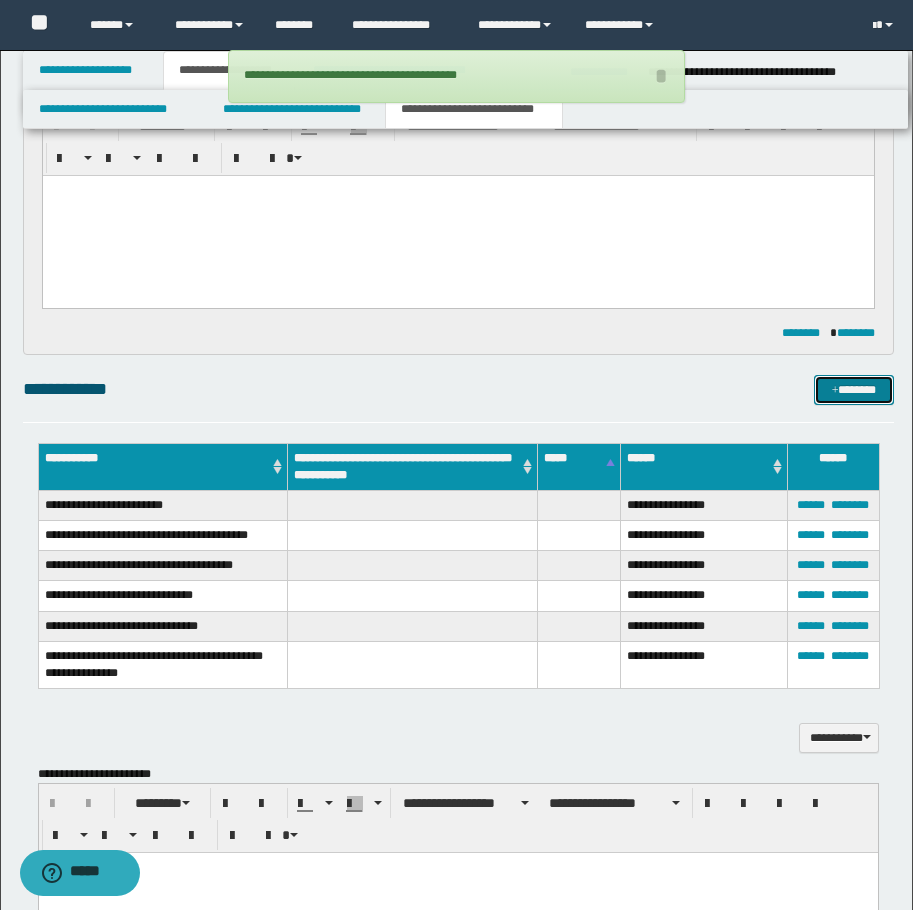 click on "*******" at bounding box center (854, 390) 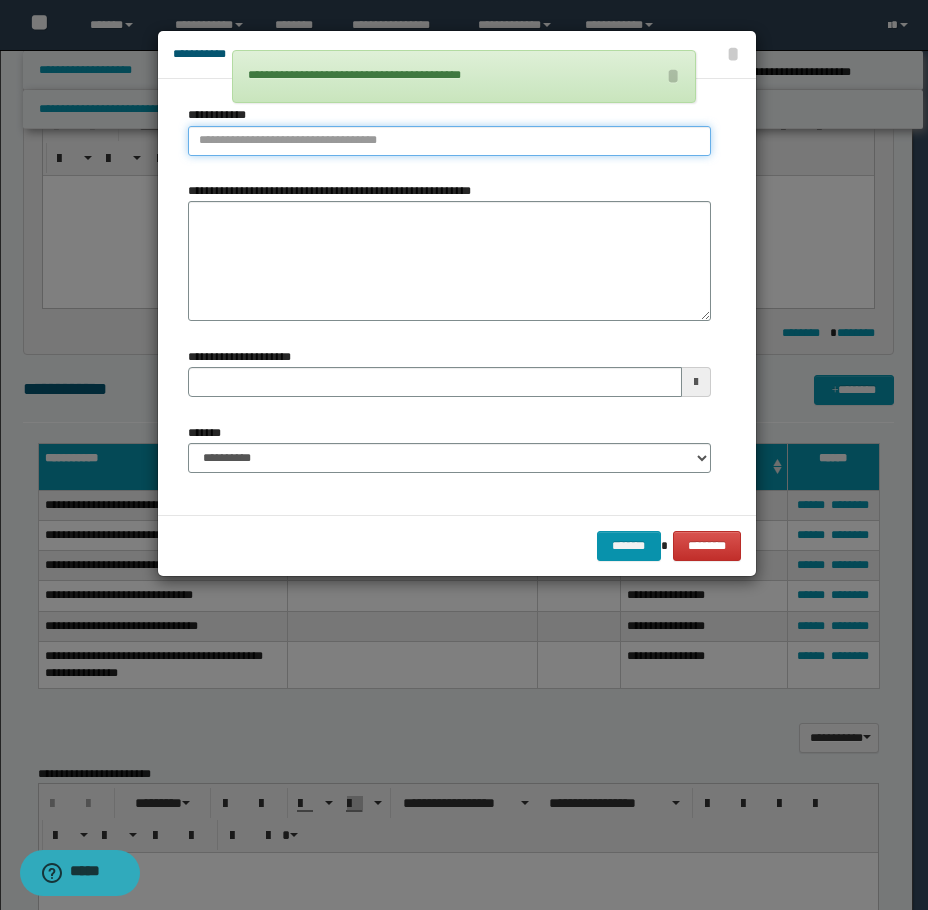 type on "**********" 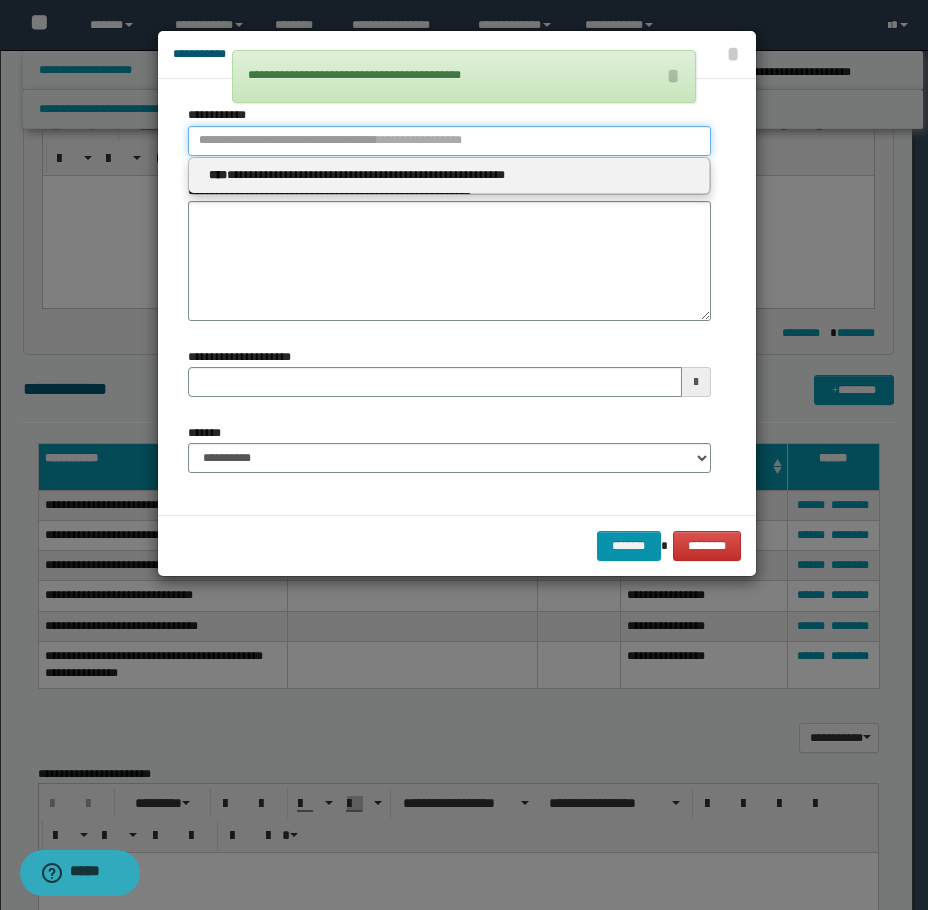 click on "**********" at bounding box center (449, 141) 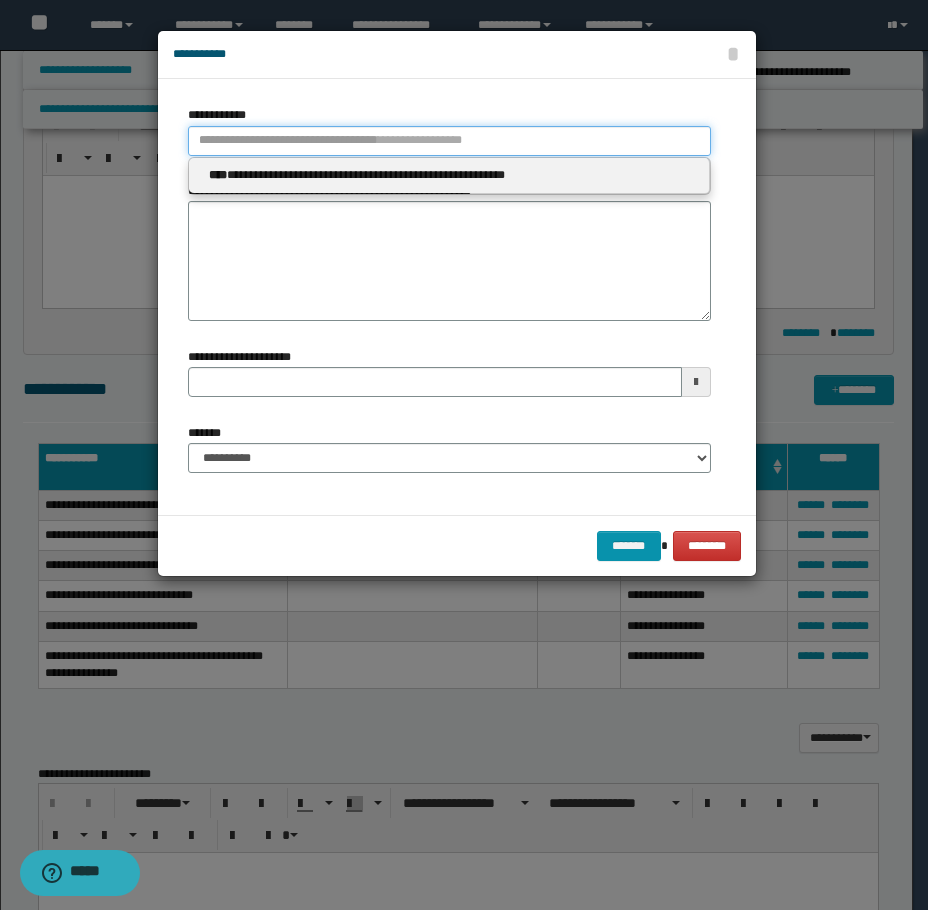 type 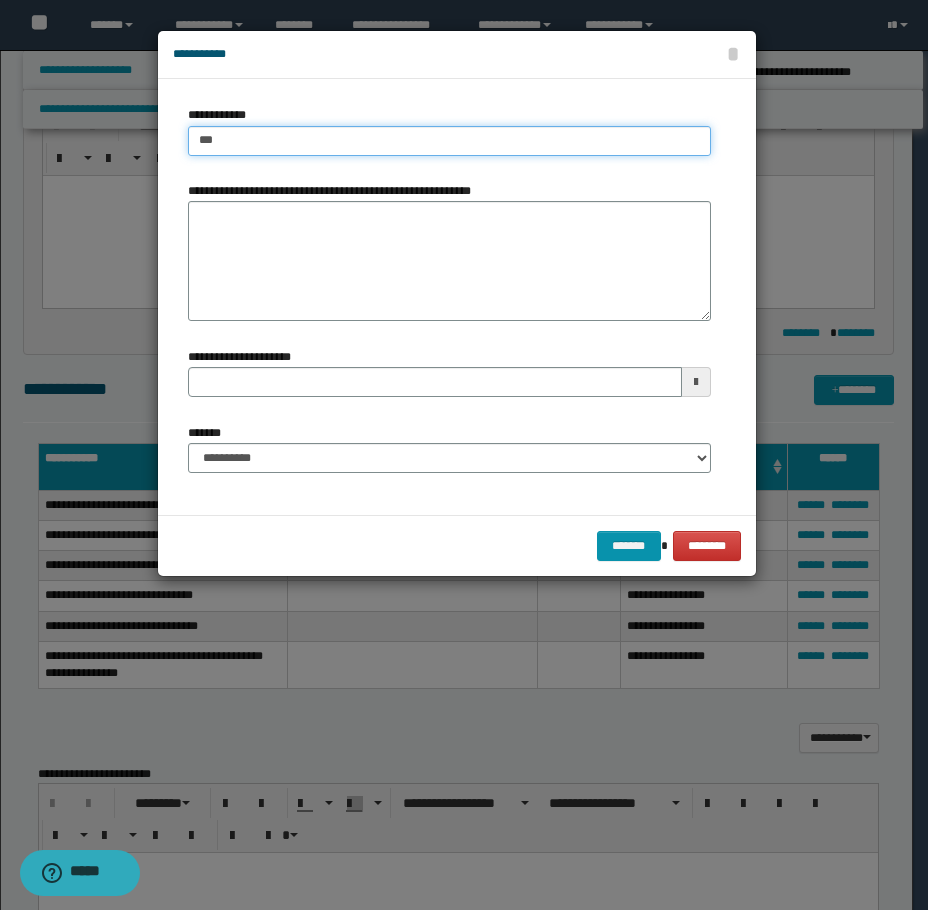 type on "****" 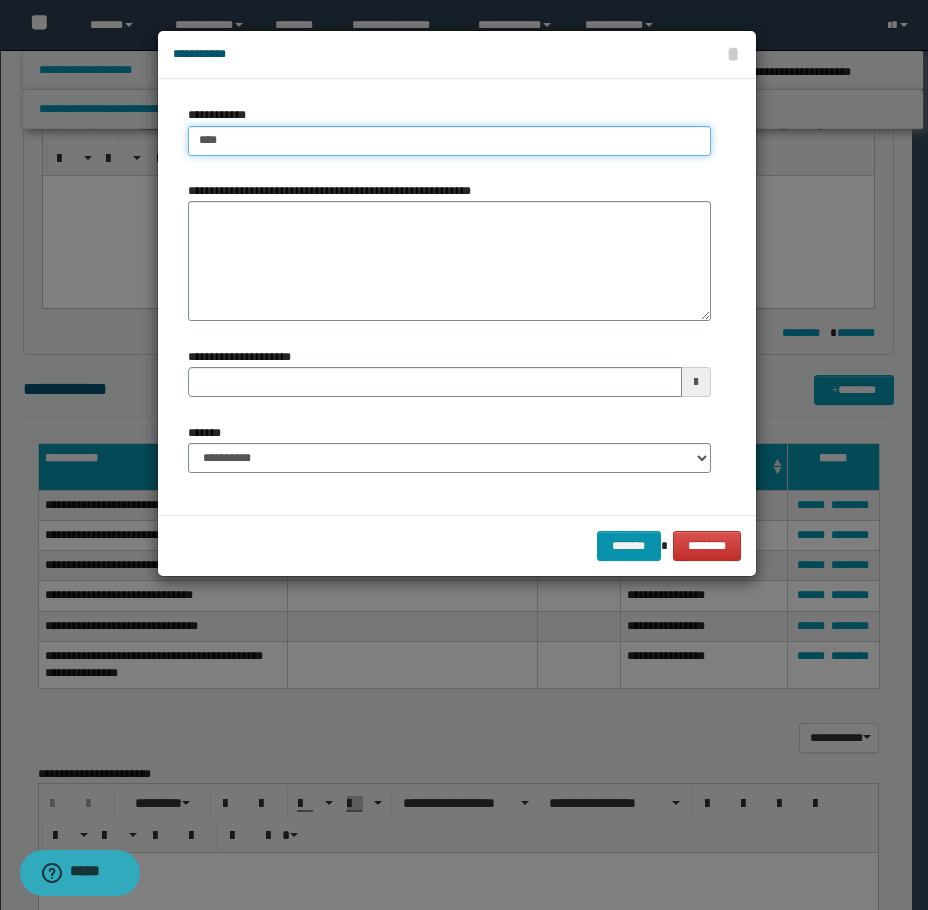 type on "****" 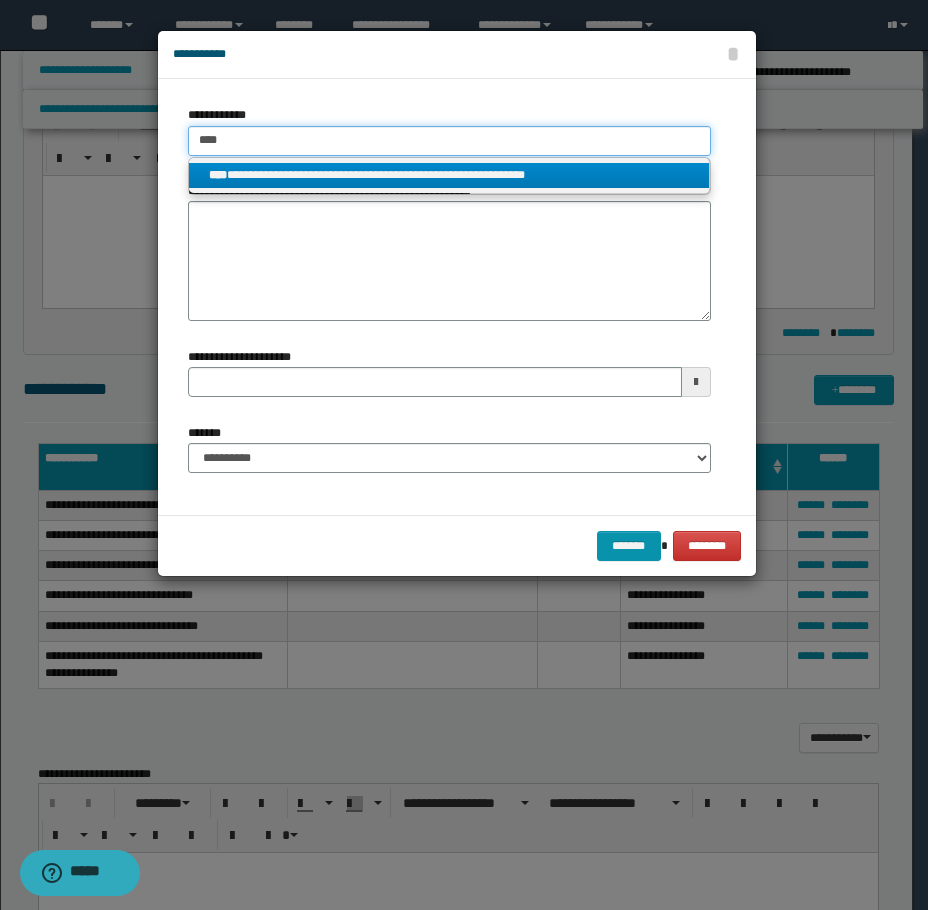 type on "****" 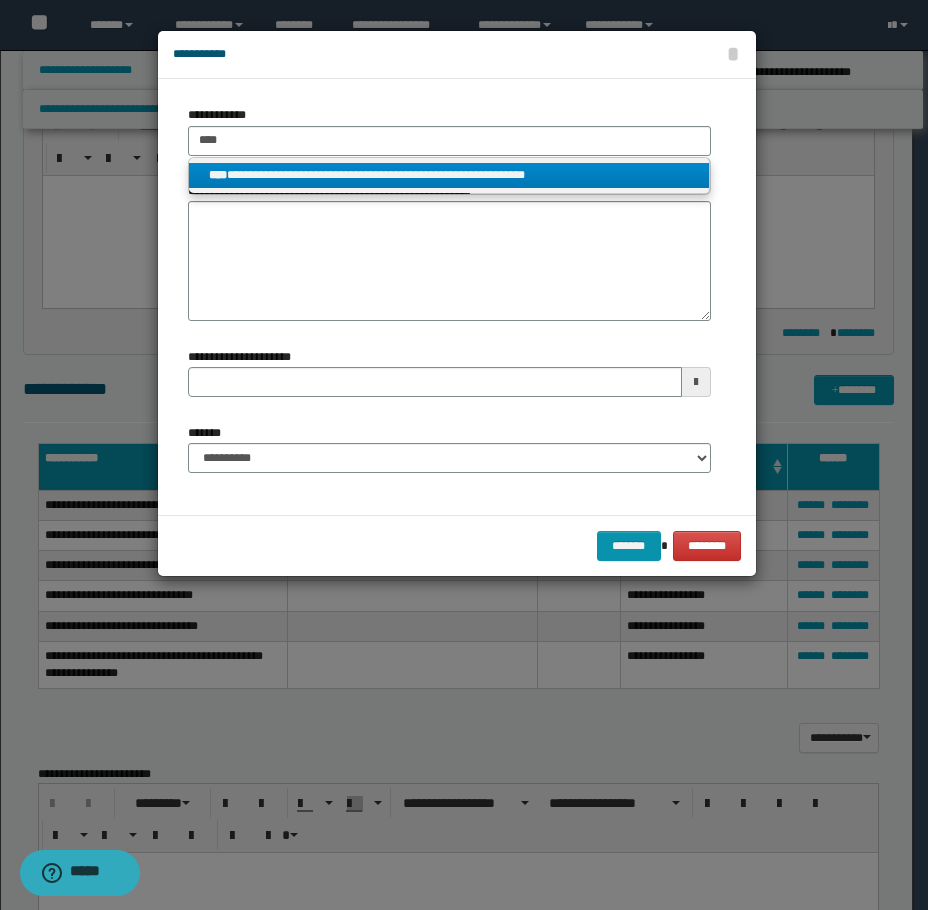 click on "**********" at bounding box center [449, 175] 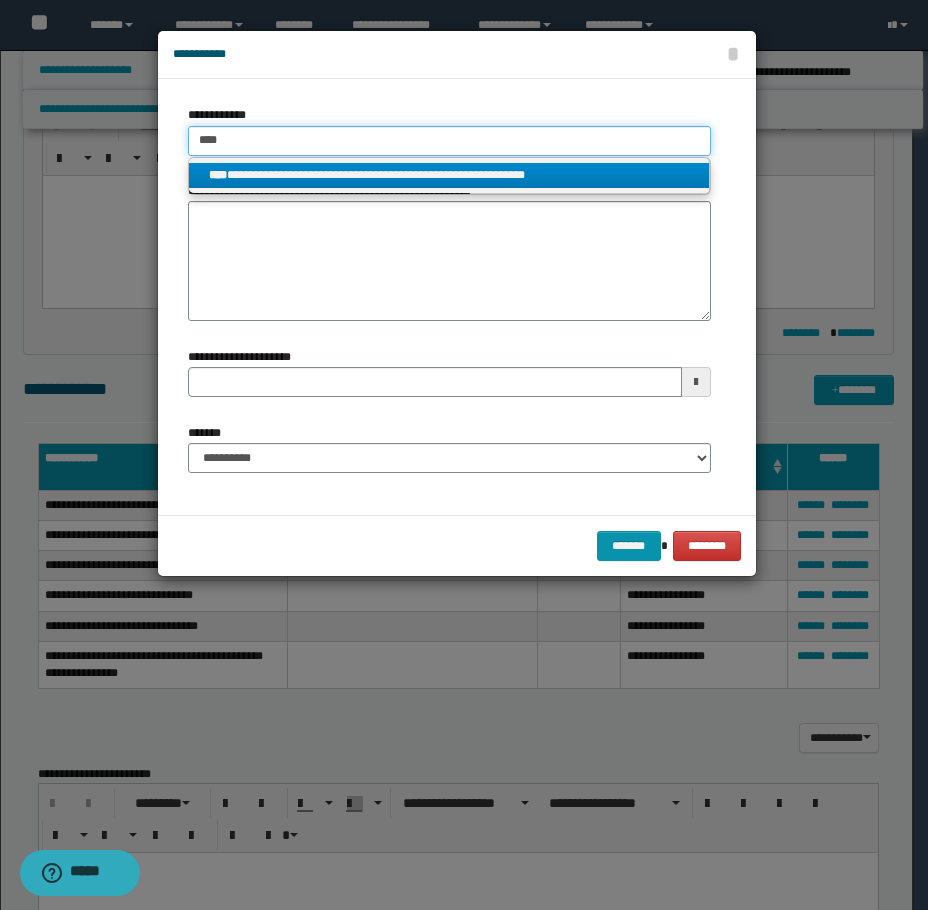 type 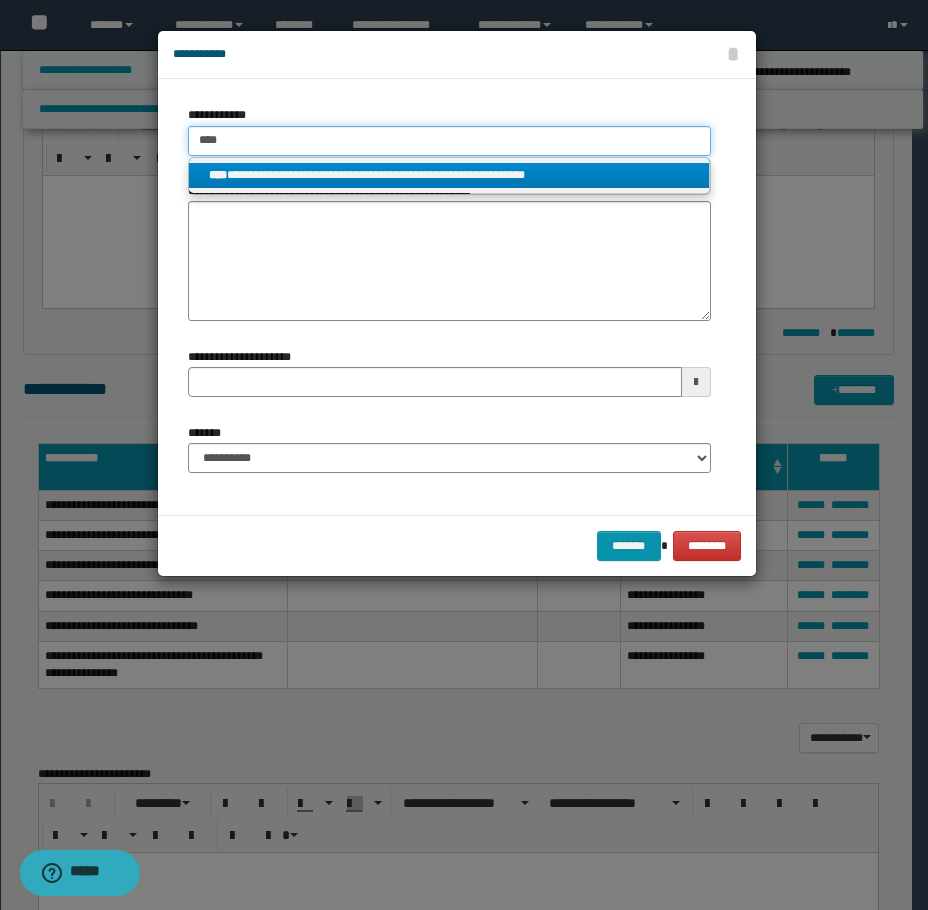 type on "**********" 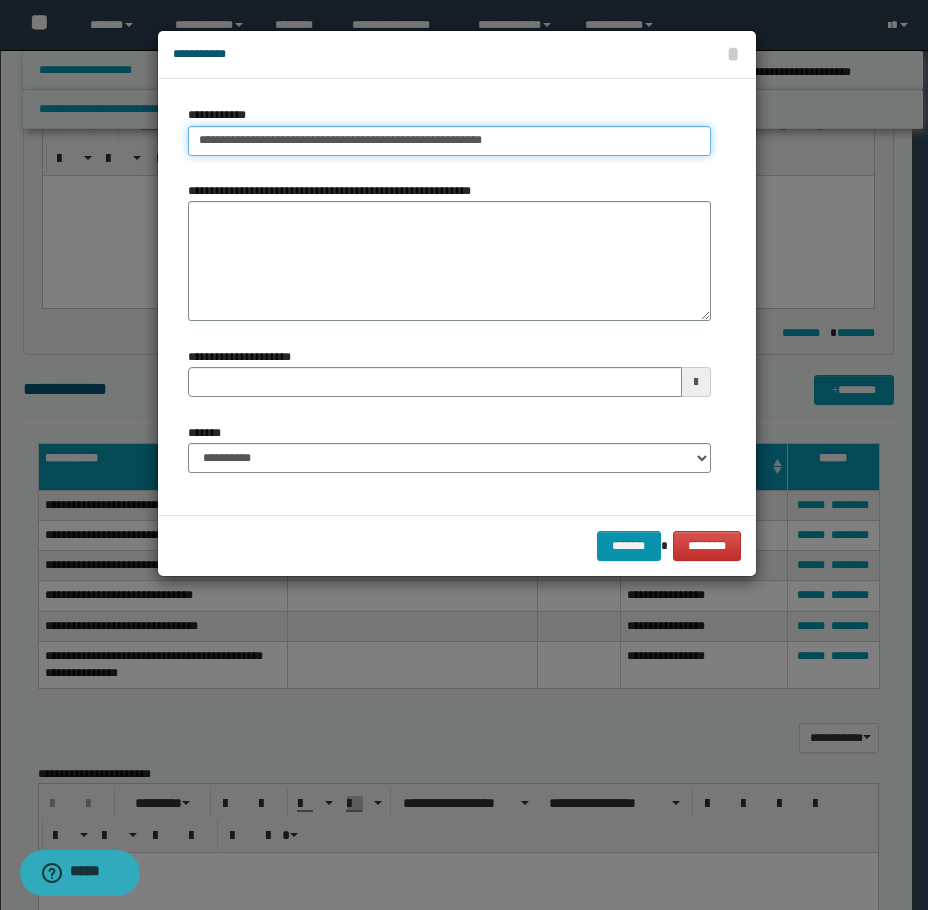 type 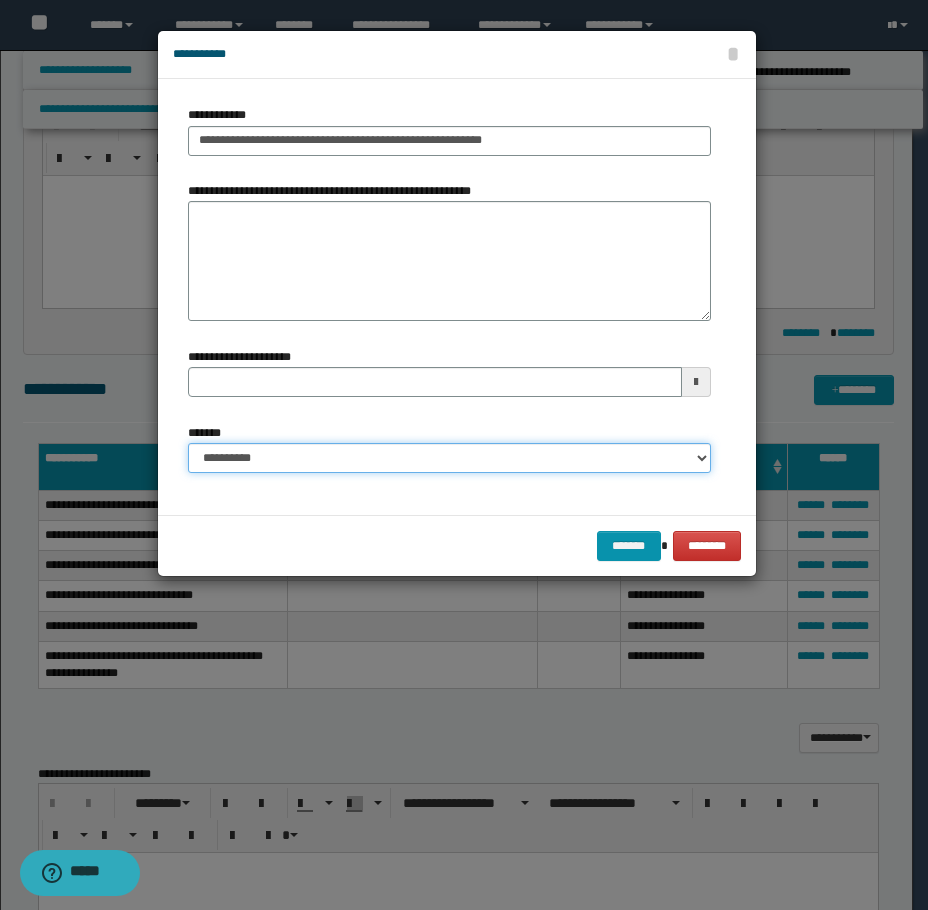 click on "**********" at bounding box center (449, 458) 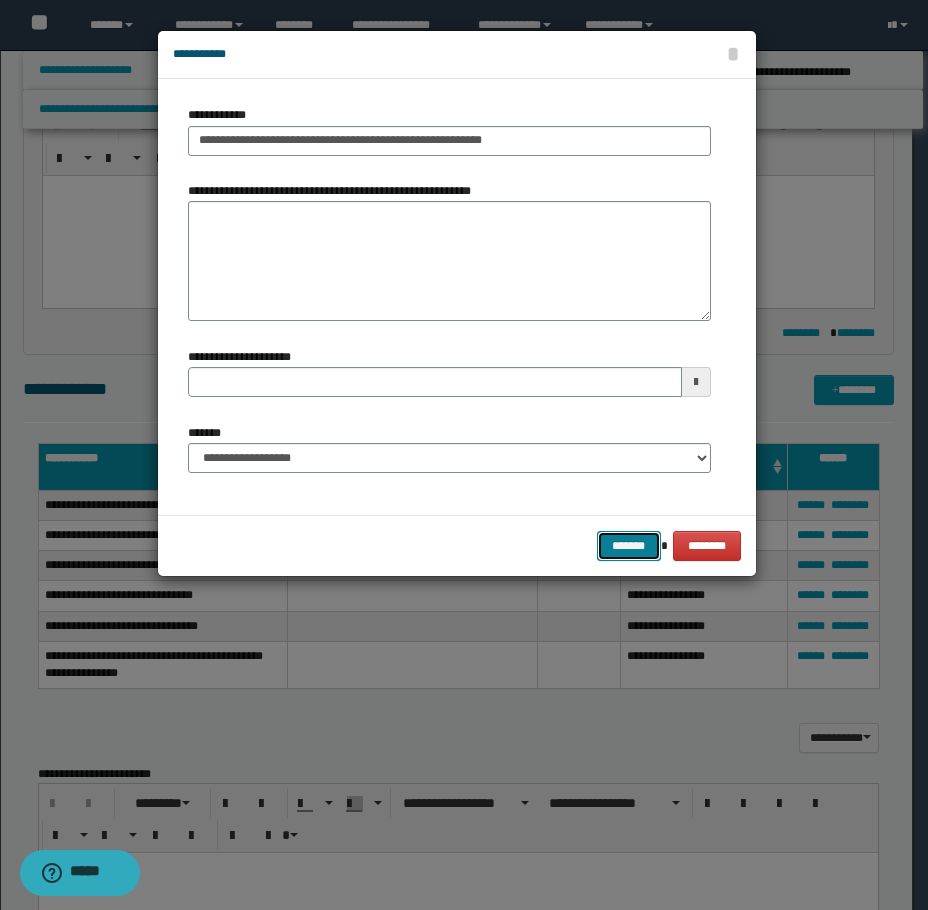 click on "*******" at bounding box center (629, 546) 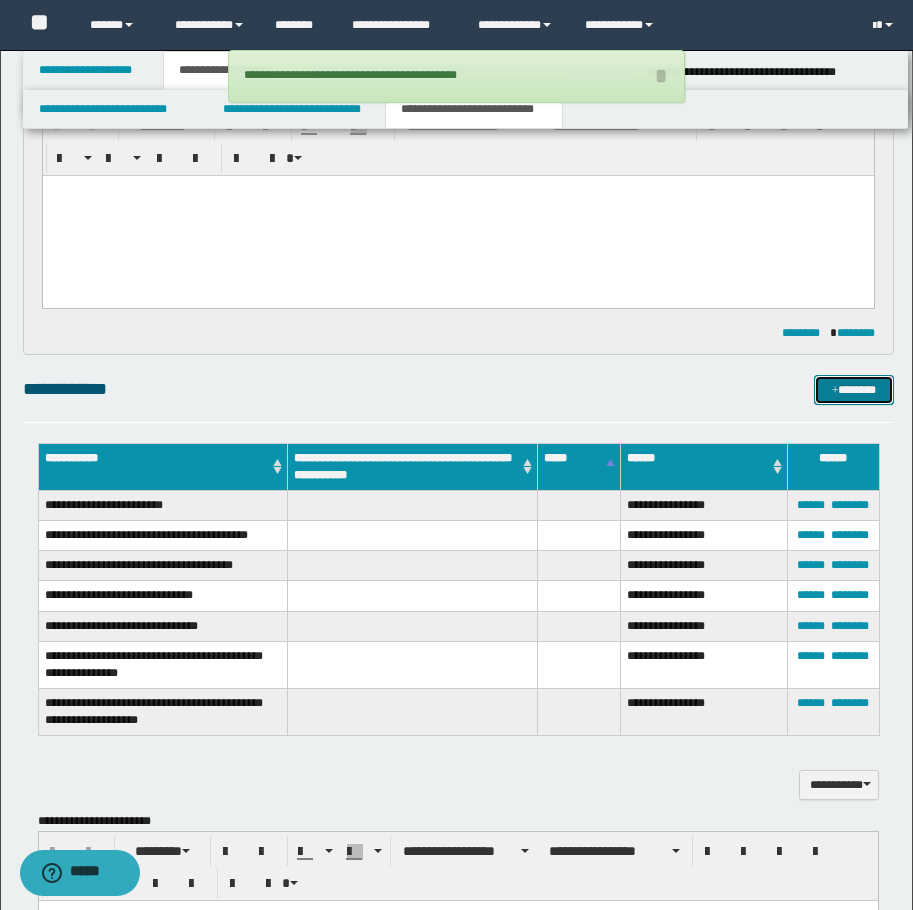 click on "*******" at bounding box center (854, 390) 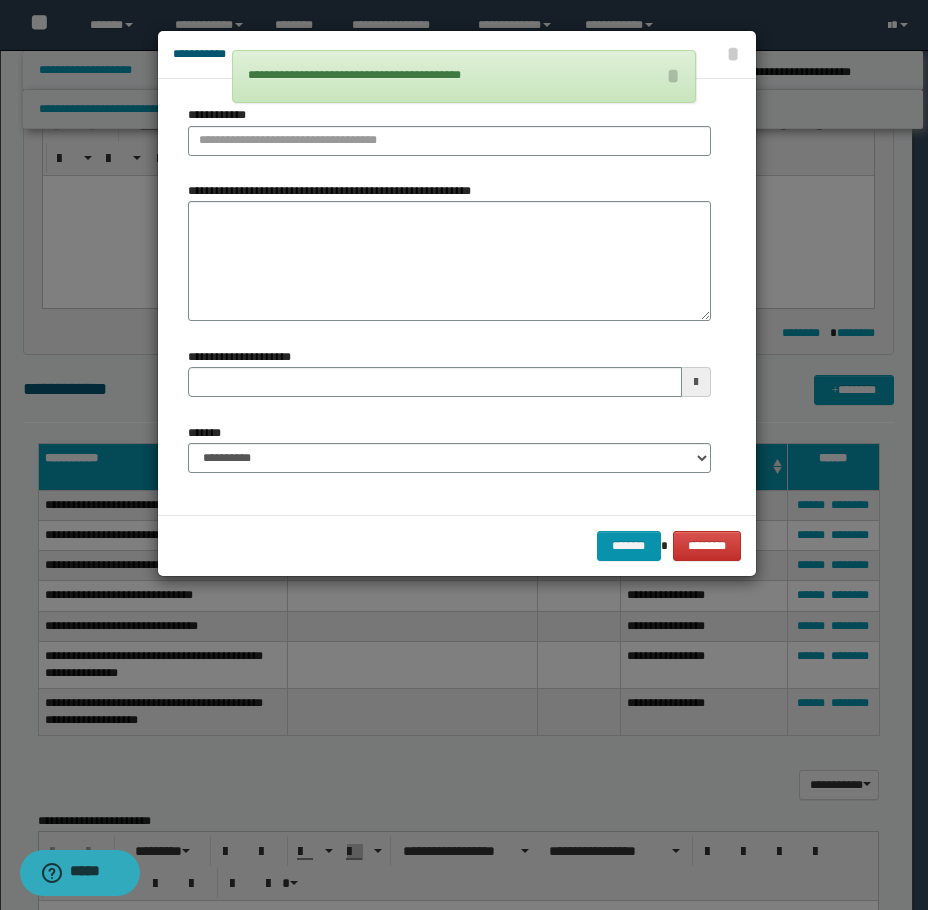 click on "**********" at bounding box center [449, 130] 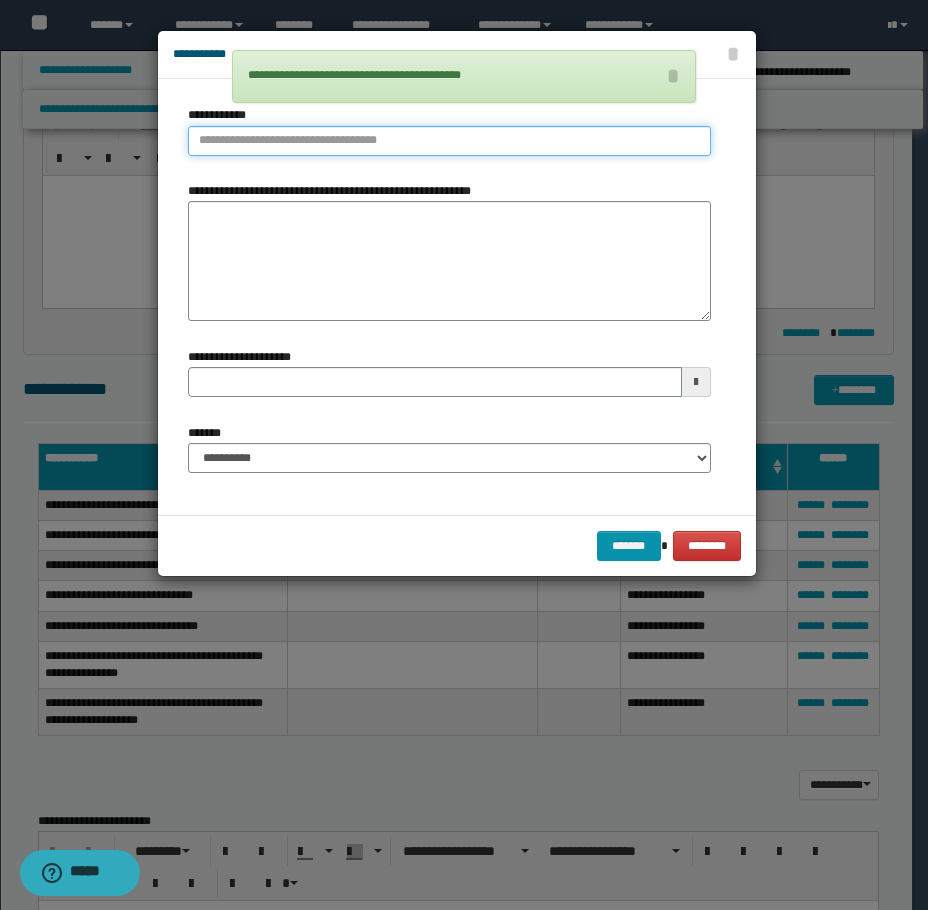 type on "**********" 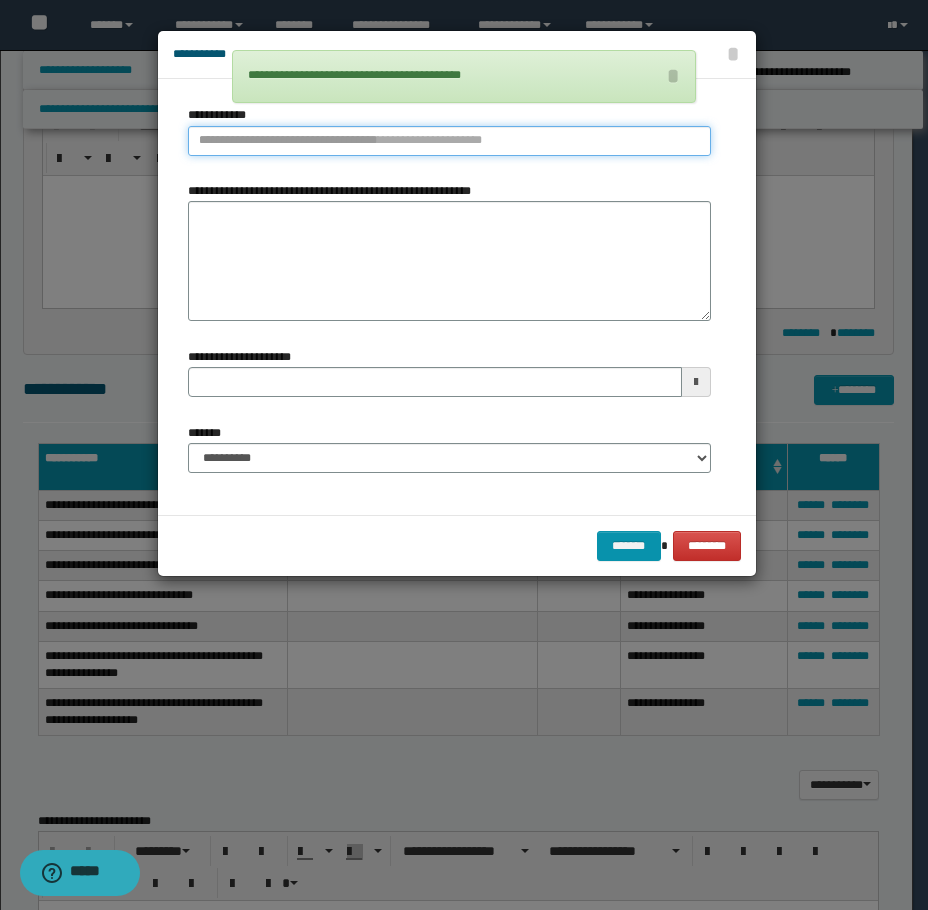 click on "**********" at bounding box center (449, 141) 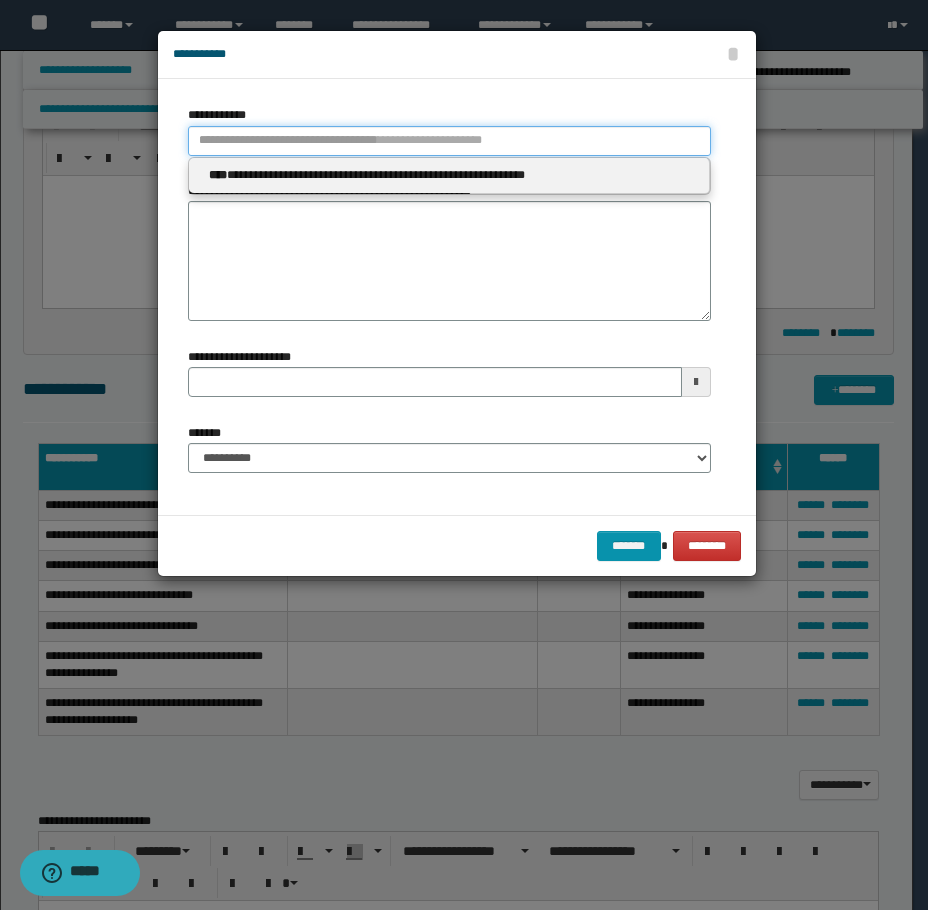 type 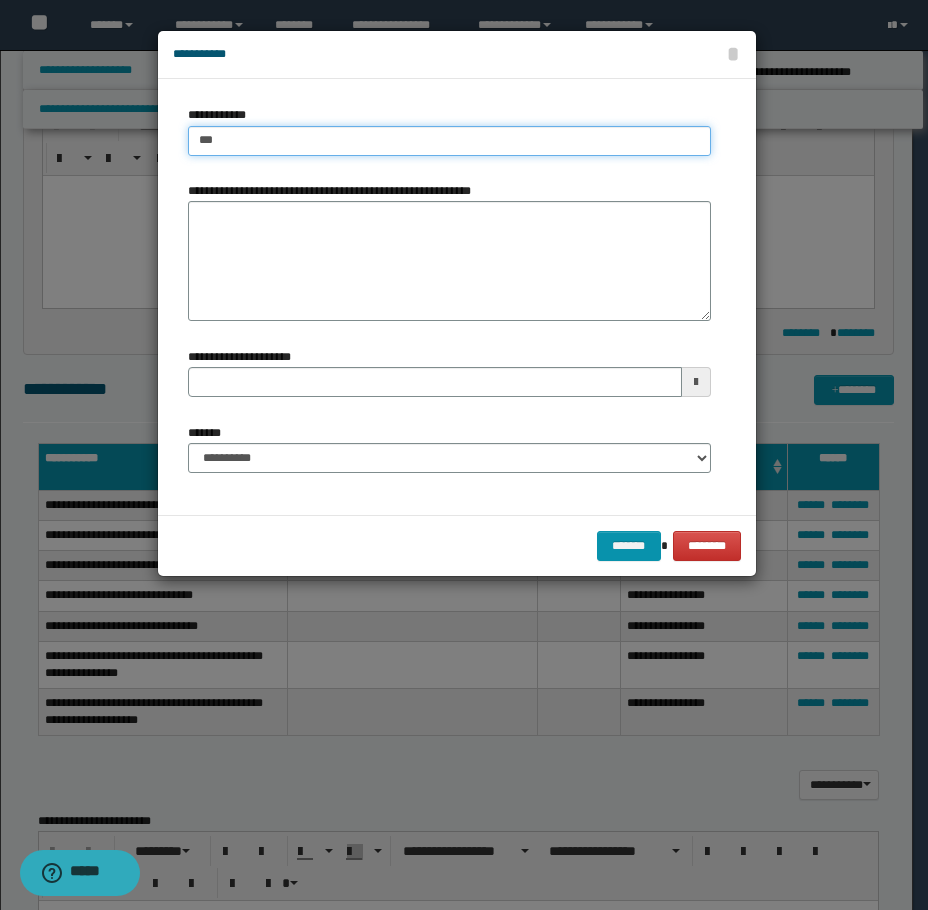 type on "****" 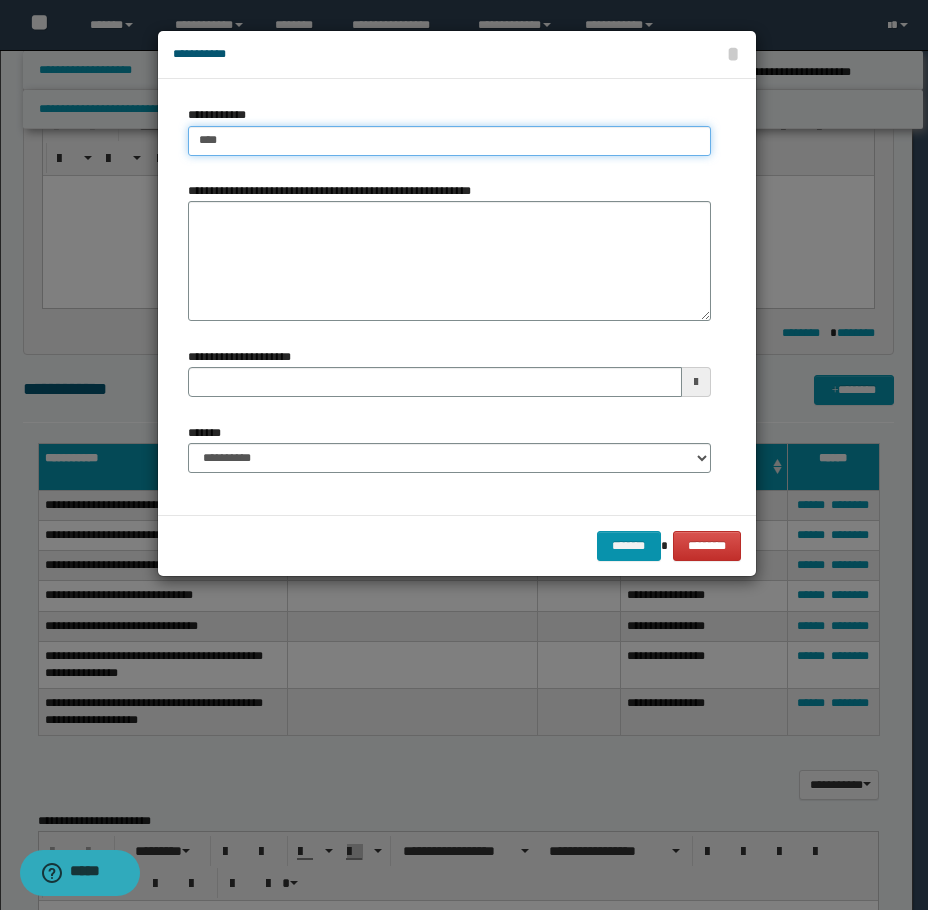type on "****" 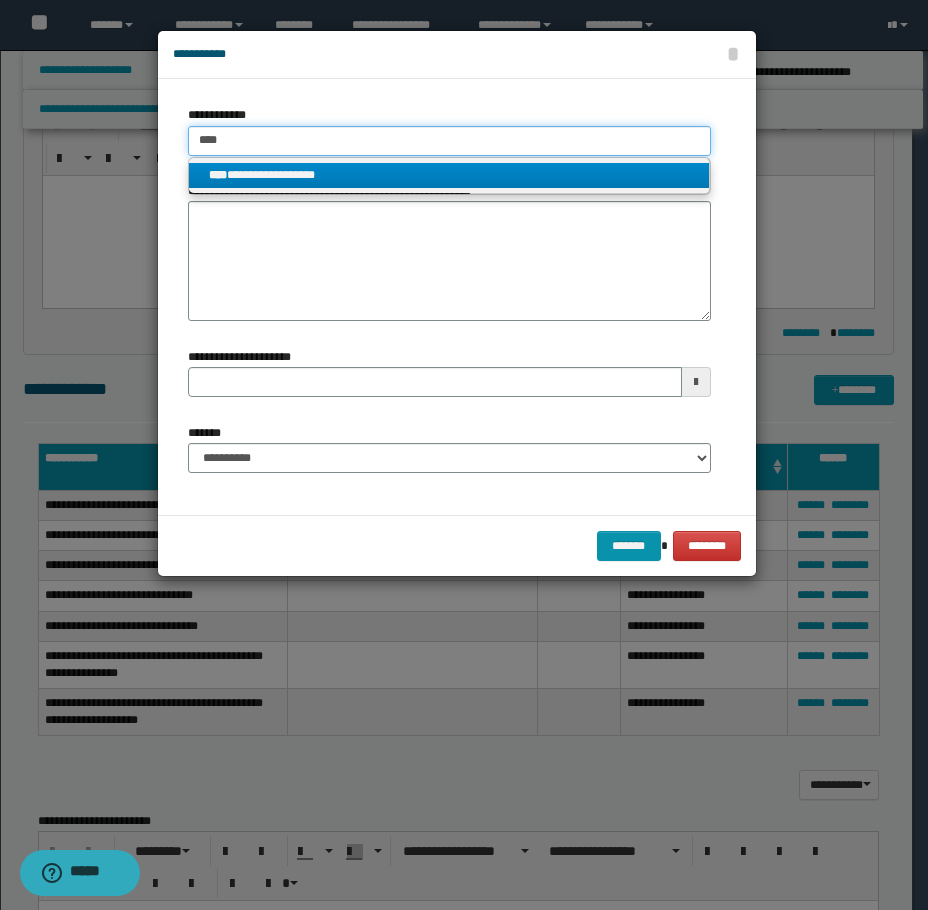 type on "****" 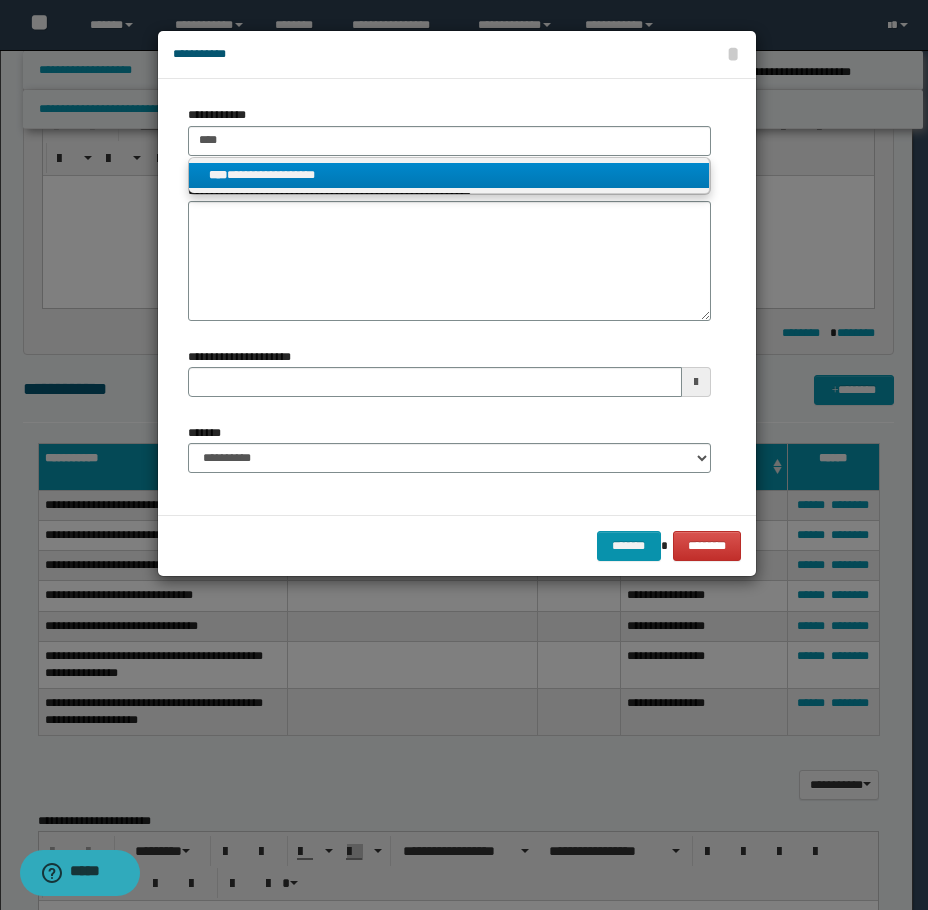 click on "**********" at bounding box center [449, 175] 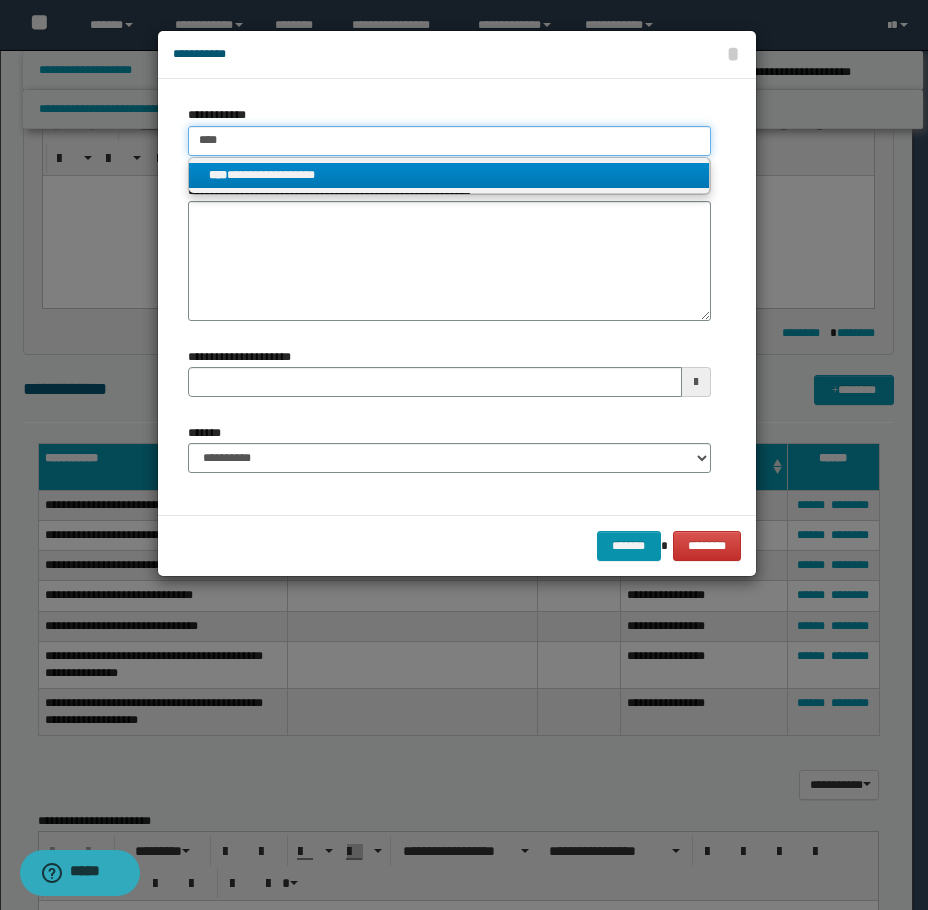 type 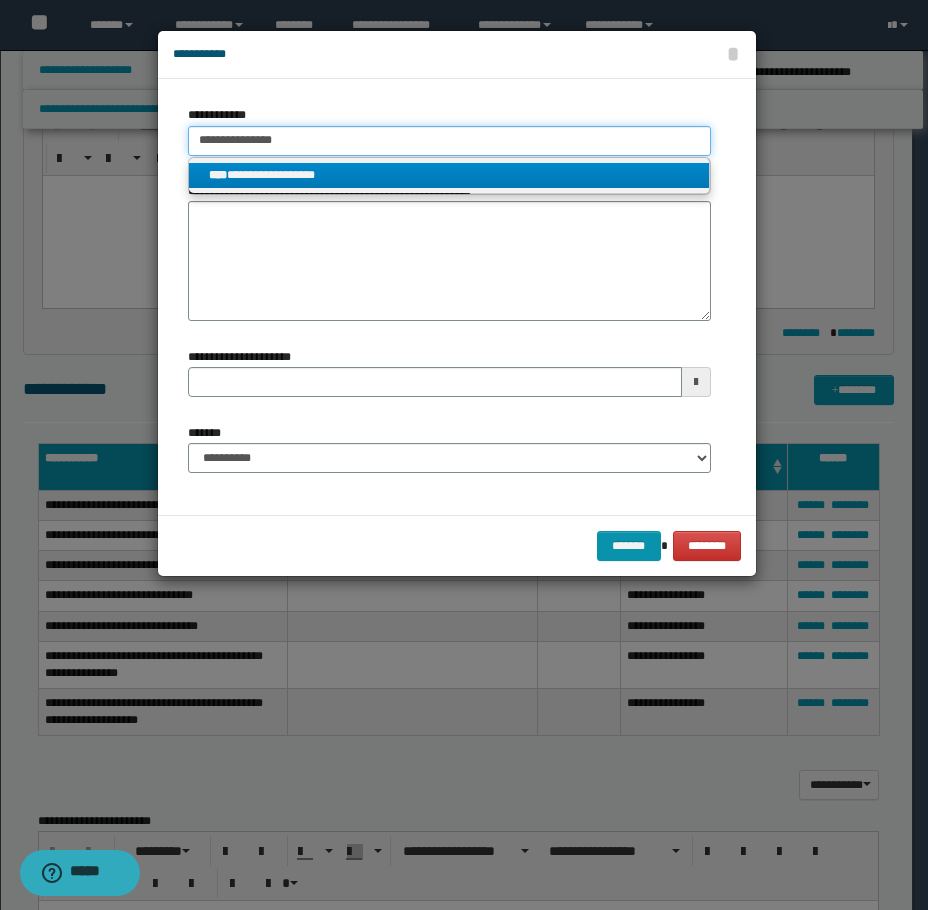 type 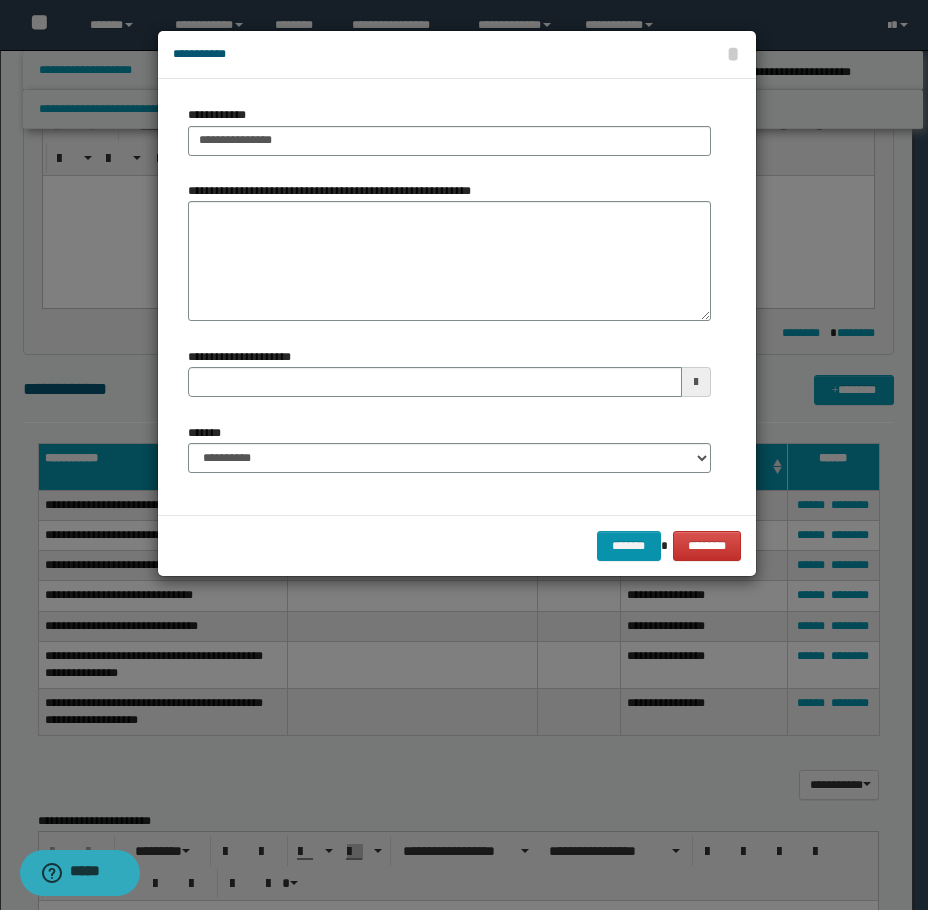 drag, startPoint x: 300, startPoint y: 430, endPoint x: 293, endPoint y: 473, distance: 43.56604 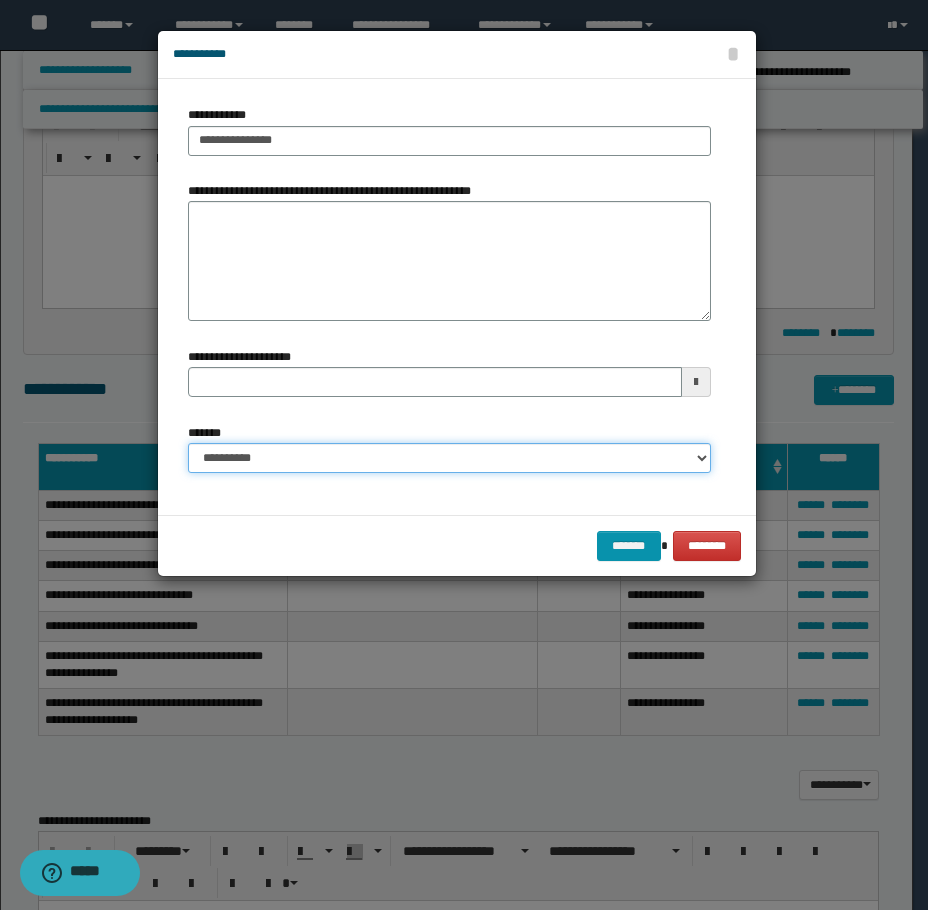 click on "**********" at bounding box center (449, 458) 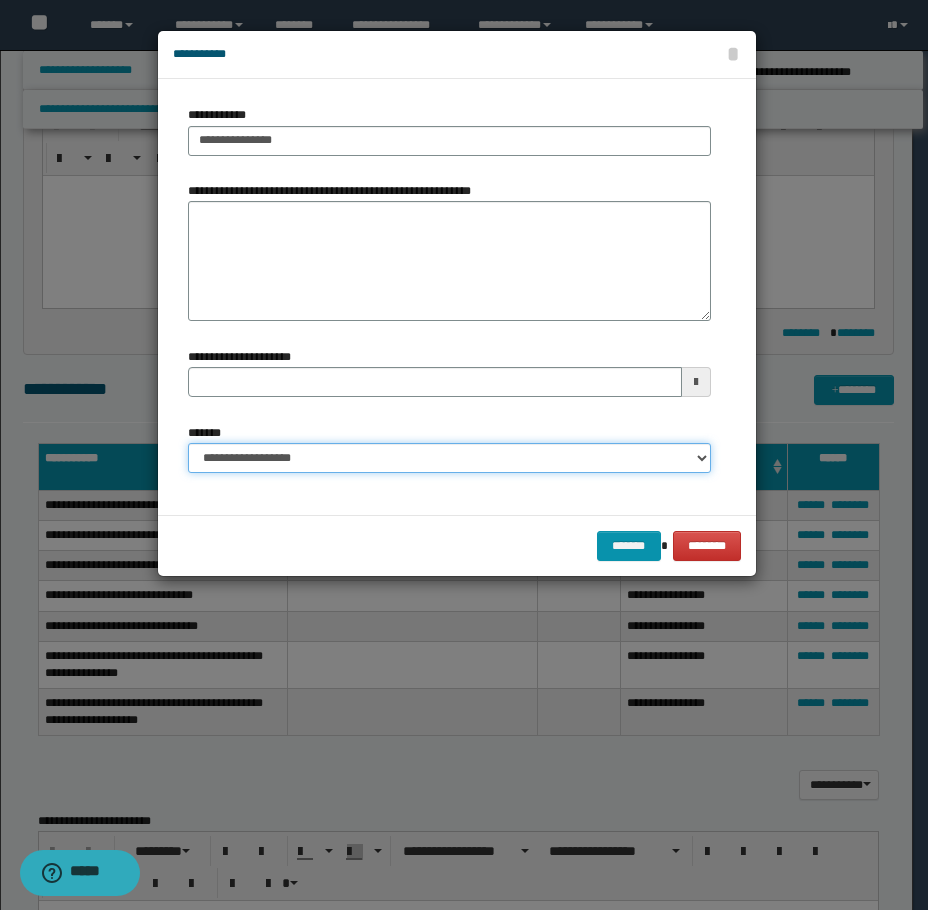 click on "**********" at bounding box center [449, 458] 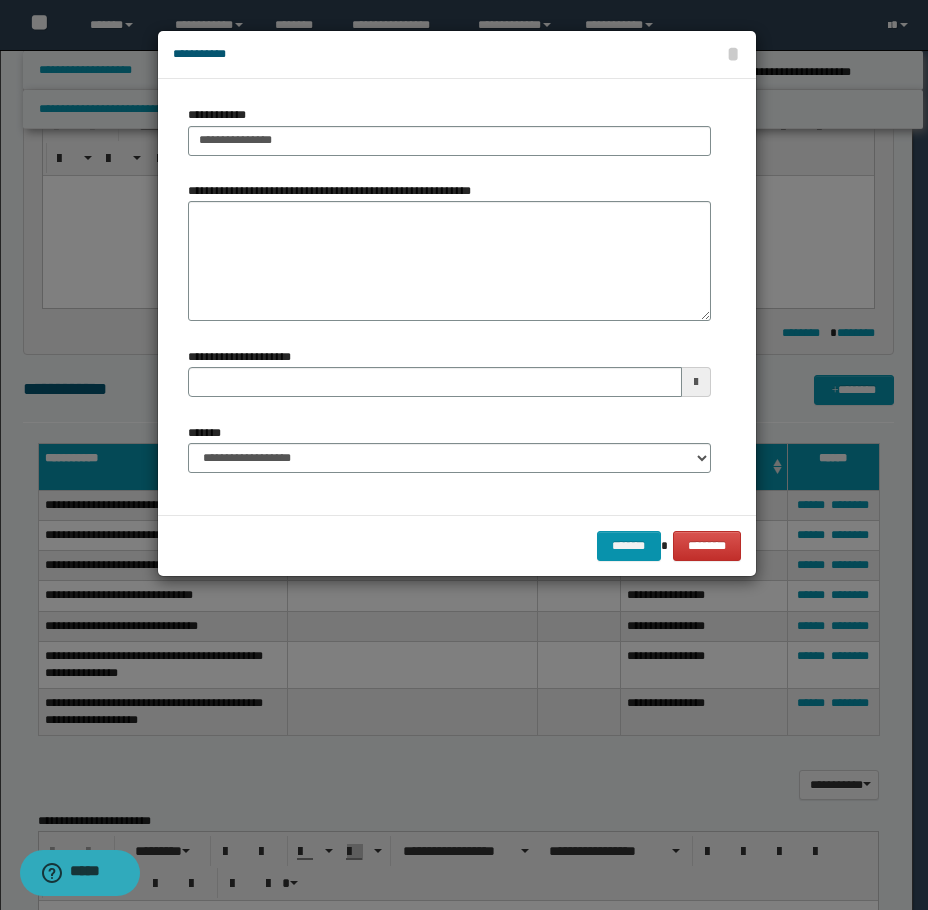 click on "*******
********" at bounding box center (457, 545) 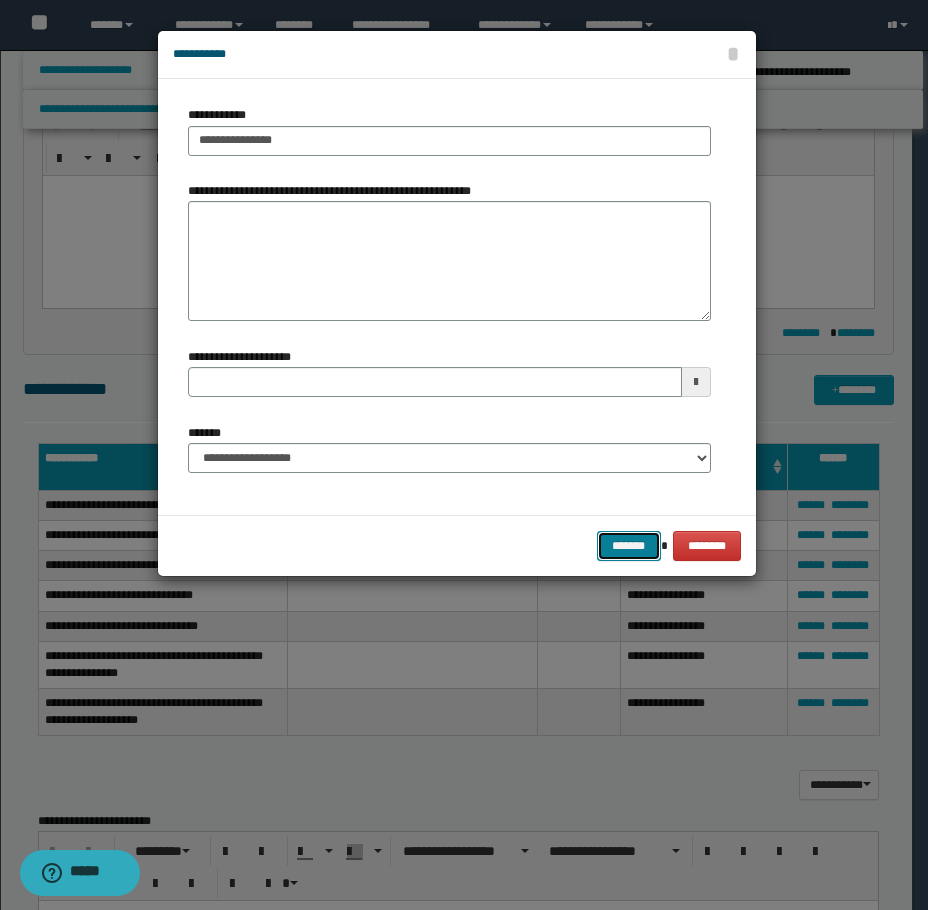click on "*******" at bounding box center [629, 546] 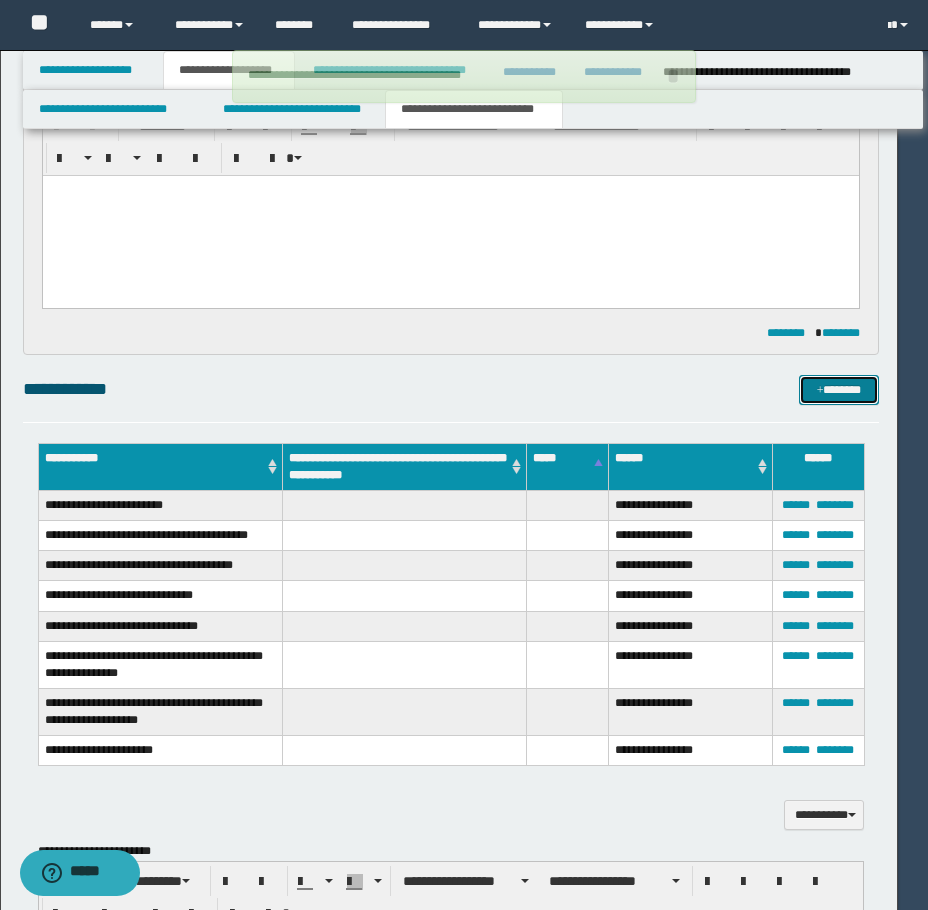 type 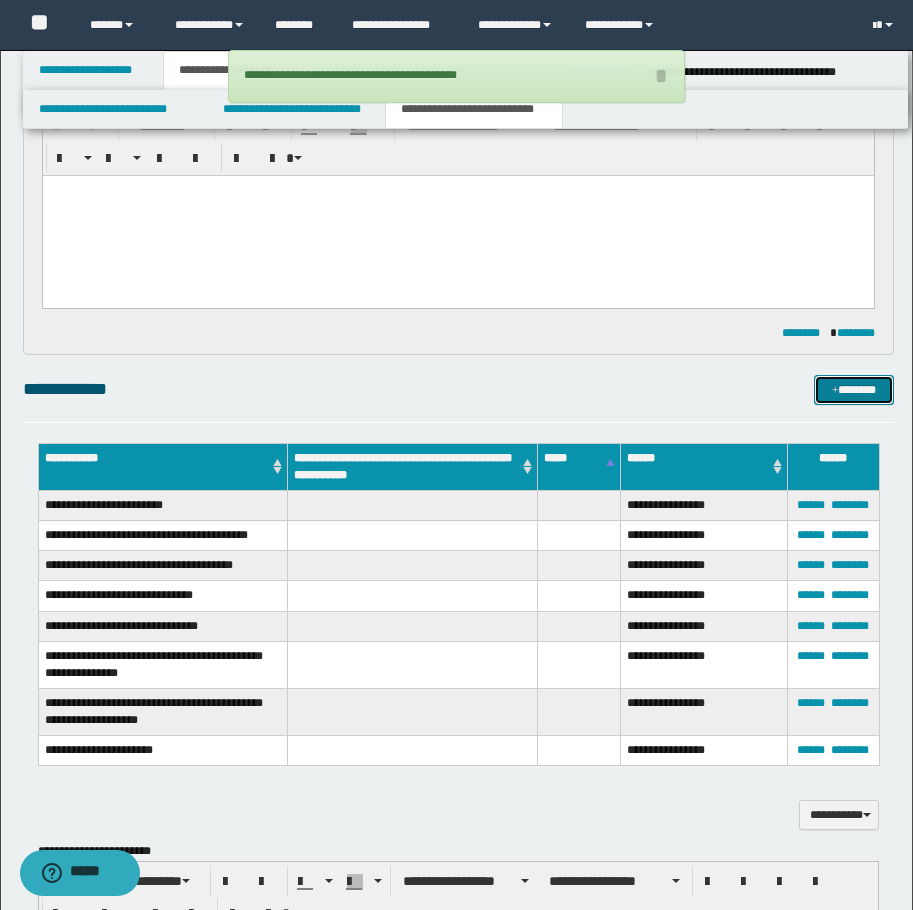 click on "*******" at bounding box center (854, 390) 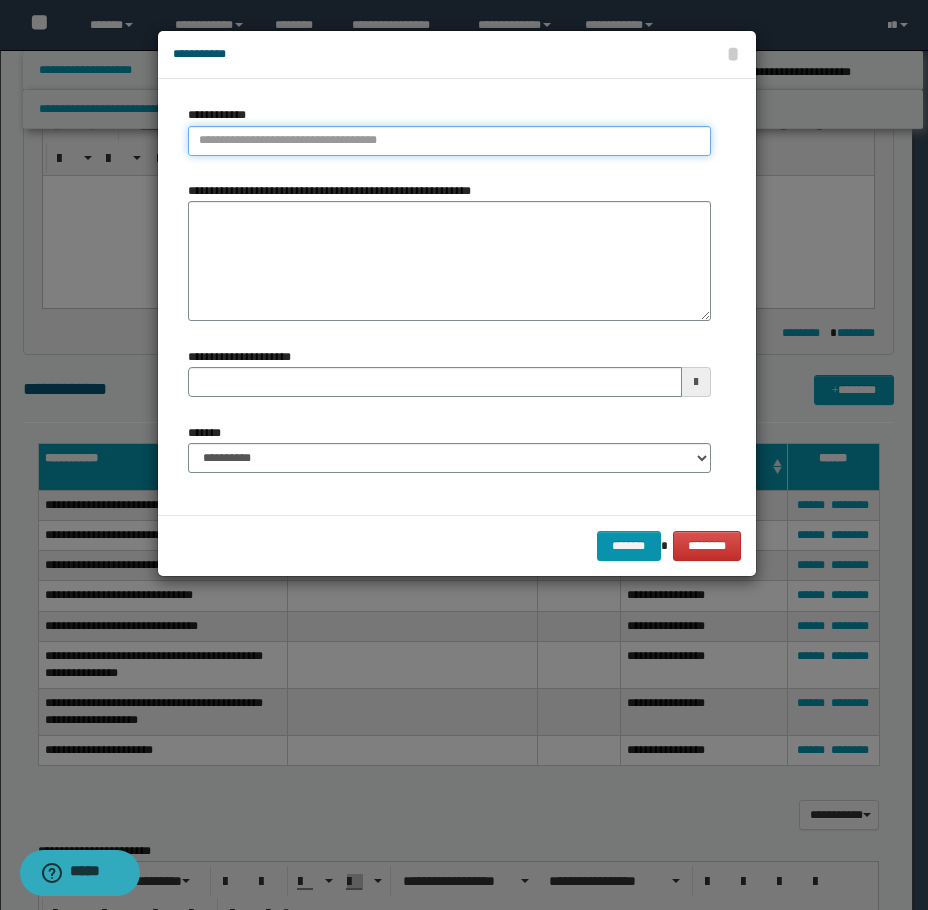 type on "**********" 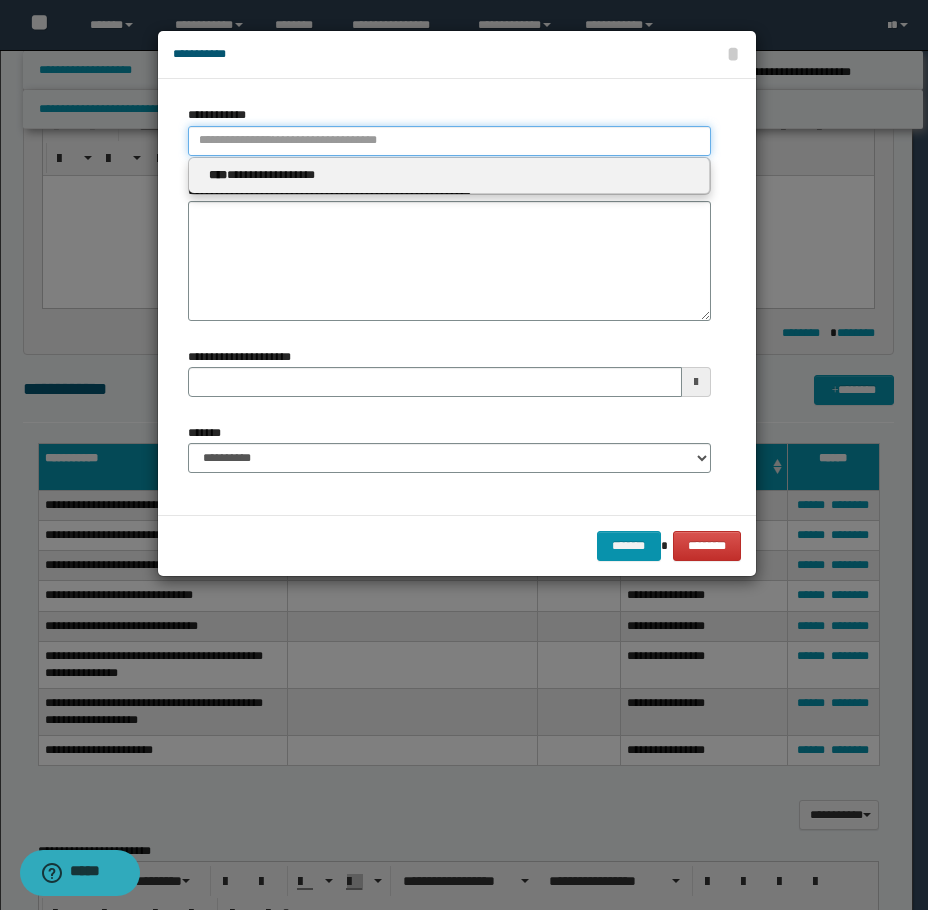 click on "**********" at bounding box center (449, 141) 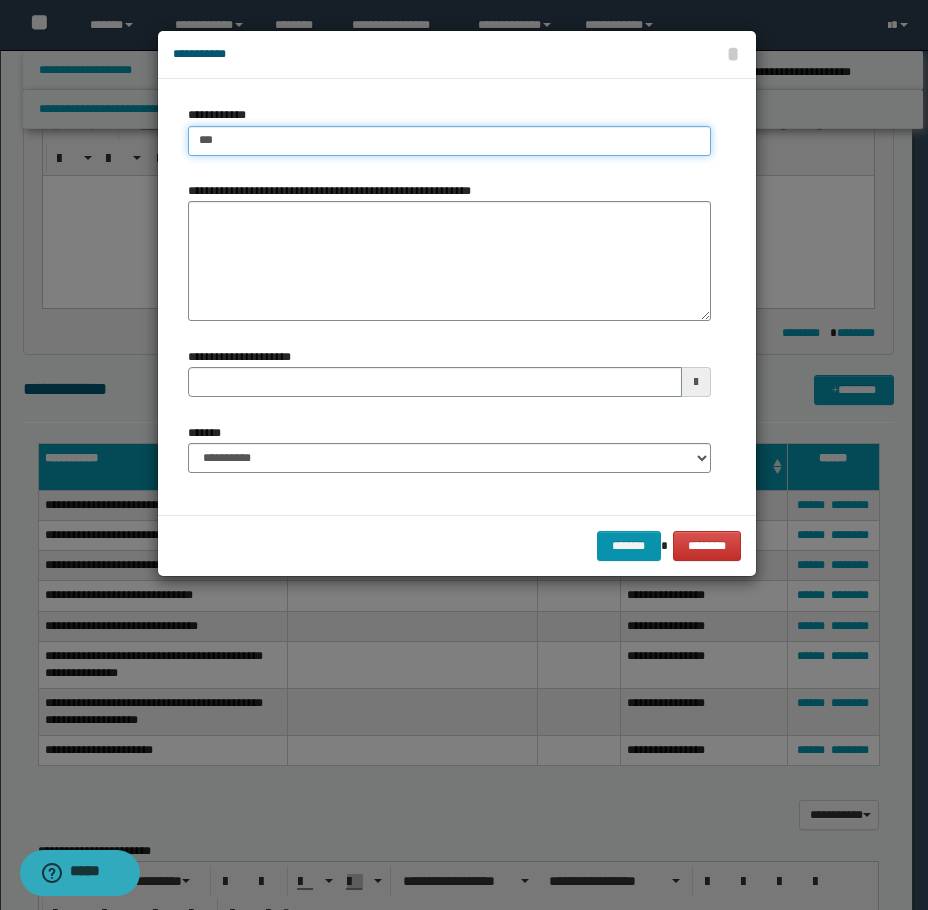 type on "****" 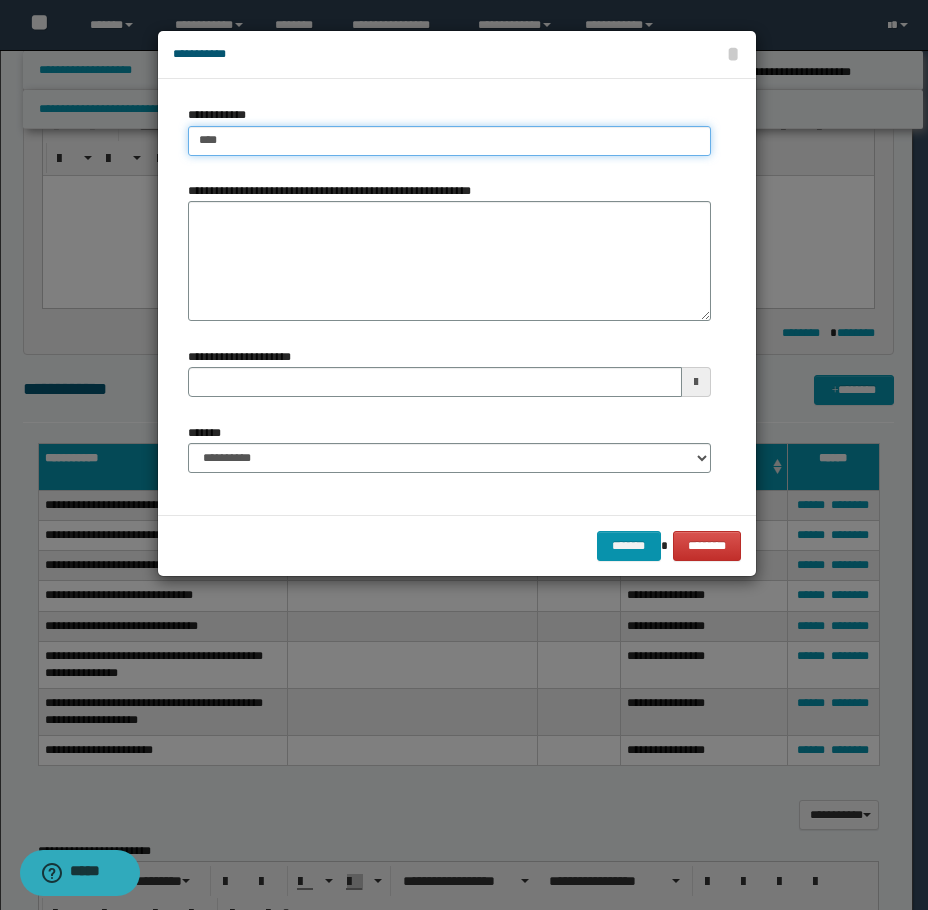 type on "****" 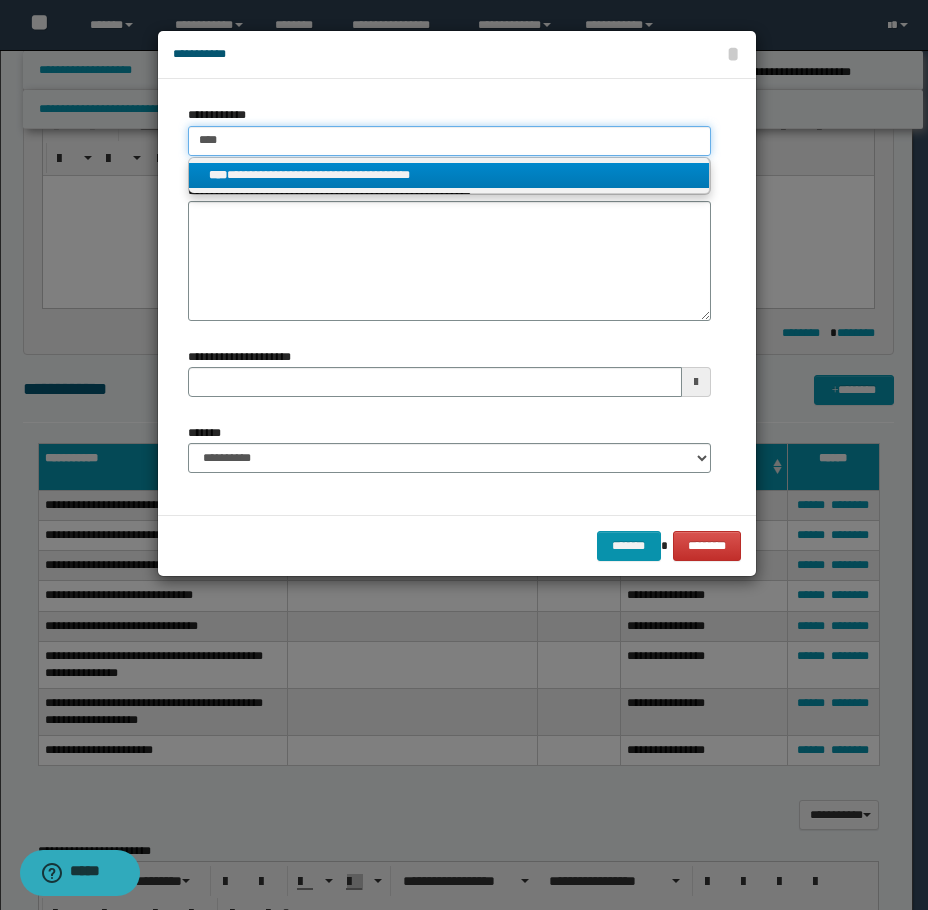 type on "****" 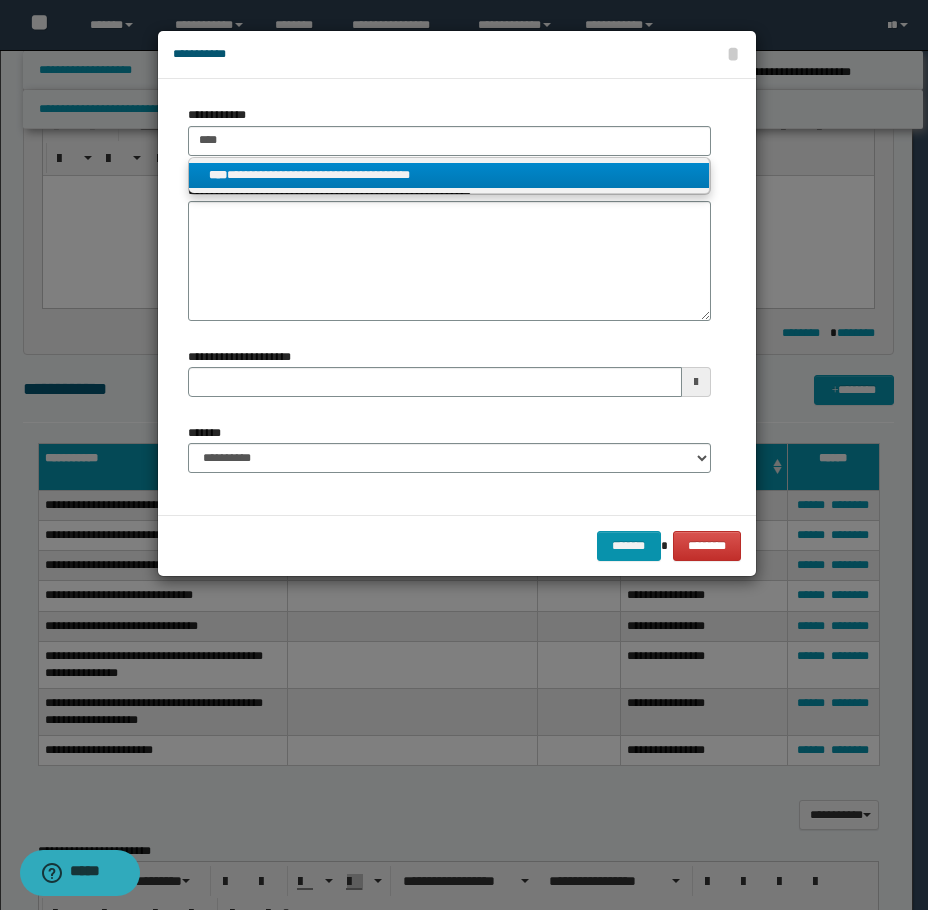 click on "**********" at bounding box center [449, 175] 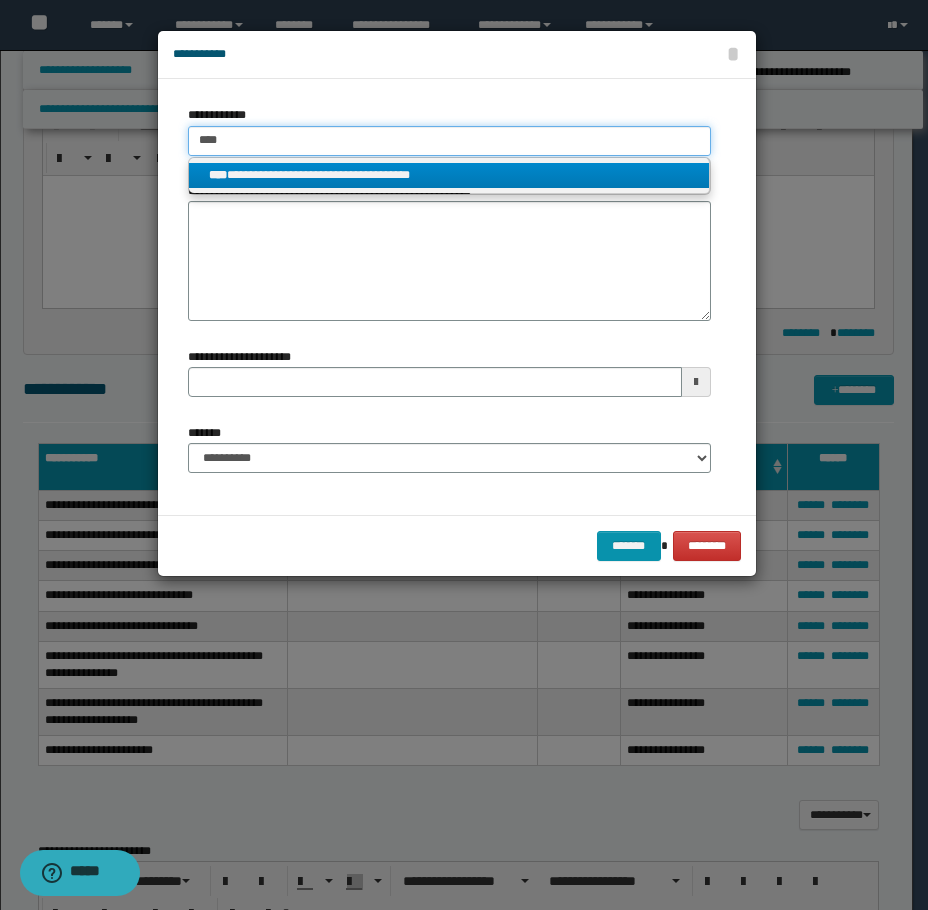 type 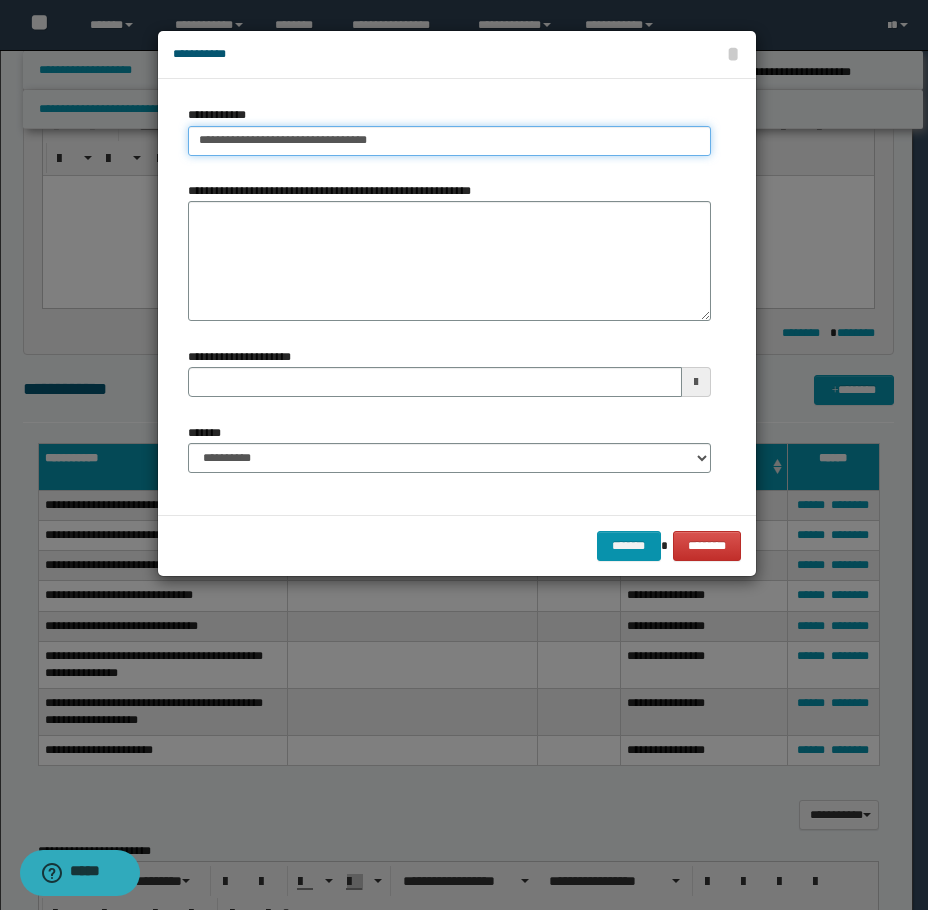 type 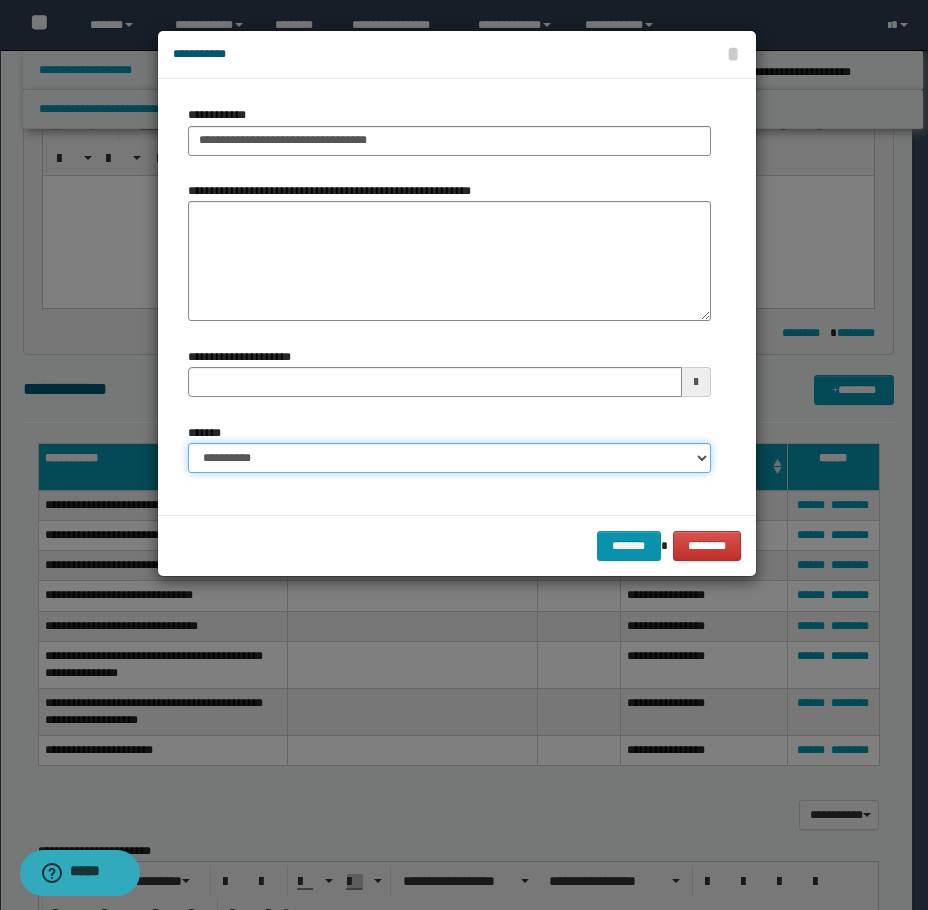 click on "**********" at bounding box center (449, 458) 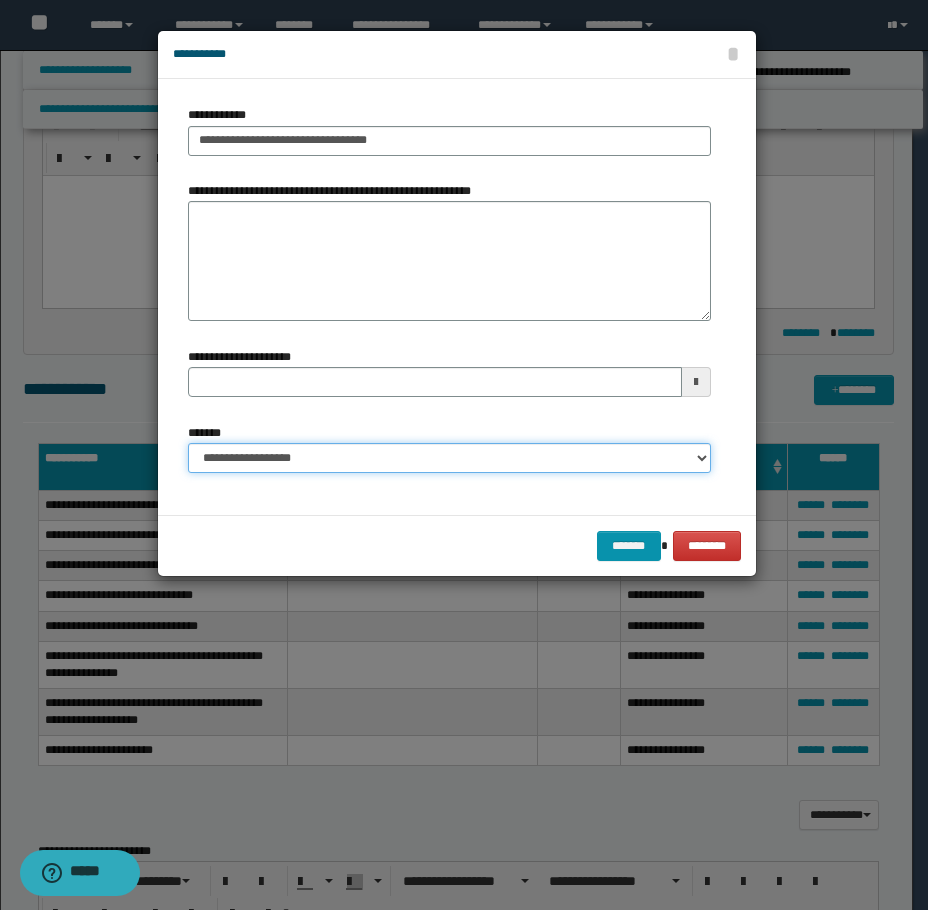 click on "**********" at bounding box center [449, 458] 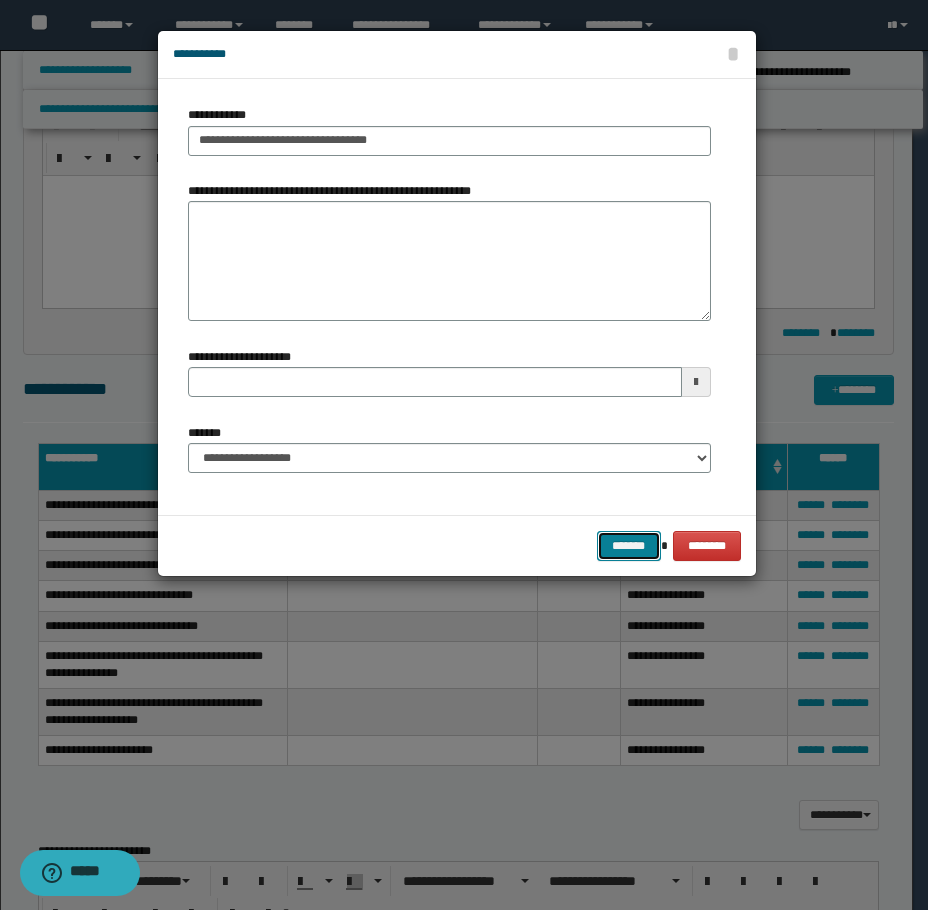 click on "*******" at bounding box center (629, 546) 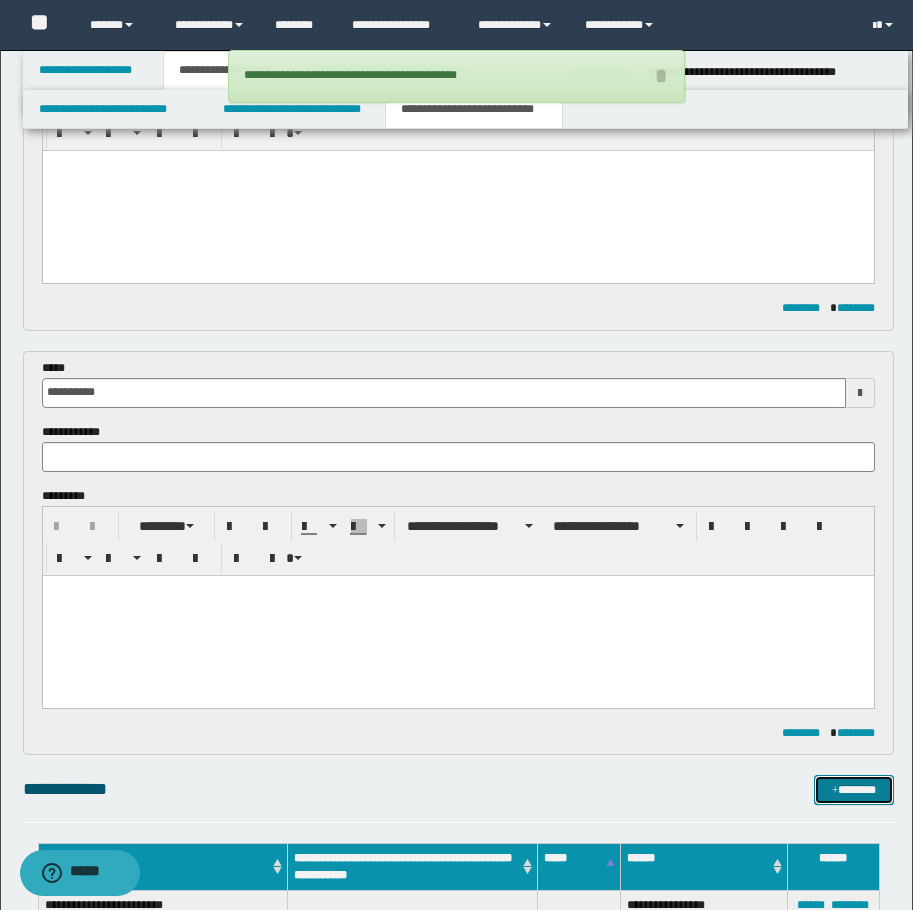 scroll, scrollTop: 0, scrollLeft: 0, axis: both 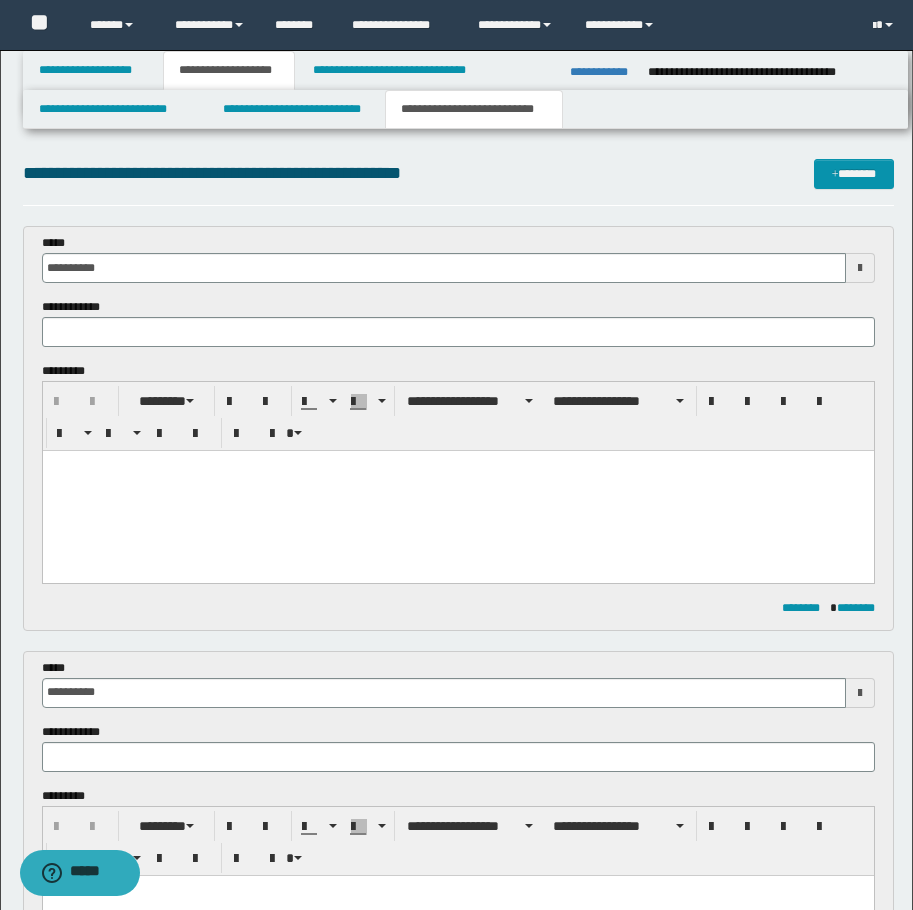 click at bounding box center [457, 491] 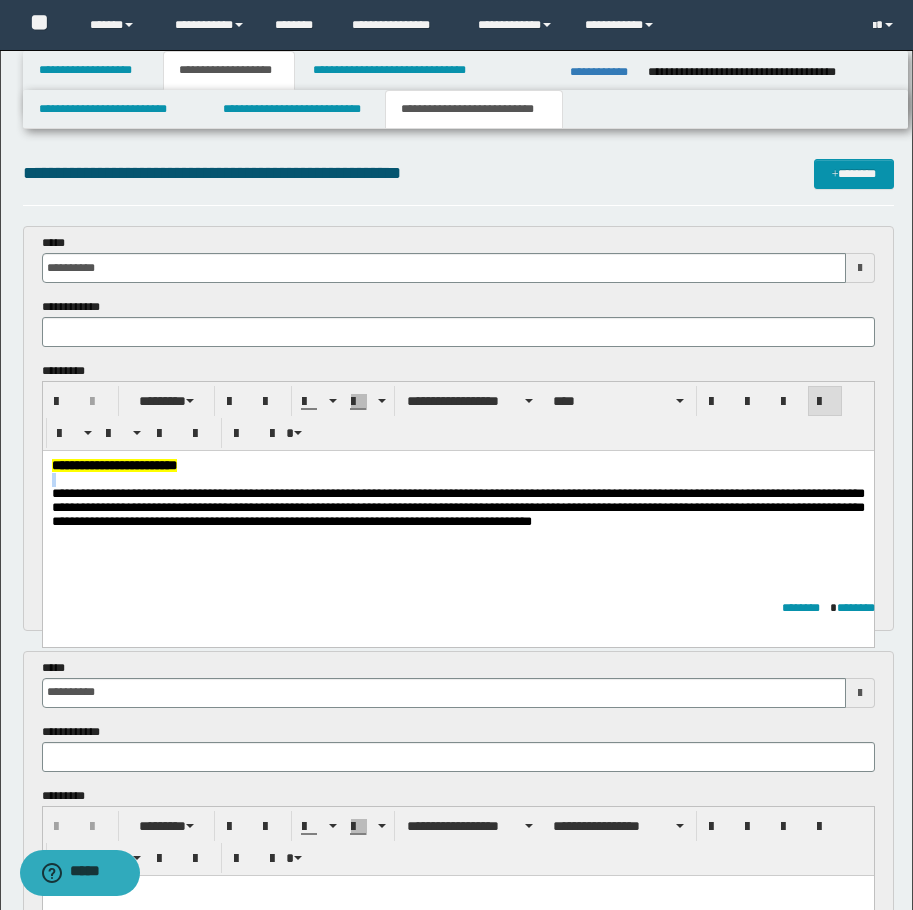 click at bounding box center [457, 480] 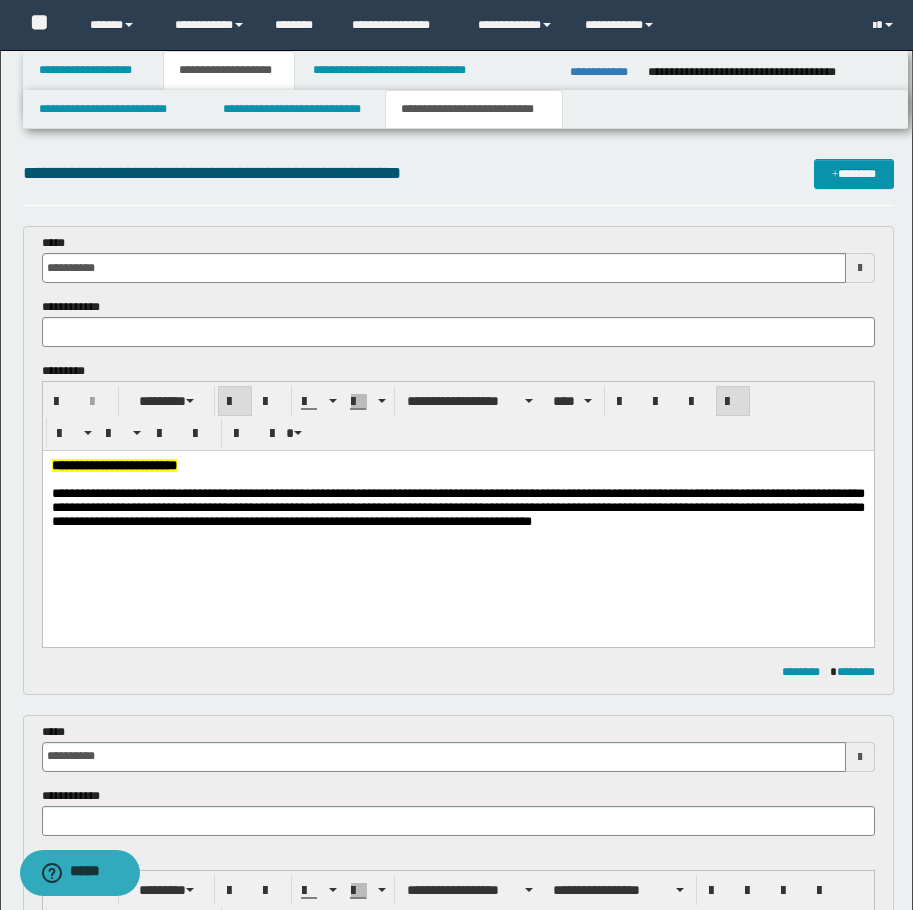 click on "**********" at bounding box center (113, 465) 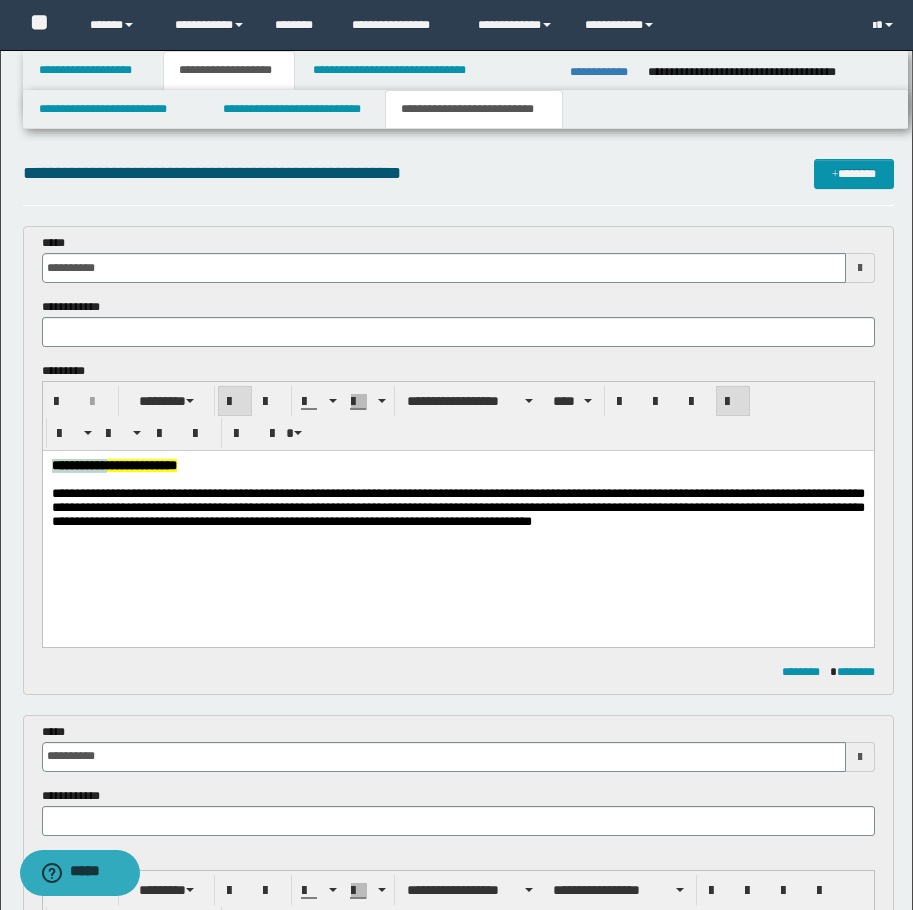 click on "**********" at bounding box center (113, 465) 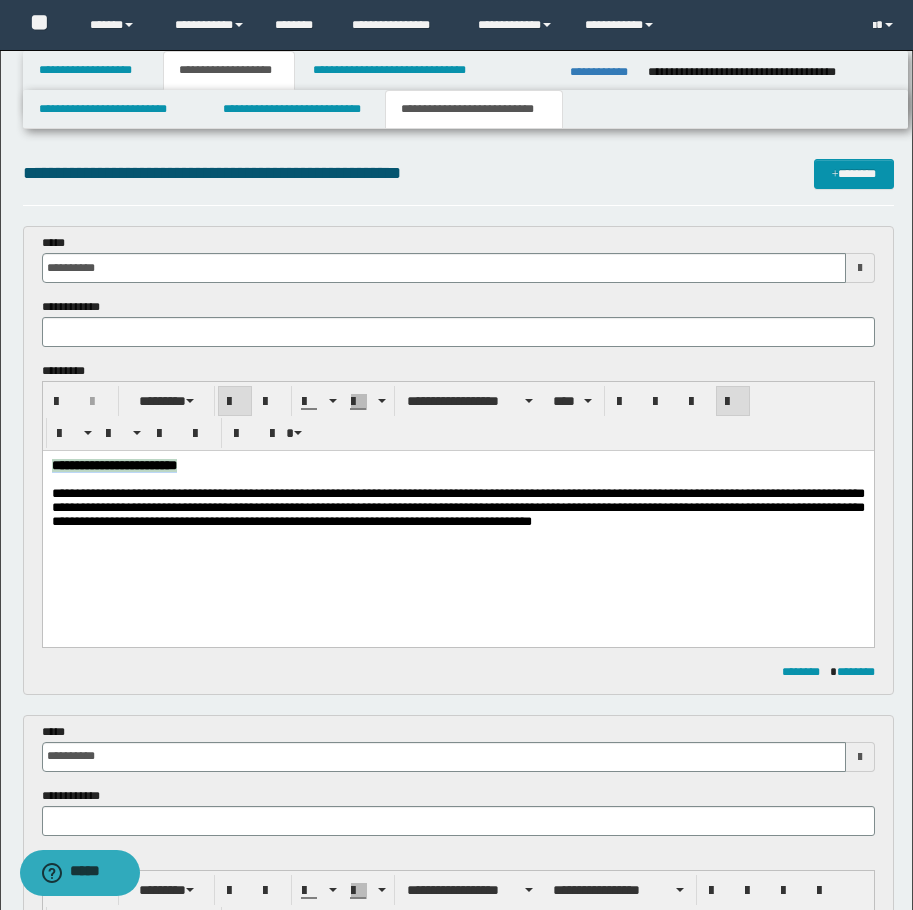 click on "**********" at bounding box center [113, 465] 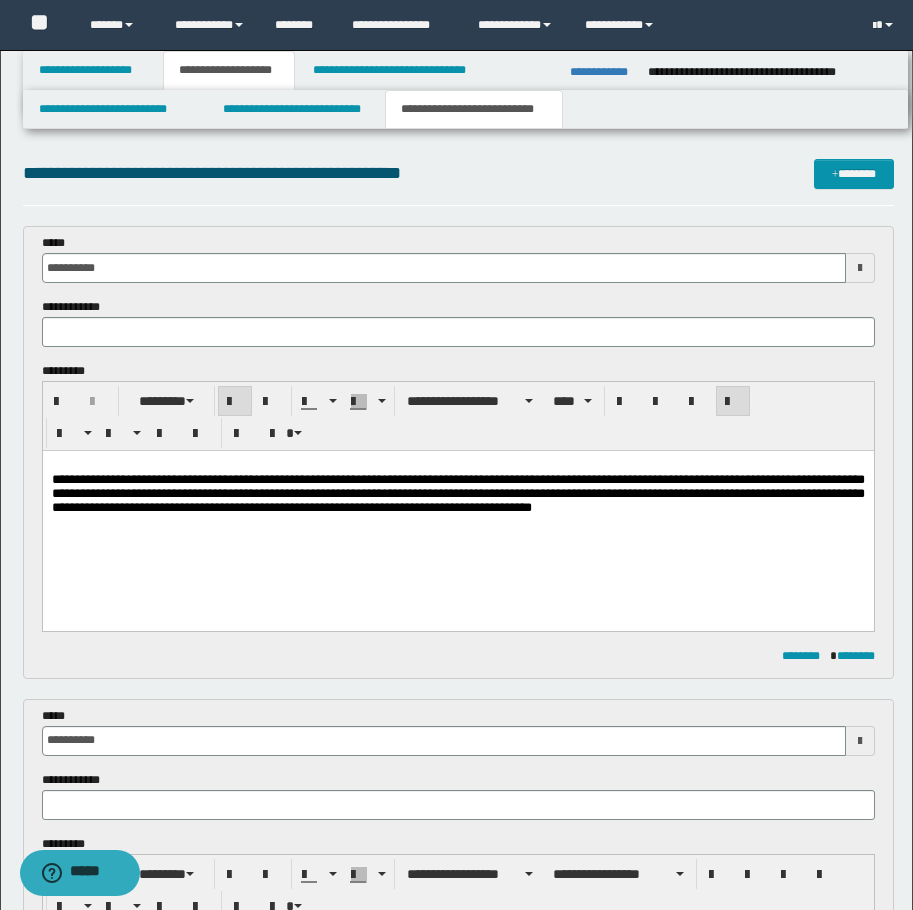 click on "**********" at bounding box center [458, 298] 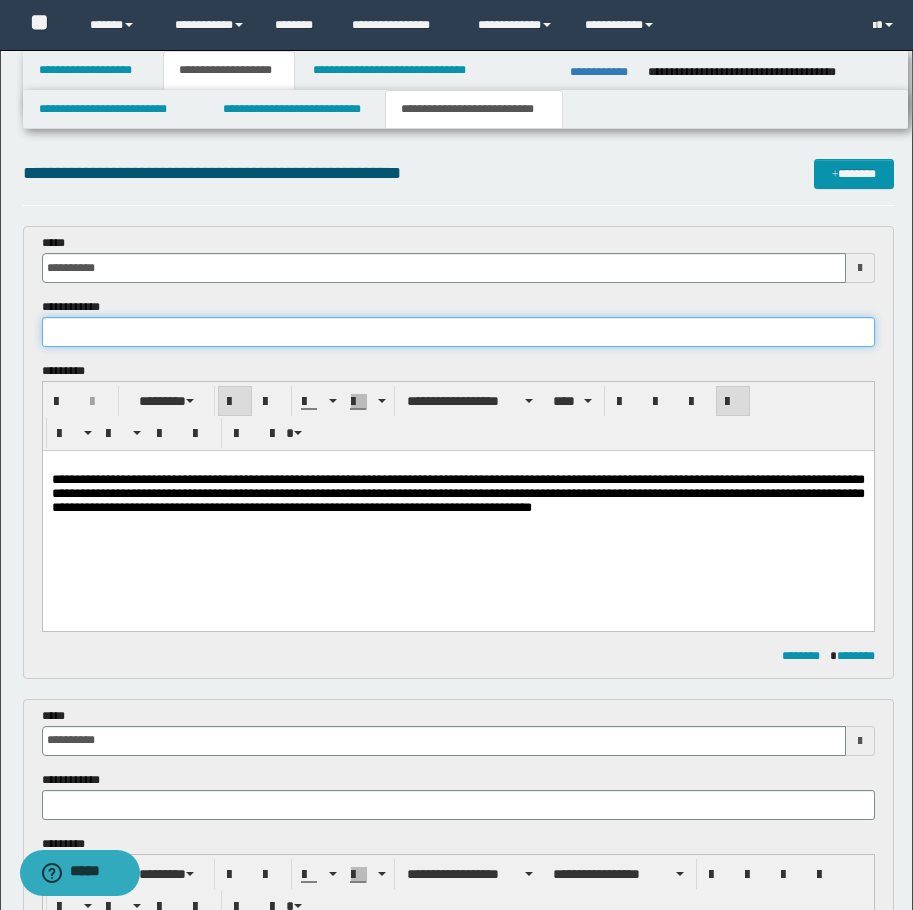click at bounding box center (458, 332) 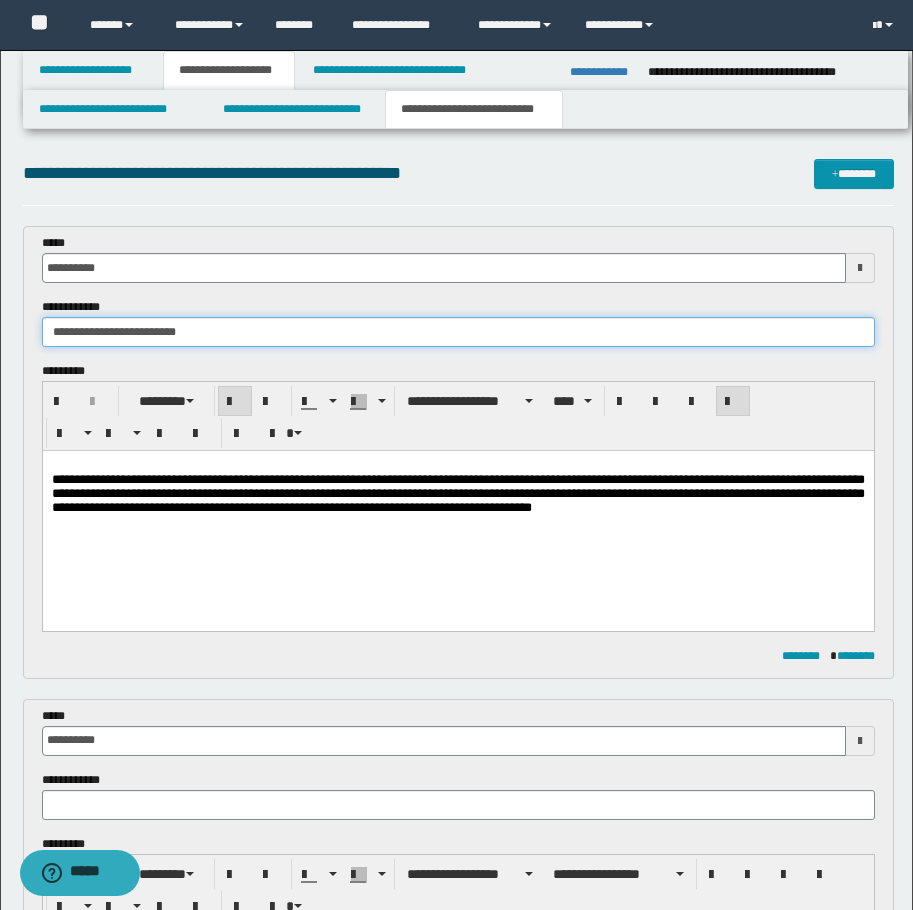 type on "**********" 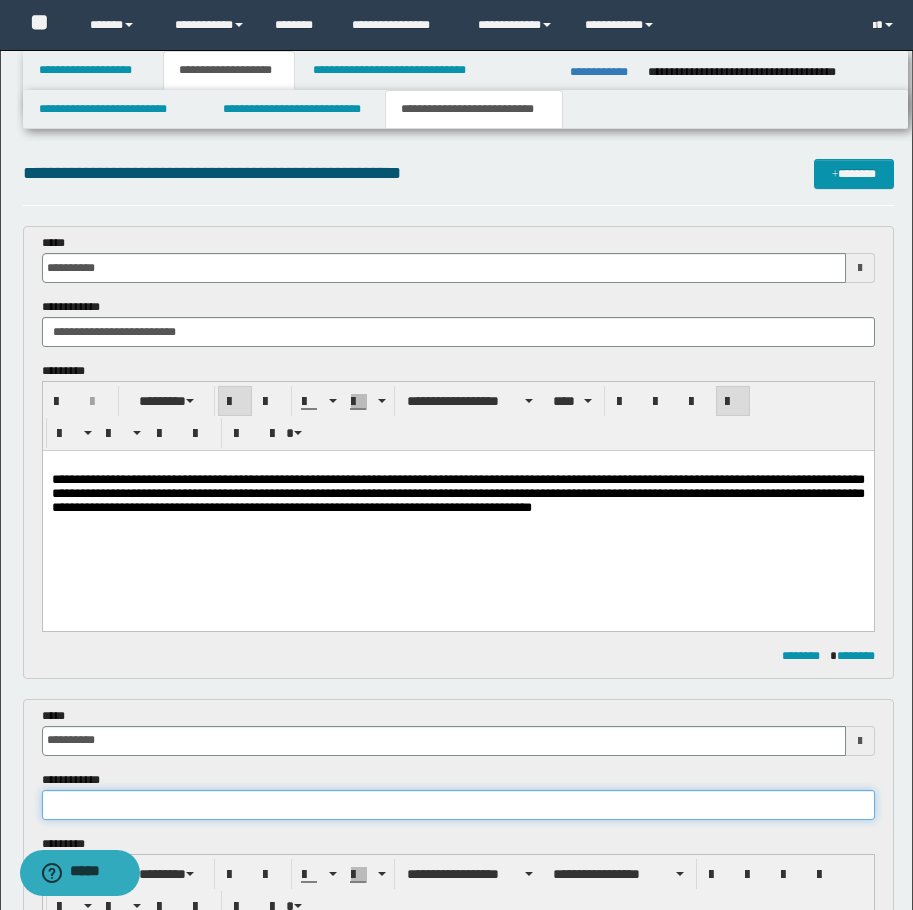 click at bounding box center (458, 805) 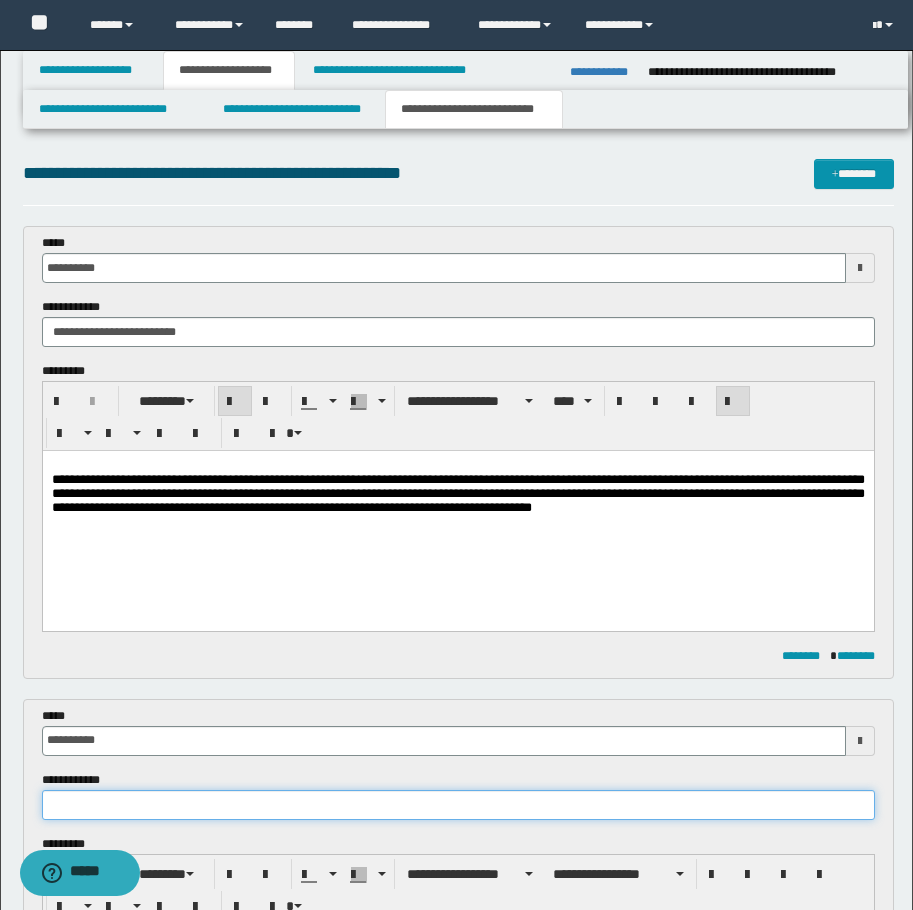 paste on "**********" 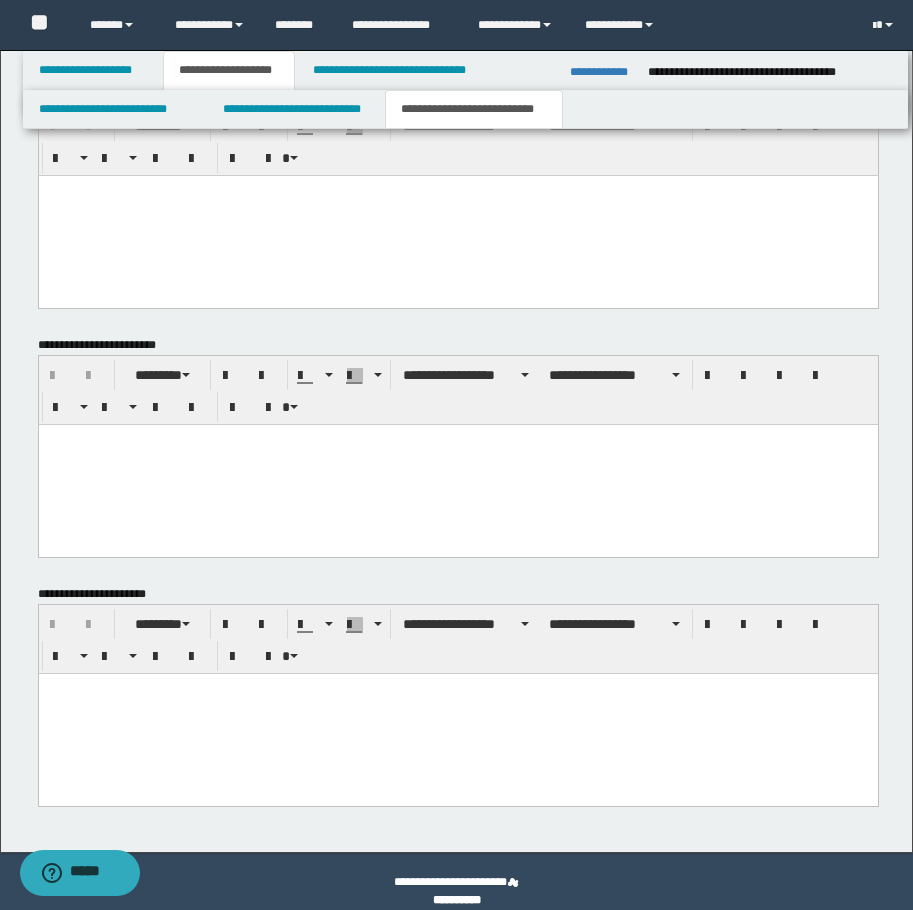 scroll, scrollTop: 1553, scrollLeft: 0, axis: vertical 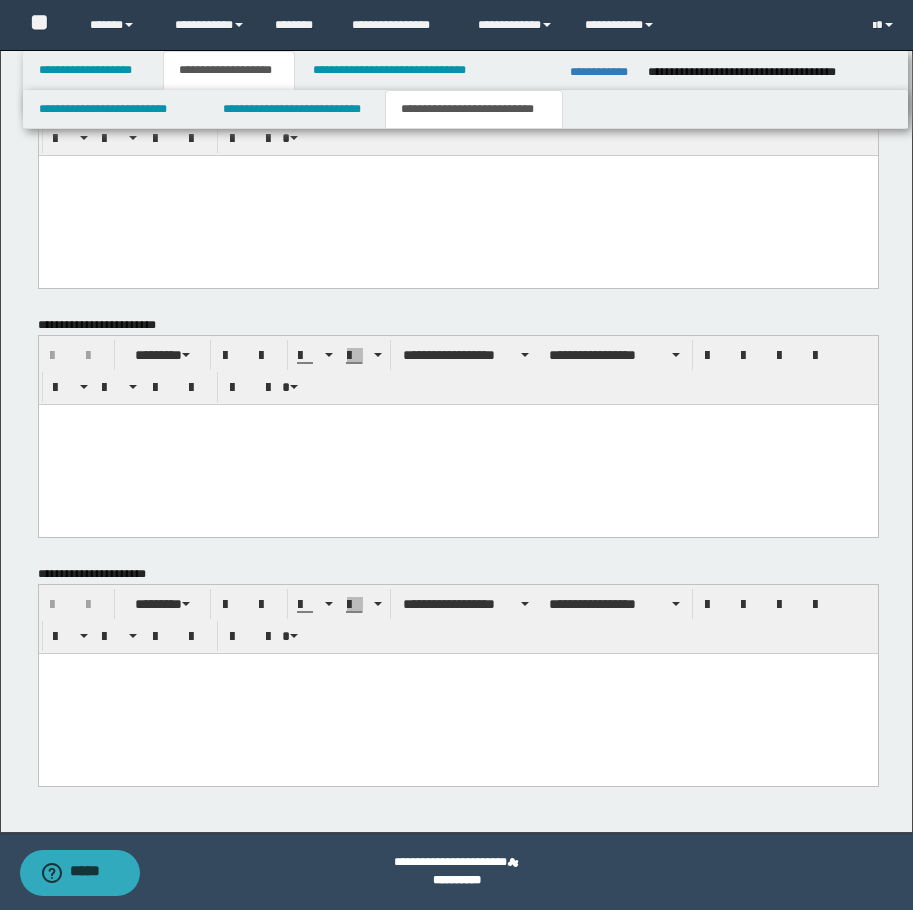 type on "**********" 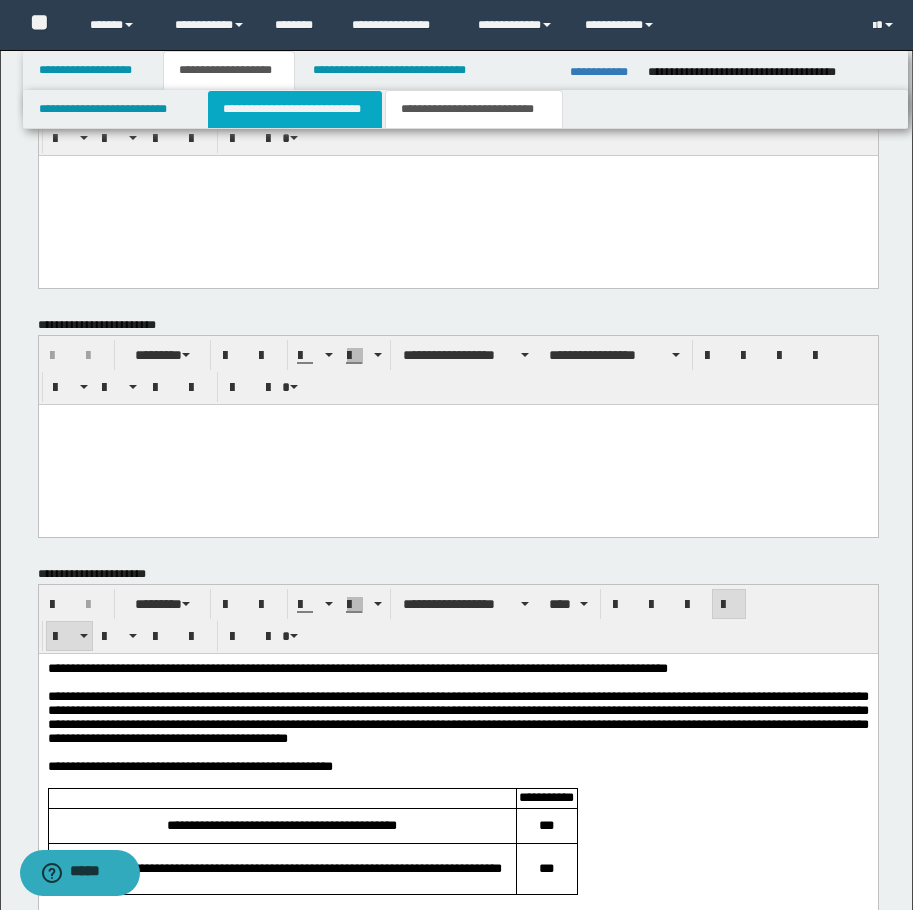 click on "**********" at bounding box center (295, 109) 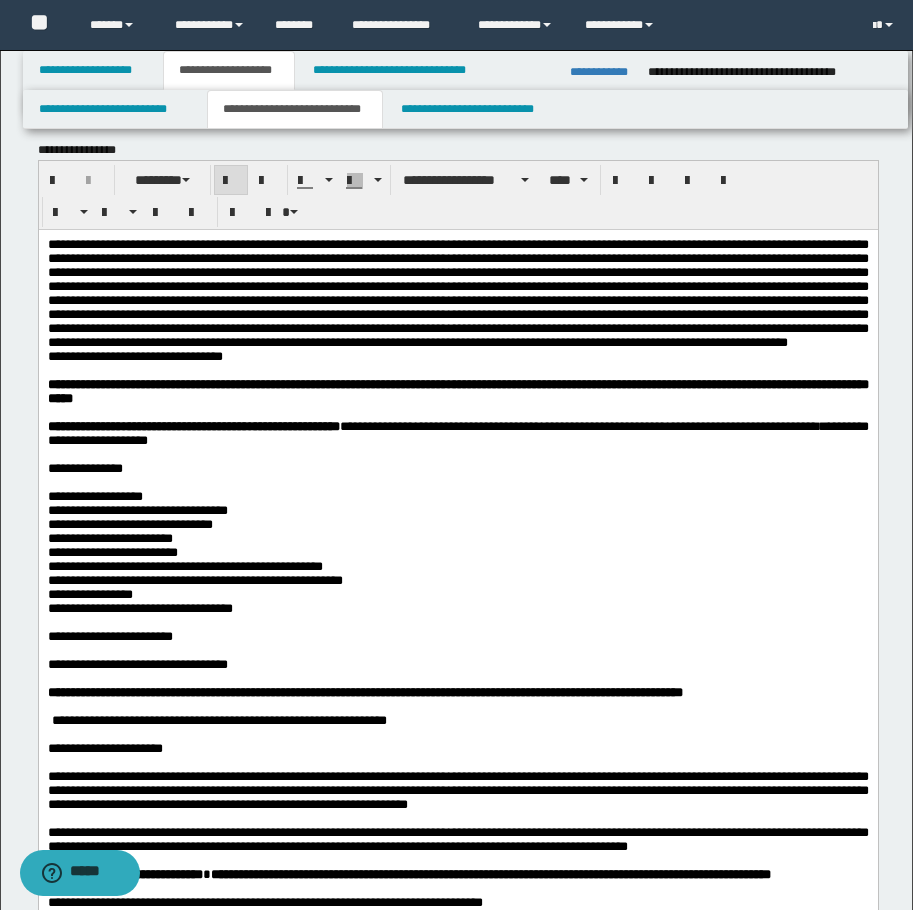 scroll, scrollTop: 0, scrollLeft: 0, axis: both 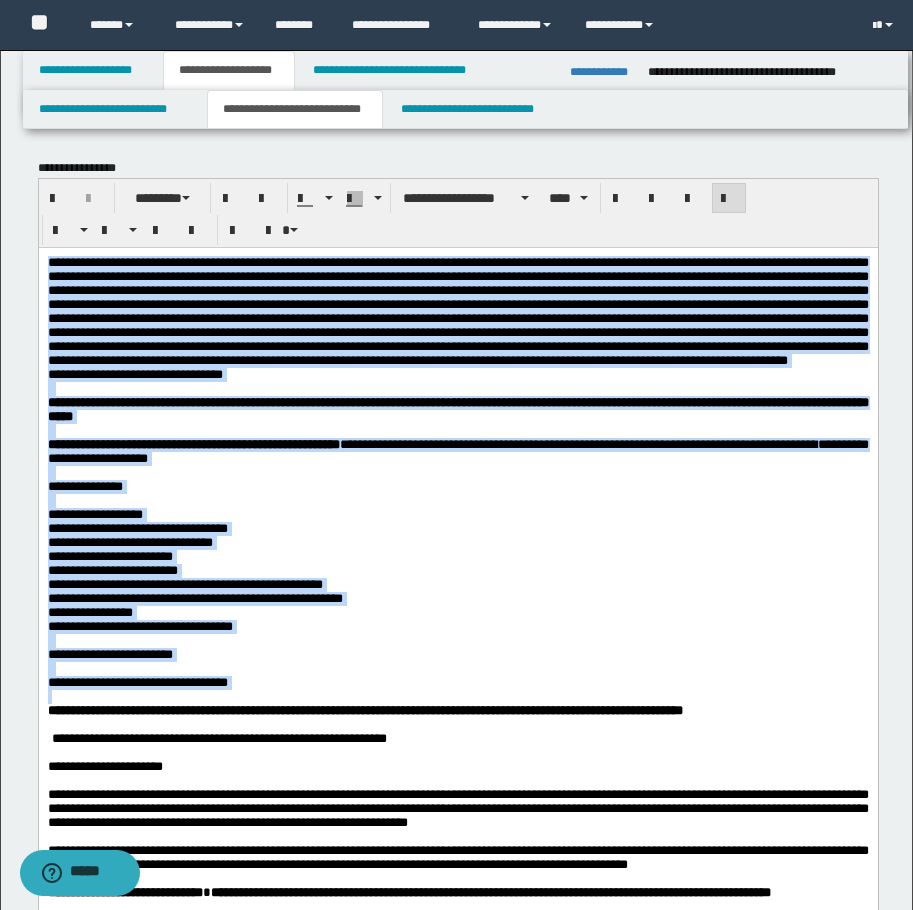 drag, startPoint x: 333, startPoint y: 767, endPoint x: 43, endPoint y: 253, distance: 590.1661 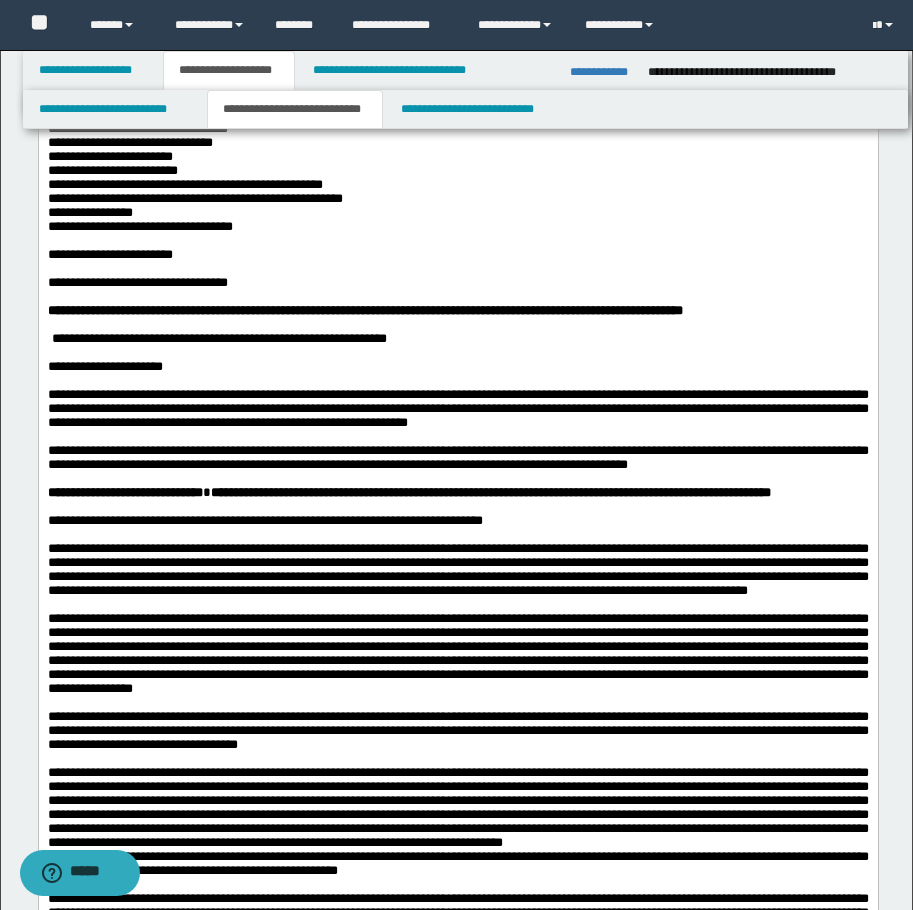 scroll, scrollTop: 500, scrollLeft: 0, axis: vertical 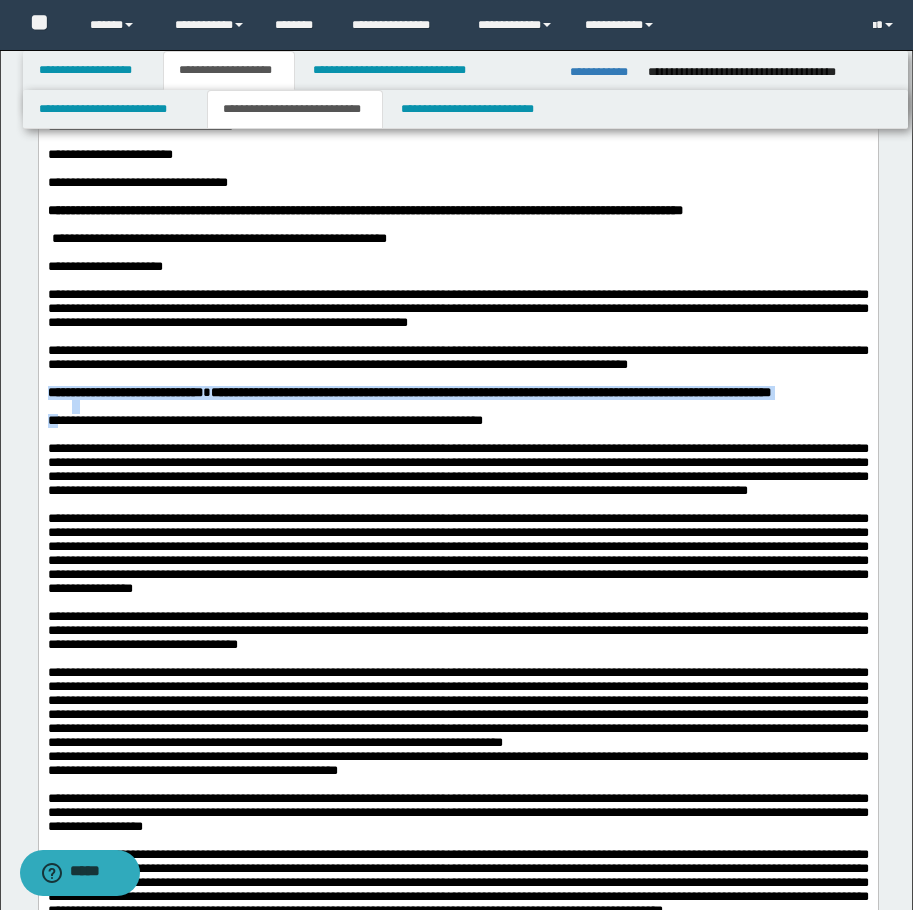 drag, startPoint x: 68, startPoint y: 550, endPoint x: 34, endPoint y: 504, distance: 57.201397 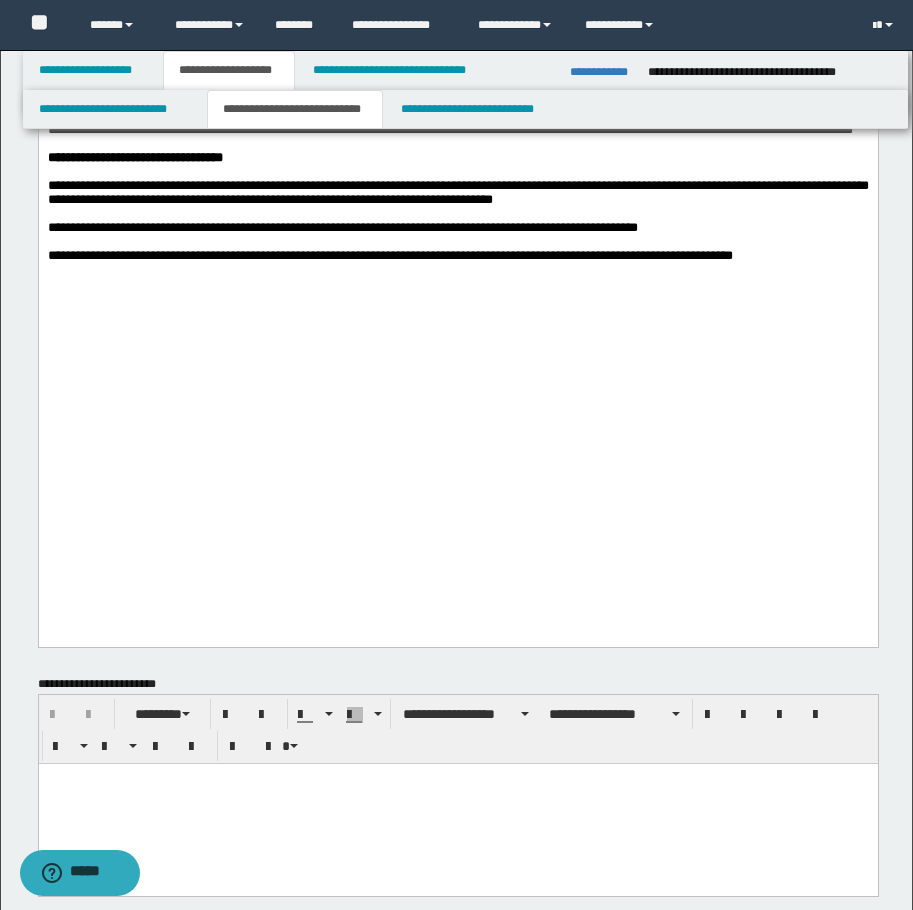 scroll, scrollTop: 1400, scrollLeft: 0, axis: vertical 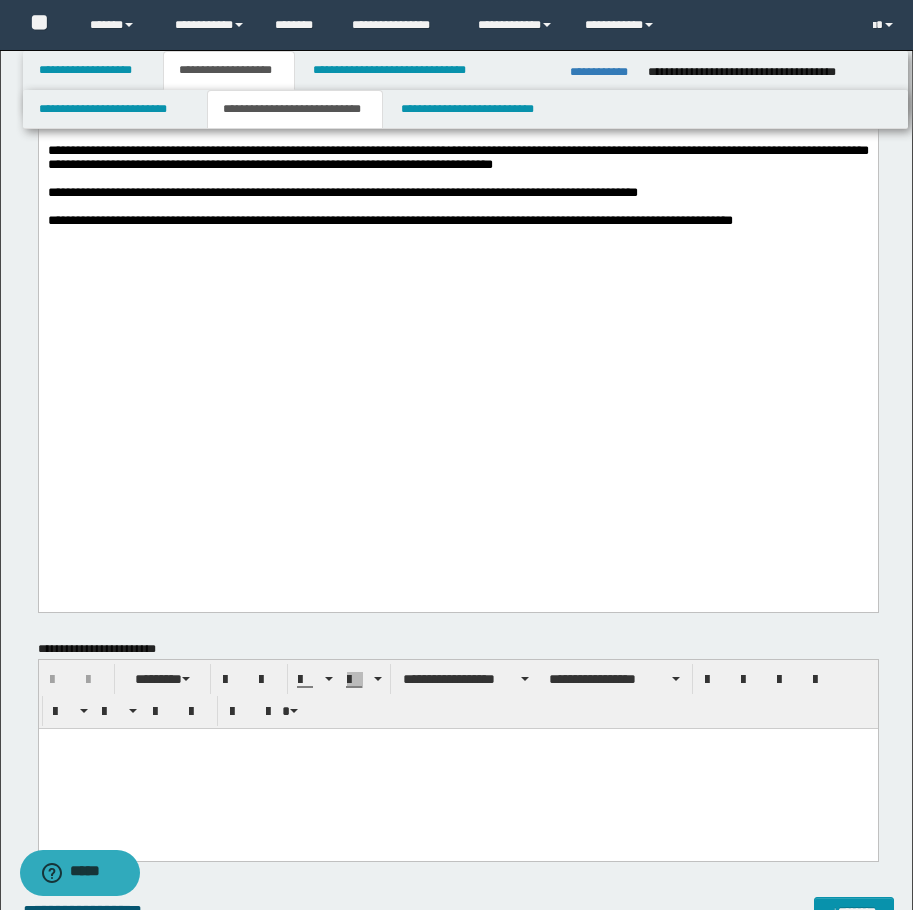 drag, startPoint x: 211, startPoint y: 352, endPoint x: 67, endPoint y: -885, distance: 1245.3534 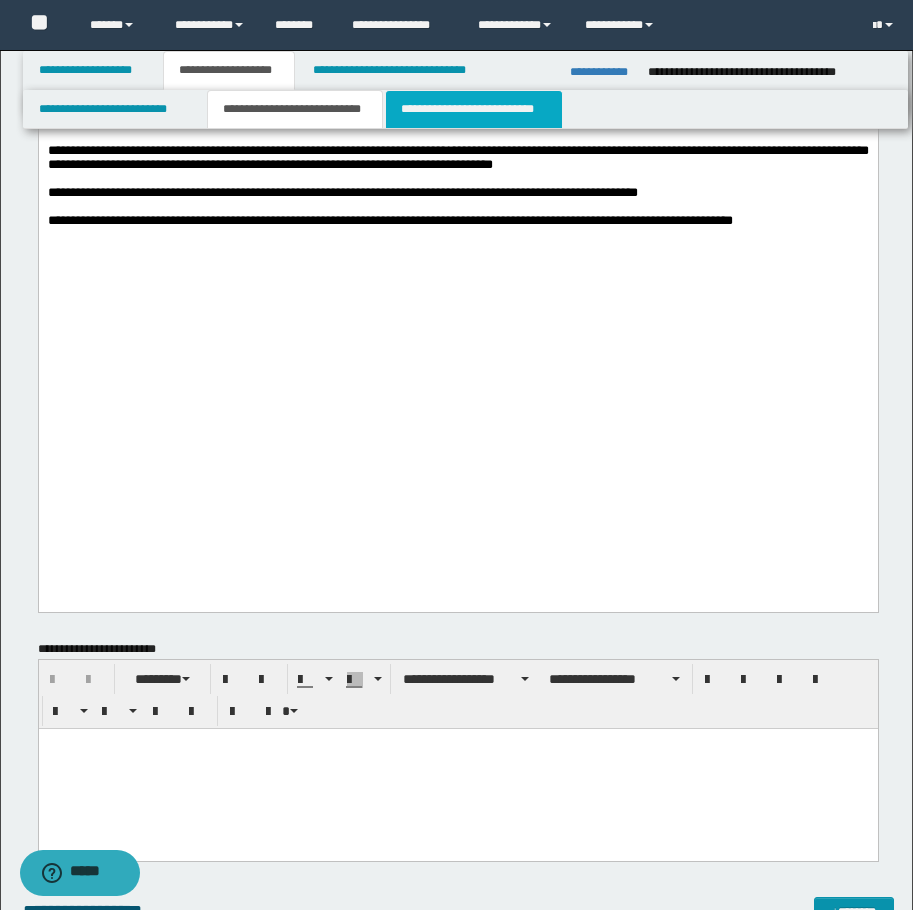 click on "**********" at bounding box center (474, 109) 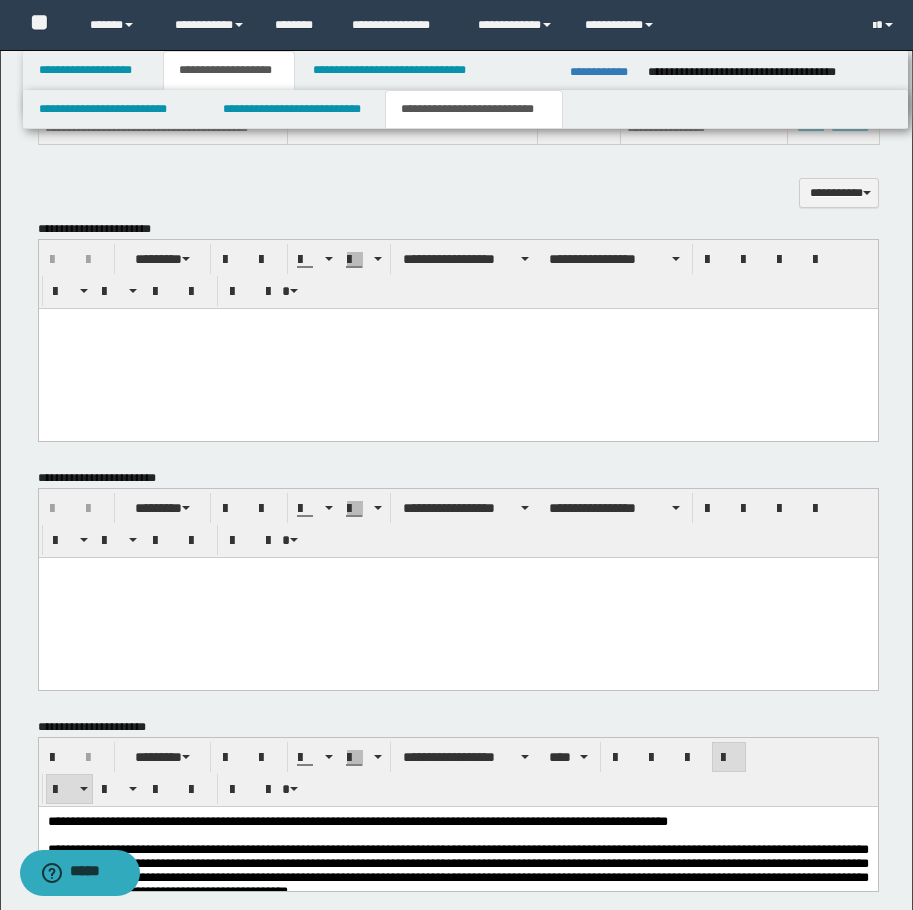 click at bounding box center [457, 348] 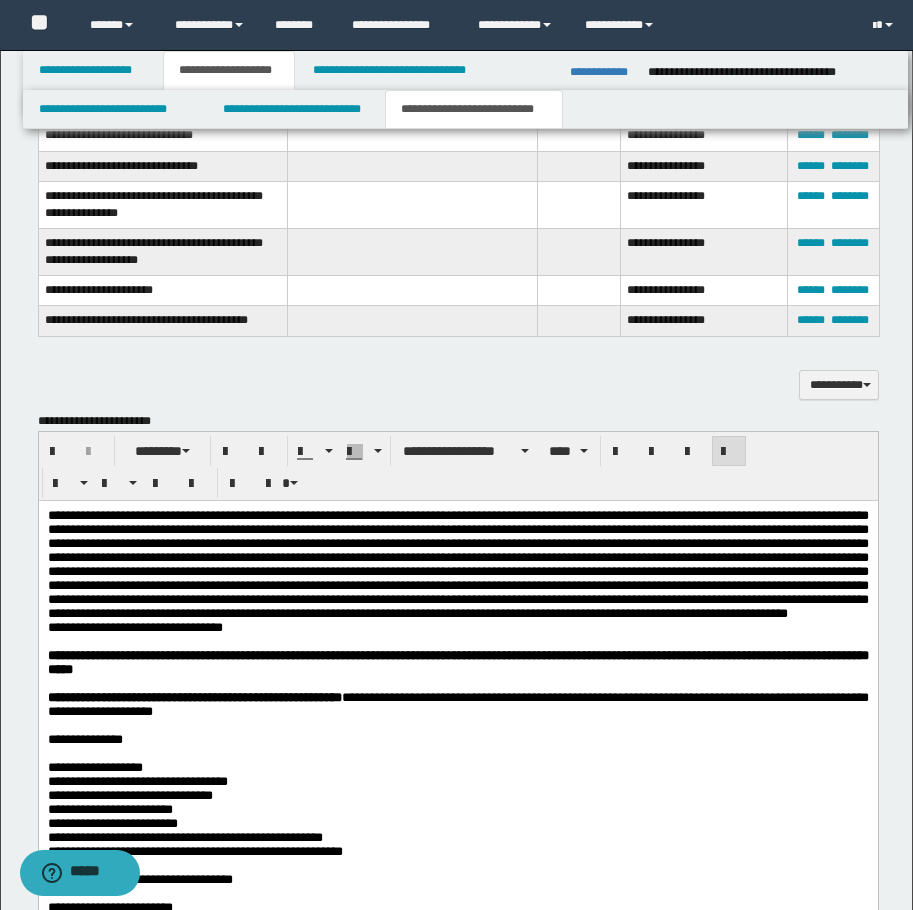scroll, scrollTop: 1200, scrollLeft: 0, axis: vertical 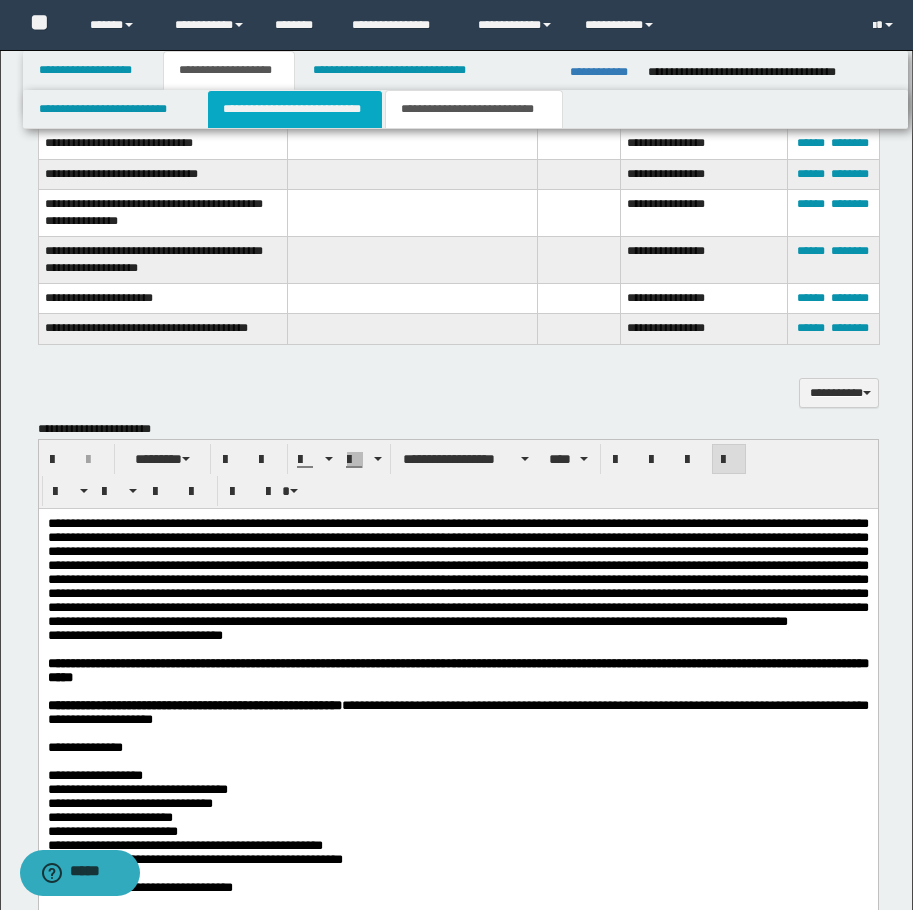 click on "**********" at bounding box center [295, 109] 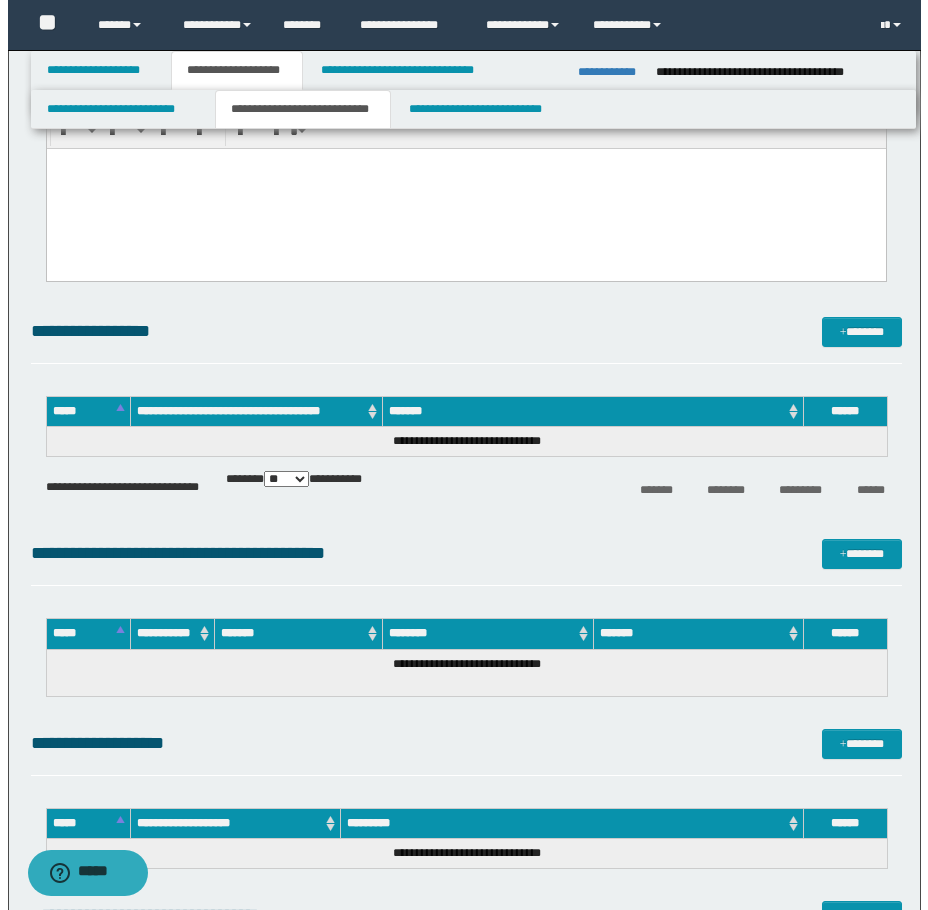 scroll, scrollTop: 2100, scrollLeft: 0, axis: vertical 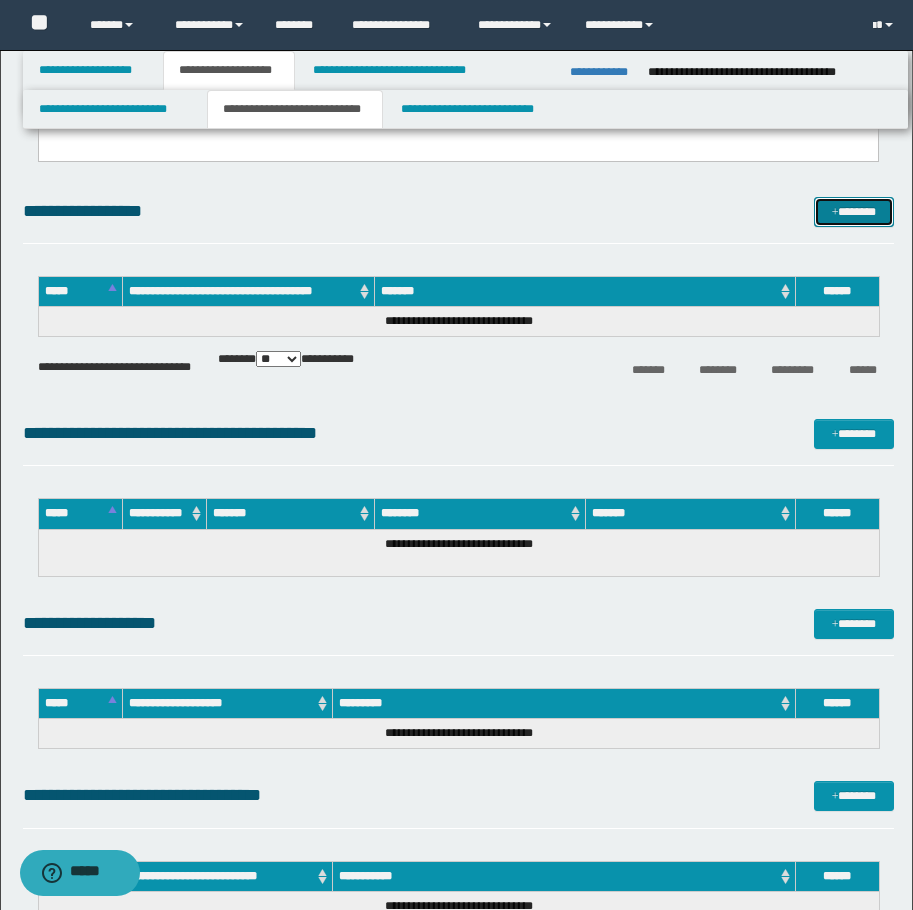 click on "*******" at bounding box center [854, 212] 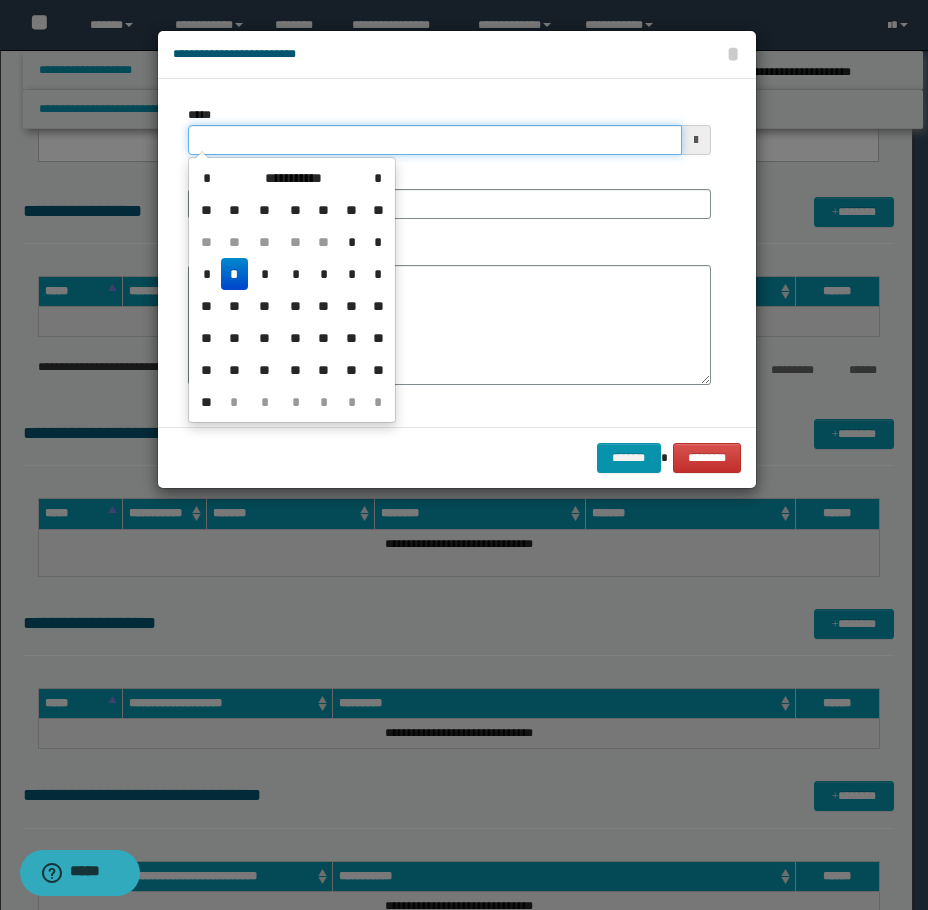 click on "*****" at bounding box center [435, 140] 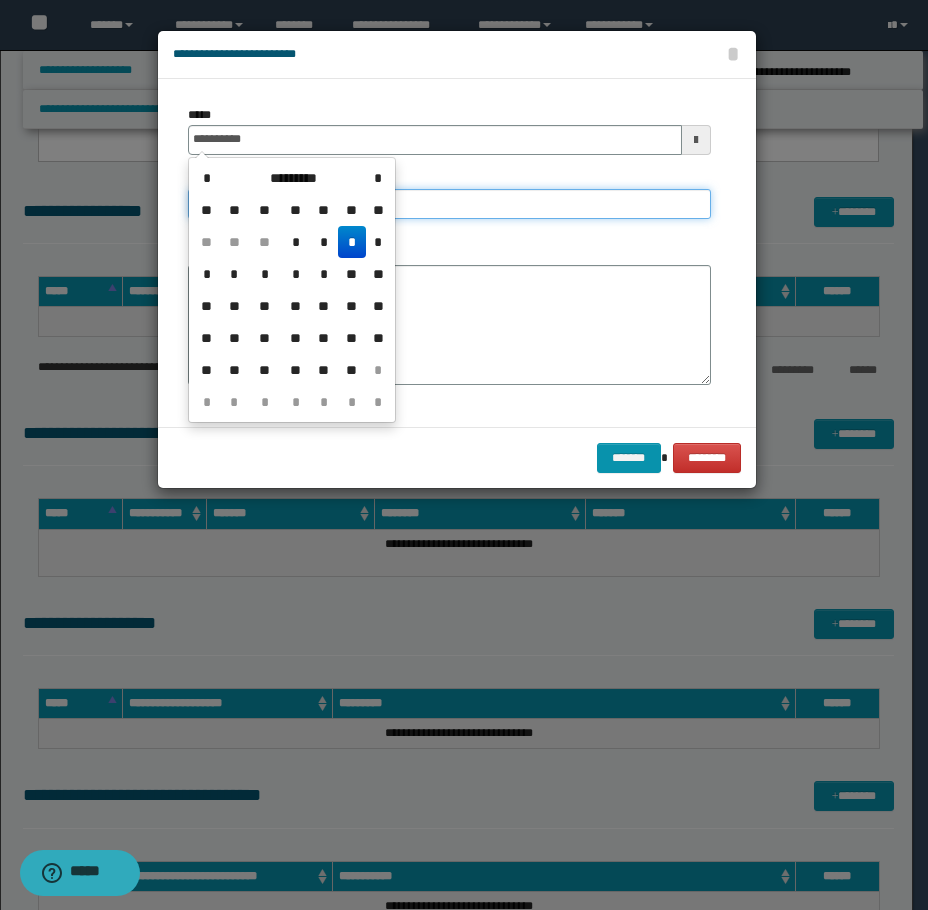 type on "**********" 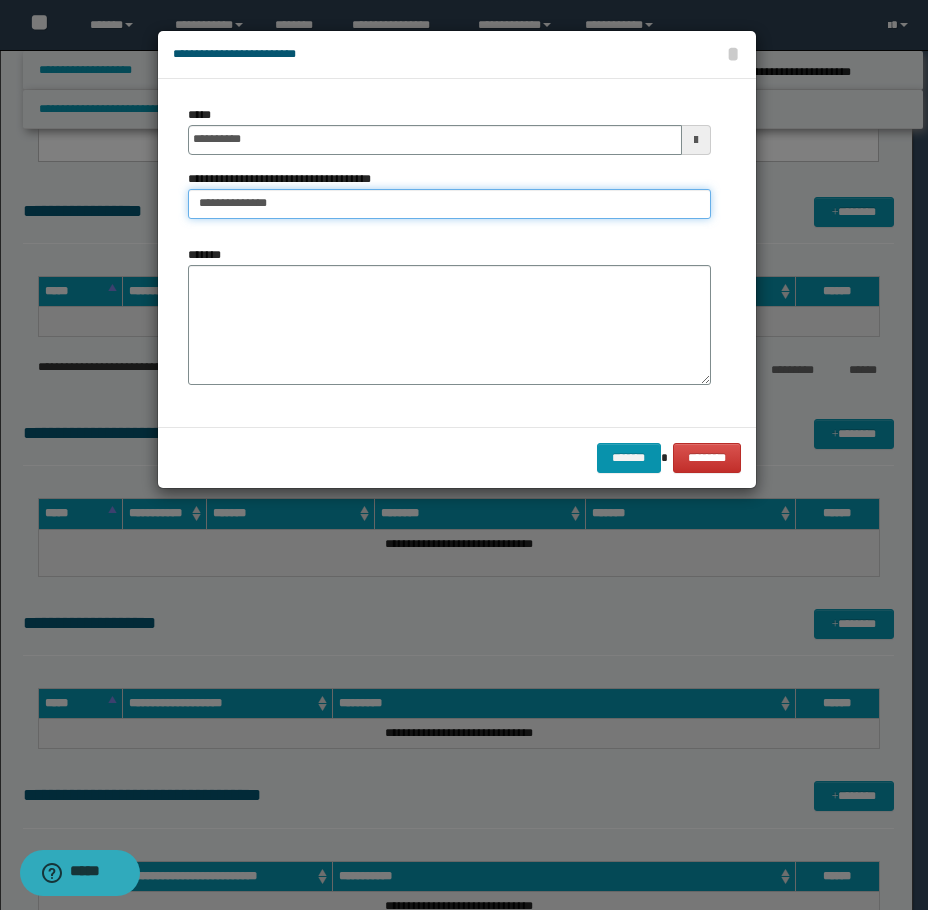 type on "**********" 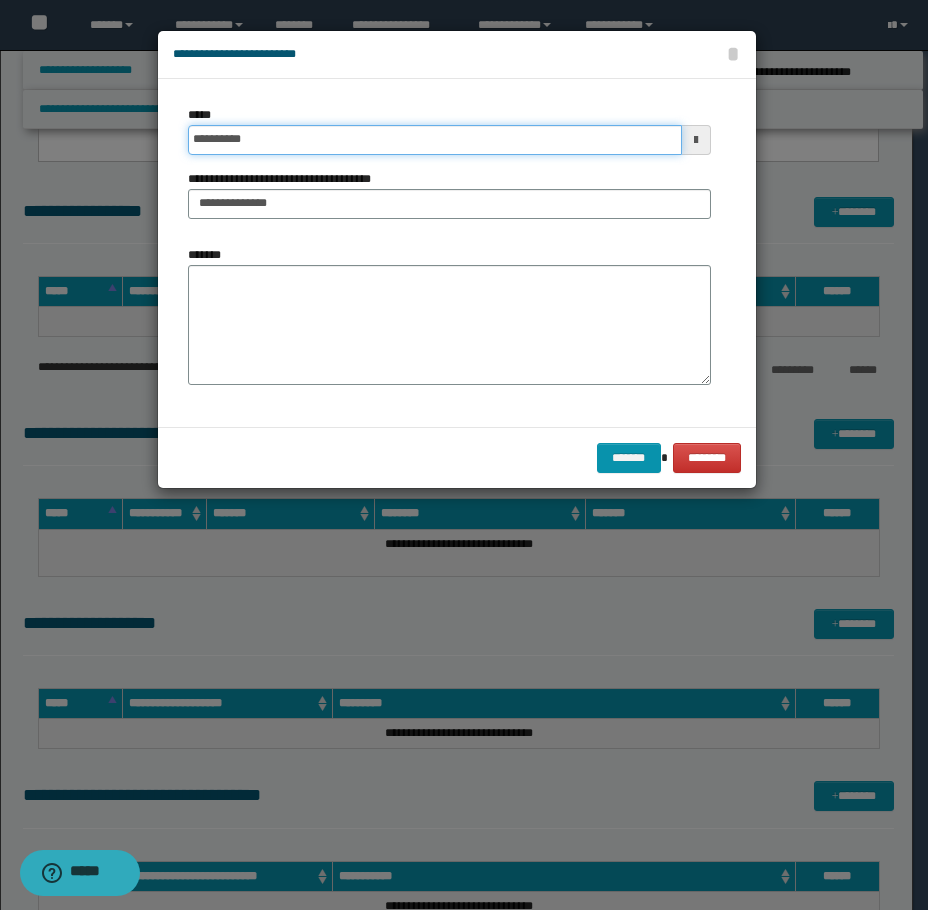 click on "**********" at bounding box center (435, 140) 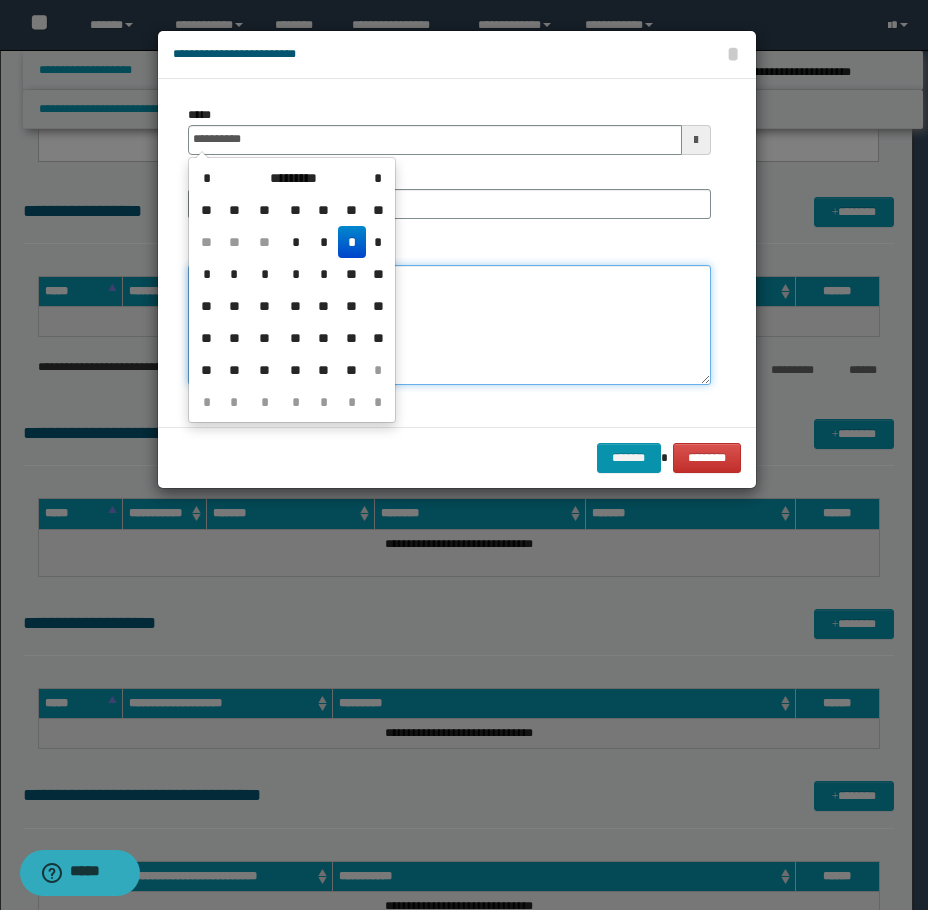 click on "*******" at bounding box center [449, 325] 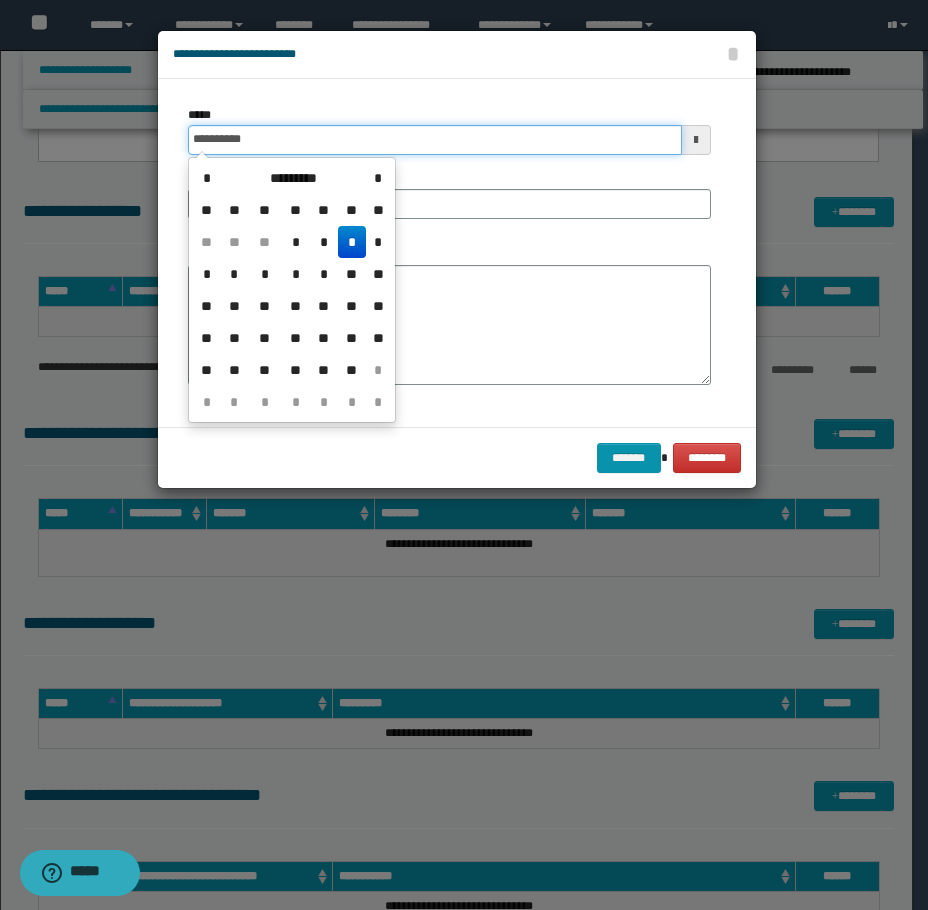 click on "**********" at bounding box center (435, 140) 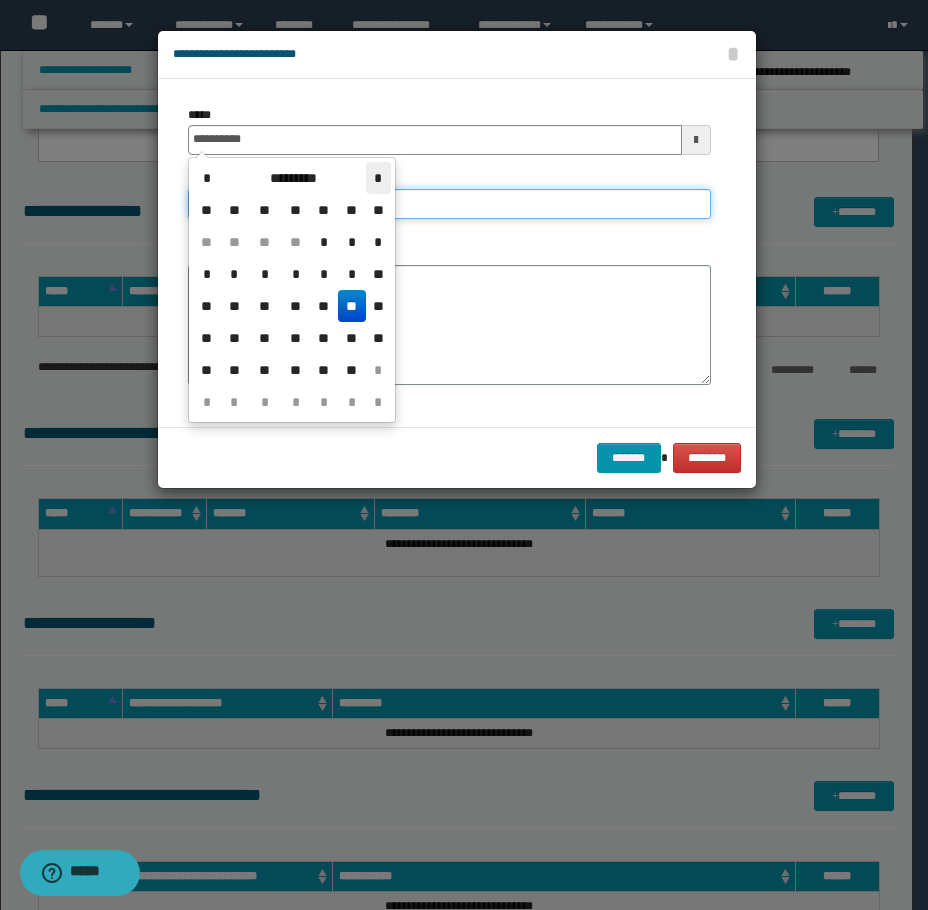 type on "**********" 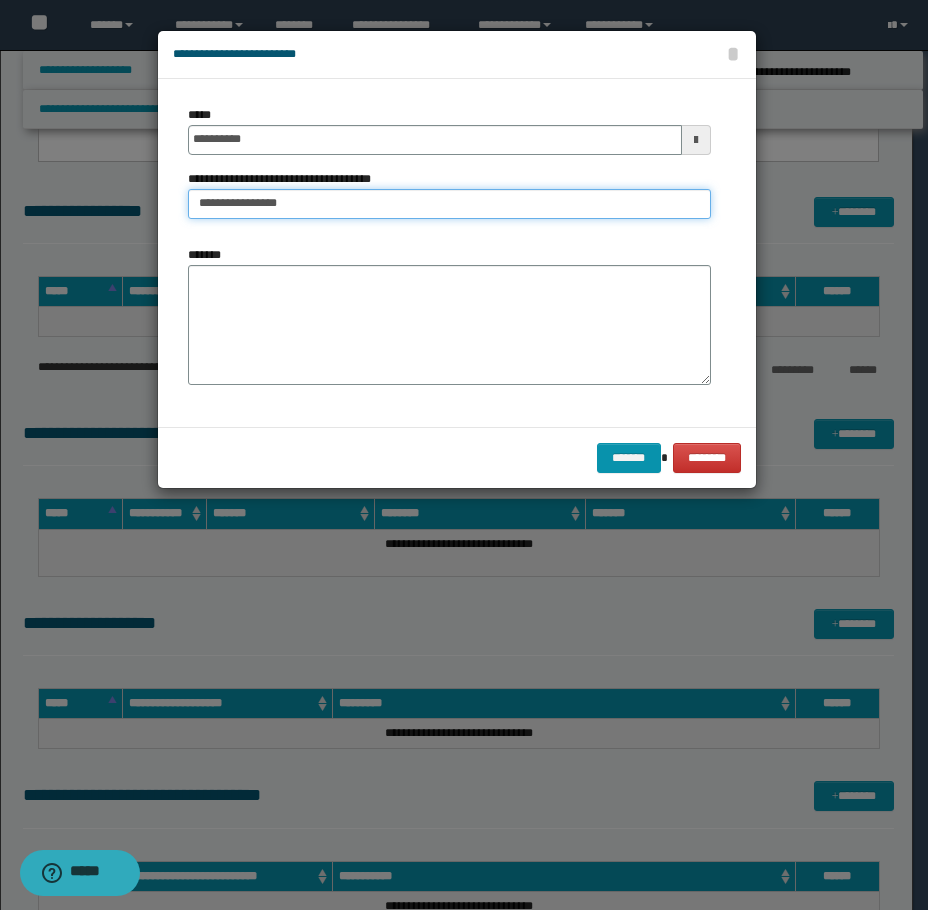 type on "**********" 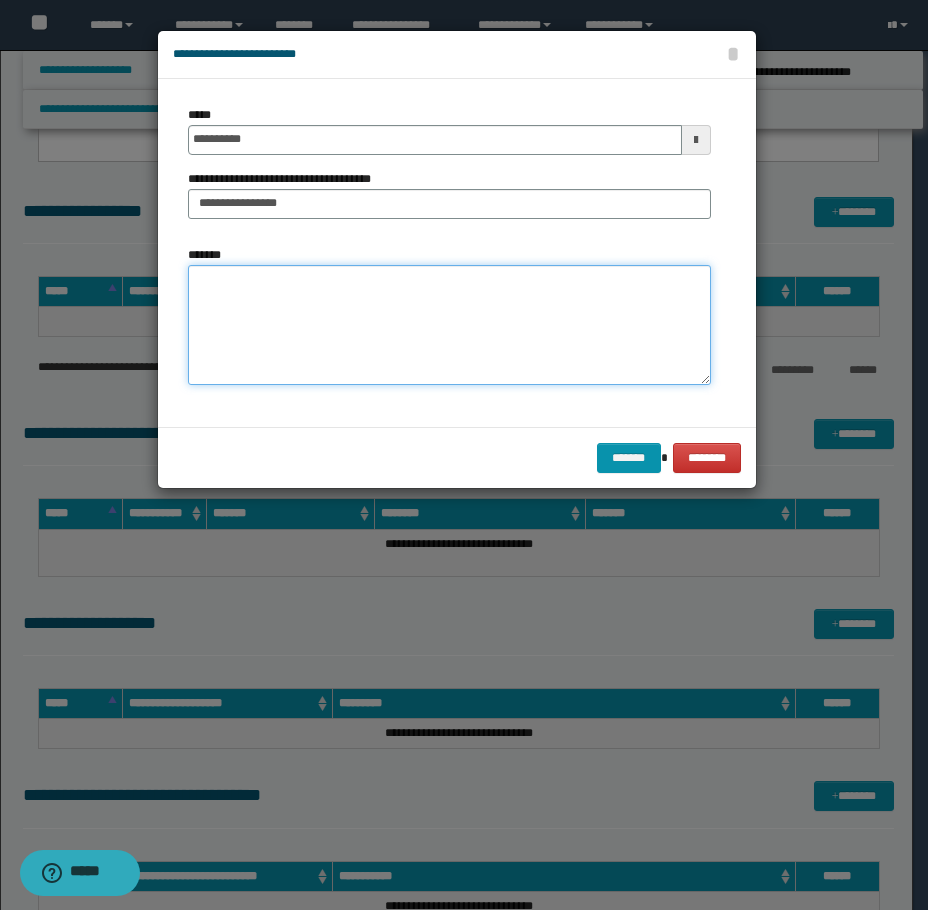 click on "*******" at bounding box center [449, 325] 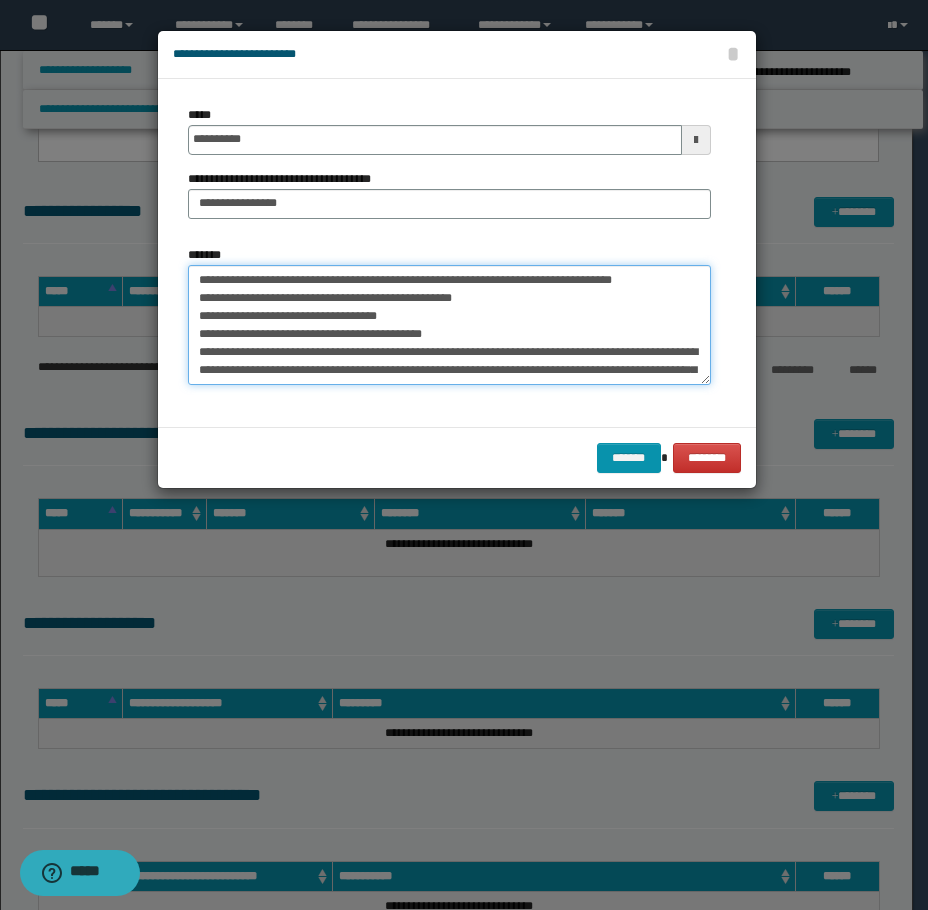 scroll, scrollTop: 48, scrollLeft: 0, axis: vertical 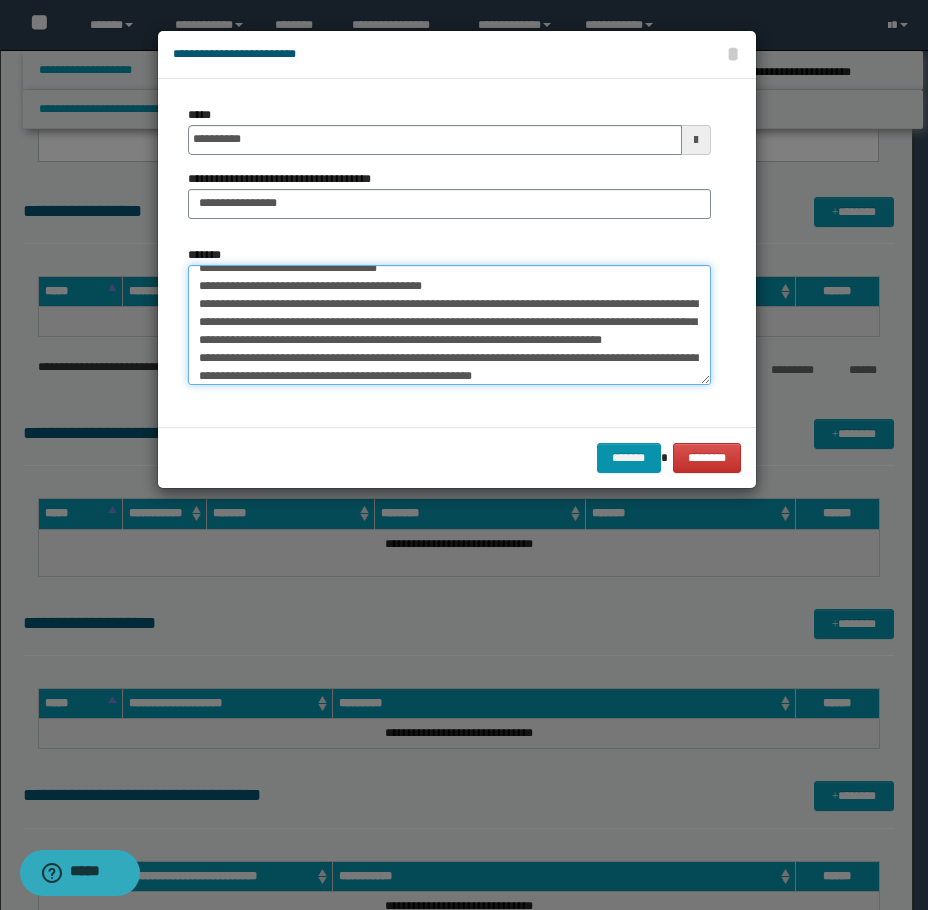 drag, startPoint x: 626, startPoint y: 357, endPoint x: 605, endPoint y: 366, distance: 22.847319 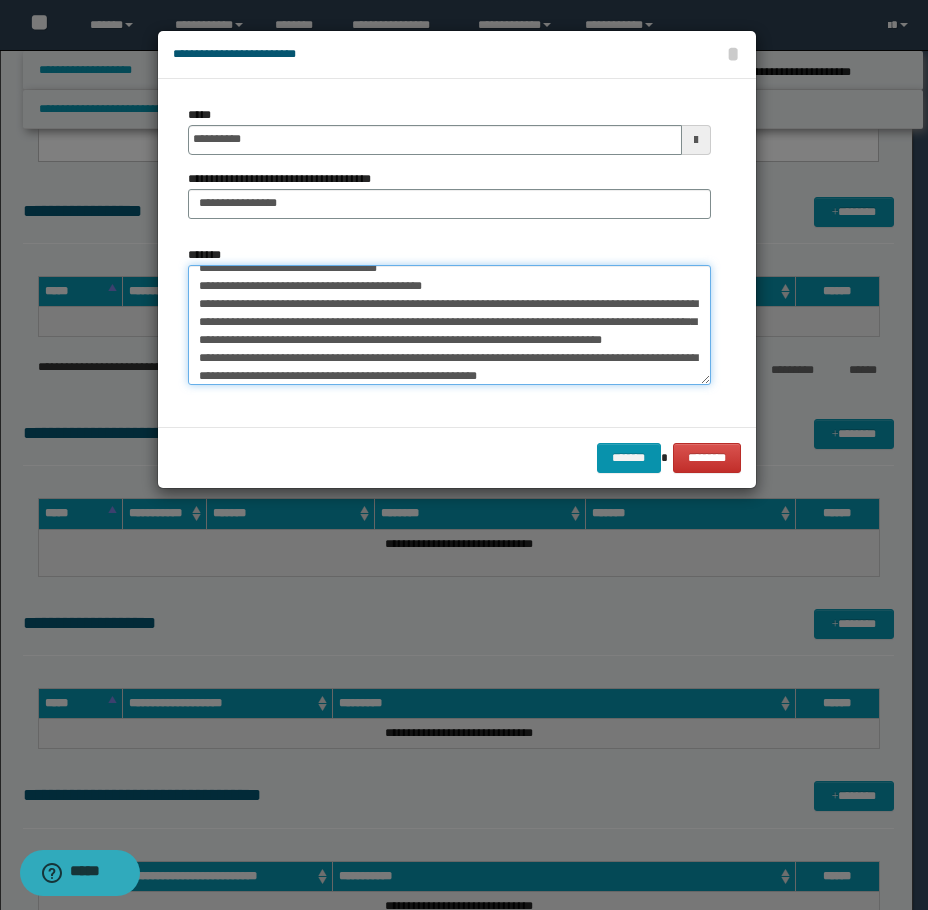 scroll, scrollTop: 54, scrollLeft: 0, axis: vertical 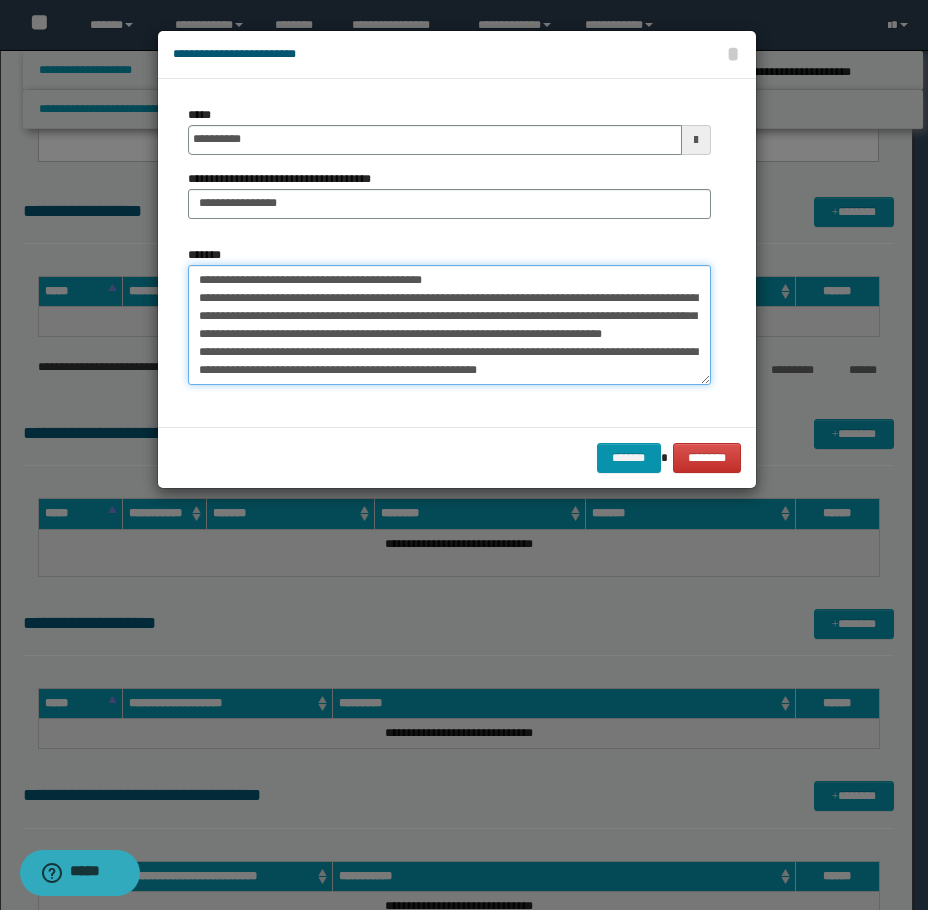 drag, startPoint x: 589, startPoint y: 363, endPoint x: 676, endPoint y: 367, distance: 87.0919 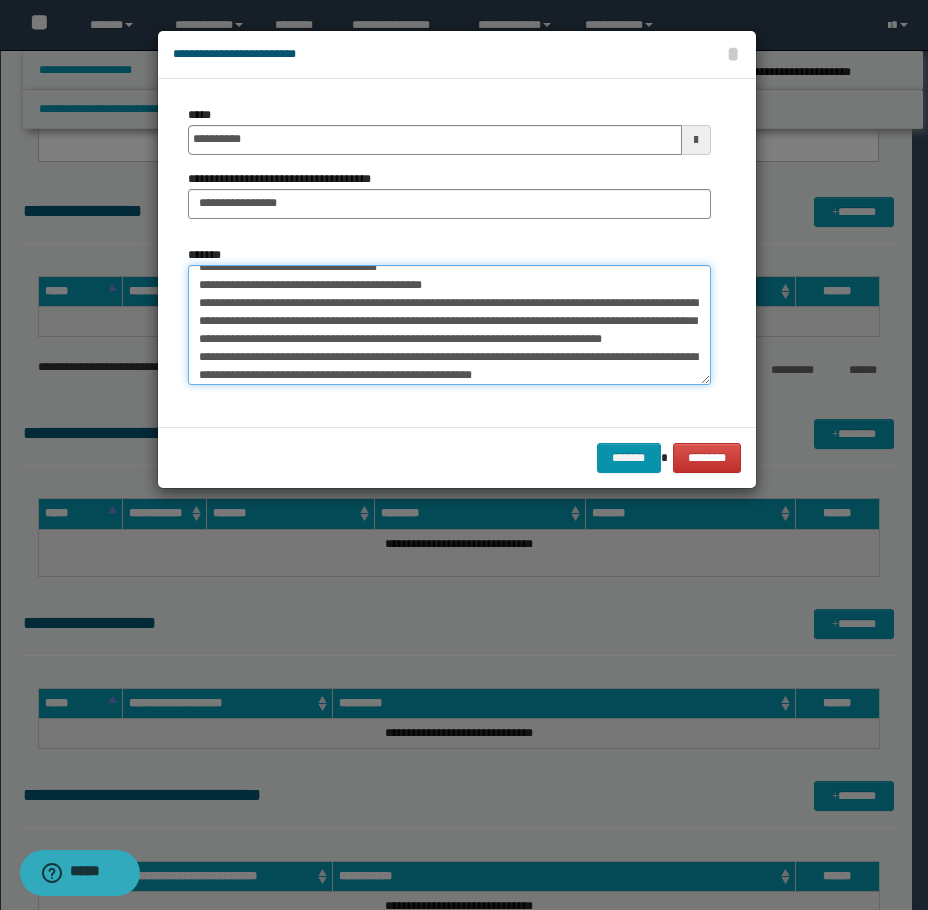 scroll, scrollTop: 54, scrollLeft: 0, axis: vertical 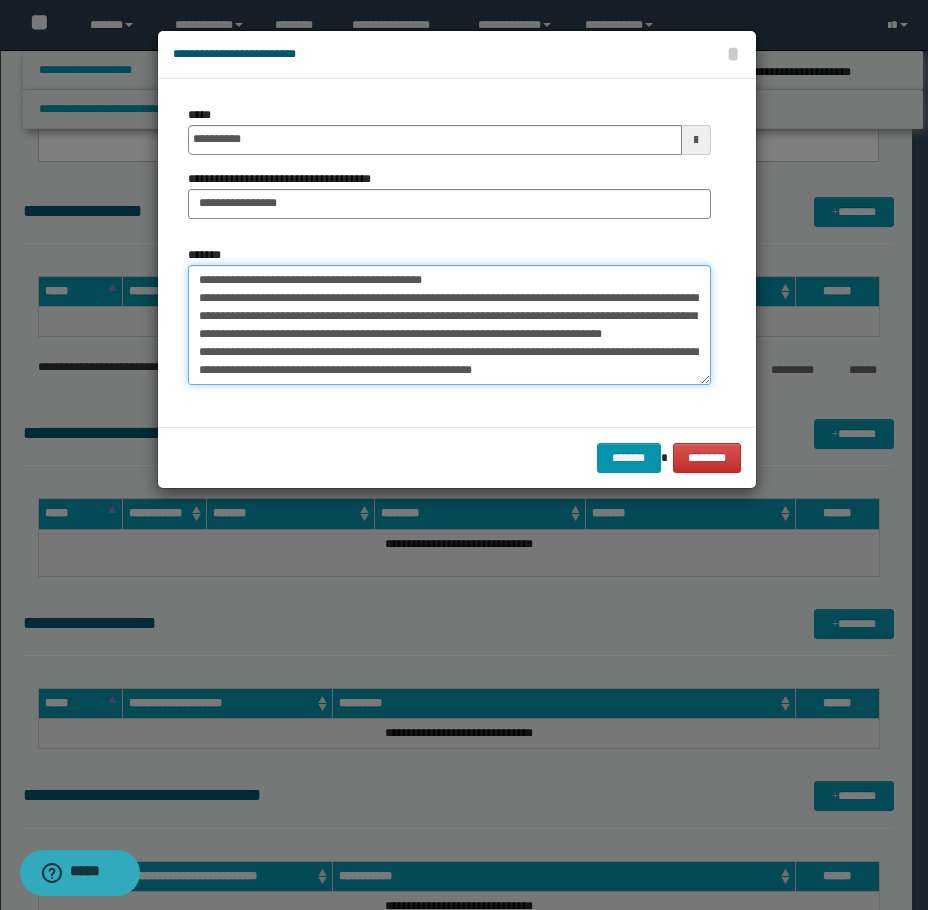click on "**********" at bounding box center (449, 325) 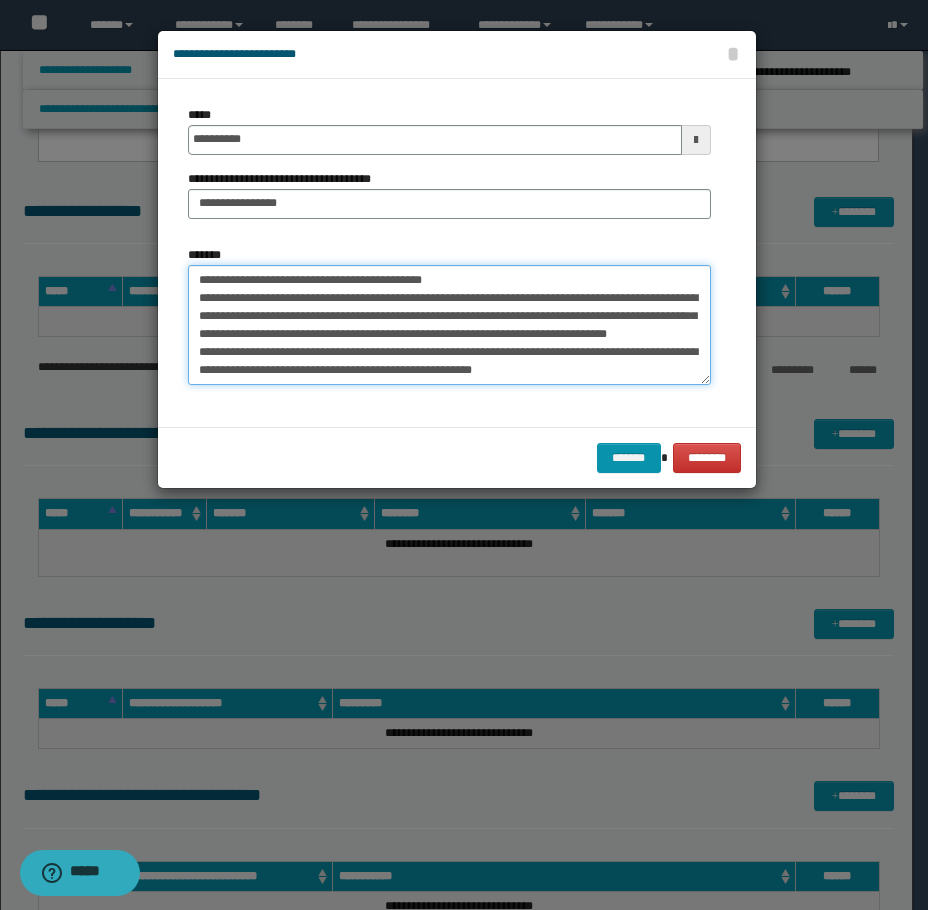 click on "**********" at bounding box center (449, 325) 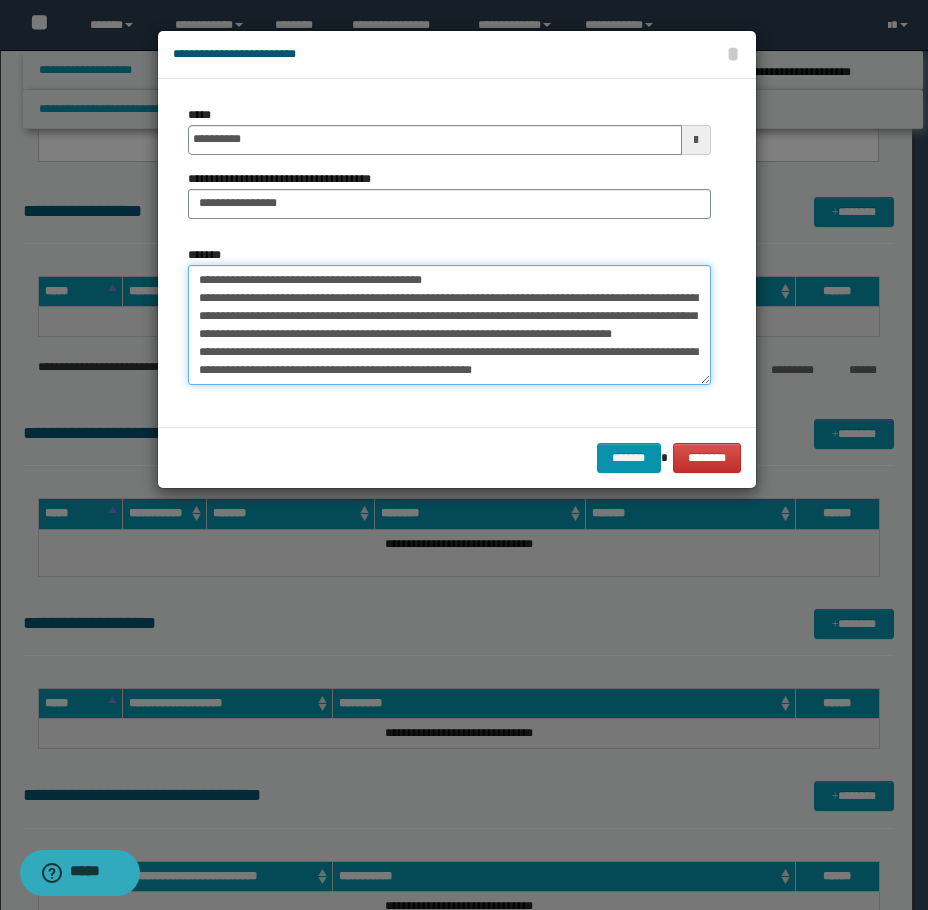 click on "**********" at bounding box center [449, 325] 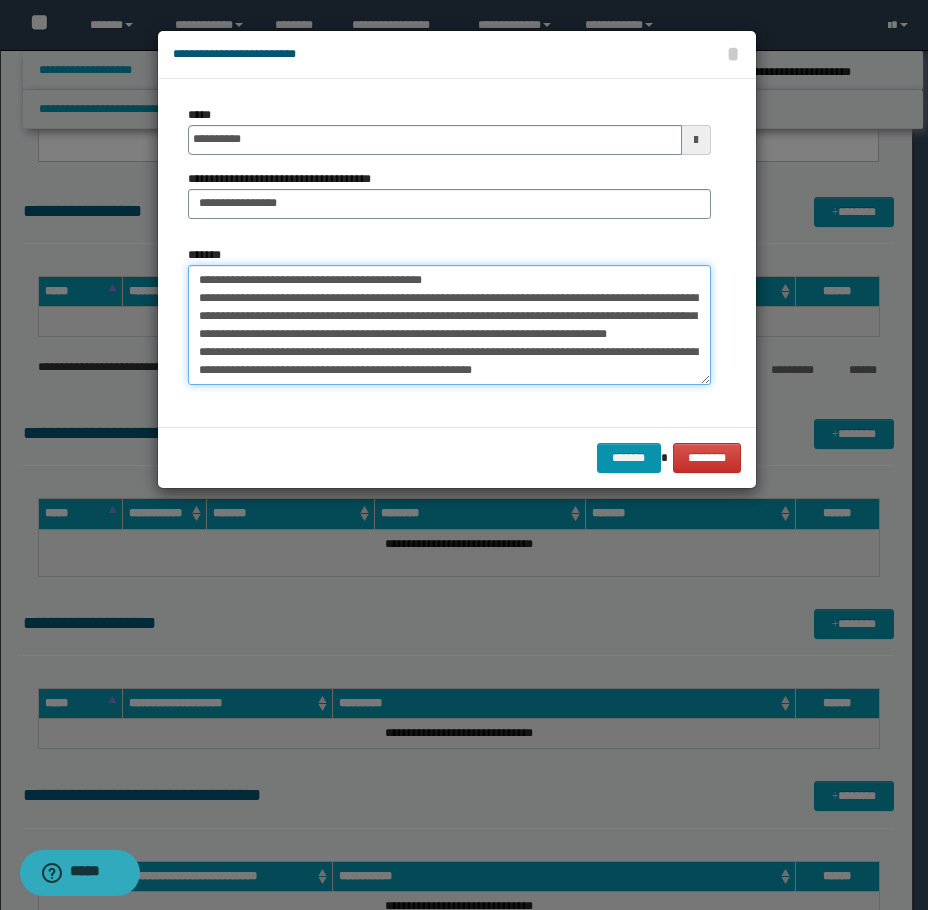 drag, startPoint x: 319, startPoint y: 317, endPoint x: 247, endPoint y: 321, distance: 72.11102 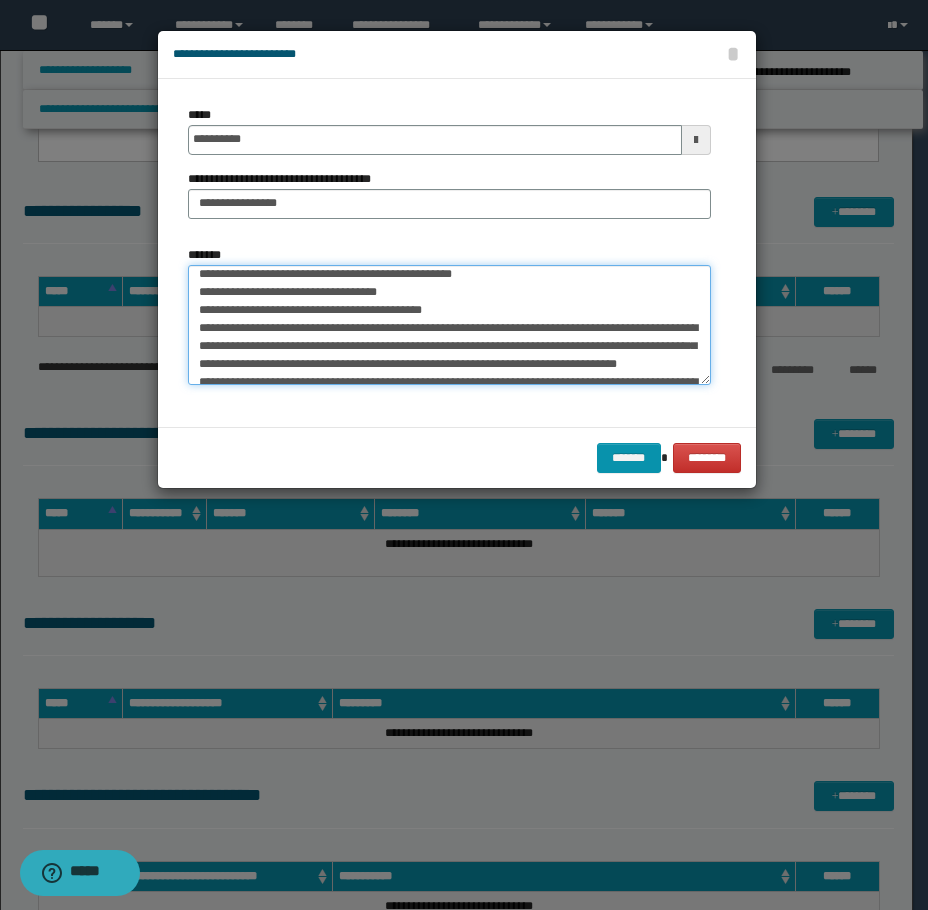 scroll, scrollTop: 0, scrollLeft: 0, axis: both 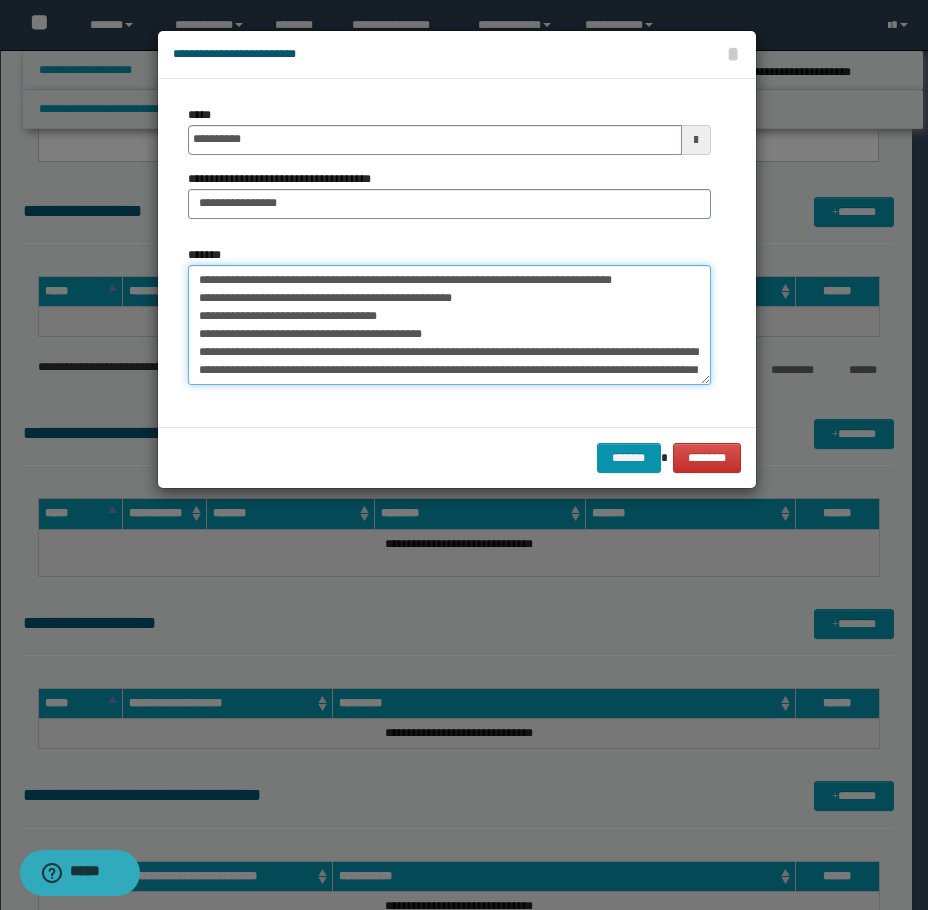 click on "**********" at bounding box center [449, 325] 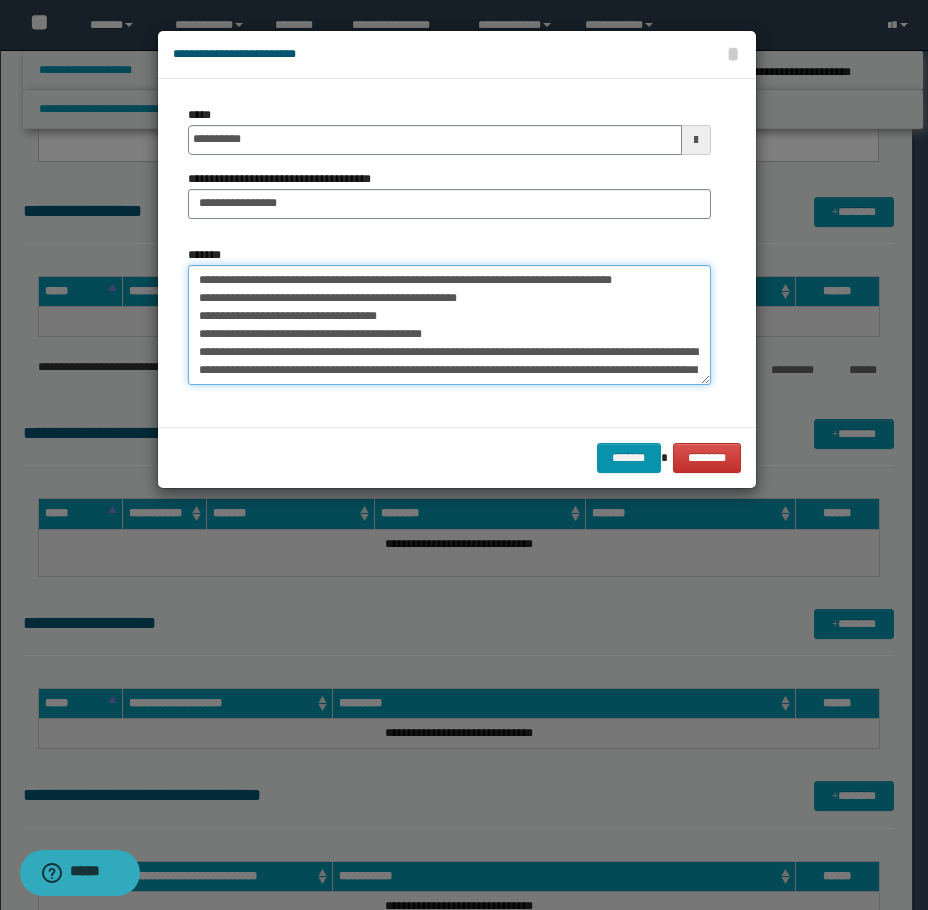 click on "**********" at bounding box center [449, 325] 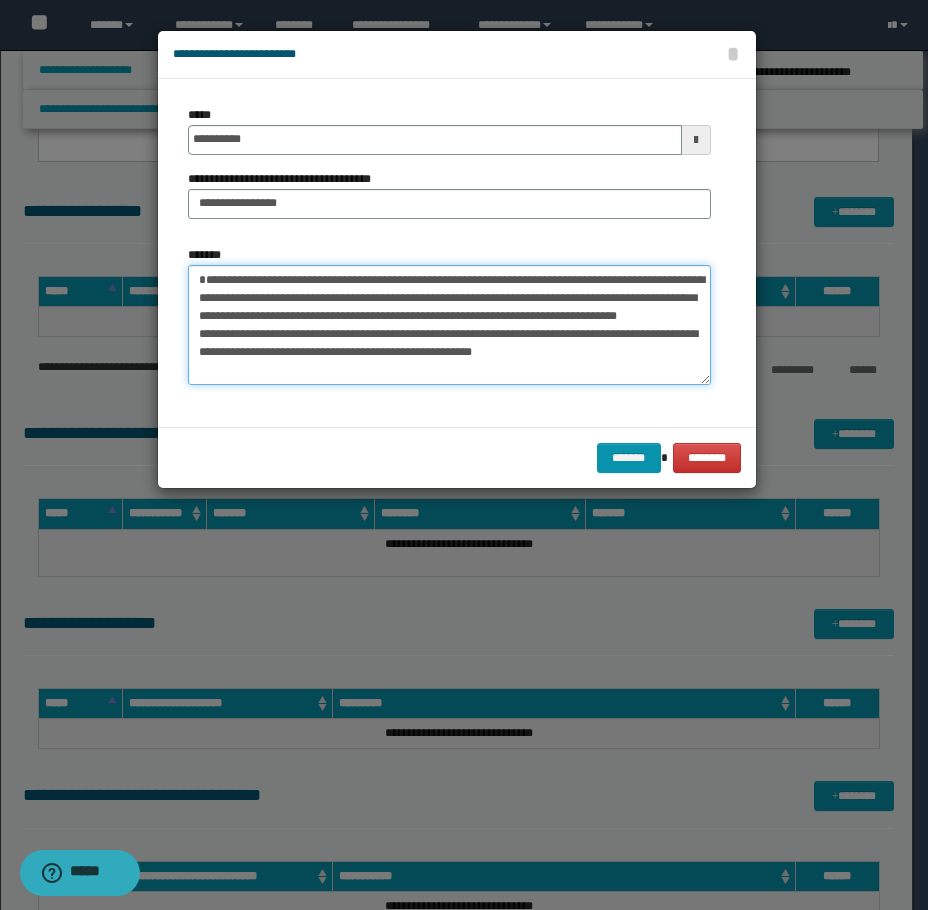 drag, startPoint x: 445, startPoint y: 334, endPoint x: 193, endPoint y: 261, distance: 262.36044 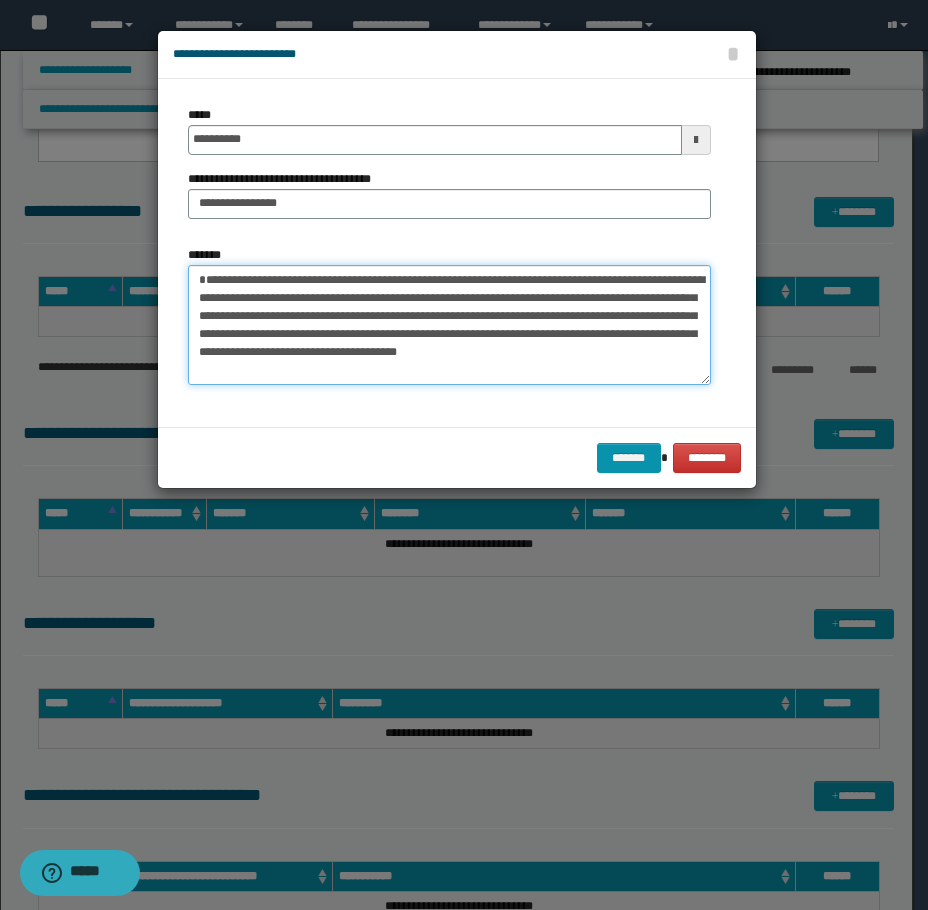 type on "**********" 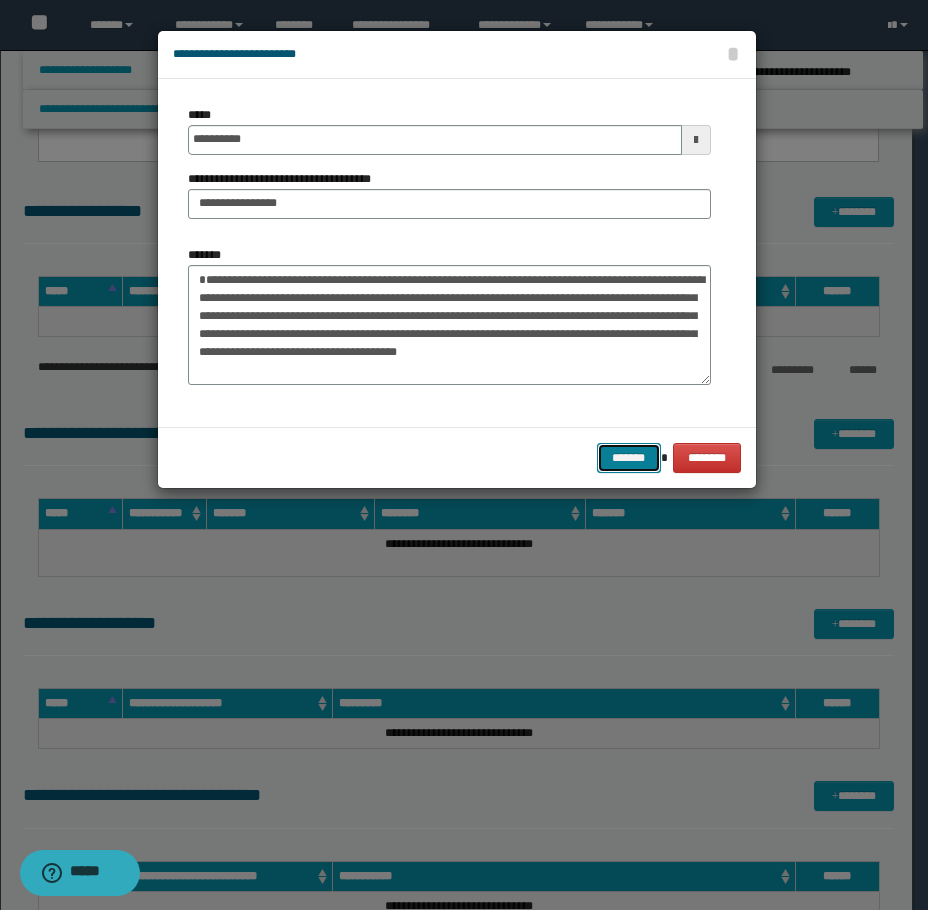 drag, startPoint x: 626, startPoint y: 455, endPoint x: 758, endPoint y: 567, distance: 173.11269 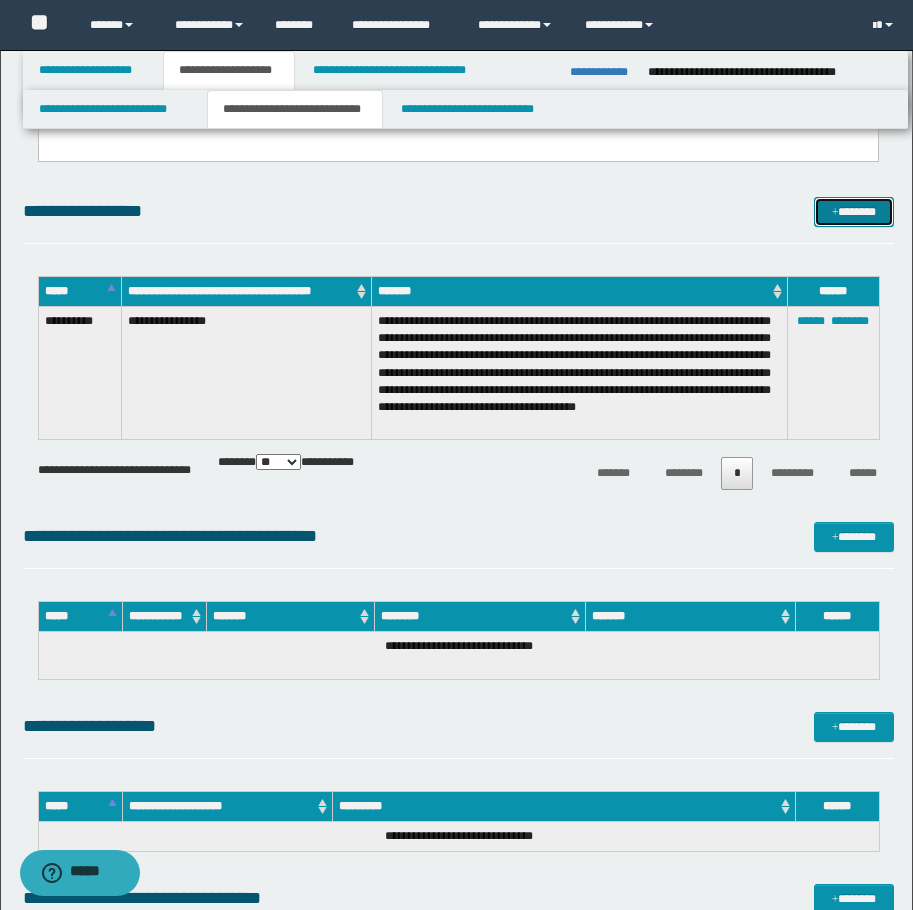 click on "*******" at bounding box center [854, 212] 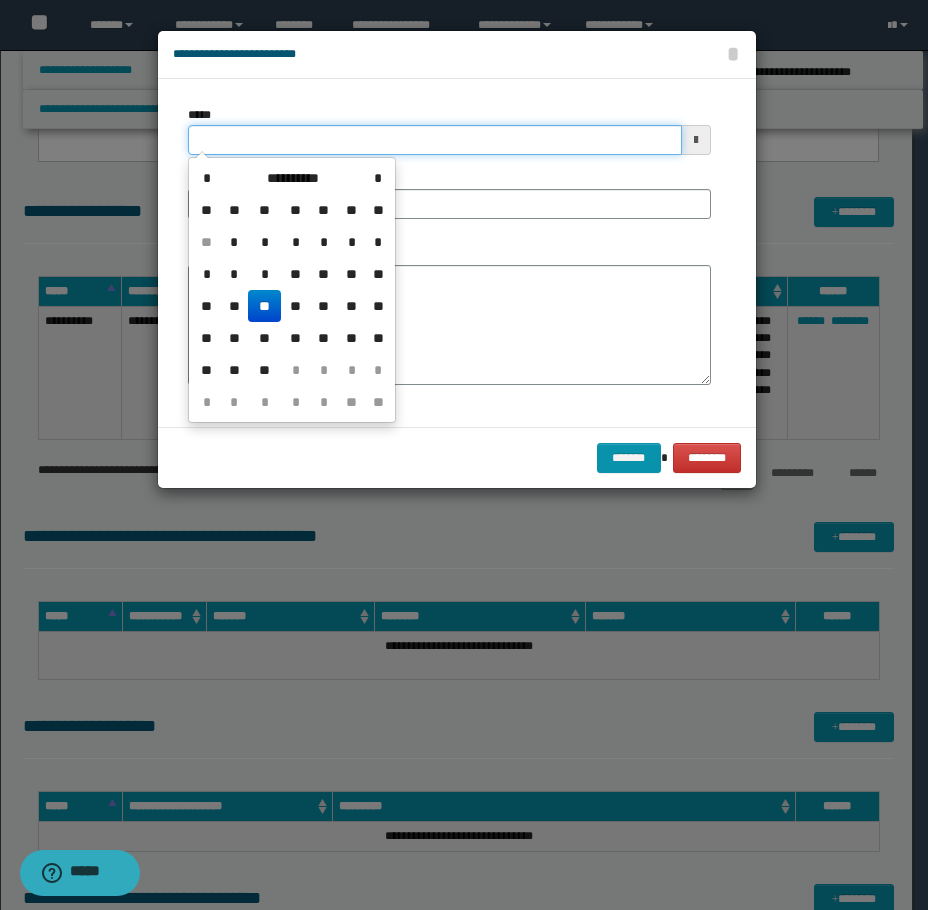 click on "*****" at bounding box center [435, 140] 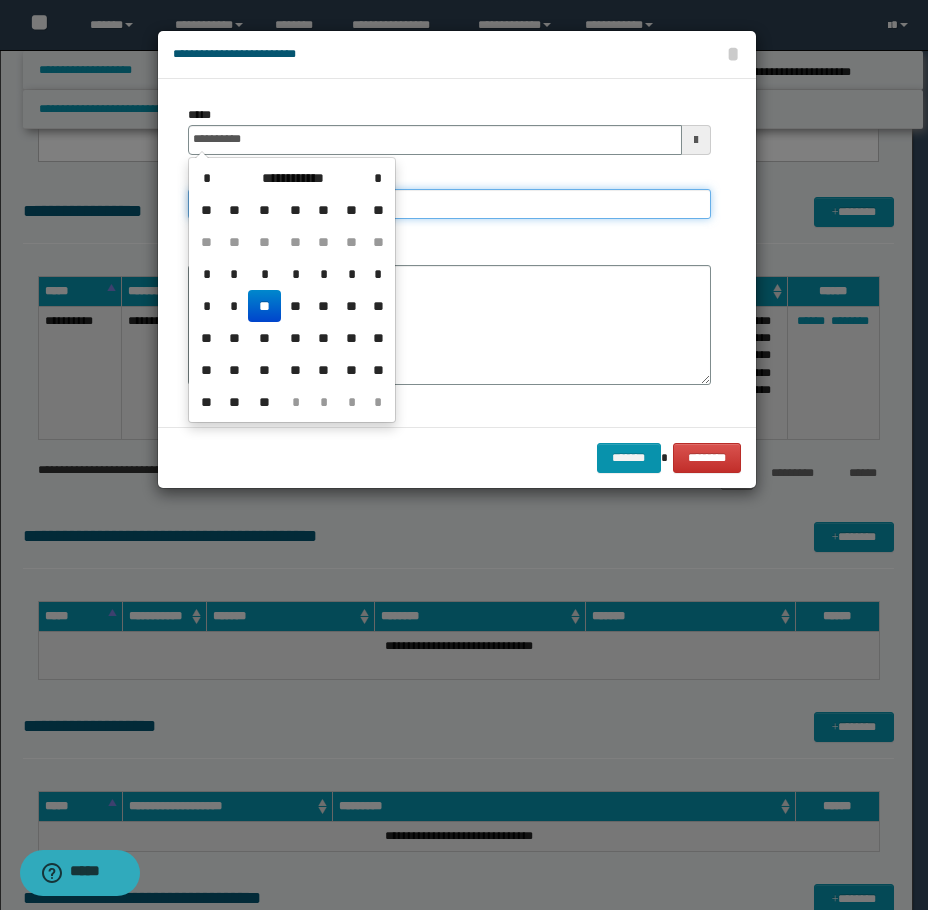 type on "**********" 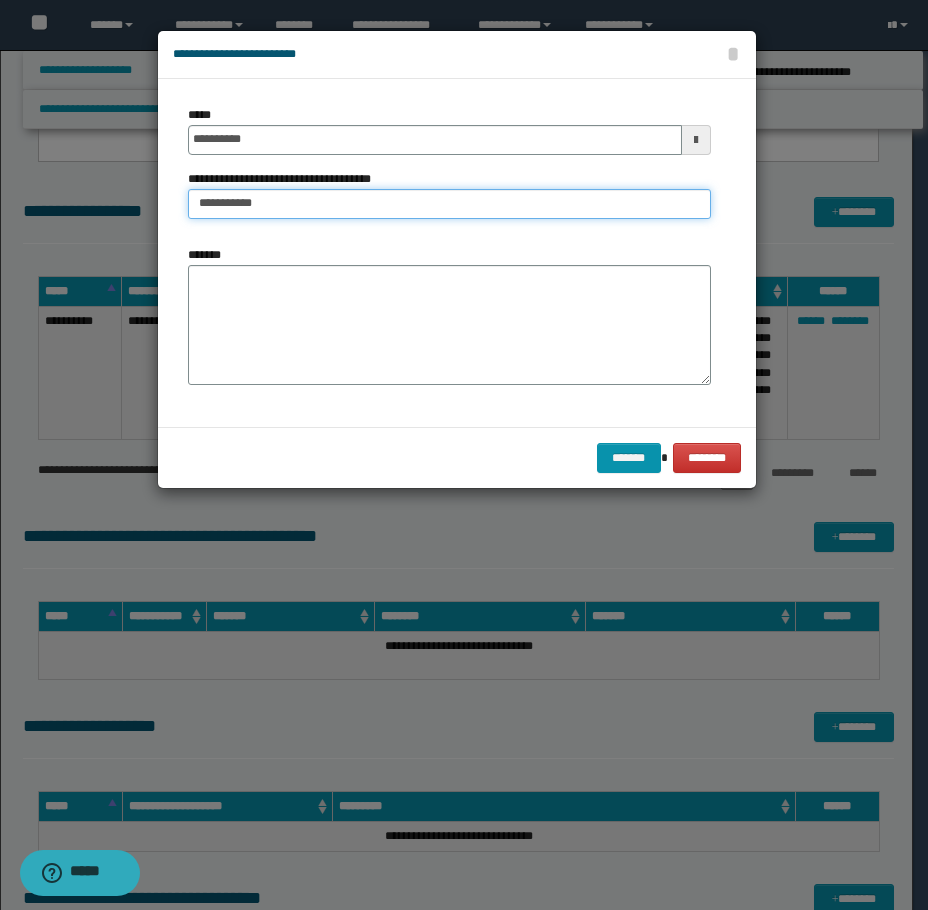 type on "**********" 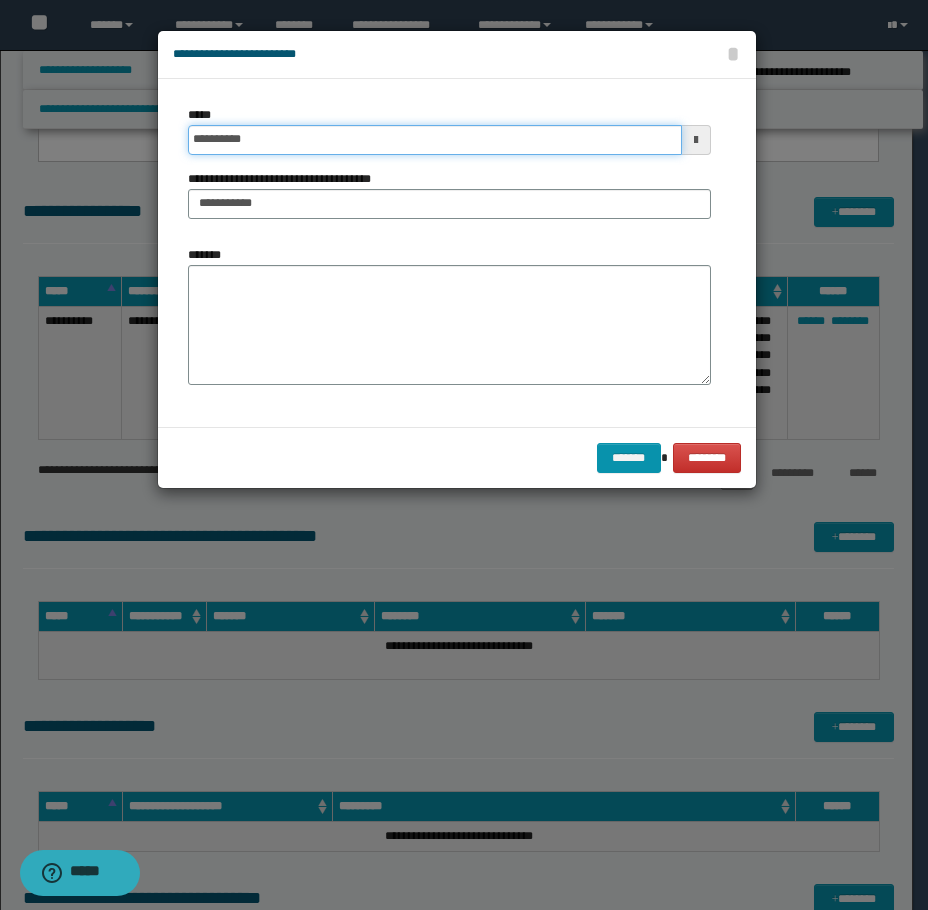 click on "**********" at bounding box center [435, 140] 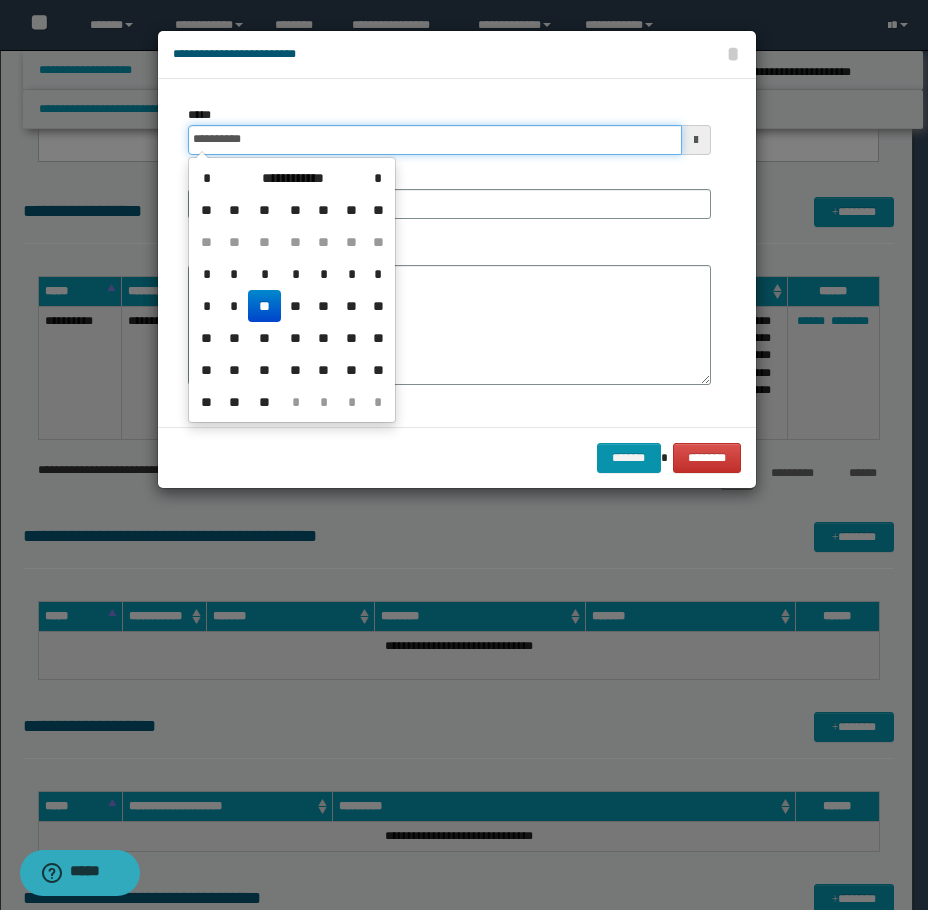 click on "**********" at bounding box center (435, 140) 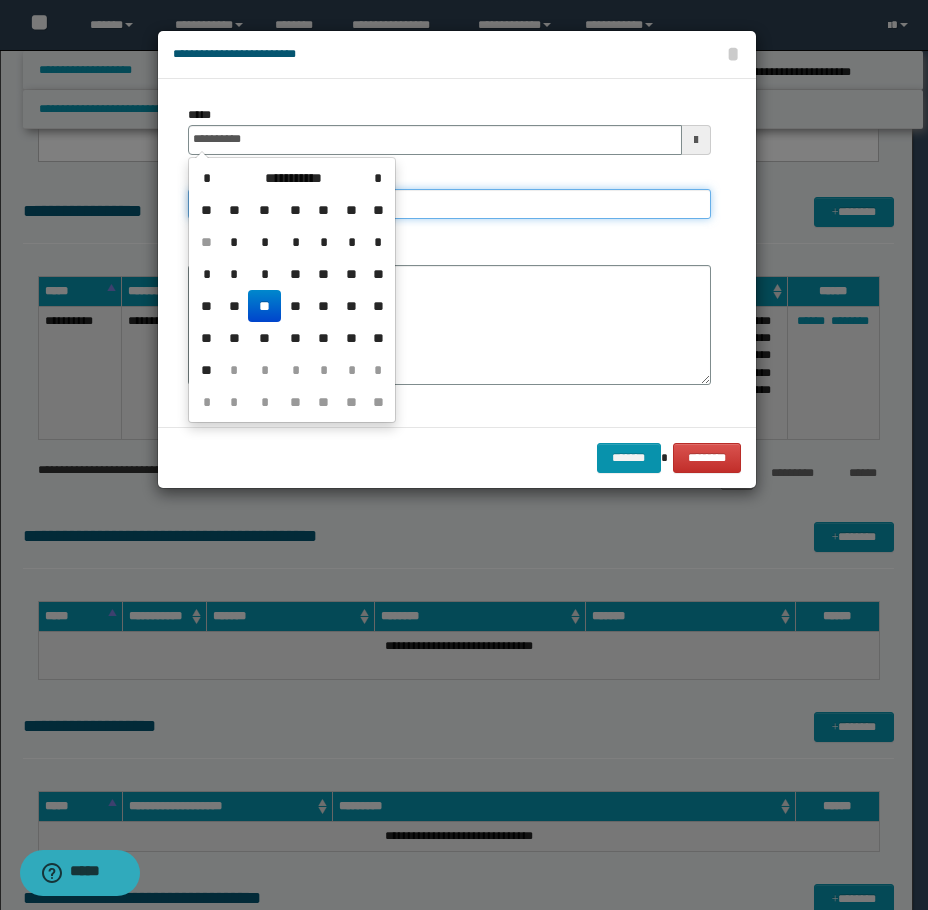 type on "**********" 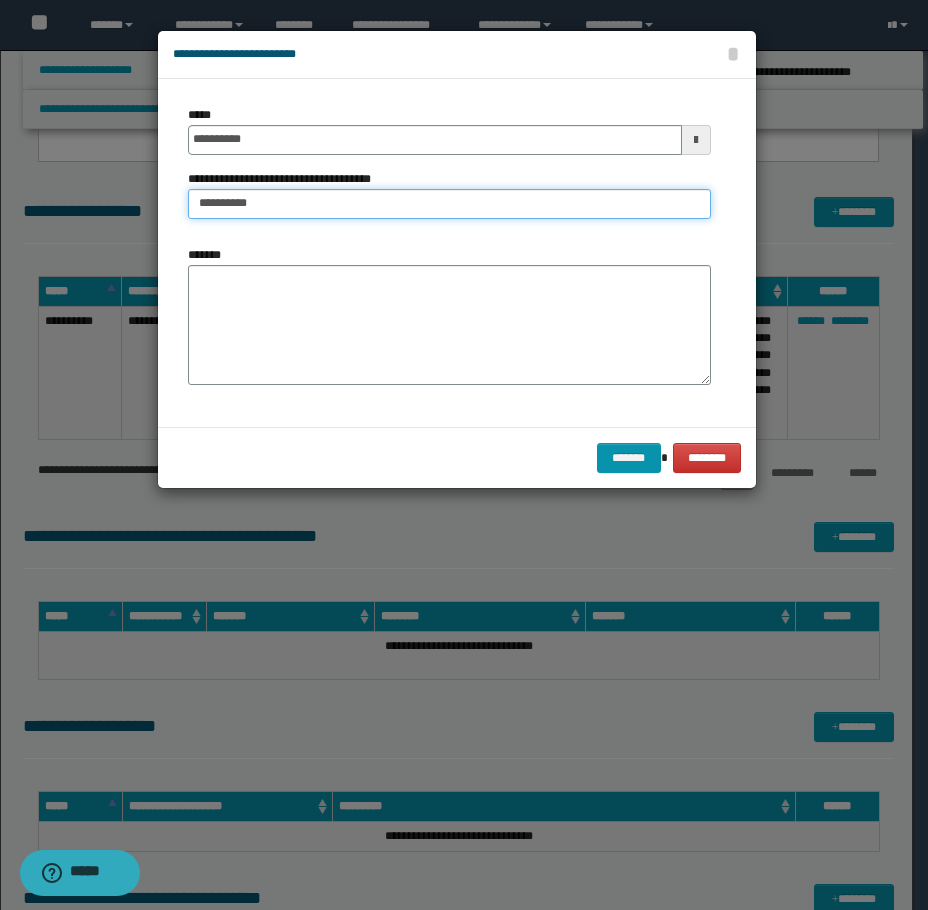 type on "**********" 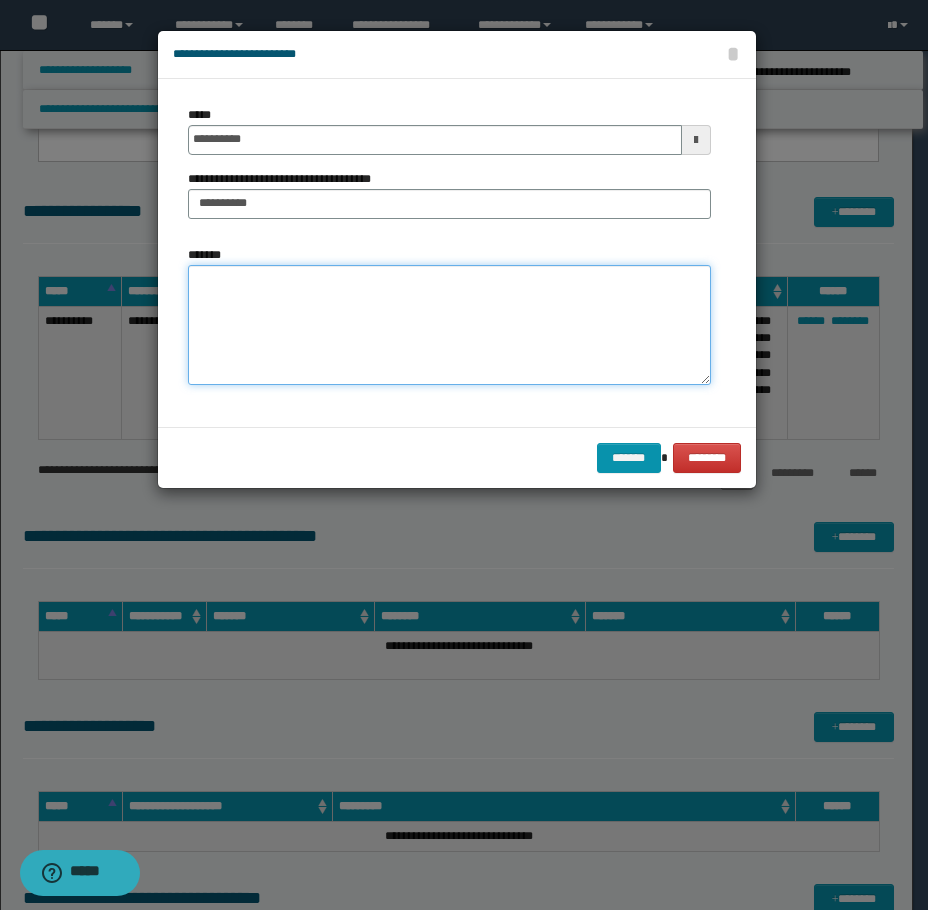 click on "*******" at bounding box center [449, 325] 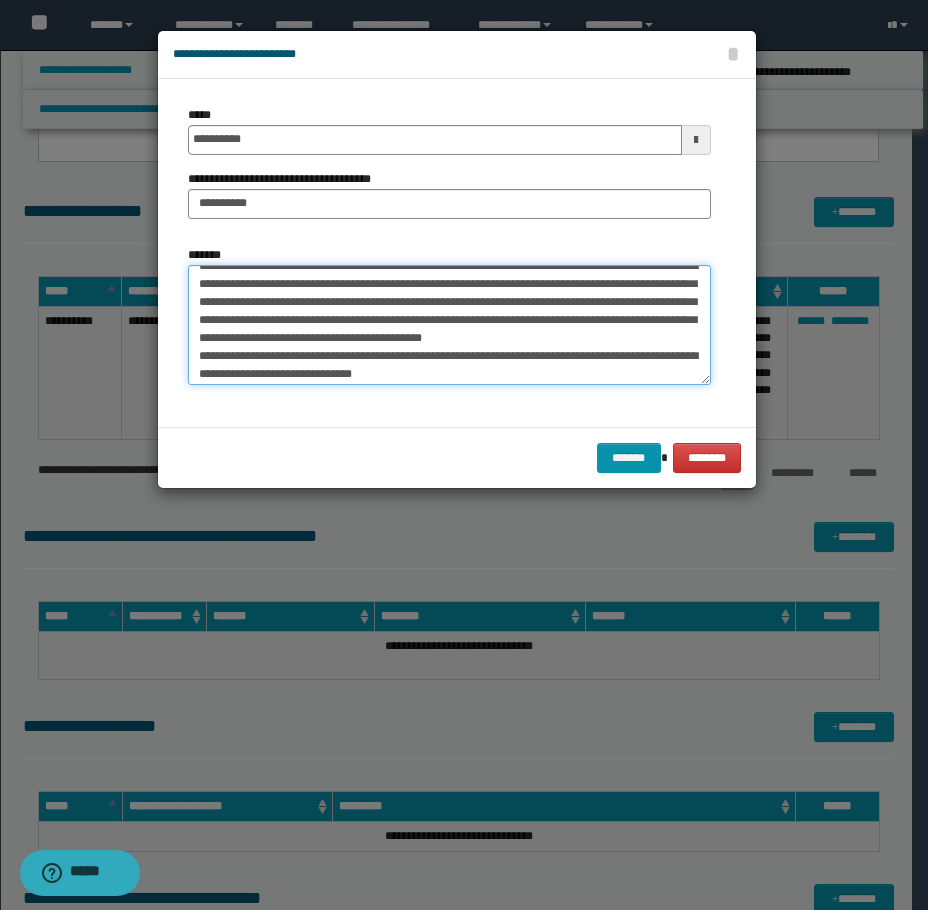 scroll, scrollTop: 18, scrollLeft: 0, axis: vertical 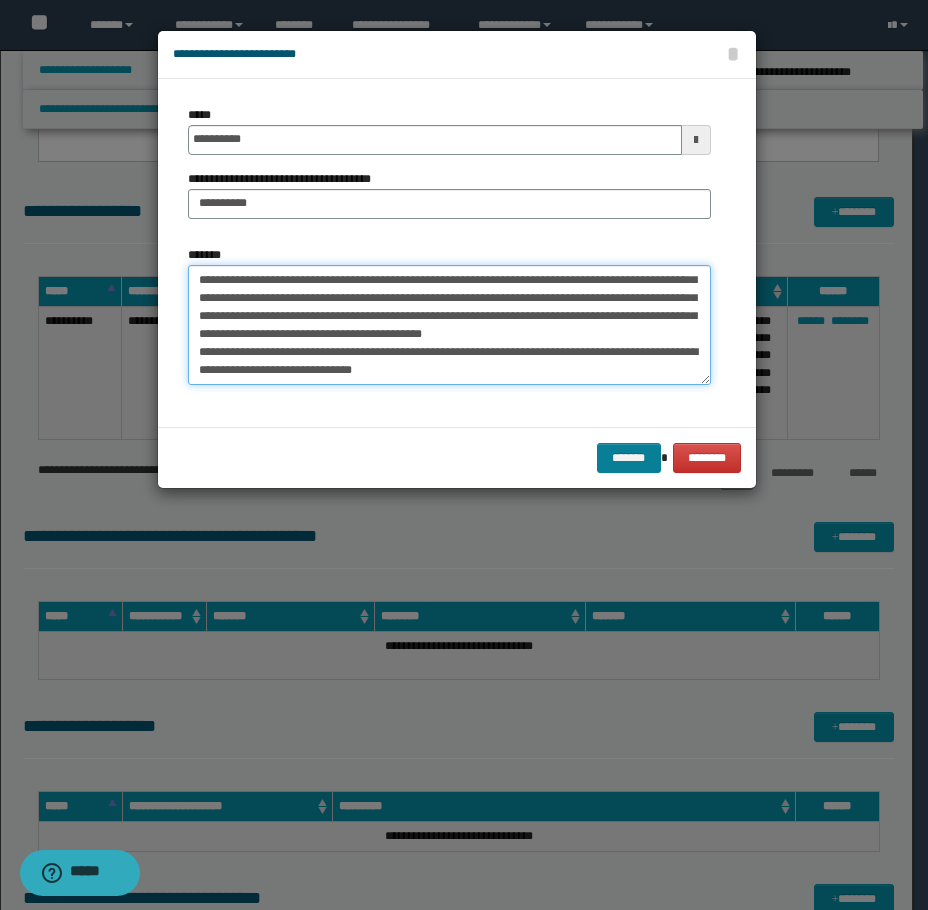 type on "**********" 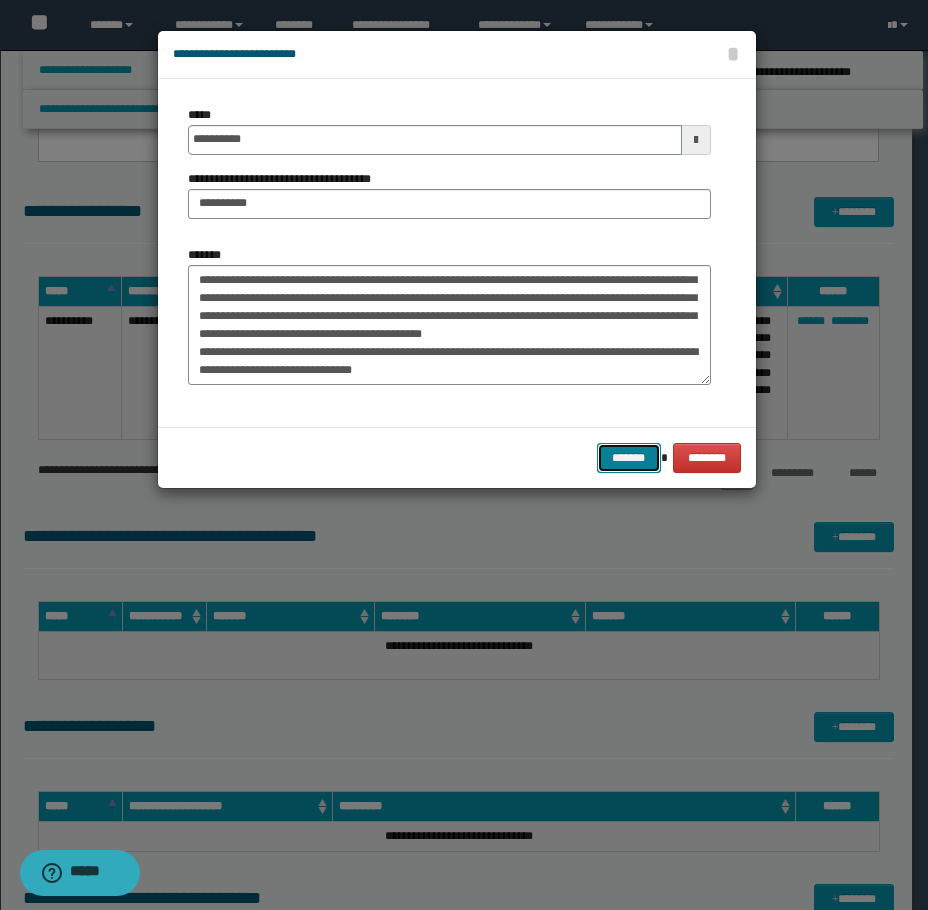 click on "*******" at bounding box center (629, 458) 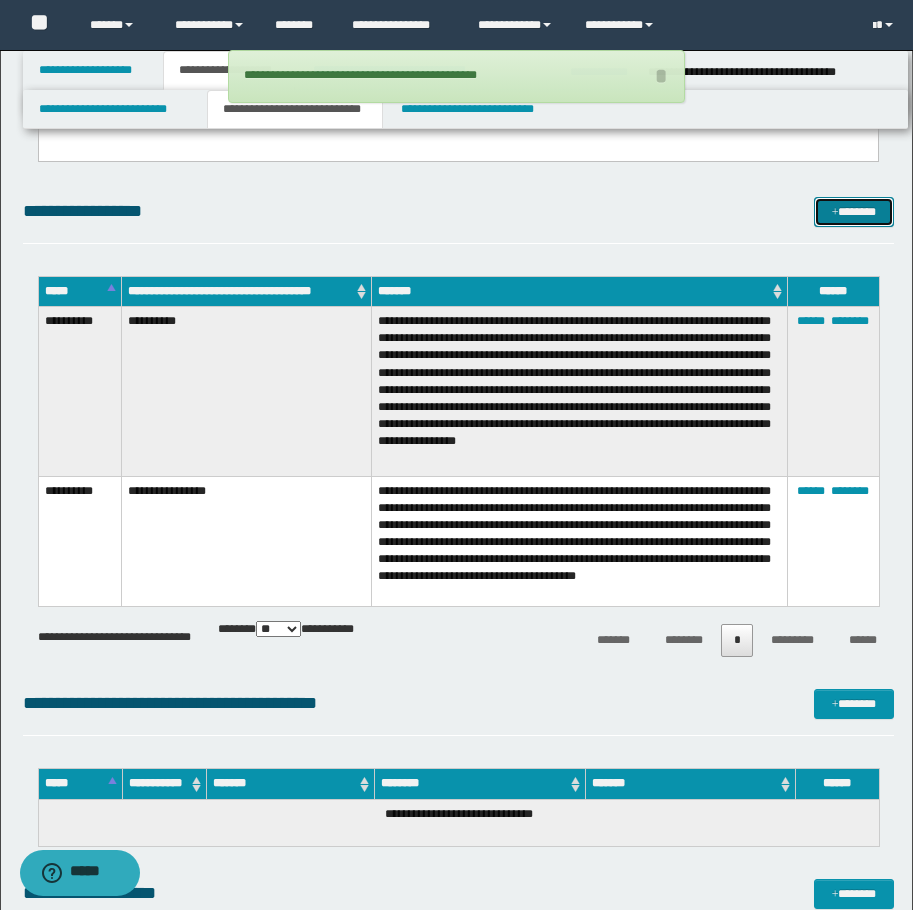 click on "*******" at bounding box center (854, 212) 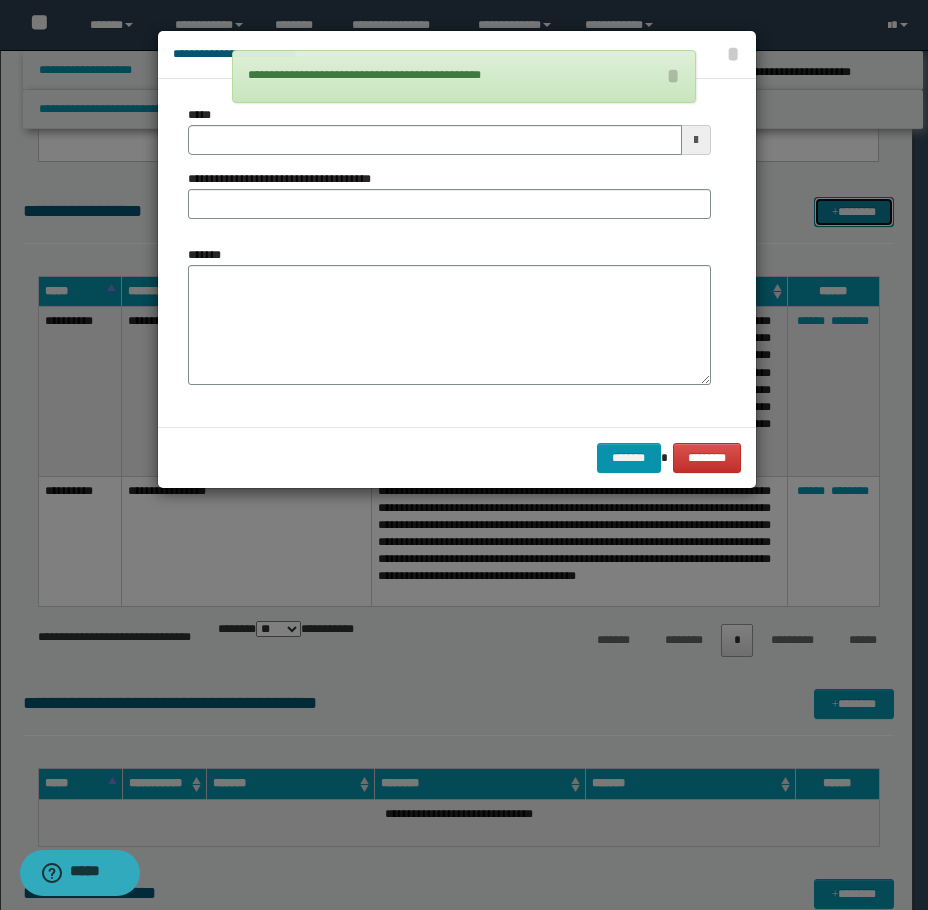 scroll, scrollTop: 0, scrollLeft: 0, axis: both 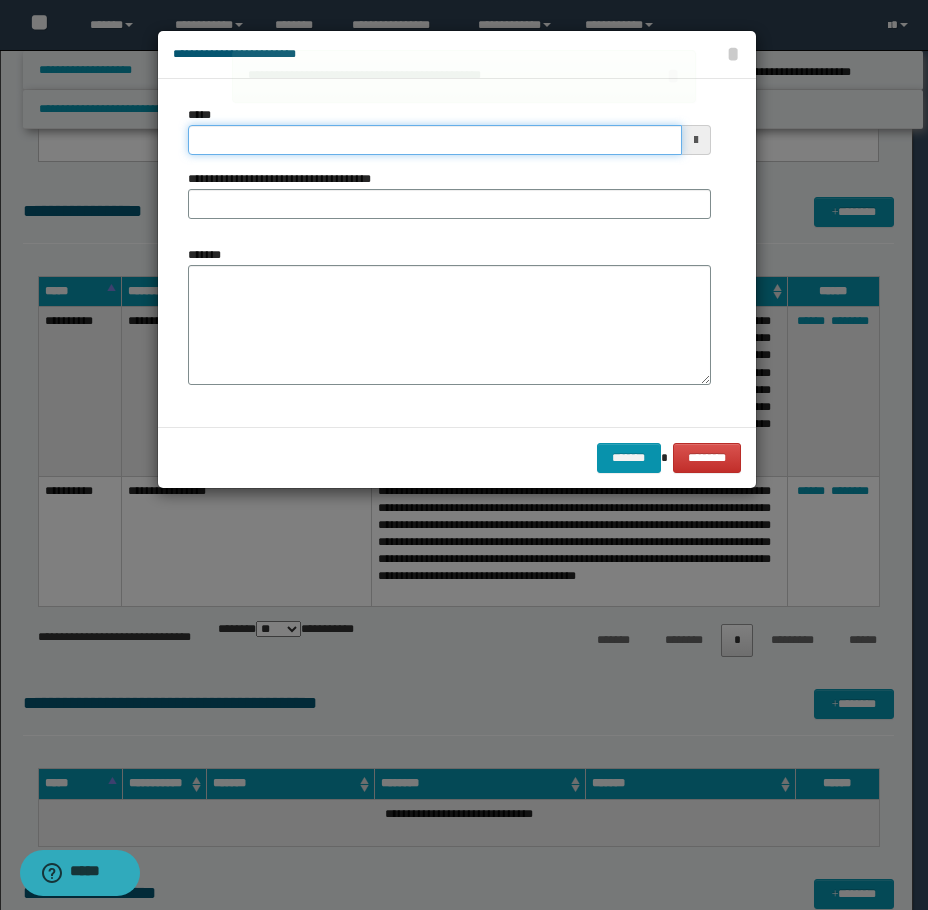 click on "*****" at bounding box center [435, 140] 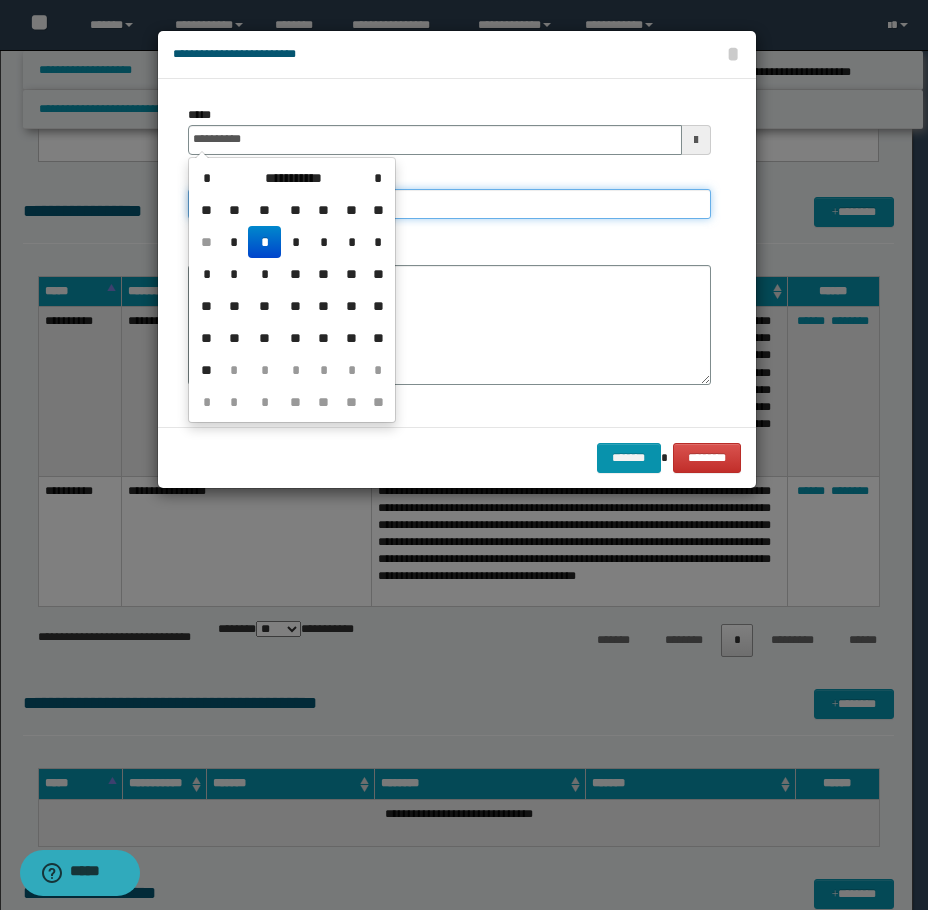 type on "**********" 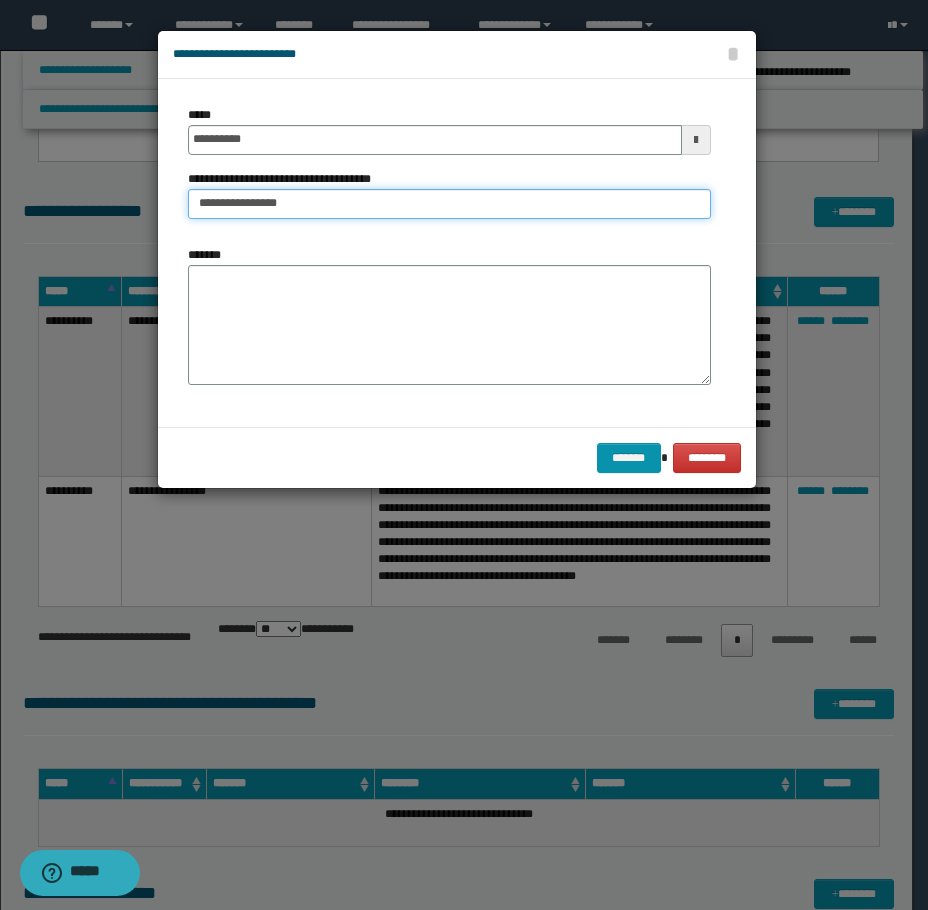 type on "**********" 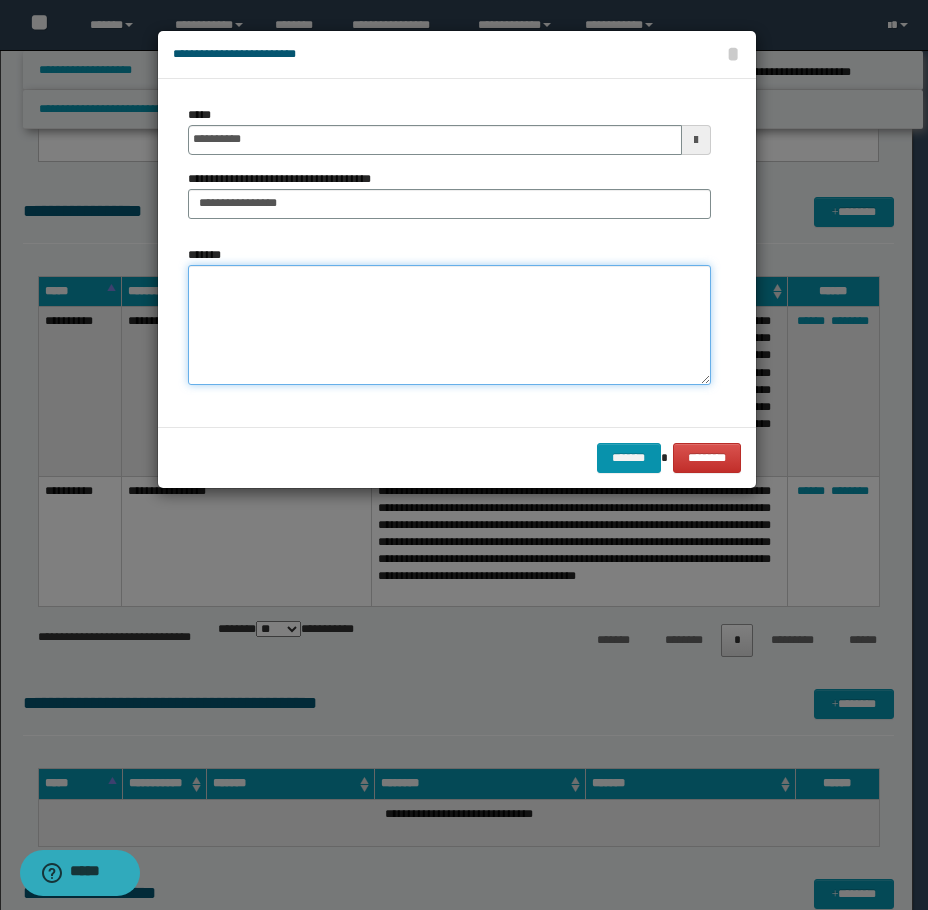 click on "*******" at bounding box center [449, 325] 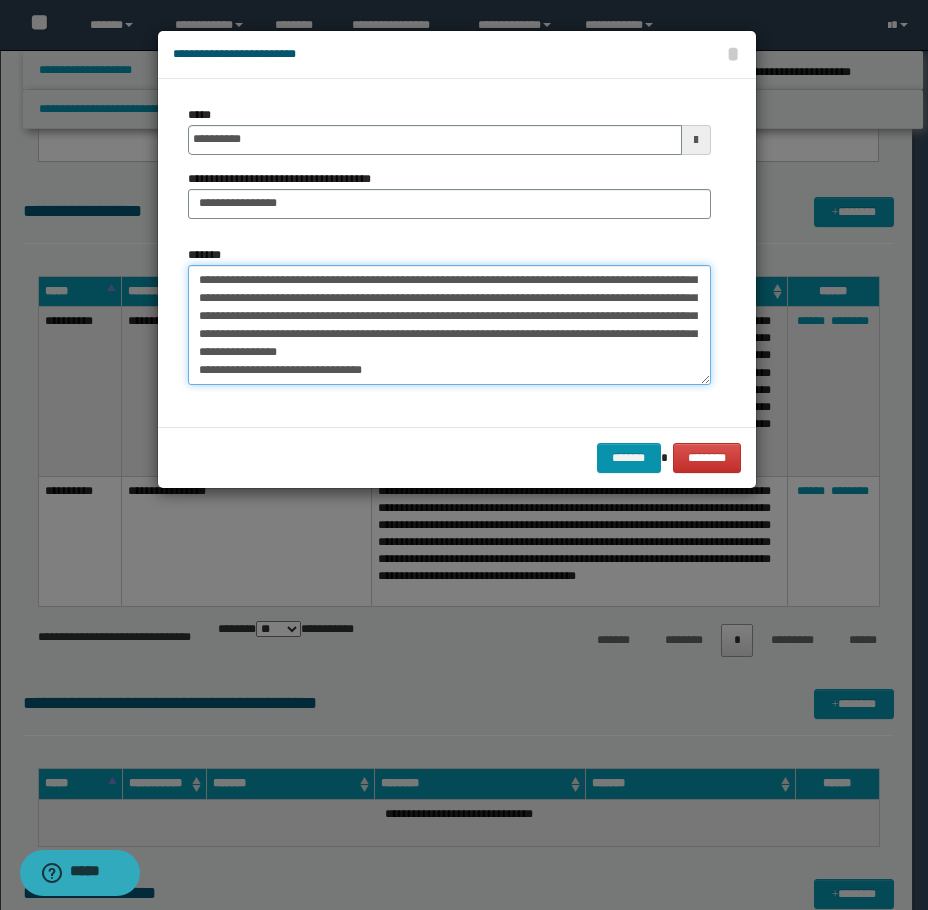 scroll, scrollTop: 270, scrollLeft: 0, axis: vertical 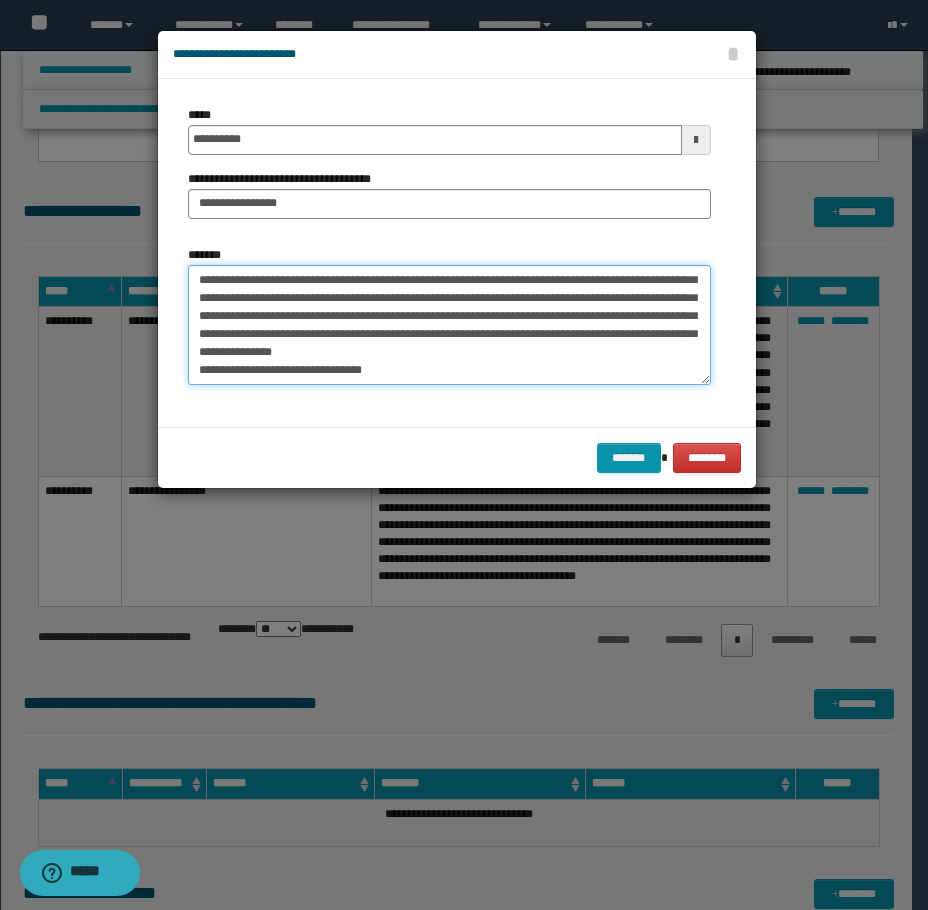 click on "*******" at bounding box center [449, 325] 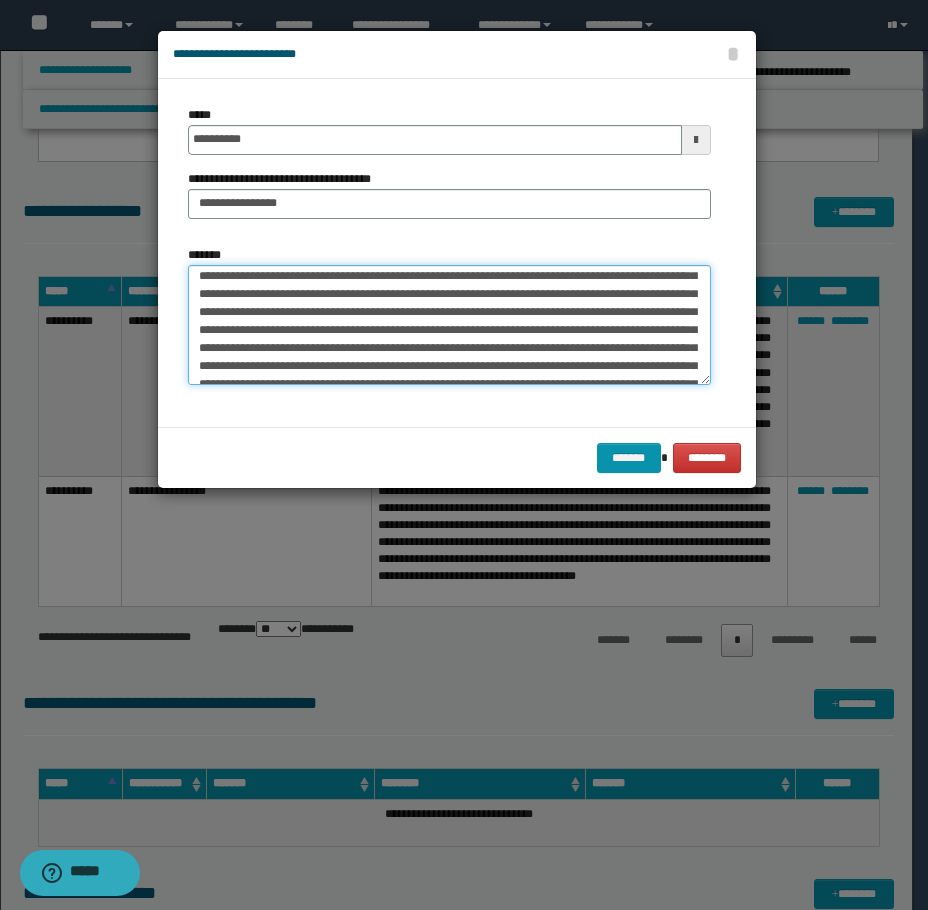 scroll, scrollTop: 0, scrollLeft: 0, axis: both 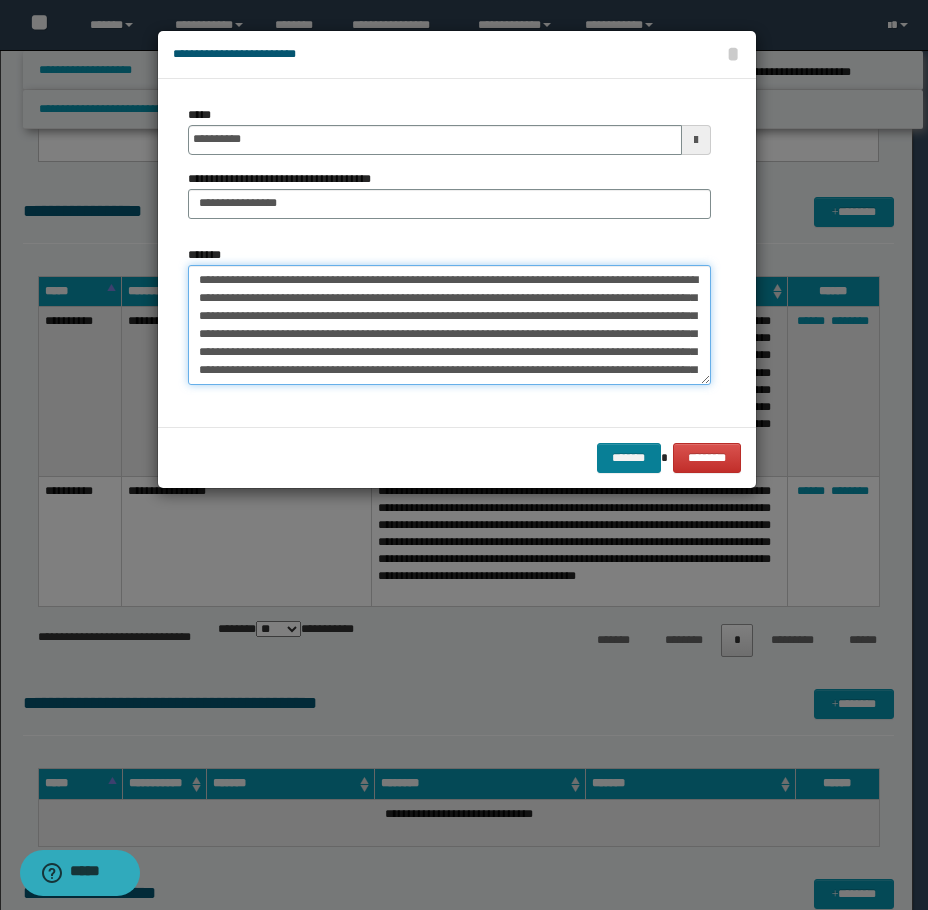 type on "**********" 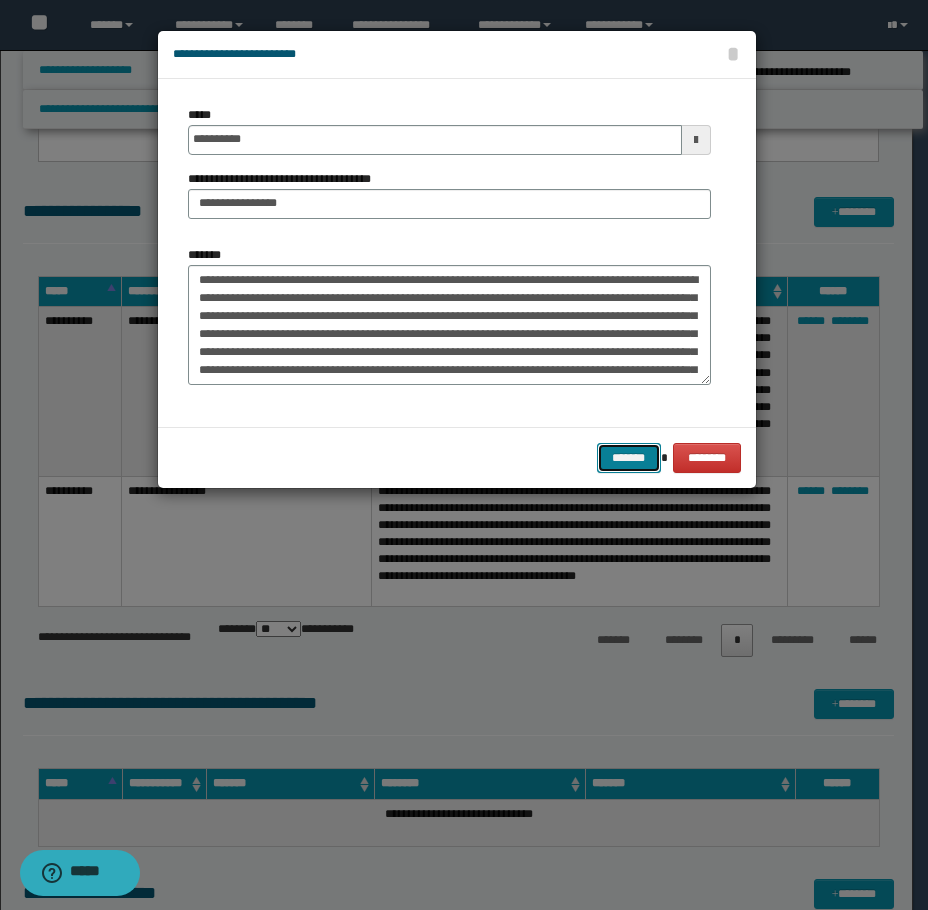 click on "*******" at bounding box center (629, 458) 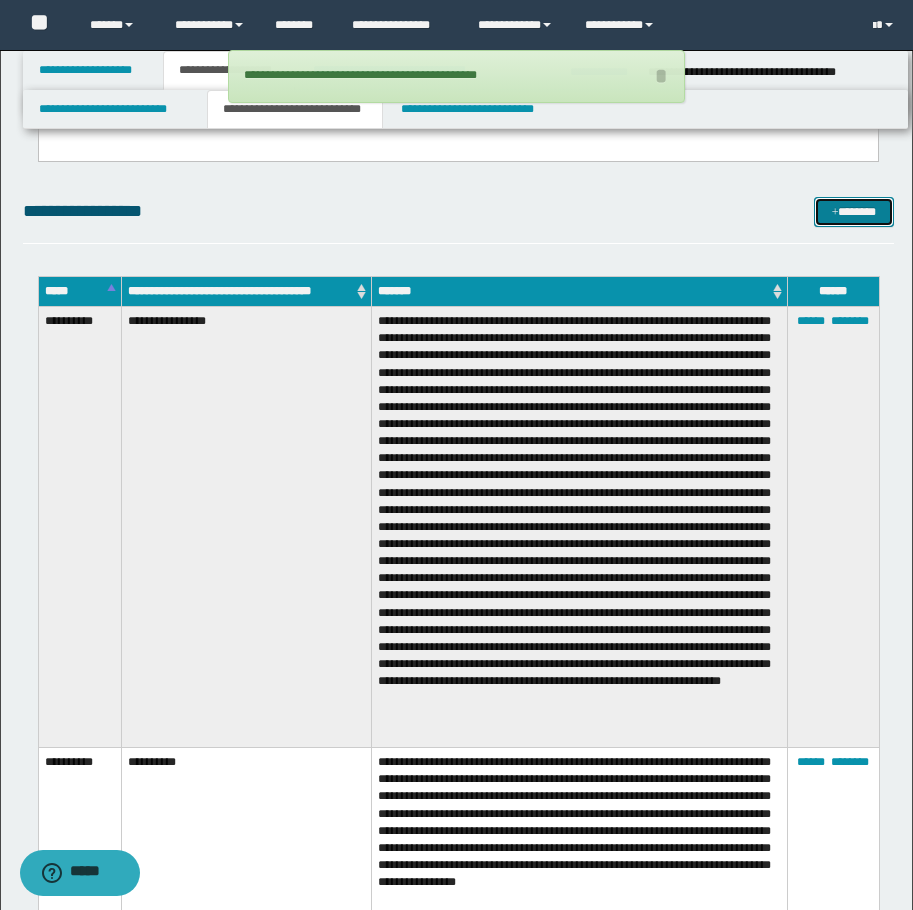 click on "*******" at bounding box center [854, 212] 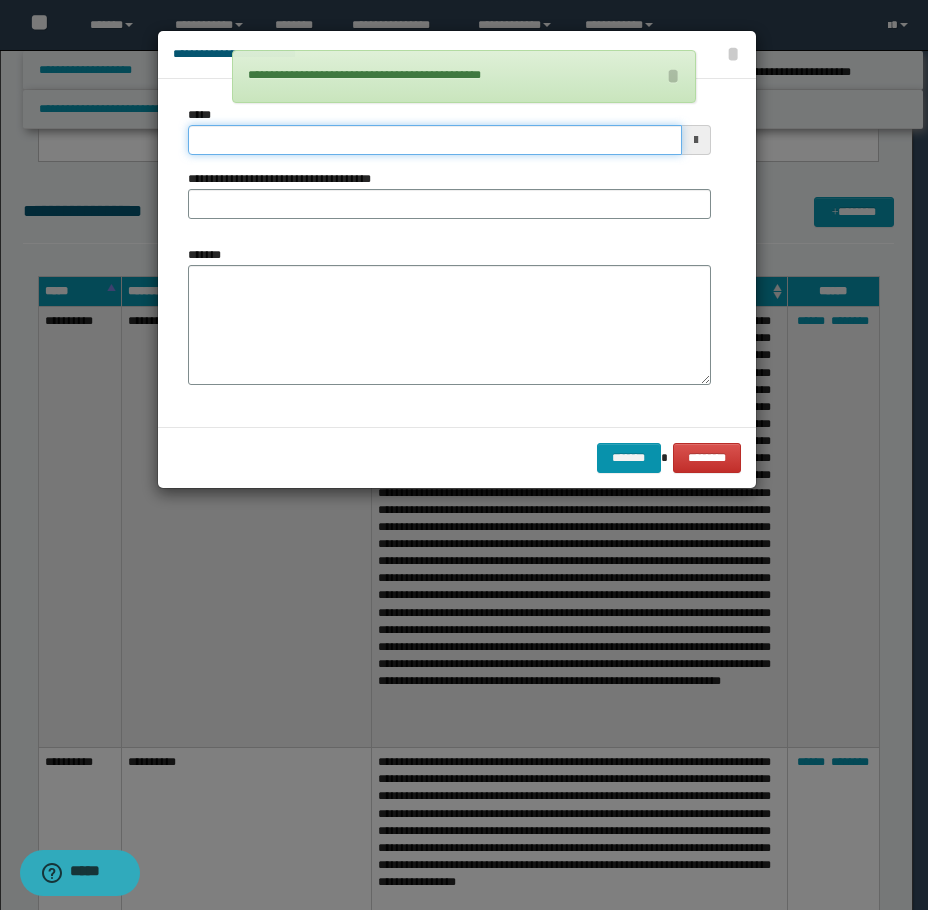 click on "*****" at bounding box center [435, 140] 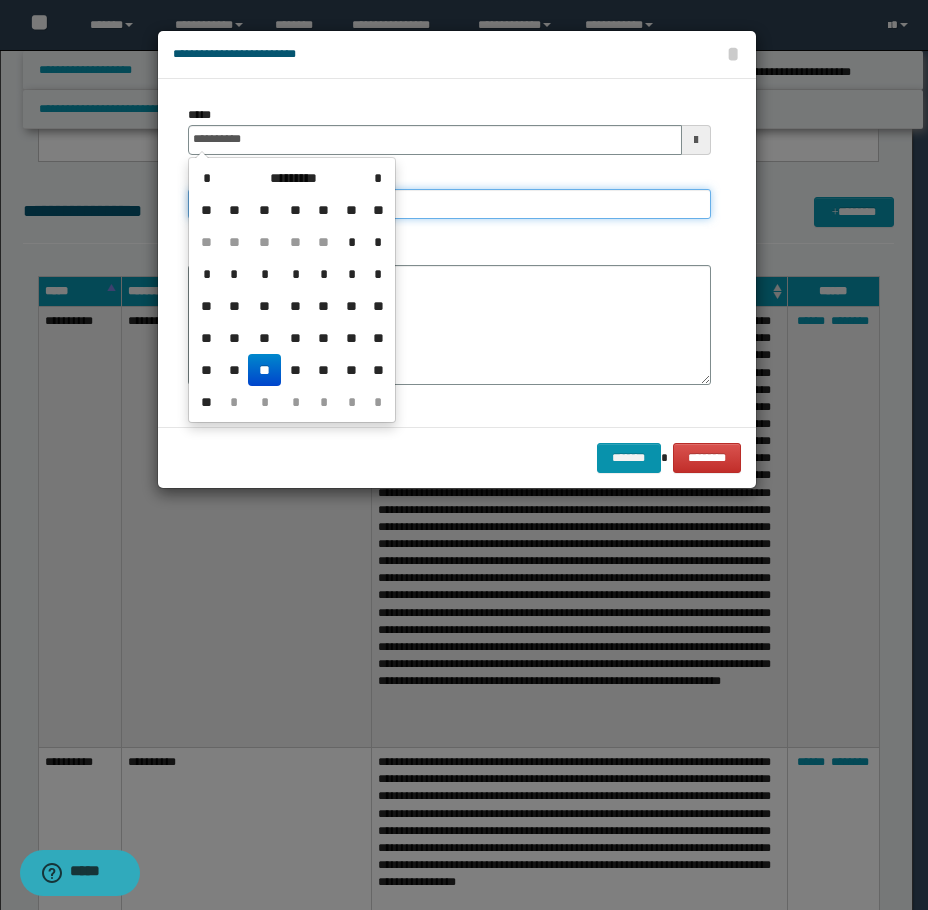 type on "**********" 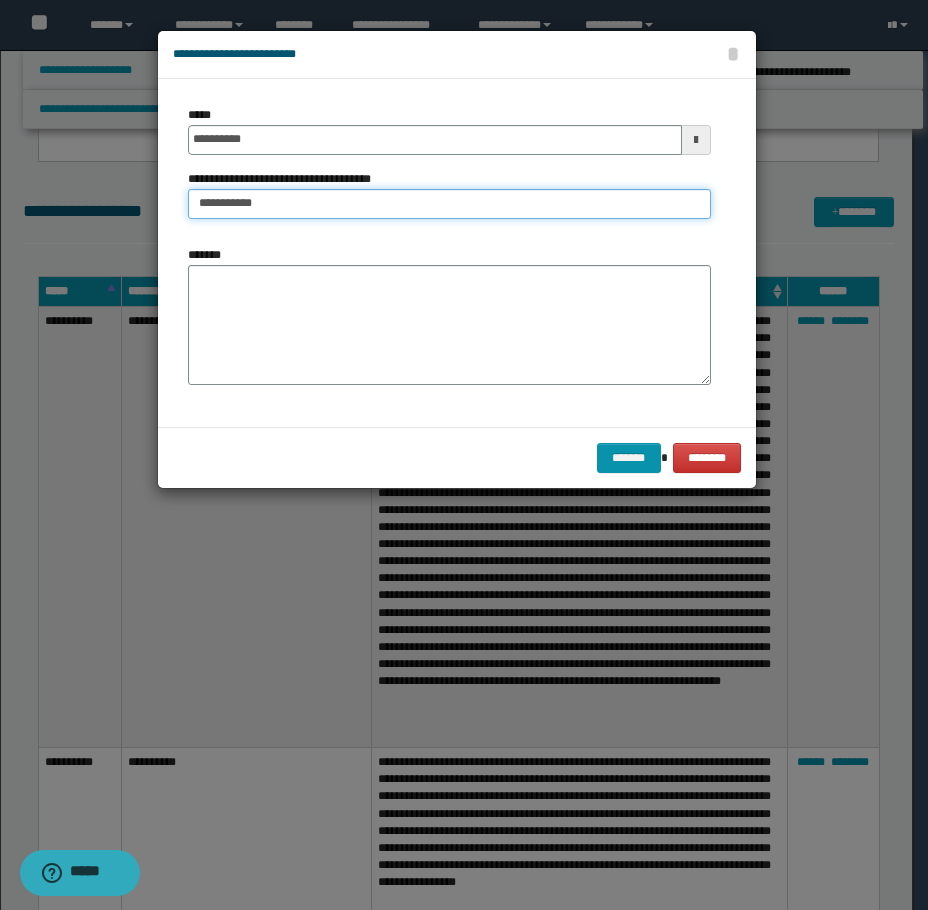 type on "**********" 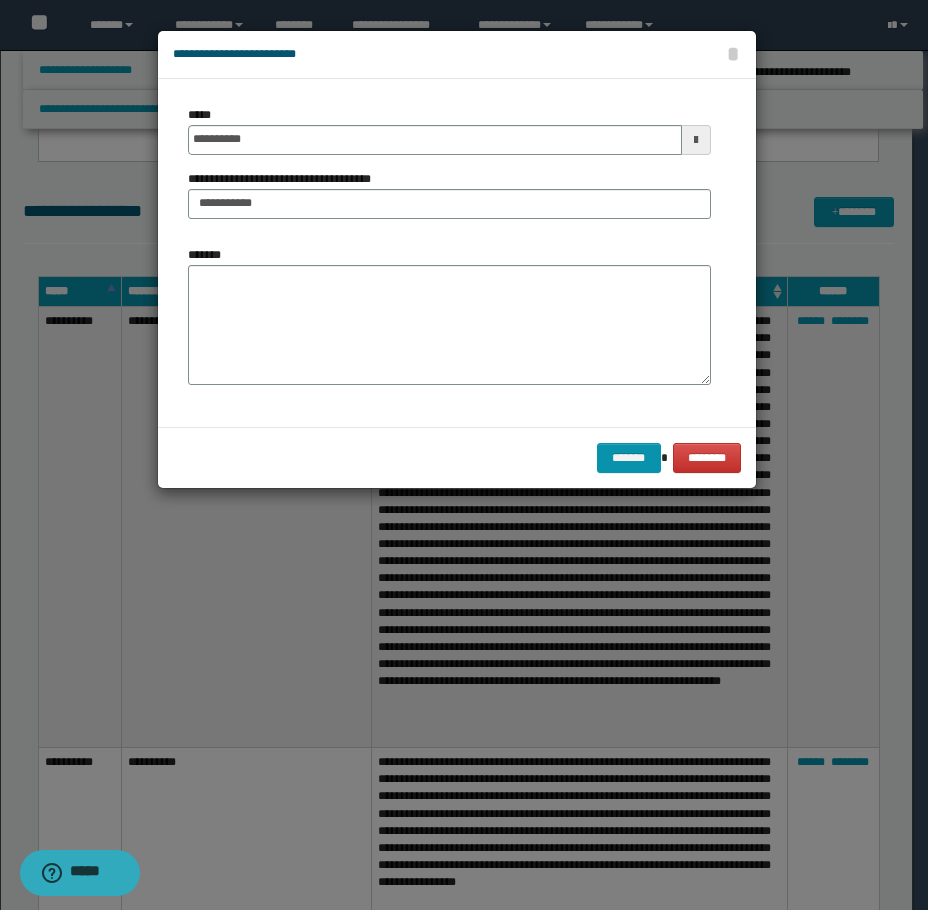 click on "*******" at bounding box center (212, 255) 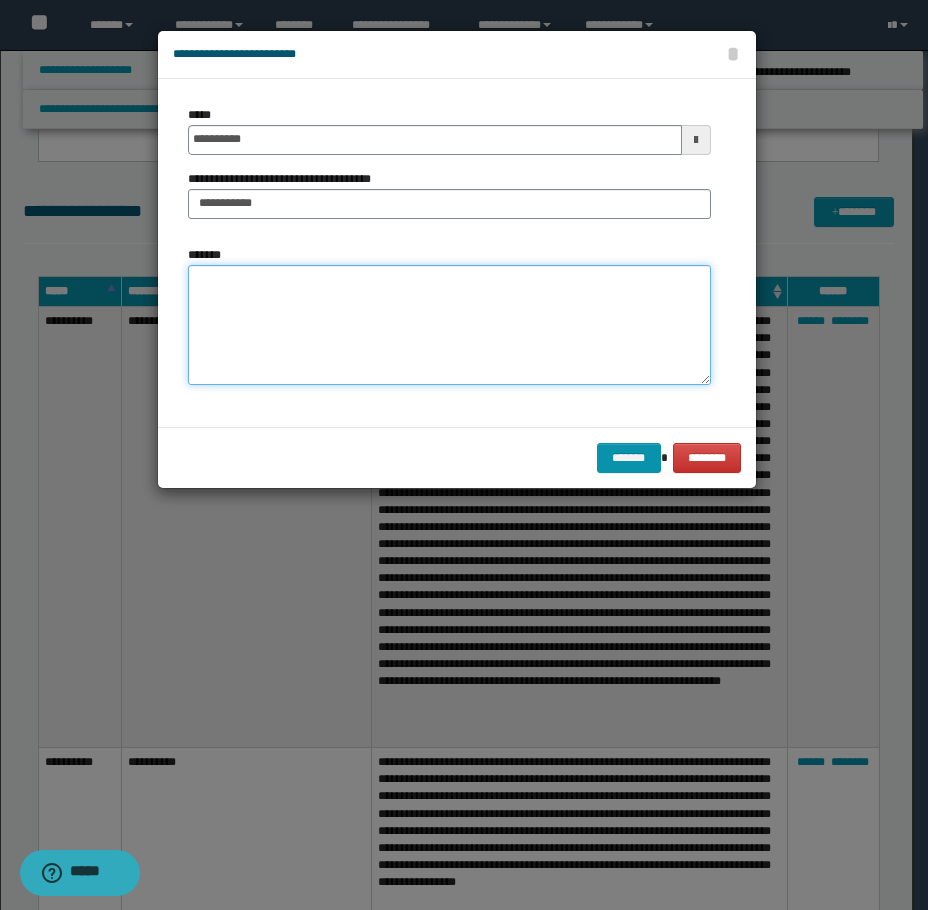 click on "*******" at bounding box center [449, 325] 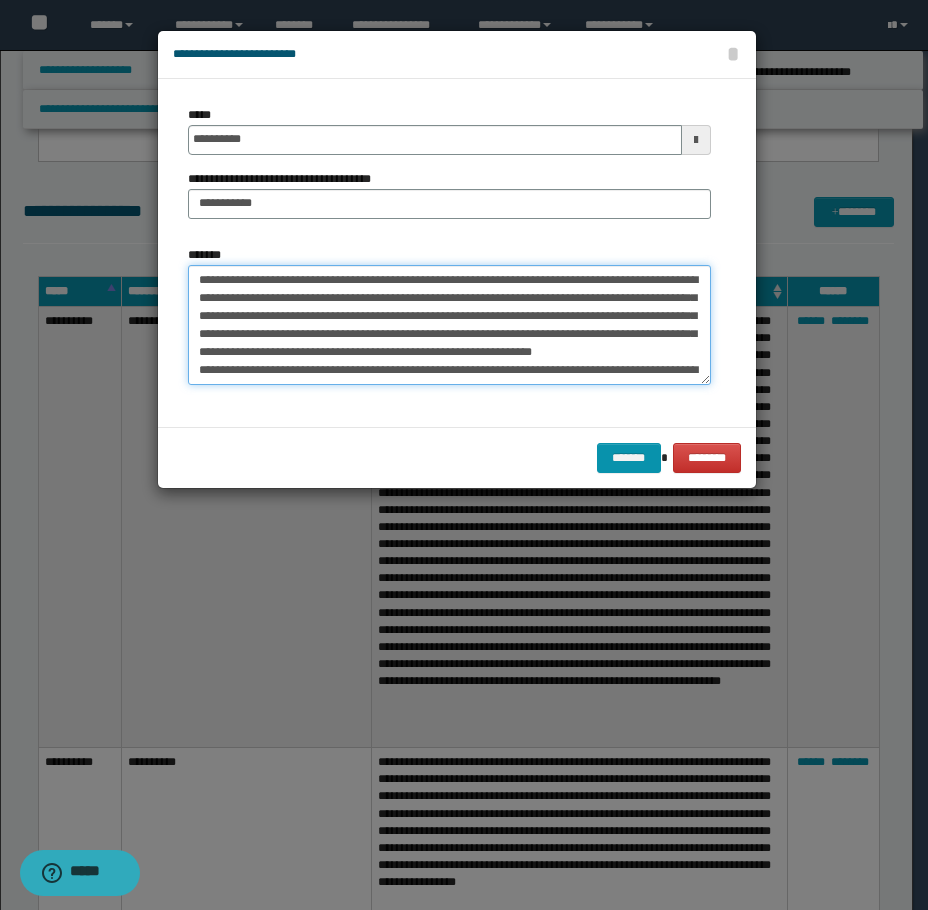 scroll, scrollTop: 30, scrollLeft: 0, axis: vertical 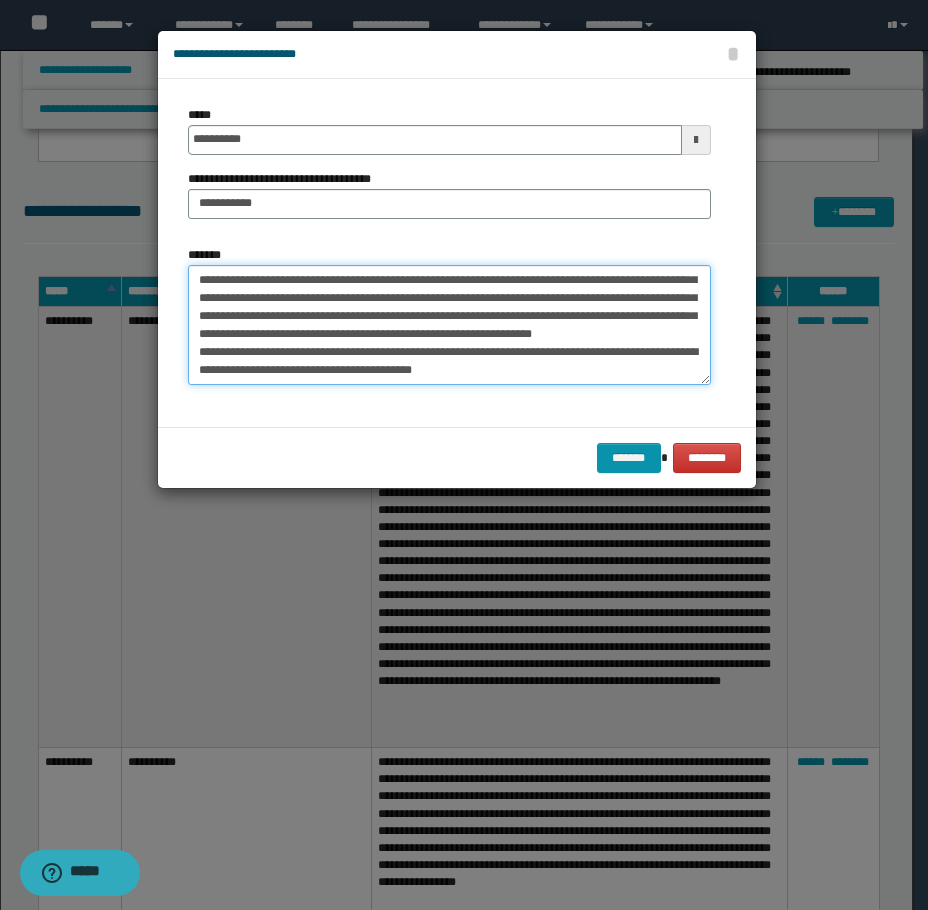 click on "**********" at bounding box center (449, 325) 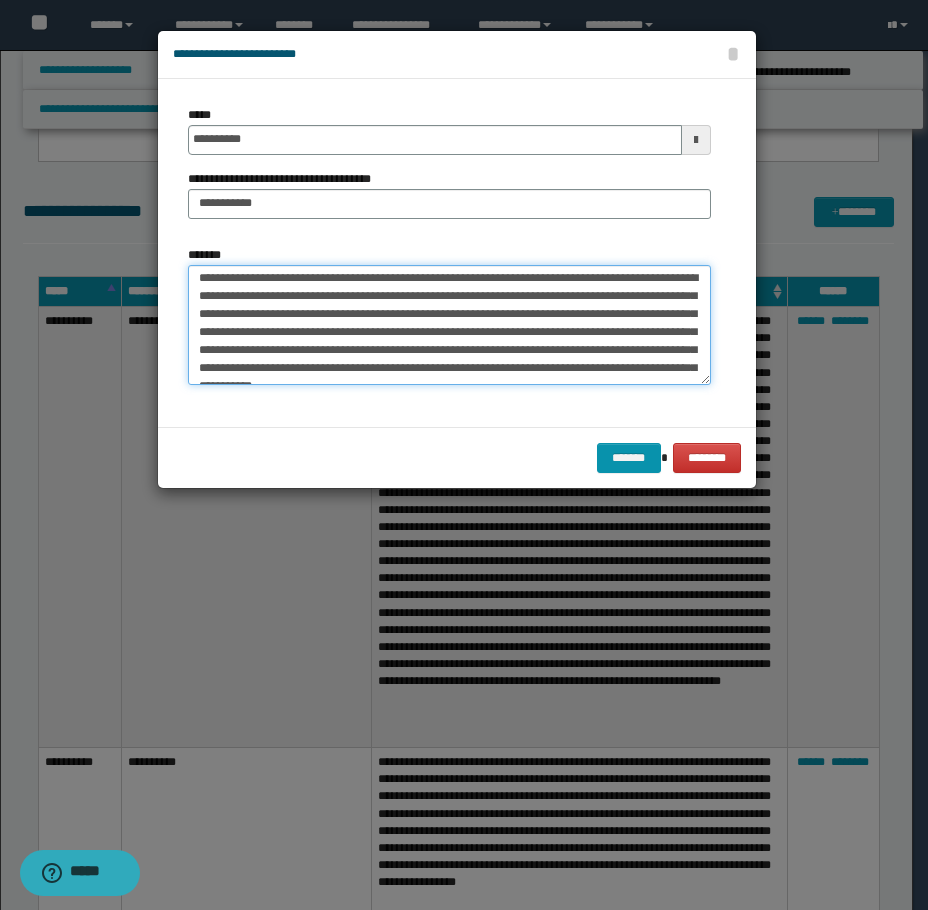scroll, scrollTop: 0, scrollLeft: 0, axis: both 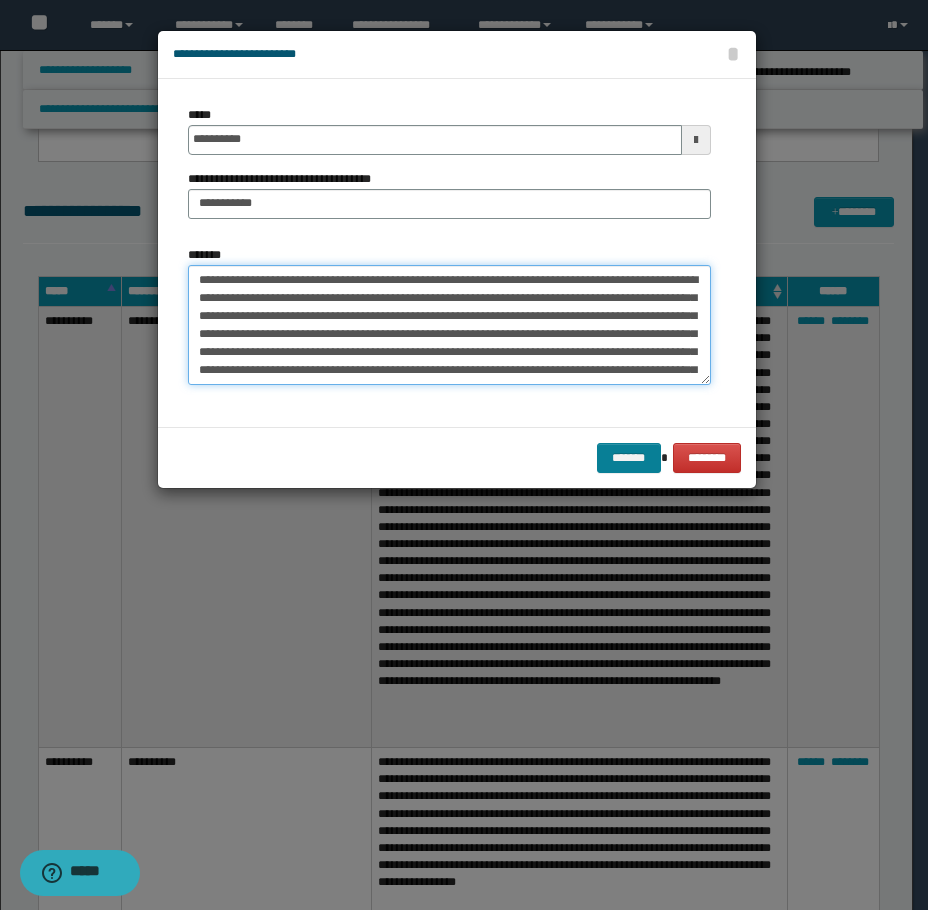 type on "**********" 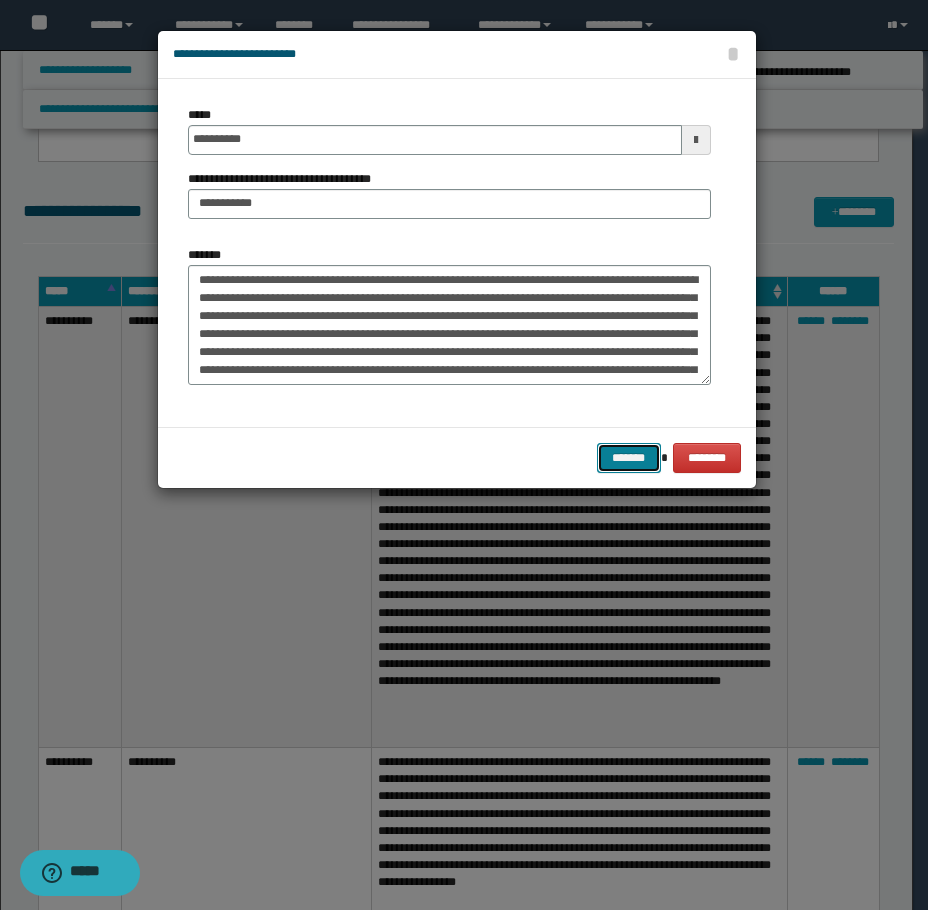 click on "*******" at bounding box center [629, 458] 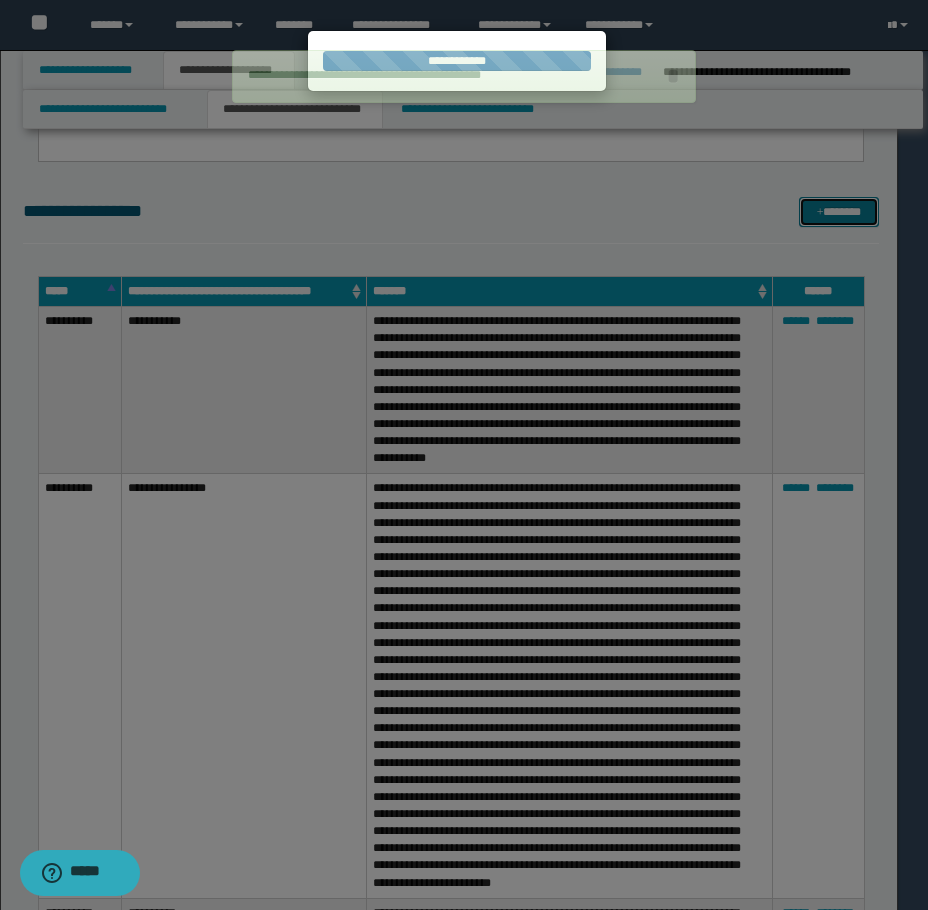 type 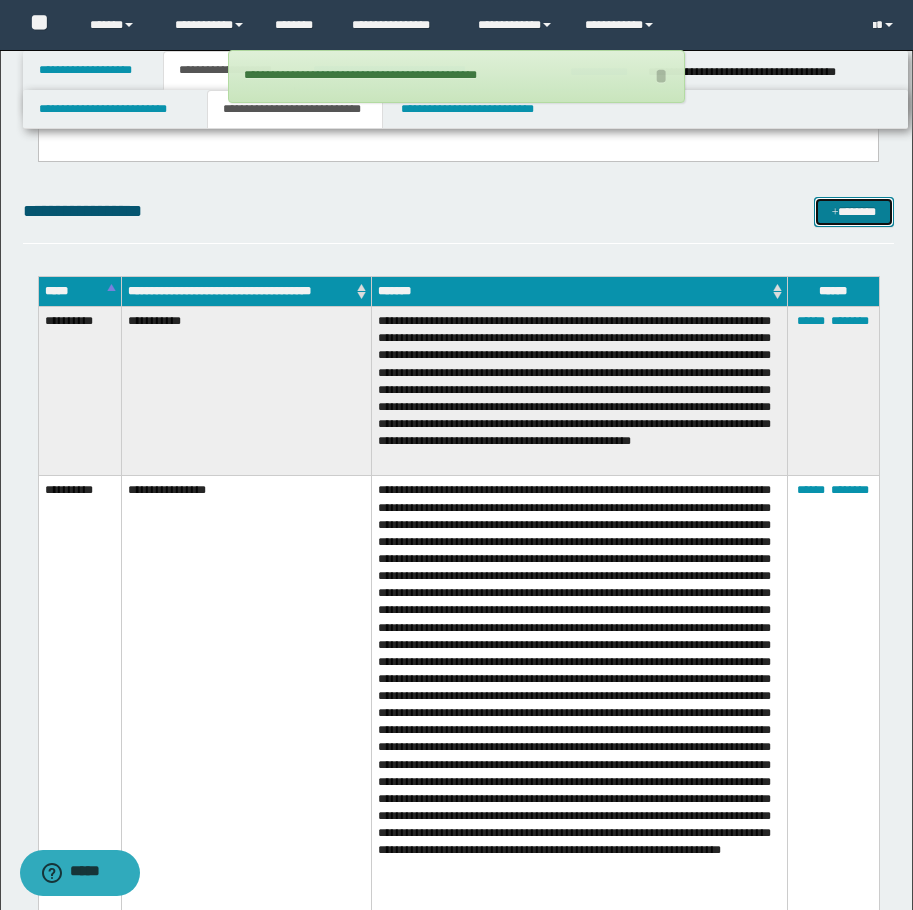 click at bounding box center (835, 213) 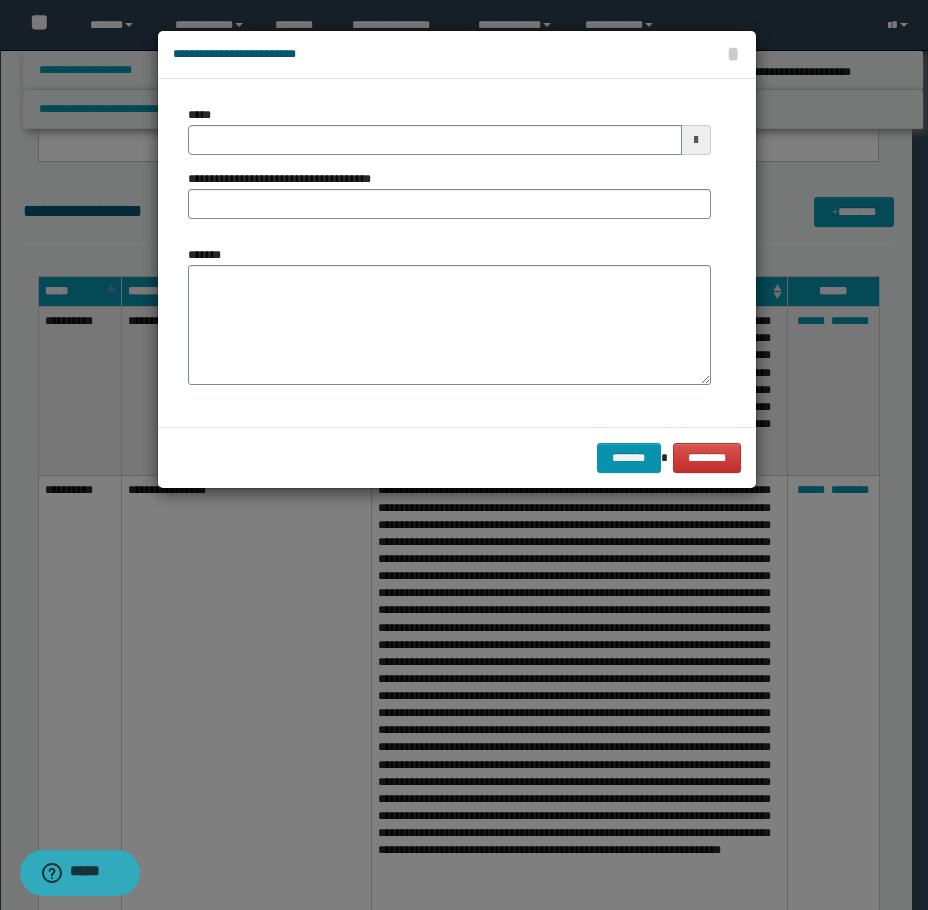 click on "*****" at bounding box center (449, 130) 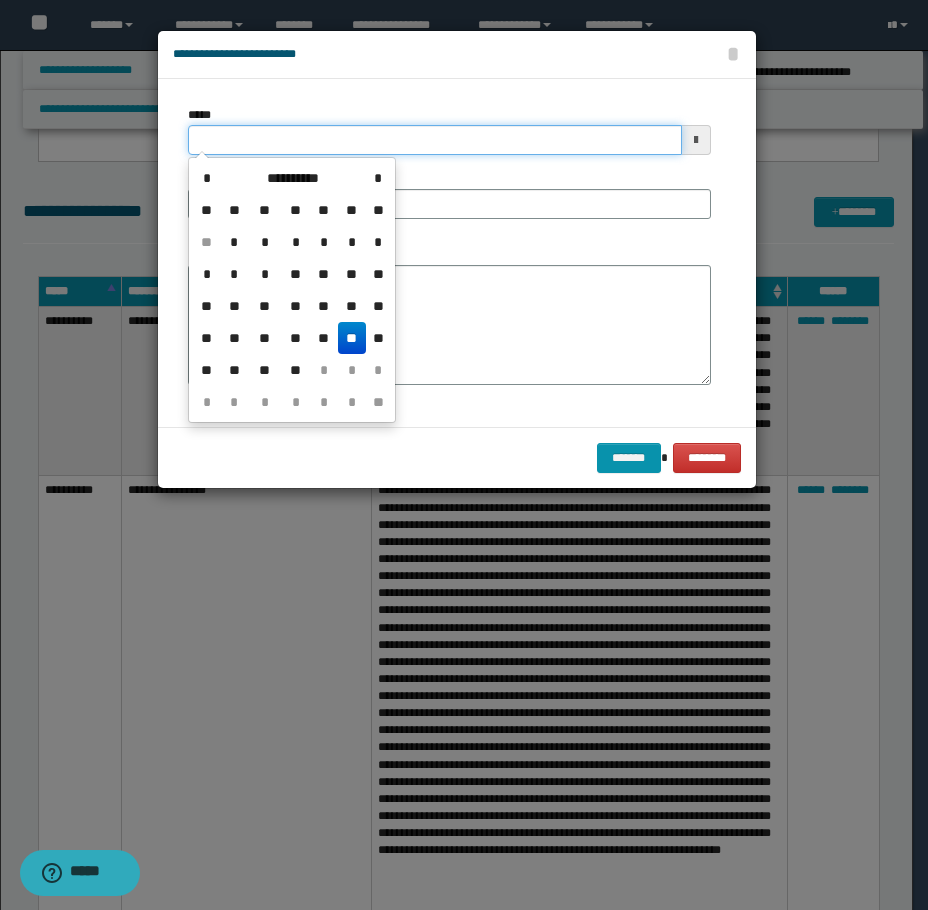 click on "*****" at bounding box center [435, 140] 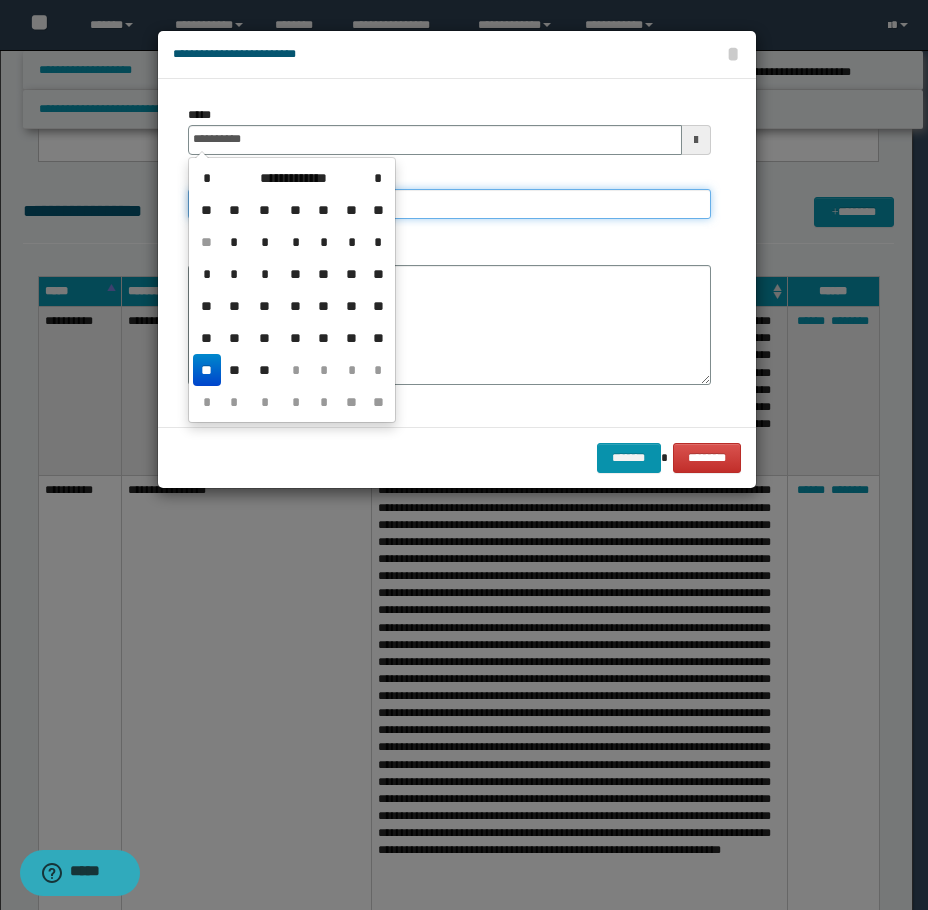 type on "**********" 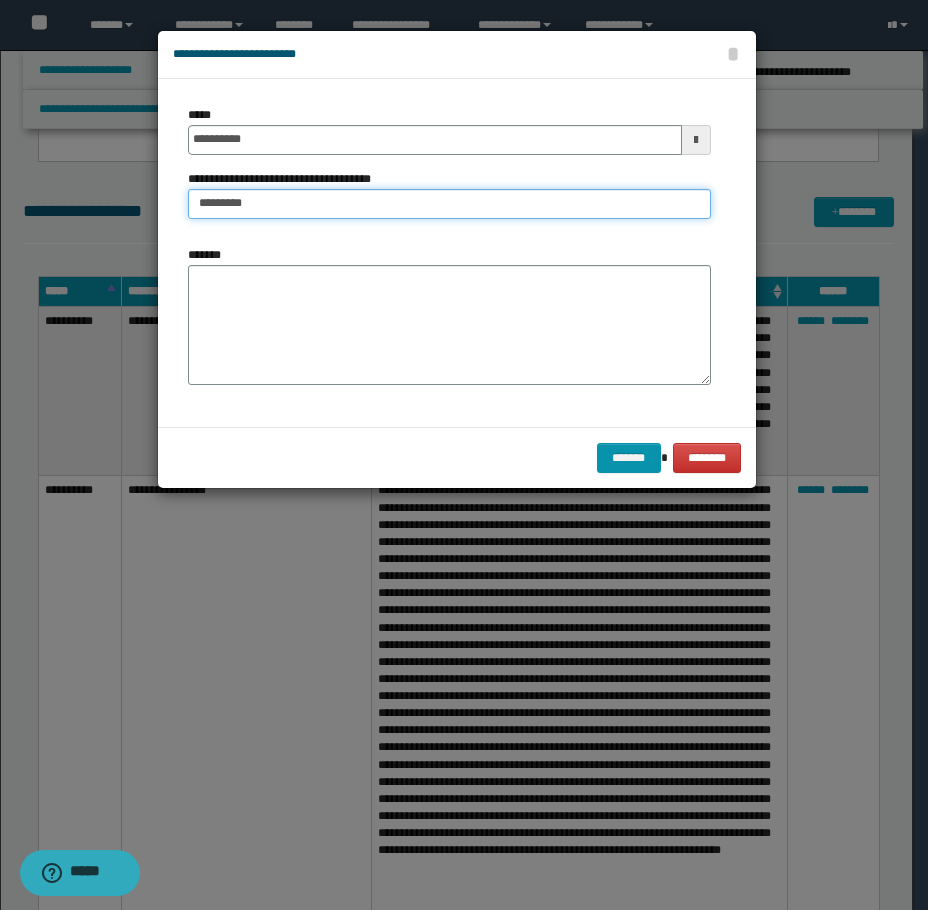 type on "*********" 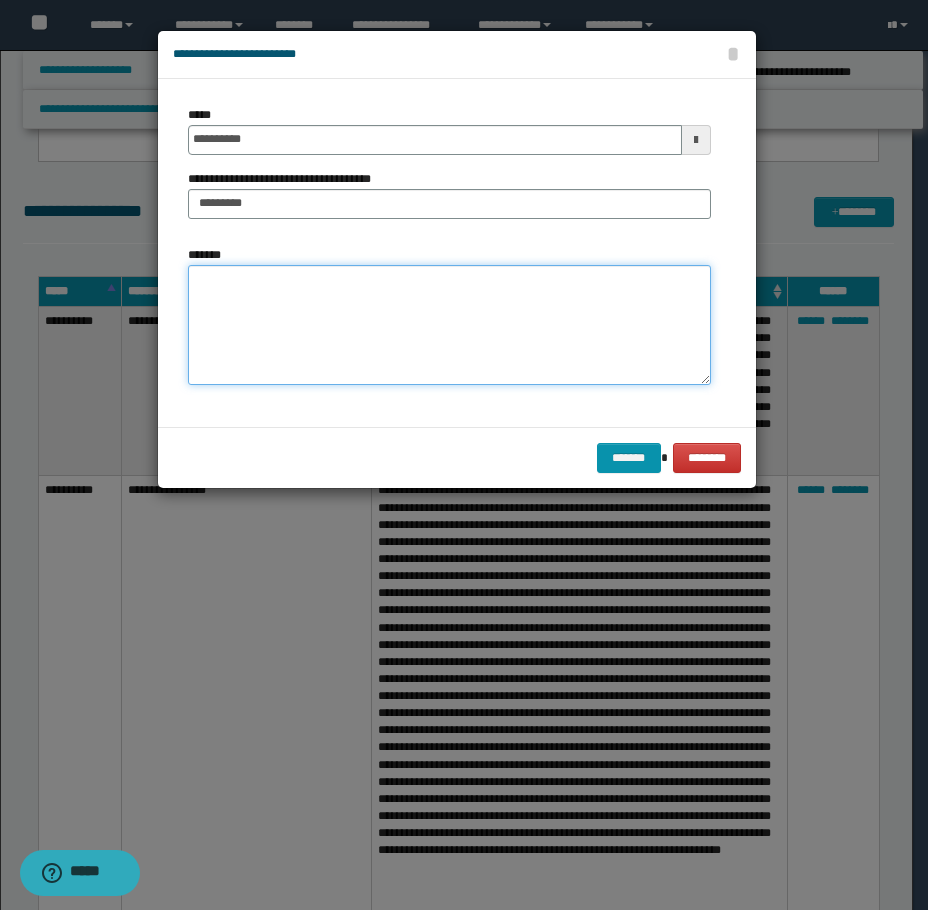 click on "*******" at bounding box center [449, 325] 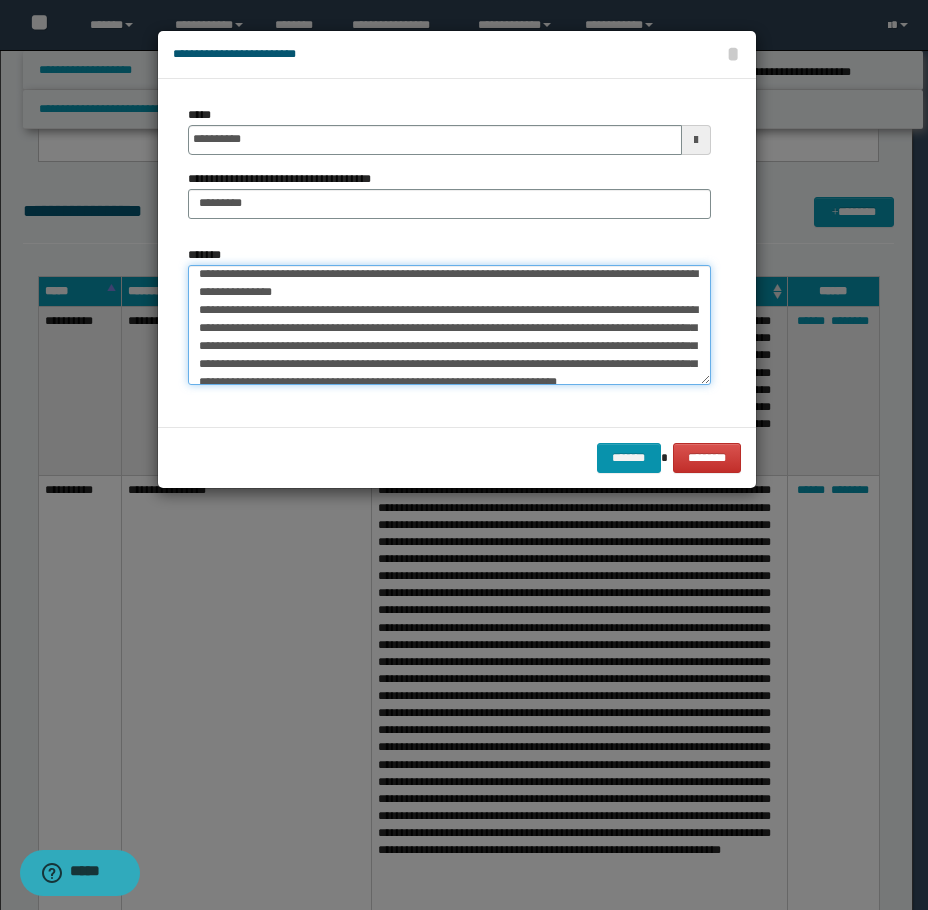 scroll, scrollTop: 0, scrollLeft: 0, axis: both 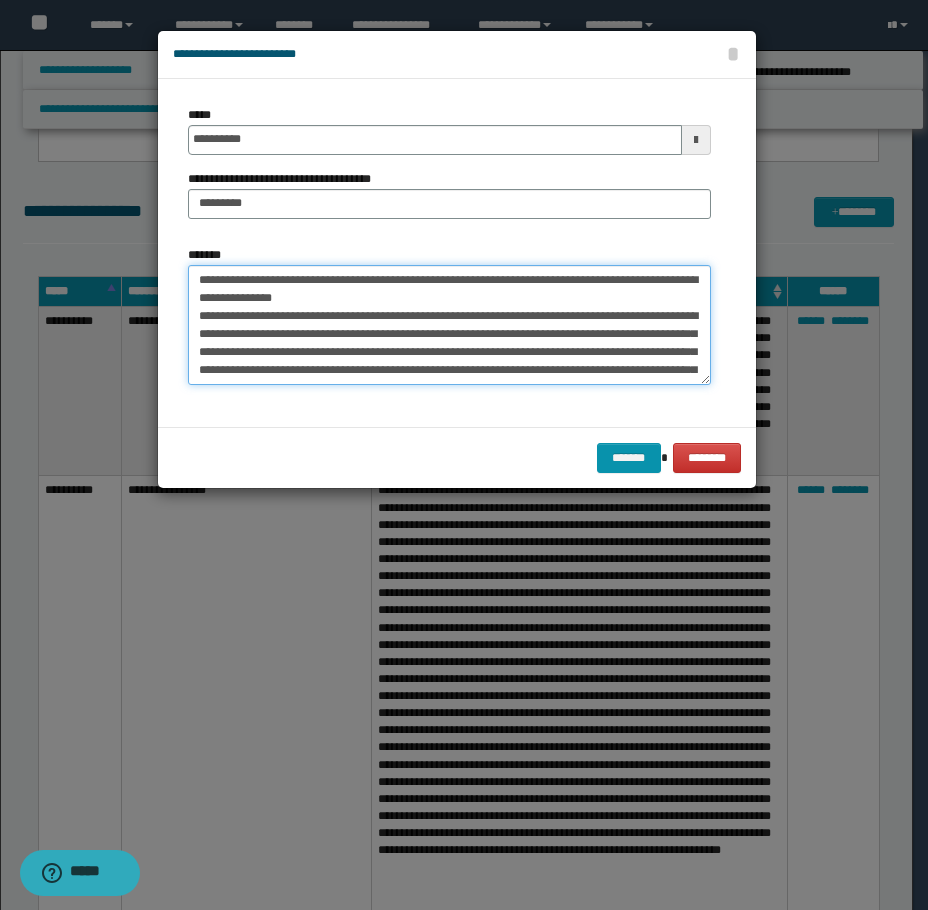 click on "**********" at bounding box center (449, 325) 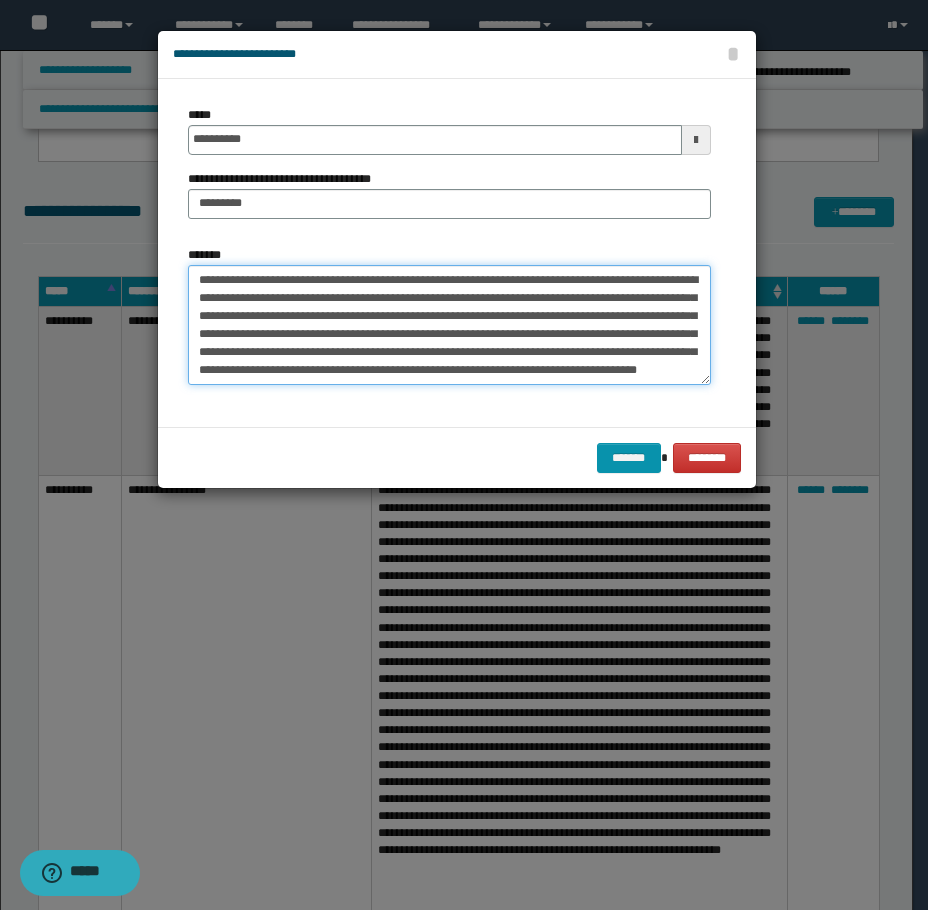scroll, scrollTop: 18, scrollLeft: 0, axis: vertical 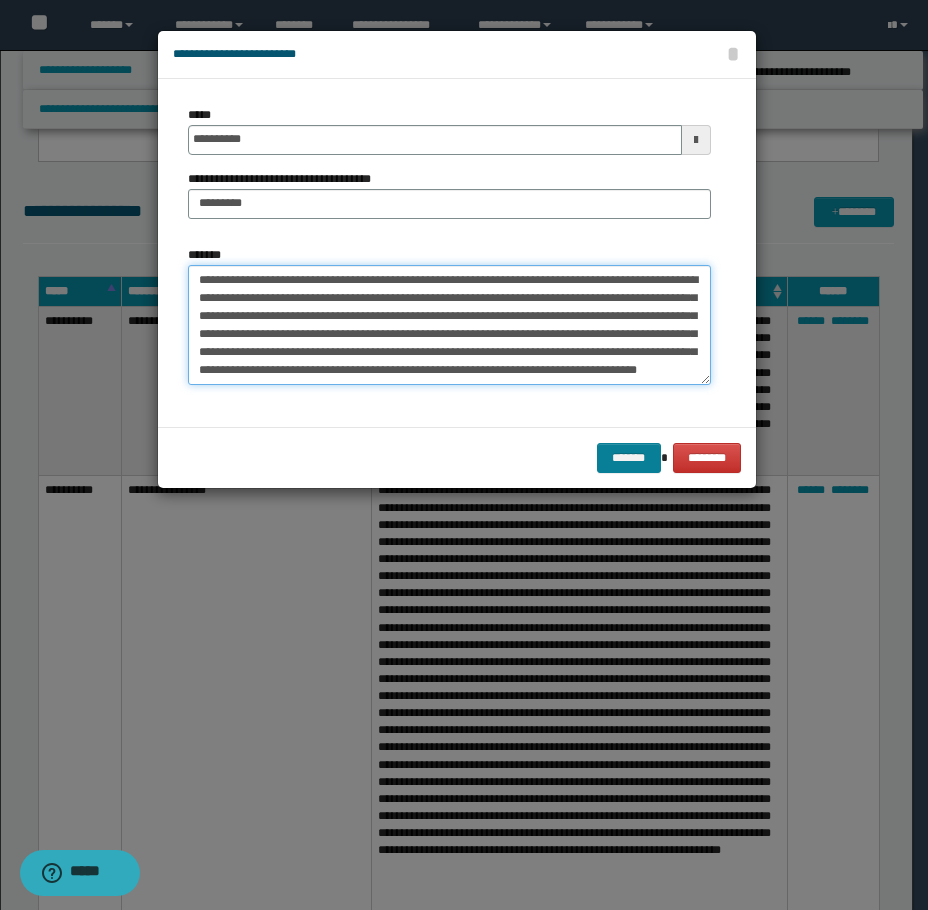 type on "**********" 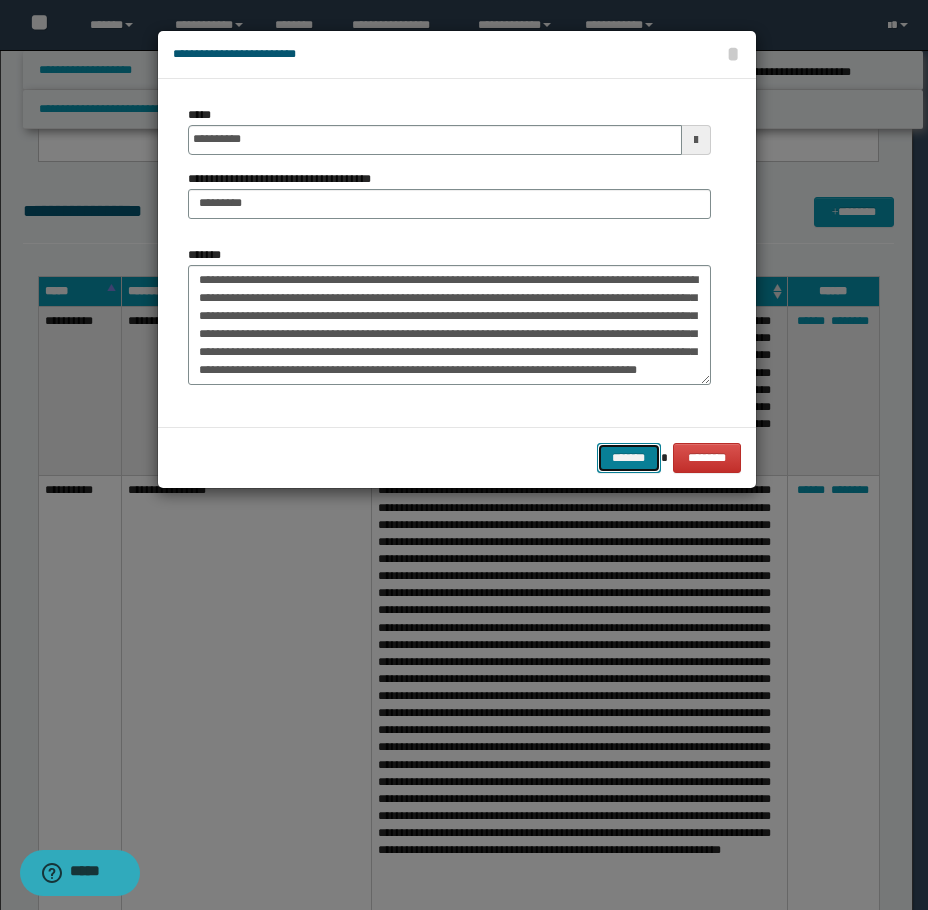 click on "*******" at bounding box center [629, 458] 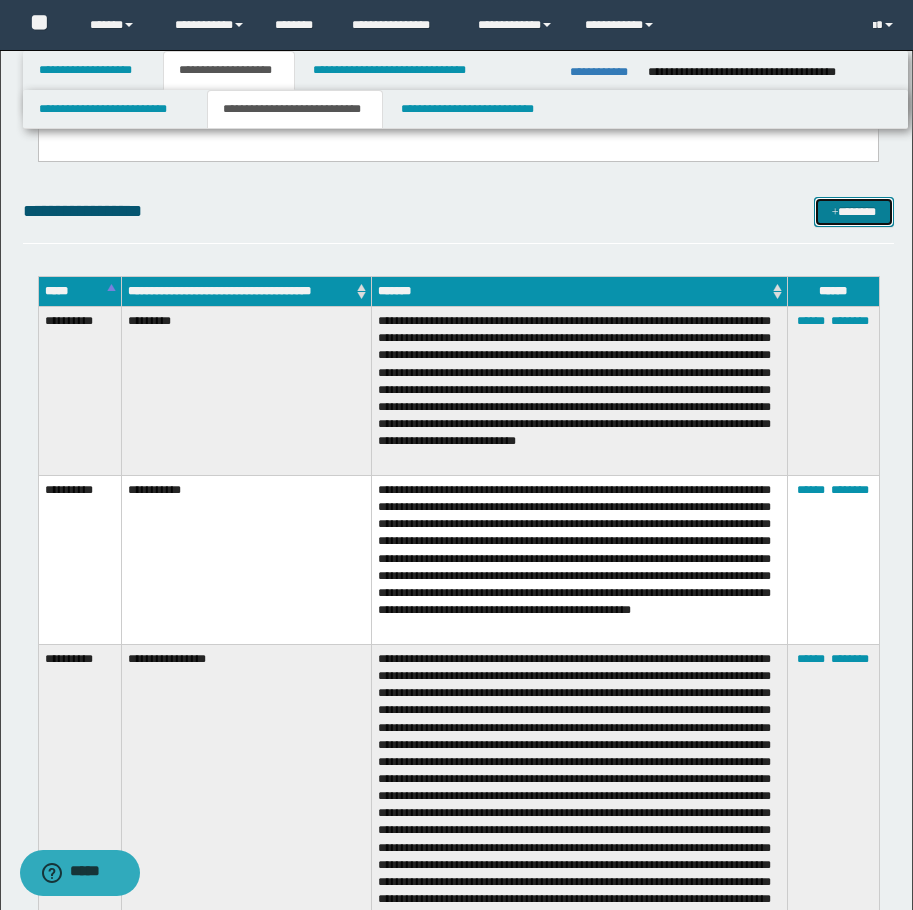 click on "*******" at bounding box center (854, 212) 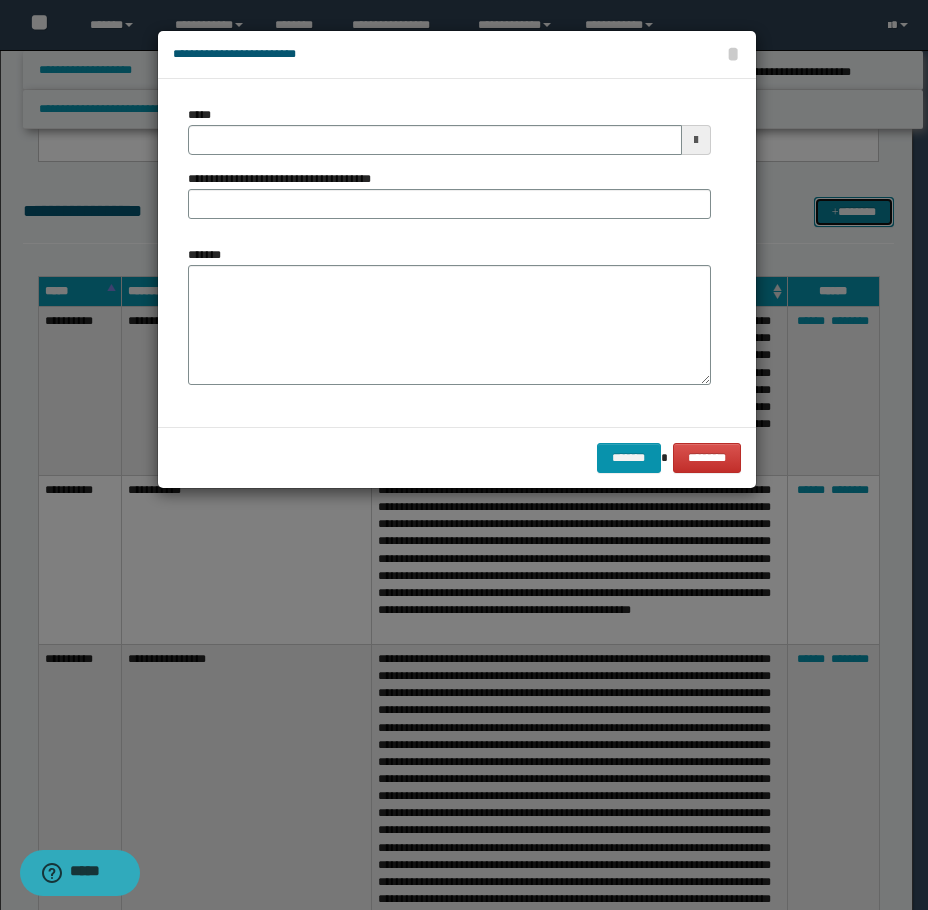 scroll, scrollTop: 0, scrollLeft: 0, axis: both 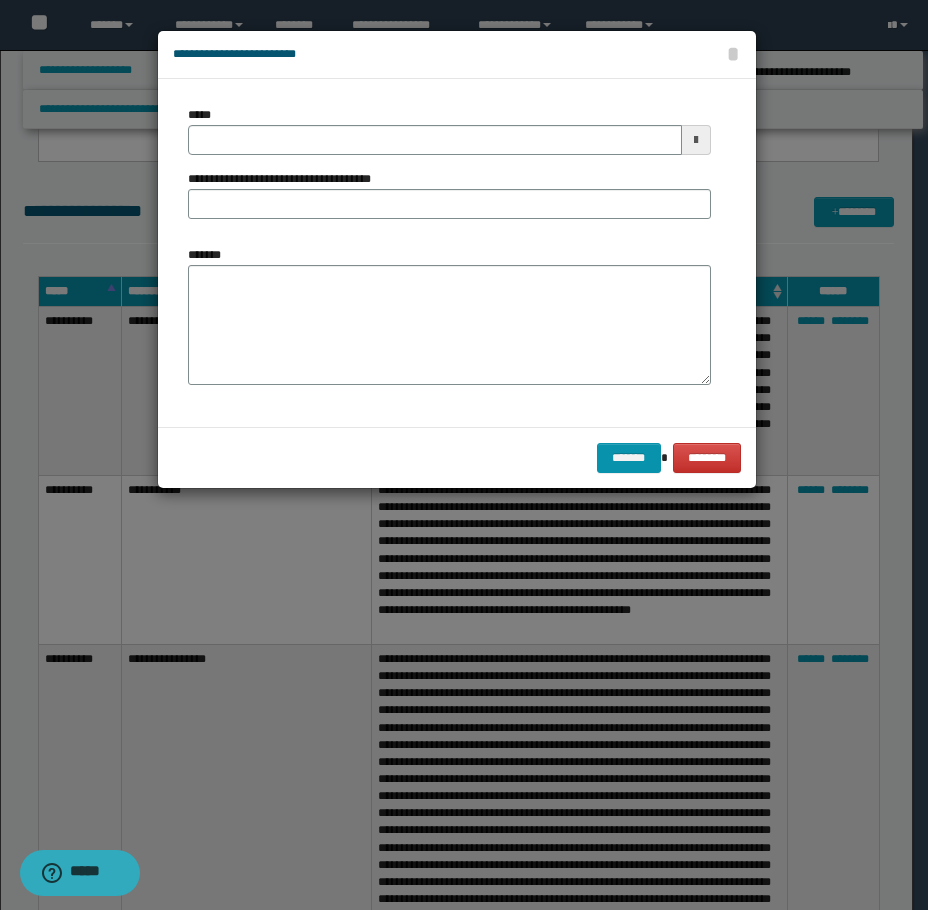 click on "*****" at bounding box center [449, 130] 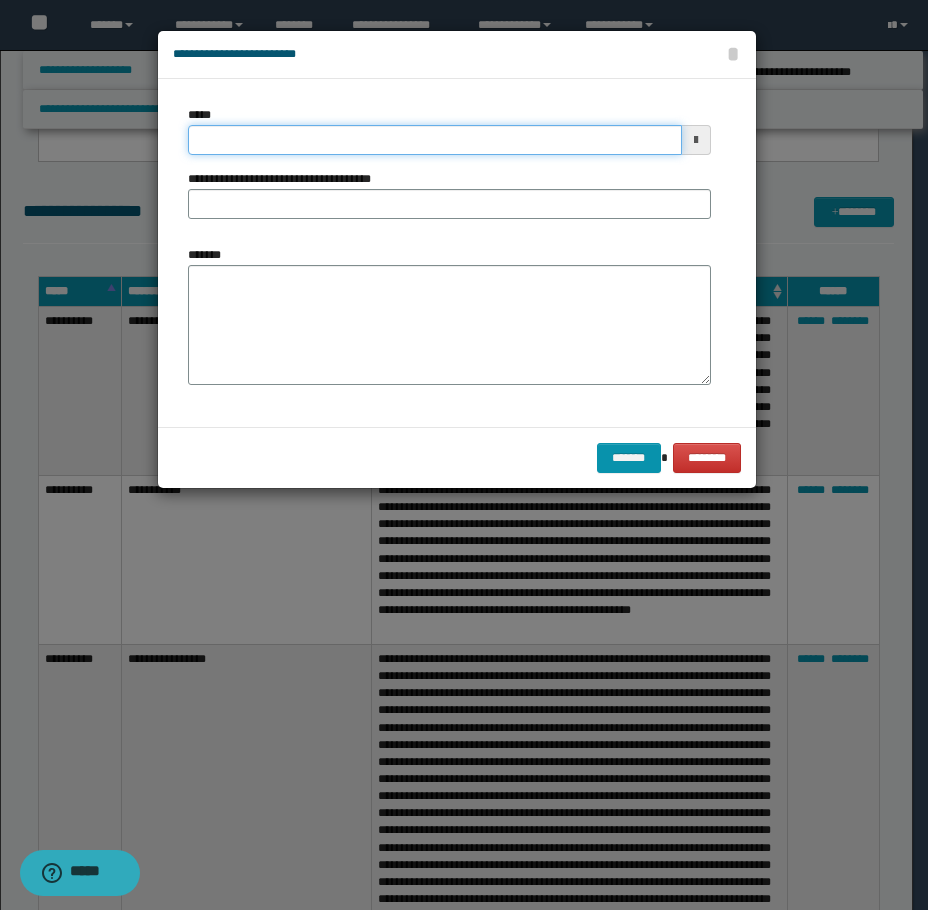 click on "*****" at bounding box center [435, 140] 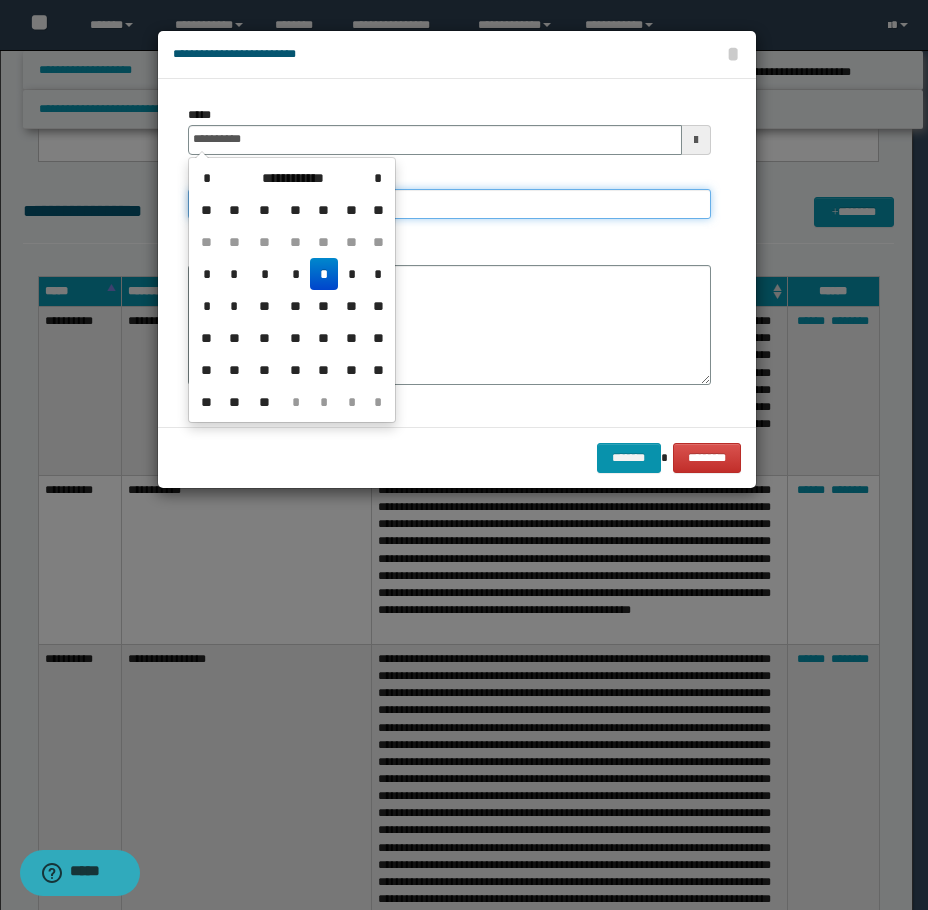 type on "**********" 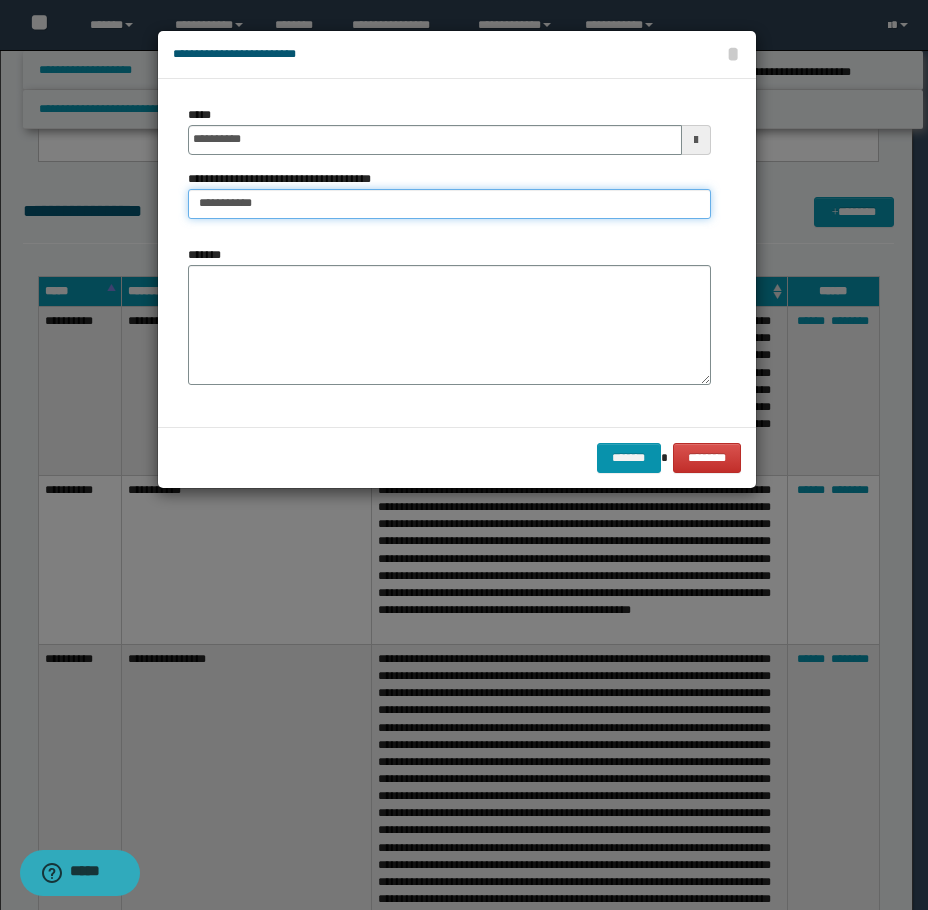 type on "**********" 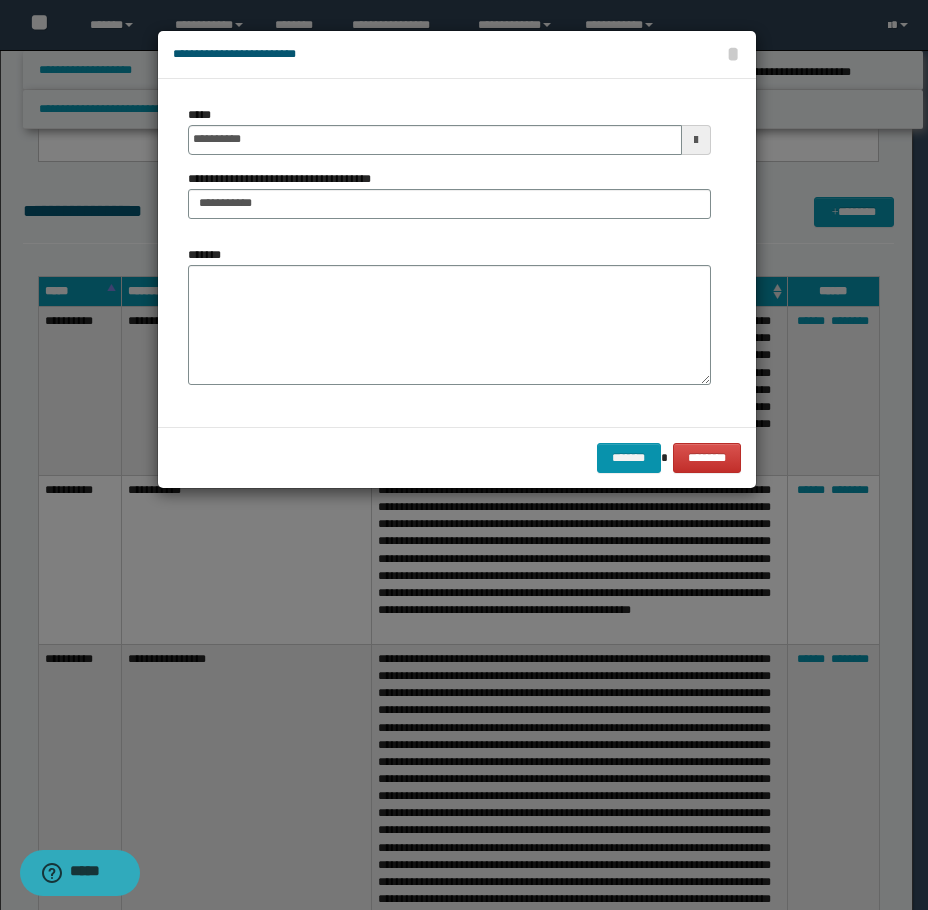 drag, startPoint x: 20, startPoint y: 295, endPoint x: 155, endPoint y: 303, distance: 135.23683 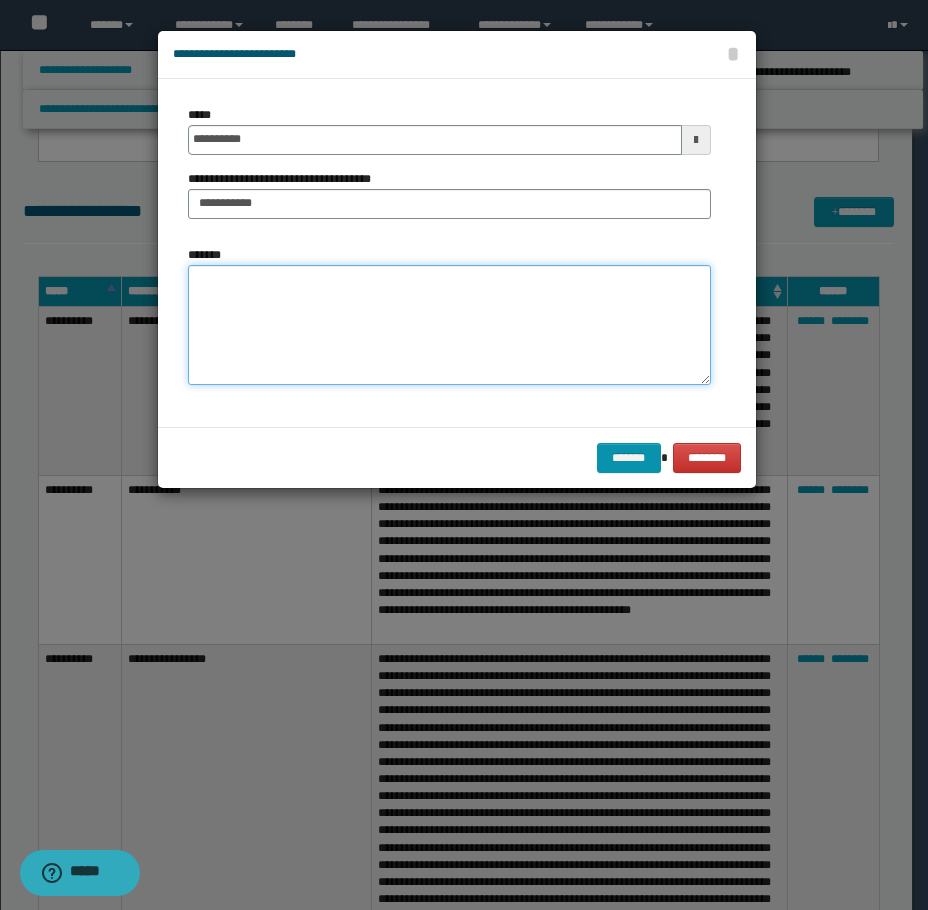 click on "*******" at bounding box center (449, 325) 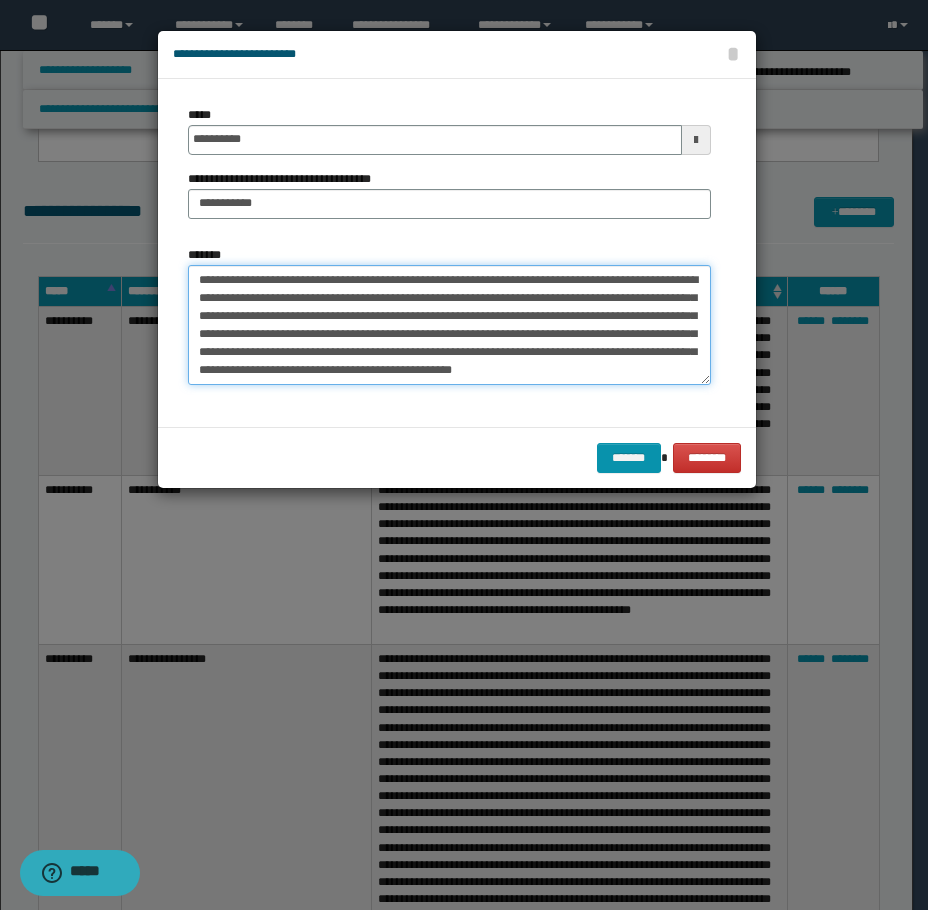 scroll, scrollTop: 48, scrollLeft: 0, axis: vertical 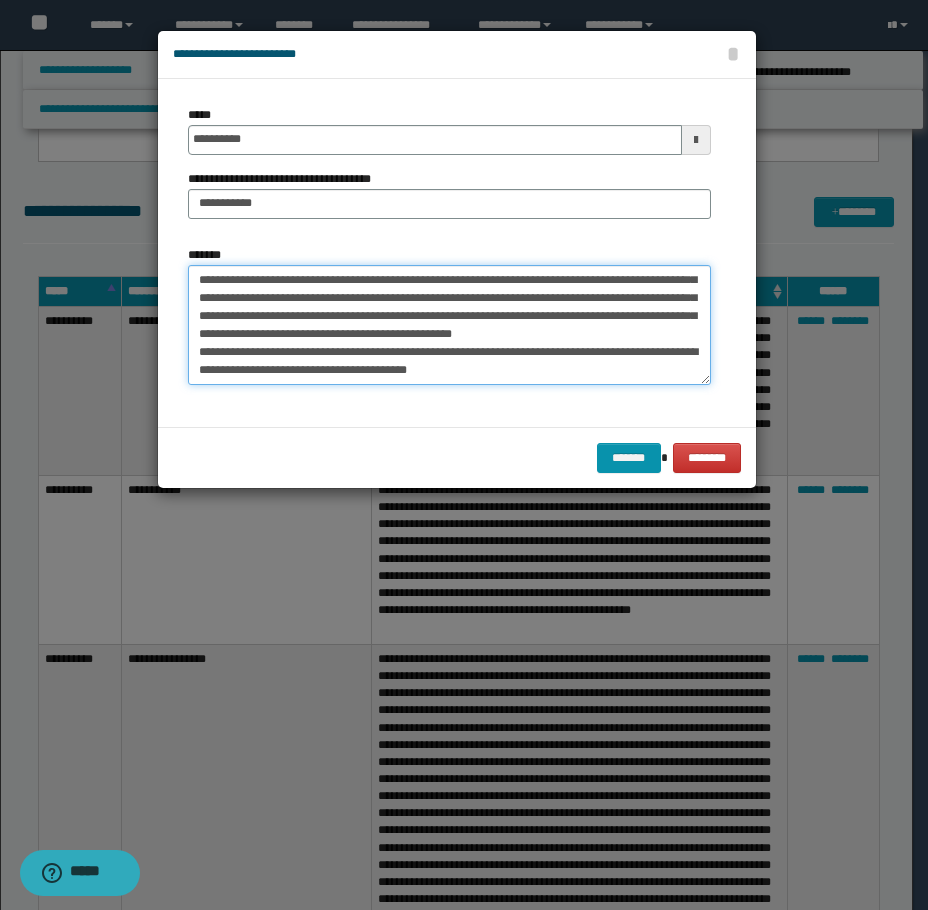 click on "**********" at bounding box center [449, 325] 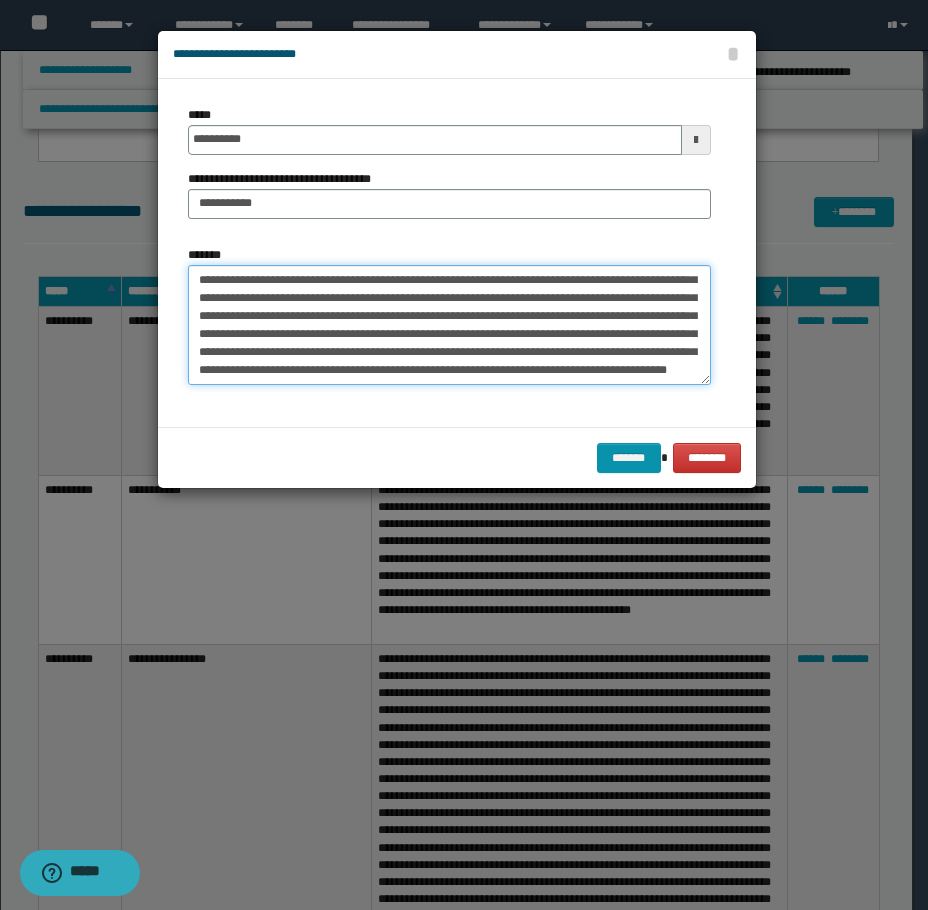 scroll, scrollTop: 0, scrollLeft: 0, axis: both 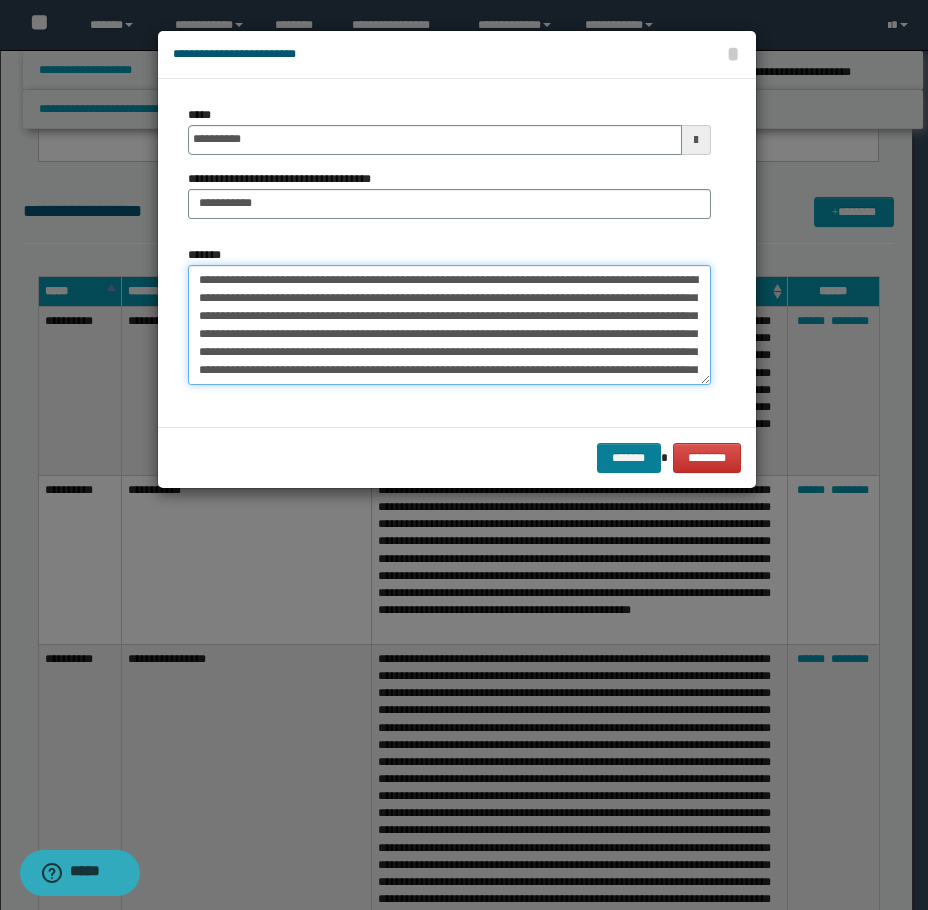 type on "**********" 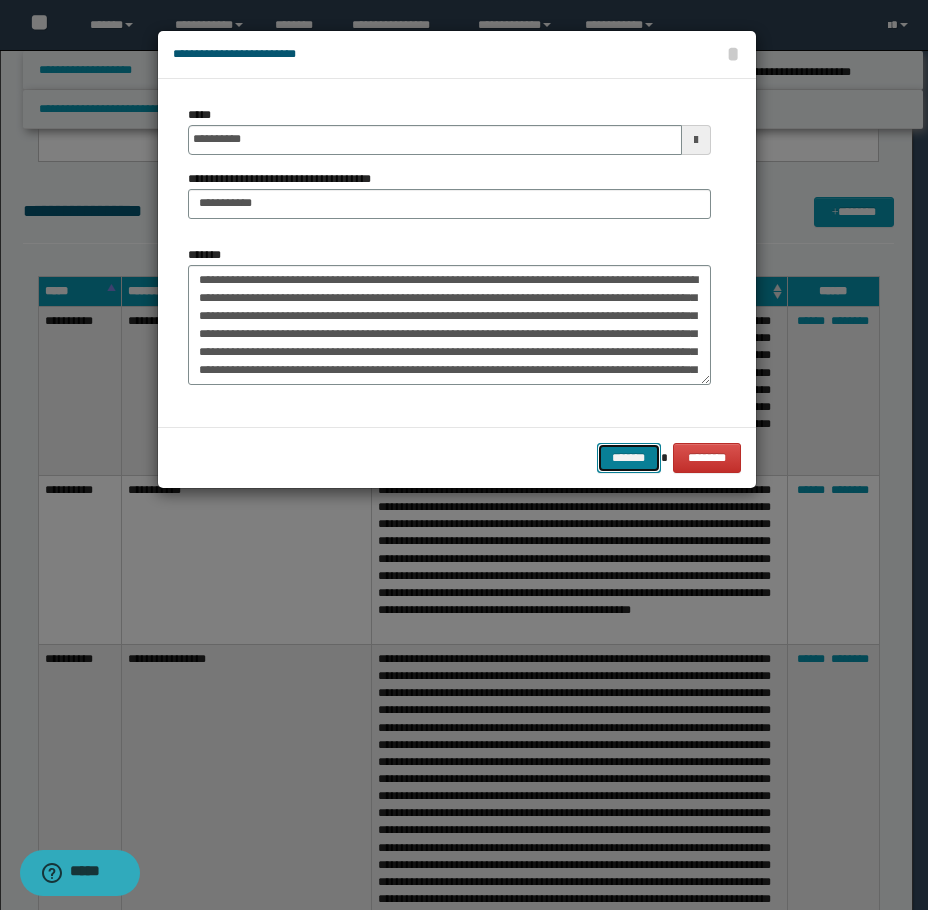 click on "*******" at bounding box center [629, 458] 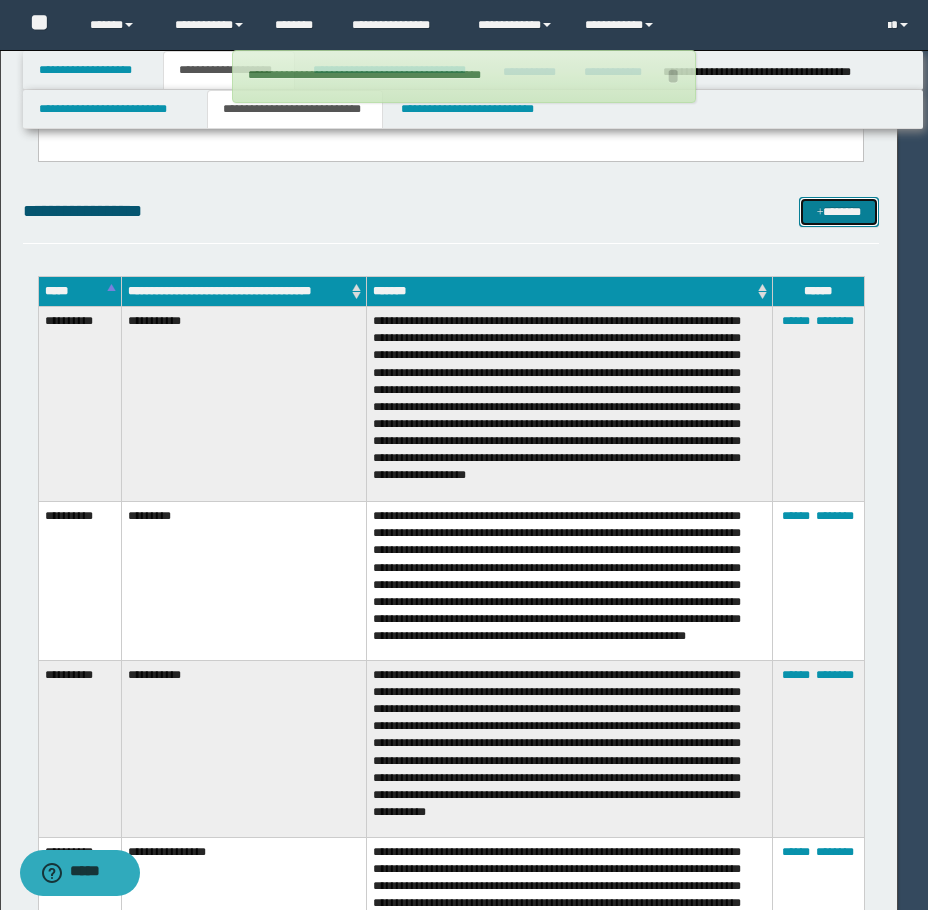 type 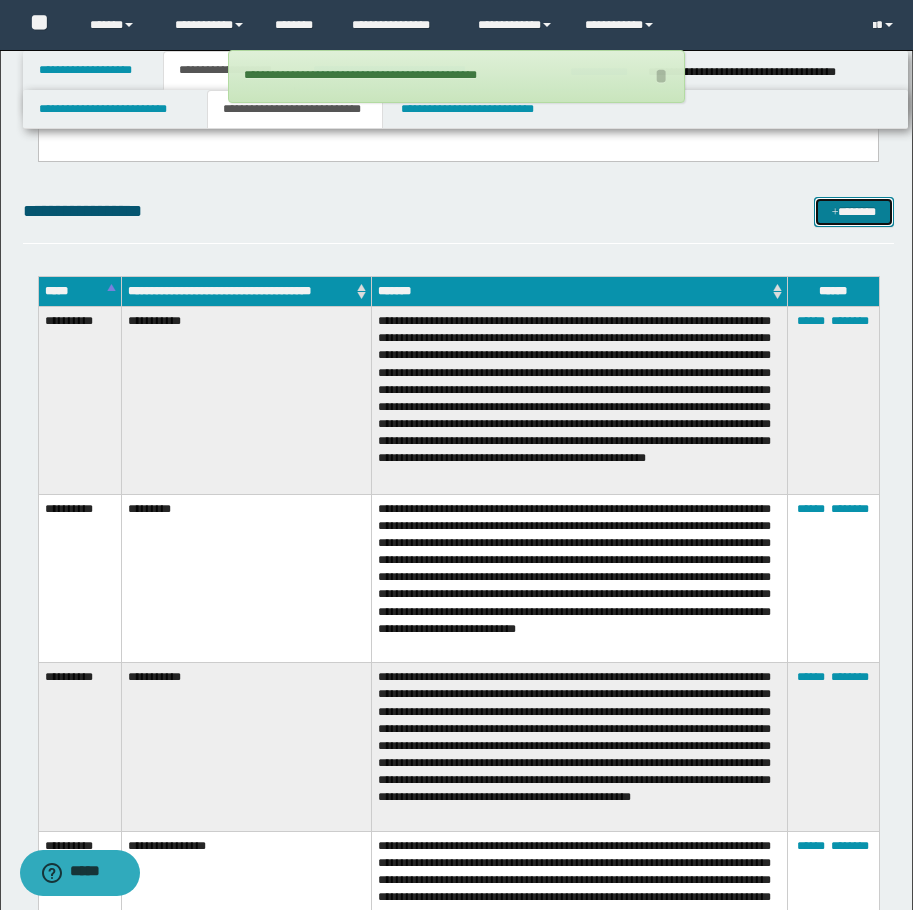 click on "*******" at bounding box center (854, 212) 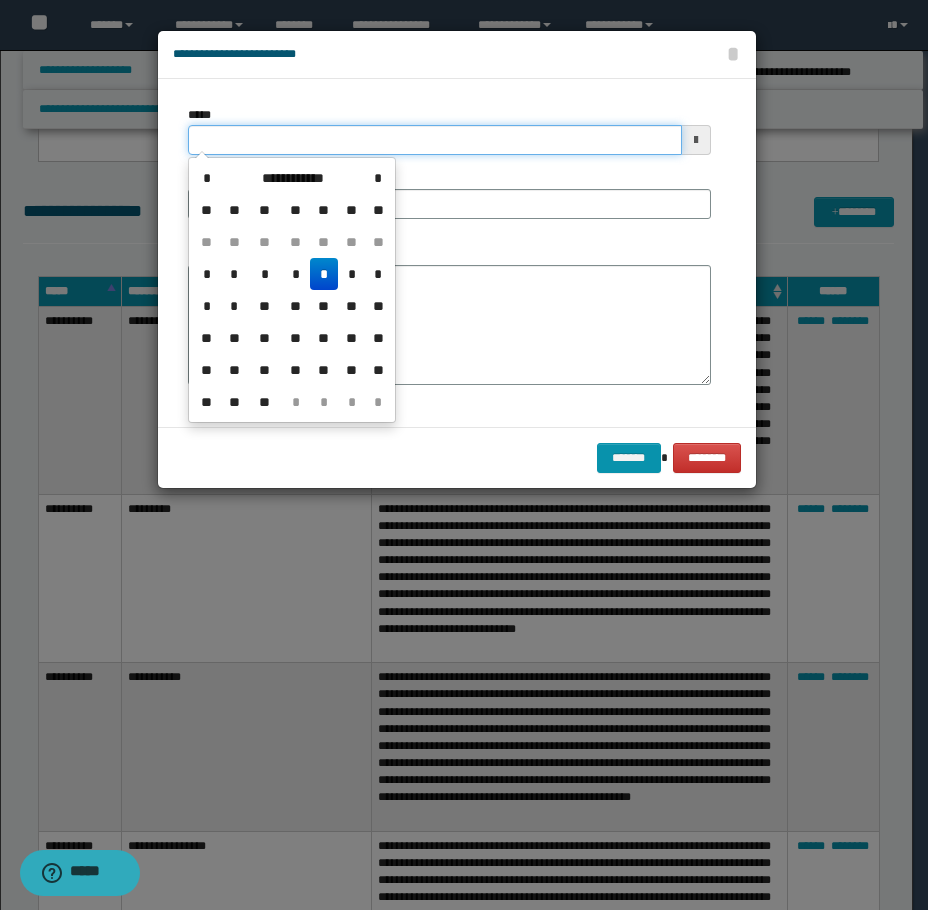 click on "*****" at bounding box center [435, 140] 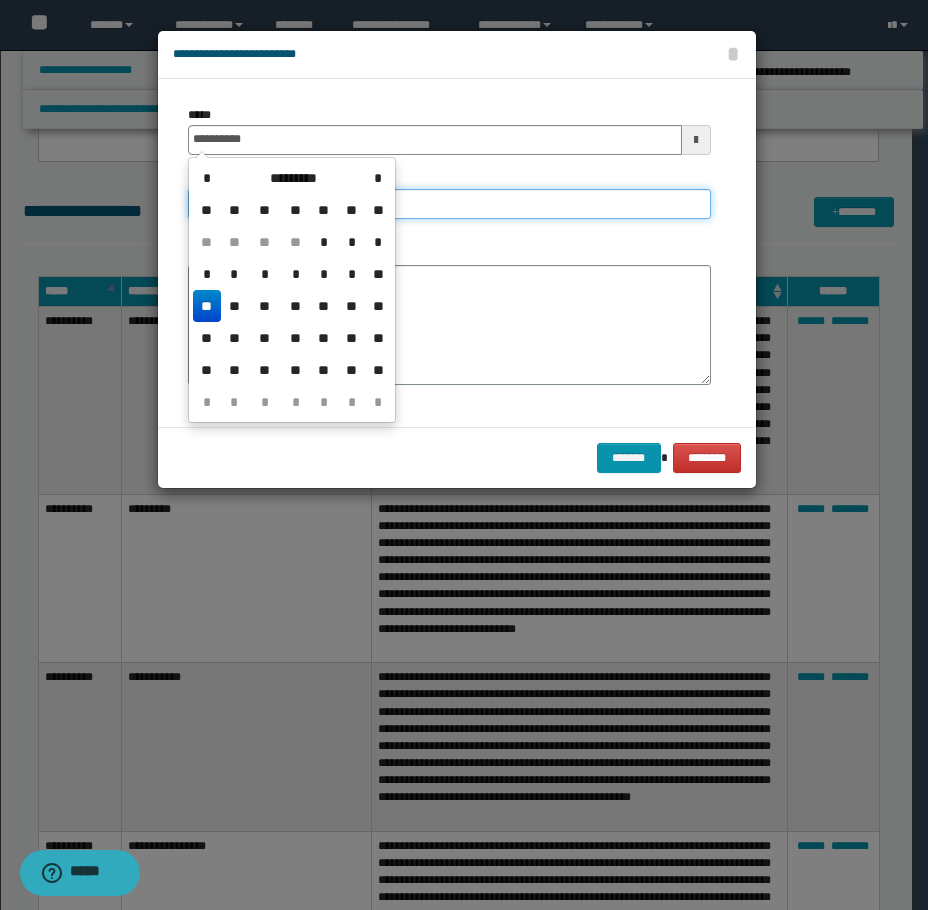 type on "**********" 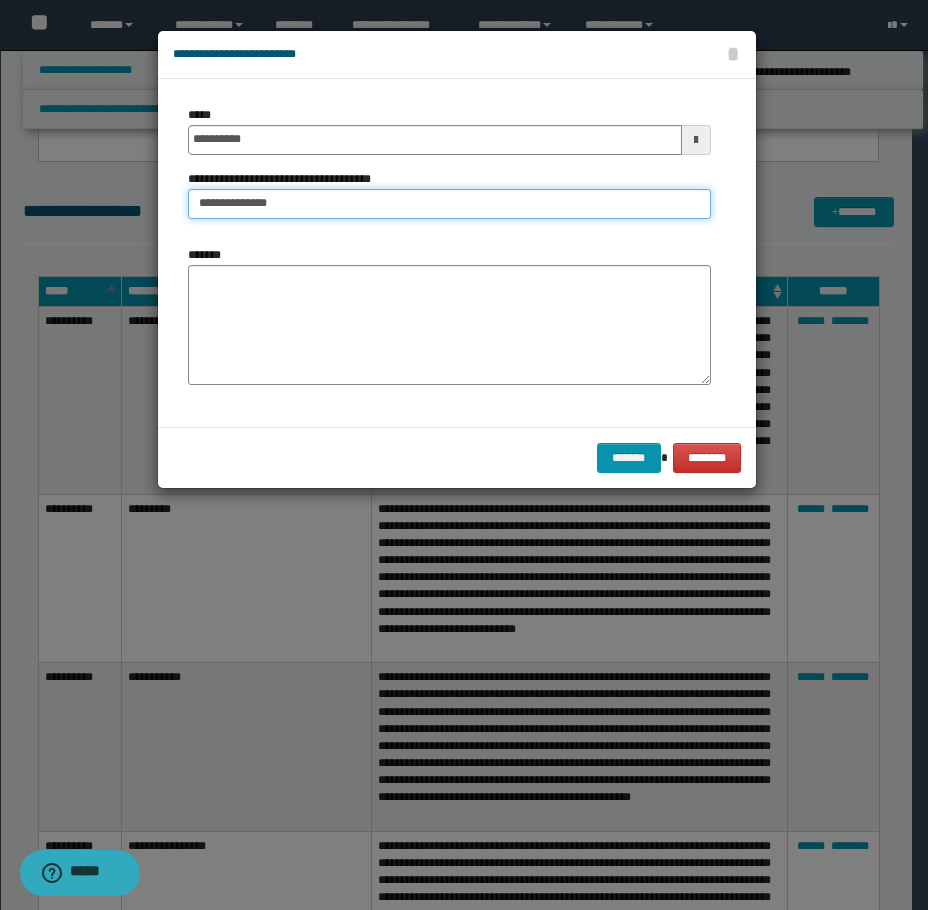 type on "**********" 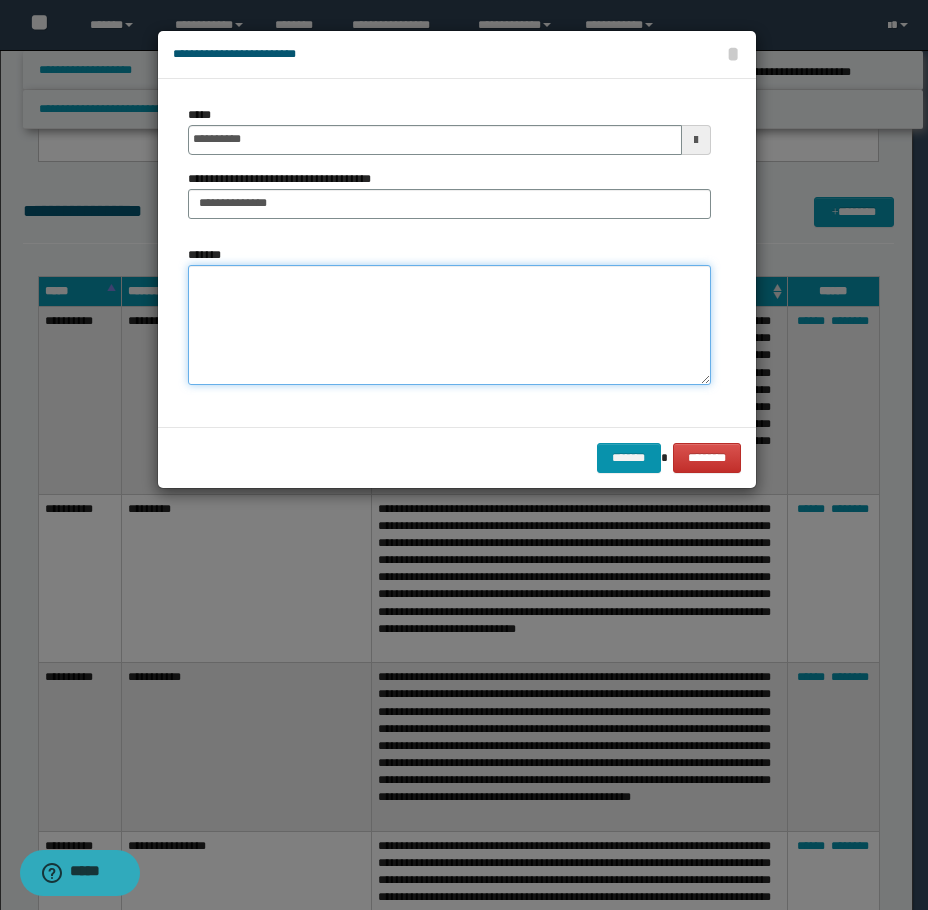 click on "*******" at bounding box center [449, 325] 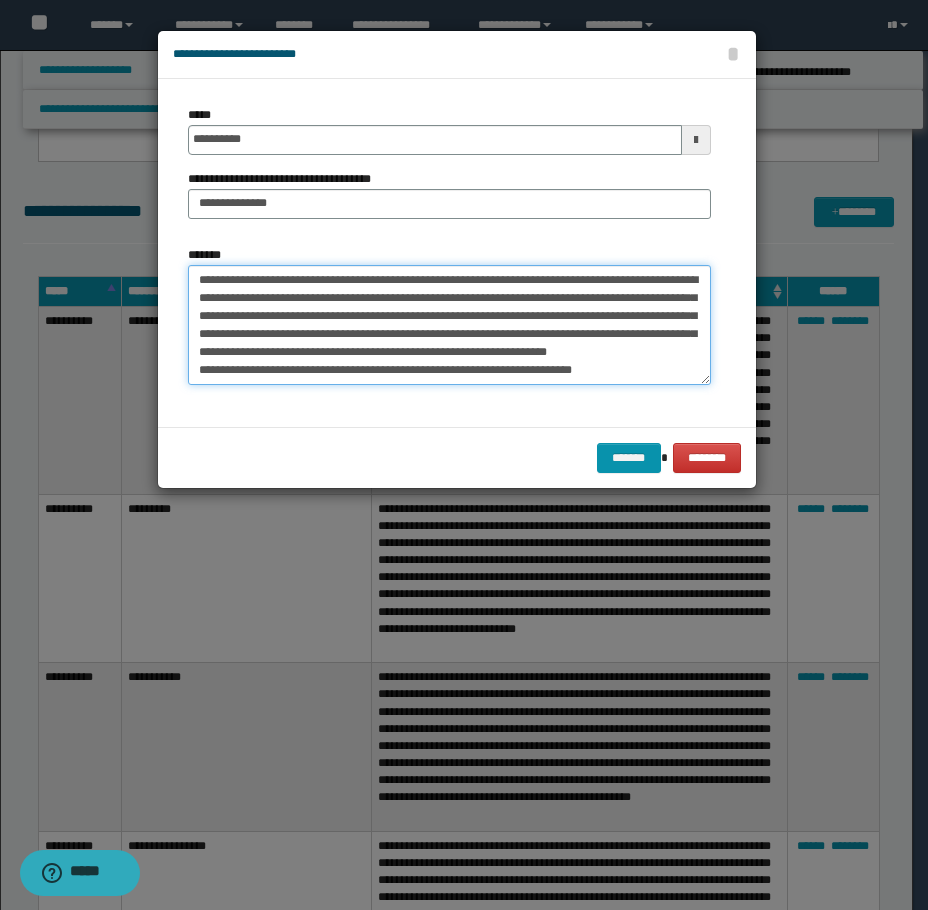 scroll, scrollTop: 12, scrollLeft: 0, axis: vertical 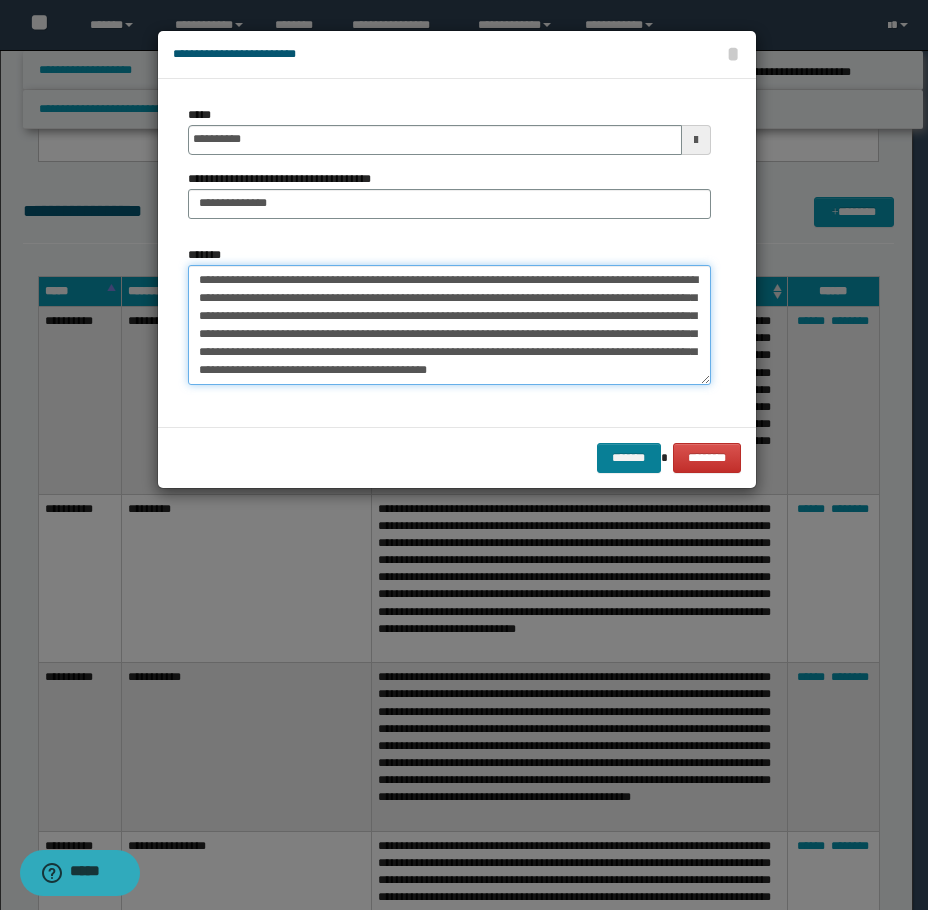 type on "**********" 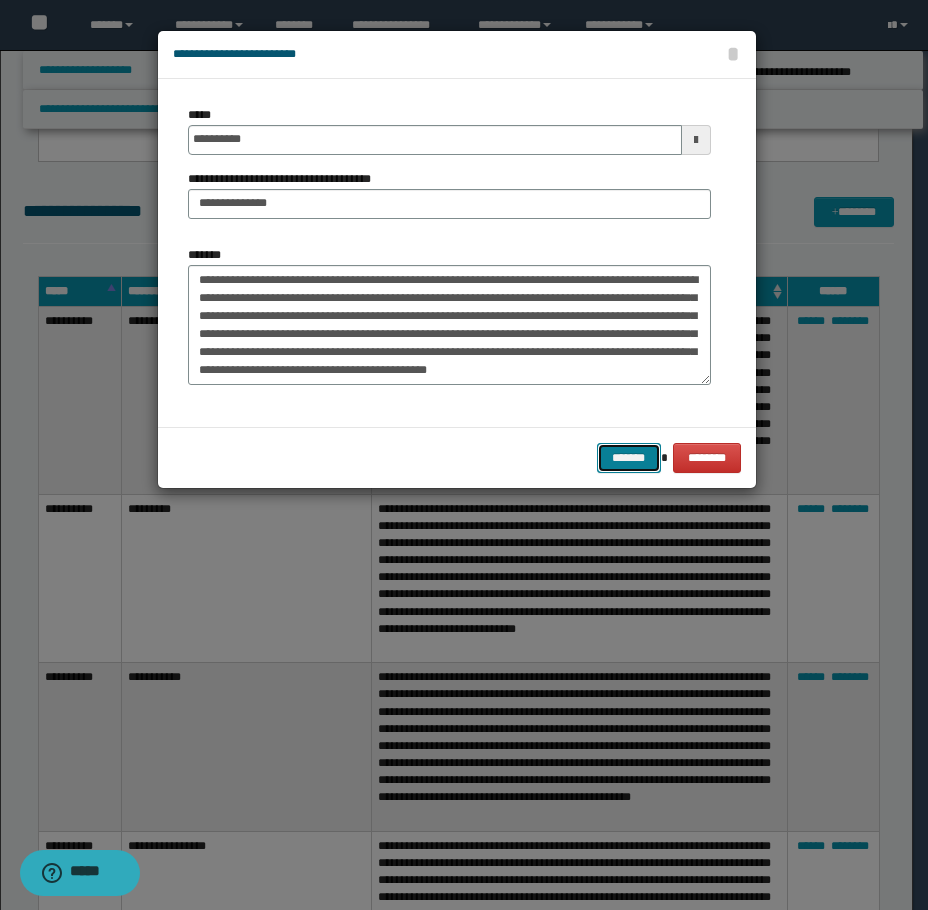 click on "*******" at bounding box center [629, 458] 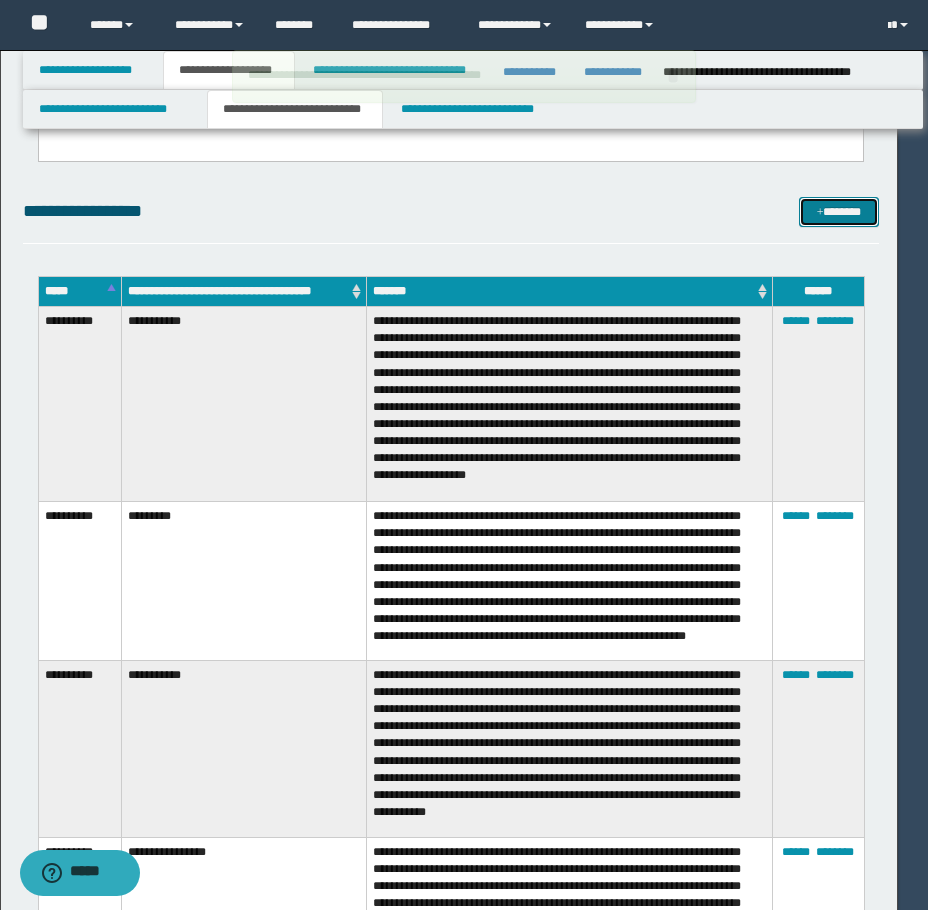 type 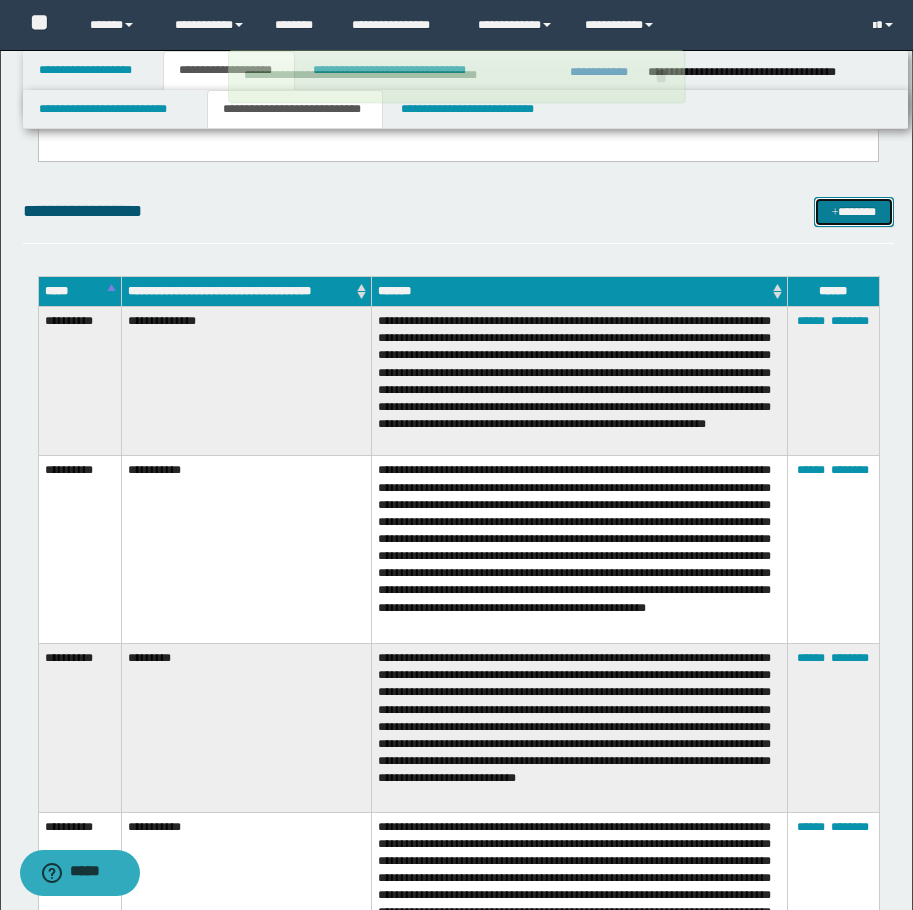 click at bounding box center (835, 213) 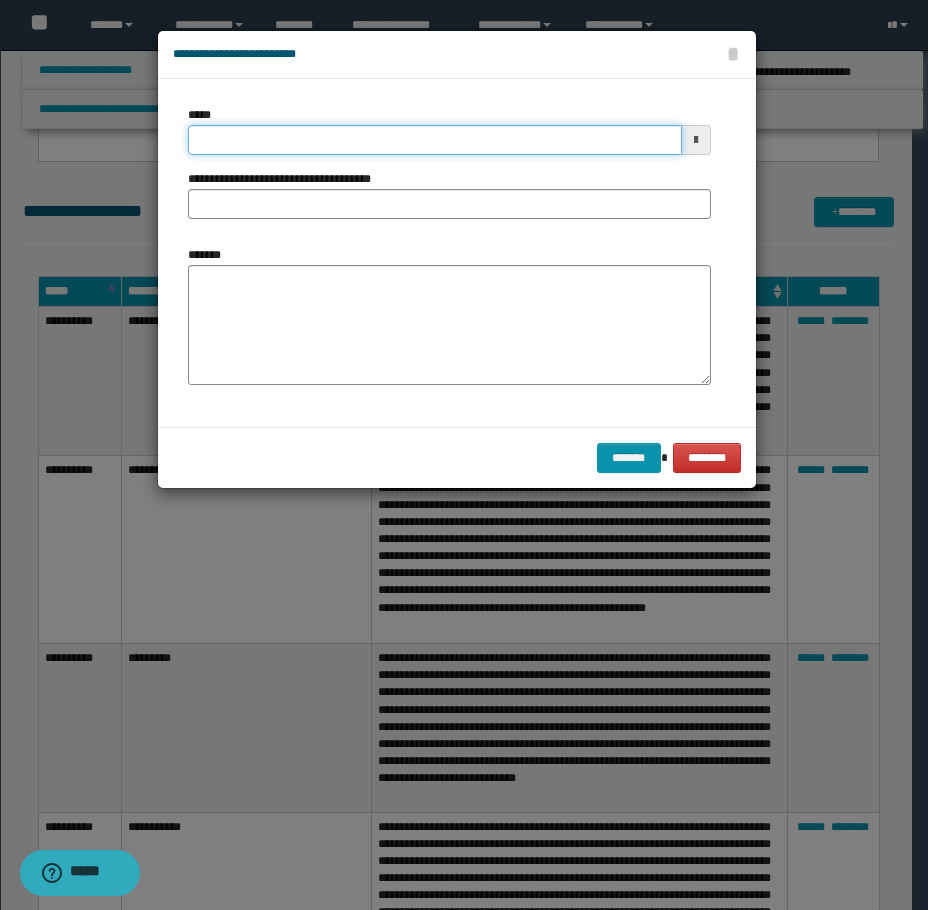 click on "*****" at bounding box center (435, 140) 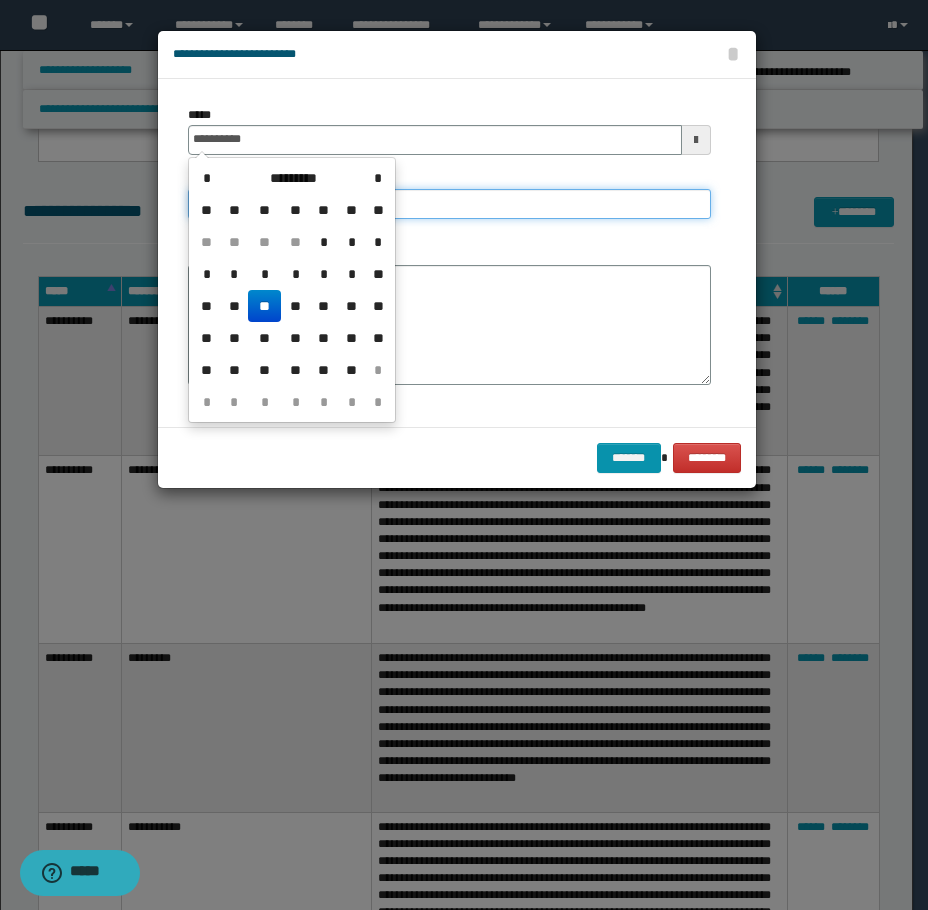 type on "**********" 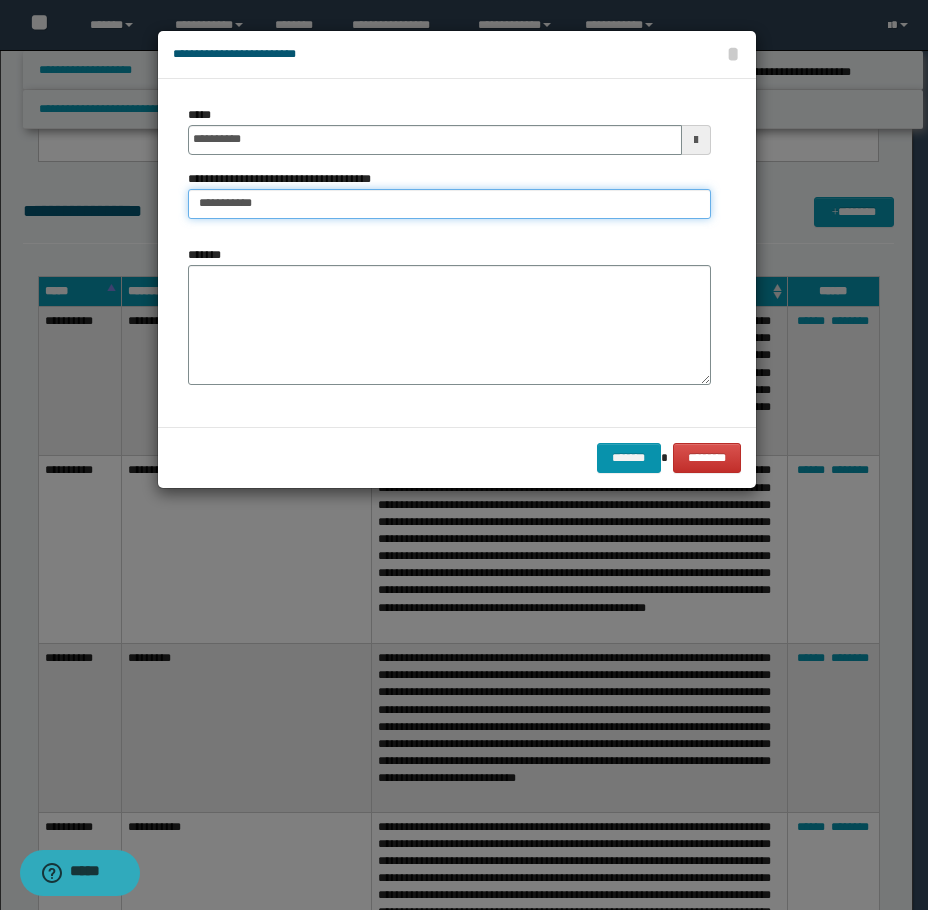 type on "**********" 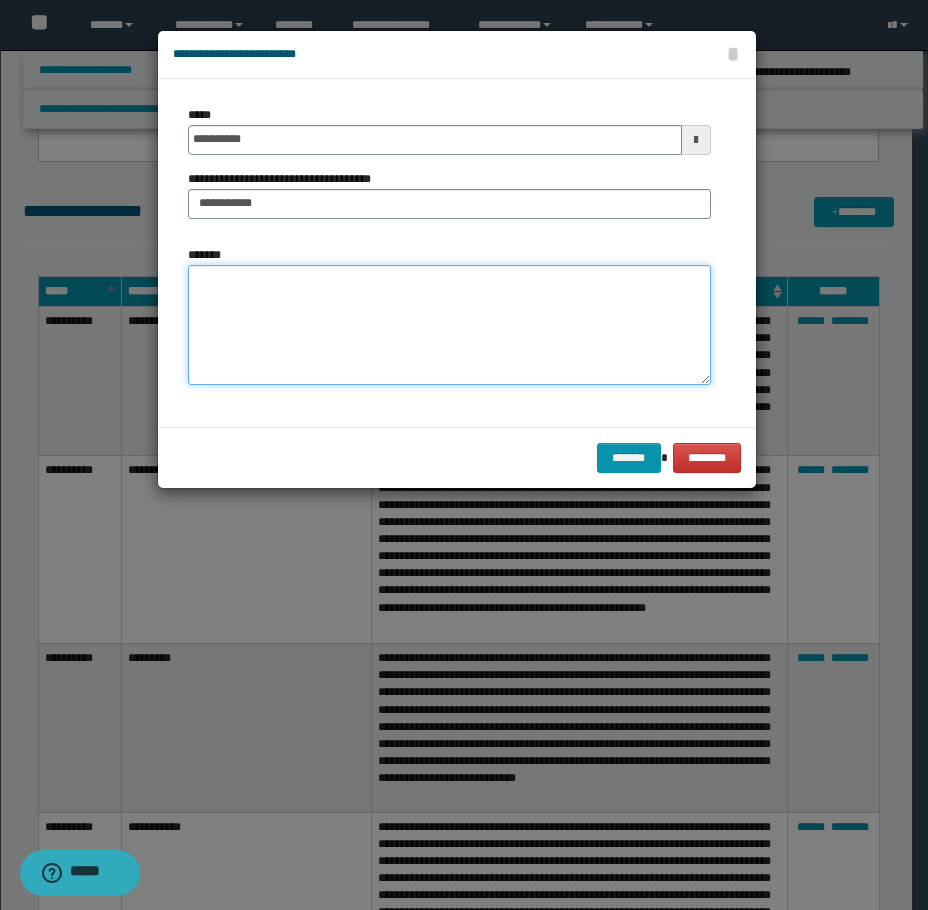 click on "*******" at bounding box center [449, 325] 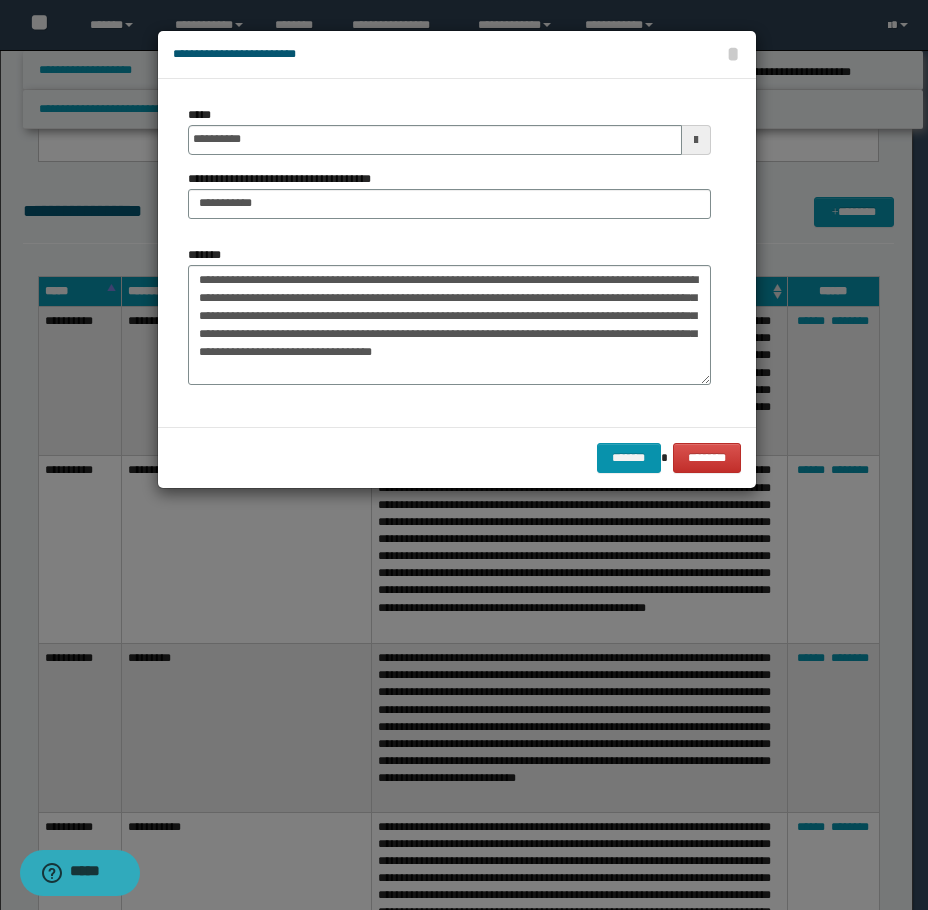 drag, startPoint x: 587, startPoint y: 296, endPoint x: 545, endPoint y: 403, distance: 114.947815 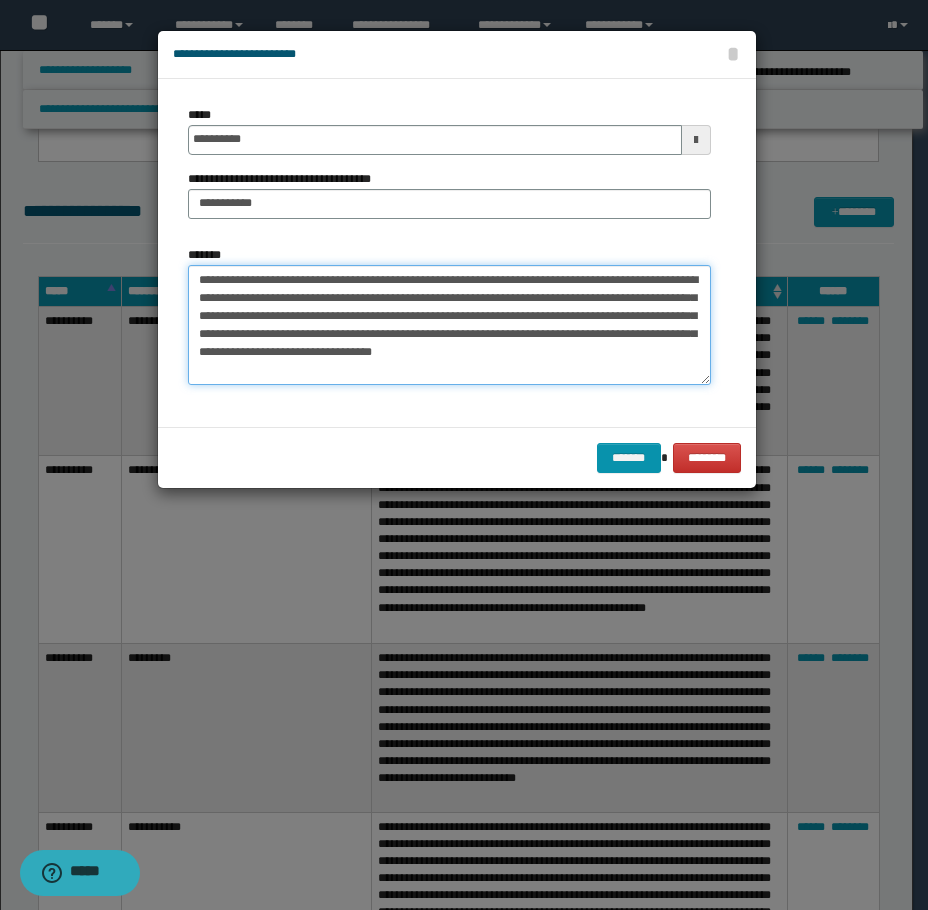 drag, startPoint x: 595, startPoint y: 305, endPoint x: 454, endPoint y: 275, distance: 144.15616 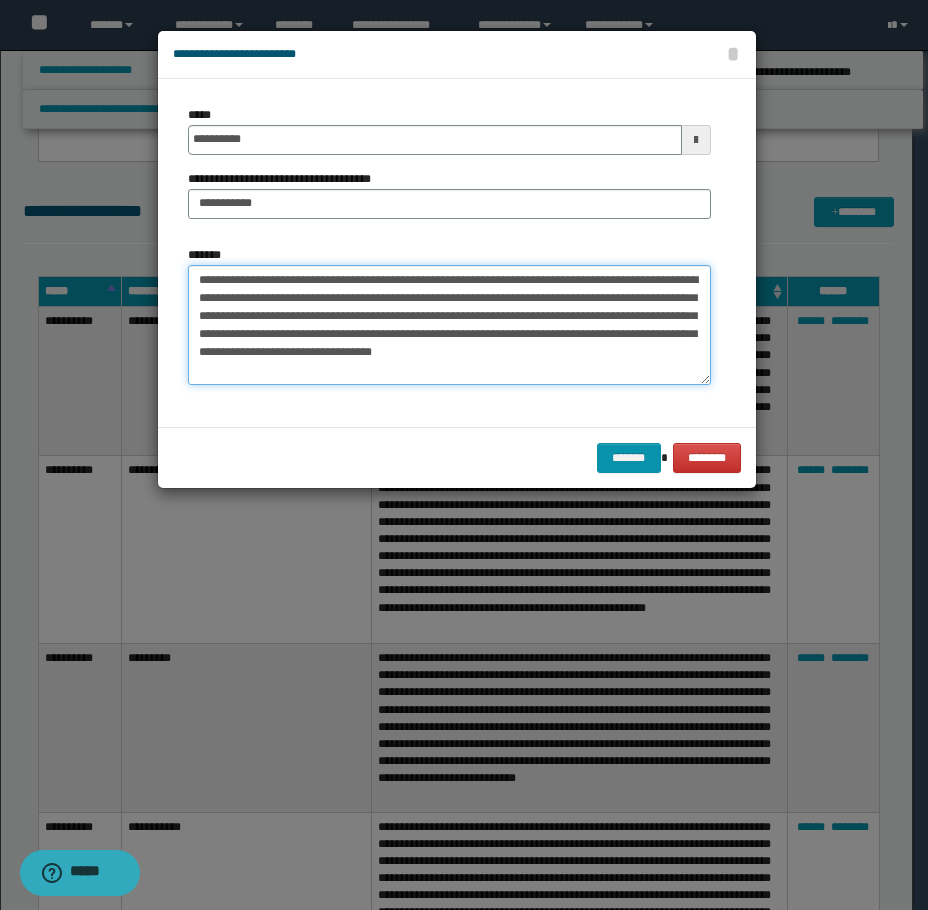 click on "**********" at bounding box center [449, 325] 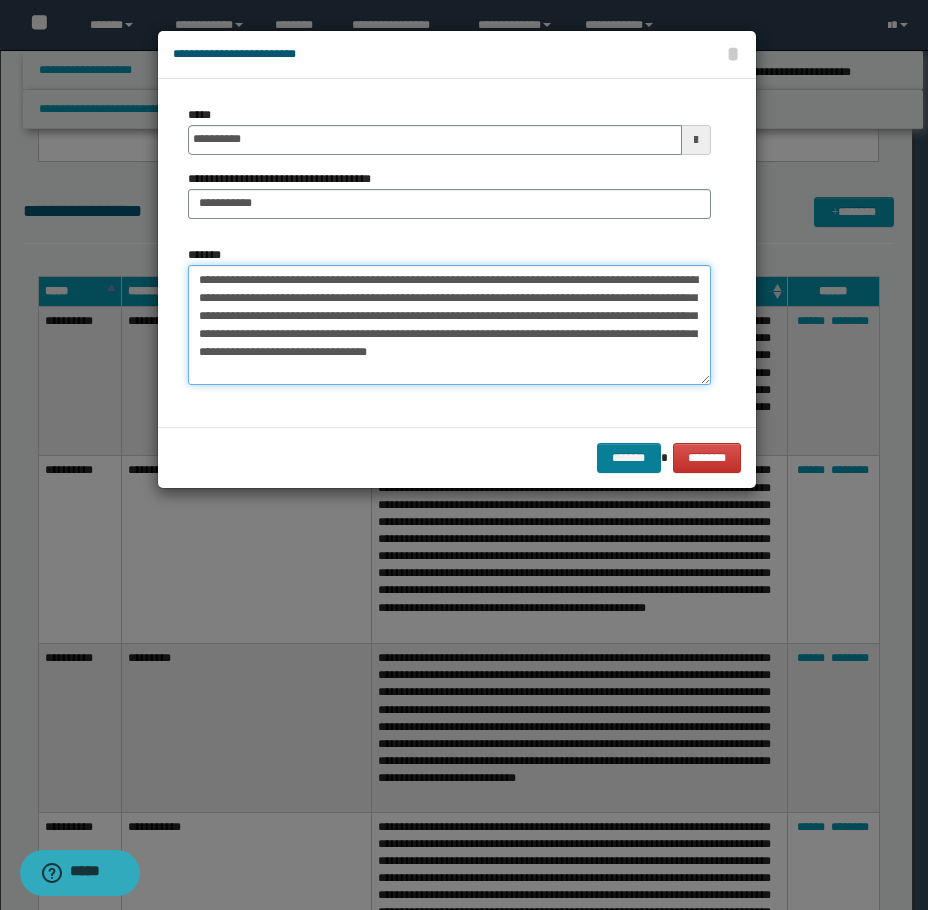 type on "**********" 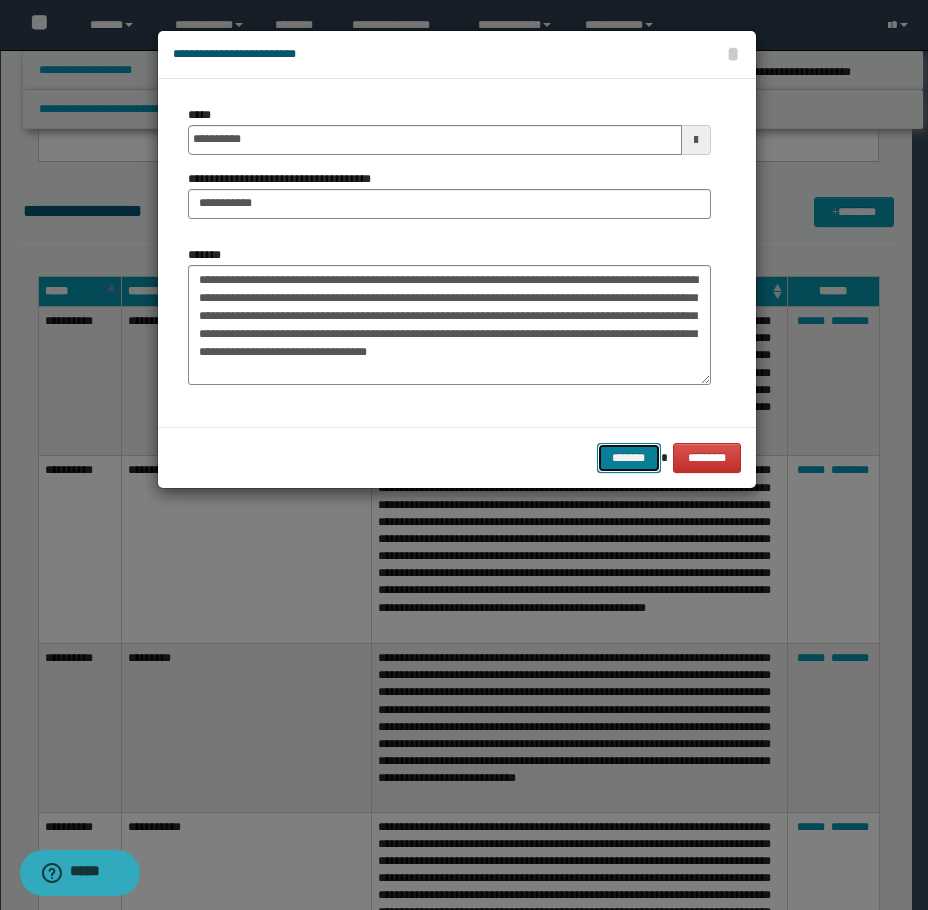 click on "*******" at bounding box center (629, 458) 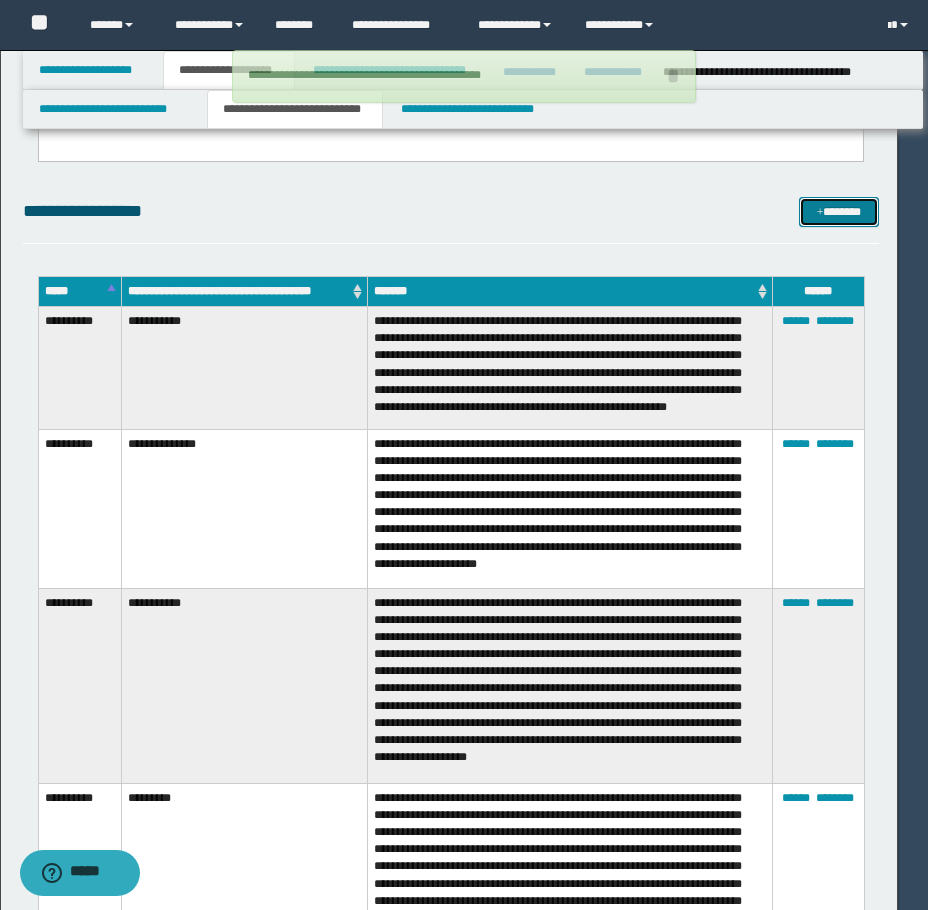 type 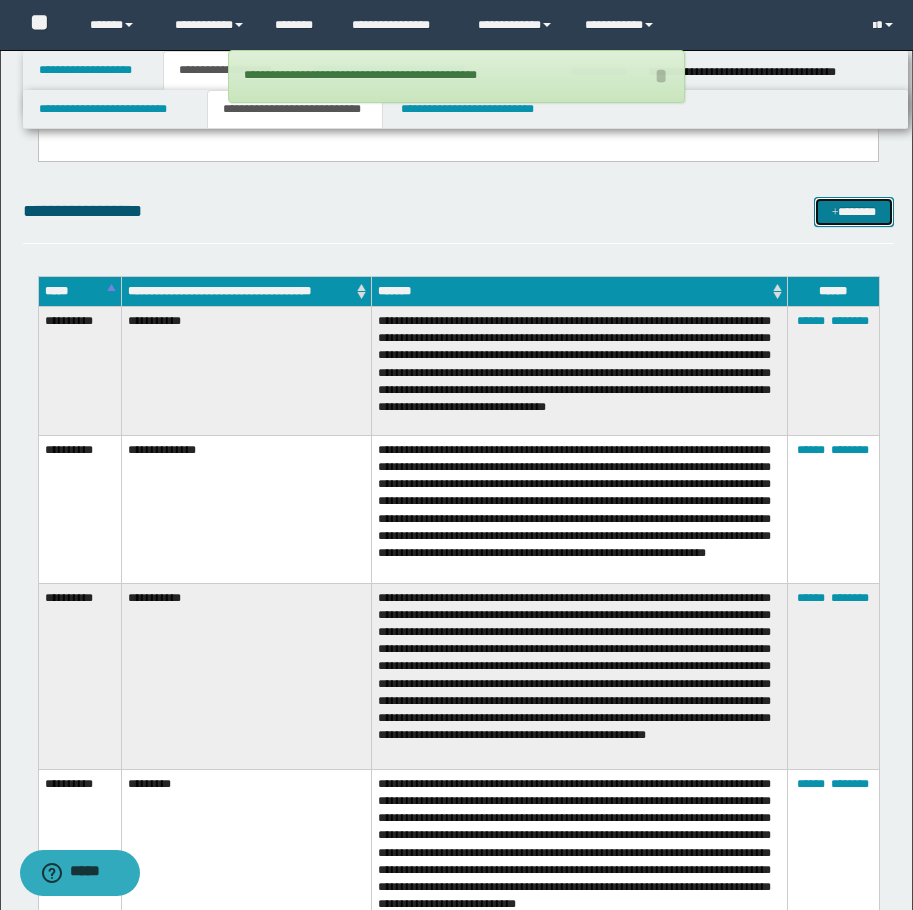 click on "*******" at bounding box center [854, 212] 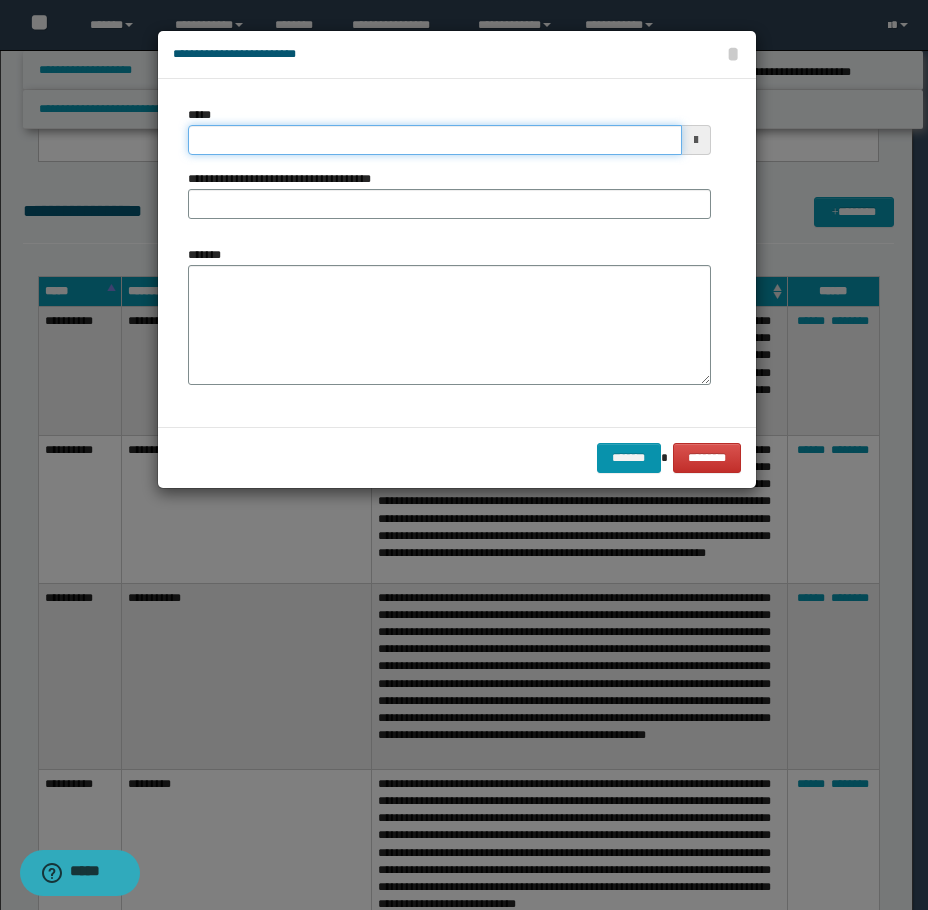 click on "*****" at bounding box center (435, 140) 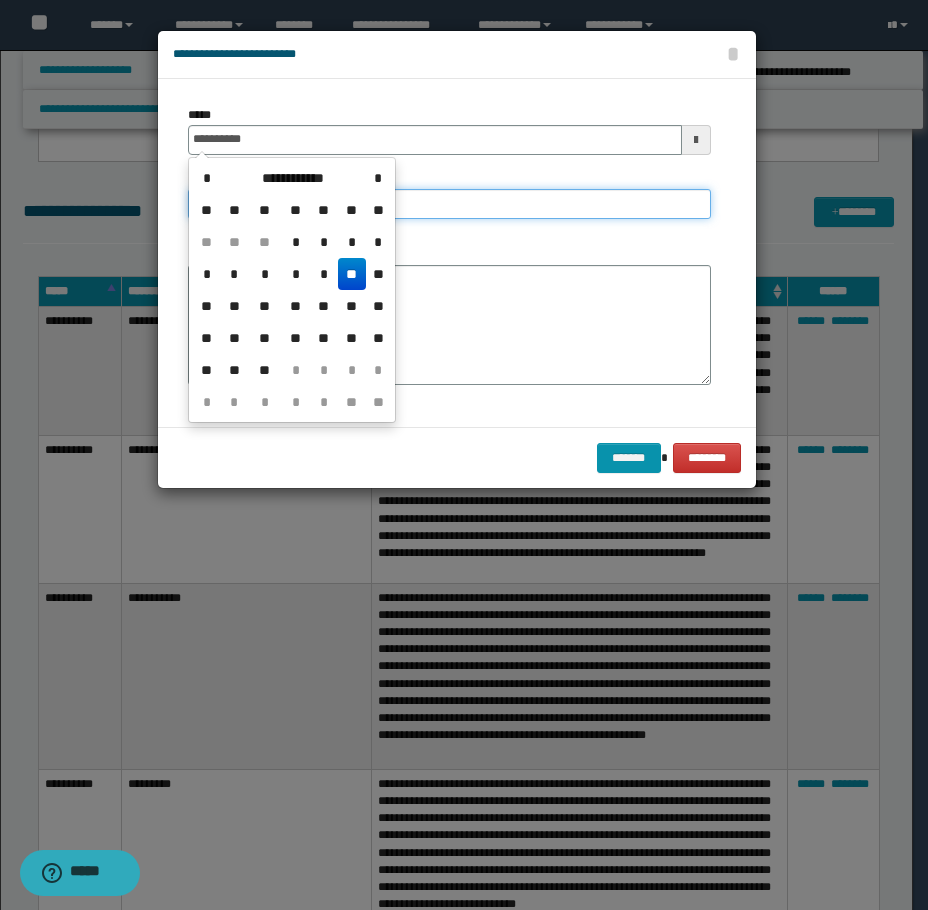 type on "**********" 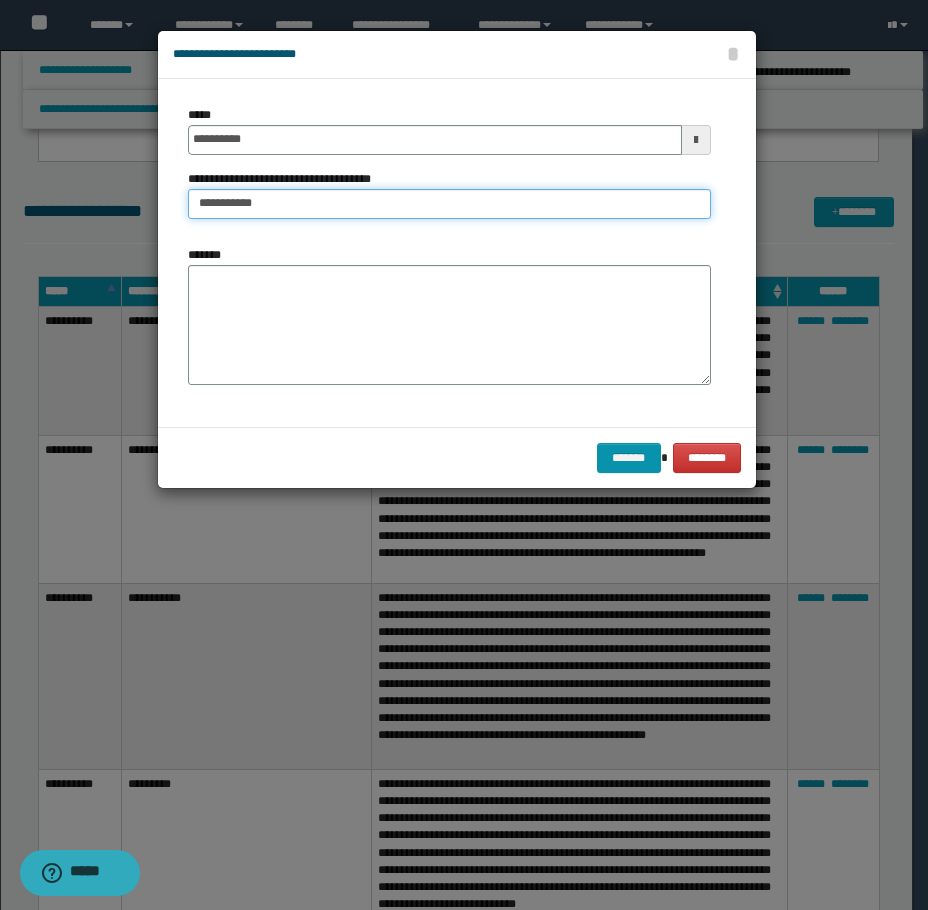type on "**********" 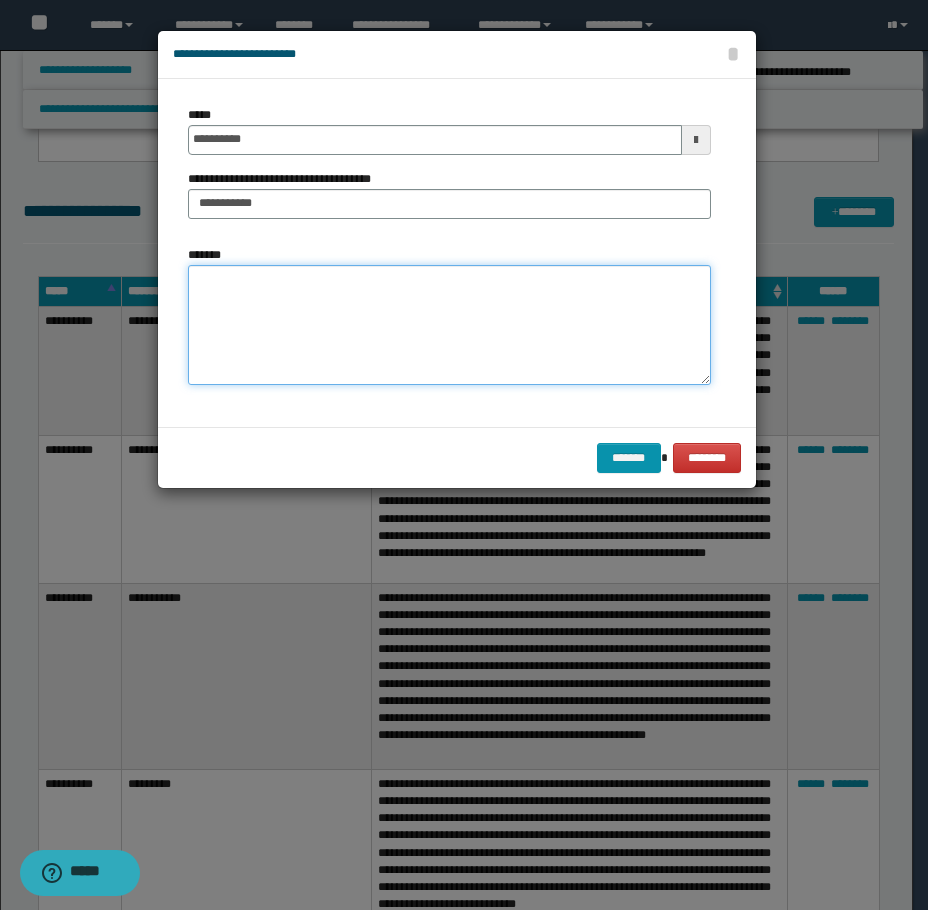 click on "*******" at bounding box center (449, 325) 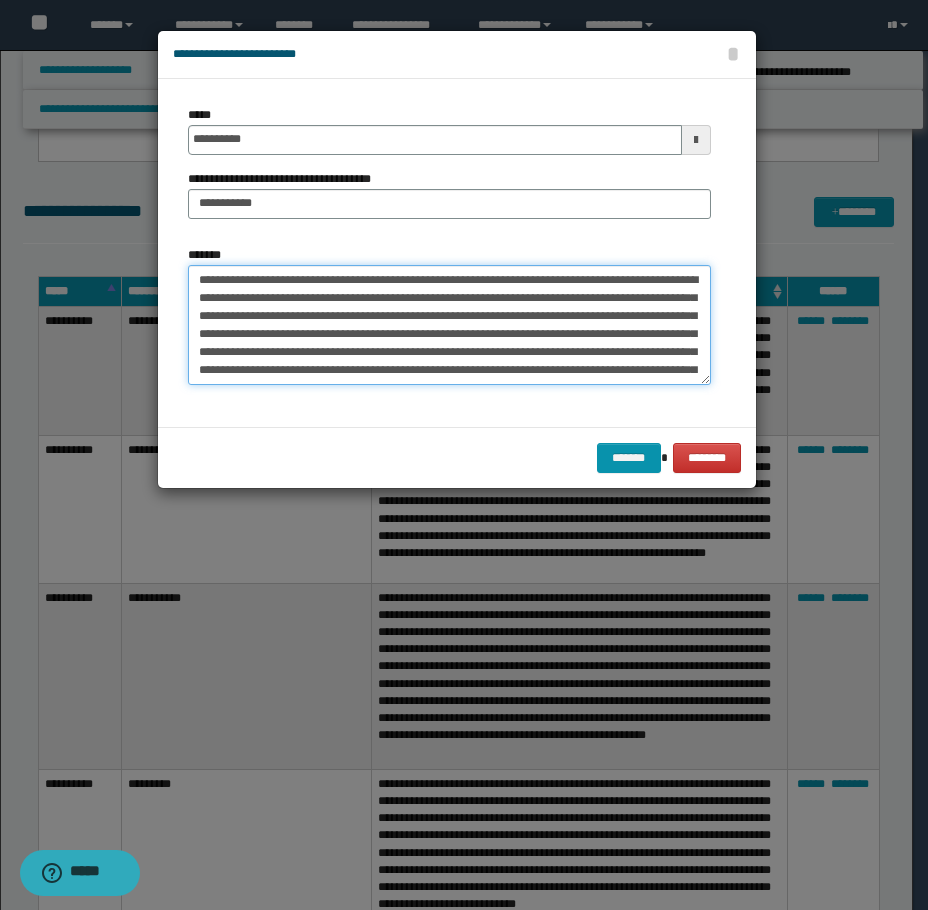 scroll, scrollTop: 84, scrollLeft: 0, axis: vertical 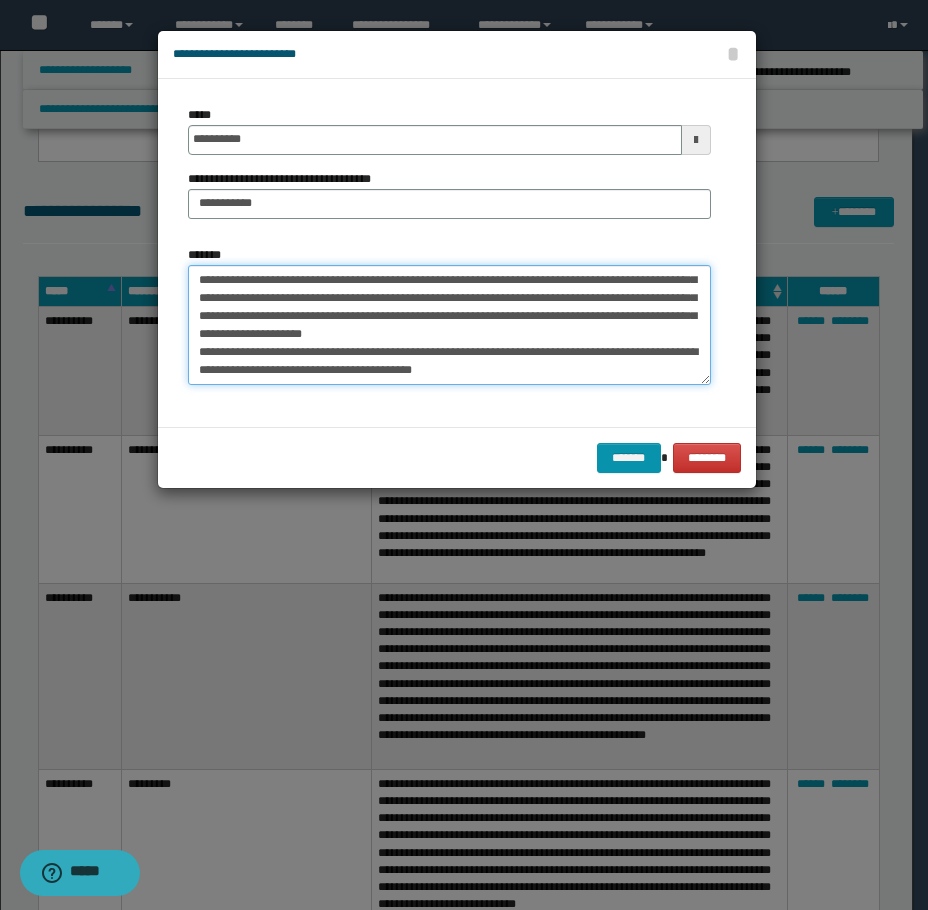 click on "**********" at bounding box center [449, 325] 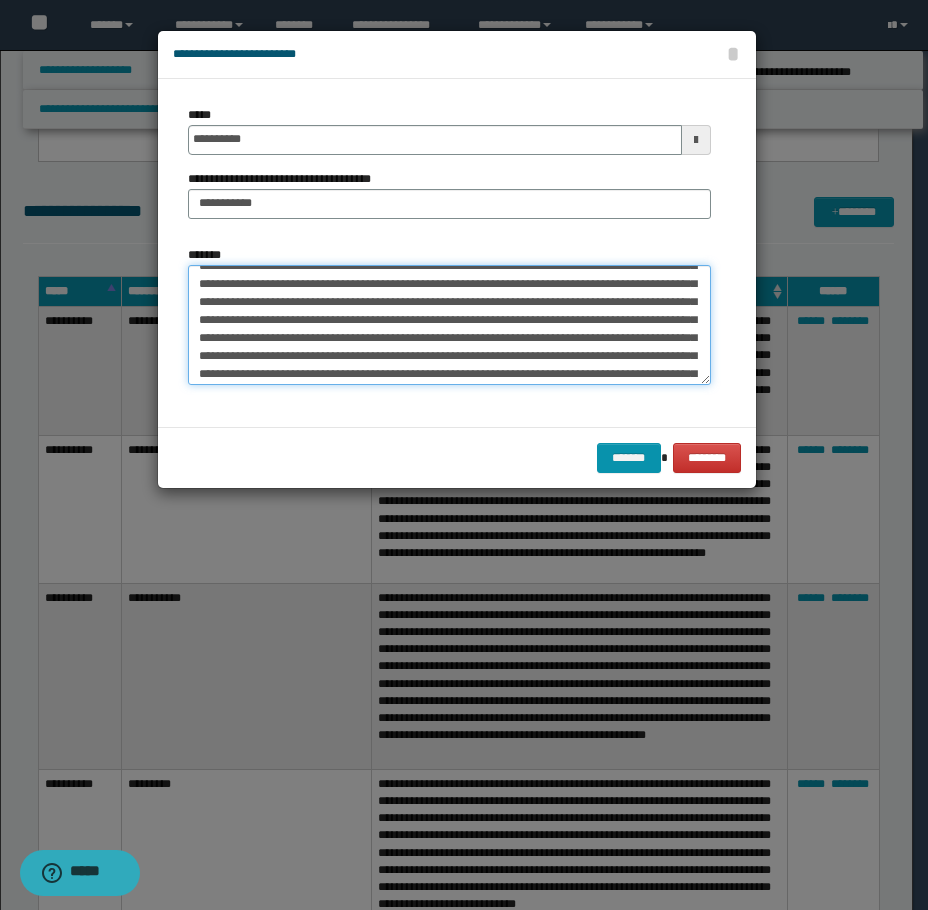 scroll, scrollTop: 0, scrollLeft: 0, axis: both 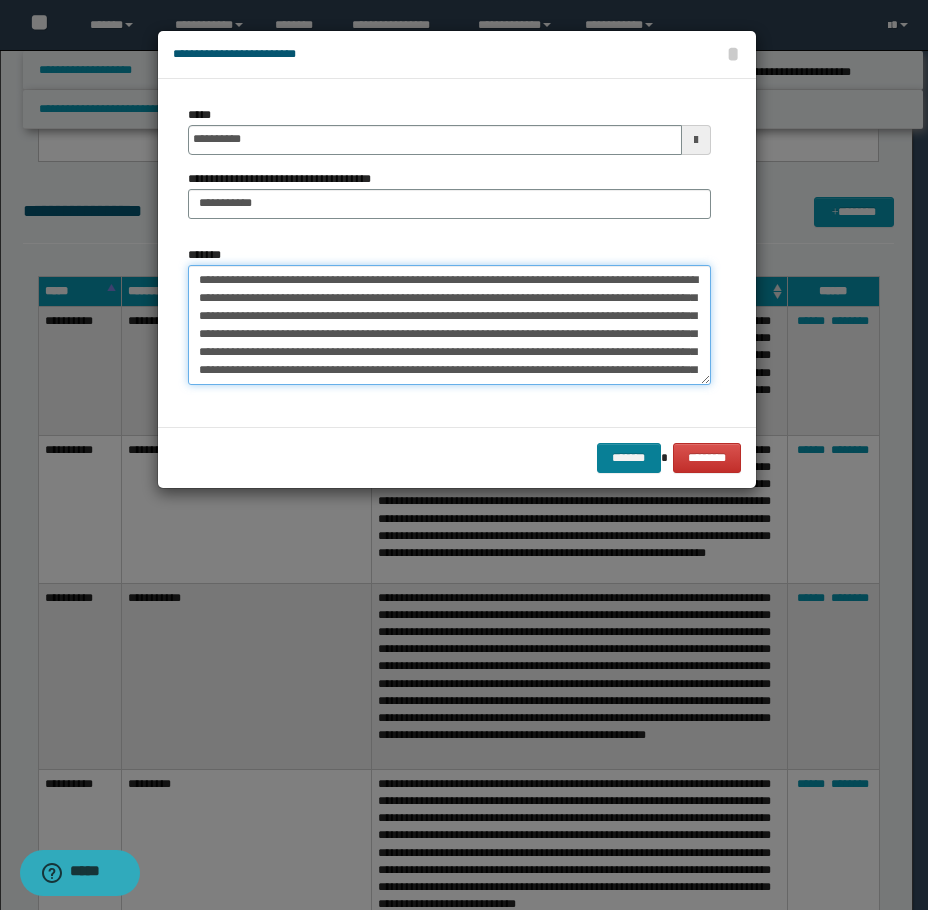 type on "**********" 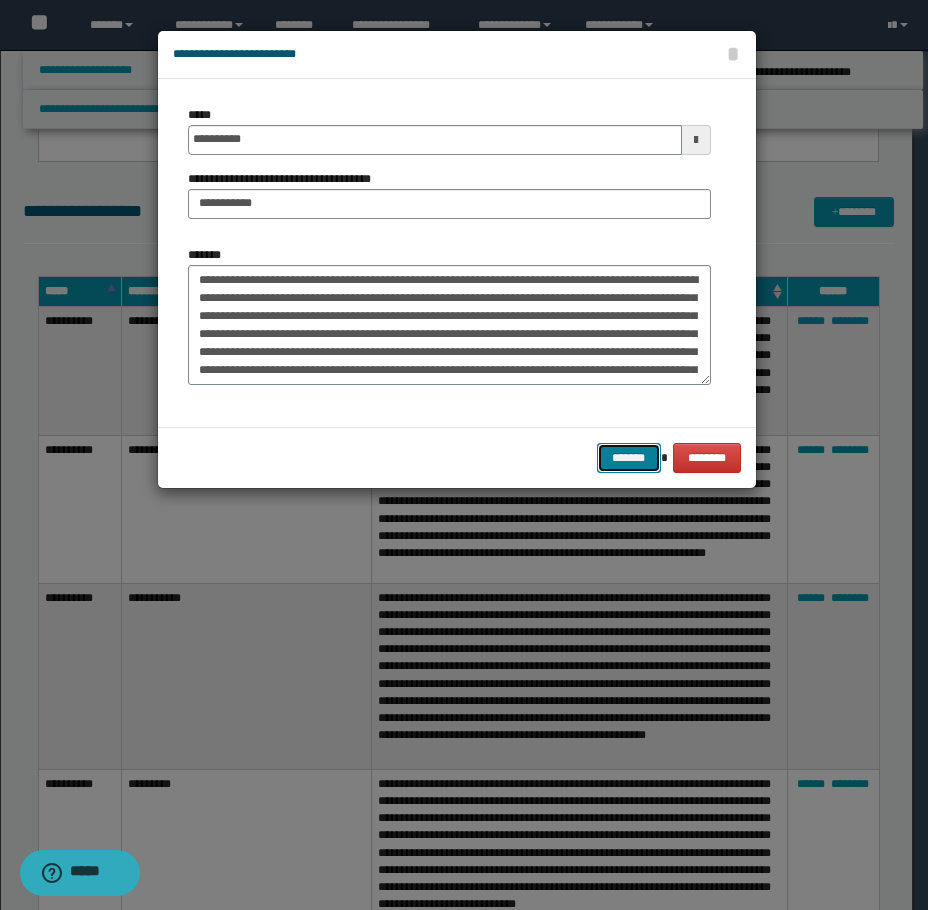 click on "*******" at bounding box center (629, 458) 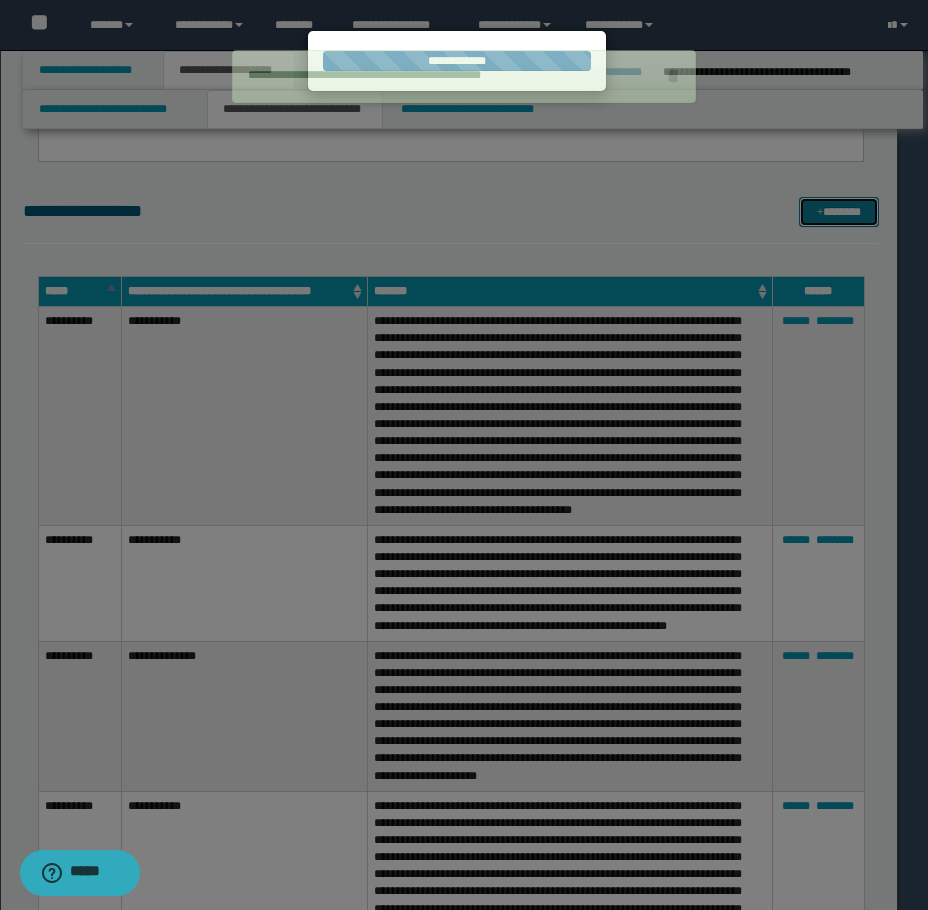 type 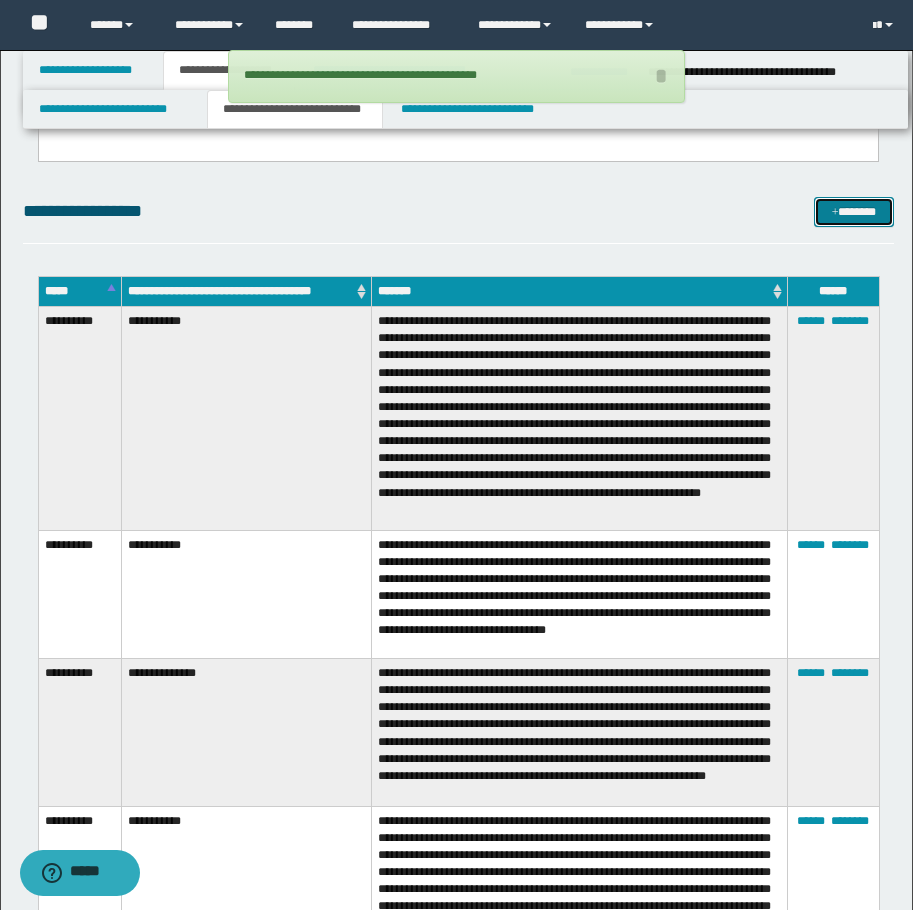click on "*******" at bounding box center (854, 212) 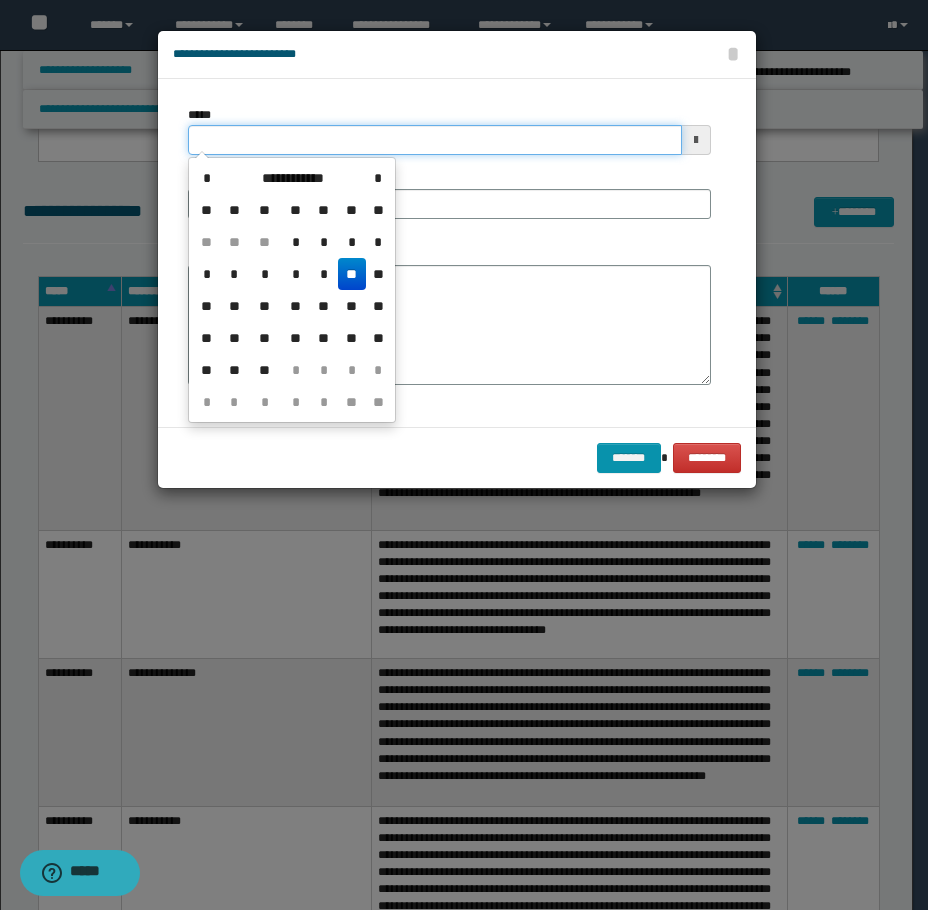 click on "*****" at bounding box center (435, 140) 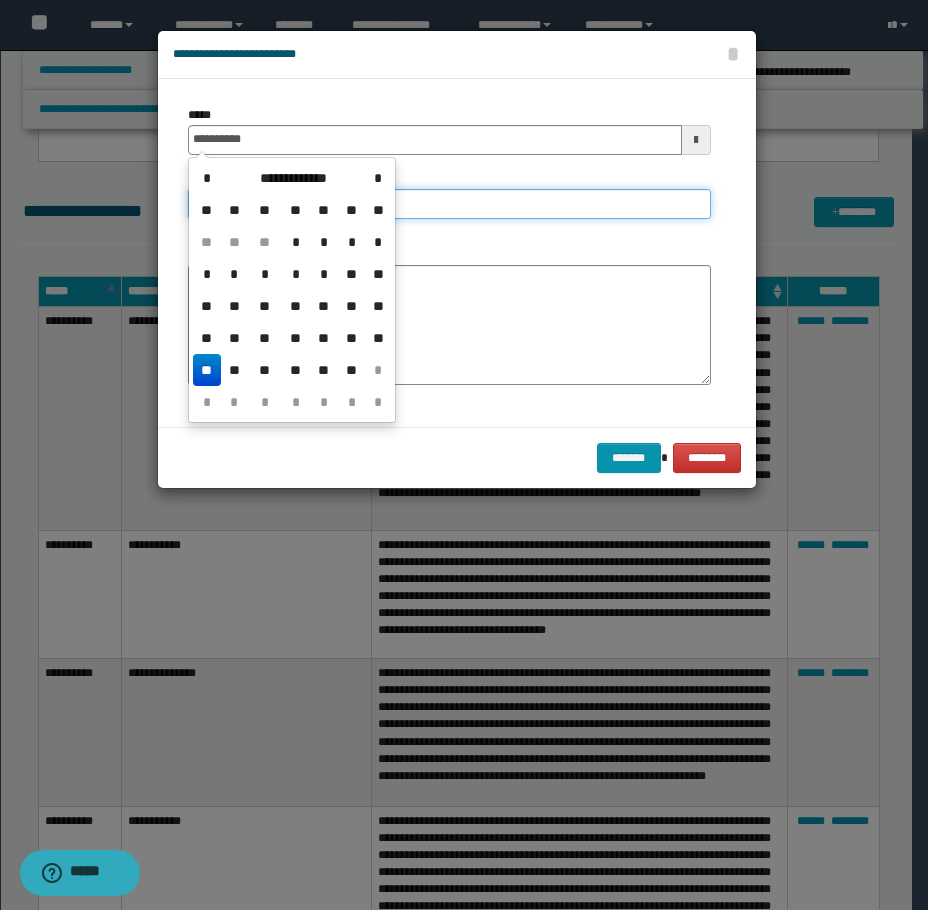 type on "**********" 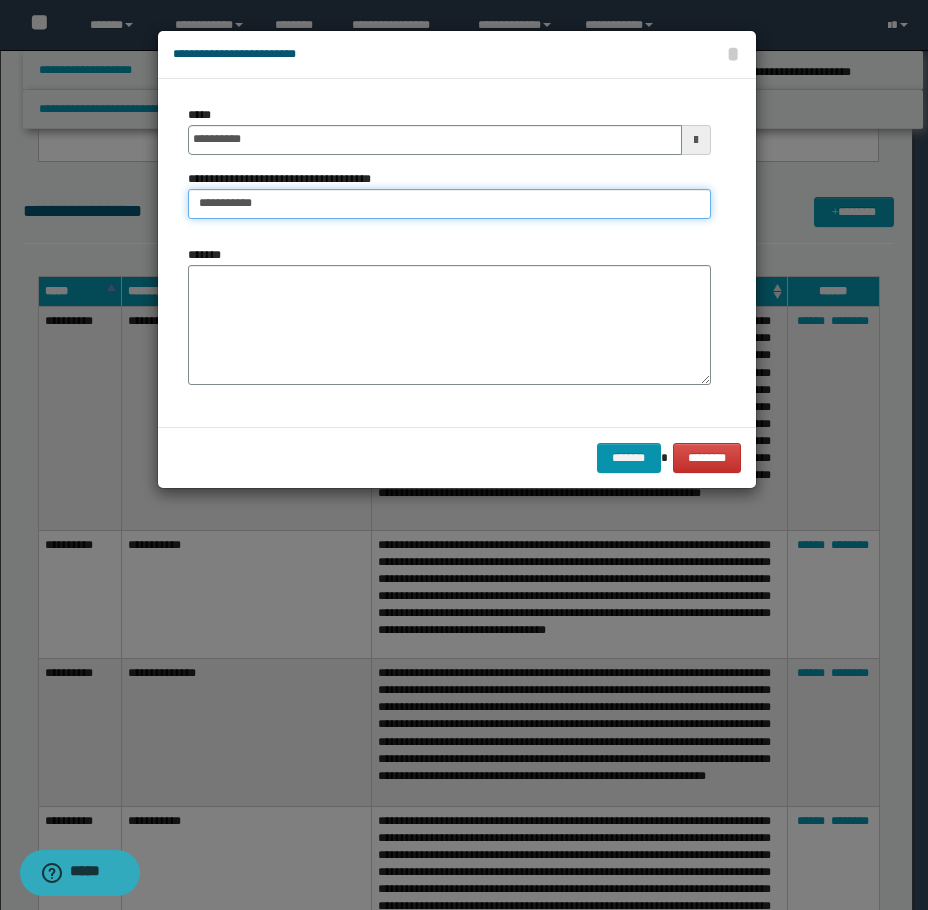 type on "**********" 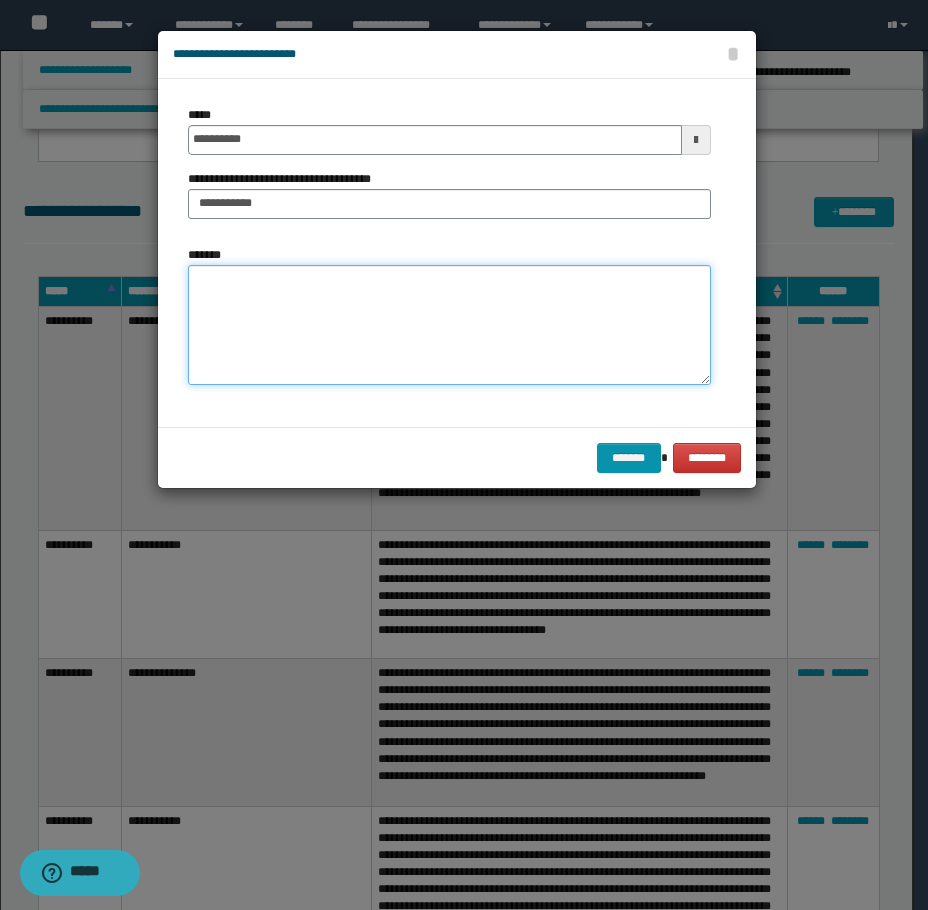 click on "*******" at bounding box center [449, 325] 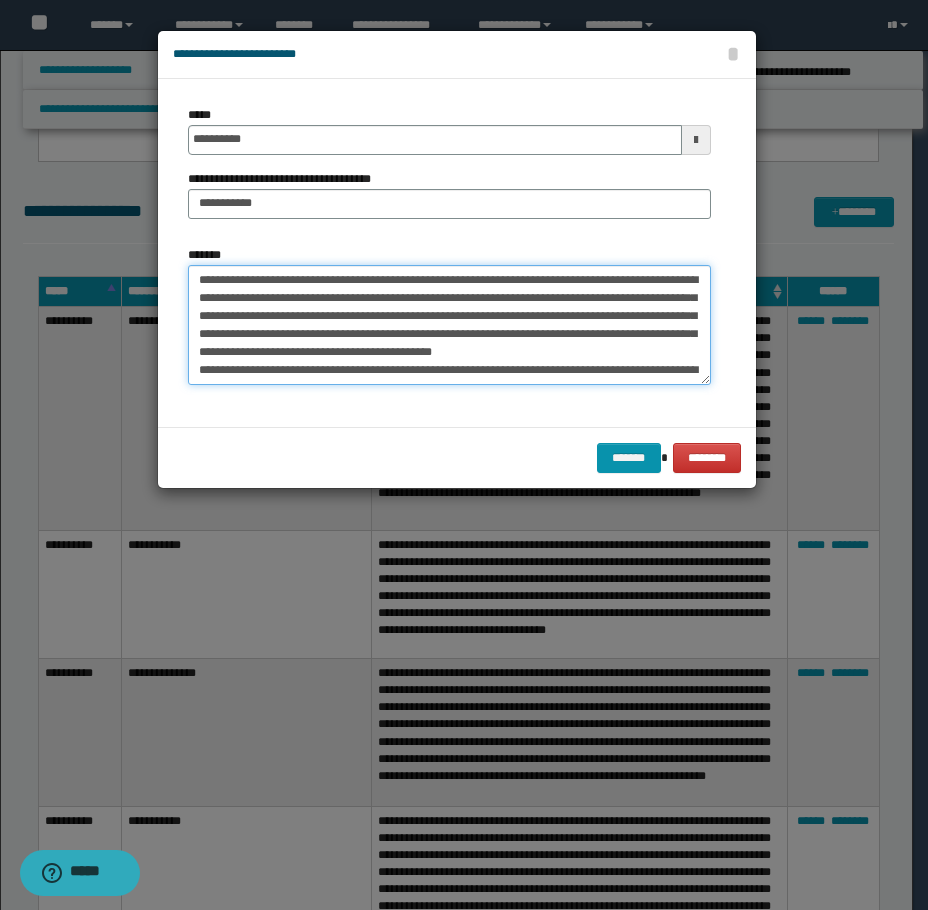 scroll, scrollTop: 210, scrollLeft: 0, axis: vertical 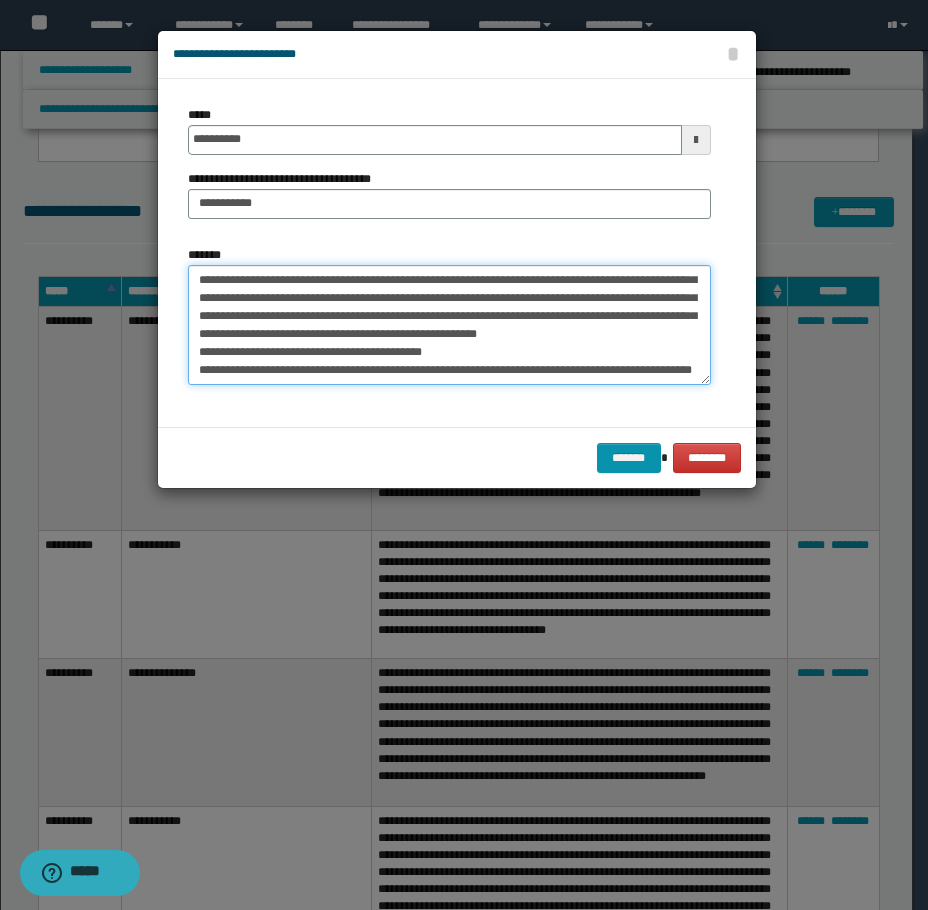 click on "*******" at bounding box center (449, 325) 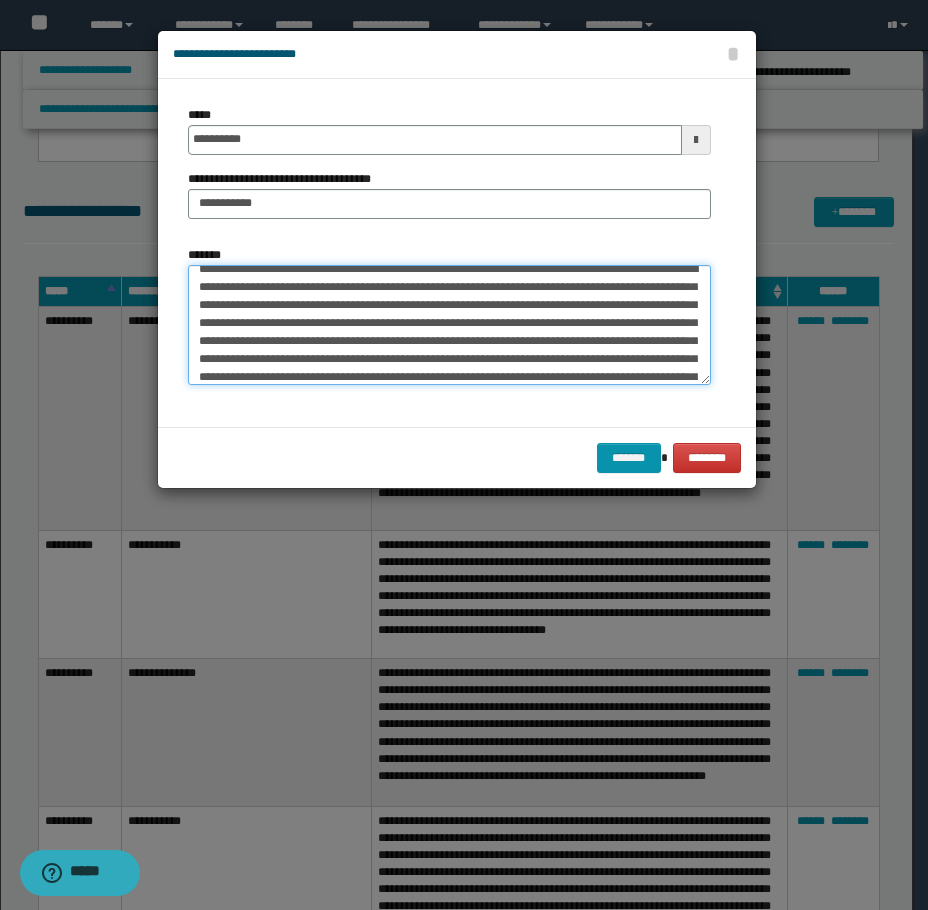 scroll, scrollTop: 198, scrollLeft: 0, axis: vertical 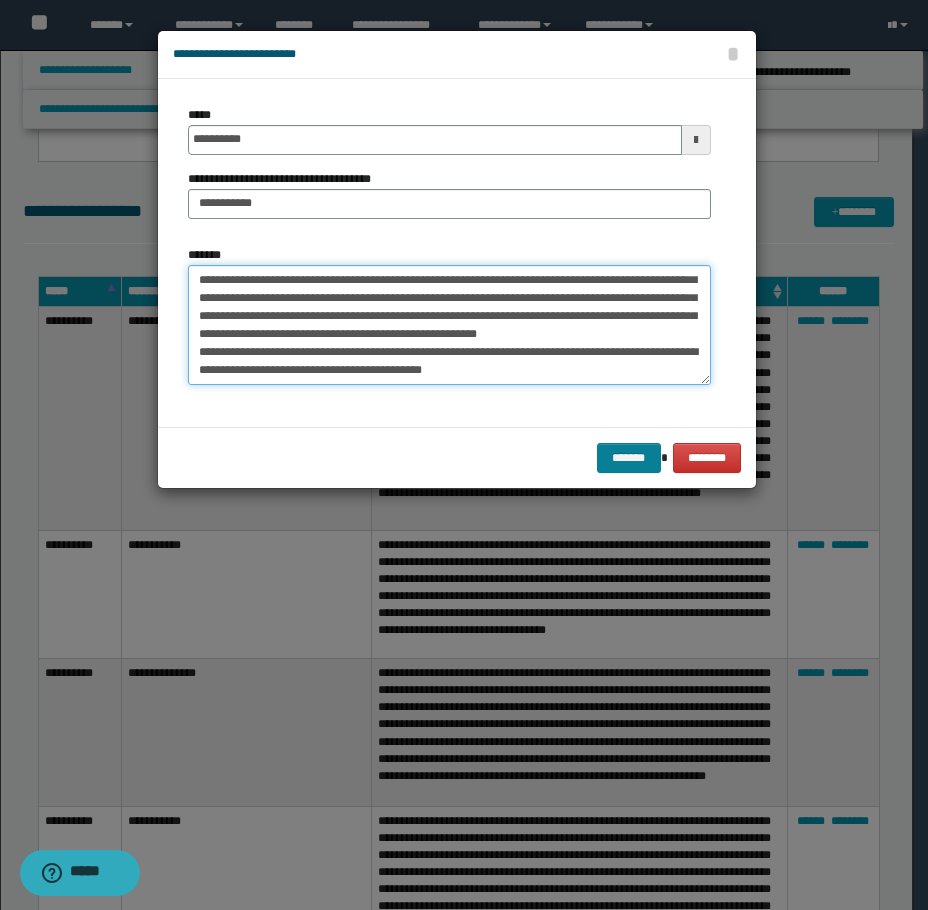 type on "**********" 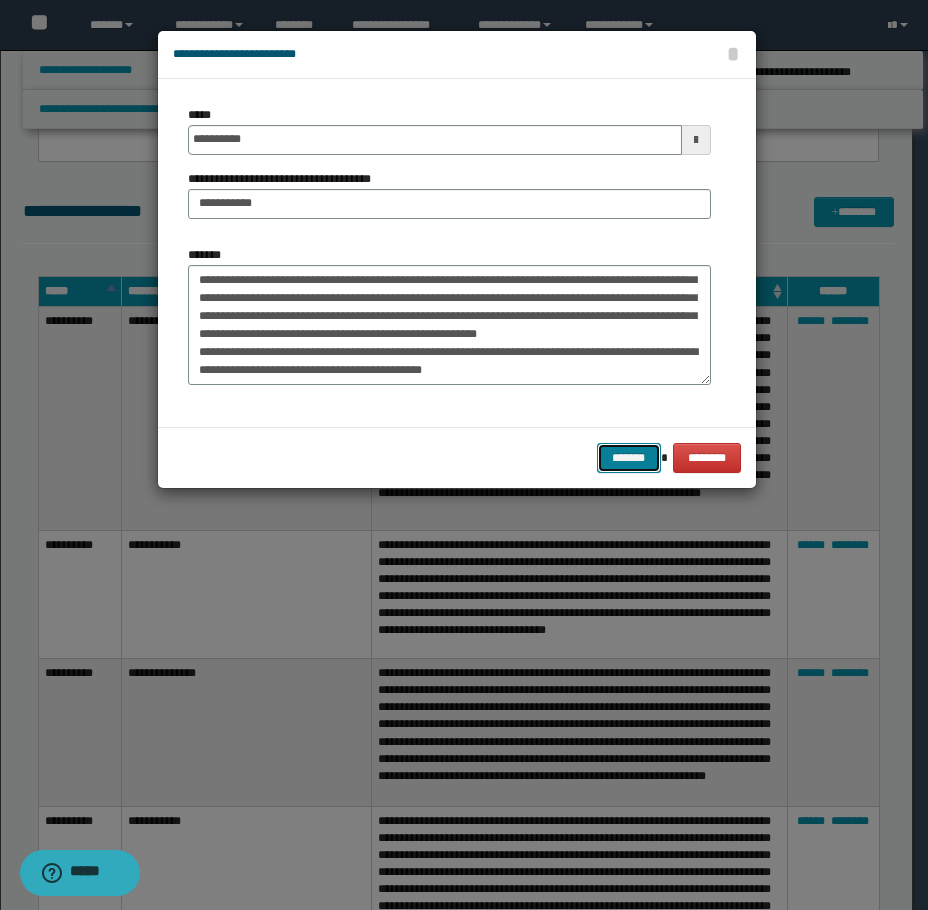 click on "*******" at bounding box center [629, 458] 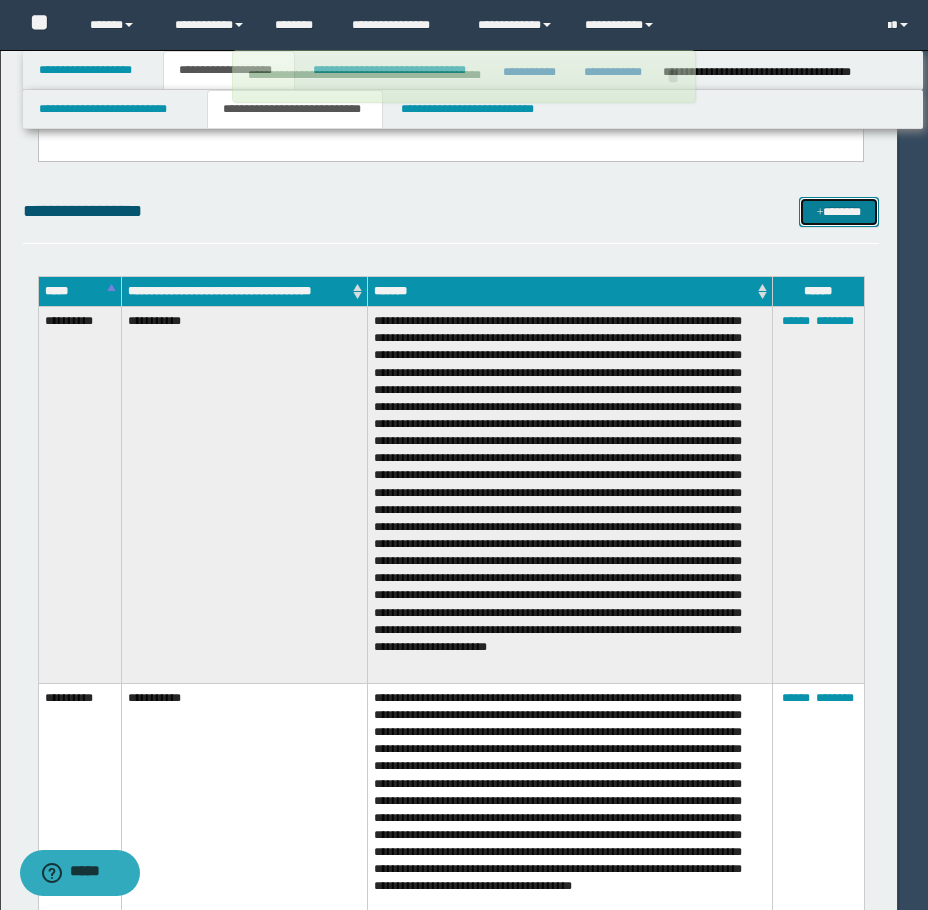 type 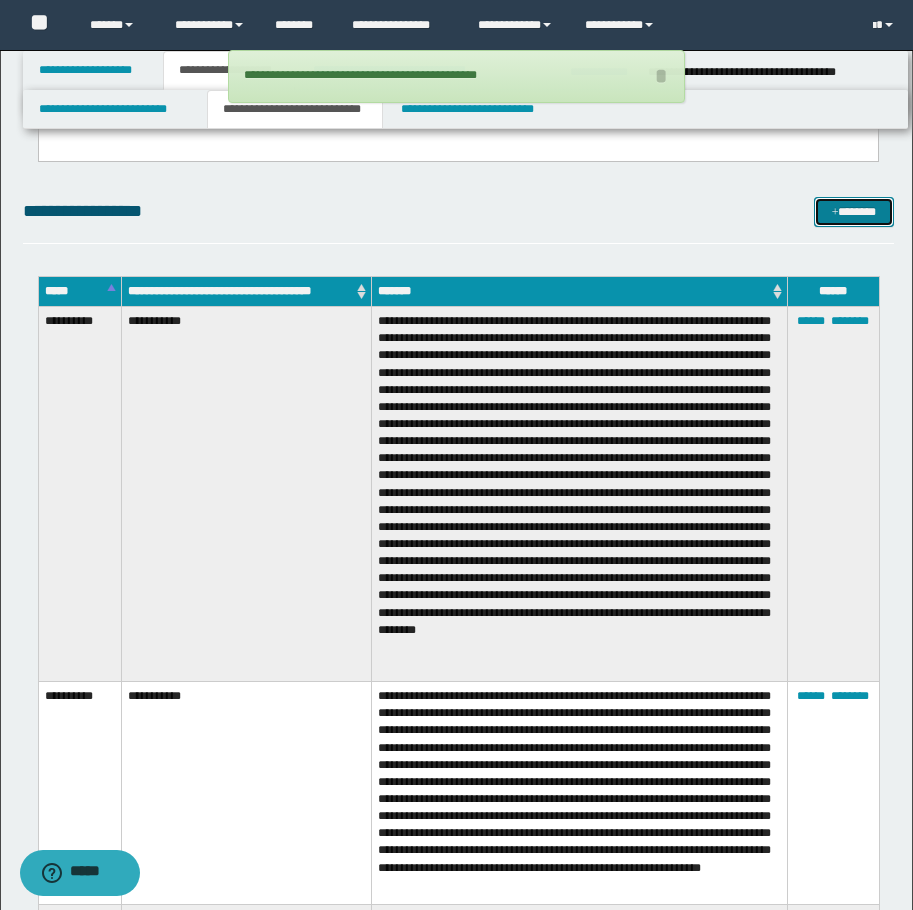 click on "*******" at bounding box center (854, 212) 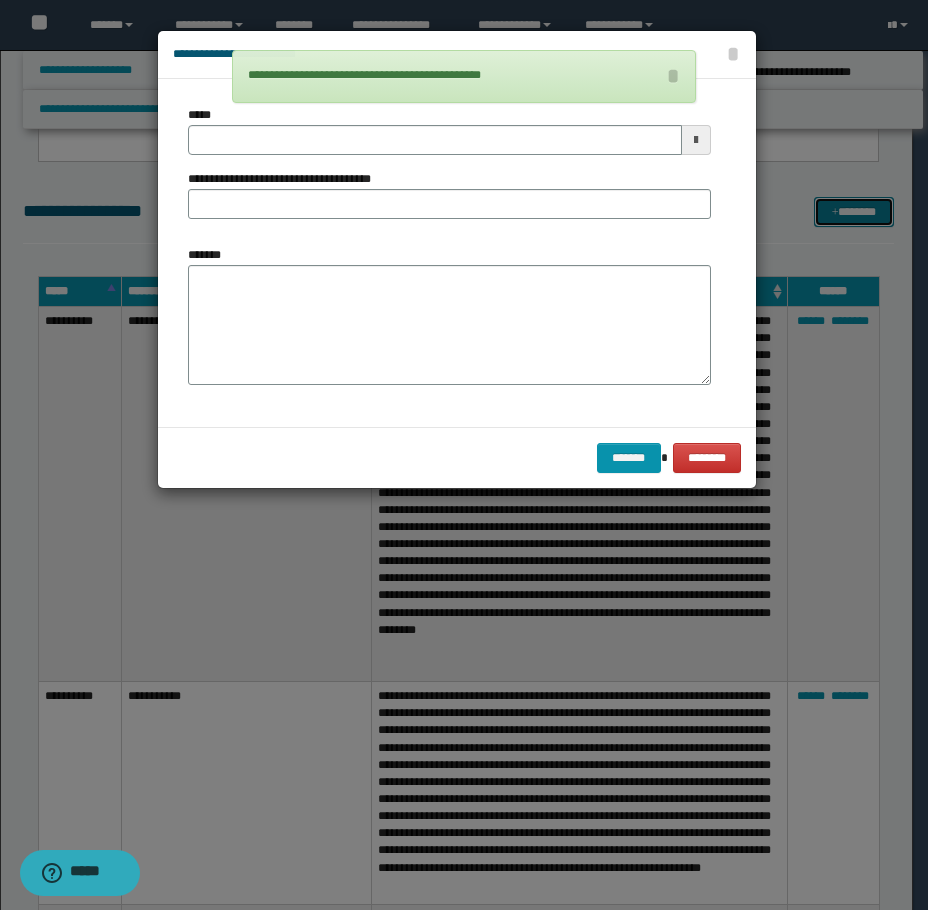 scroll, scrollTop: 0, scrollLeft: 0, axis: both 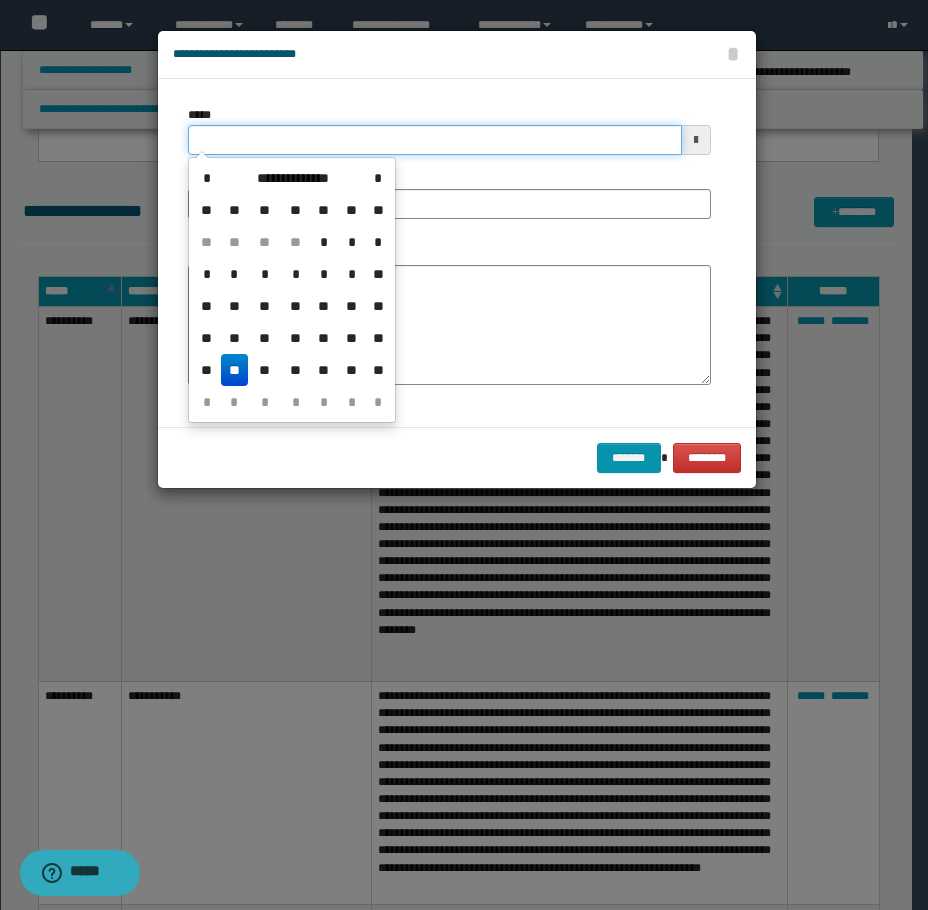 click on "*****" at bounding box center [435, 140] 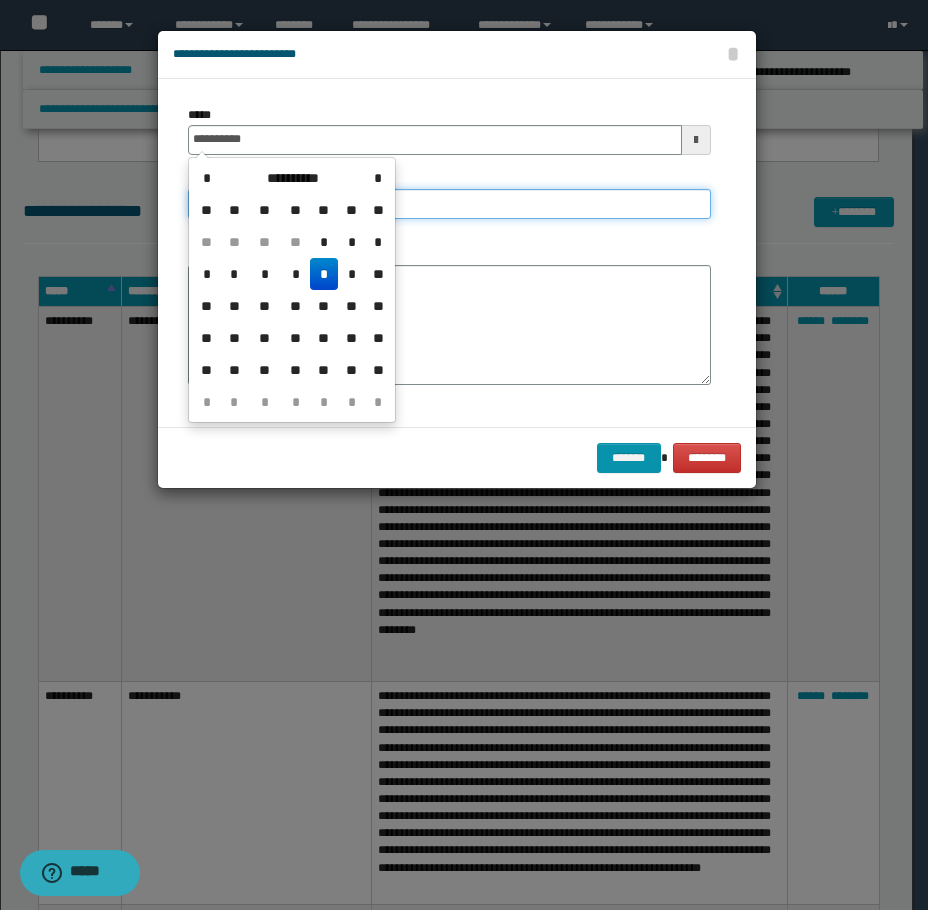 type on "**********" 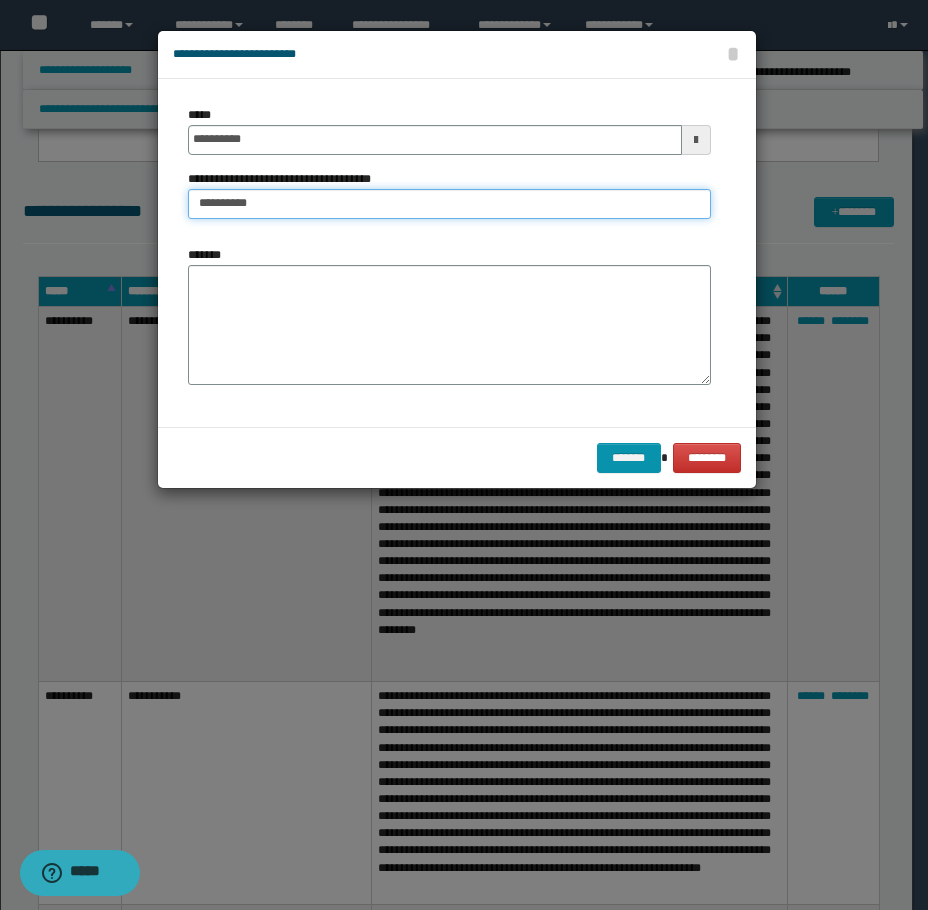 type on "**********" 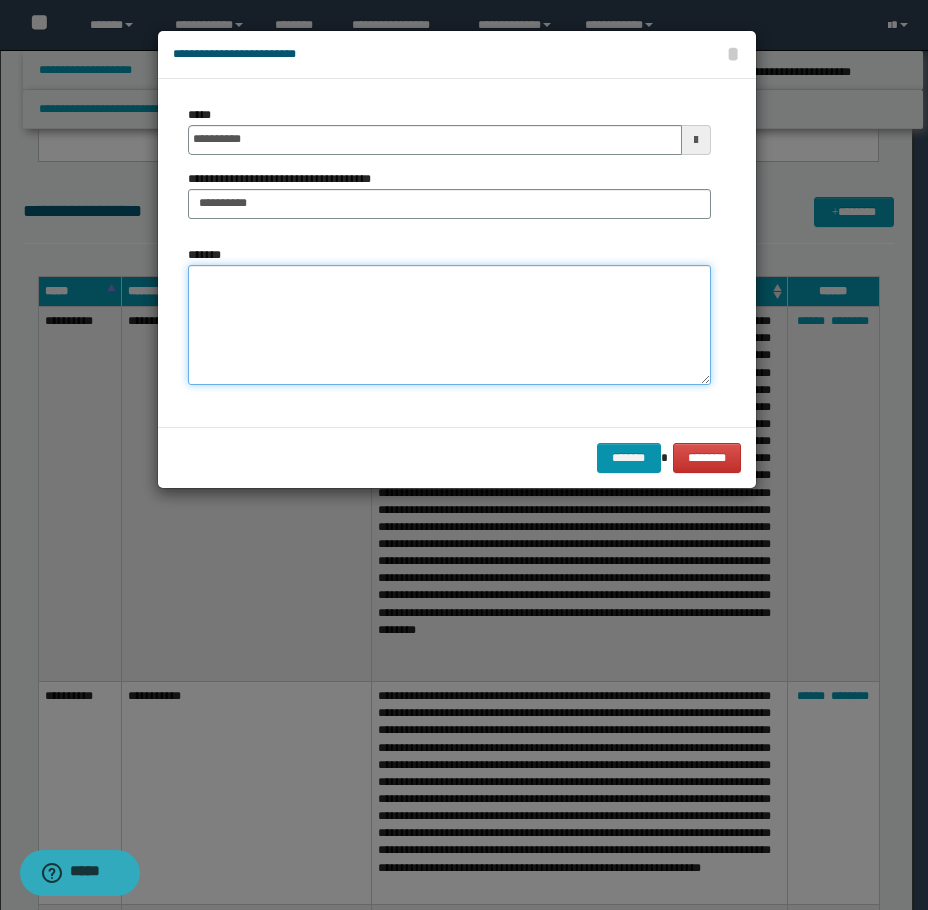 click on "*******" at bounding box center (449, 325) 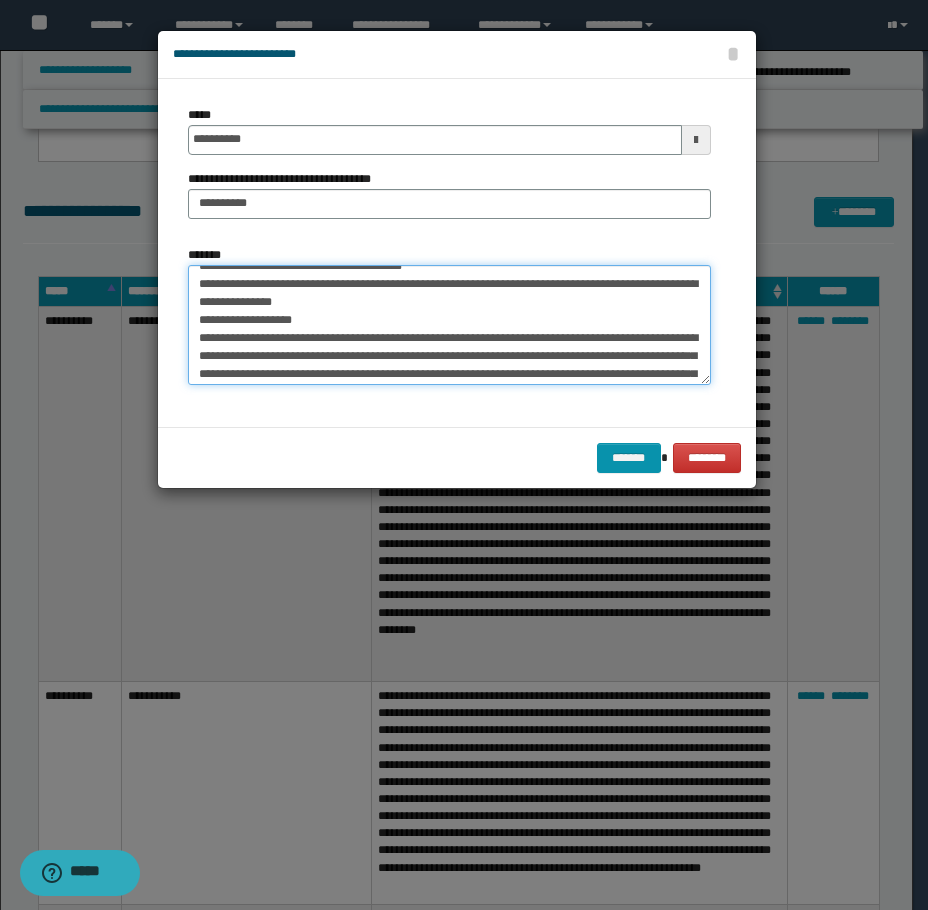 scroll, scrollTop: 200, scrollLeft: 0, axis: vertical 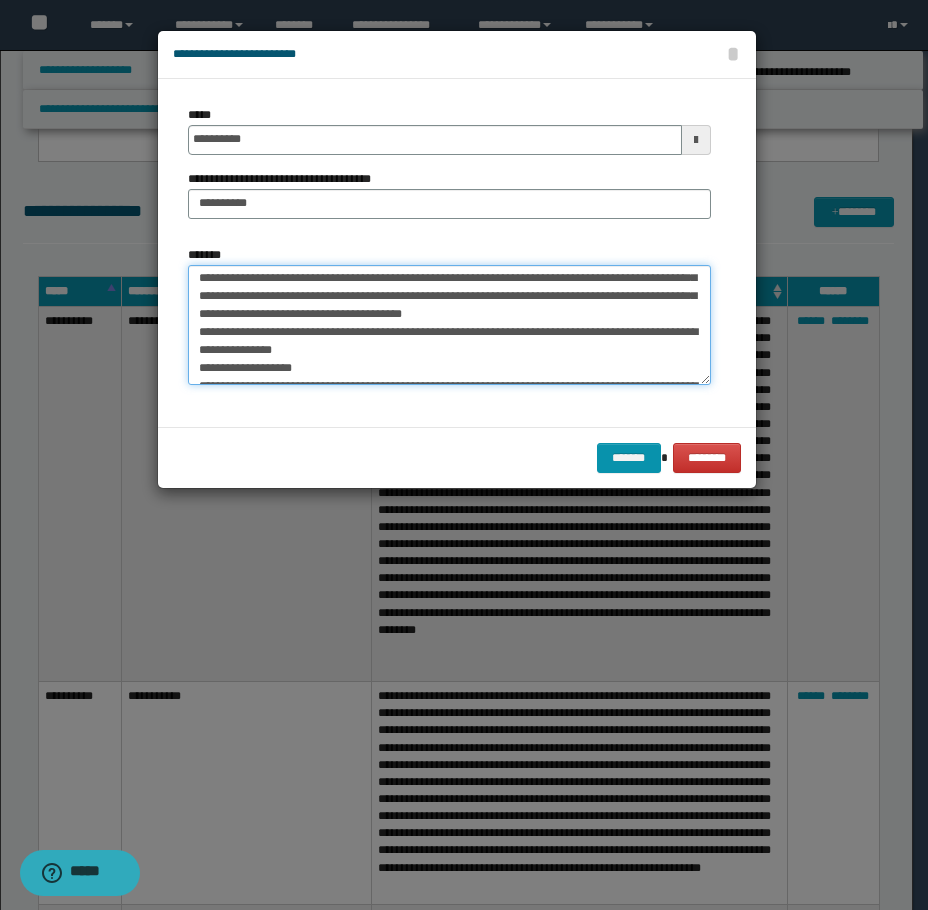 click on "*******" at bounding box center [449, 325] 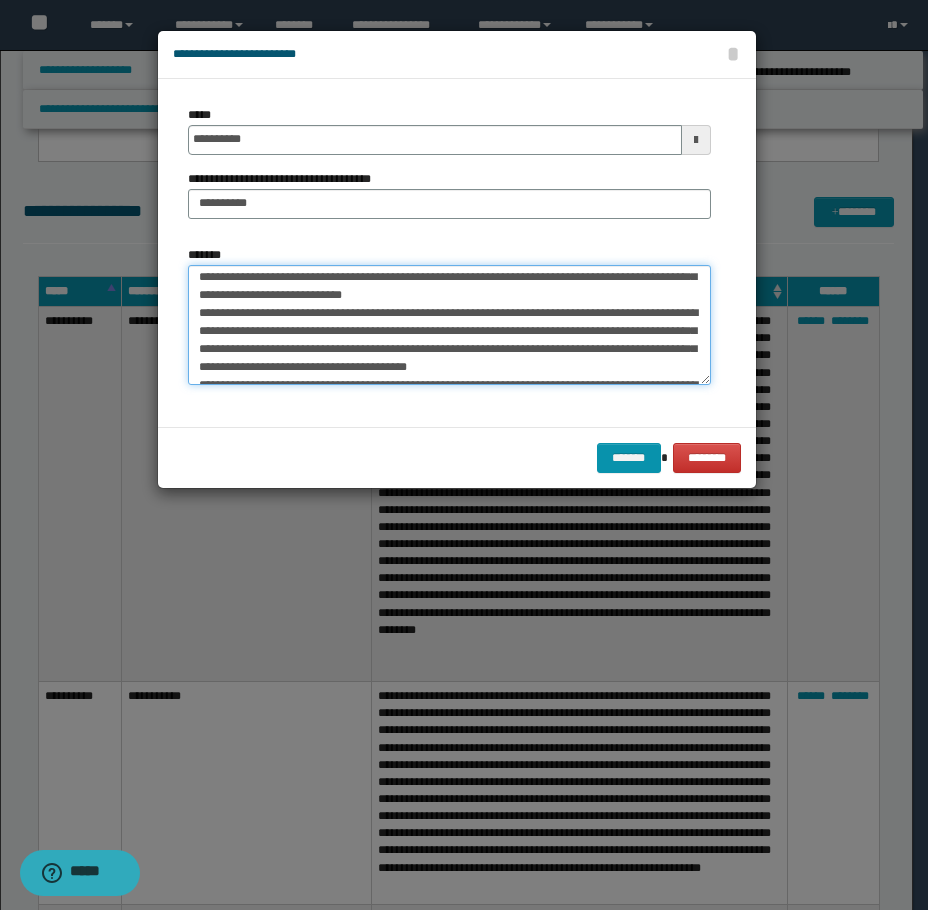 scroll, scrollTop: 100, scrollLeft: 0, axis: vertical 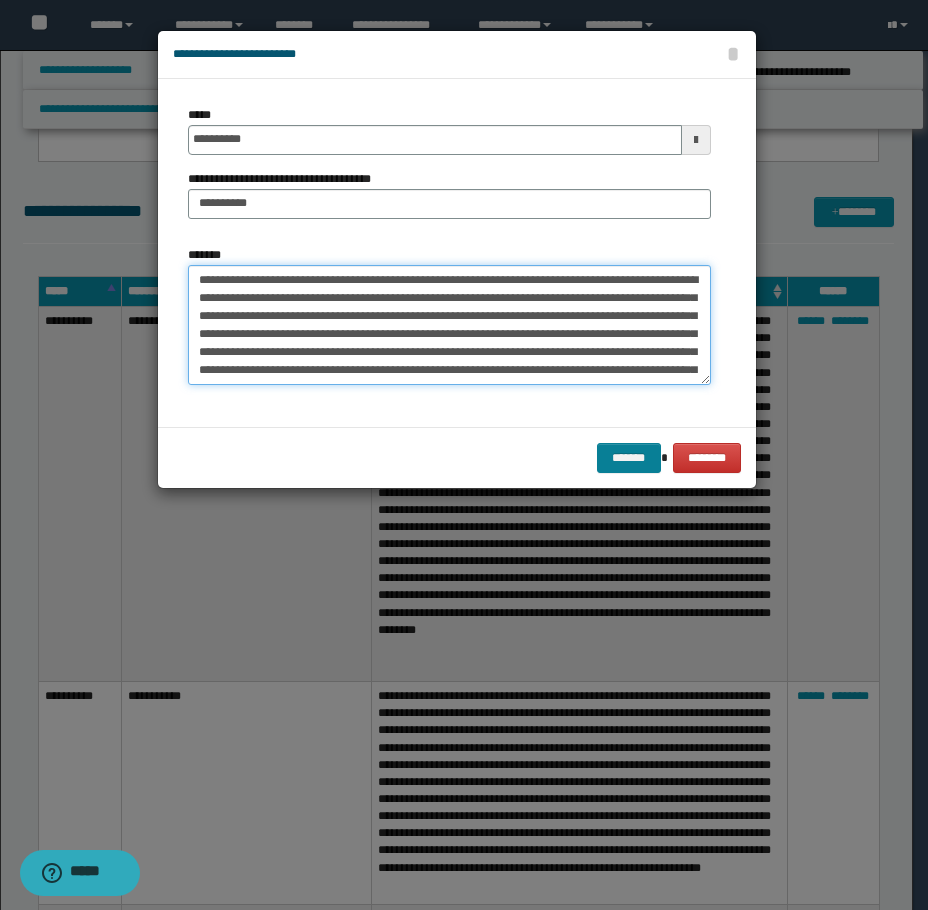 type on "**********" 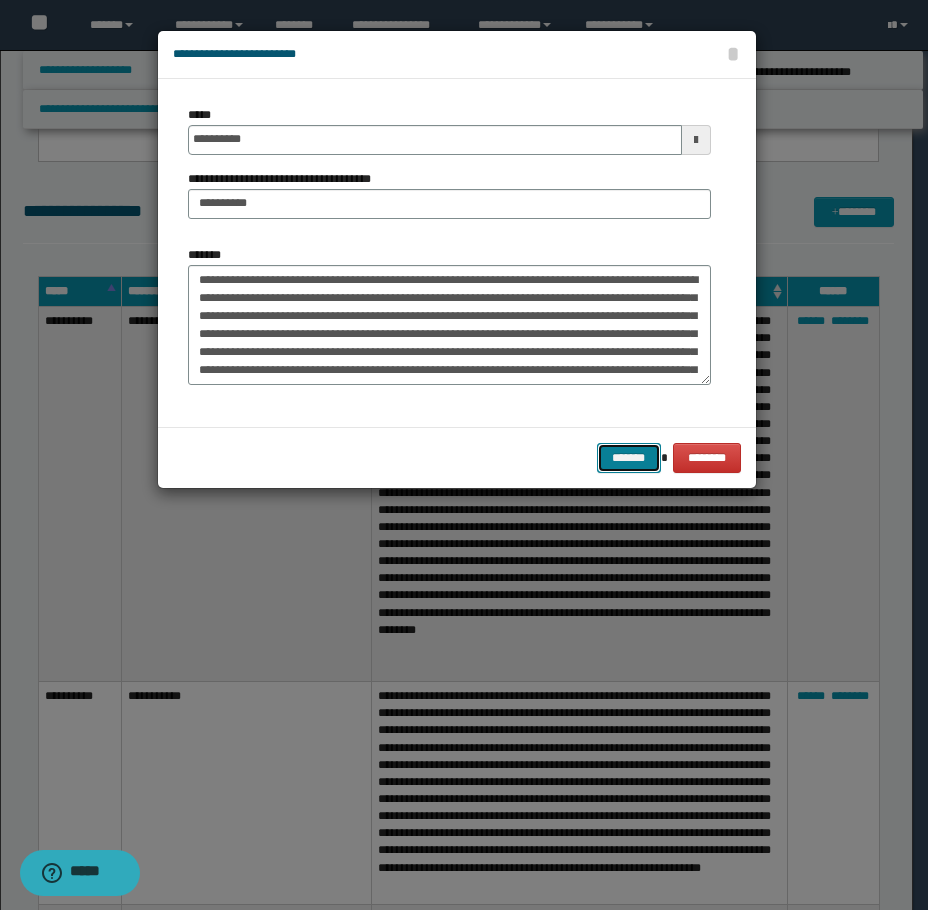 click on "*******" at bounding box center [629, 458] 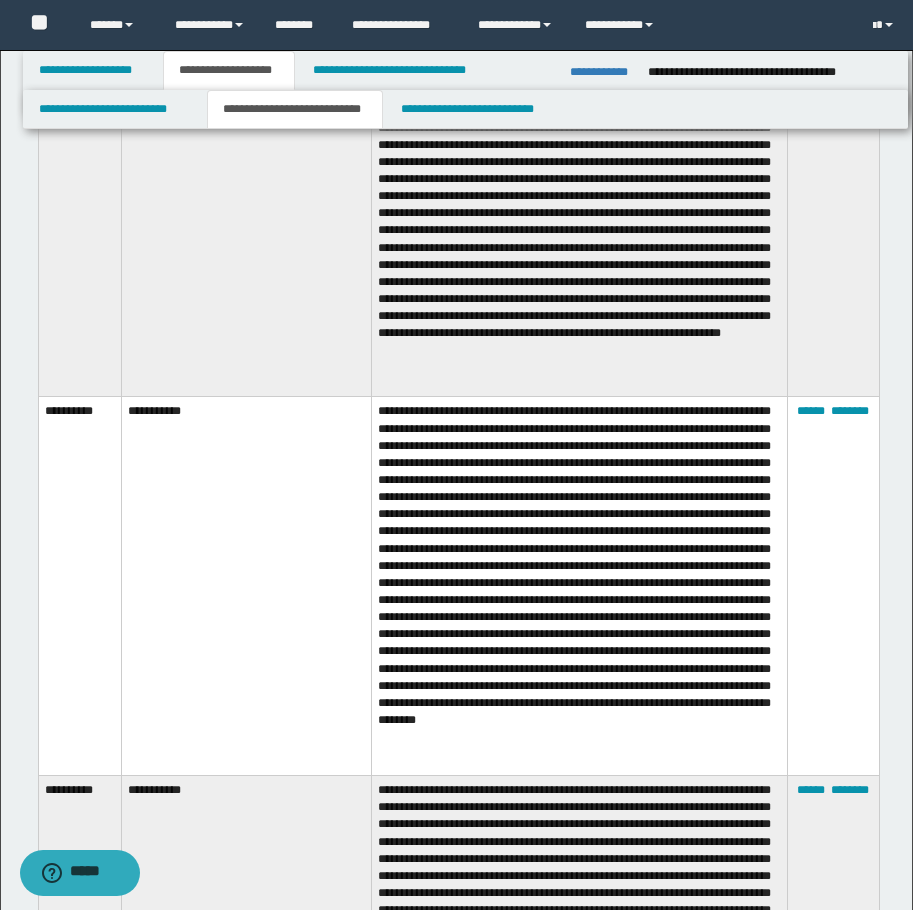 scroll, scrollTop: 2500, scrollLeft: 0, axis: vertical 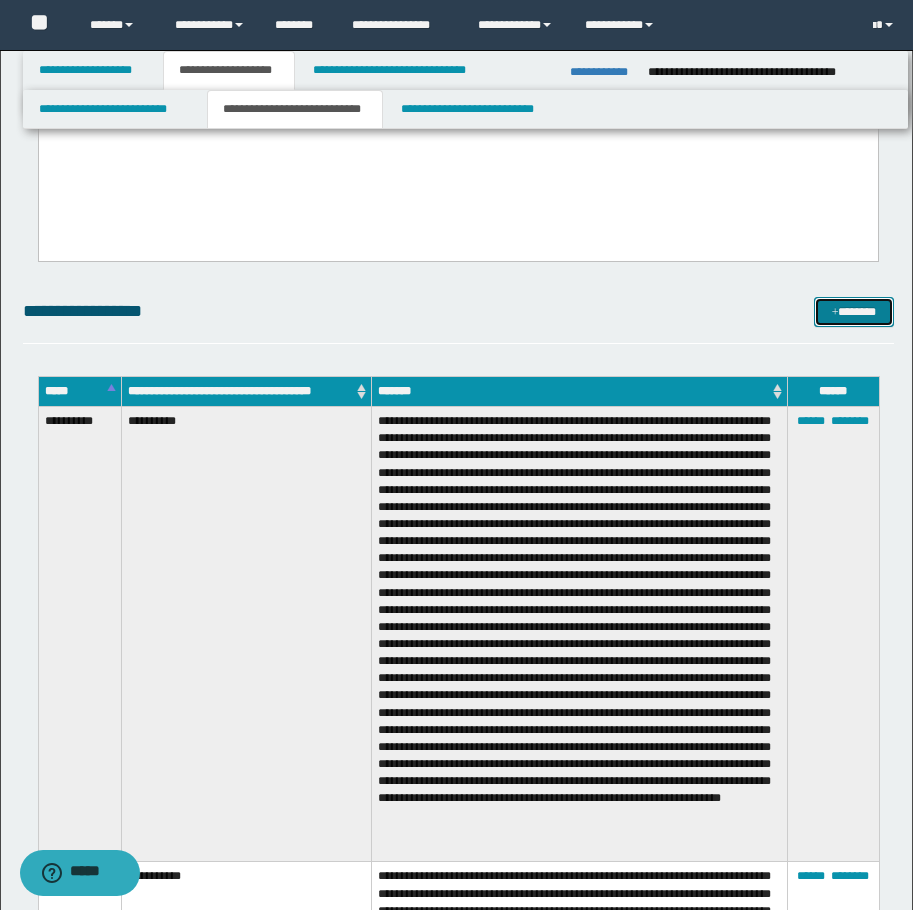 click at bounding box center [835, 313] 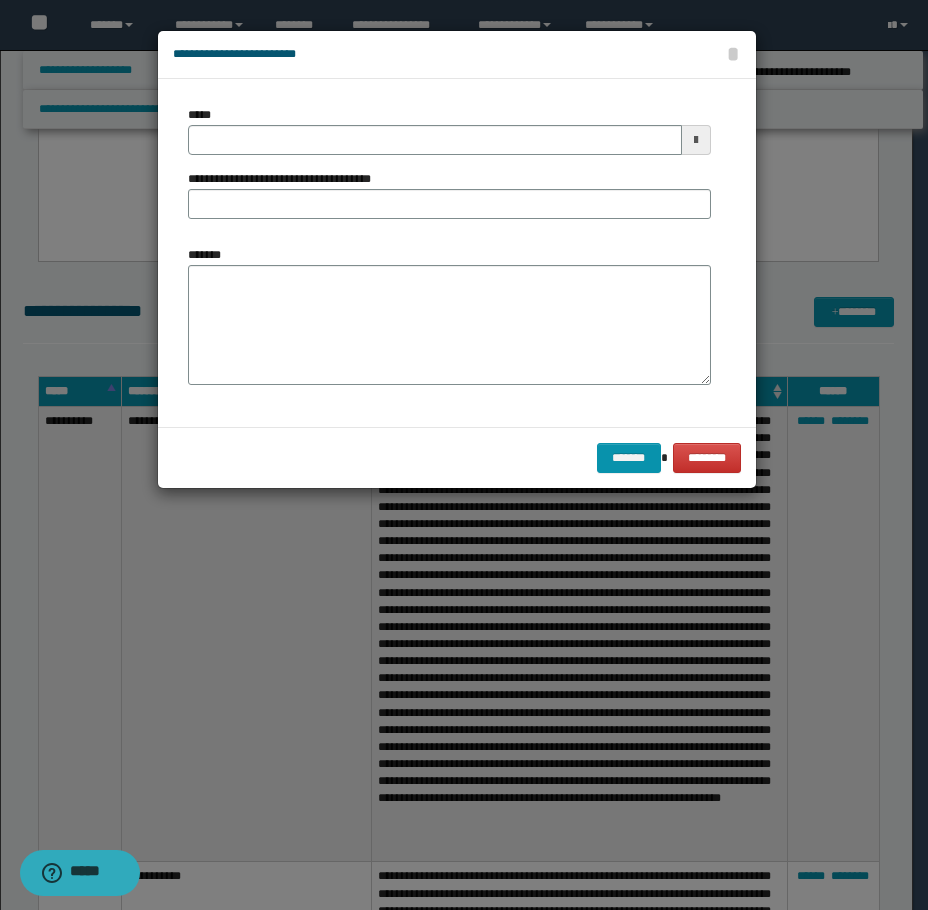 click on "**********" at bounding box center (449, 170) 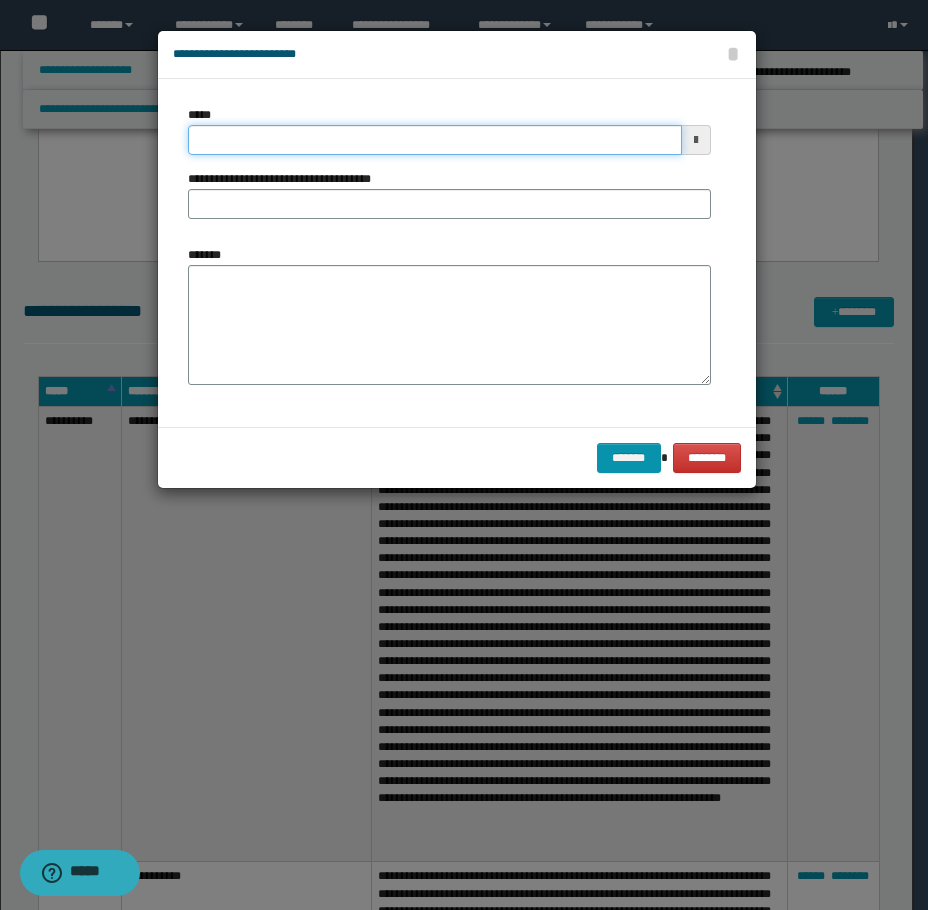 click on "*****" at bounding box center [435, 140] 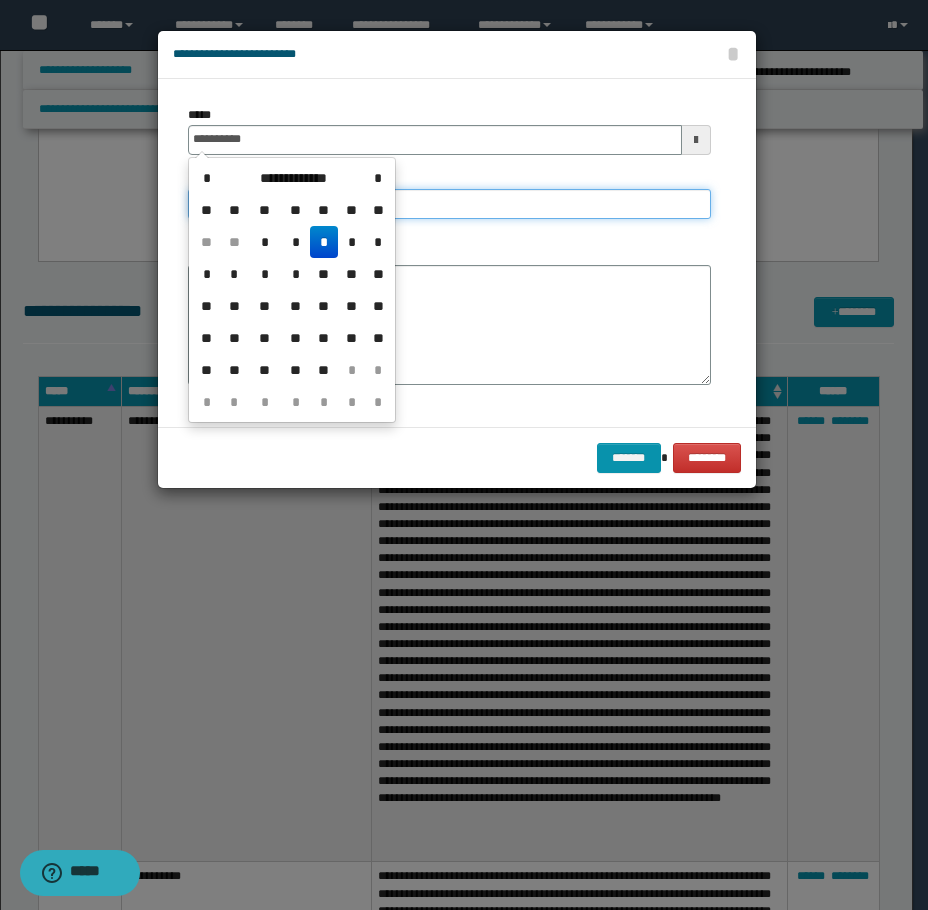 type on "**********" 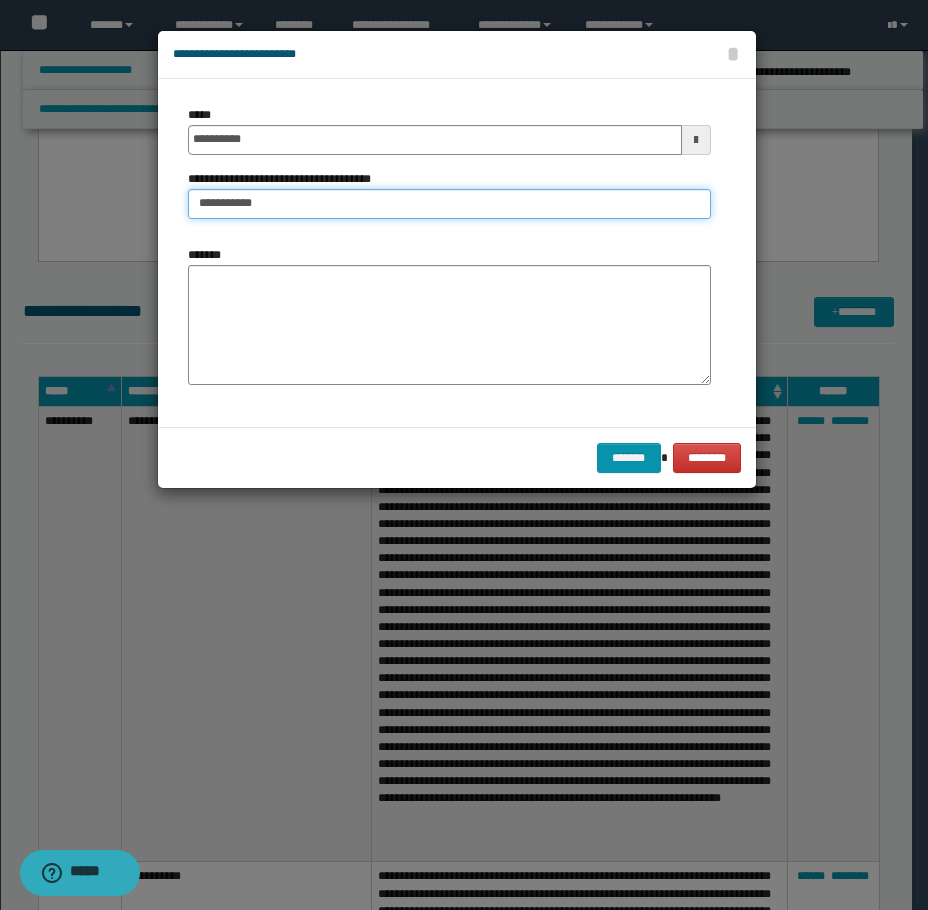 type on "**********" 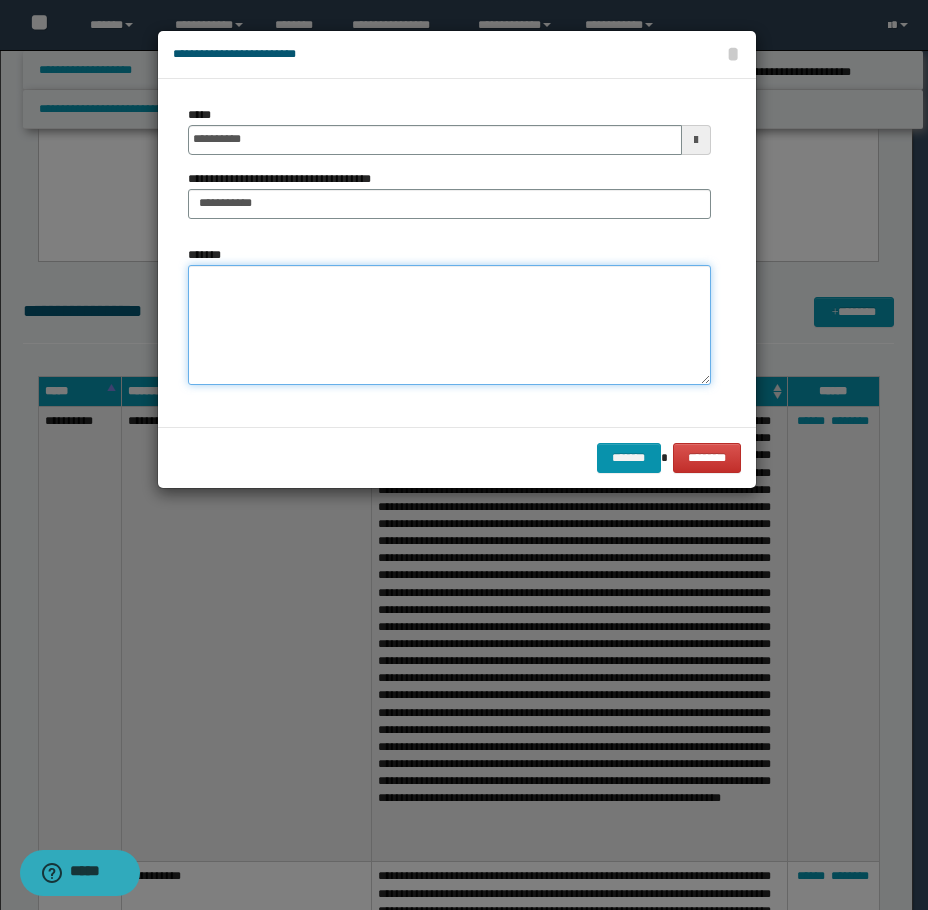 click on "*******" at bounding box center [449, 325] 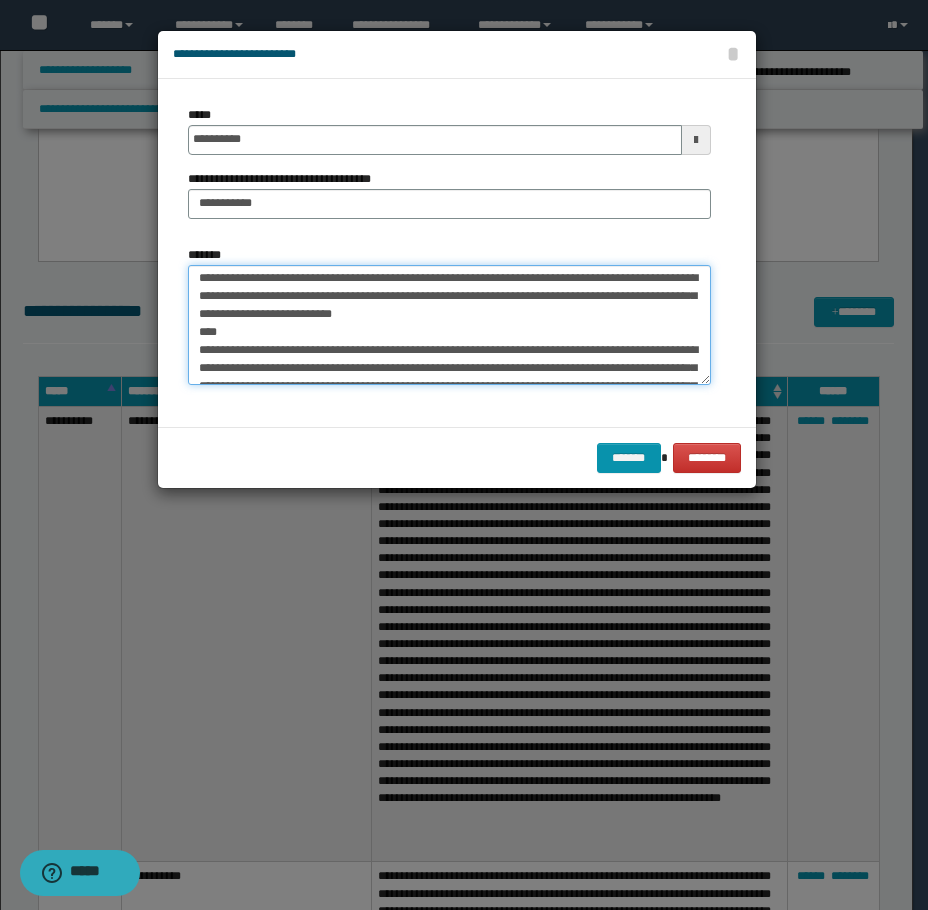 scroll, scrollTop: 0, scrollLeft: 0, axis: both 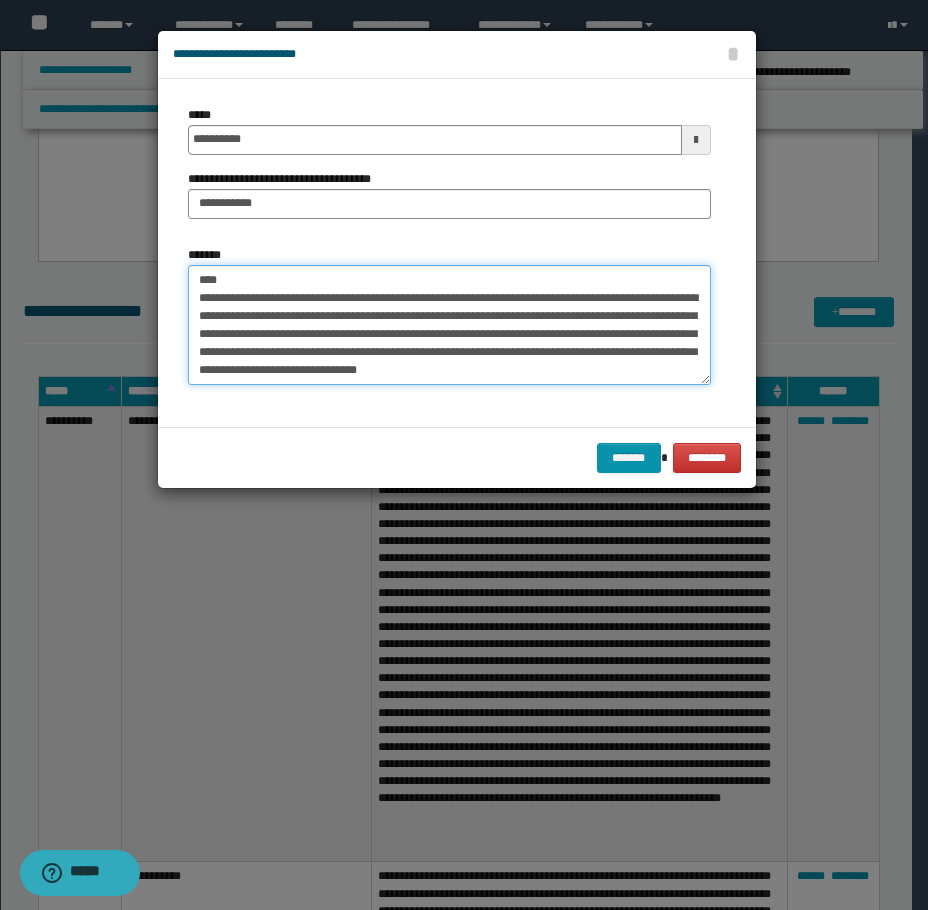 drag, startPoint x: 197, startPoint y: 354, endPoint x: 604, endPoint y: 487, distance: 428.17987 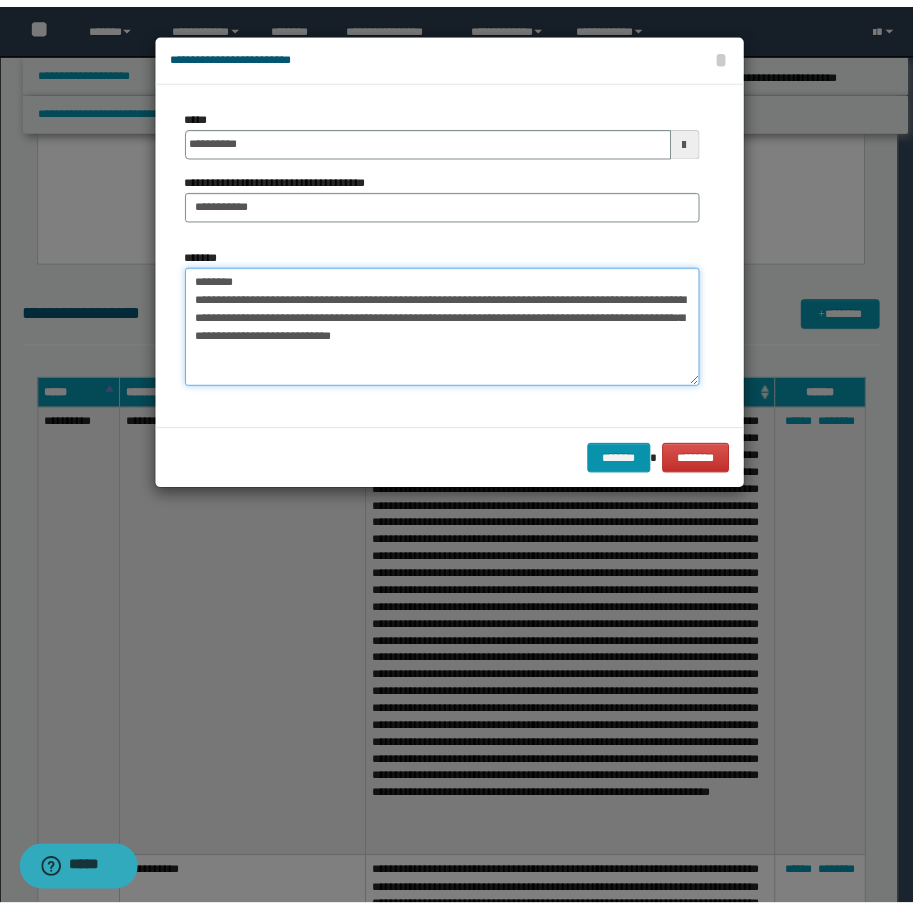 scroll, scrollTop: 0, scrollLeft: 0, axis: both 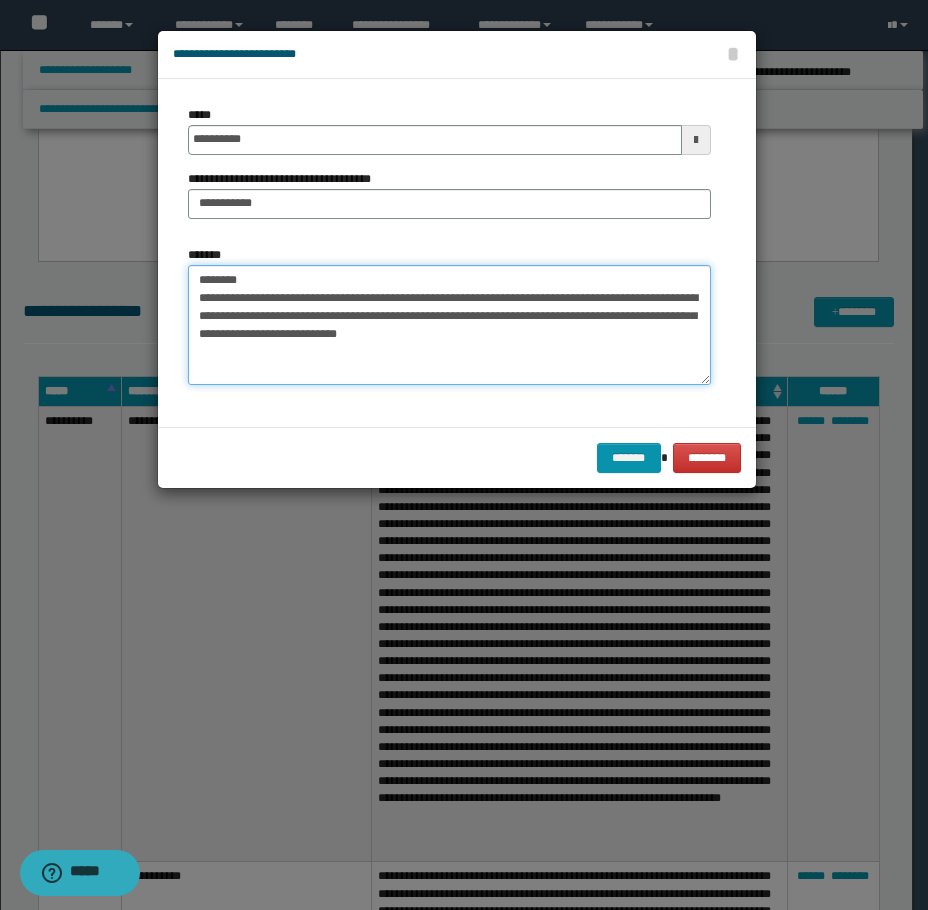click on "**********" at bounding box center (449, 325) 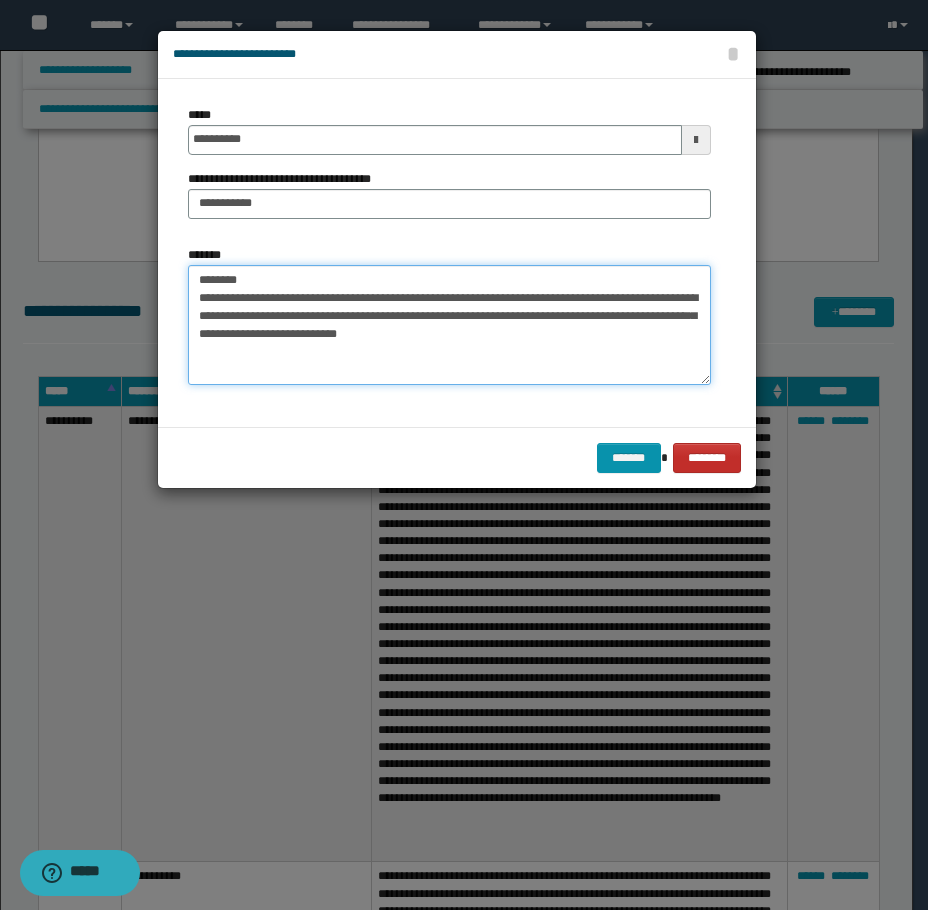 type on "**********" 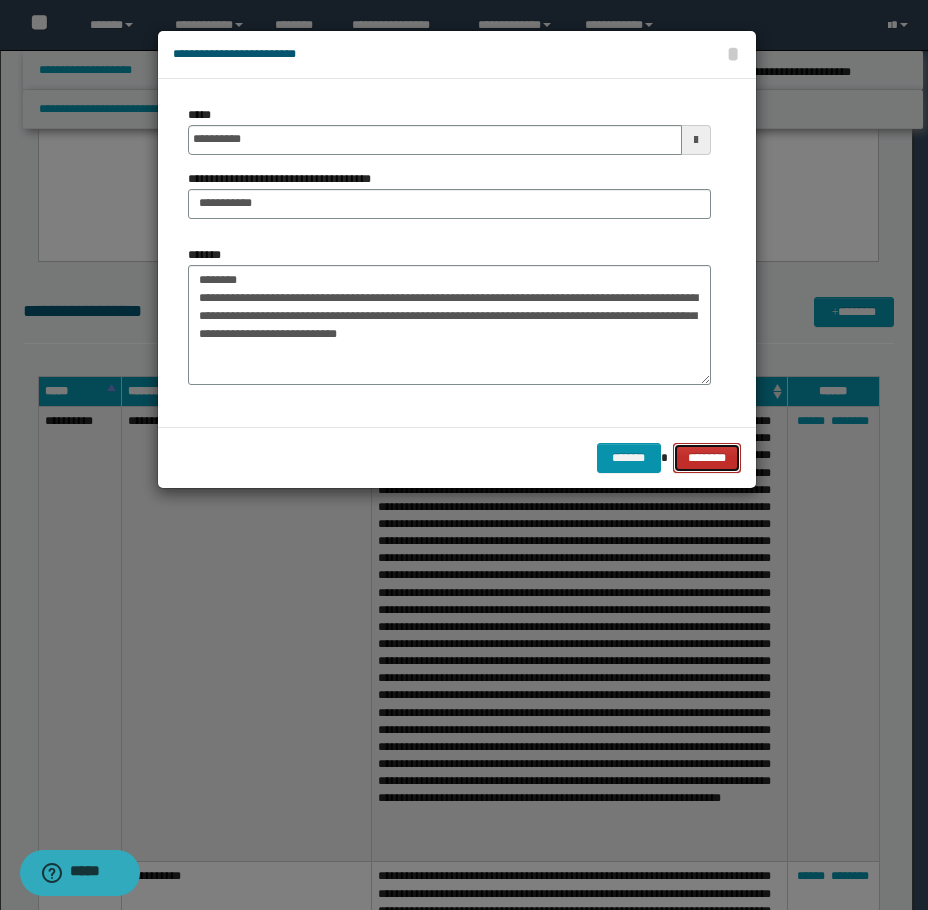 click on "********" at bounding box center (706, 458) 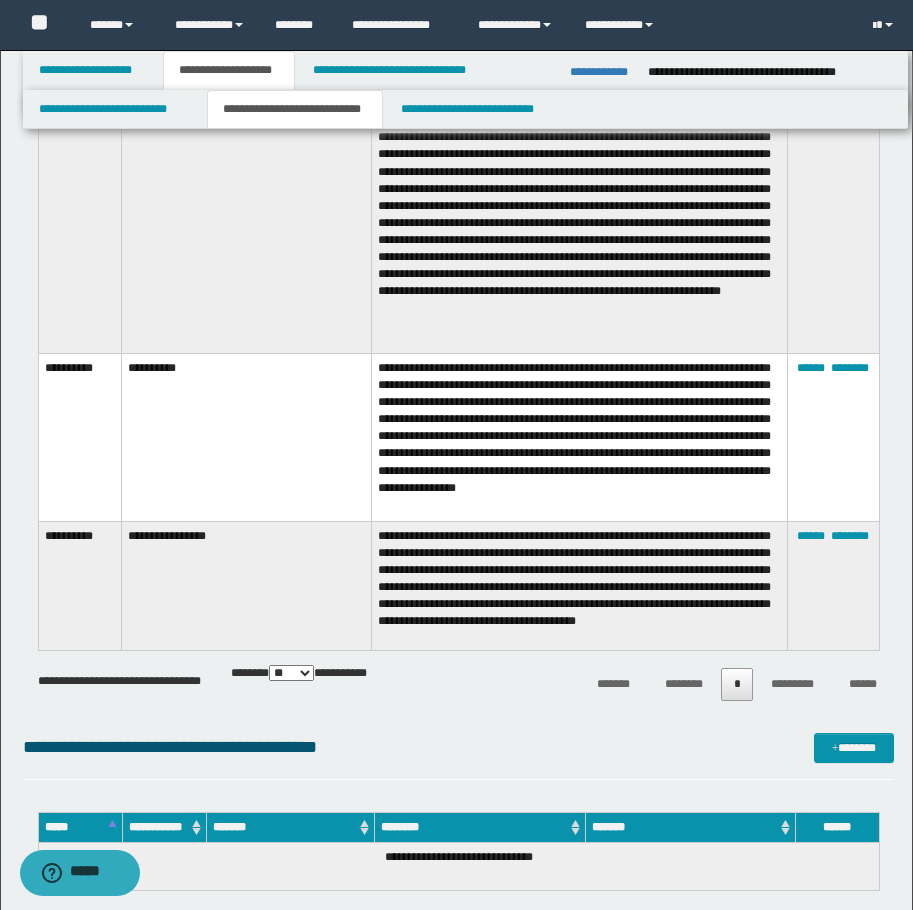 scroll, scrollTop: 4500, scrollLeft: 0, axis: vertical 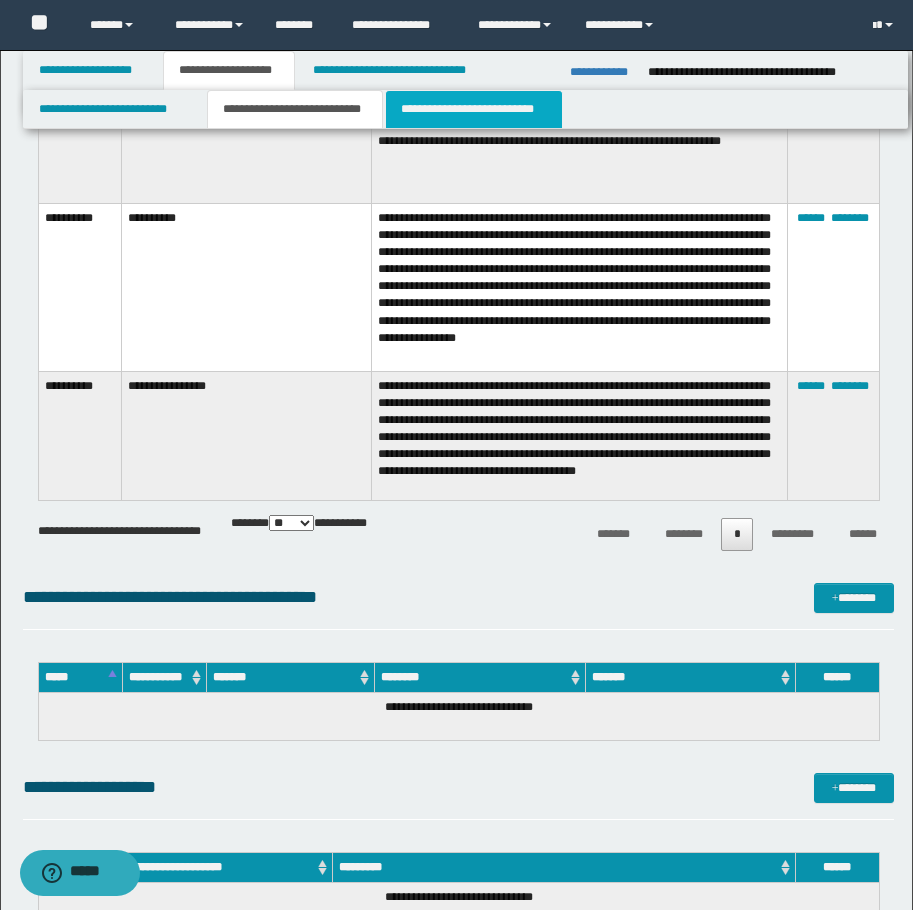 drag, startPoint x: 423, startPoint y: 121, endPoint x: 461, endPoint y: 96, distance: 45.486263 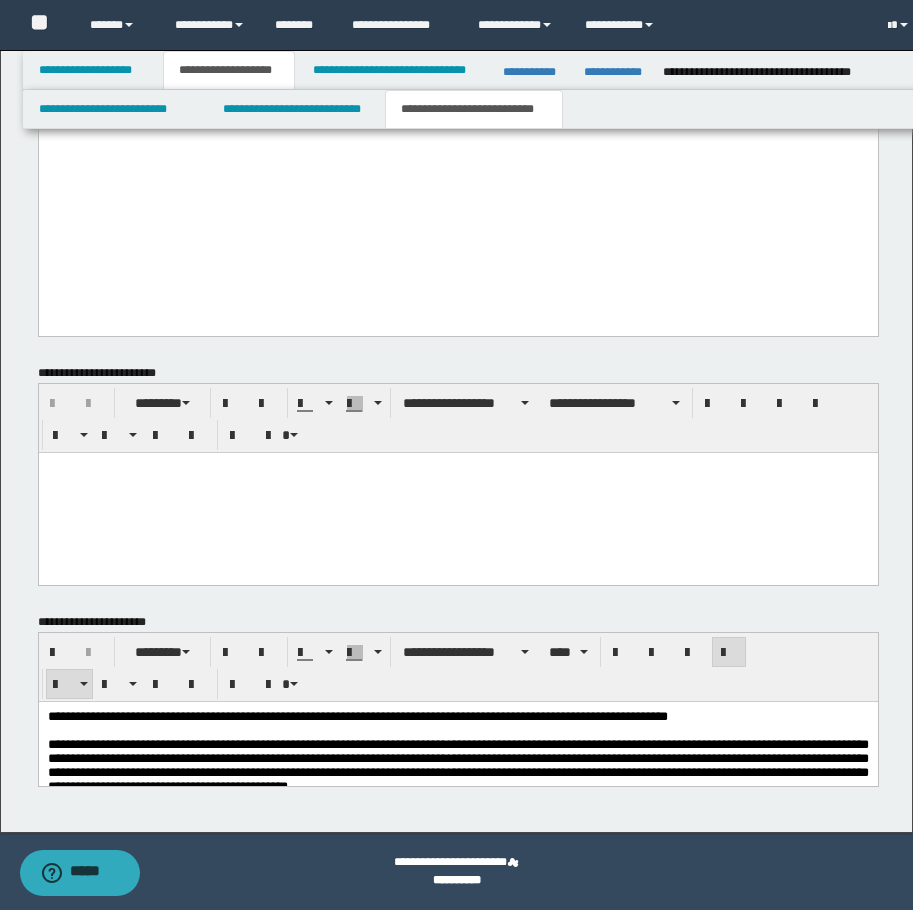 scroll, scrollTop: 2513, scrollLeft: 0, axis: vertical 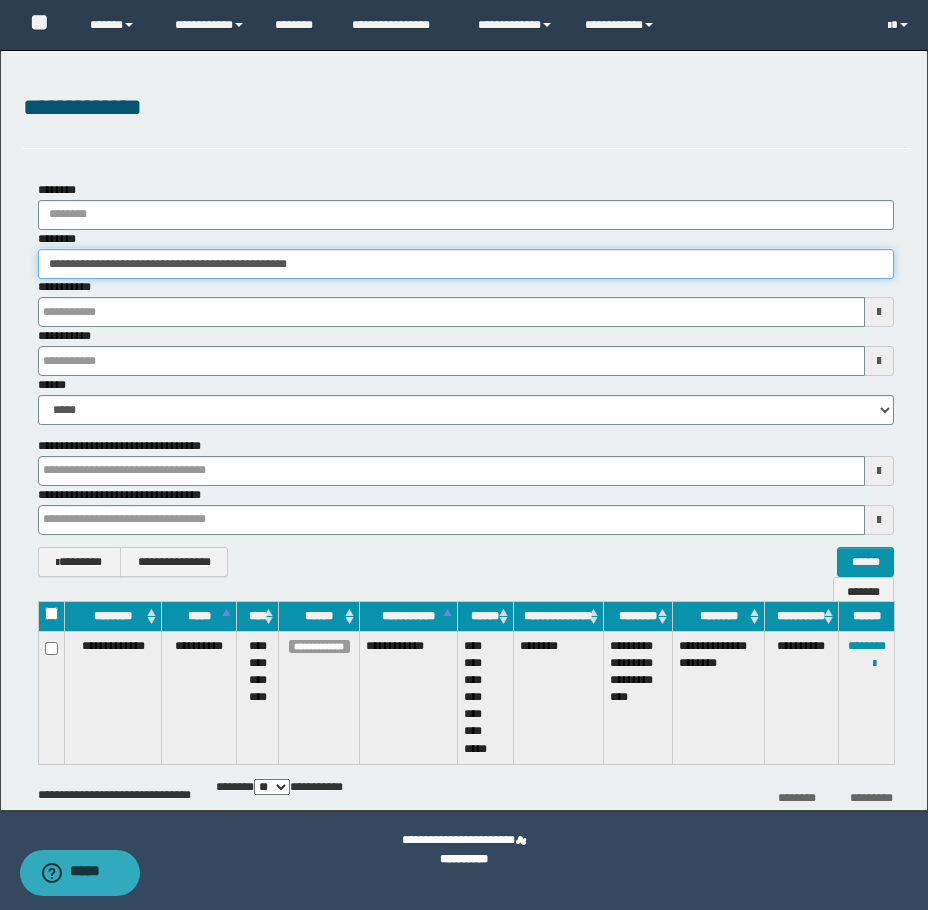 click on "**********" at bounding box center [466, 264] 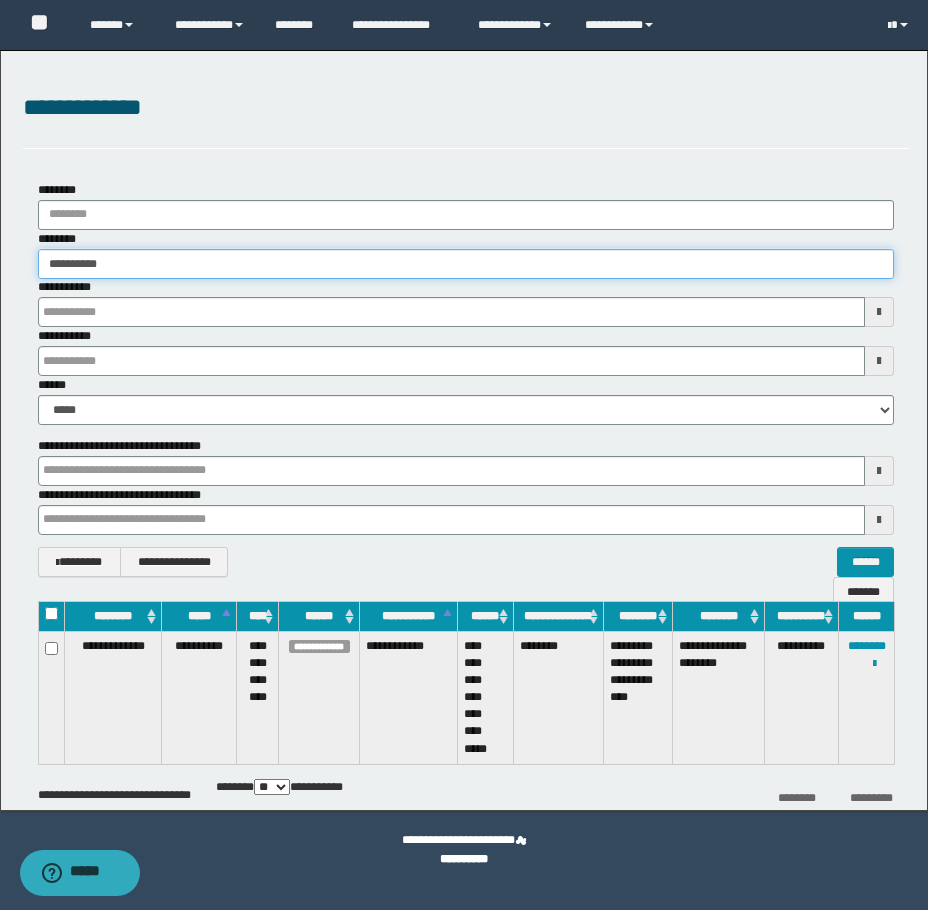 type on "**********" 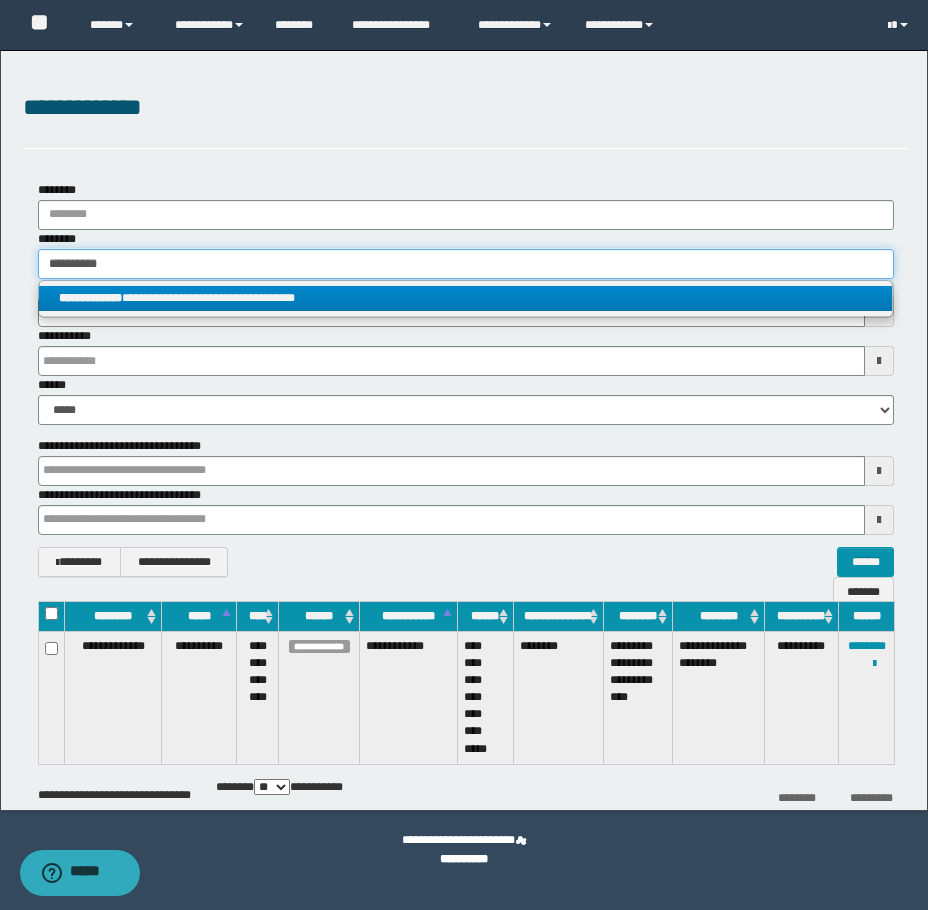 type on "**********" 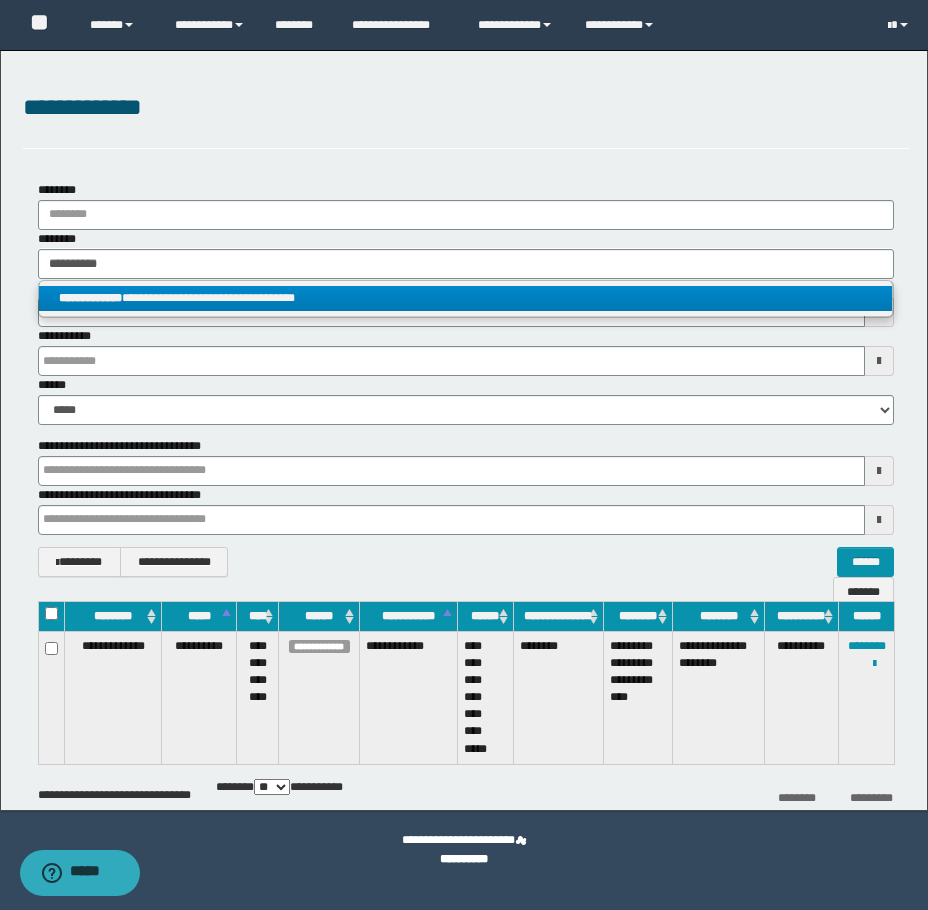 click on "**********" at bounding box center (465, 298) 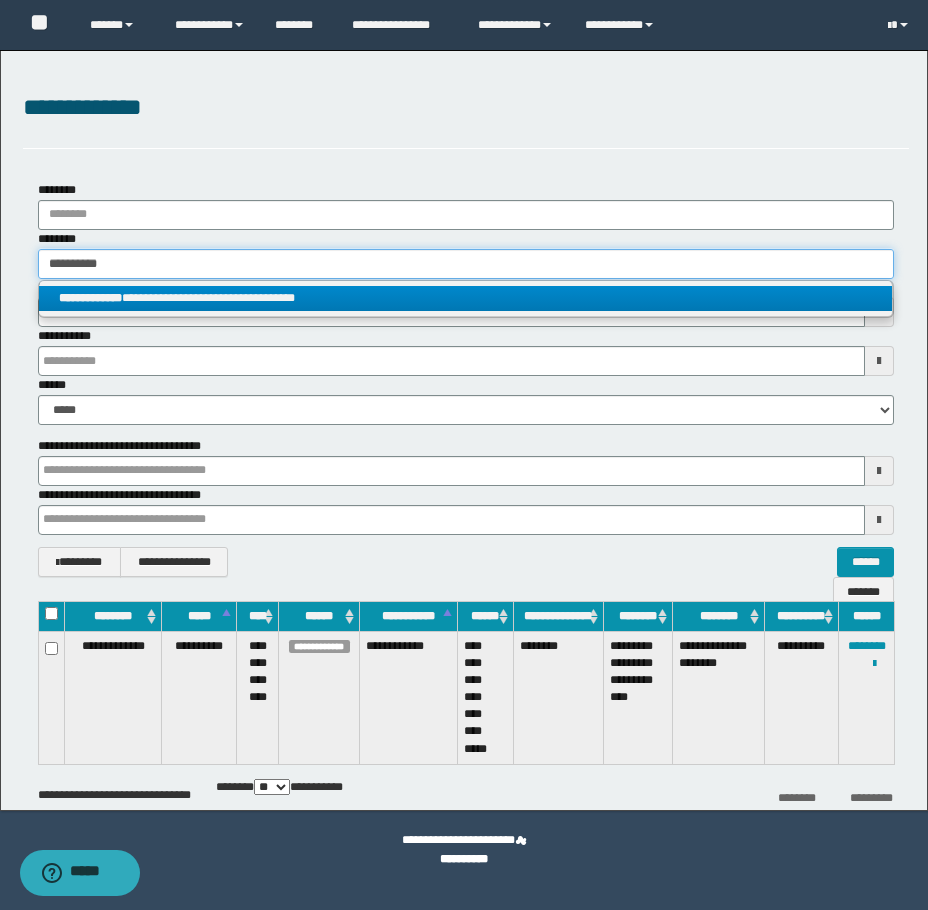 type 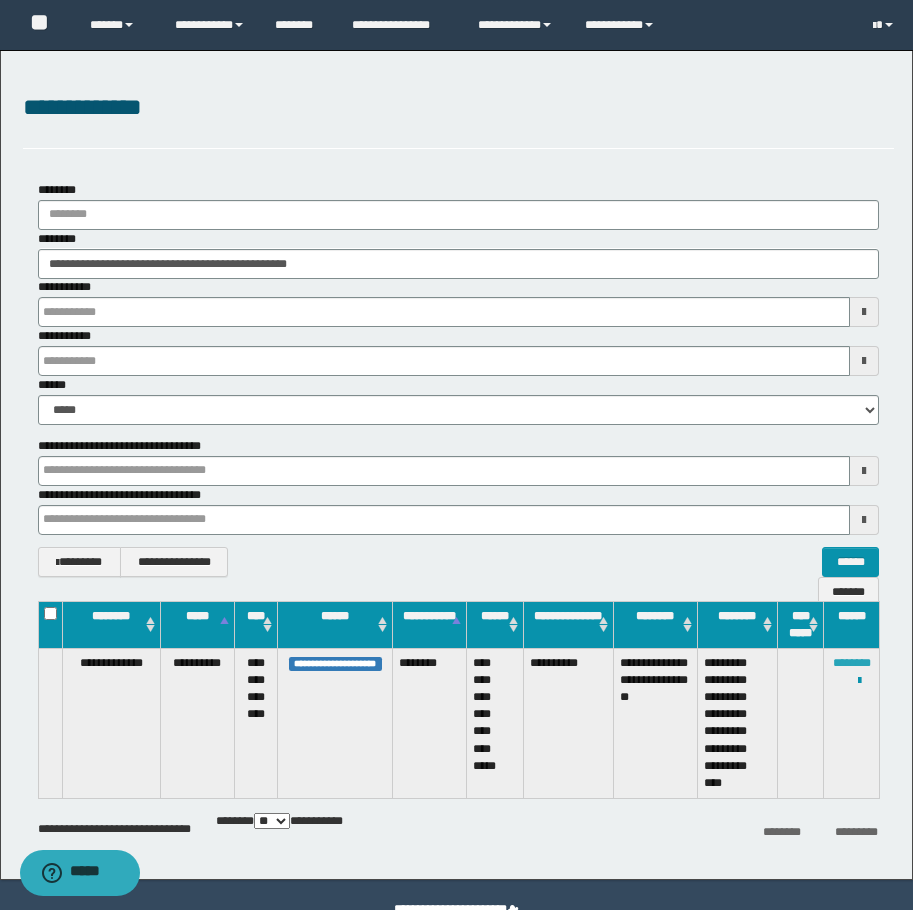 click on "********" at bounding box center (852, 663) 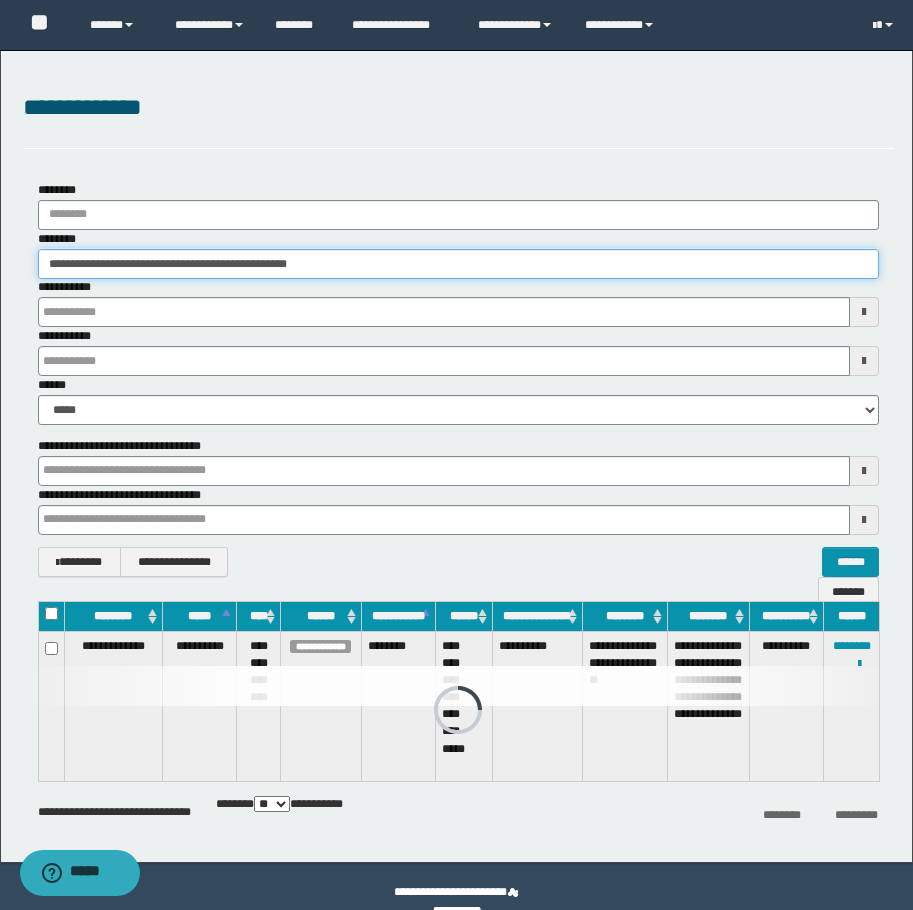 click on "**********" at bounding box center [458, 264] 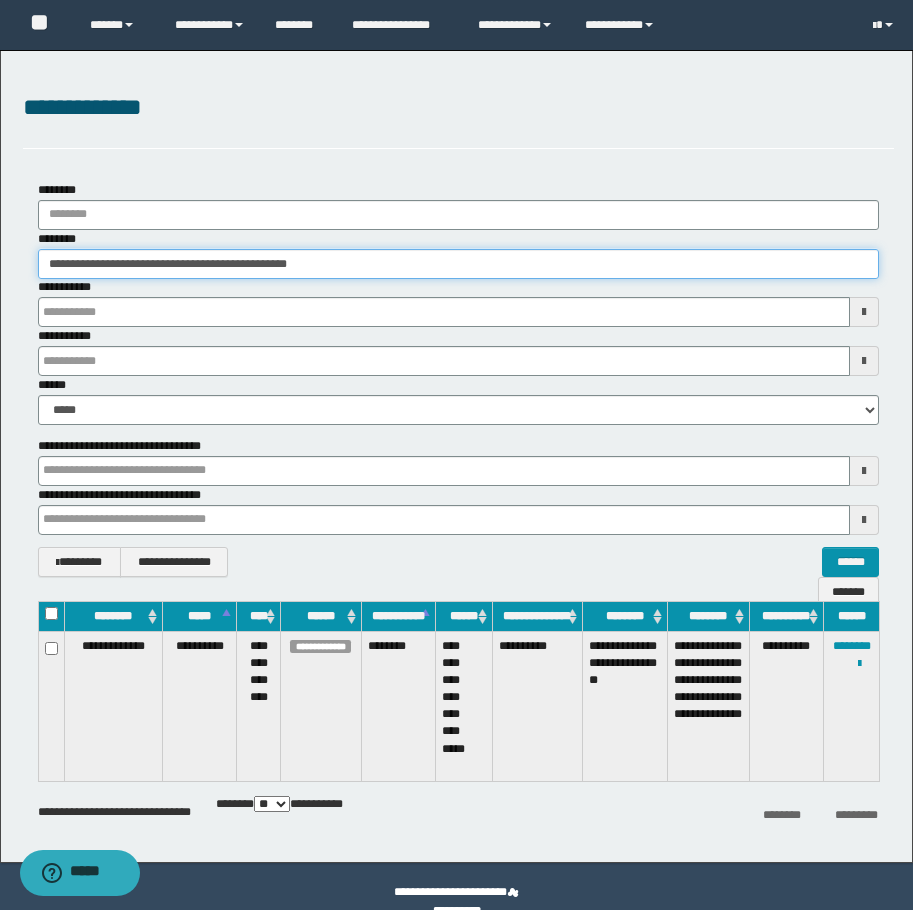 click on "**********" at bounding box center [458, 264] 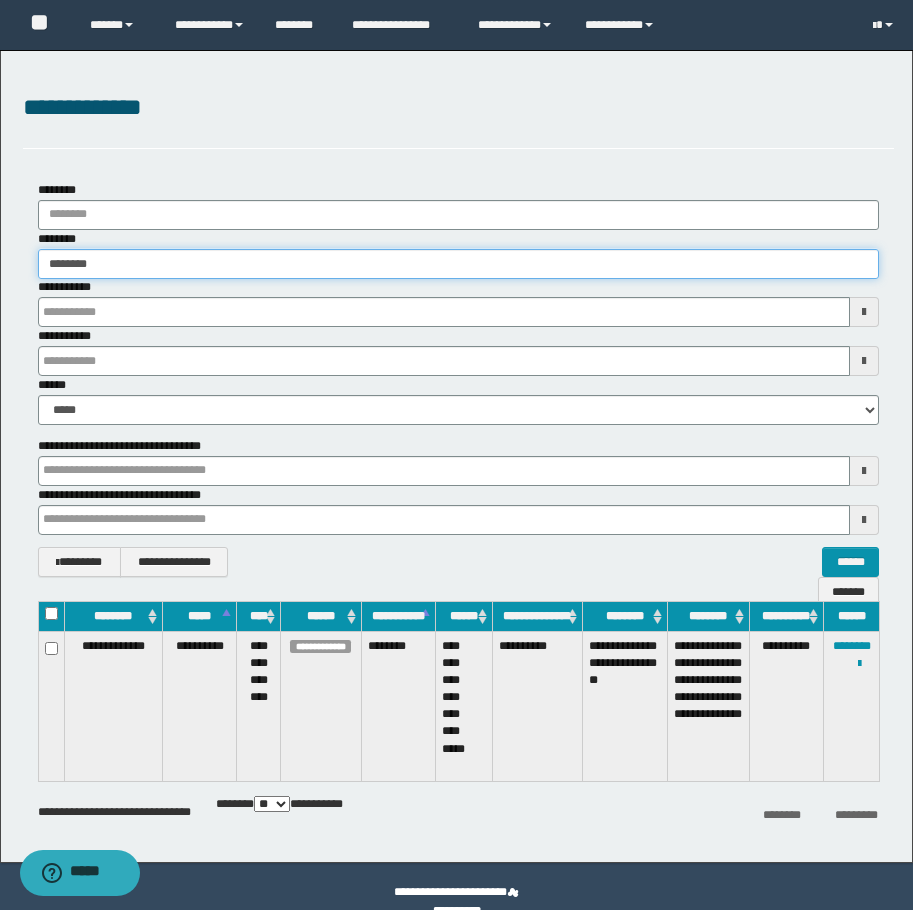 type on "********" 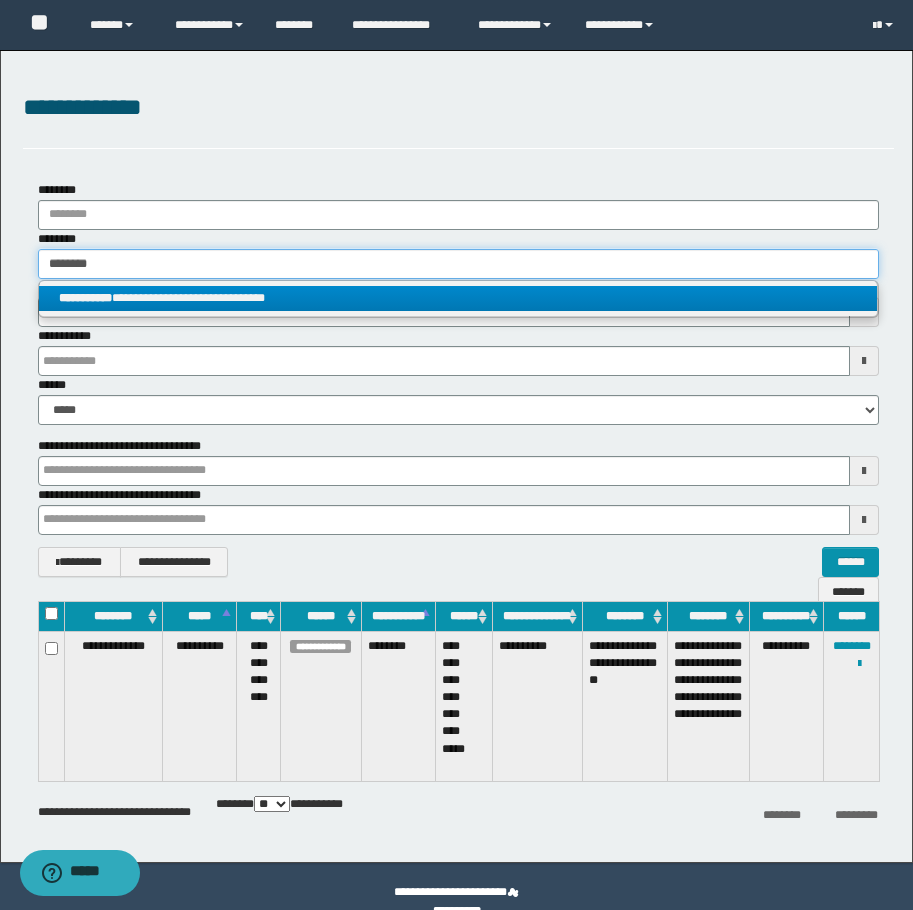 type on "********" 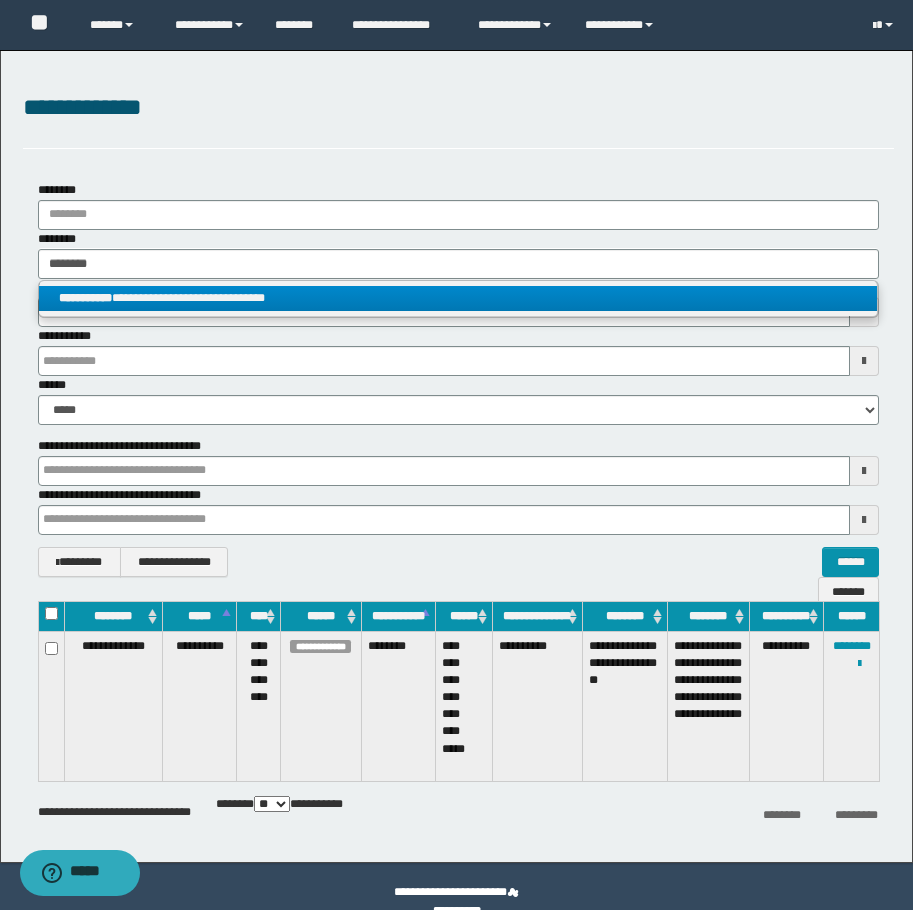 click on "**********" at bounding box center [458, 298] 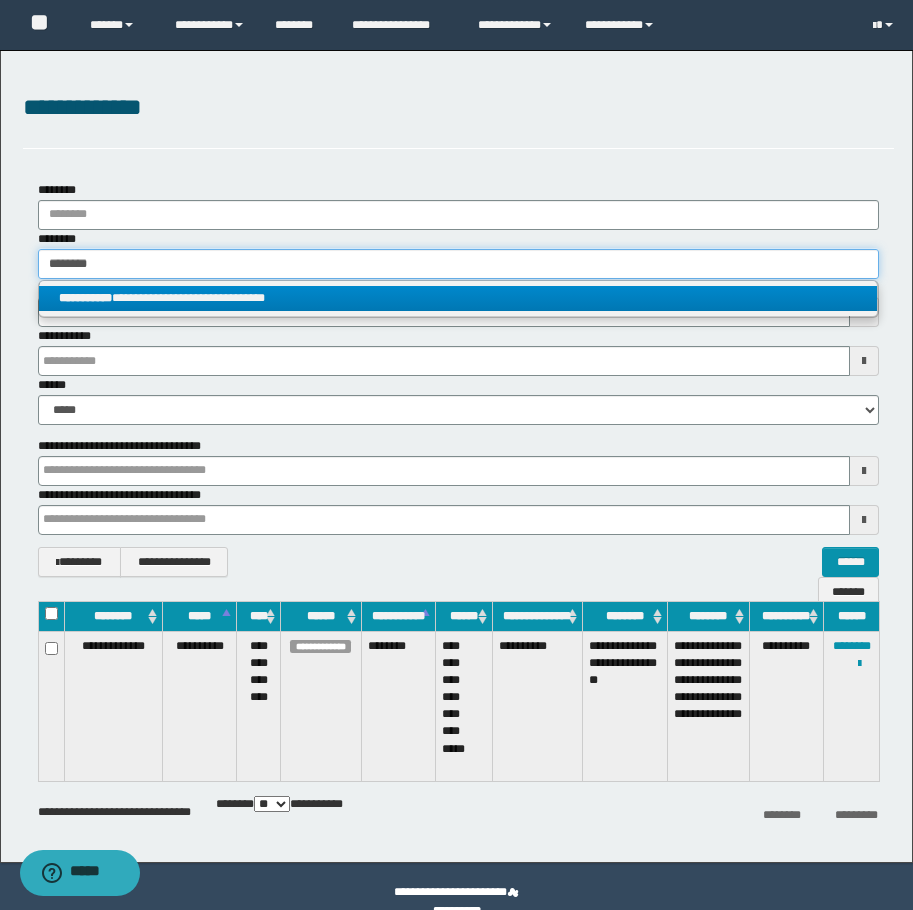 type 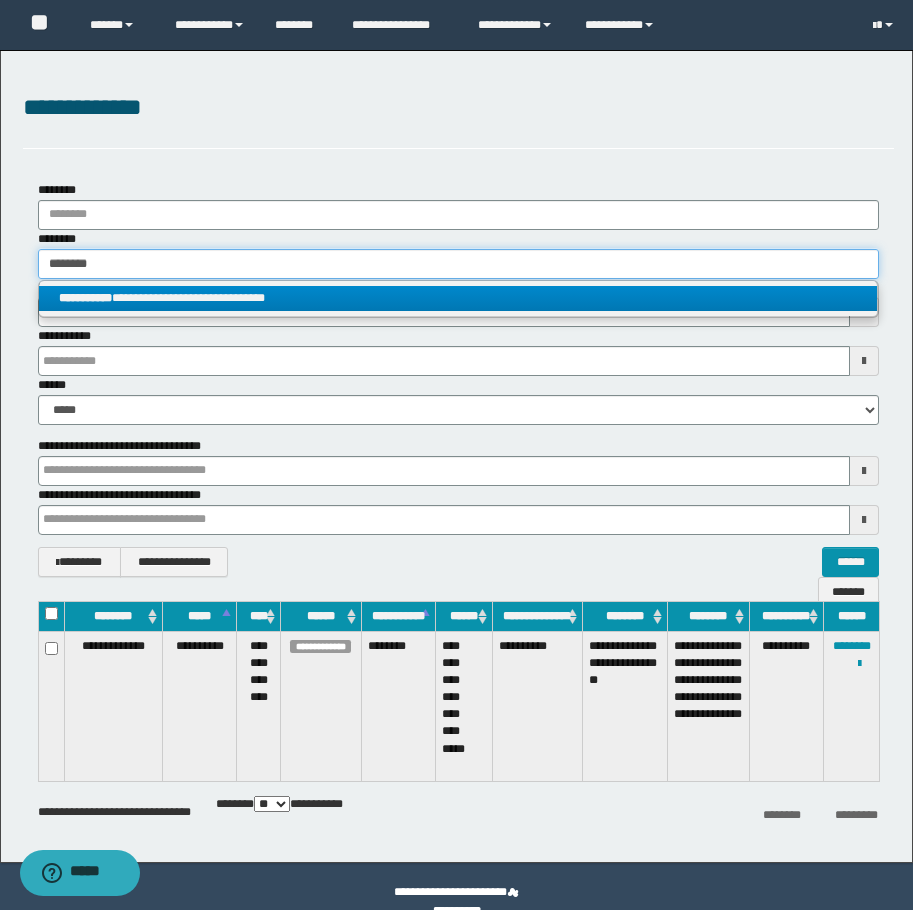 type on "**********" 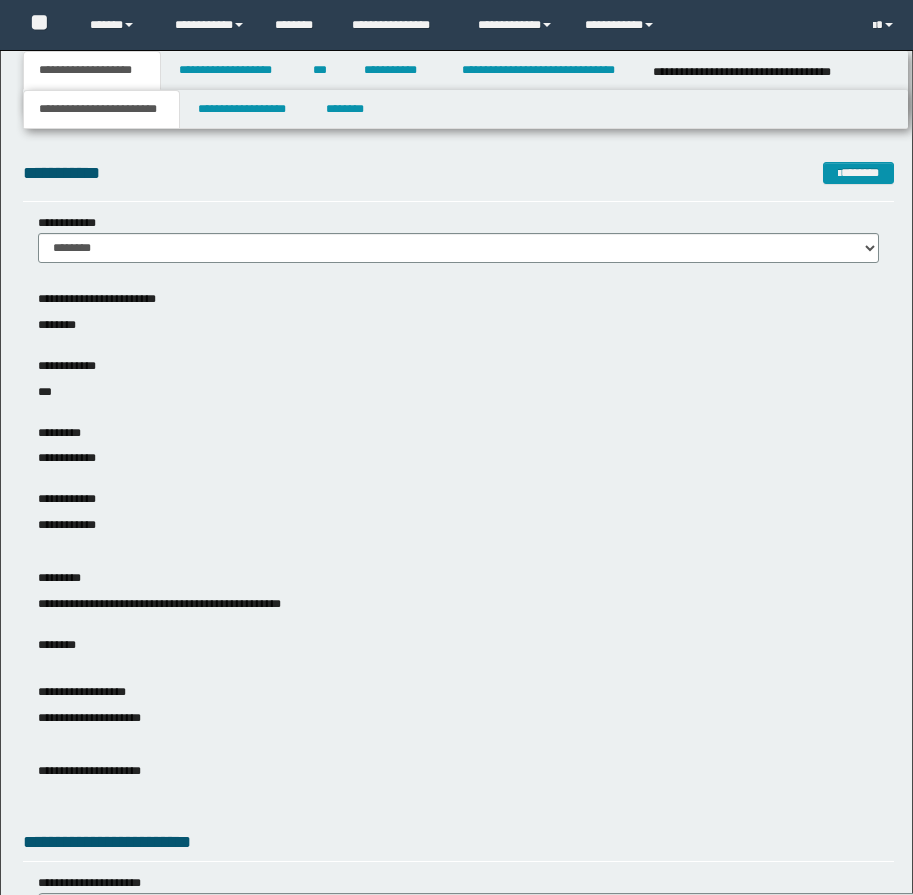 scroll, scrollTop: 100, scrollLeft: 0, axis: vertical 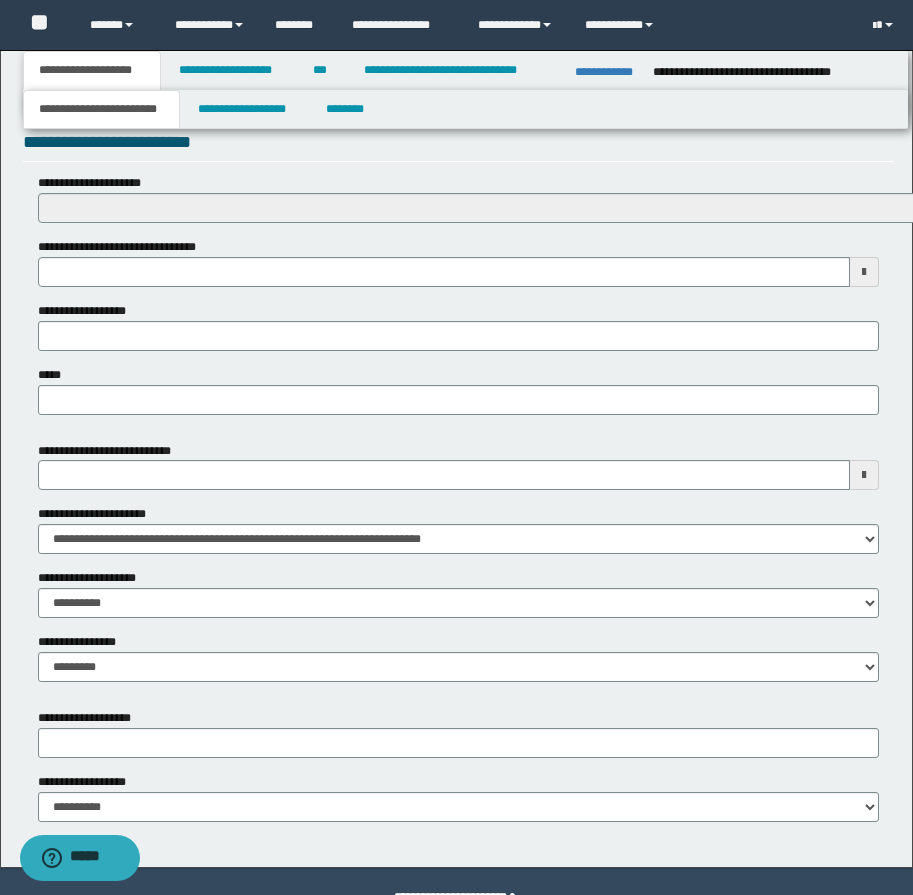 click on "**********" at bounding box center (458, 569) 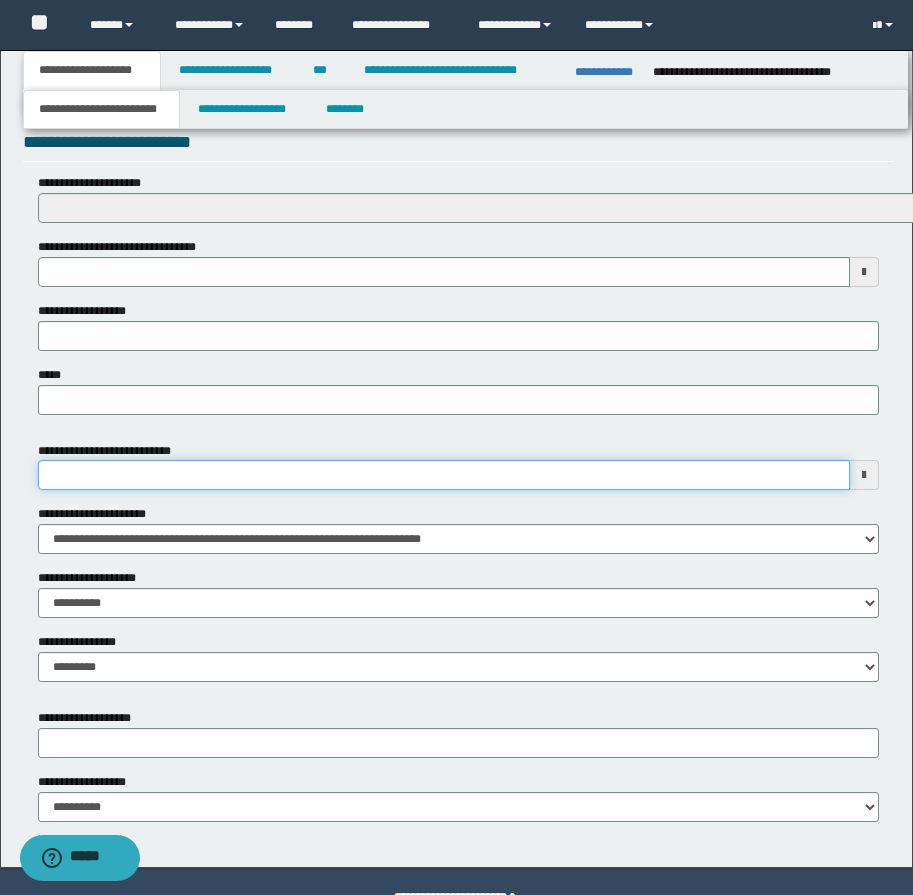 click on "**********" at bounding box center [444, 475] 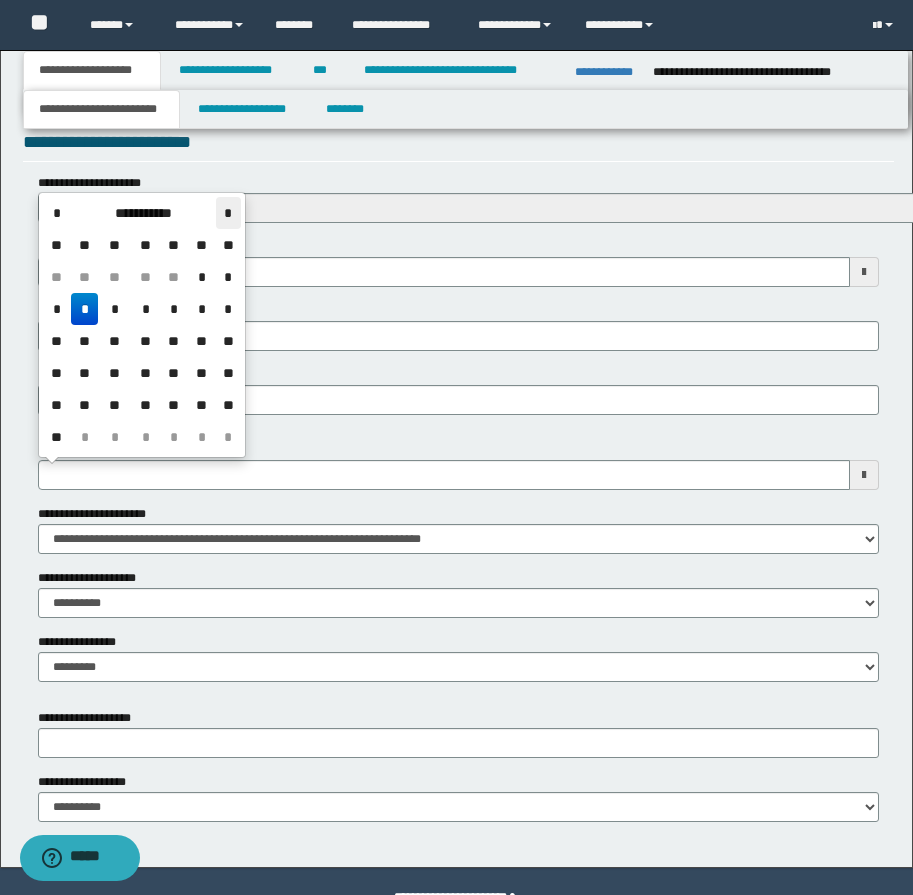 click on "*" at bounding box center (228, 213) 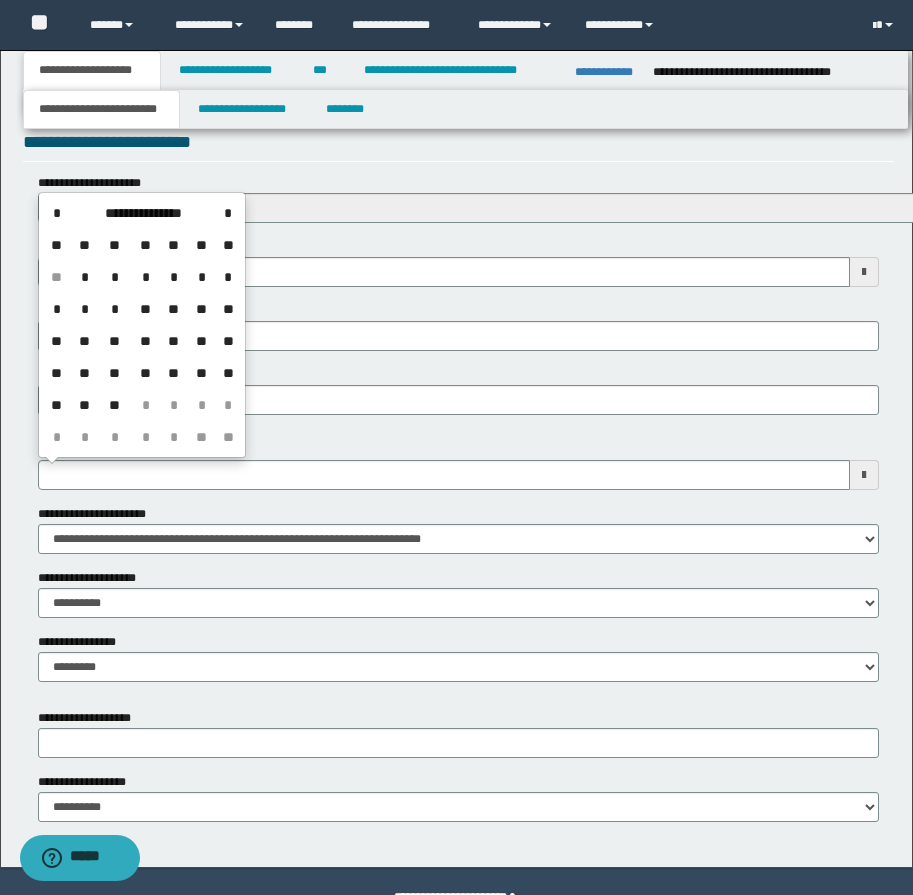 click on "**" at bounding box center (202, 341) 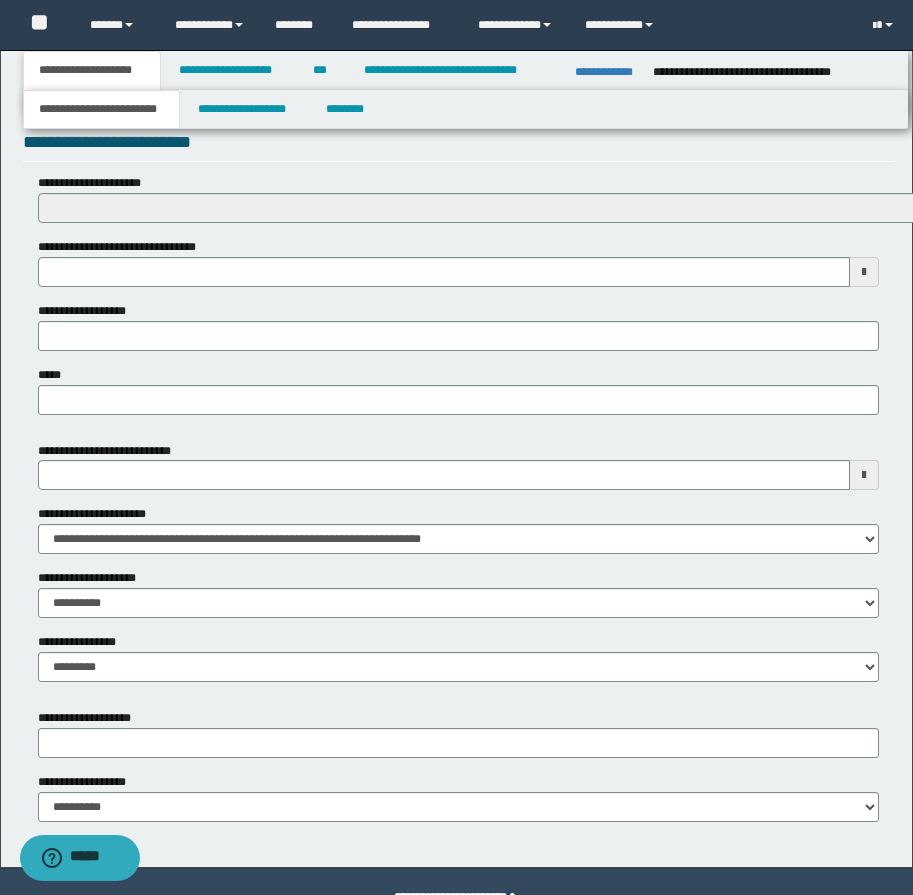 click on "**********" at bounding box center [458, 569] 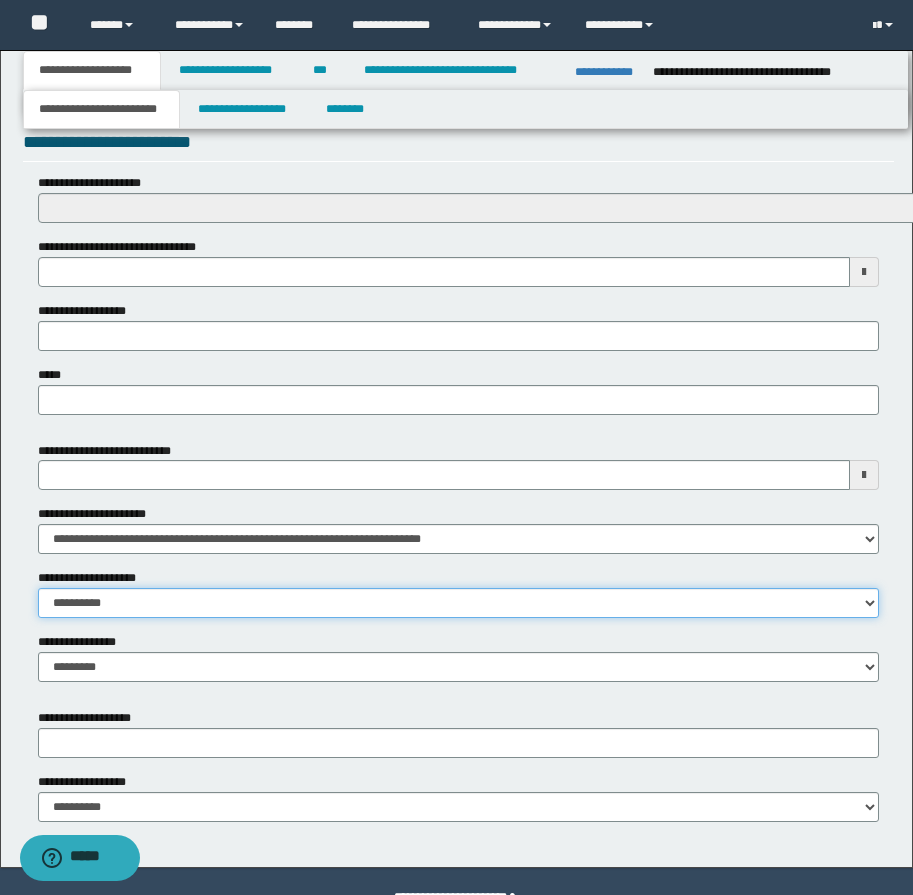 click on "**********" at bounding box center [458, 603] 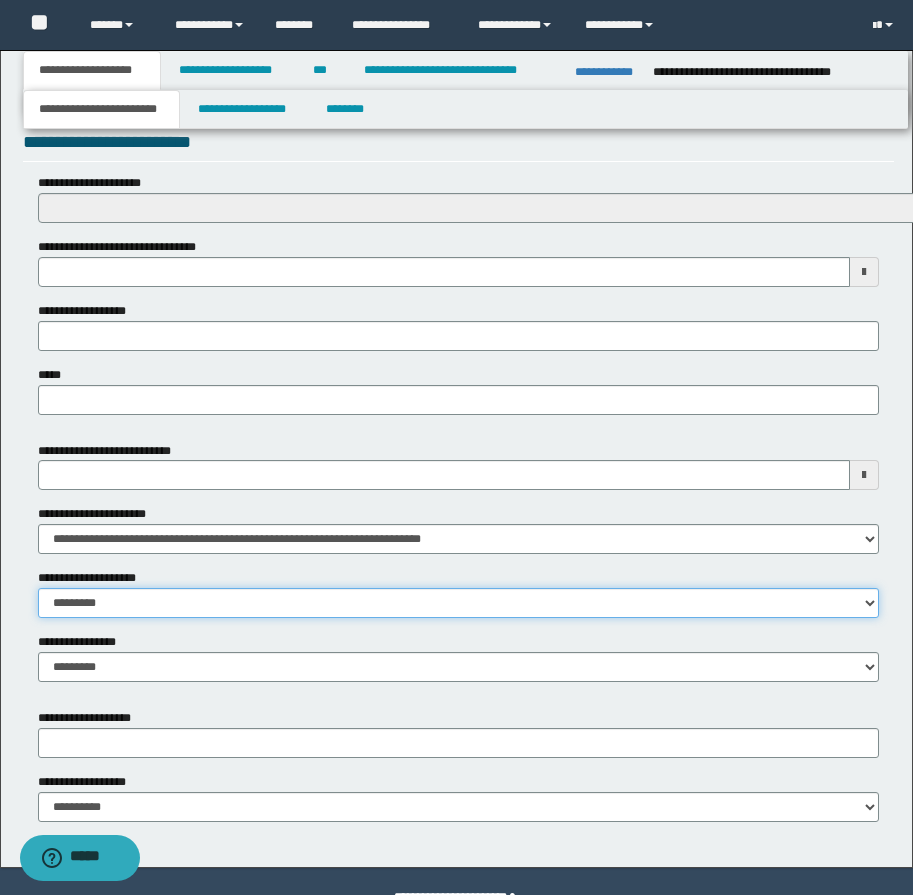click on "**********" at bounding box center (458, 603) 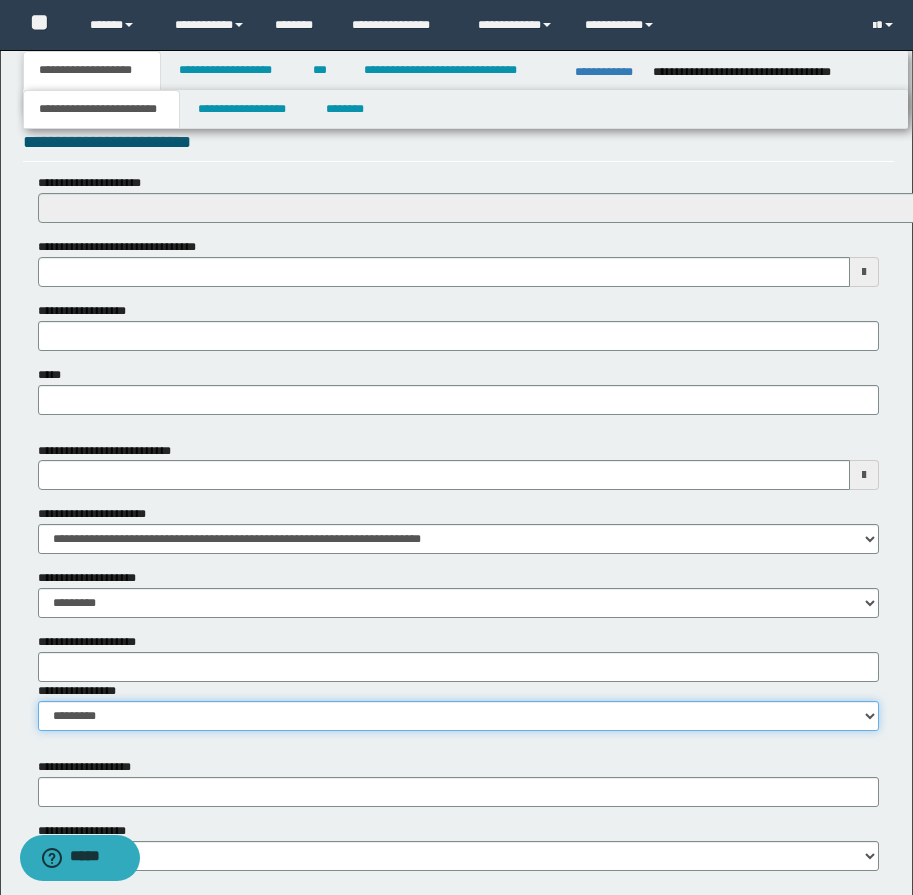 click on "**********" at bounding box center (458, 716) 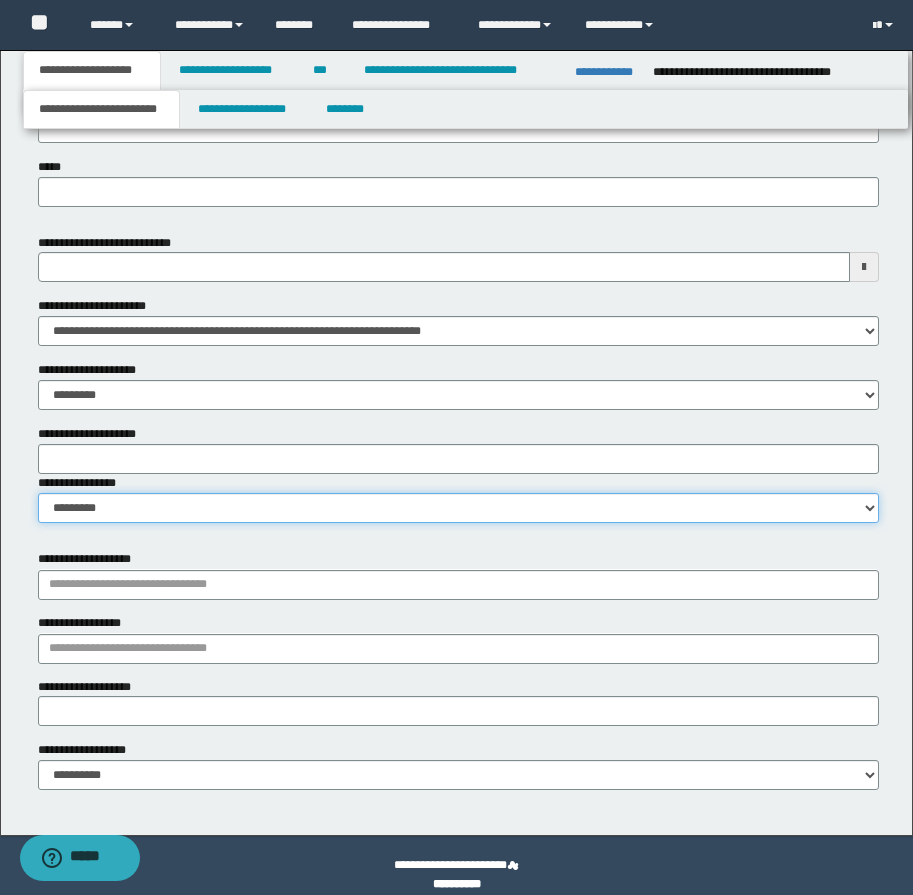 scroll, scrollTop: 927, scrollLeft: 0, axis: vertical 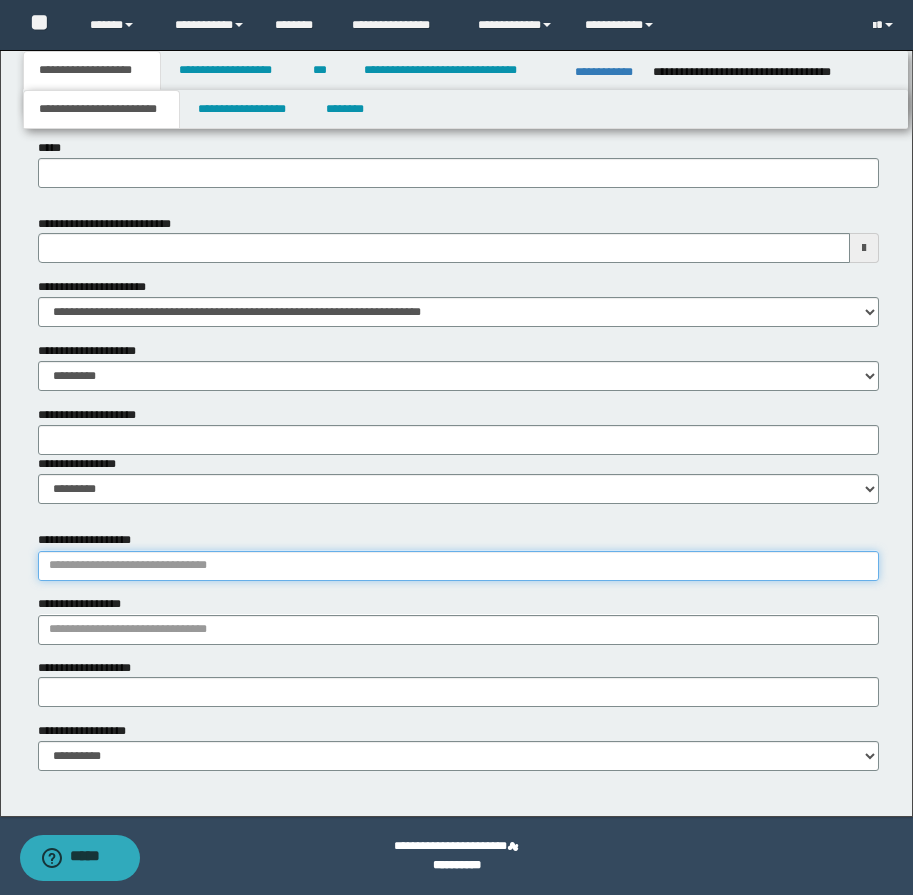 click on "**********" at bounding box center (458, 566) 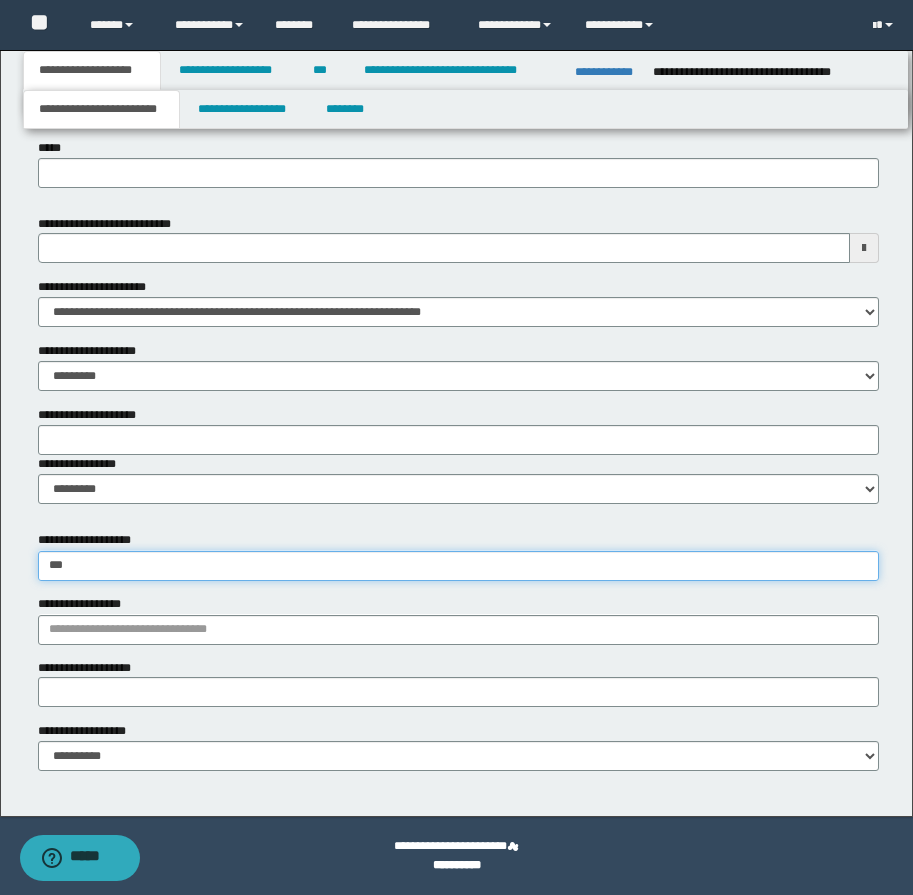 type on "****" 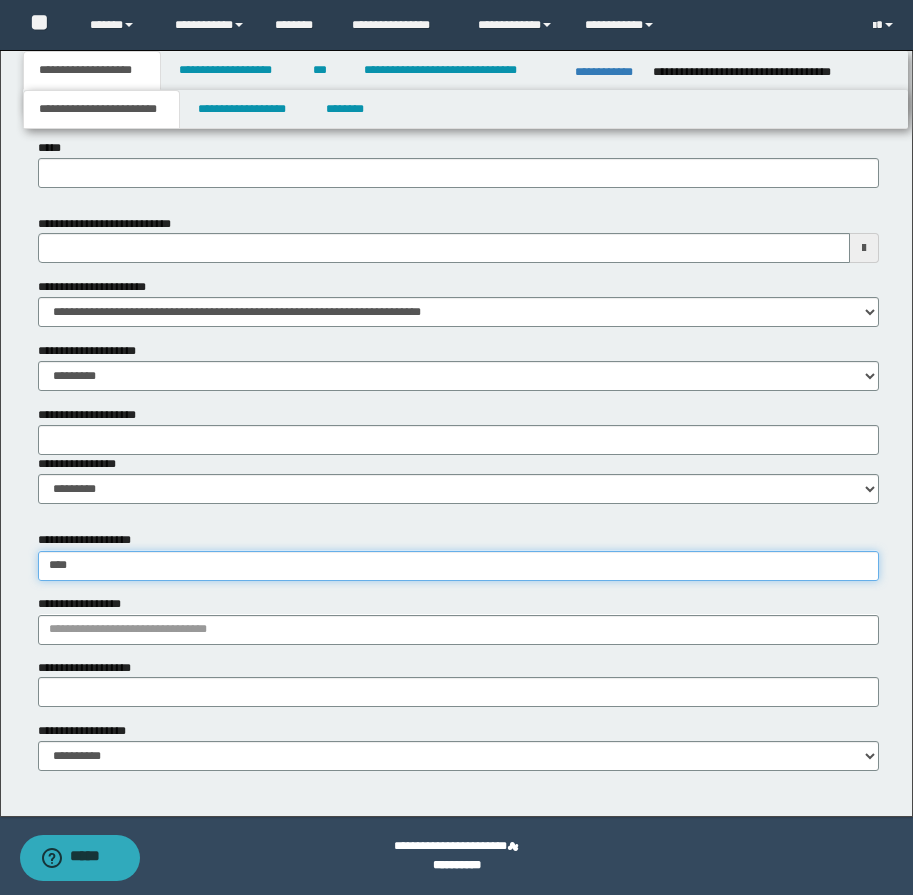 type on "**********" 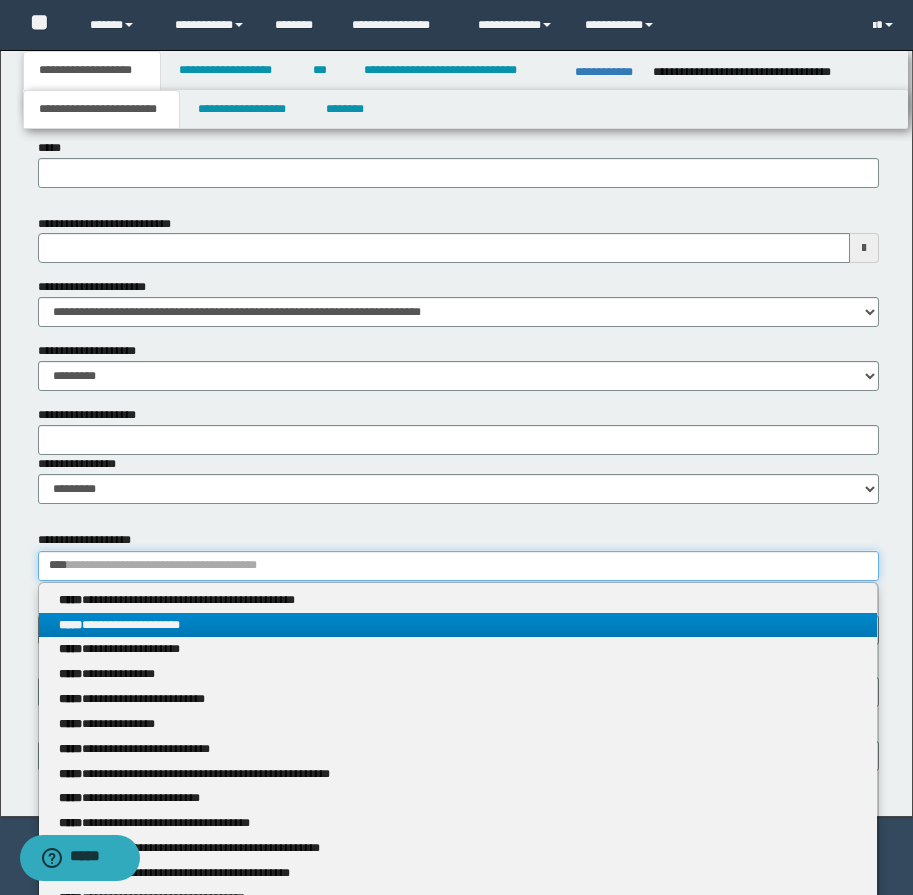 type on "****" 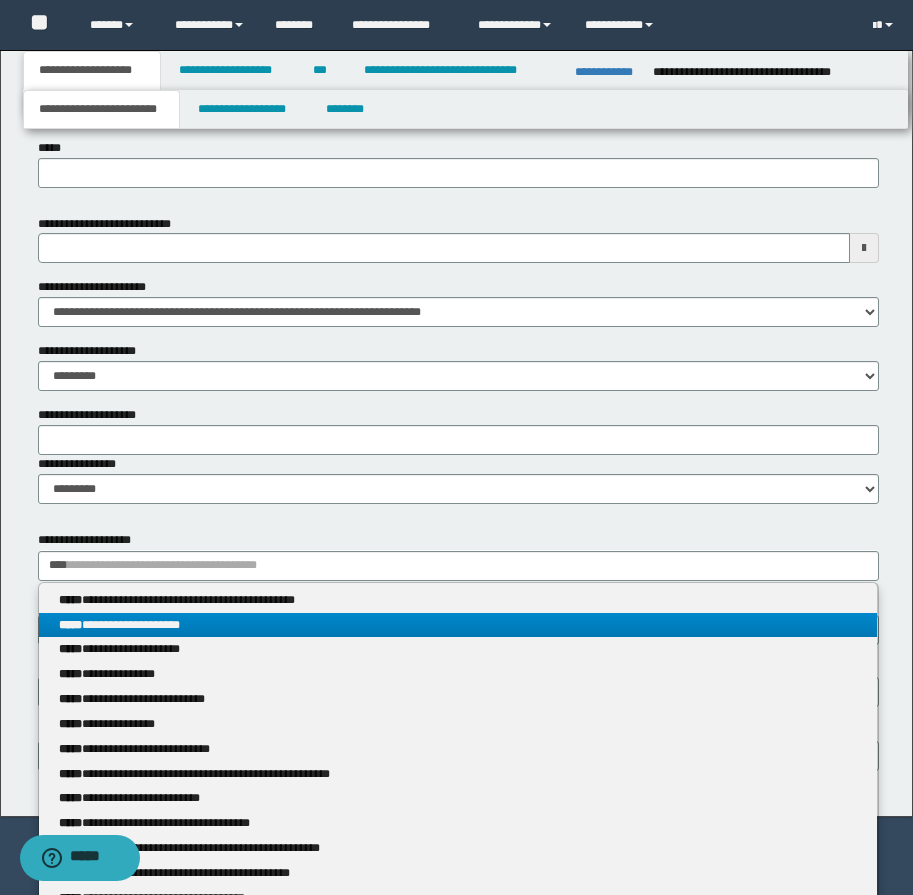 click on "**********" at bounding box center (458, 625) 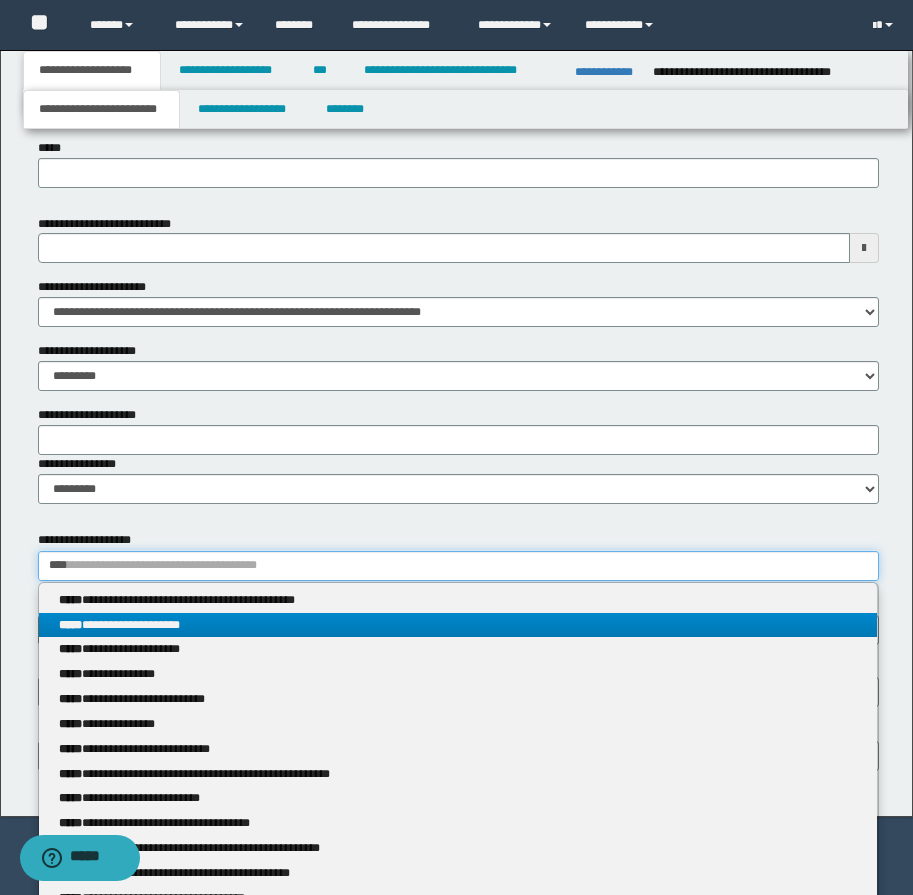 type 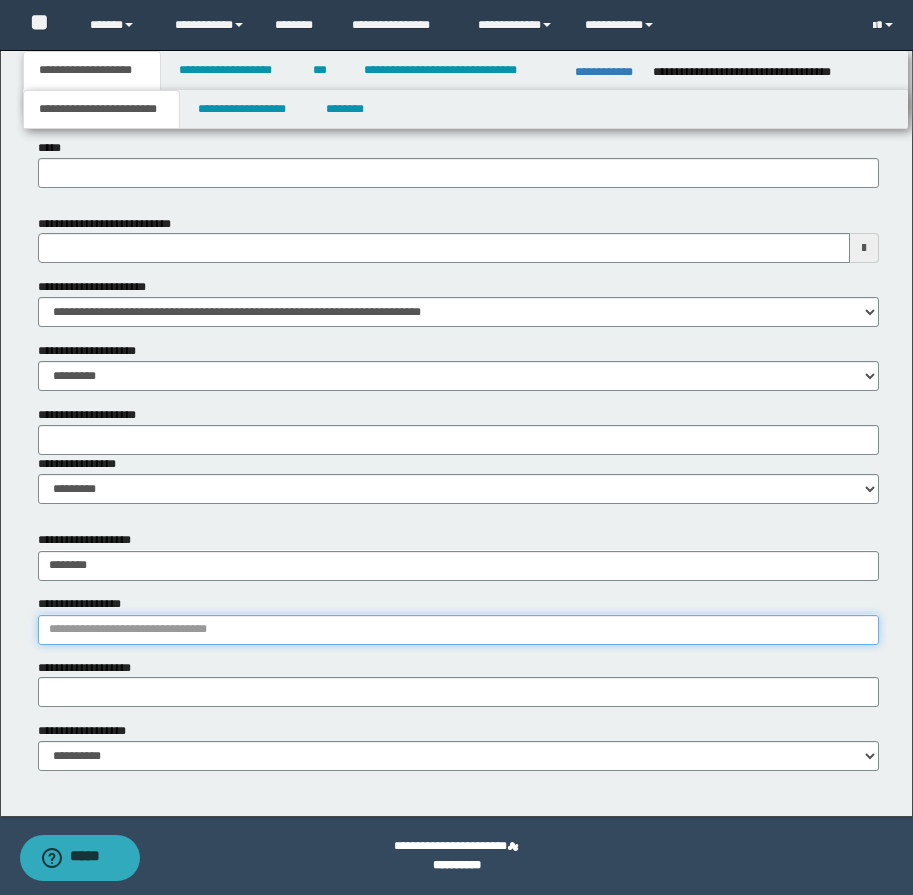 click on "**********" at bounding box center (458, 630) 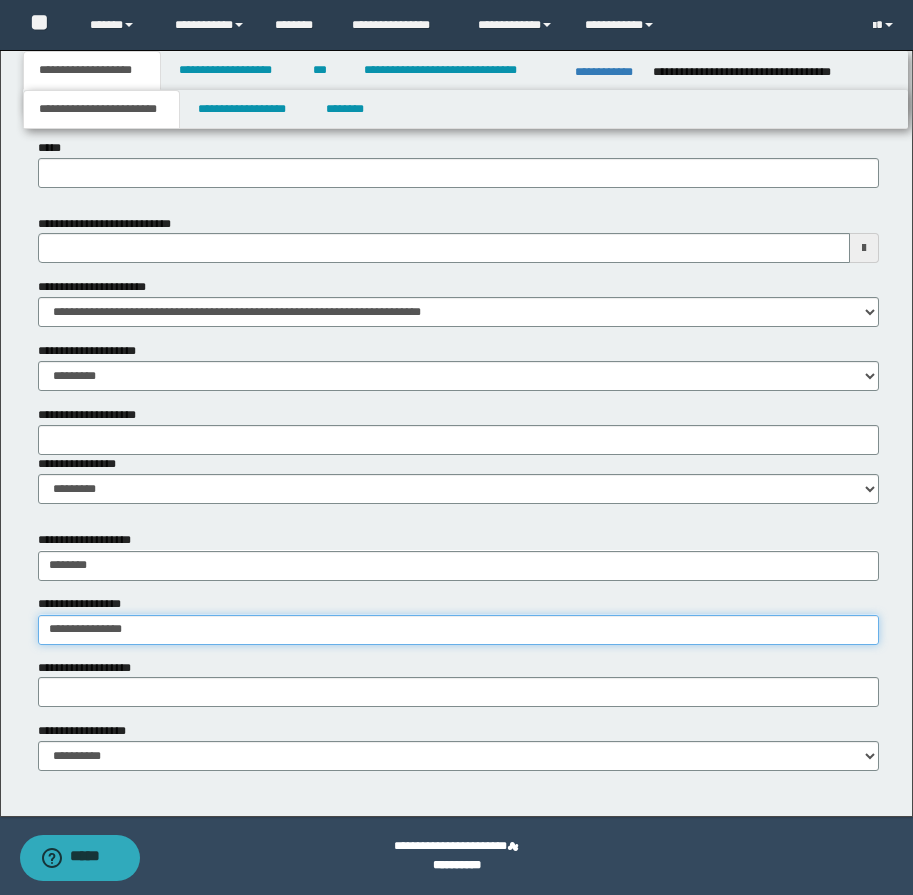 type on "**********" 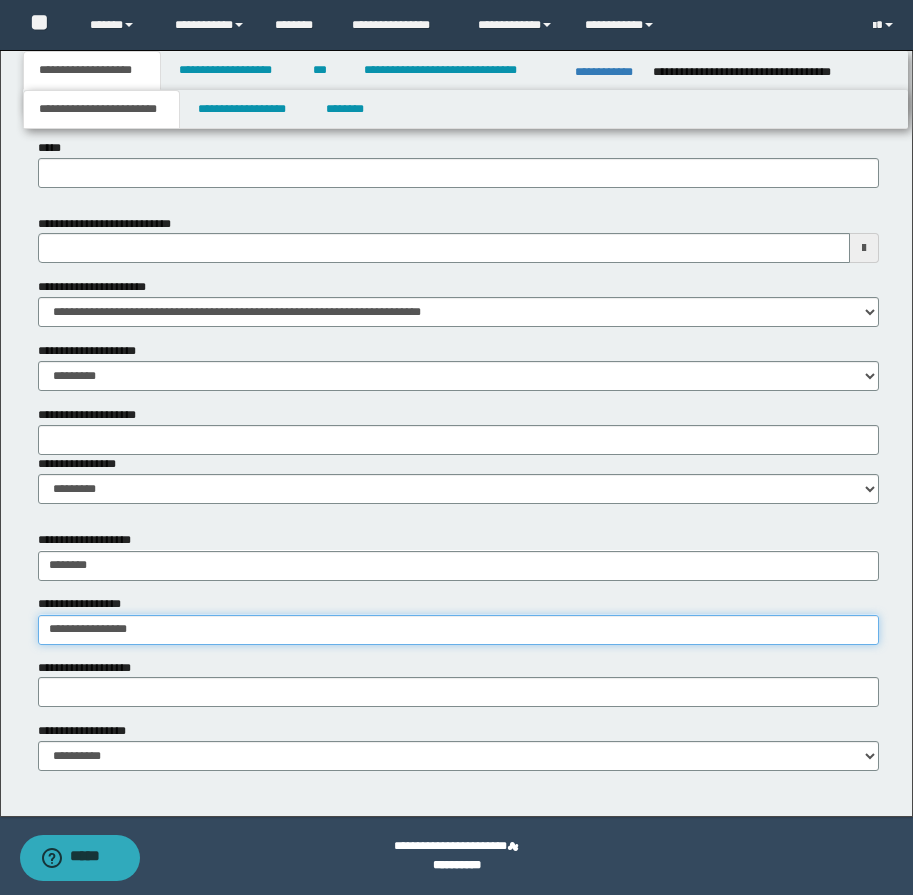 type on "**********" 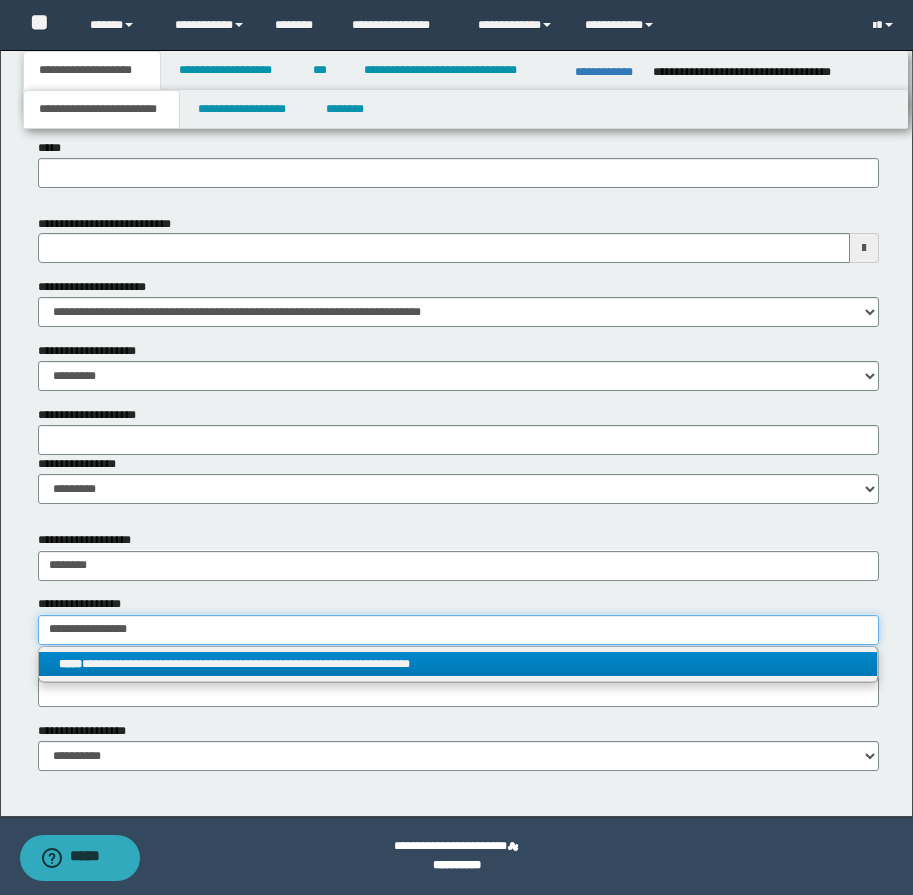 type on "**********" 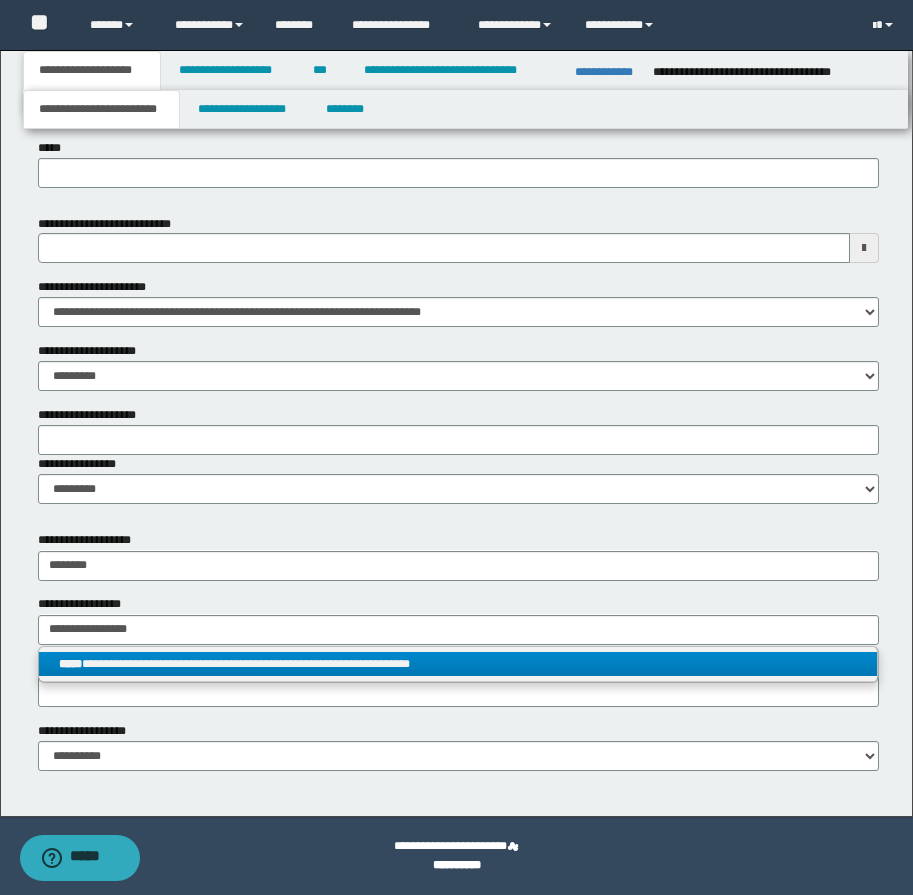 click on "**********" at bounding box center (458, 664) 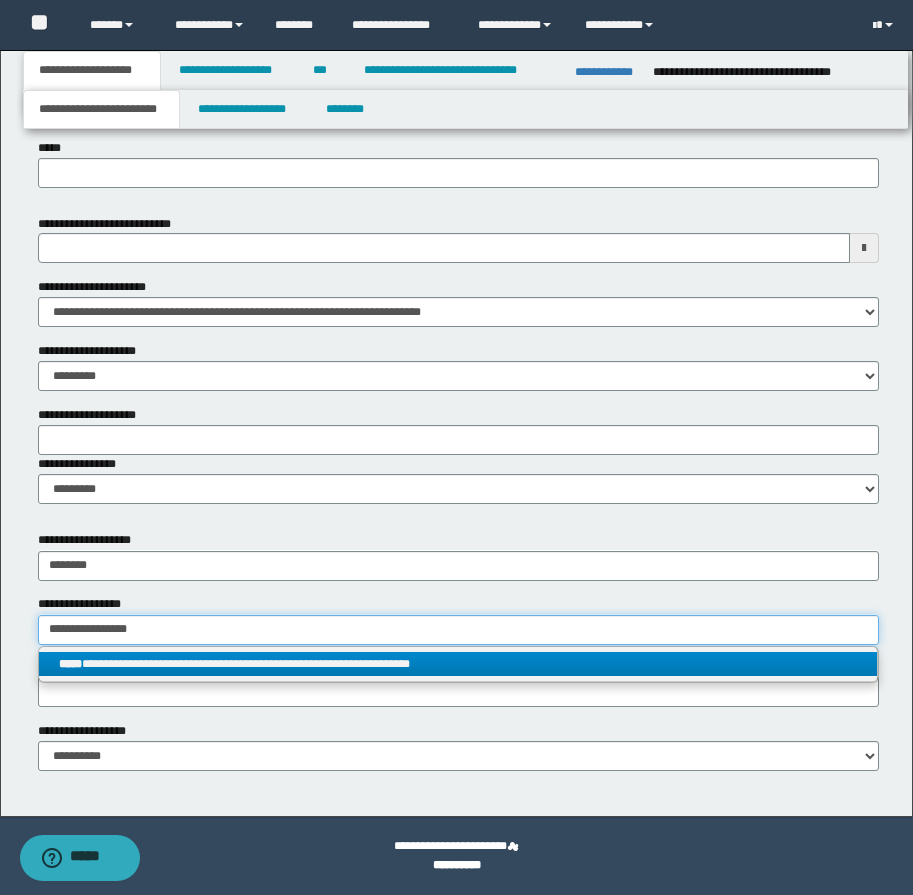 type 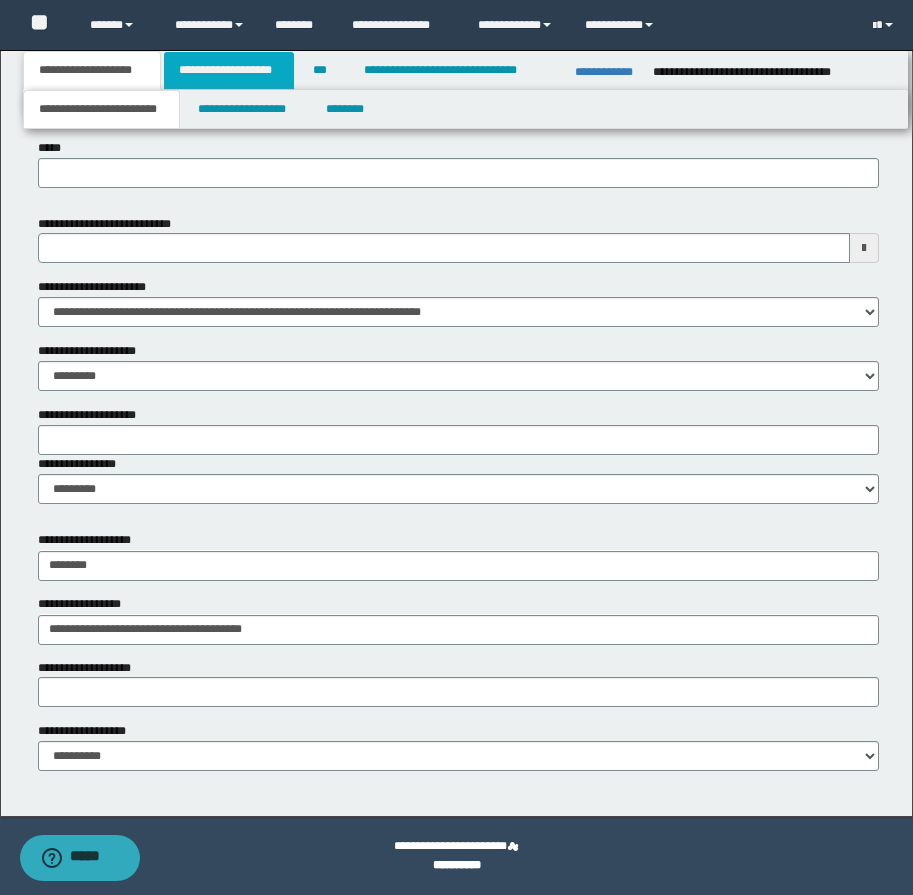 click on "**********" at bounding box center [229, 70] 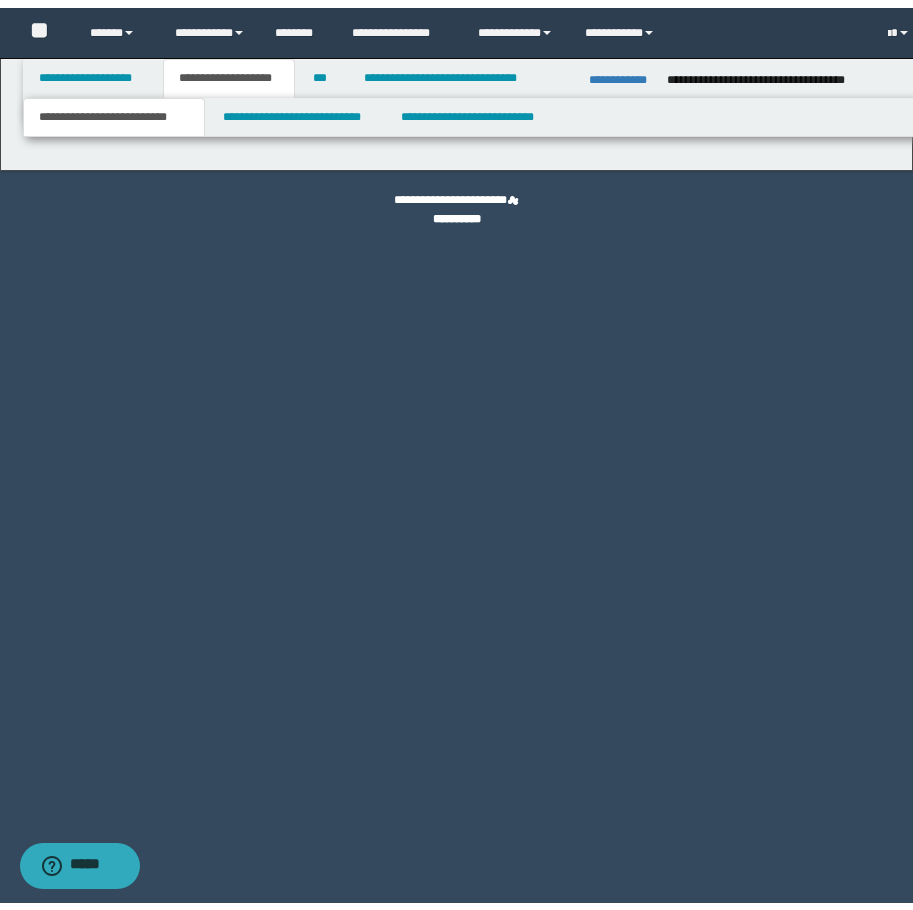 scroll, scrollTop: 0, scrollLeft: 0, axis: both 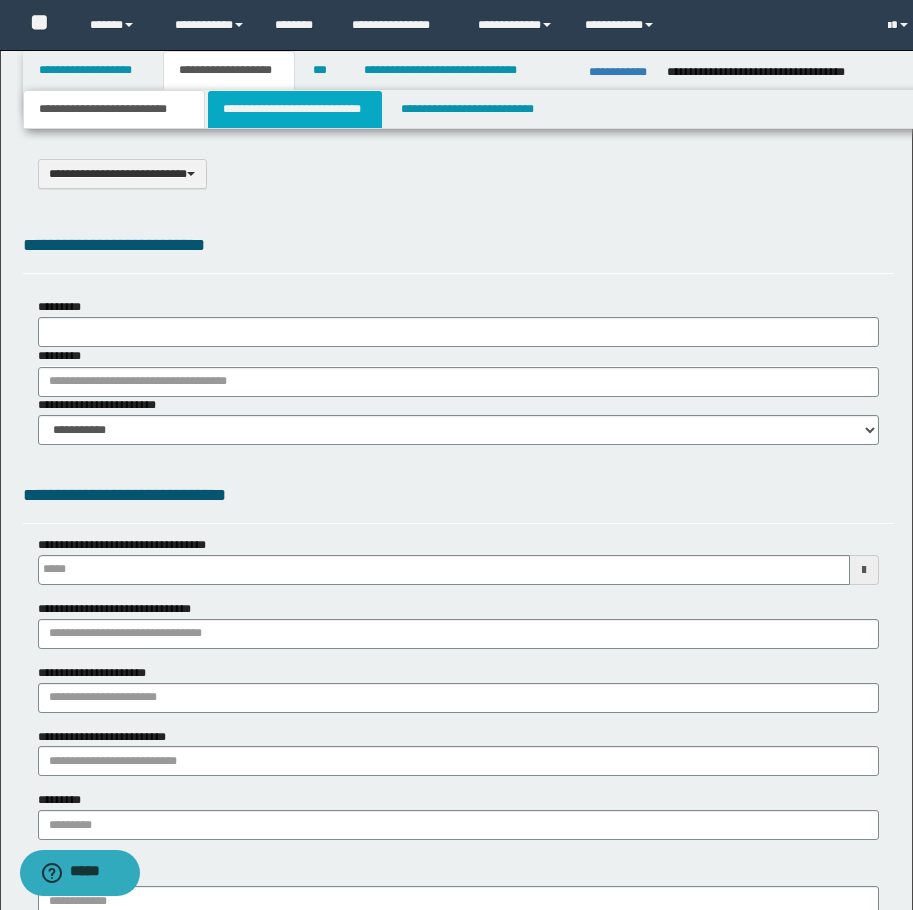 select on "*" 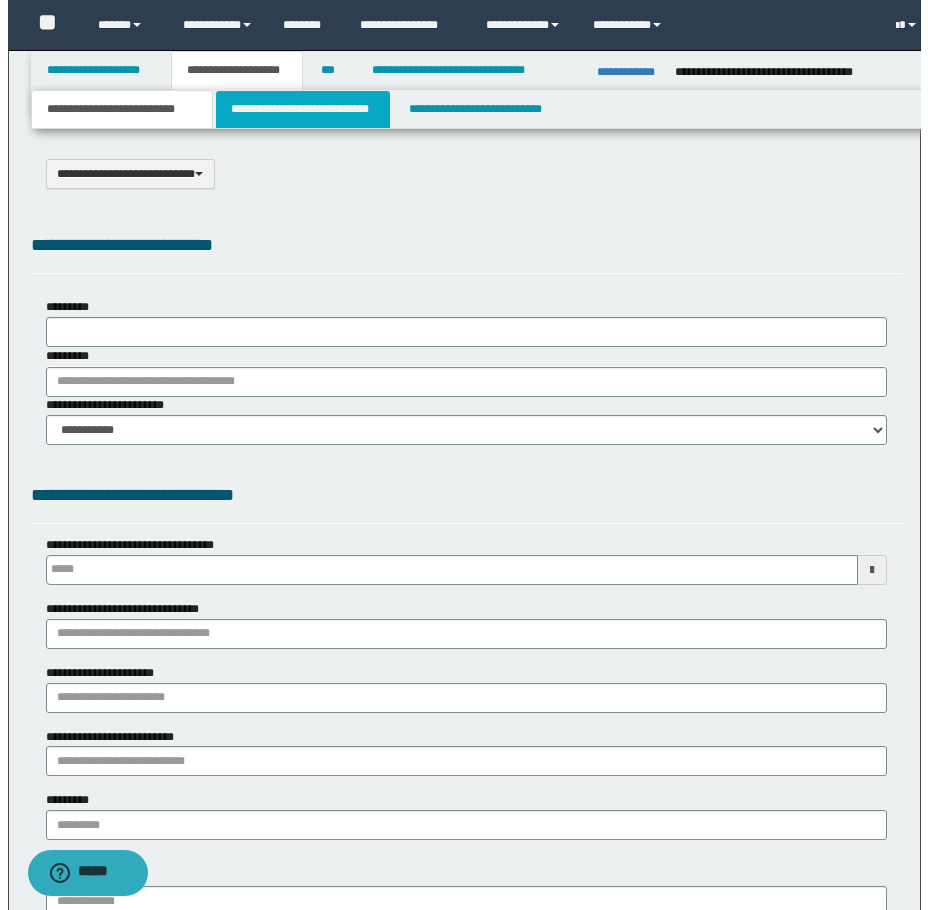 scroll, scrollTop: 0, scrollLeft: 0, axis: both 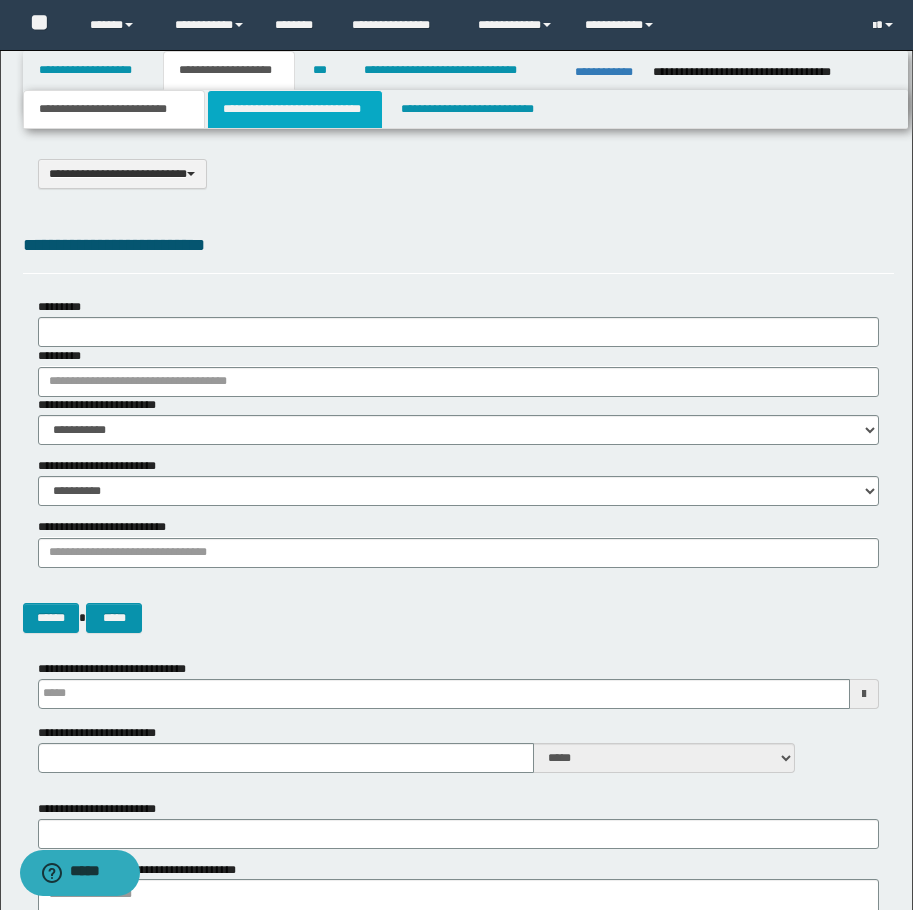 click on "**********" at bounding box center (295, 109) 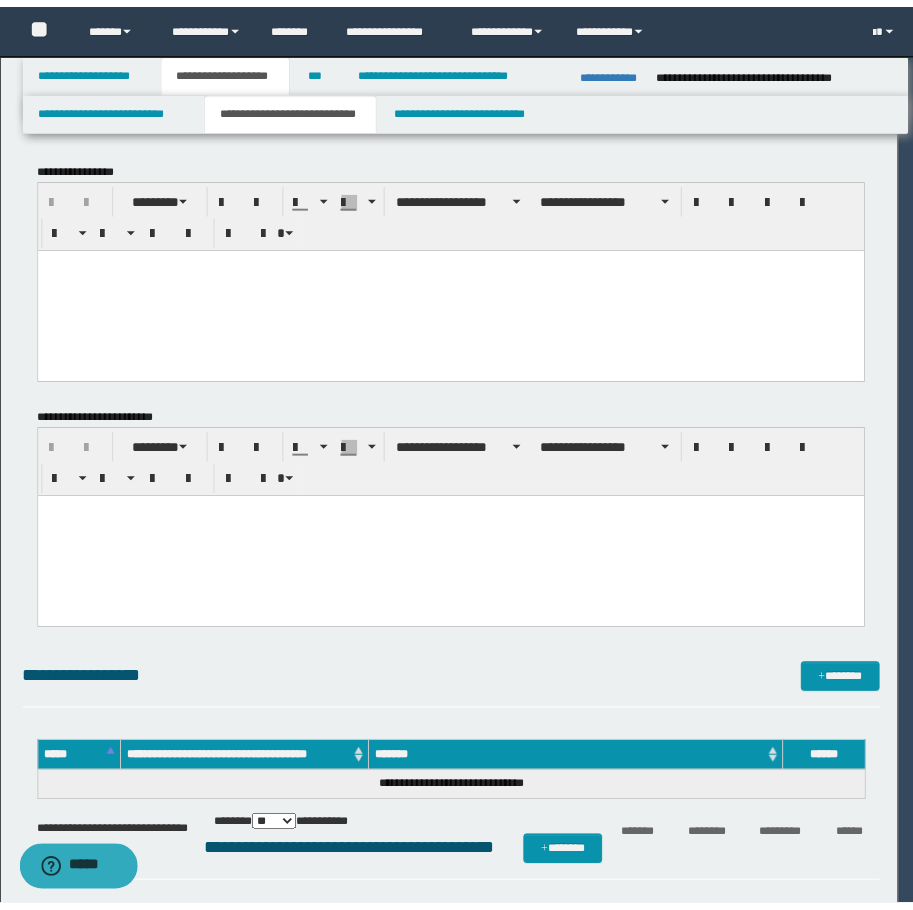 scroll, scrollTop: 0, scrollLeft: 0, axis: both 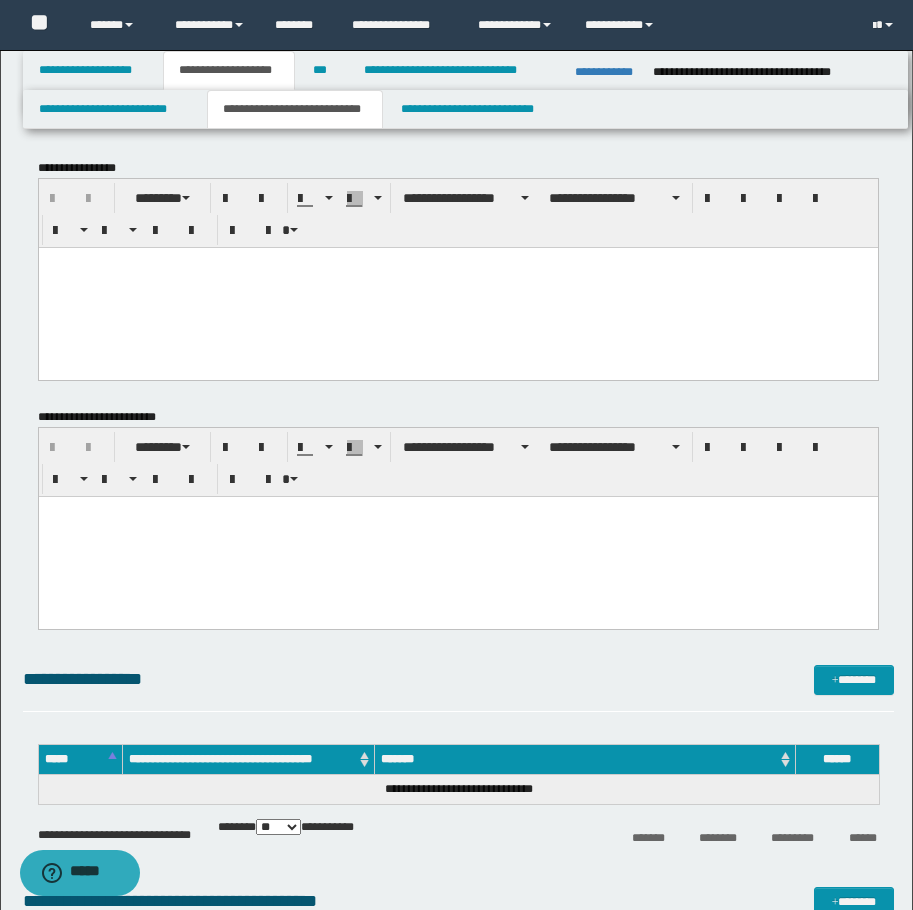 click at bounding box center [457, 287] 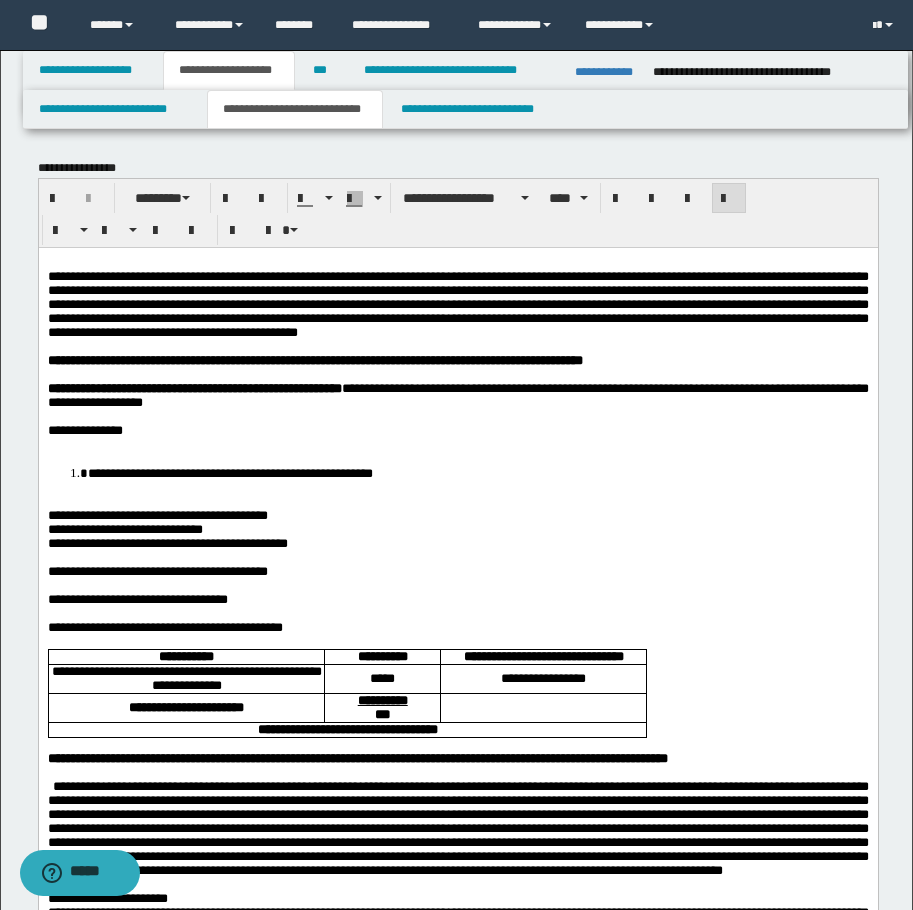 click on "**********" at bounding box center (314, 359) 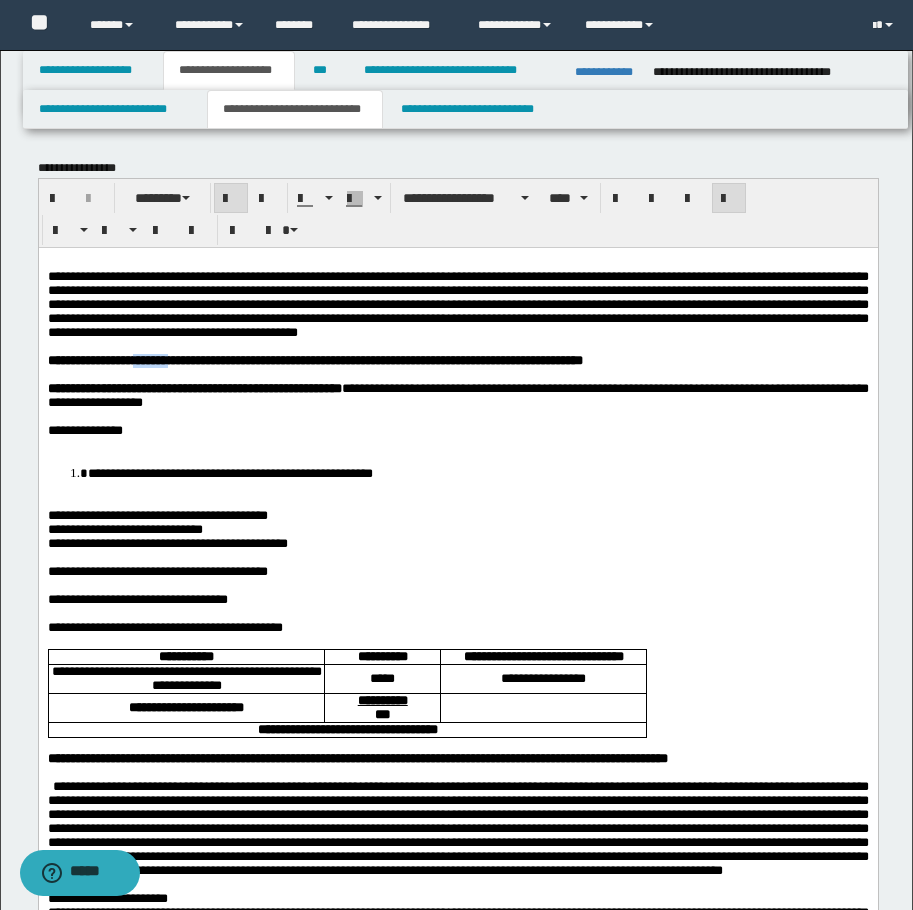 click on "**********" at bounding box center [314, 359] 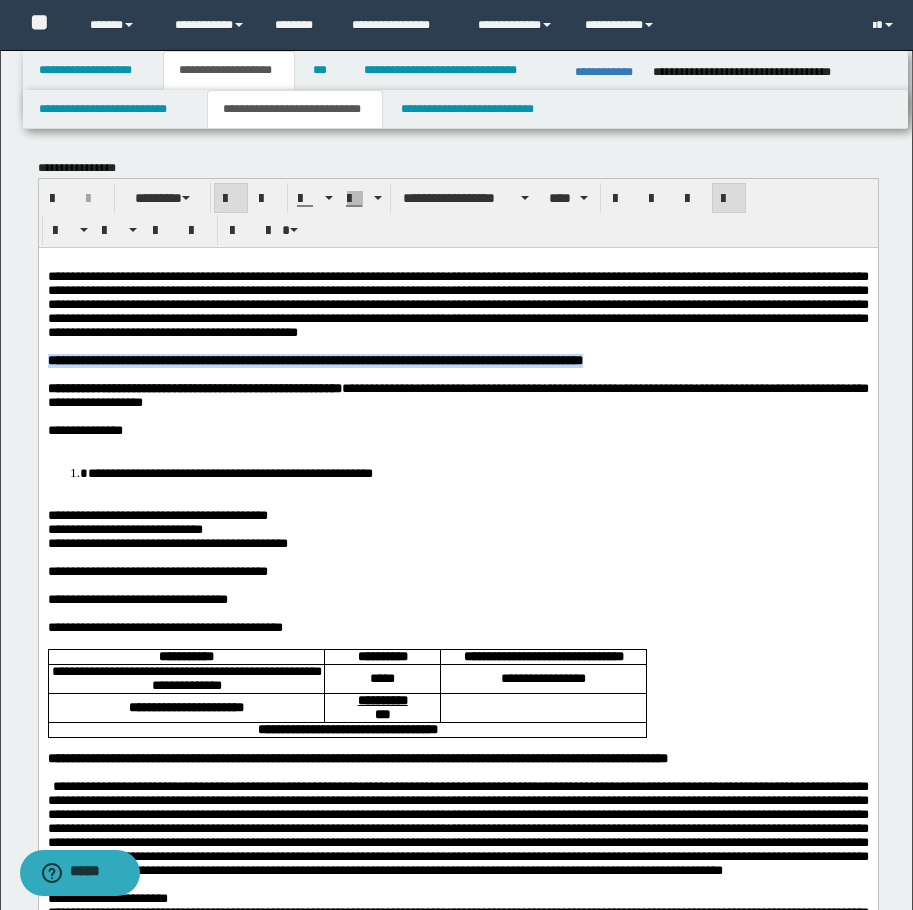 click on "**********" at bounding box center [314, 359] 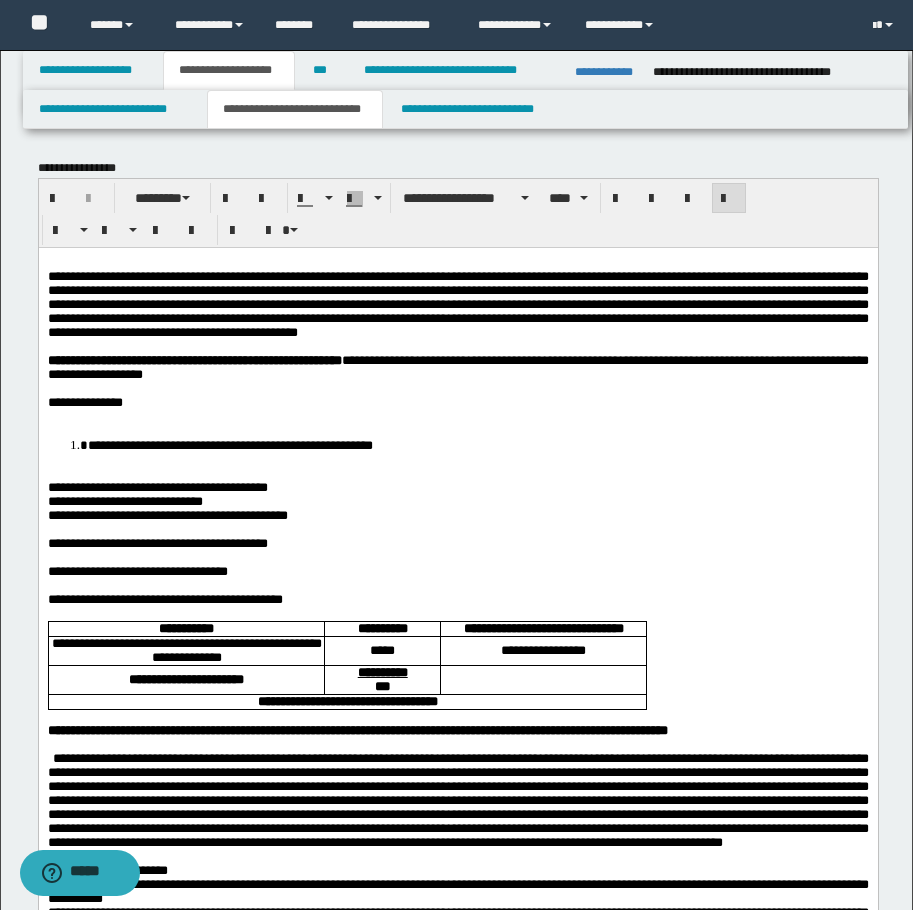 click on "**********" at bounding box center (457, 402) 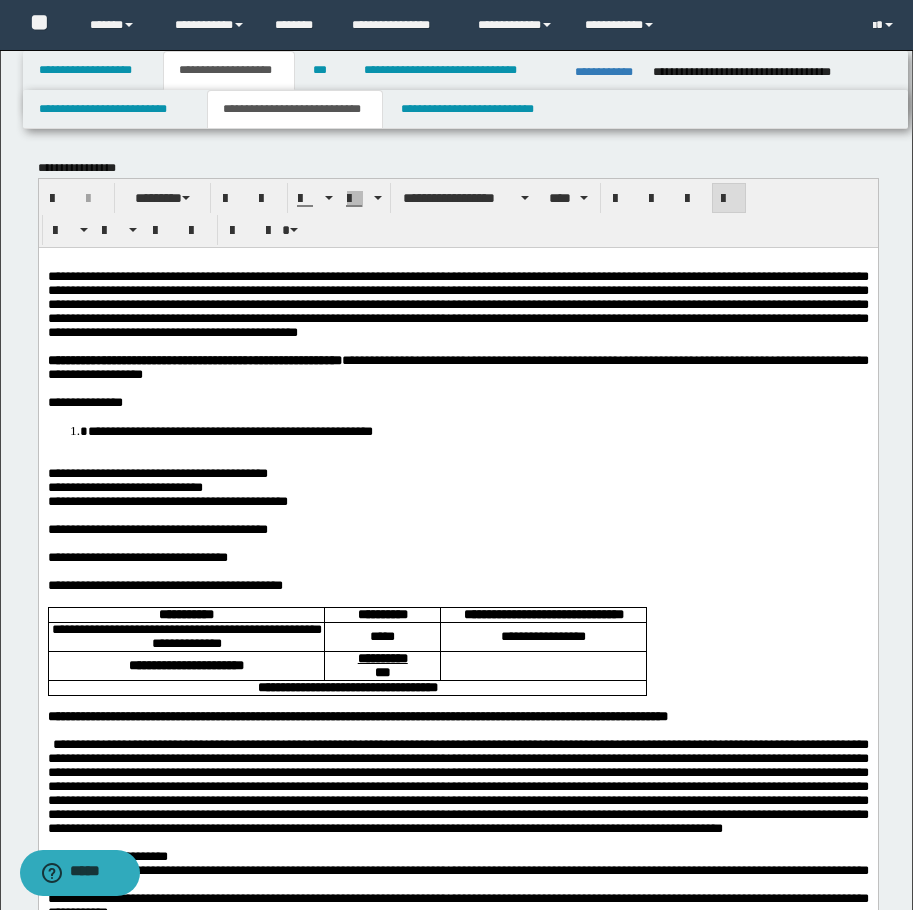 click on "**********" at bounding box center [477, 430] 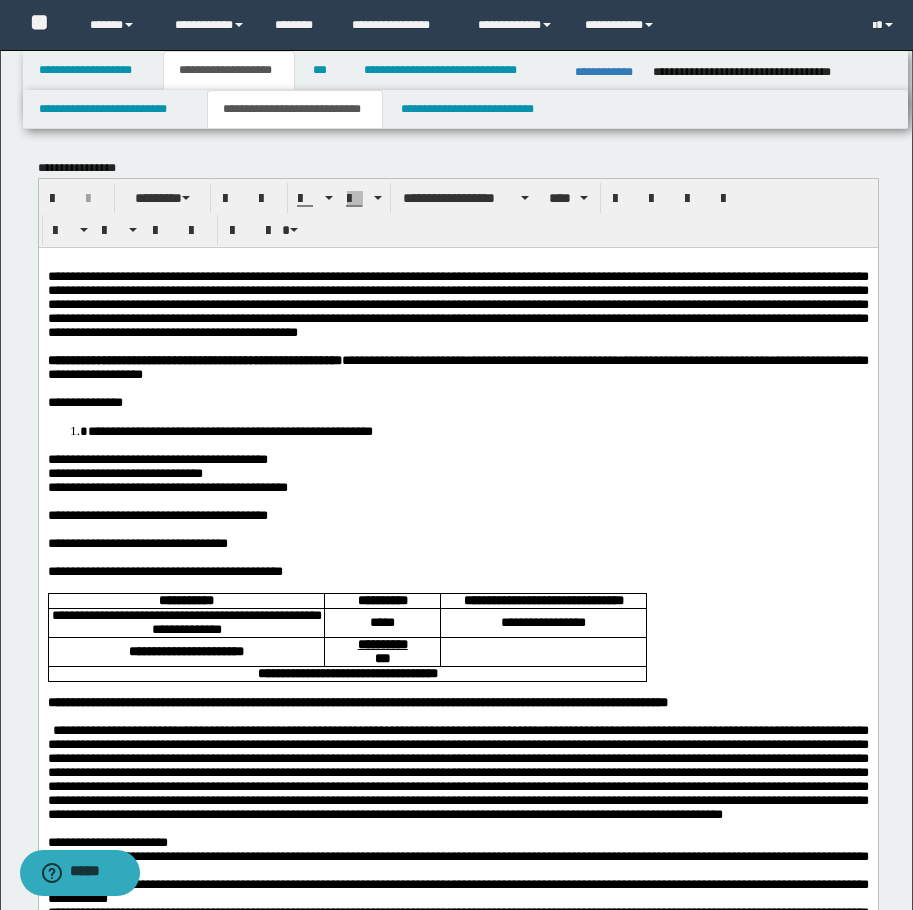 click on "**********" at bounding box center (124, 472) 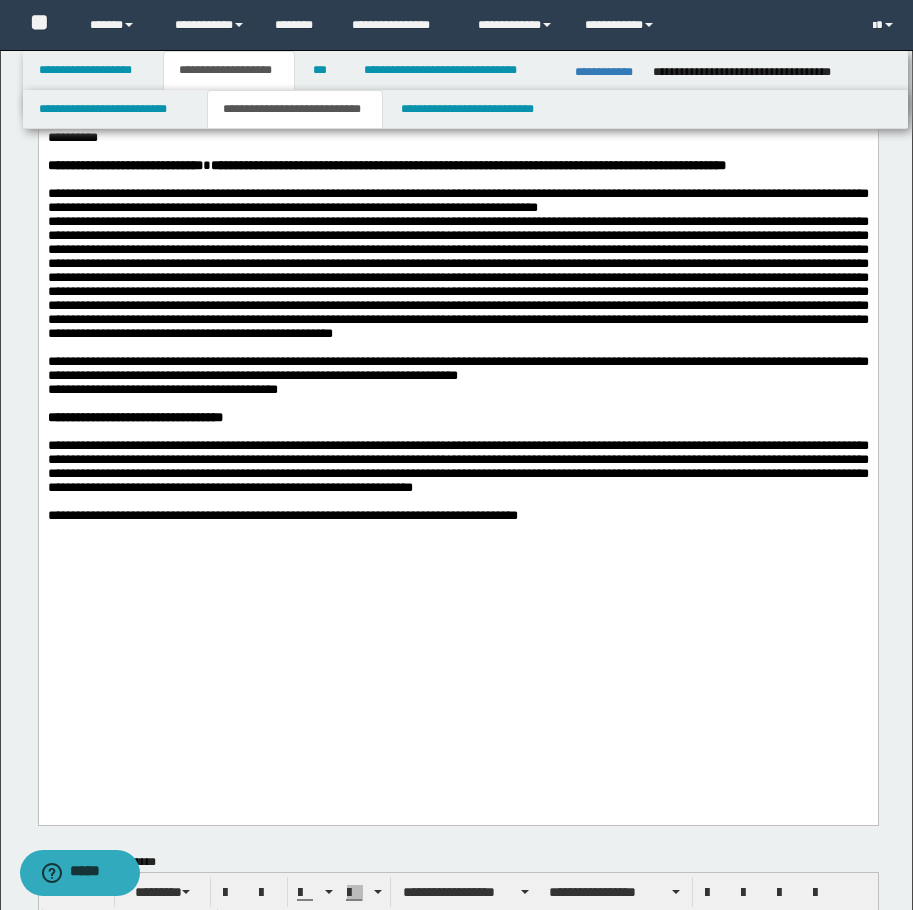scroll, scrollTop: 900, scrollLeft: 0, axis: vertical 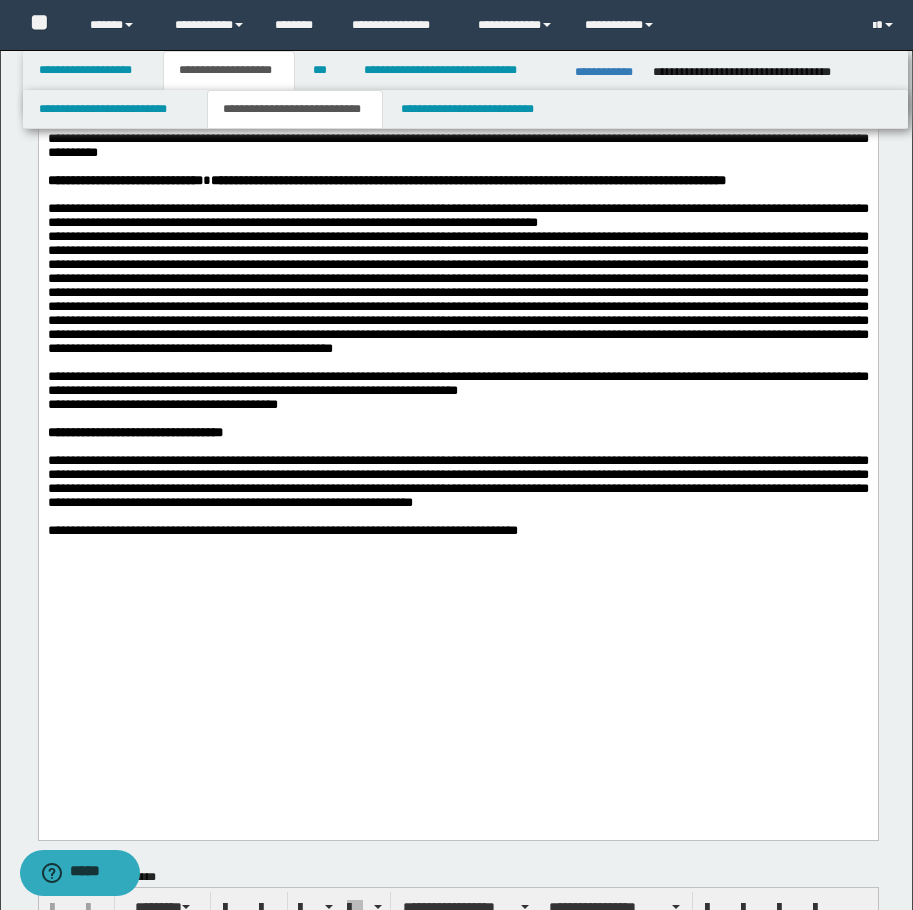 click on "**********" at bounding box center (457, 216) 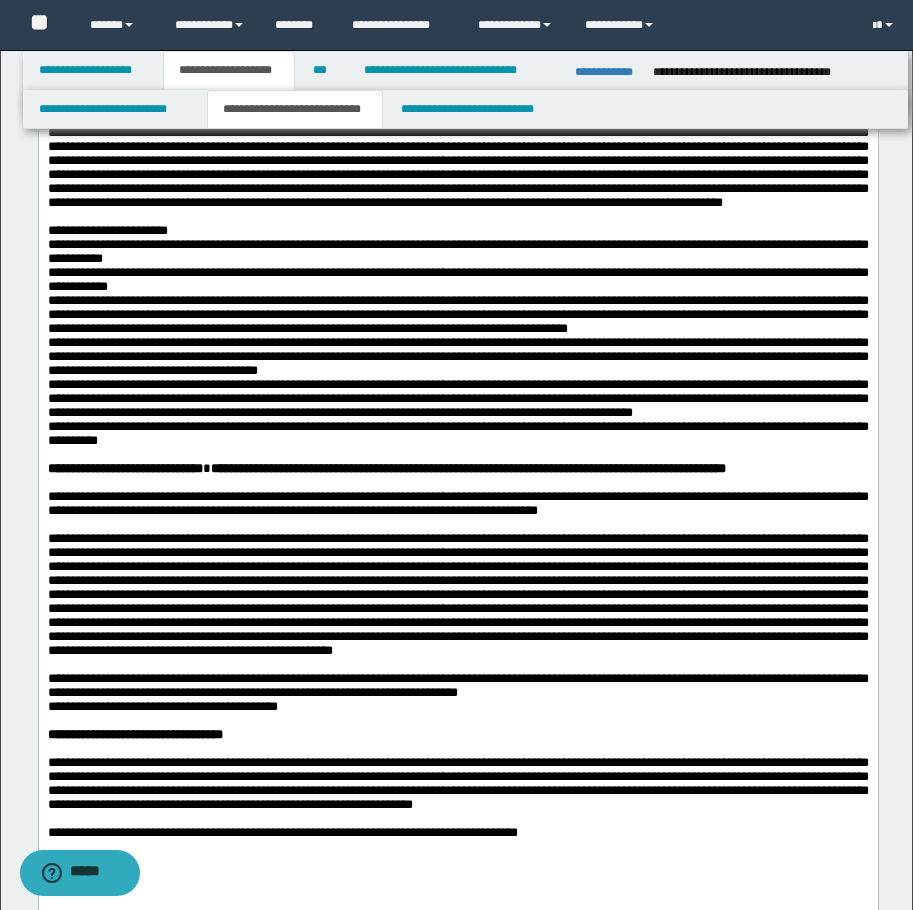 scroll, scrollTop: 500, scrollLeft: 0, axis: vertical 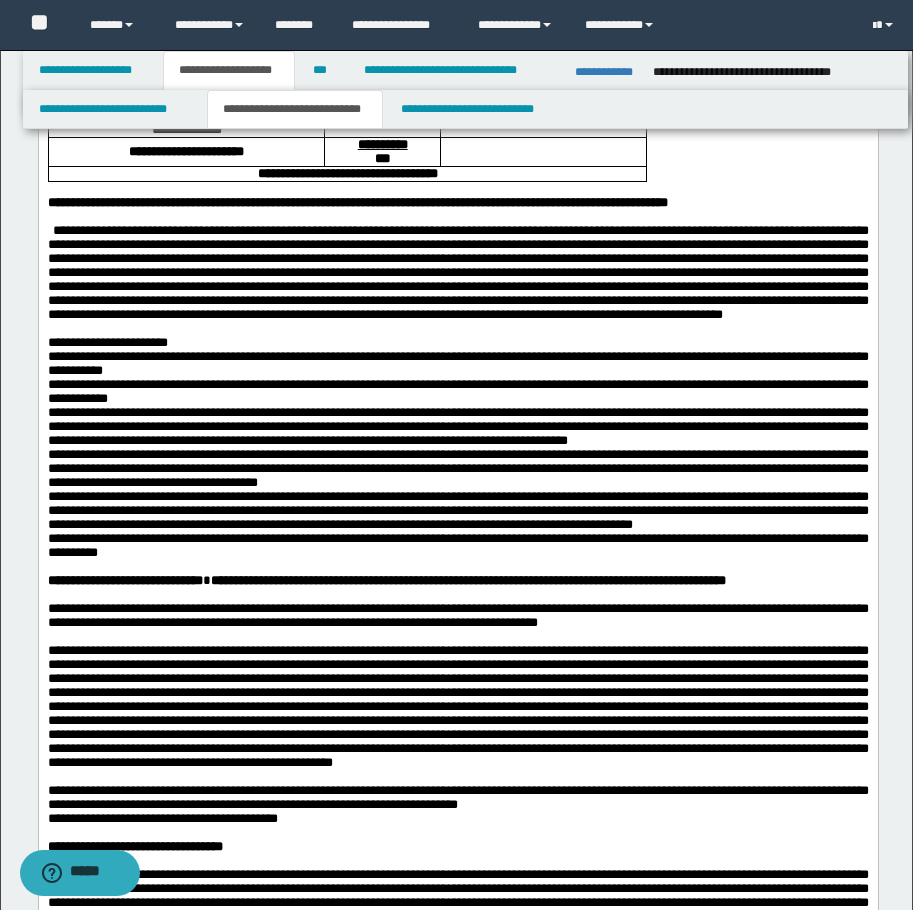 click on "**********" at bounding box center (457, 511) 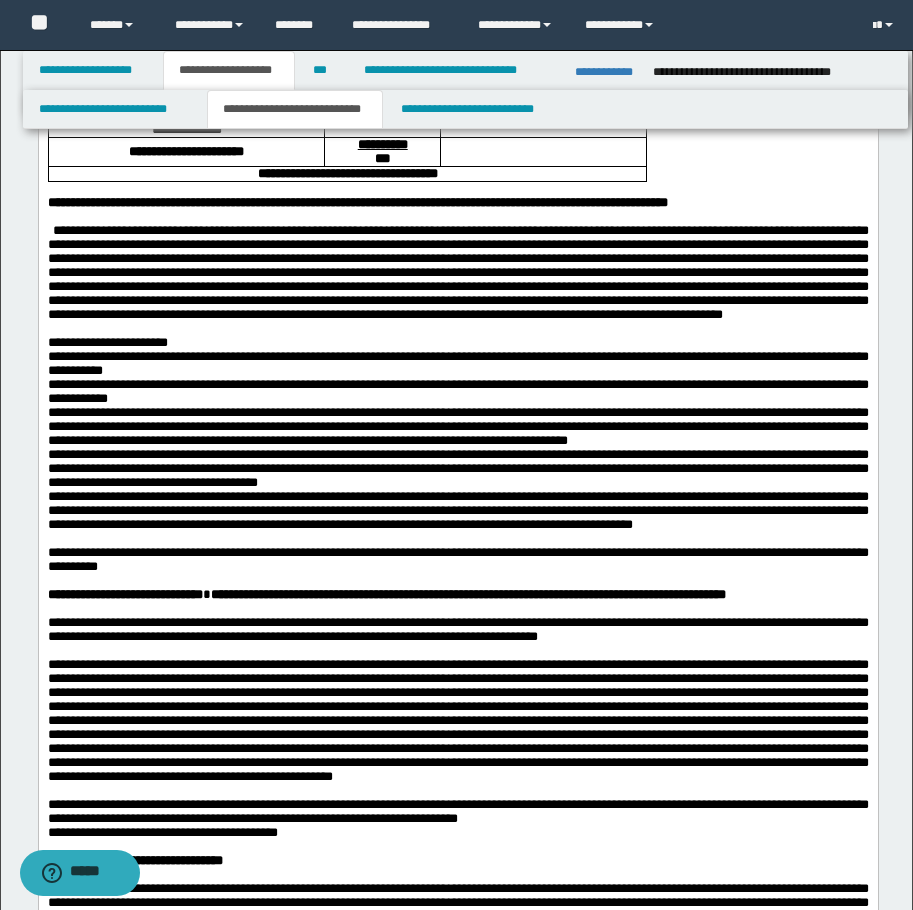 click on "**********" at bounding box center (457, 469) 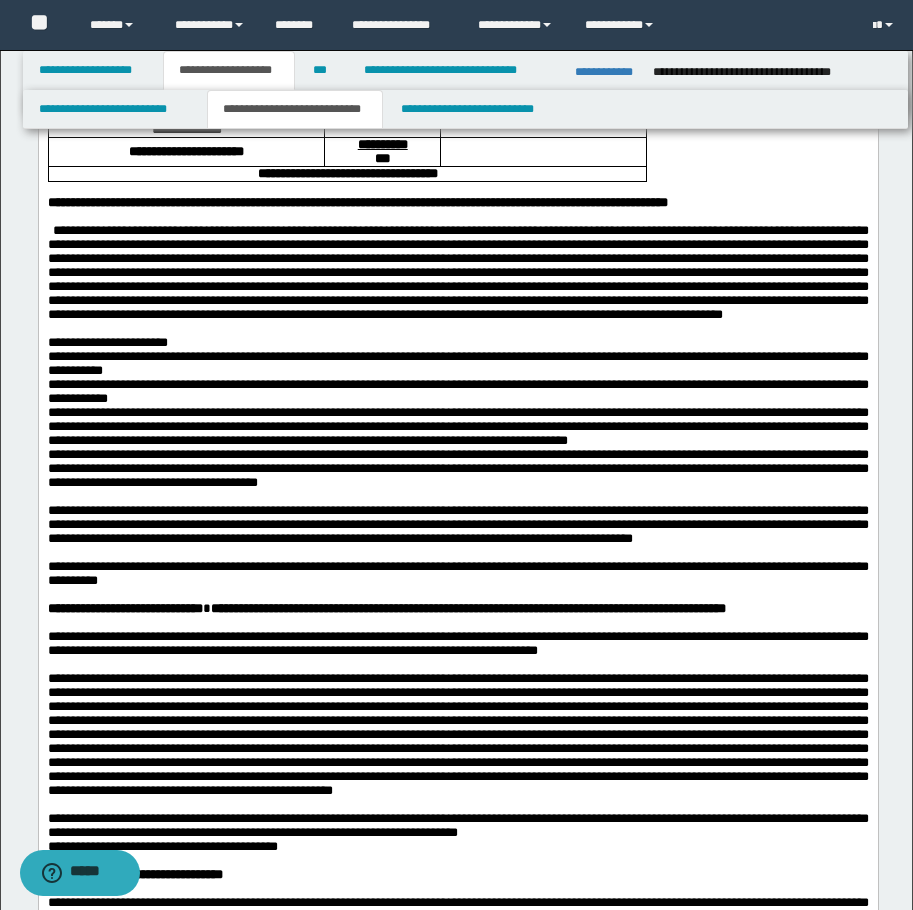 click on "**********" at bounding box center (457, 427) 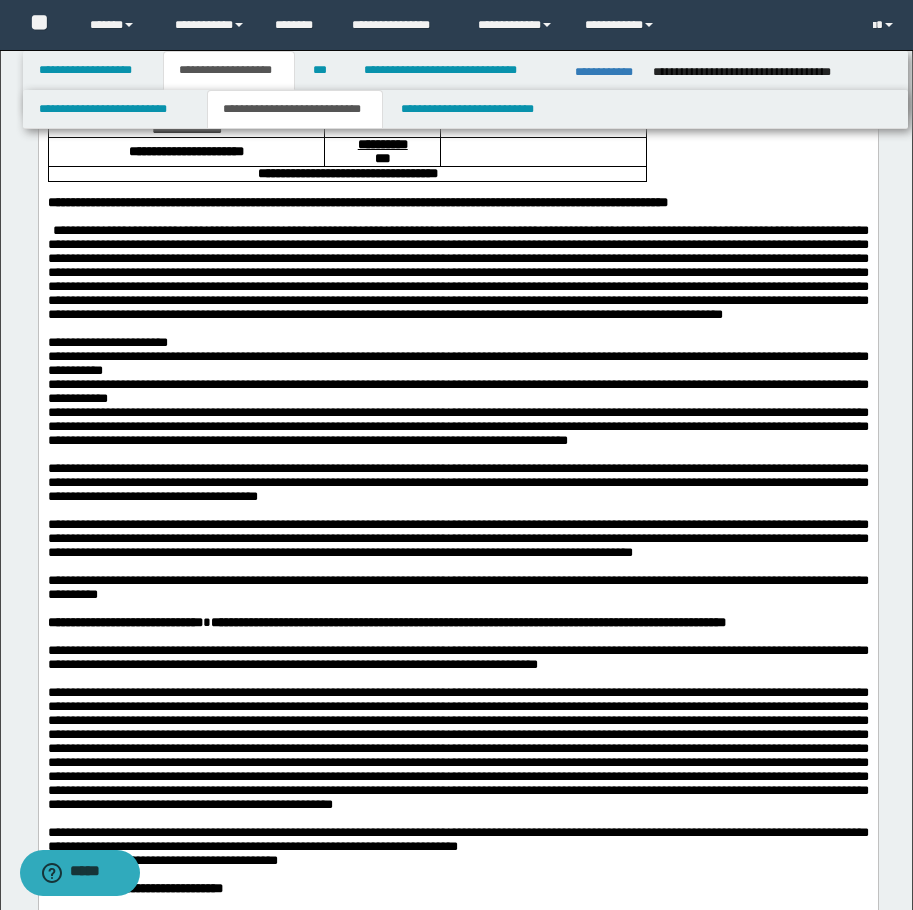 drag, startPoint x: 608, startPoint y: 485, endPoint x: 610, endPoint y: 496, distance: 11.18034 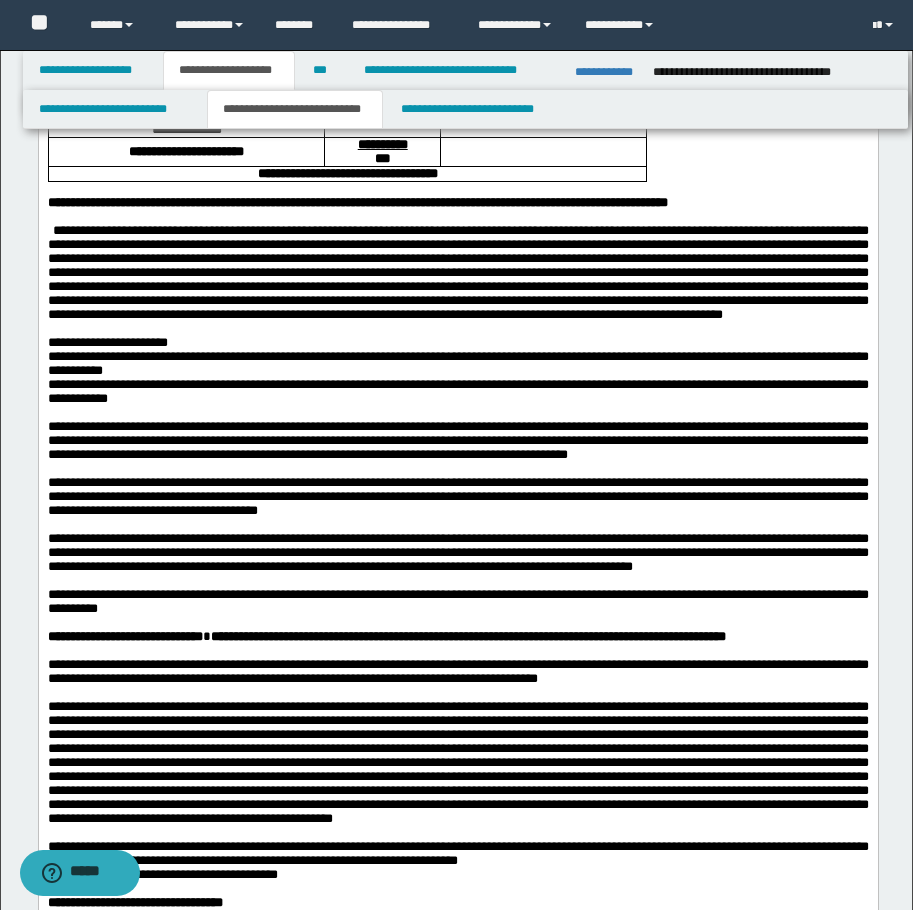 click on "**********" at bounding box center (457, 363) 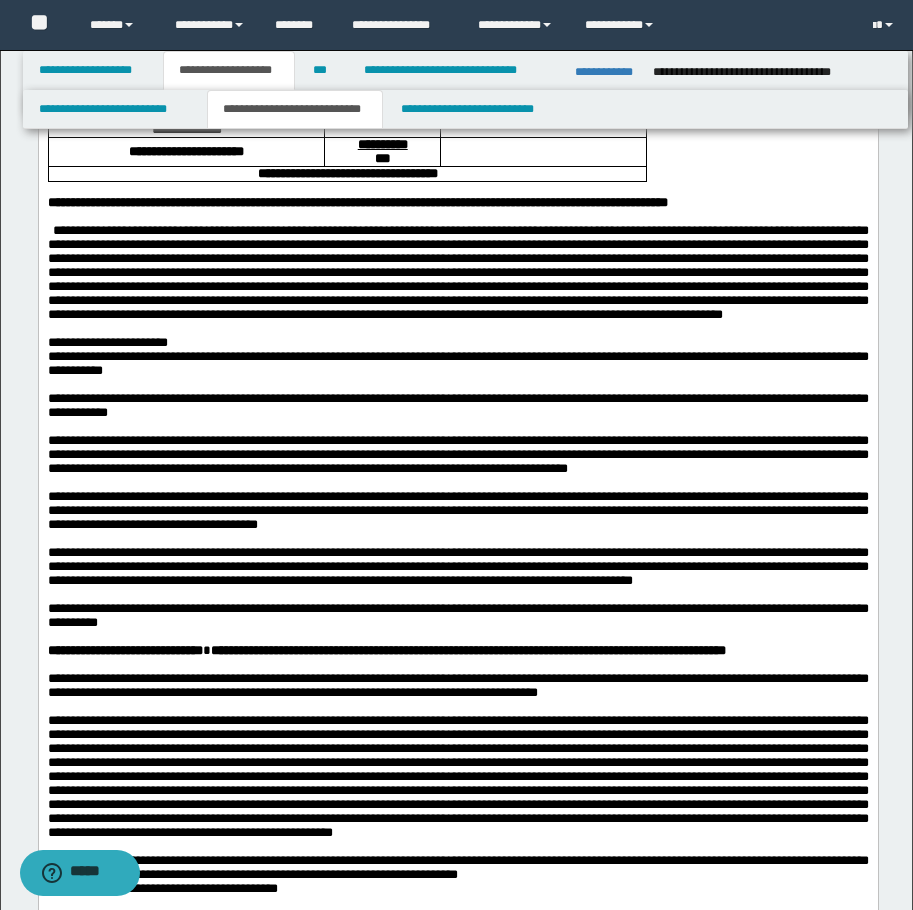 click at bounding box center (457, 329) 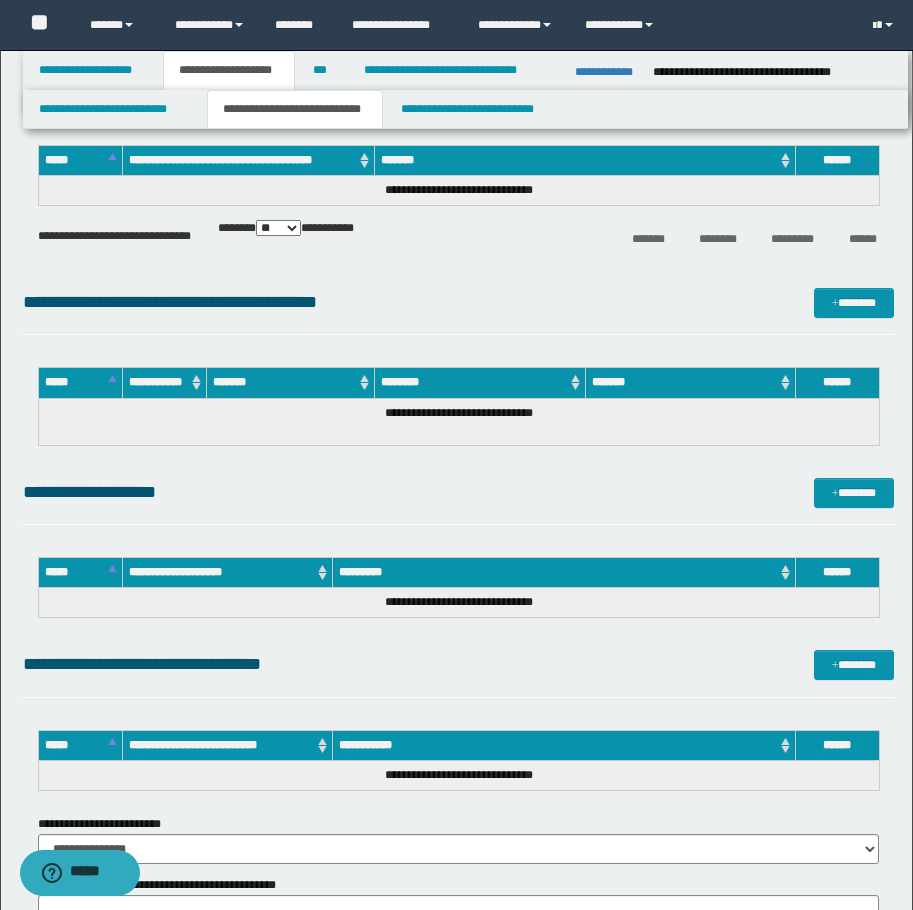 scroll, scrollTop: 2100, scrollLeft: 0, axis: vertical 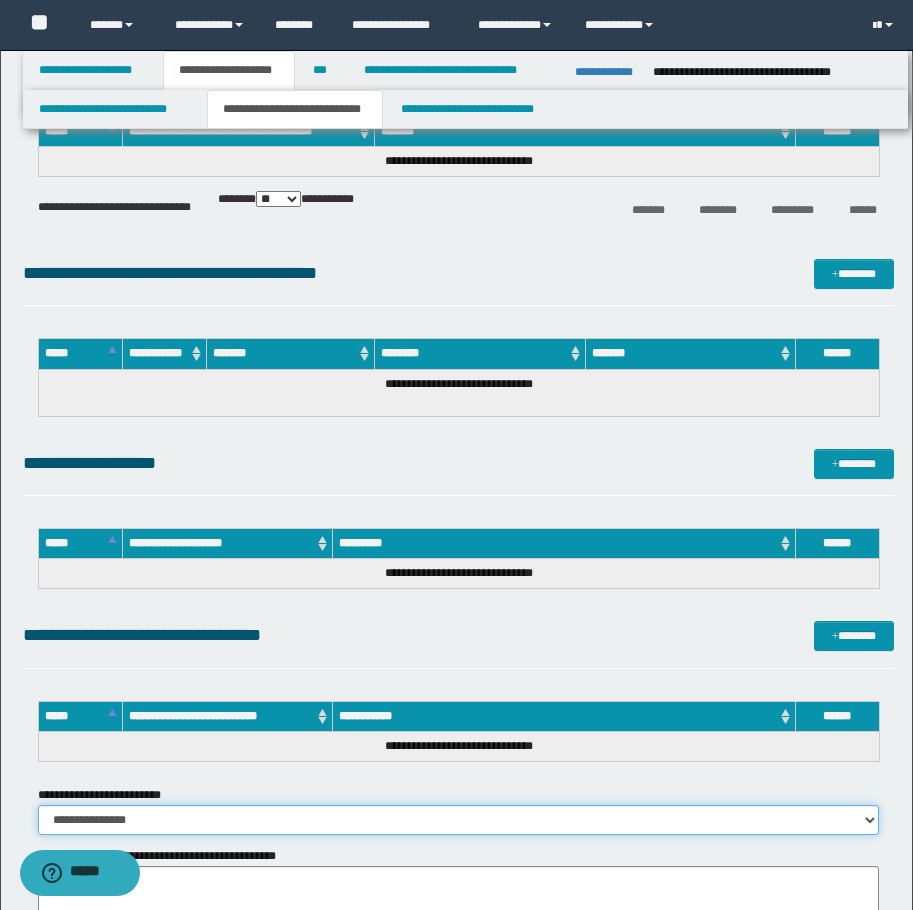 click on "**********" at bounding box center [458, 820] 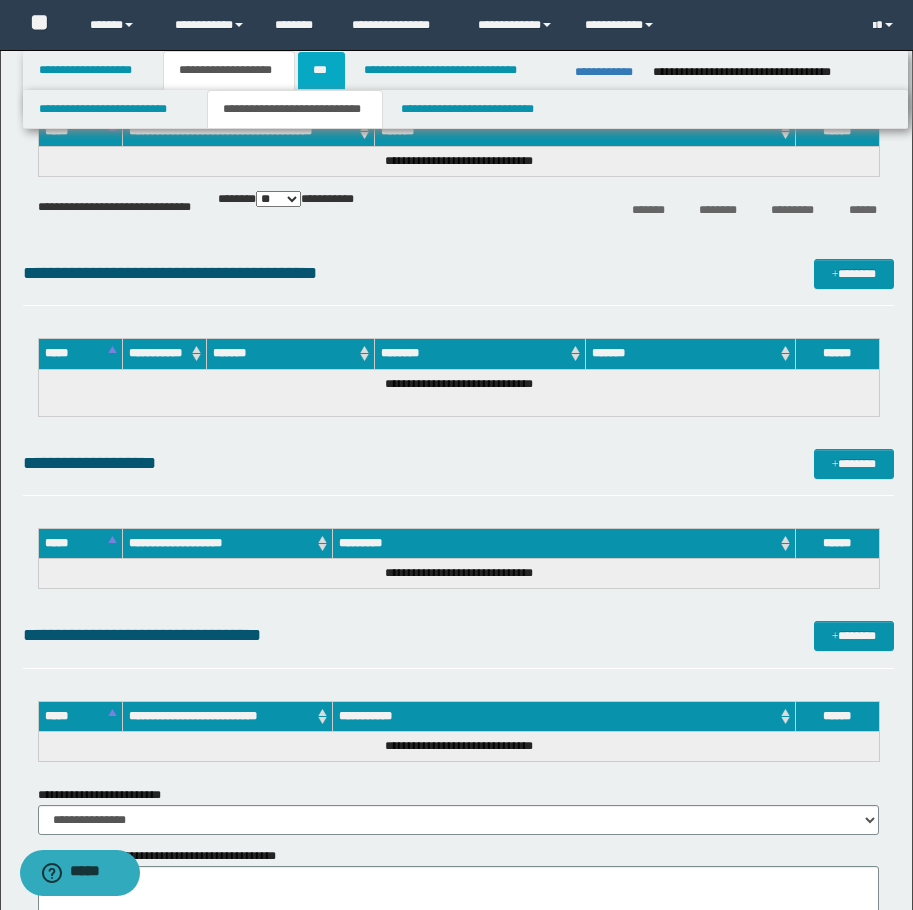 click on "***" at bounding box center (321, 70) 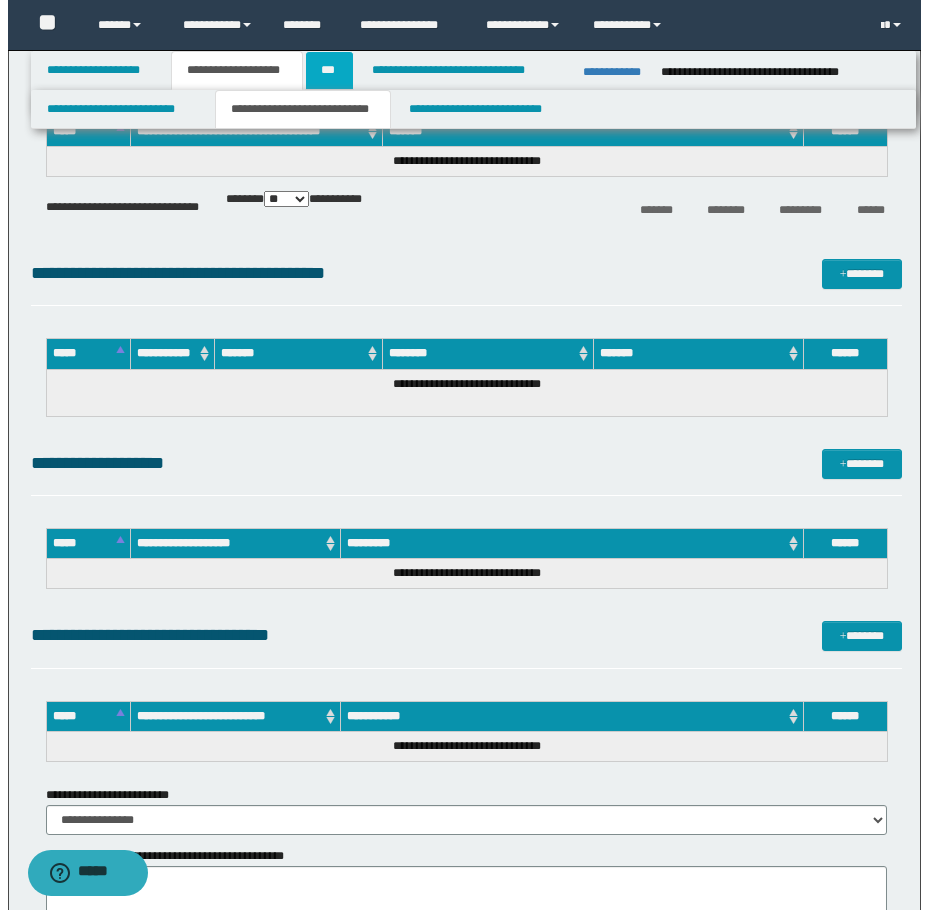 scroll, scrollTop: 0, scrollLeft: 0, axis: both 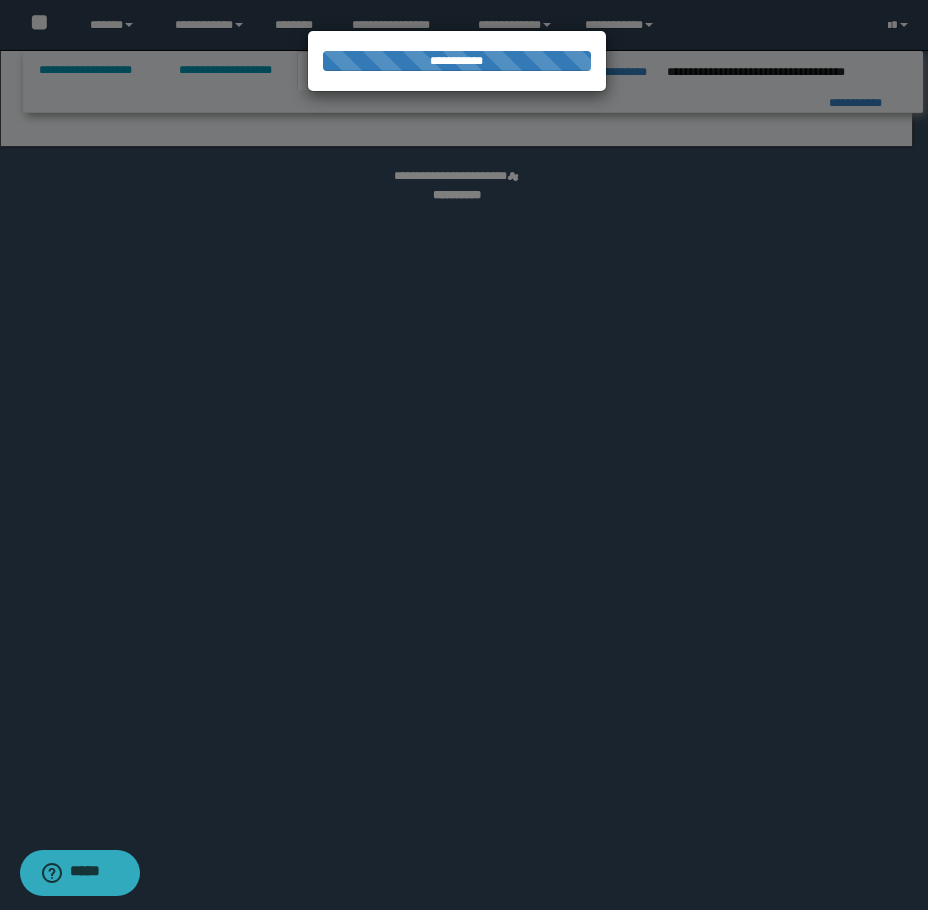 select on "*" 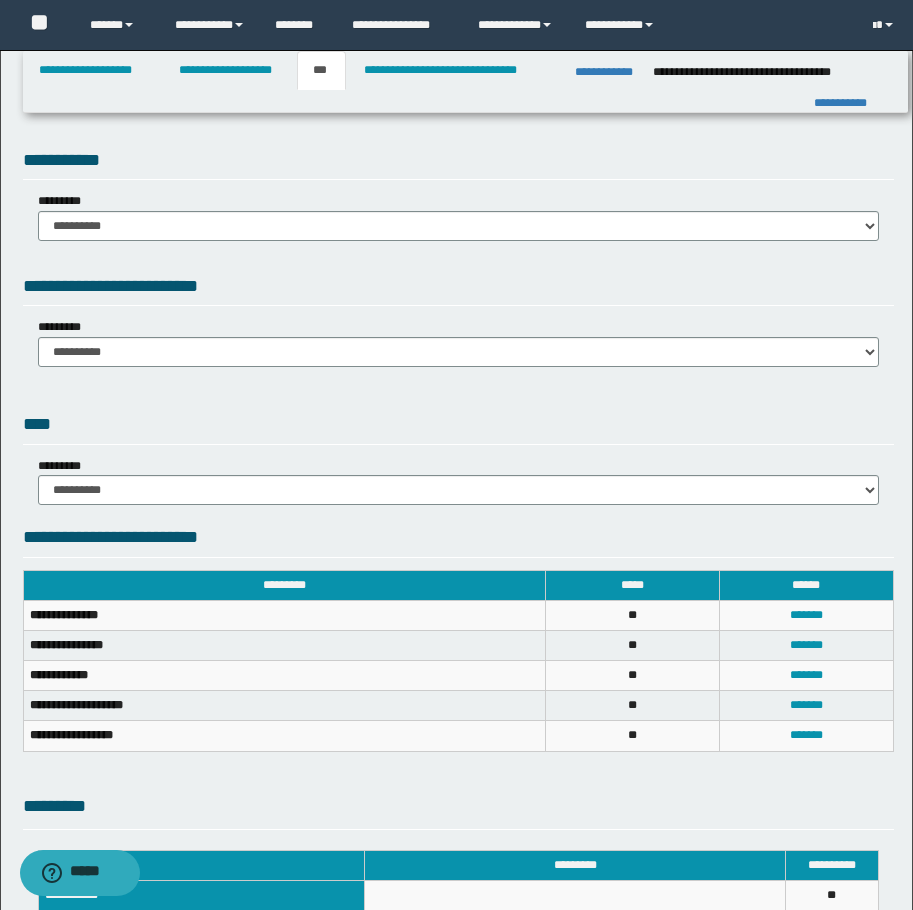 click on "****" at bounding box center (458, 427) 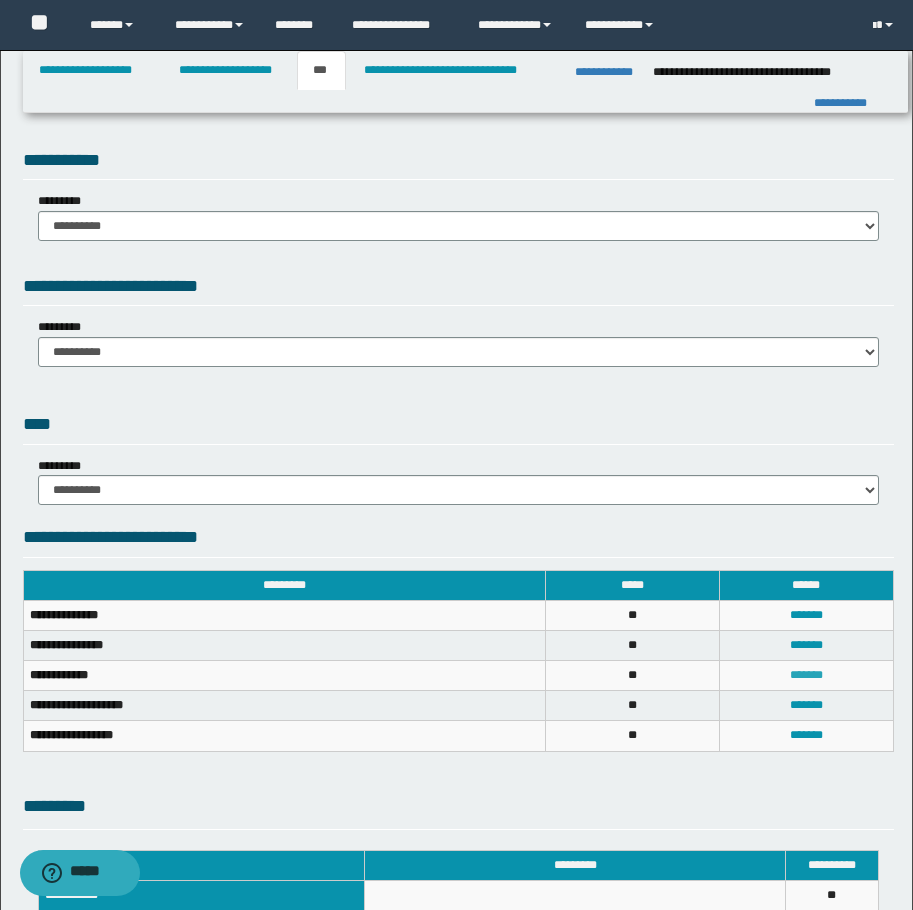 click on "*******" at bounding box center (806, 675) 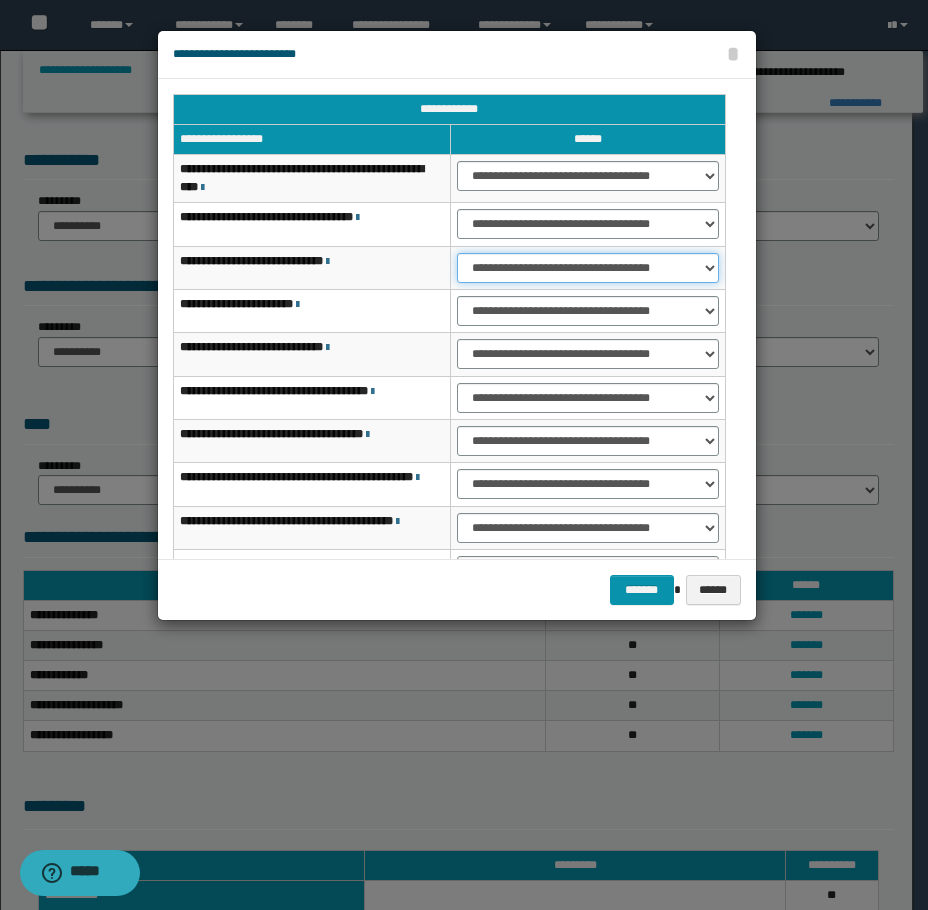 click on "**********" at bounding box center (588, 268) 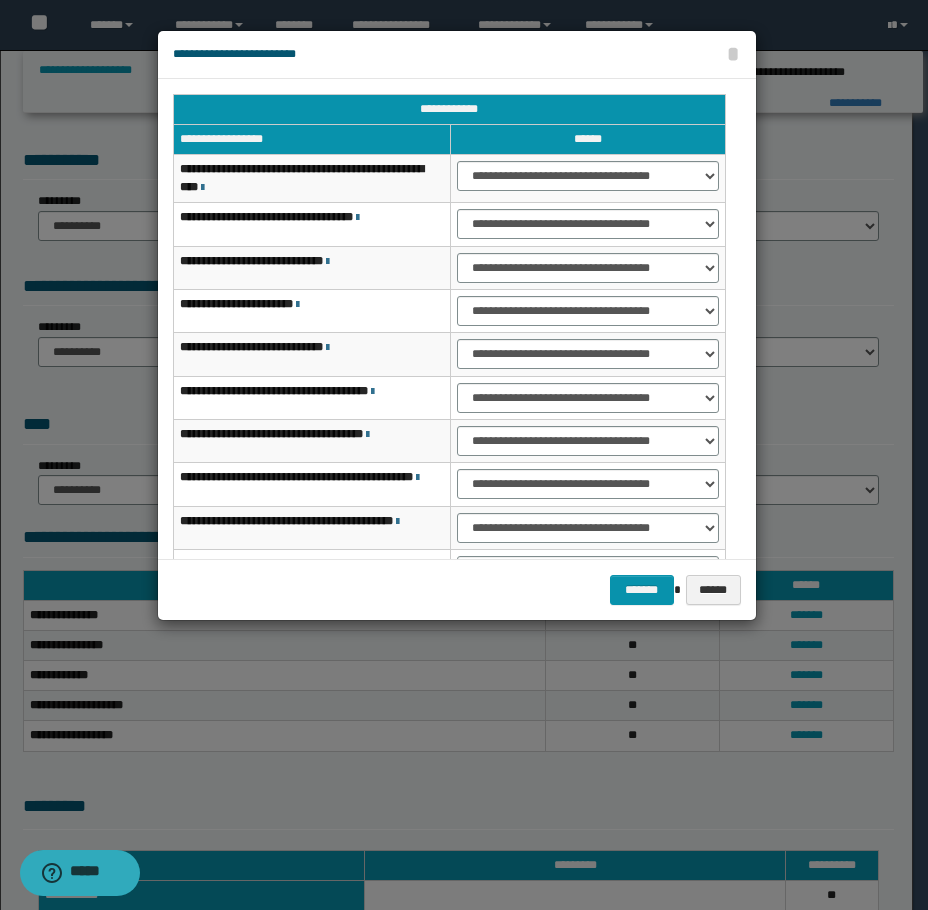 click on "**********" at bounding box center (587, 310) 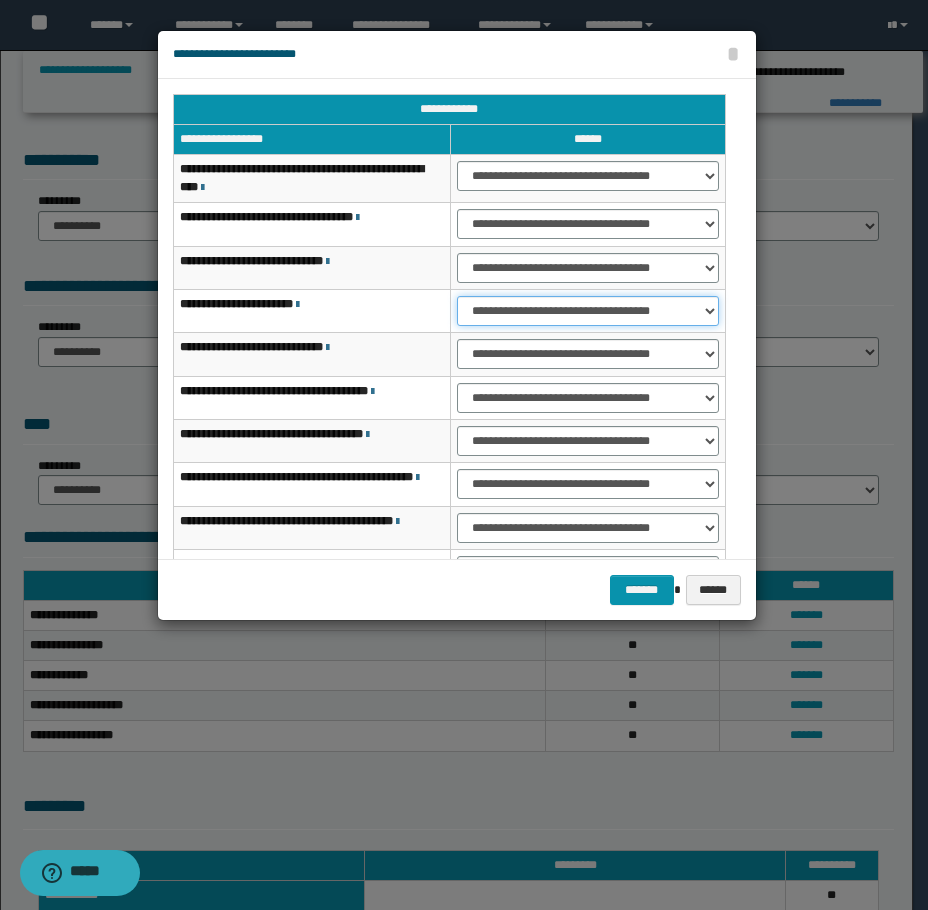 click on "**********" at bounding box center [588, 311] 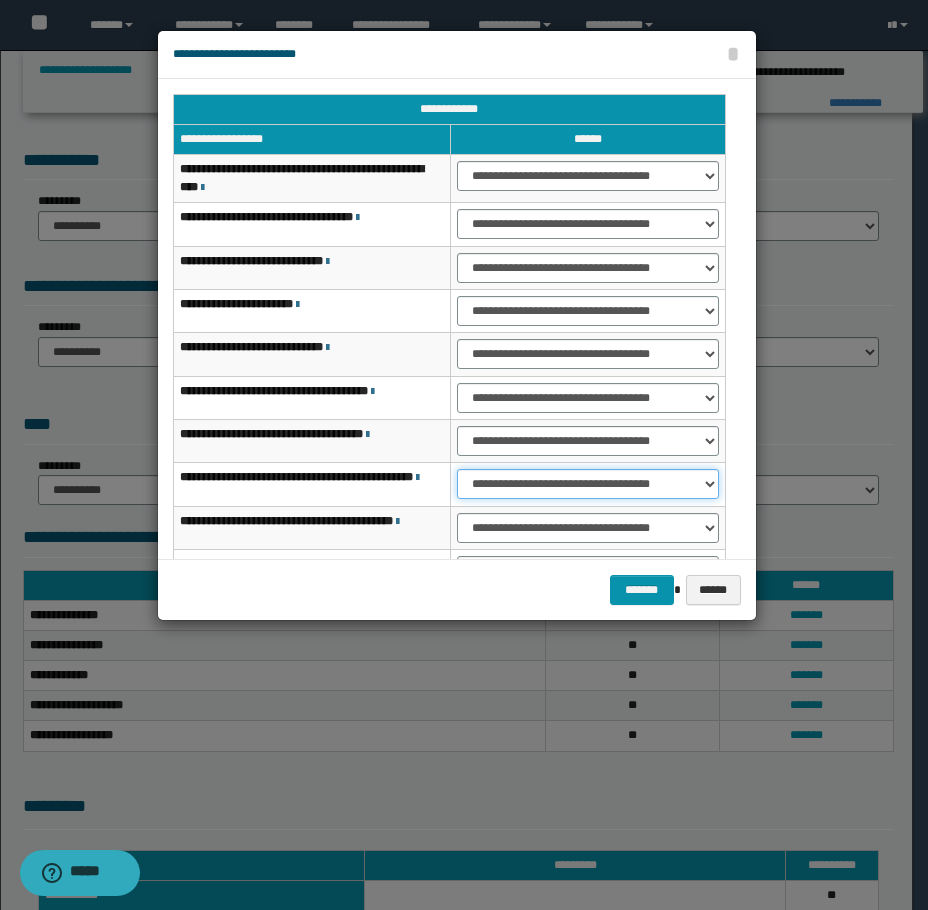 click on "**********" at bounding box center [588, 484] 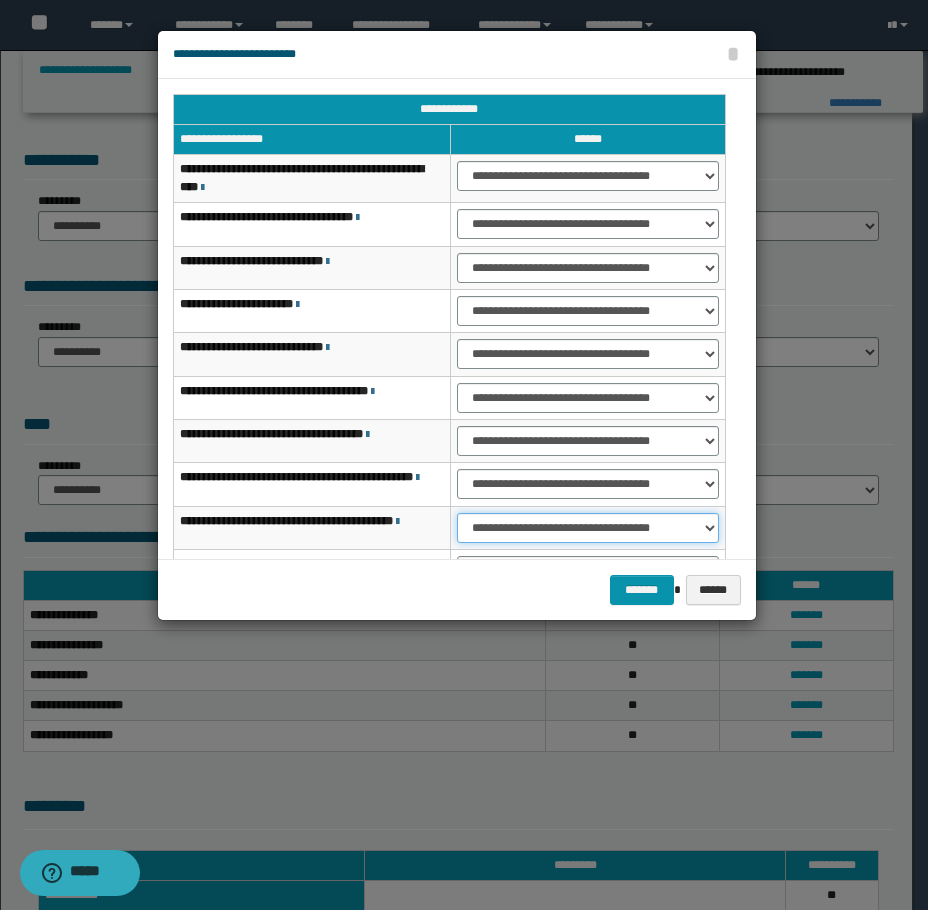 click on "**********" at bounding box center (588, 528) 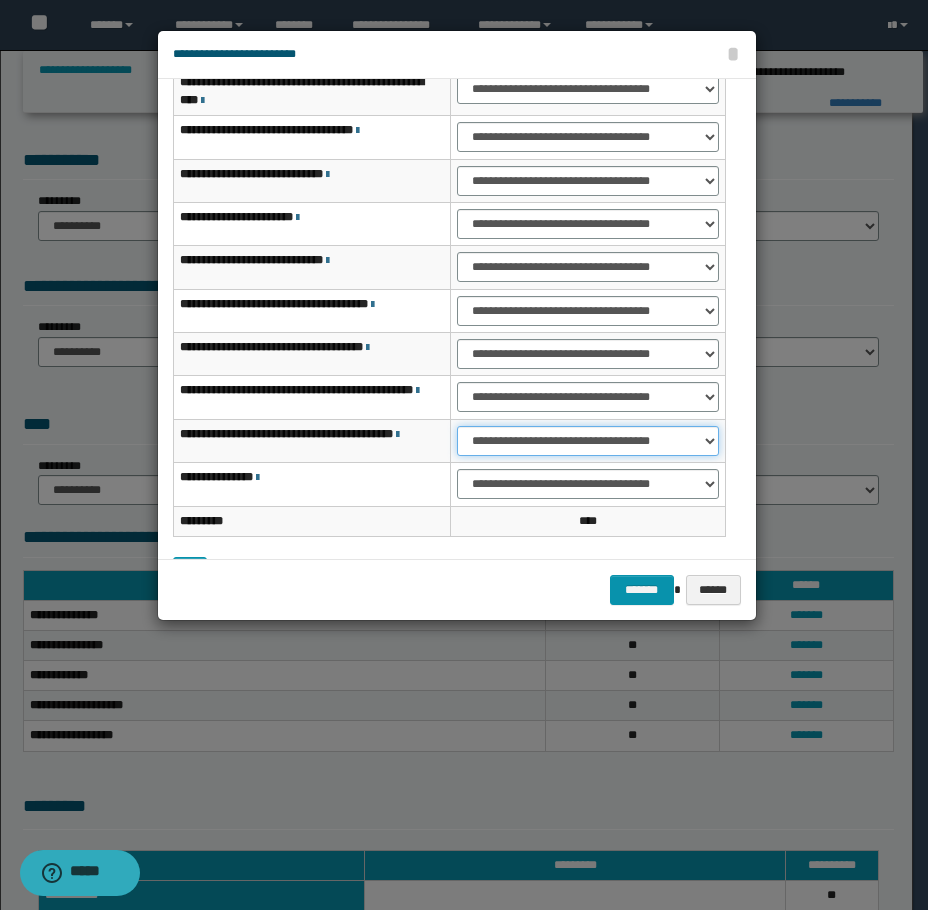 scroll, scrollTop: 160, scrollLeft: 0, axis: vertical 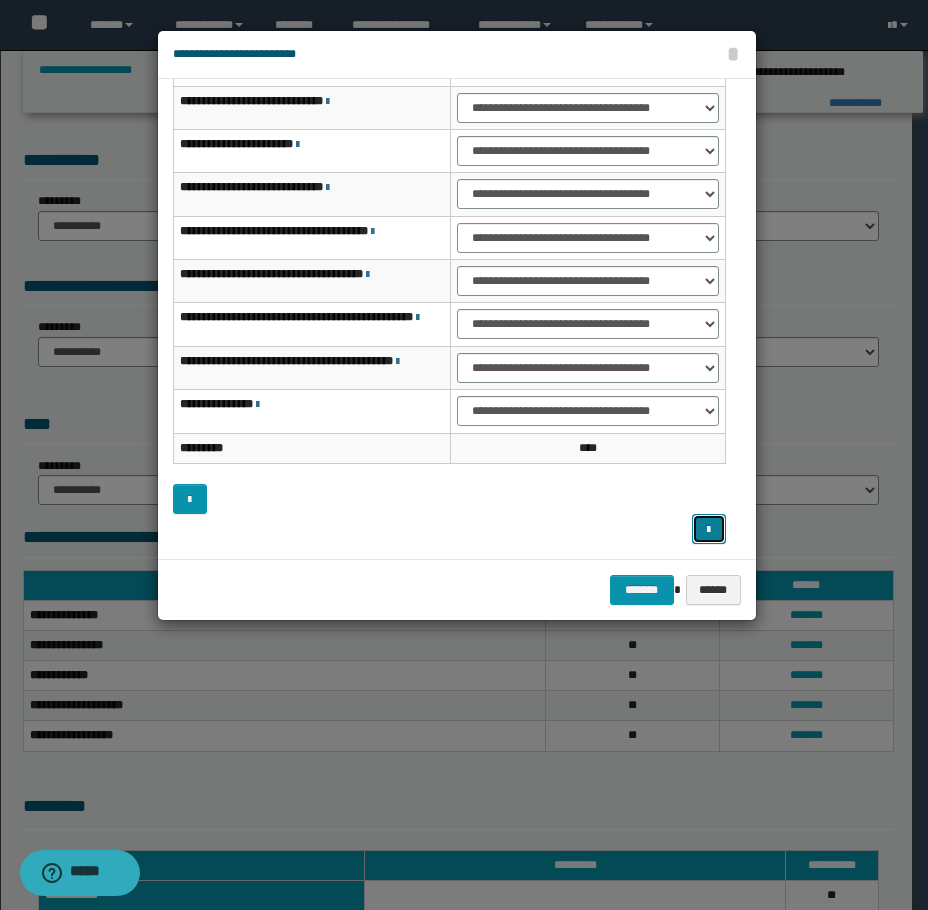 click at bounding box center (709, 529) 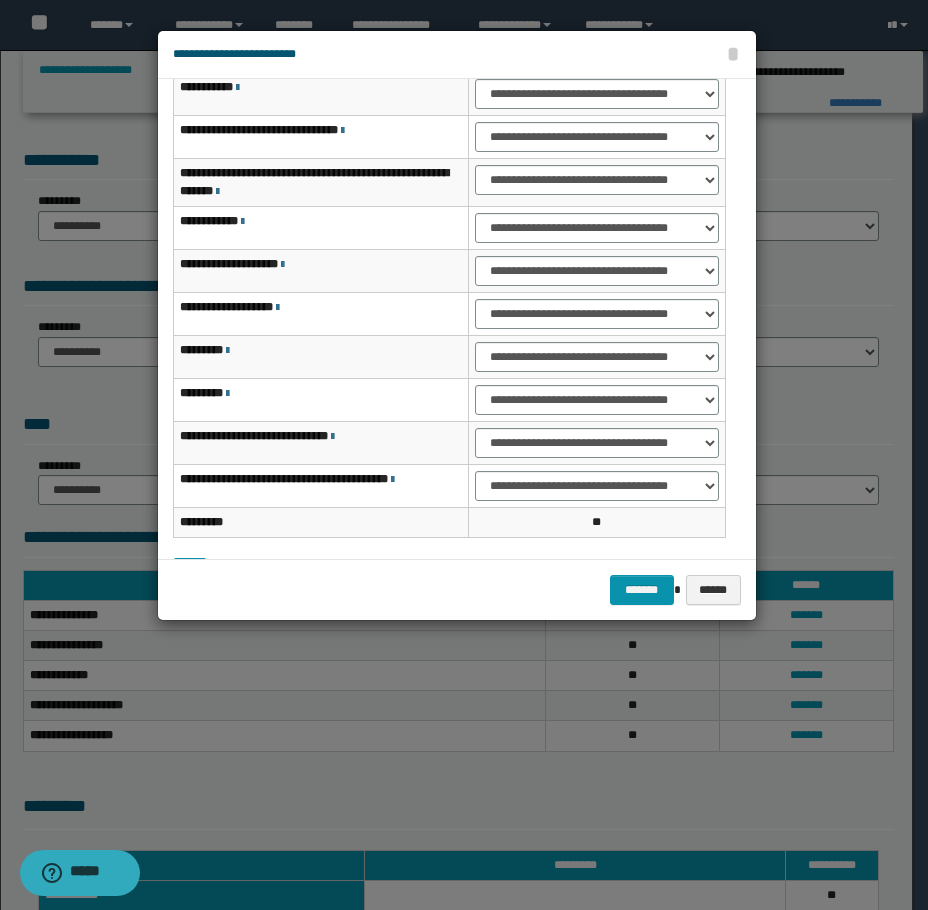 scroll, scrollTop: 0, scrollLeft: 0, axis: both 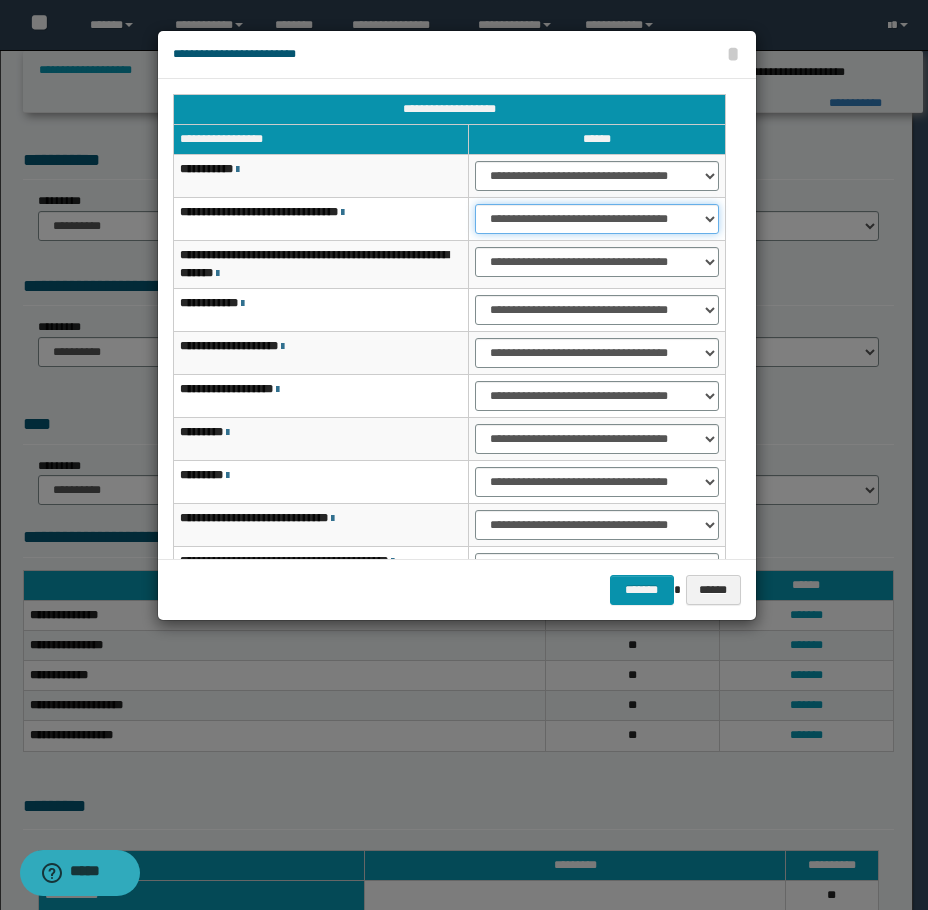 click on "**********" at bounding box center (596, 219) 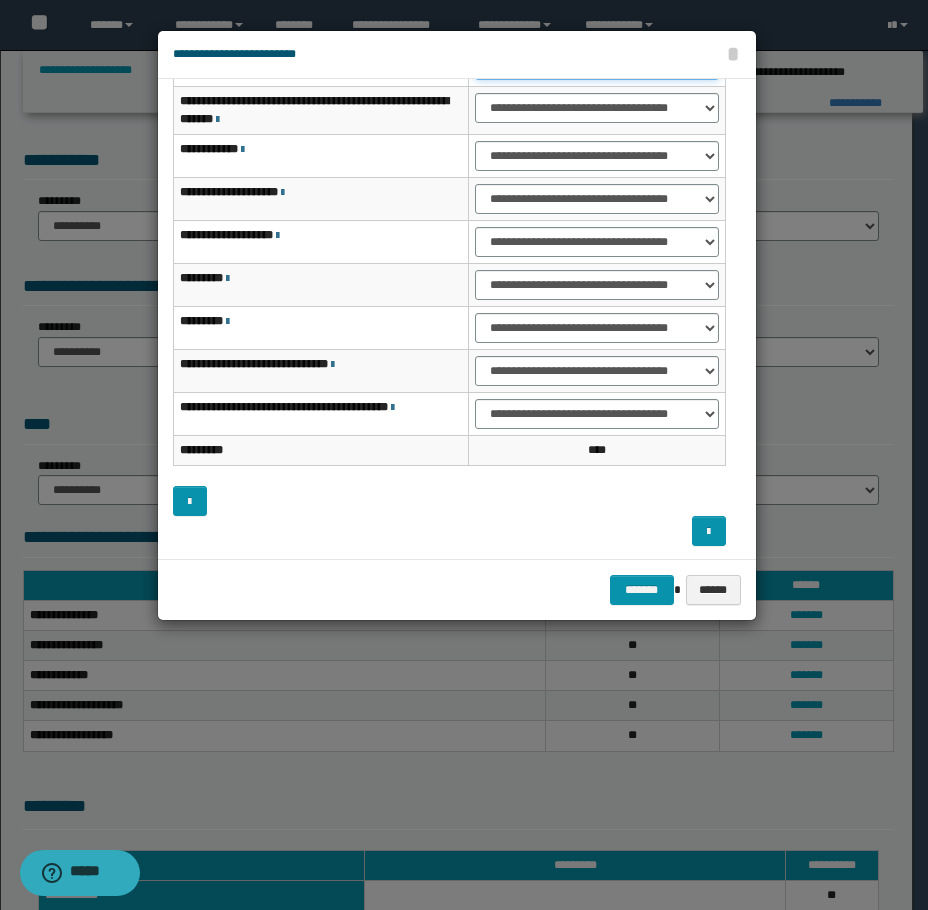 scroll, scrollTop: 156, scrollLeft: 0, axis: vertical 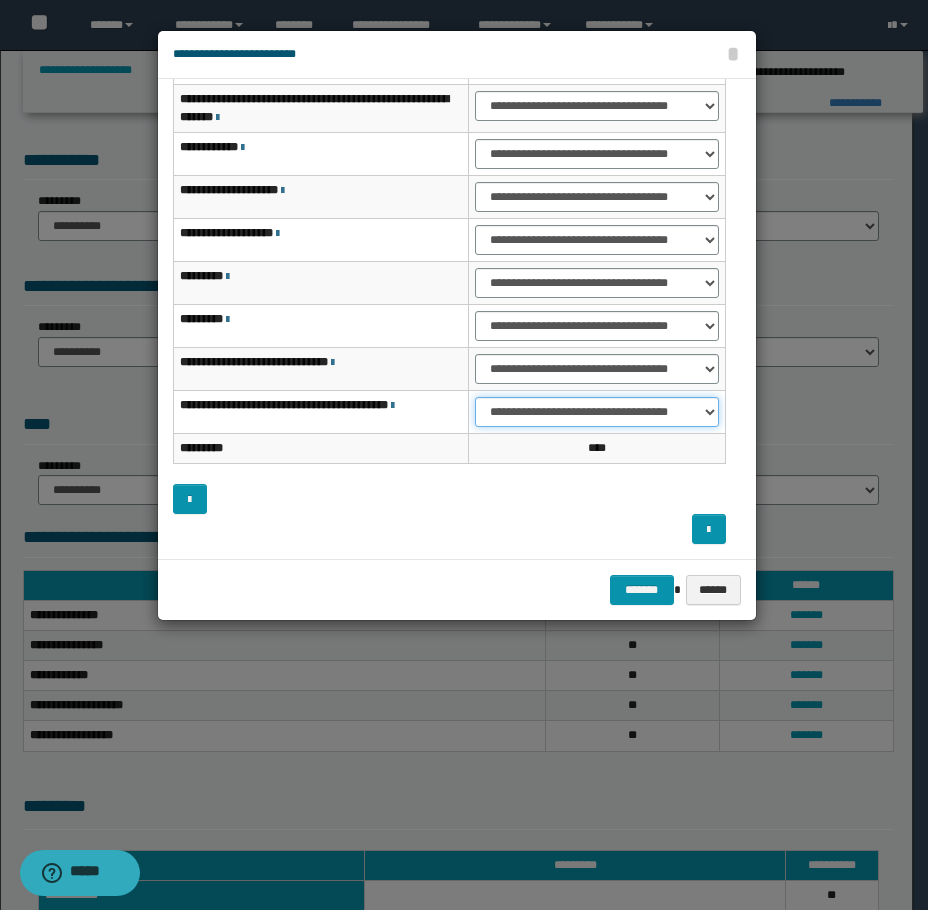 click on "**********" at bounding box center [596, 412] 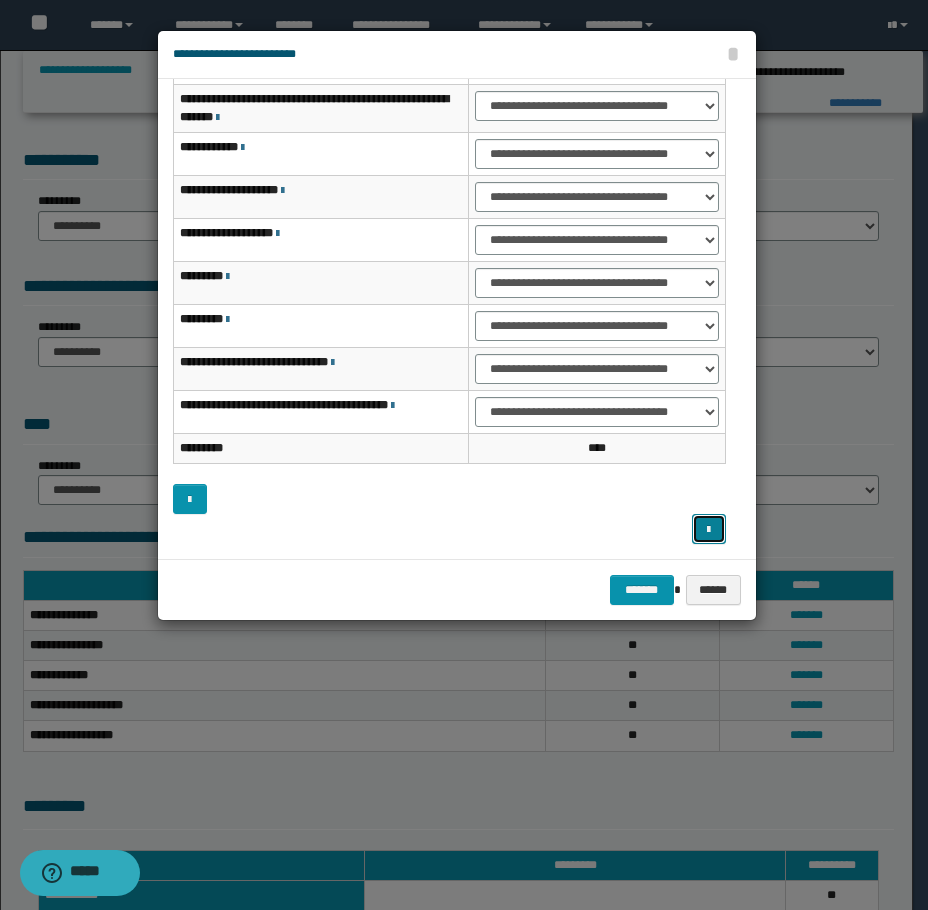click at bounding box center [709, 529] 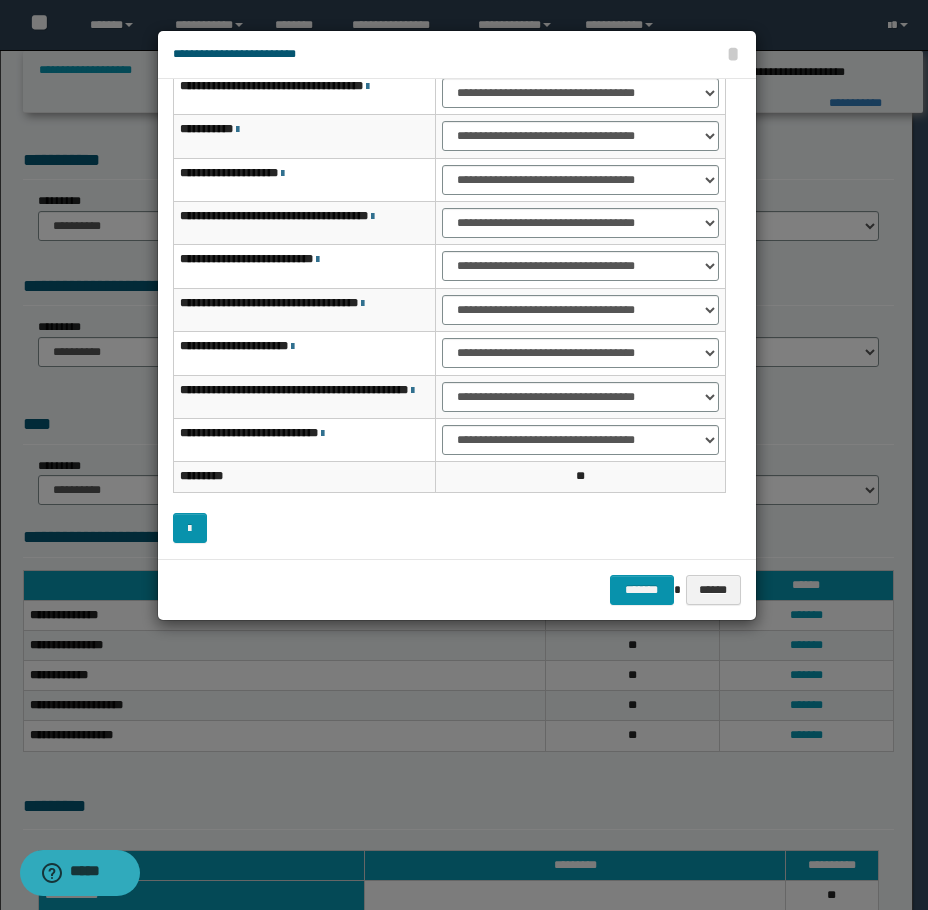 scroll, scrollTop: 0, scrollLeft: 0, axis: both 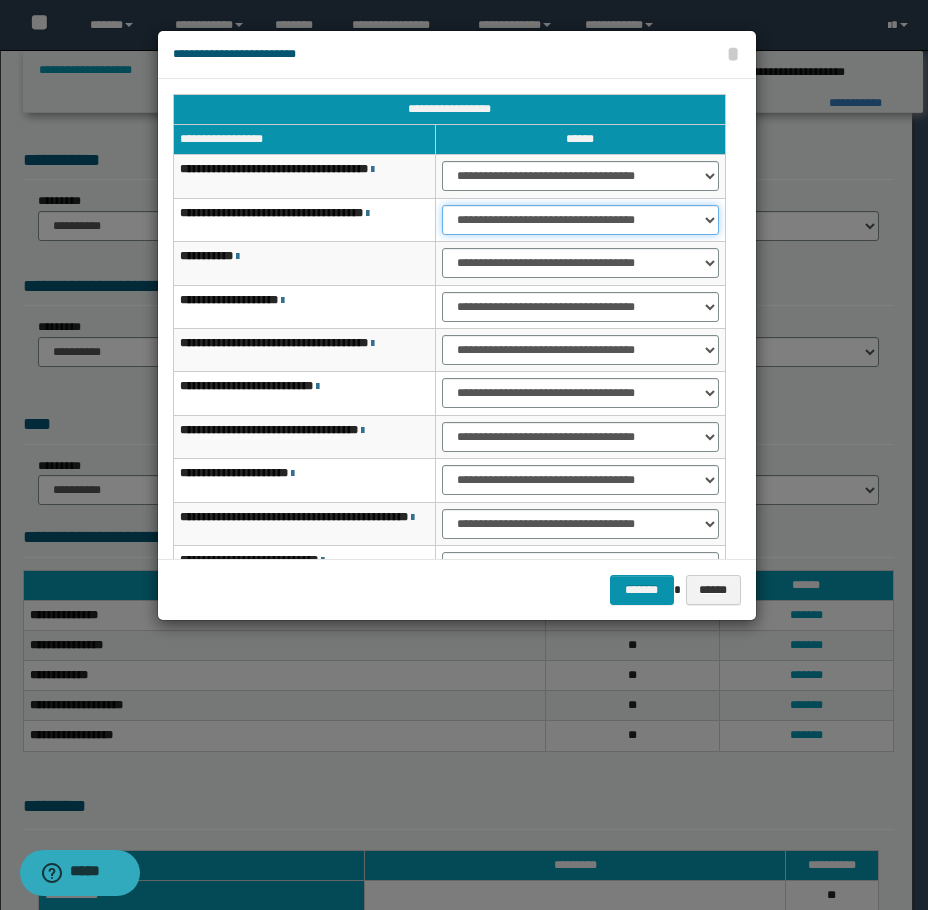 drag, startPoint x: 565, startPoint y: 215, endPoint x: 562, endPoint y: 230, distance: 15.297058 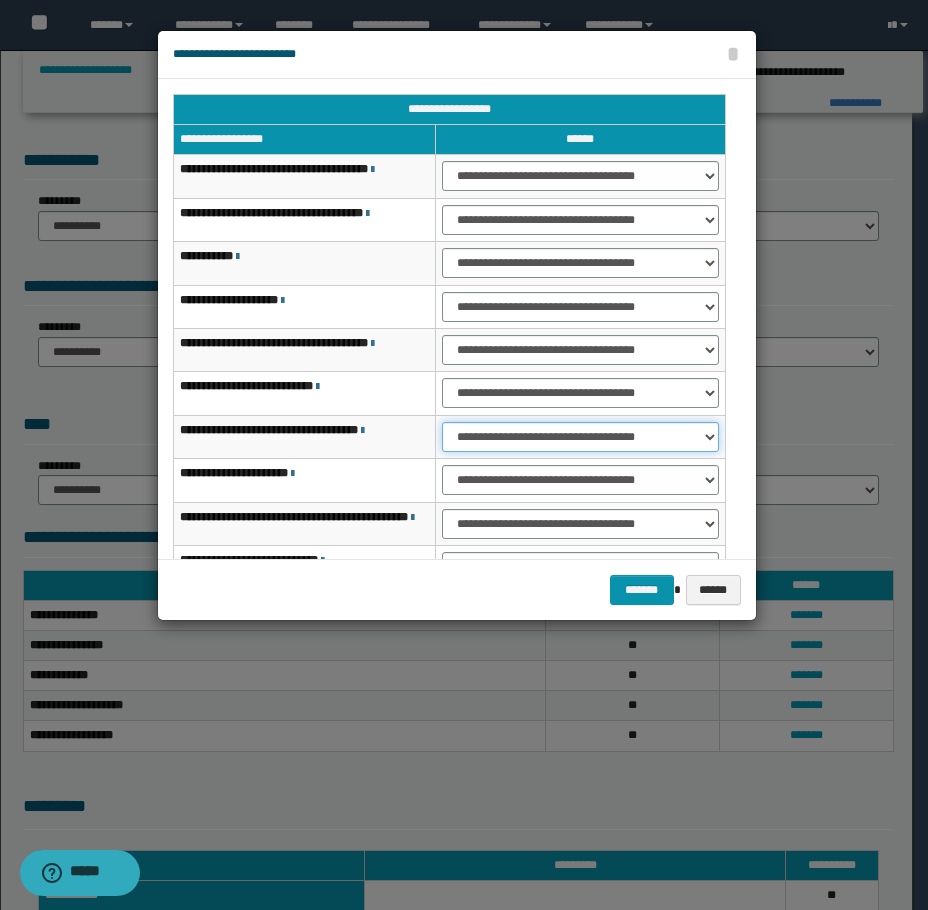 click on "**********" at bounding box center [580, 437] 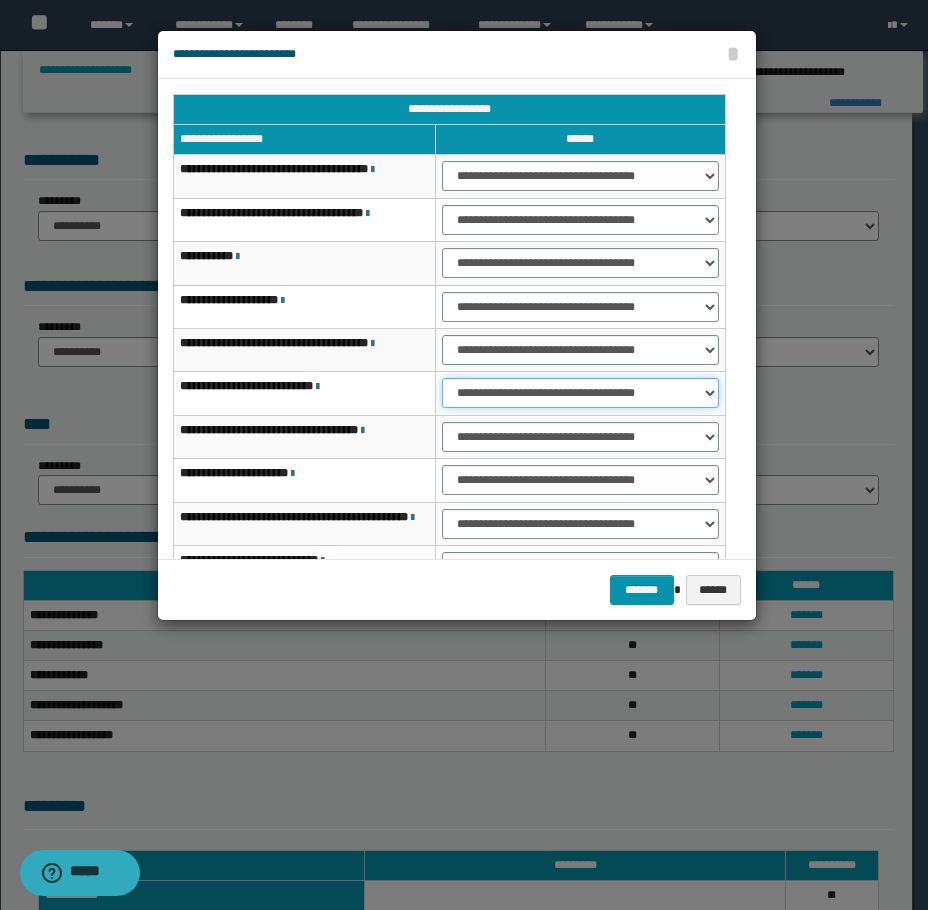 click on "**********" at bounding box center [580, 393] 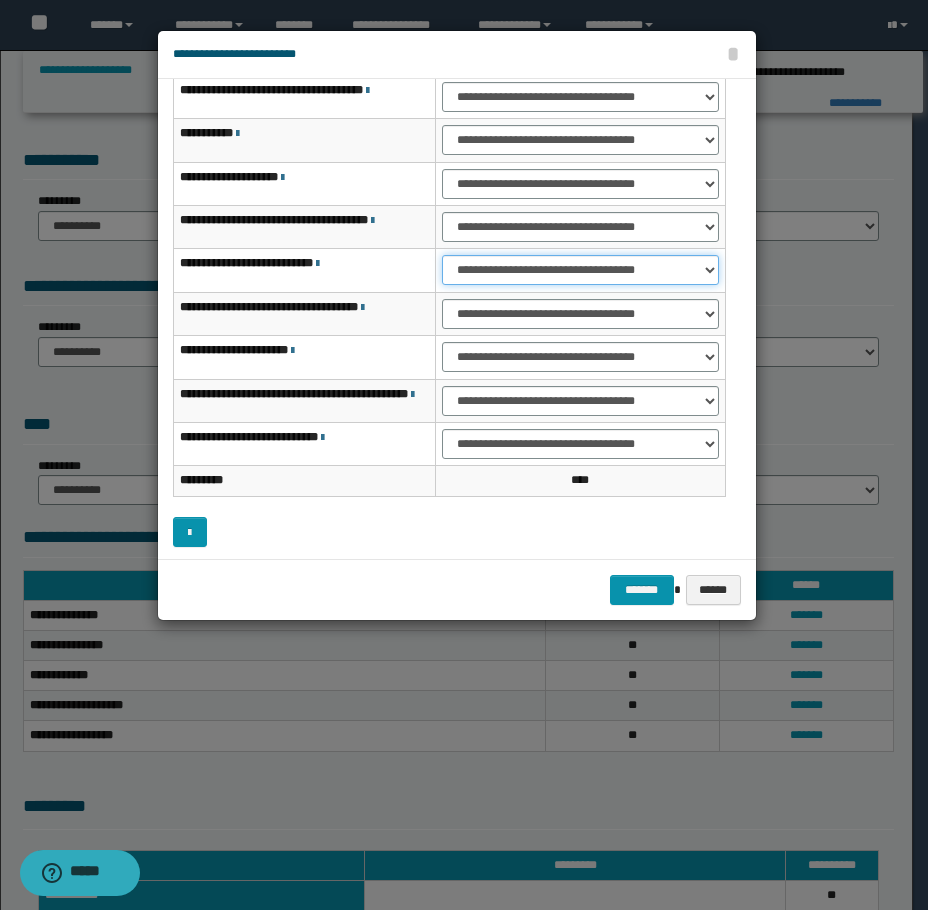 scroll, scrollTop: 127, scrollLeft: 0, axis: vertical 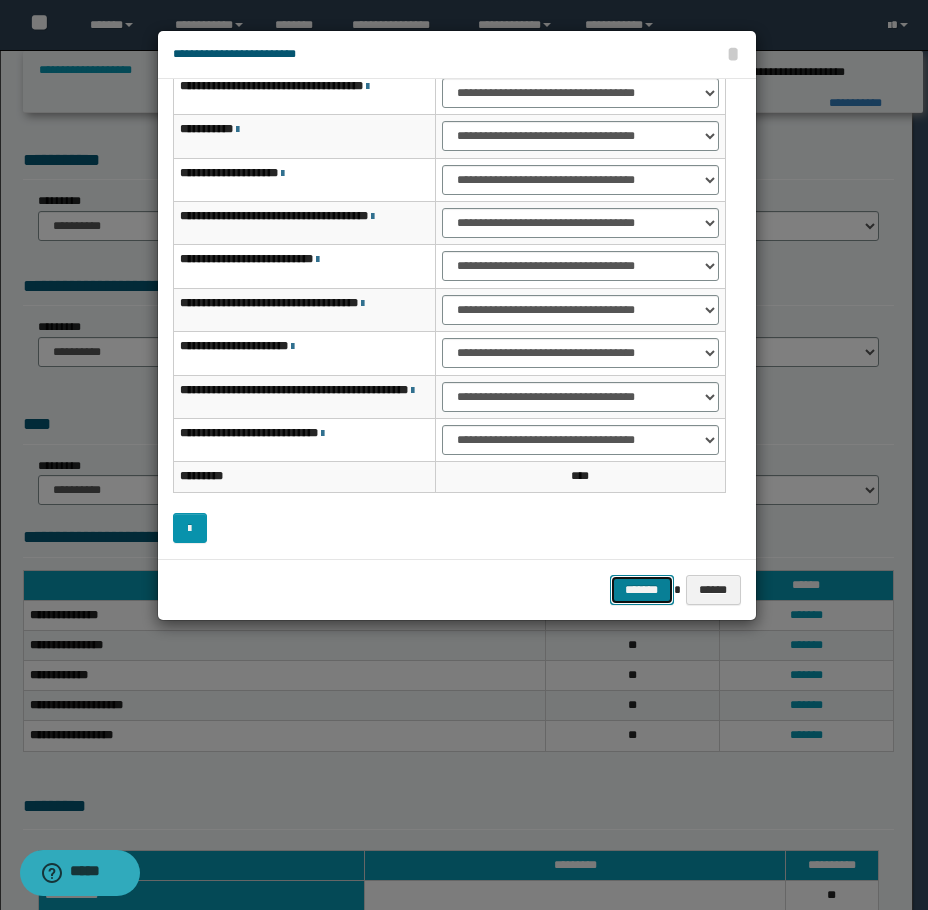 click on "*******" at bounding box center [642, 590] 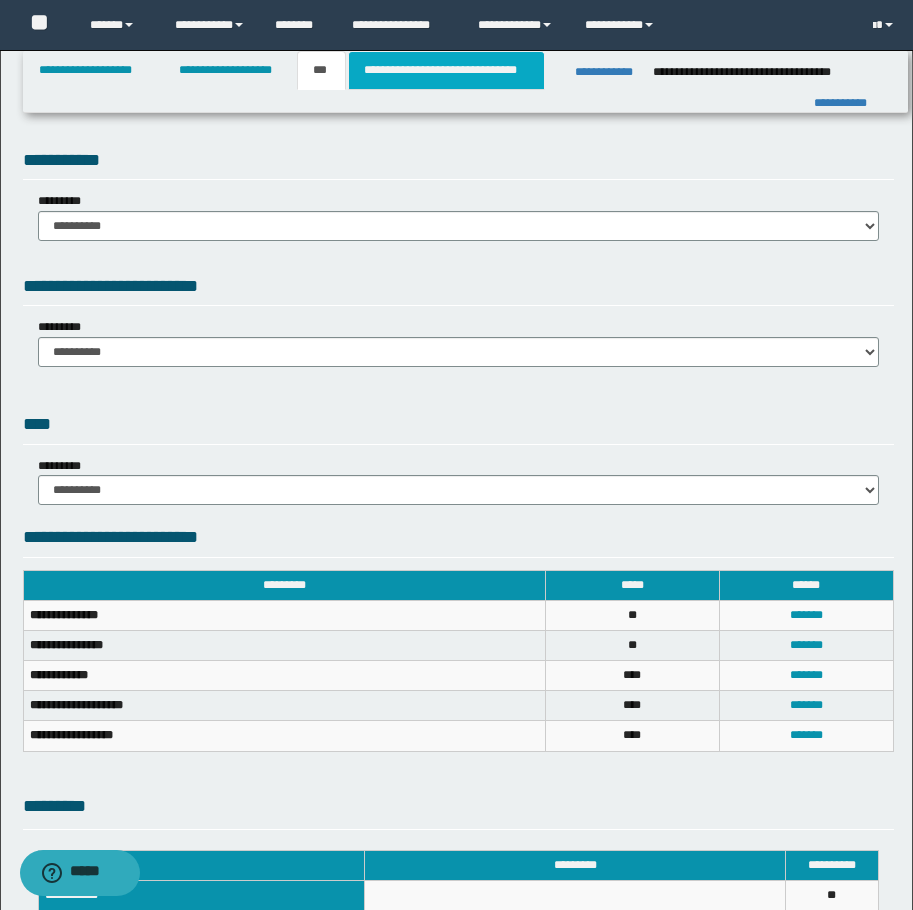 click on "**********" at bounding box center (446, 70) 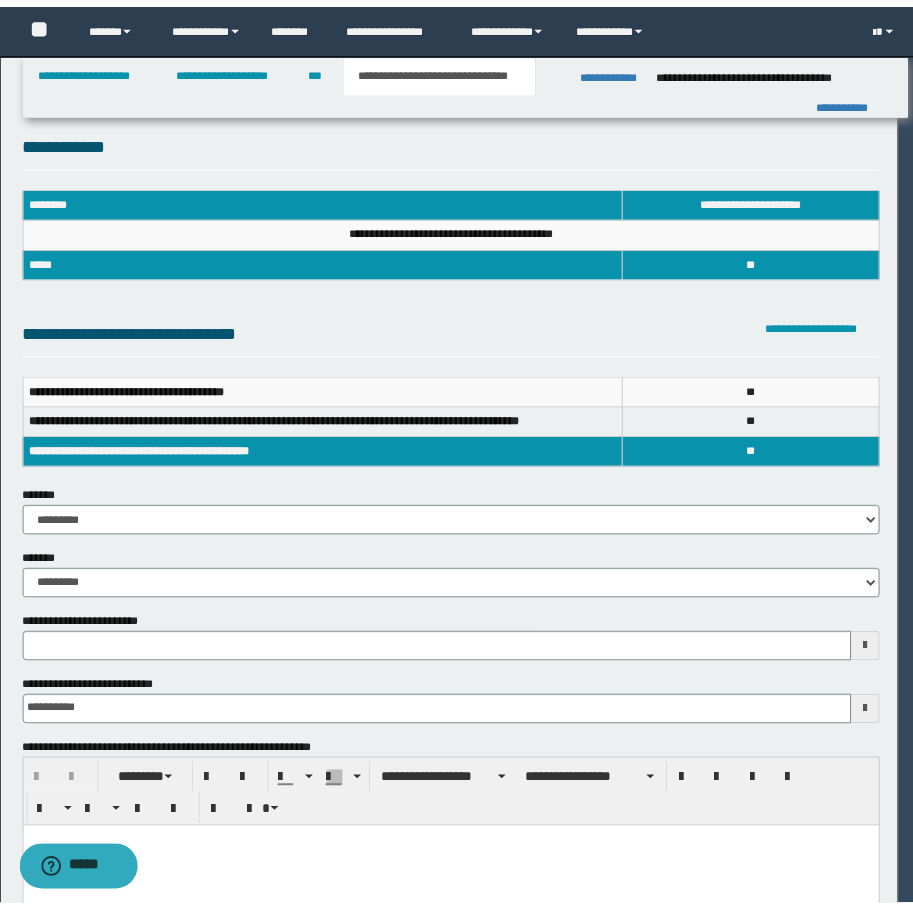 scroll, scrollTop: 0, scrollLeft: 0, axis: both 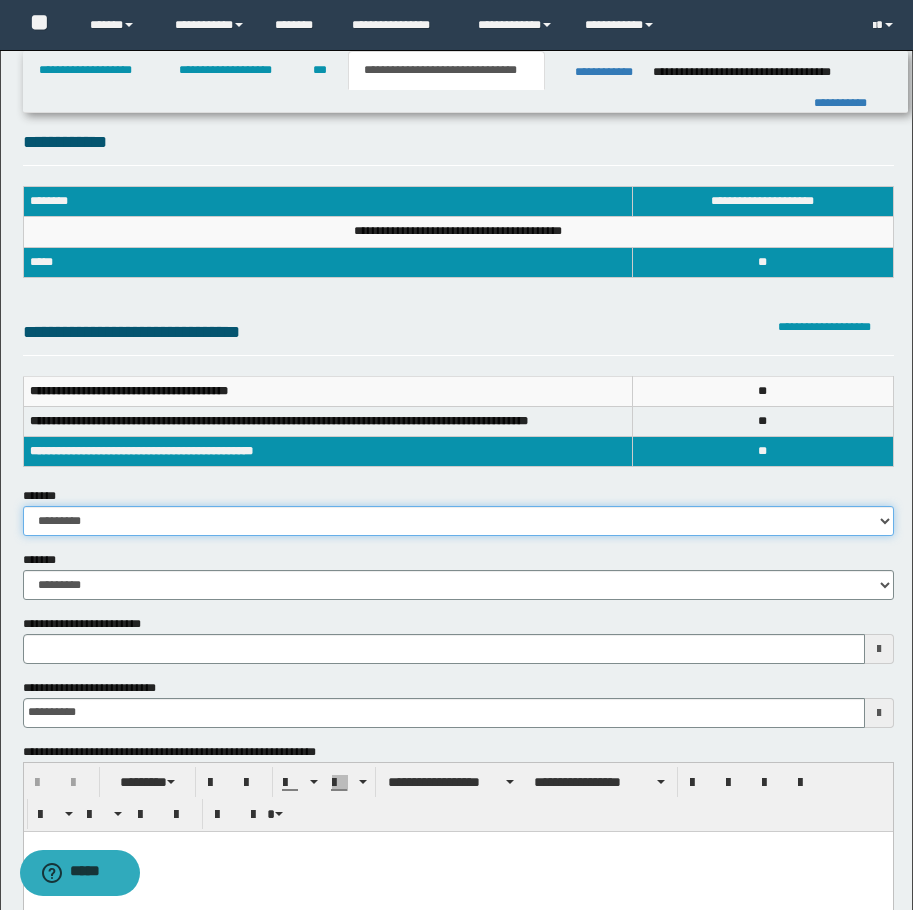 click on "**********" at bounding box center (458, 521) 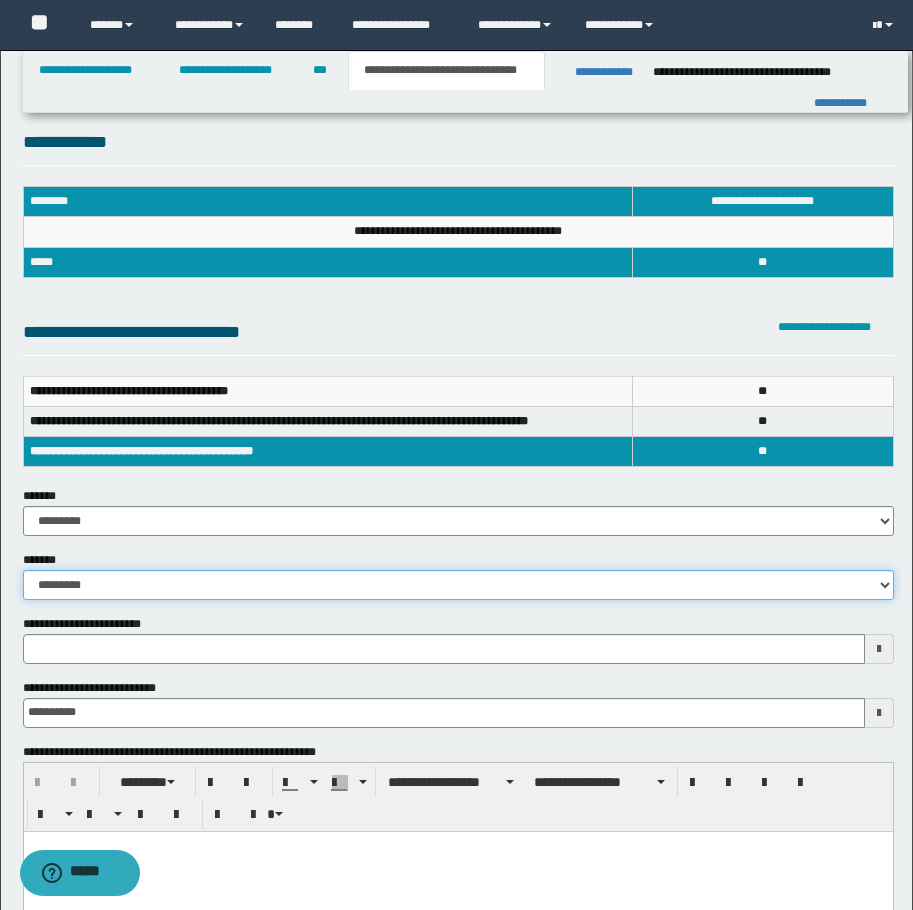 click on "**********" at bounding box center (458, 585) 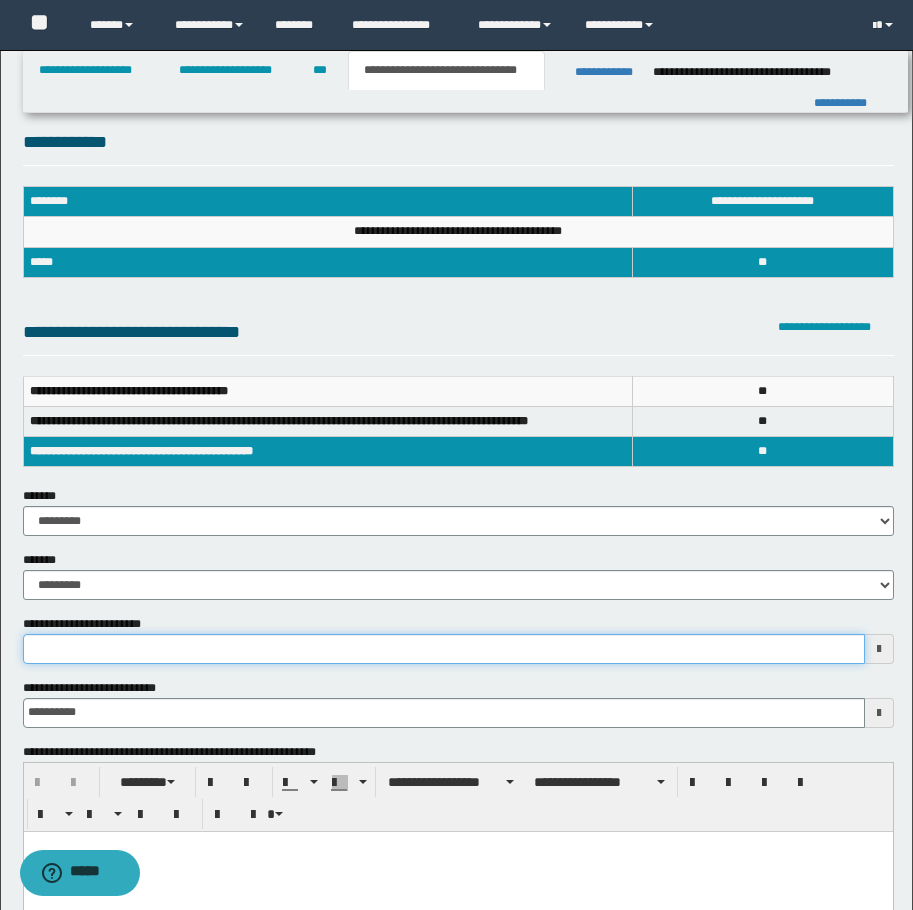 click on "**********" at bounding box center (444, 649) 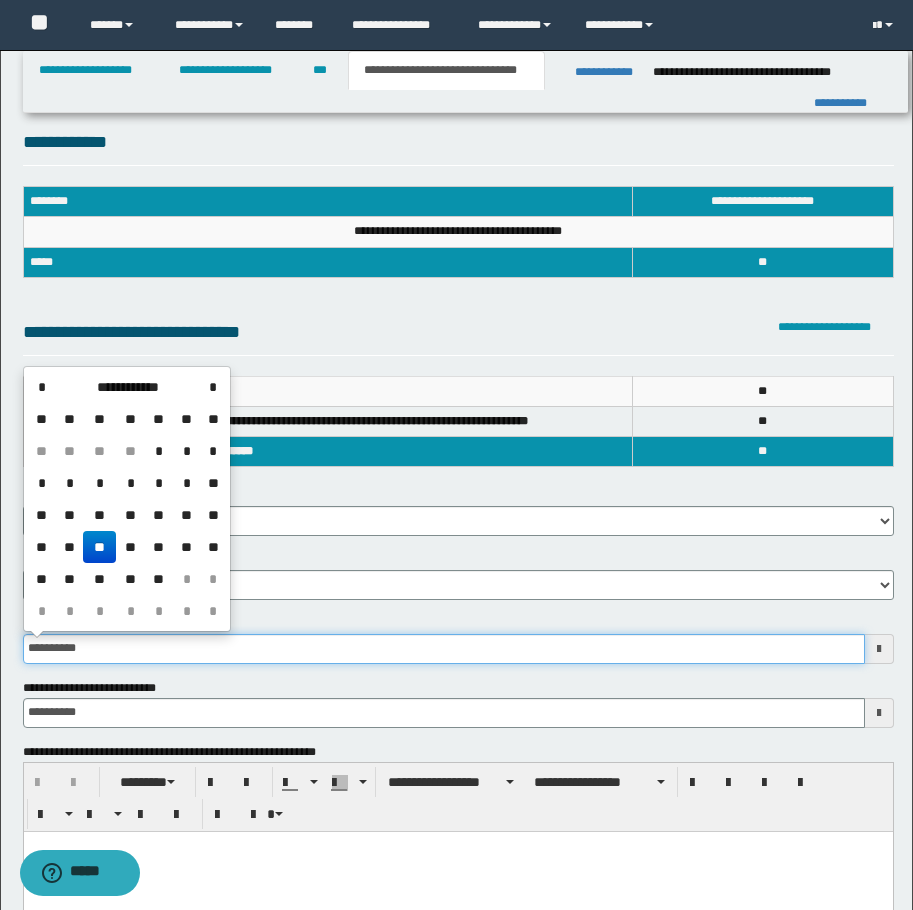 type on "**********" 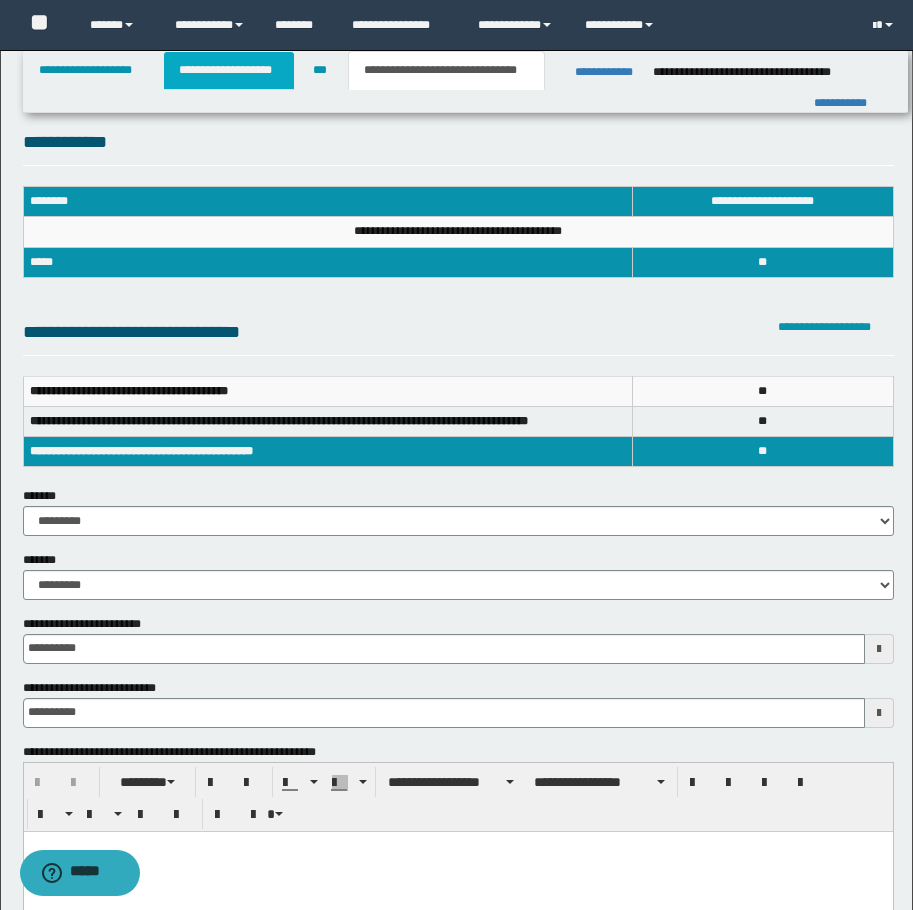 click on "**********" at bounding box center (229, 70) 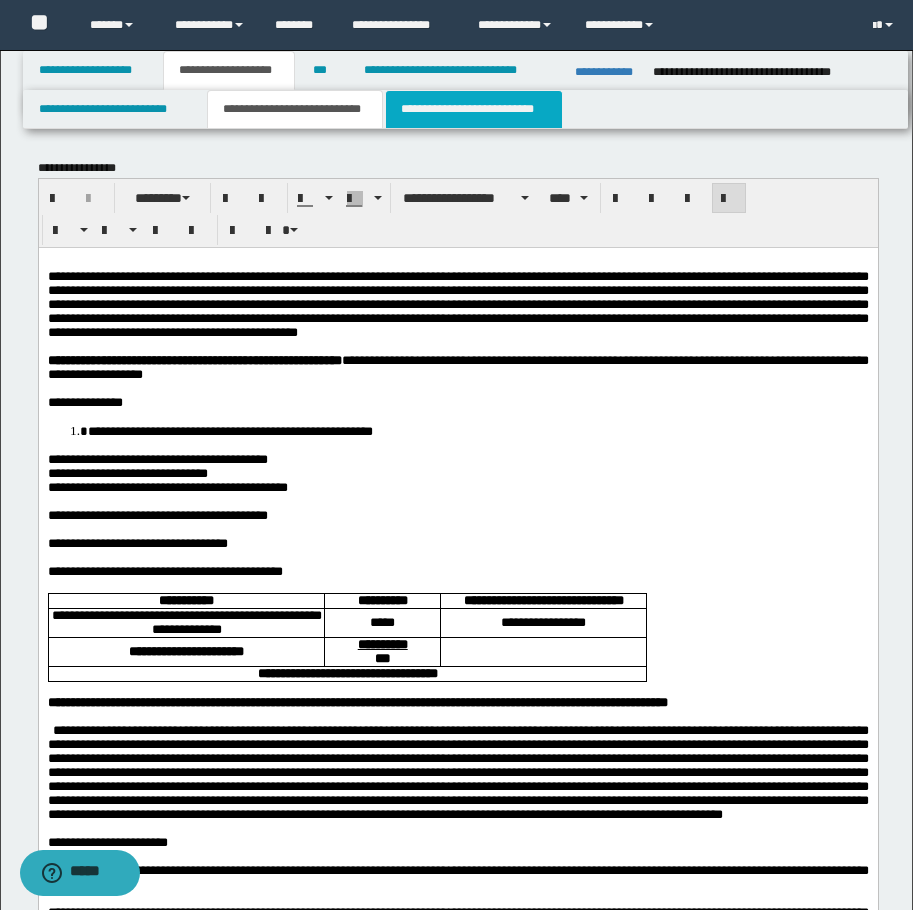 click on "**********" at bounding box center [474, 109] 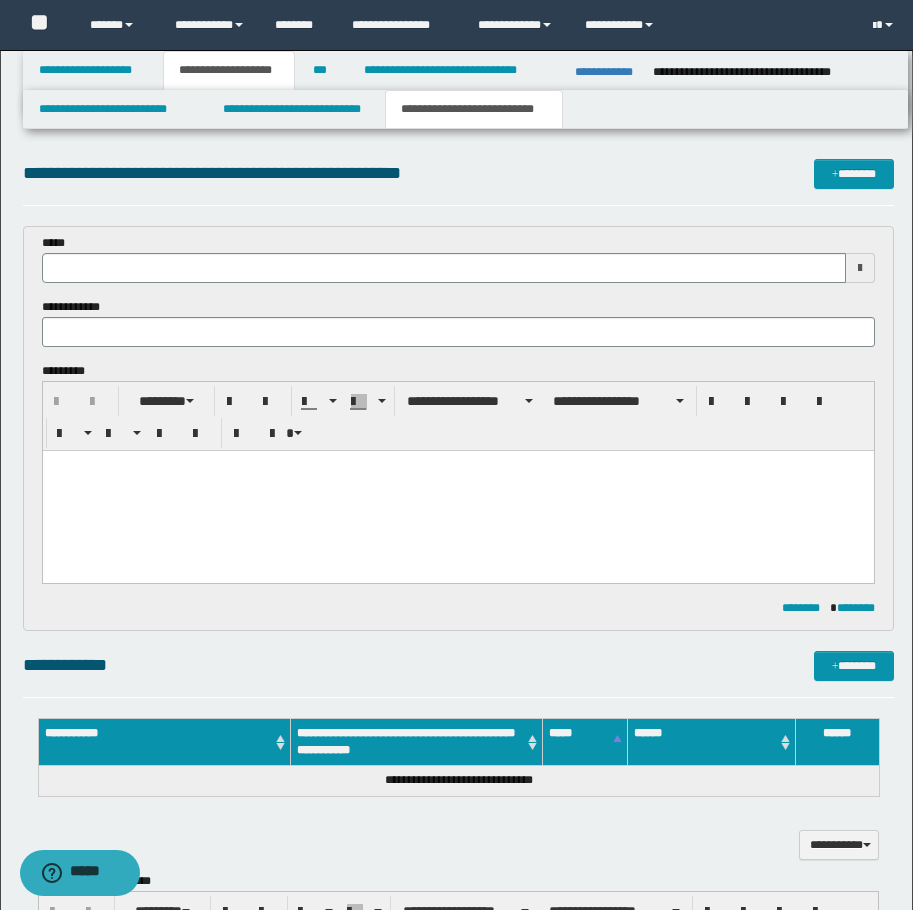 scroll, scrollTop: 0, scrollLeft: 0, axis: both 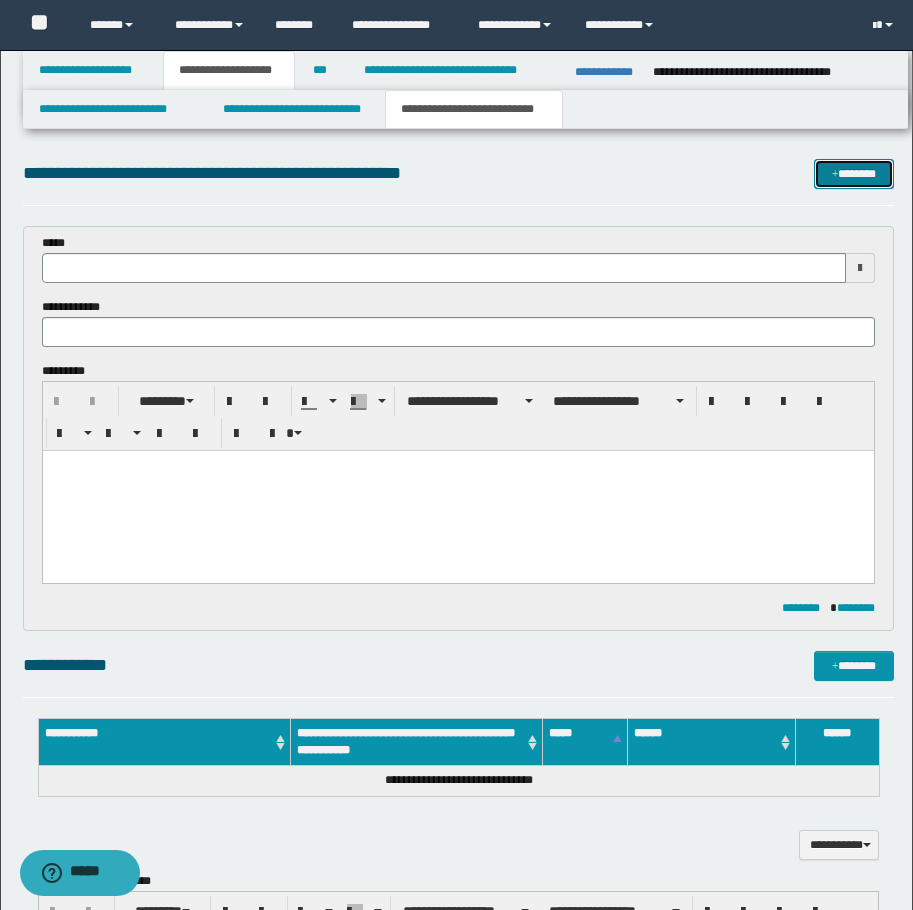 click on "*******" at bounding box center (854, 174) 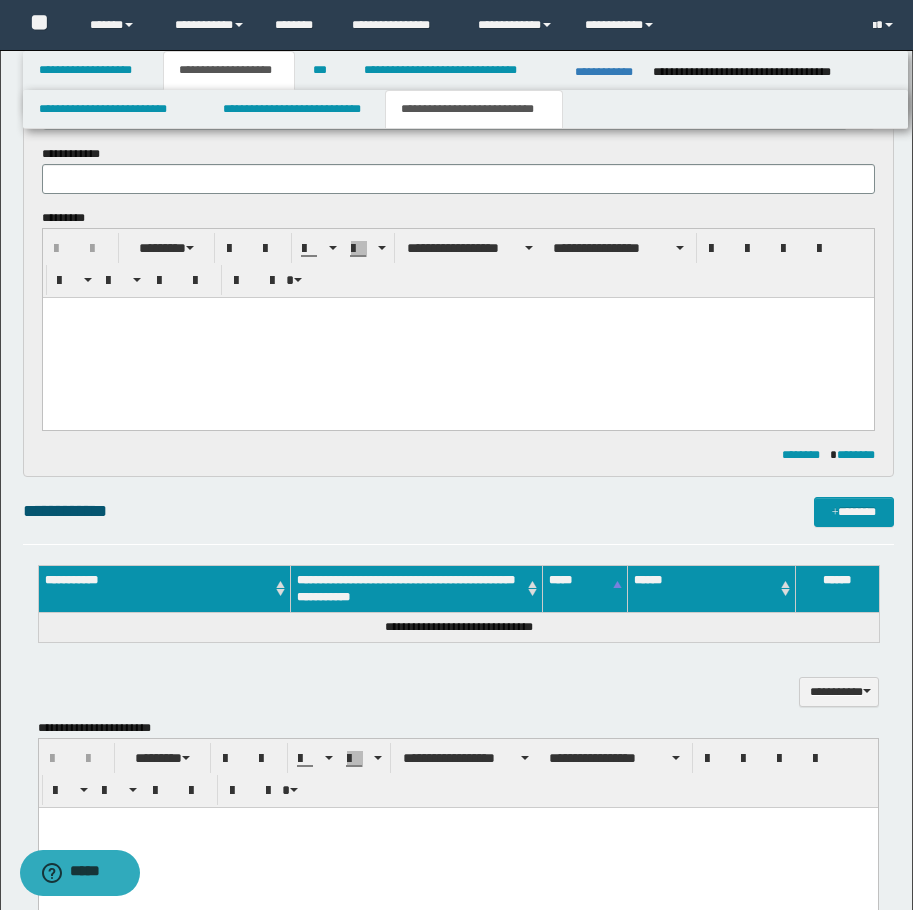 scroll, scrollTop: 0, scrollLeft: 0, axis: both 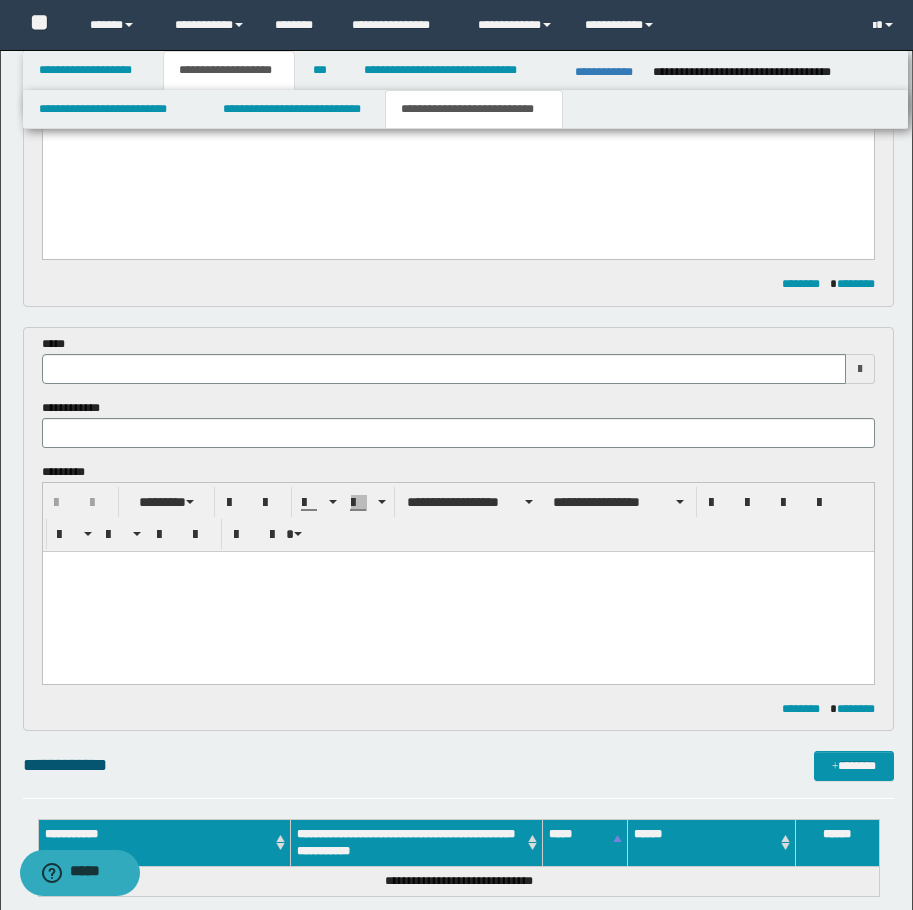 type 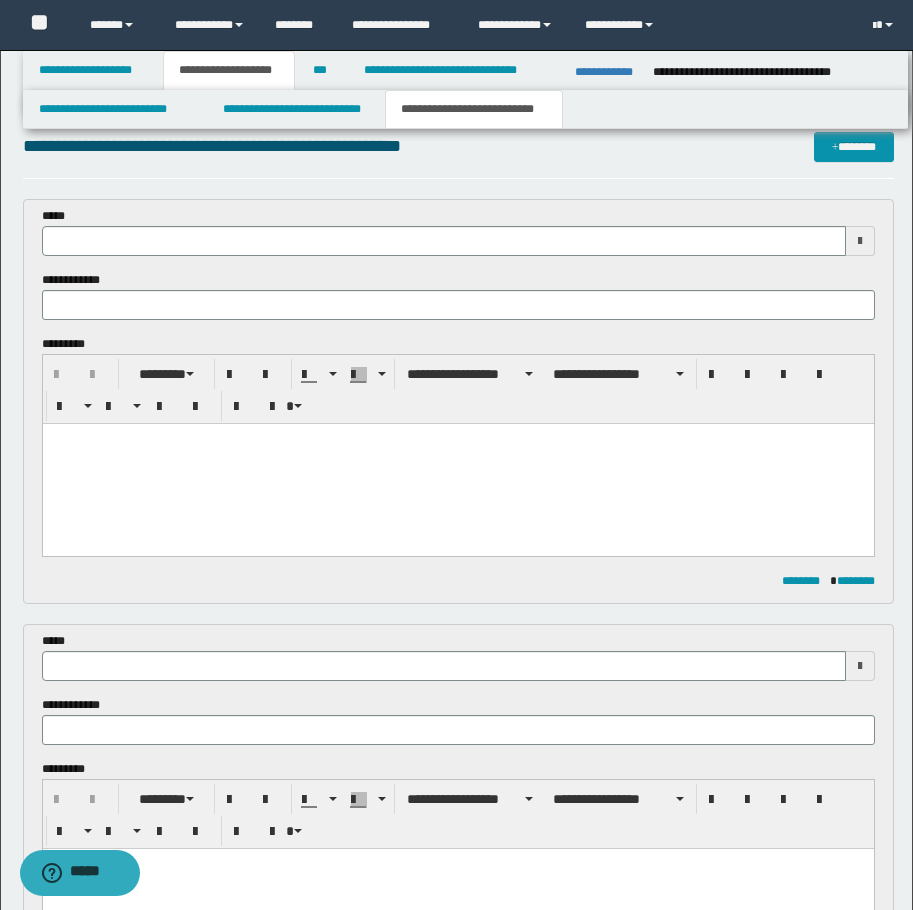 scroll, scrollTop: 0, scrollLeft: 0, axis: both 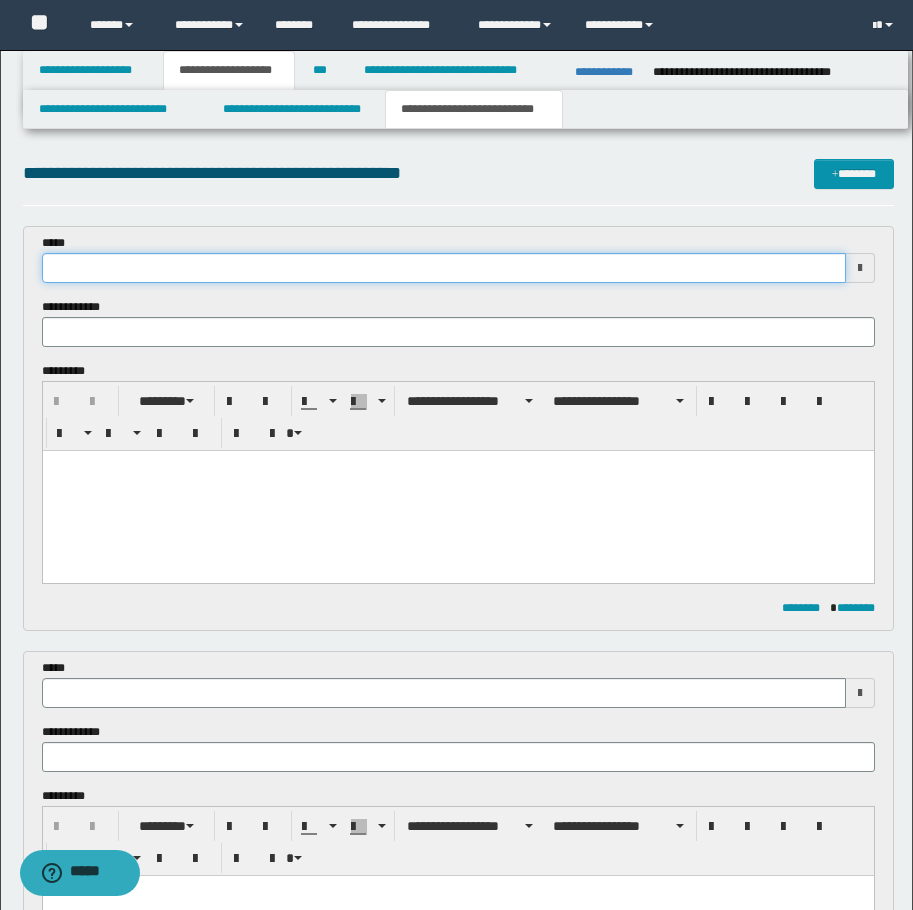 click at bounding box center [444, 268] 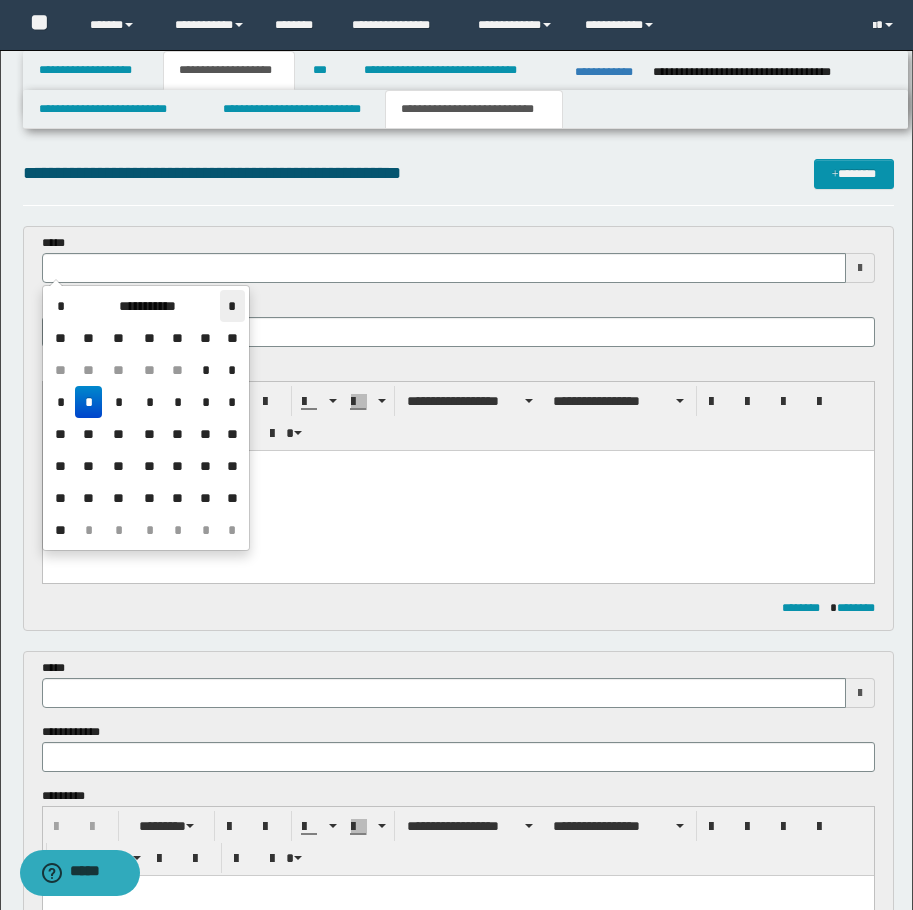 click on "*" at bounding box center [232, 306] 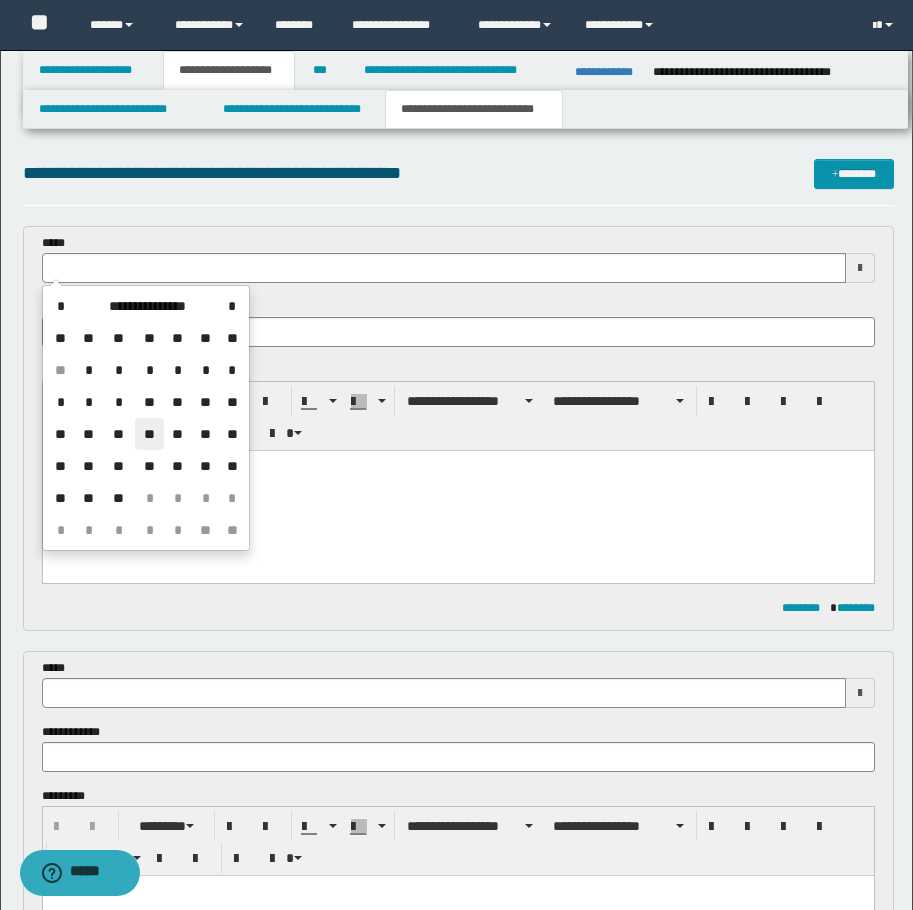 click on "**" at bounding box center [149, 434] 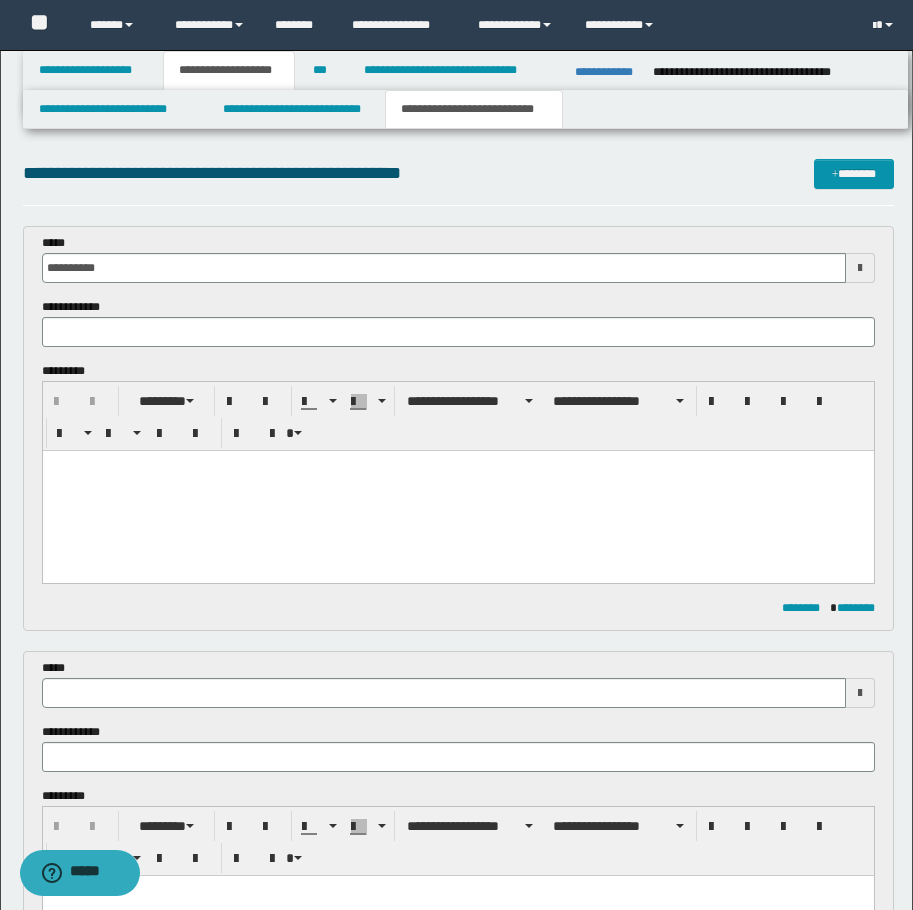 click on "**********" at bounding box center (458, 723) 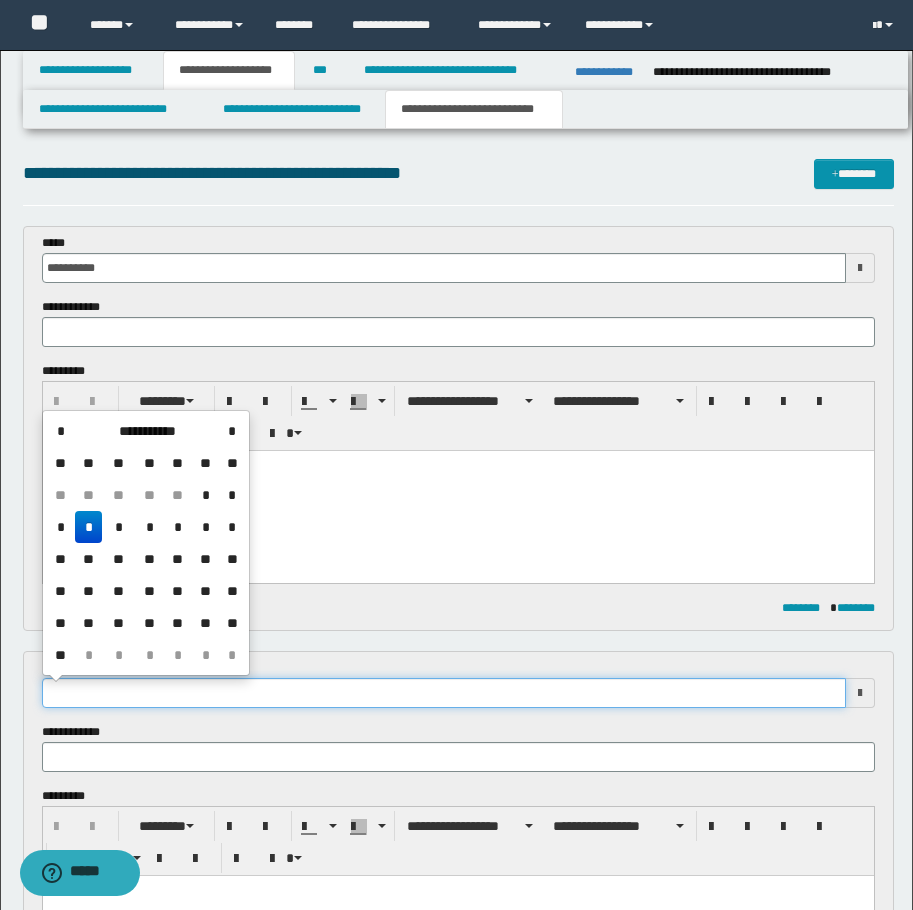 click at bounding box center [444, 693] 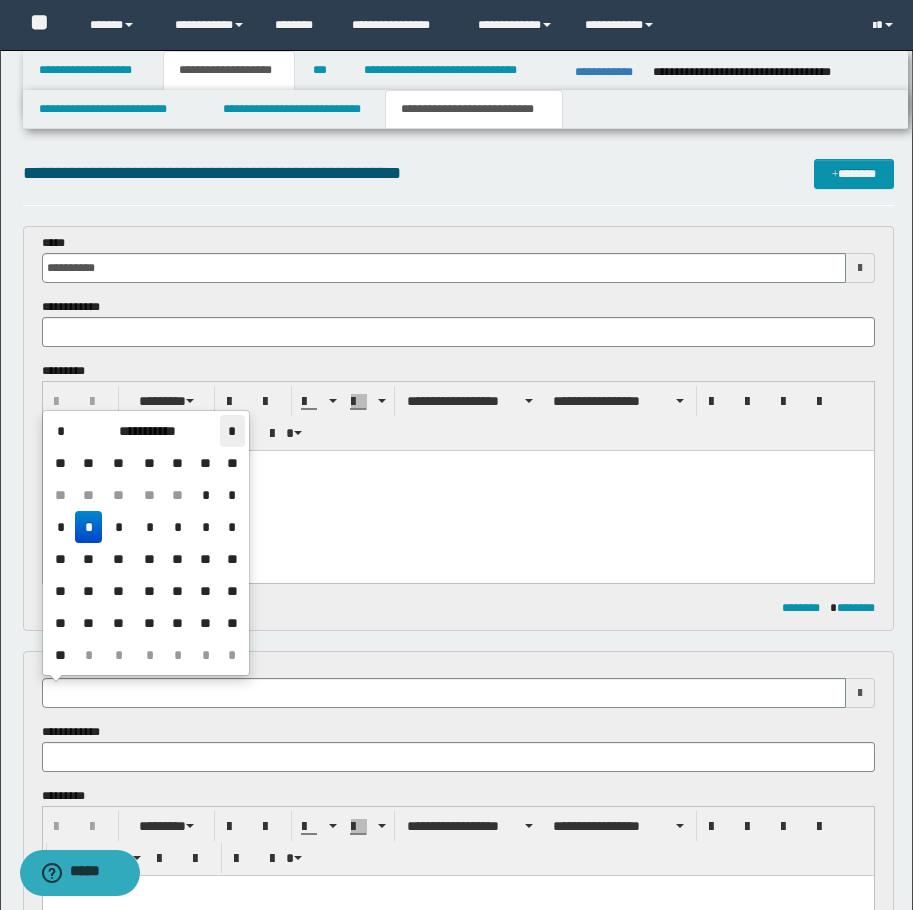 click on "*" at bounding box center (232, 431) 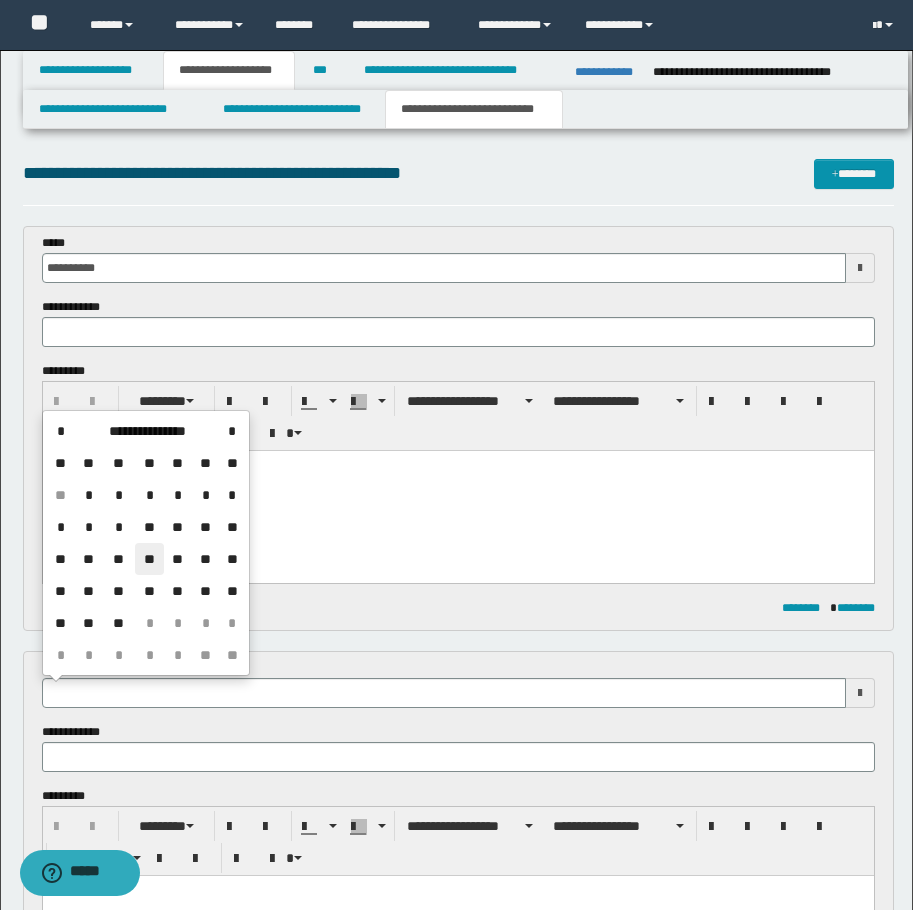 click on "**" at bounding box center (149, 559) 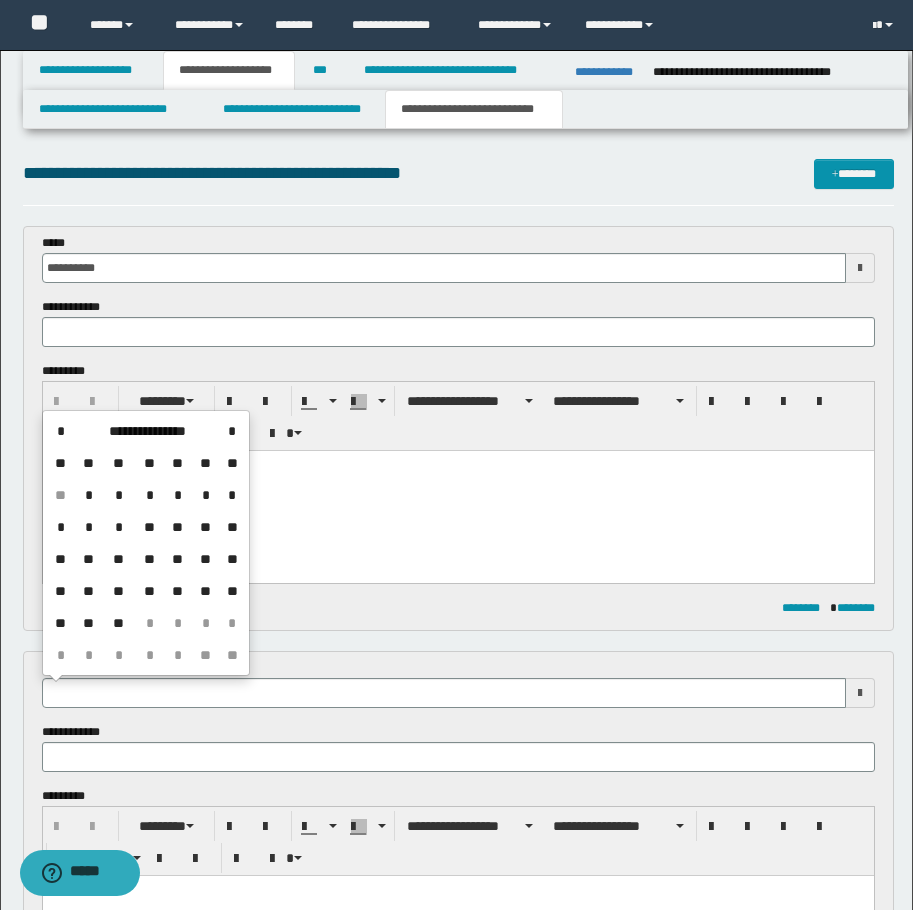 type on "**********" 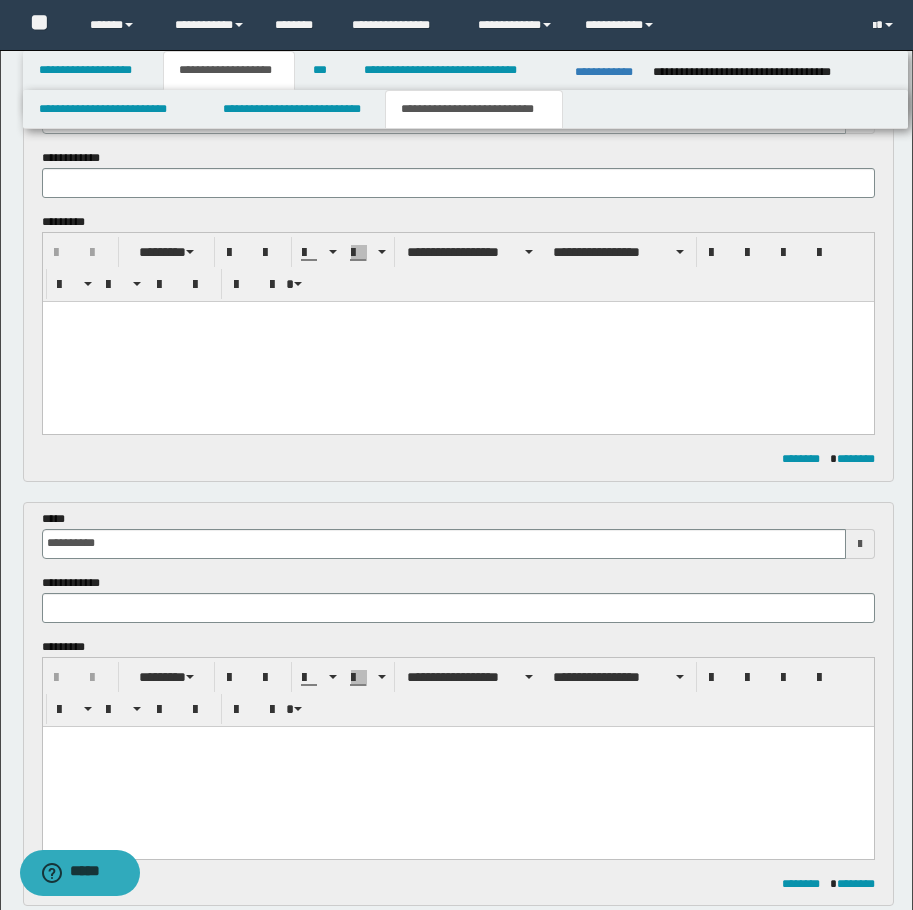scroll, scrollTop: 400, scrollLeft: 0, axis: vertical 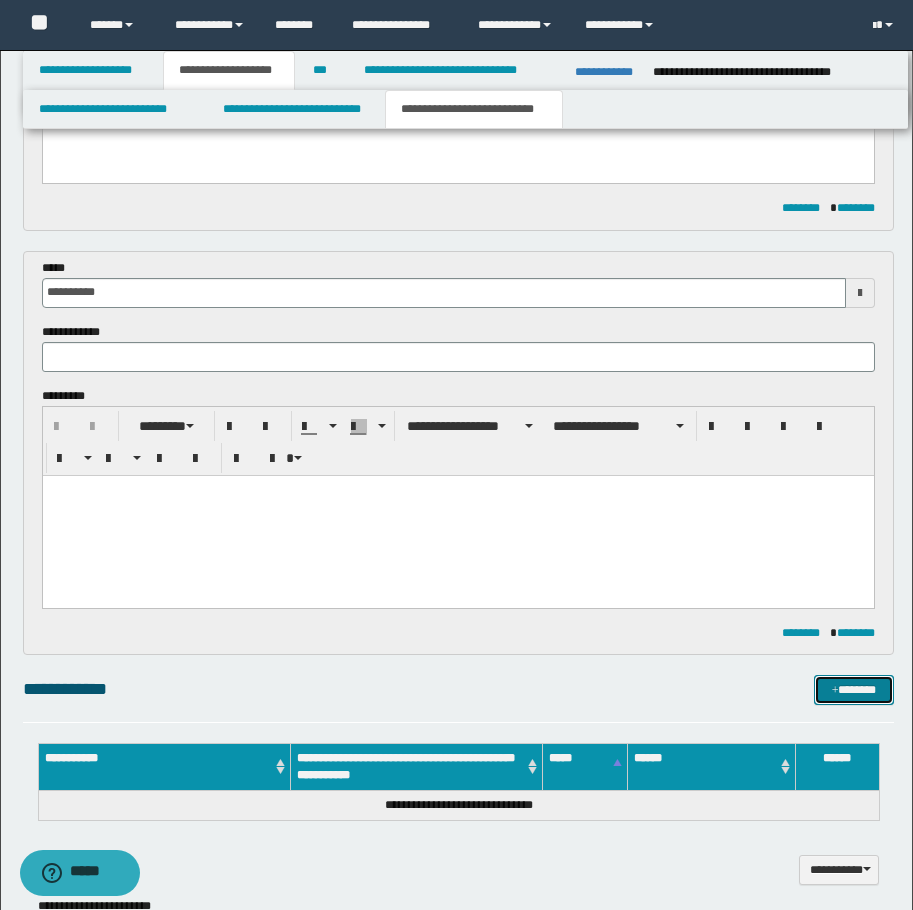 click on "*******" at bounding box center [854, 690] 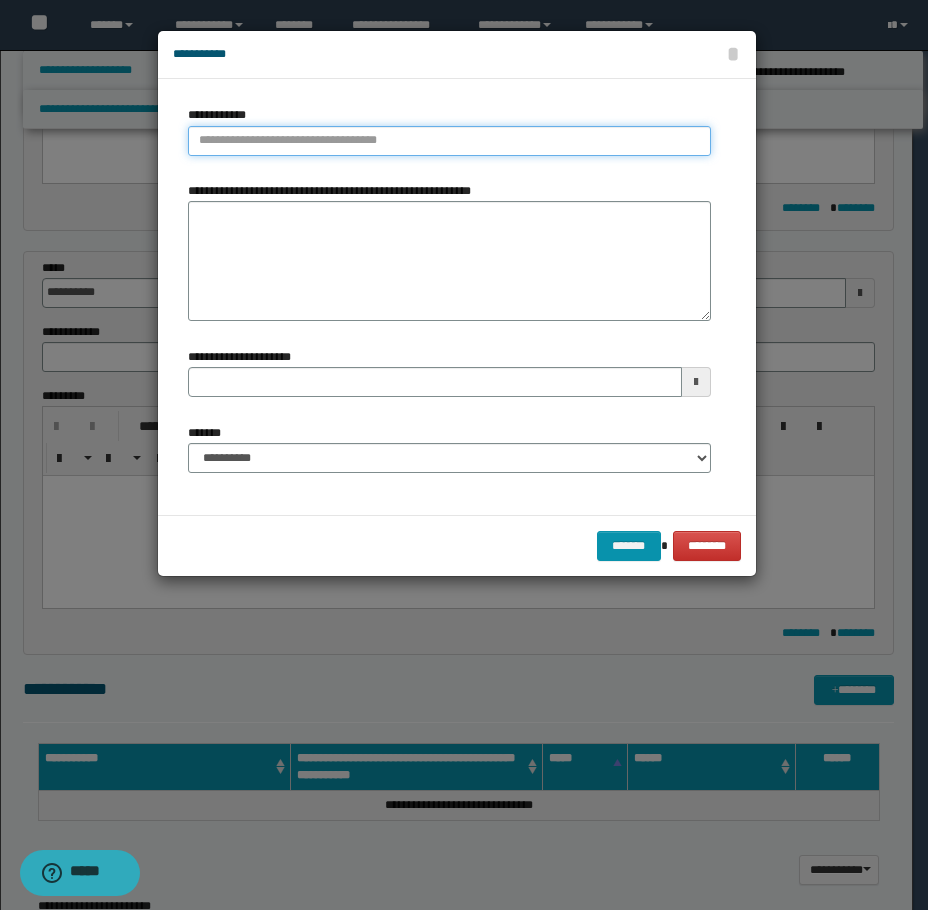 click on "**********" at bounding box center [449, 141] 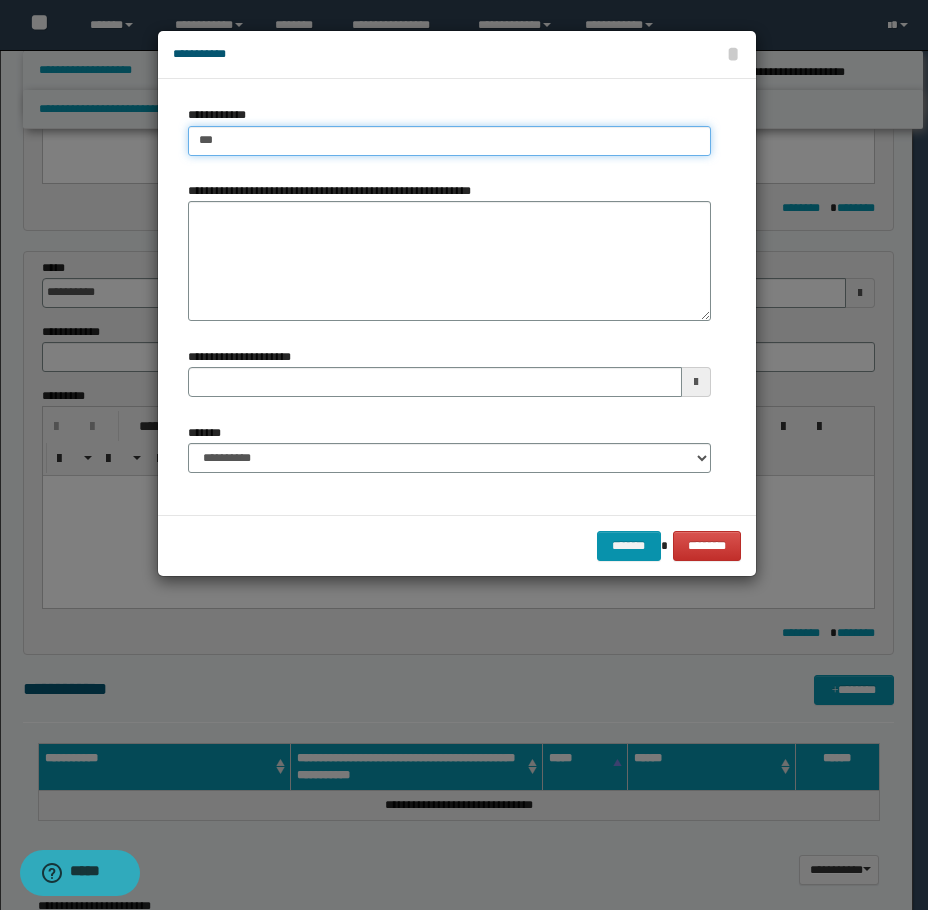type on "****" 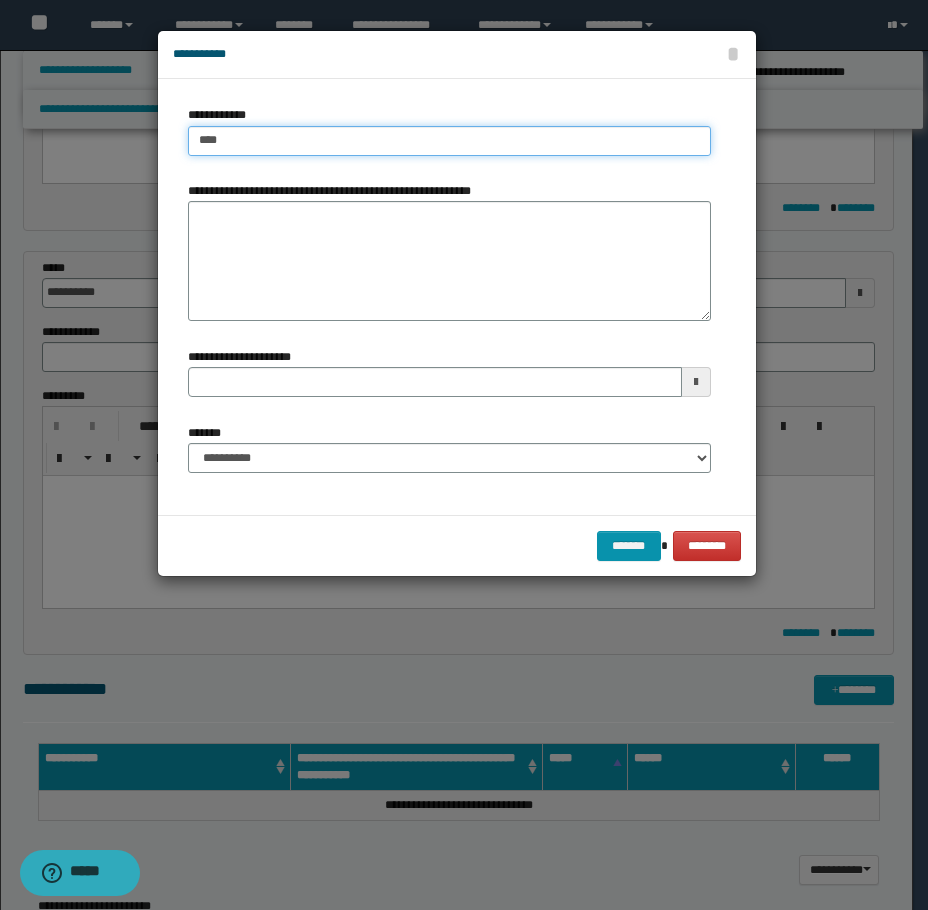 type on "****" 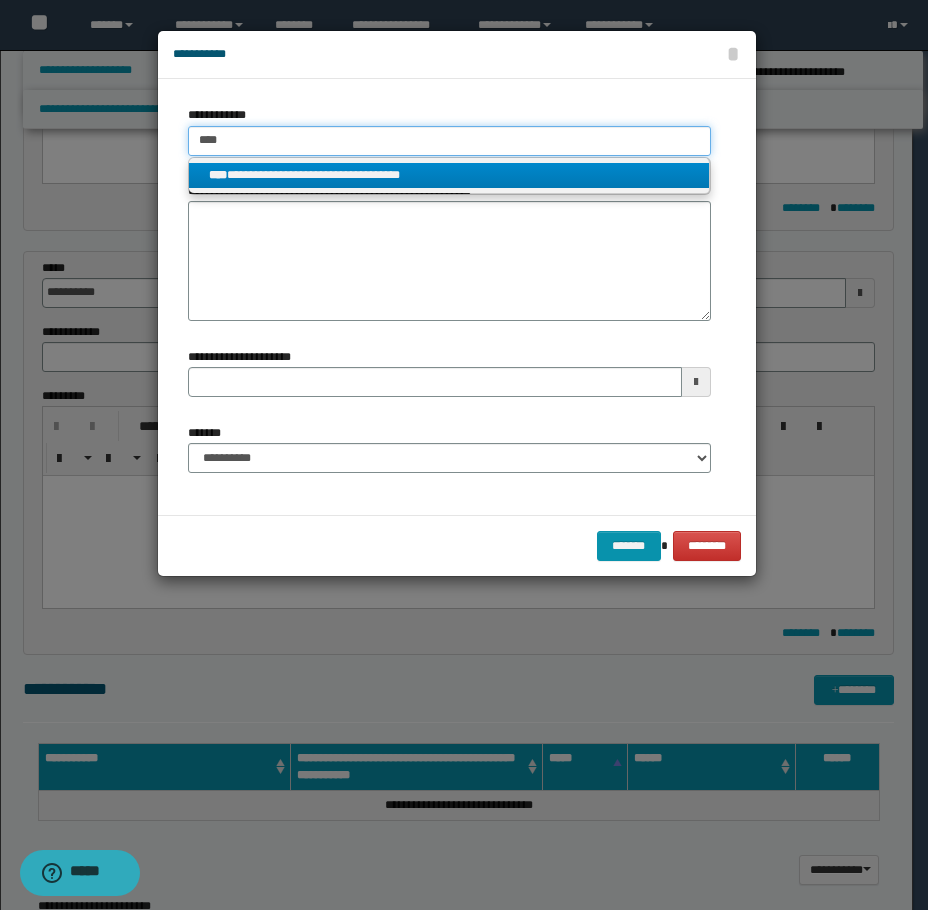 type on "****" 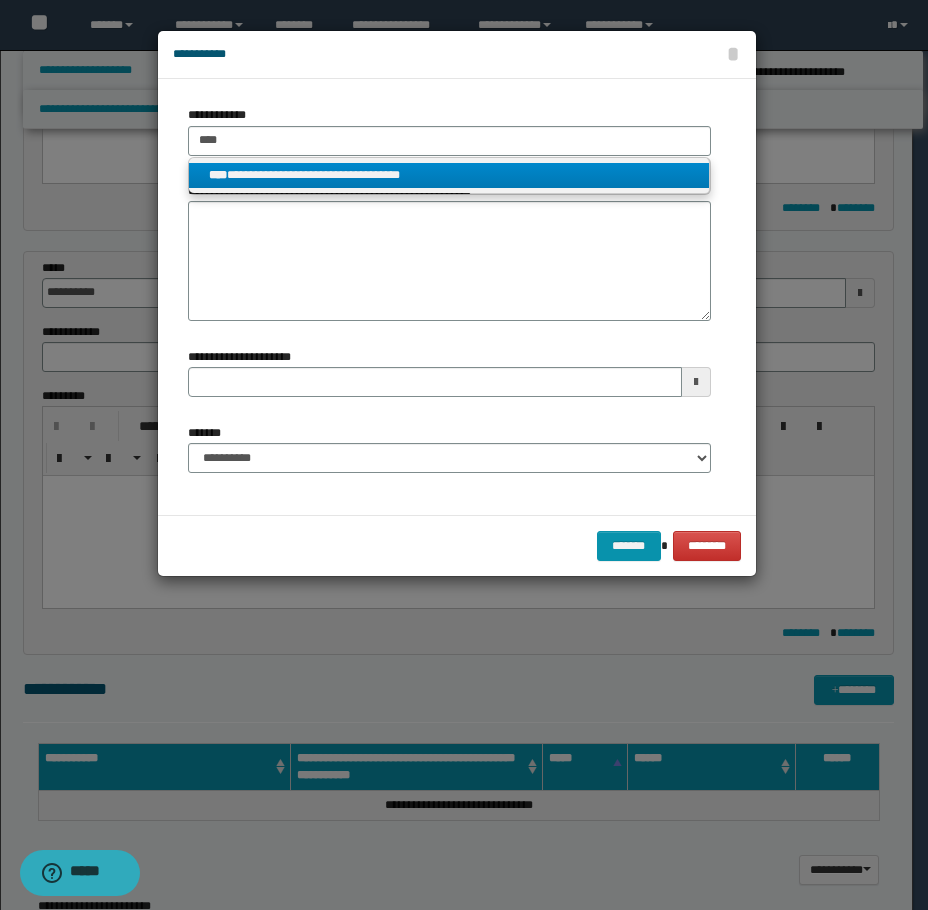 click on "**********" at bounding box center [449, 175] 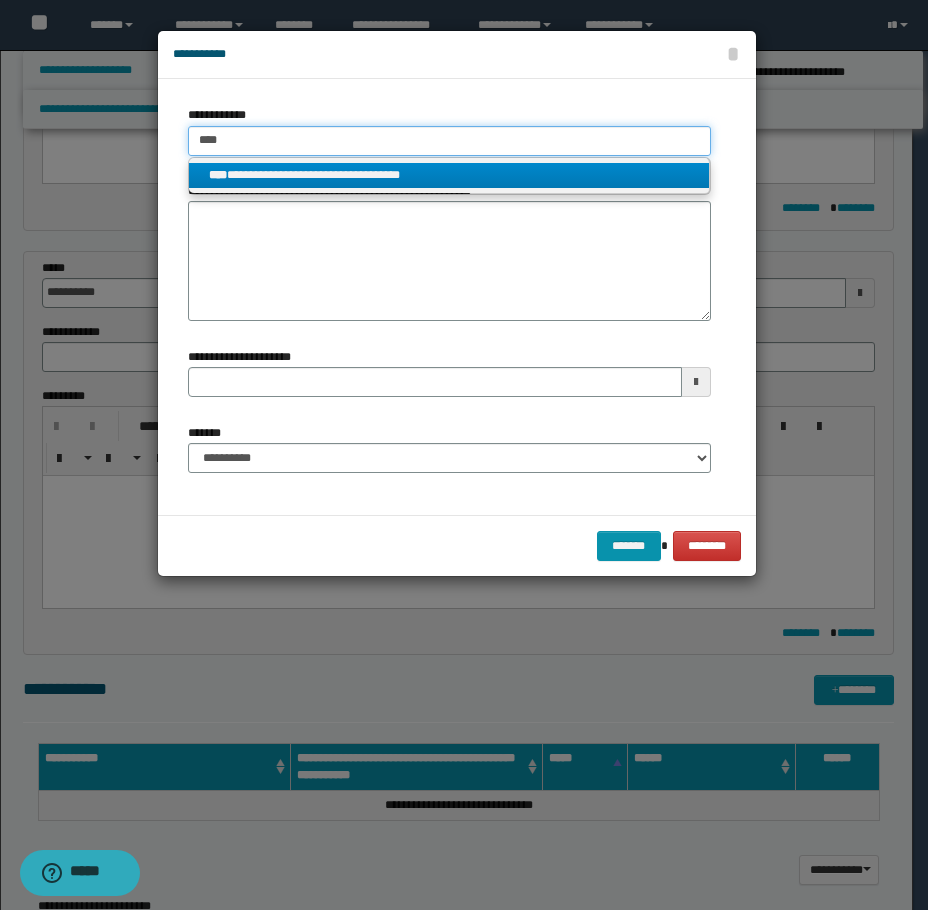 type 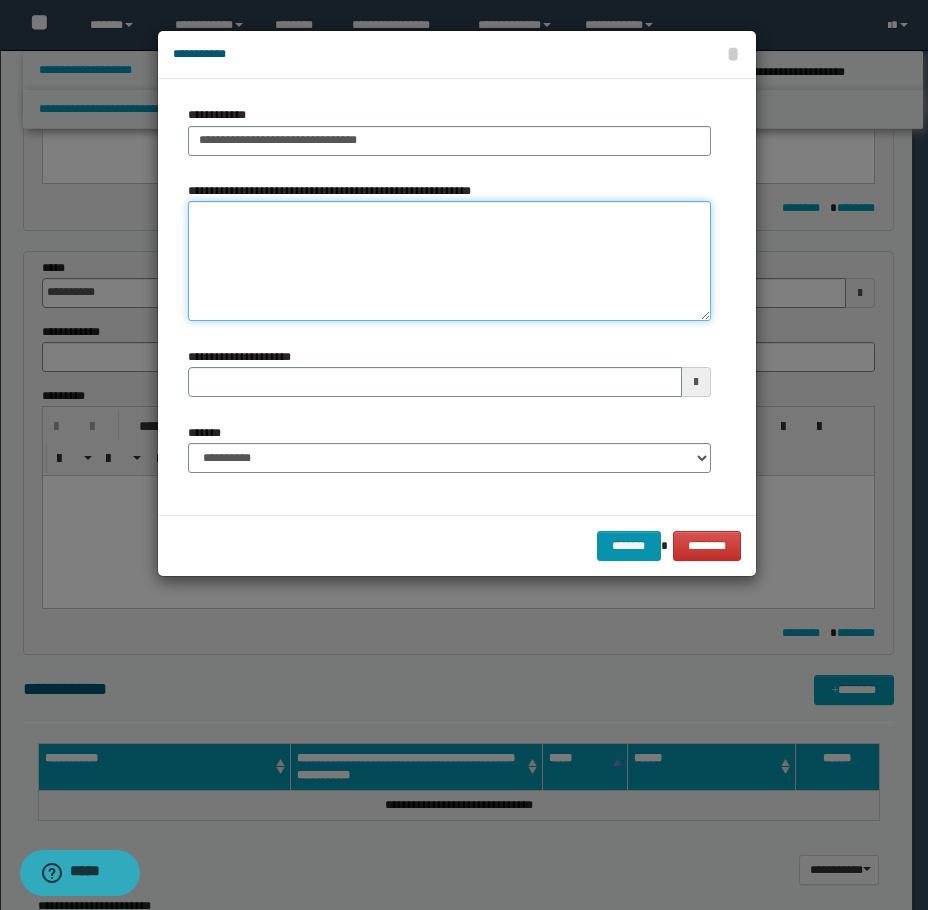 click on "**********" at bounding box center [449, 261] 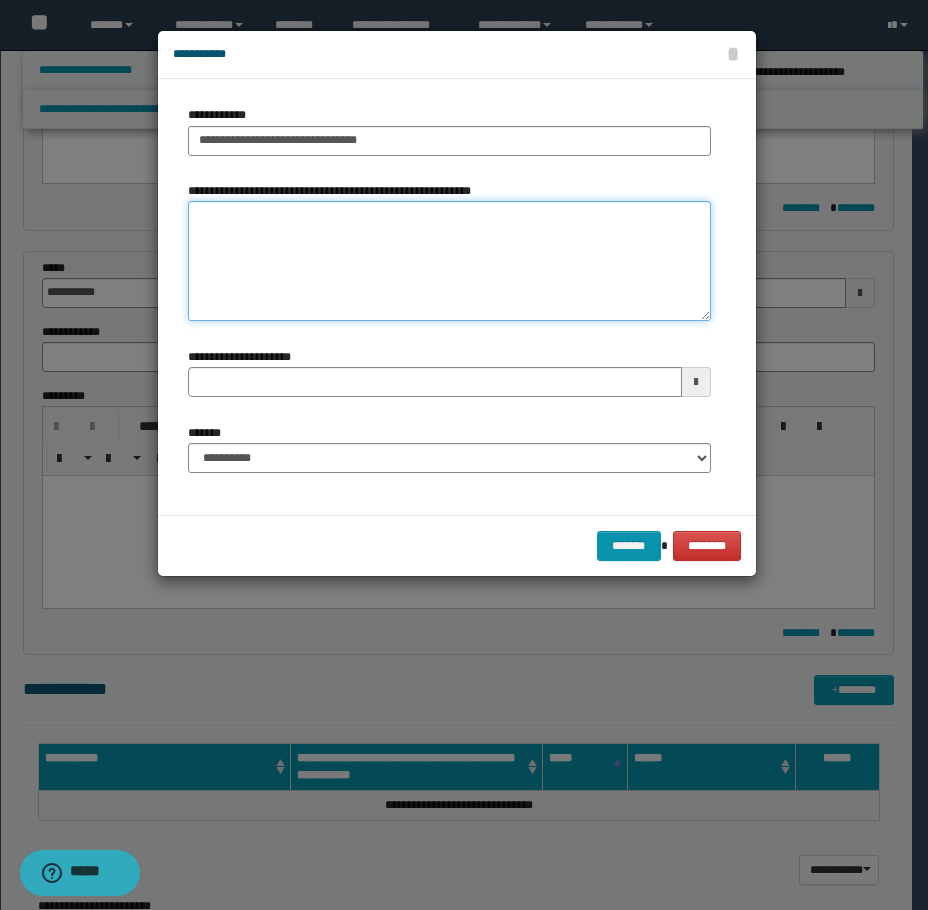 click on "**********" at bounding box center (449, 261) 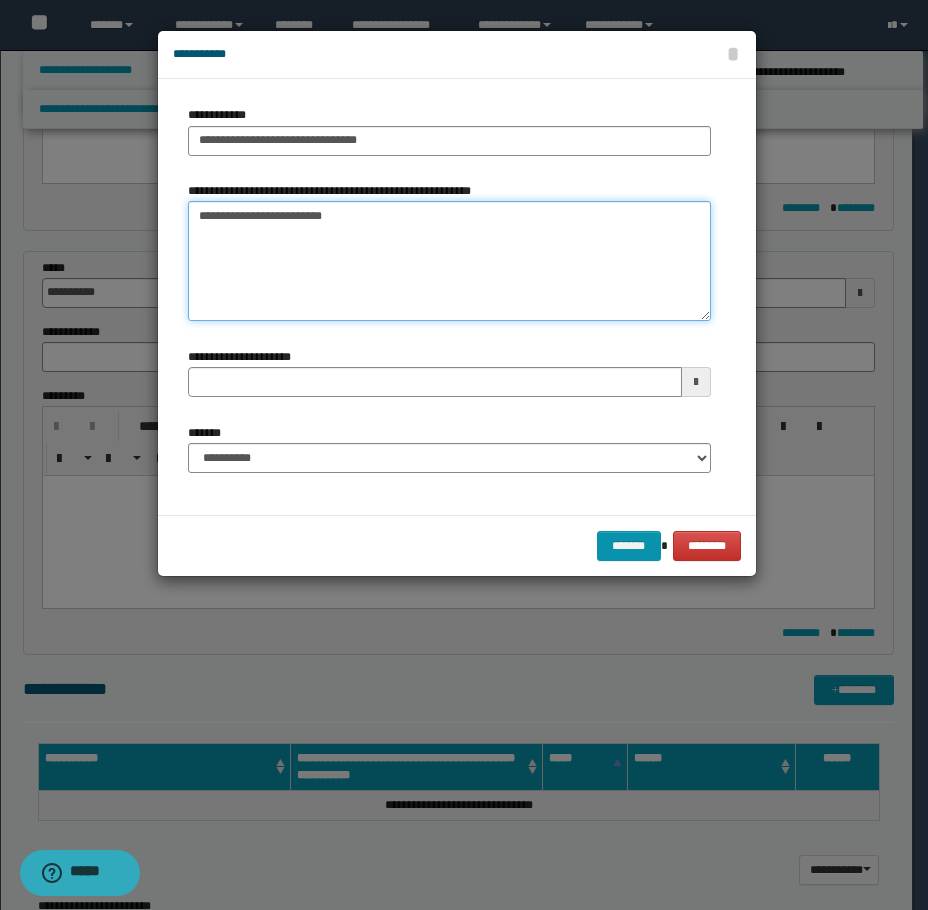 type on "**********" 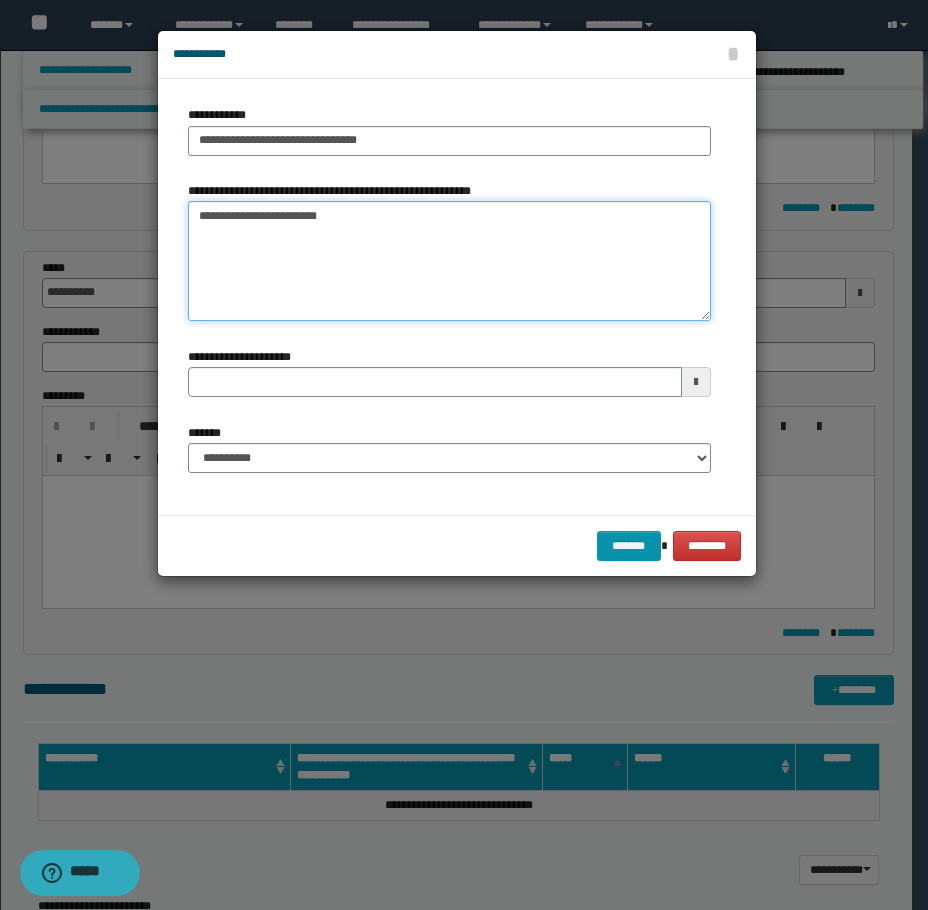 type 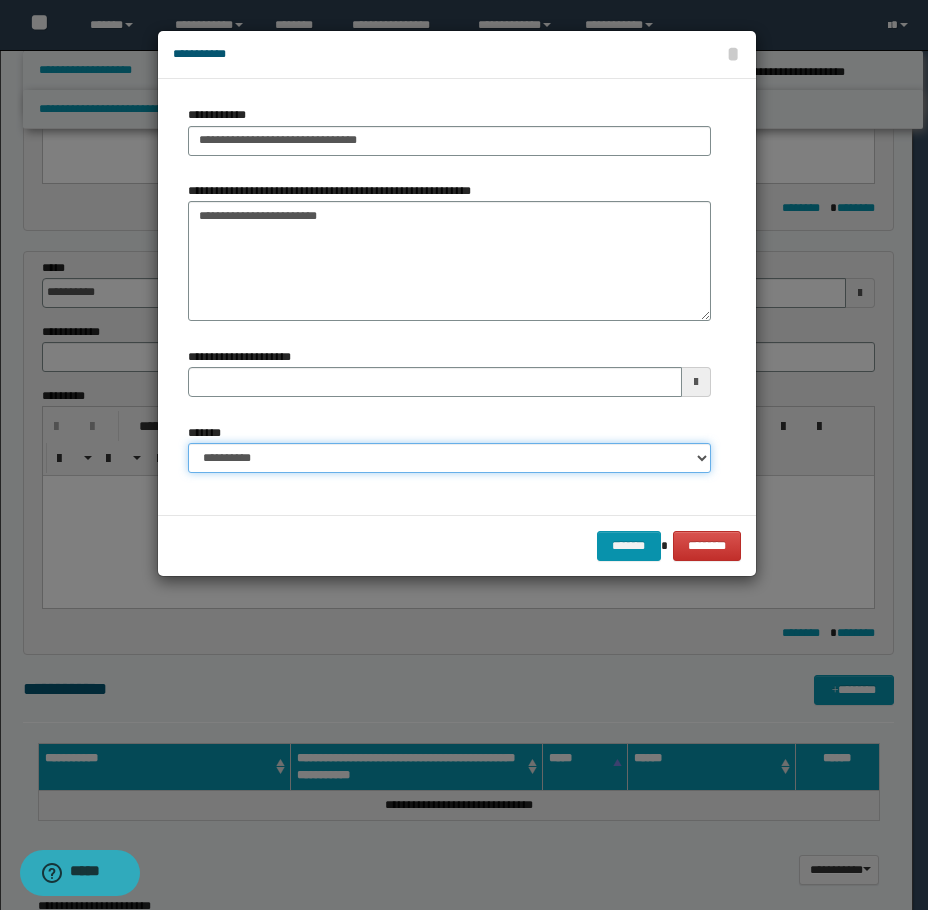 drag, startPoint x: 550, startPoint y: 452, endPoint x: 547, endPoint y: 465, distance: 13.341664 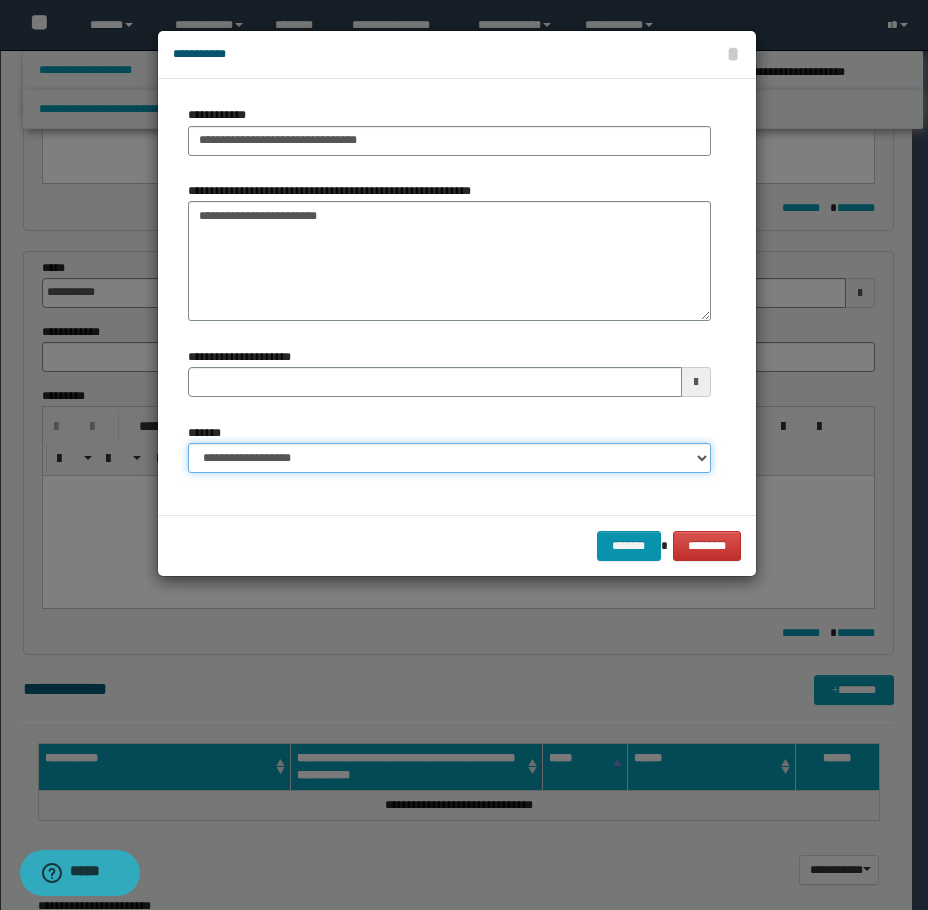 click on "**********" at bounding box center (449, 458) 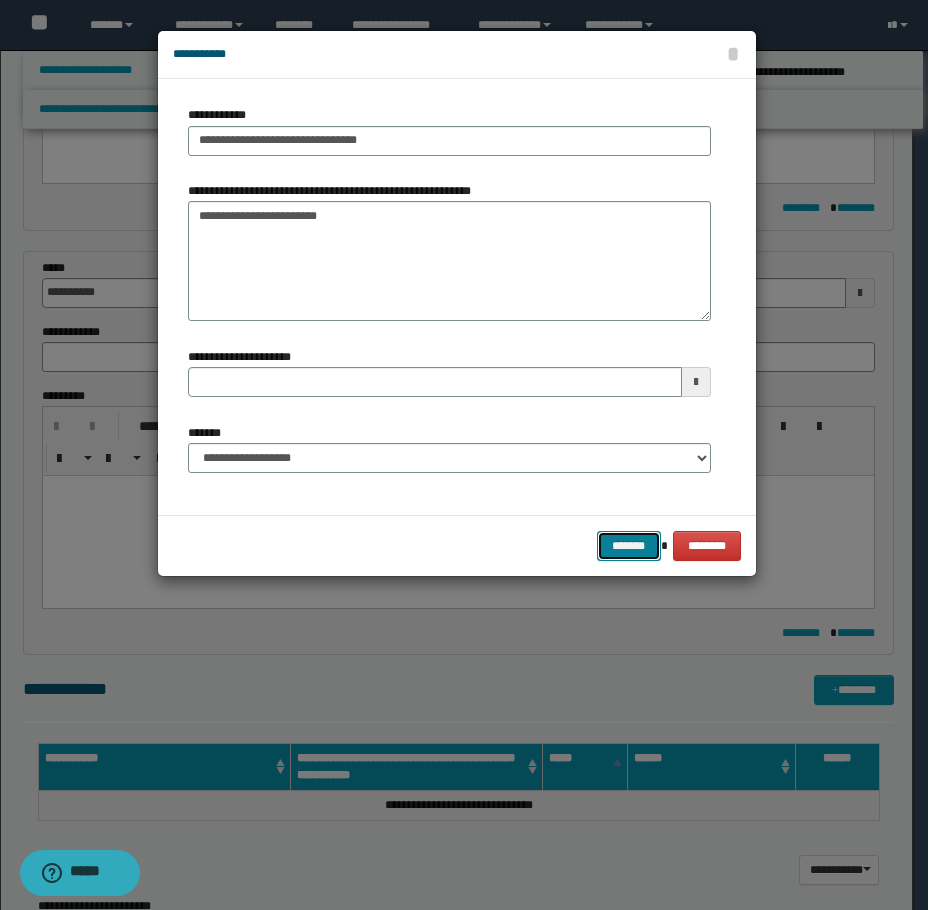 click on "*******" at bounding box center [629, 546] 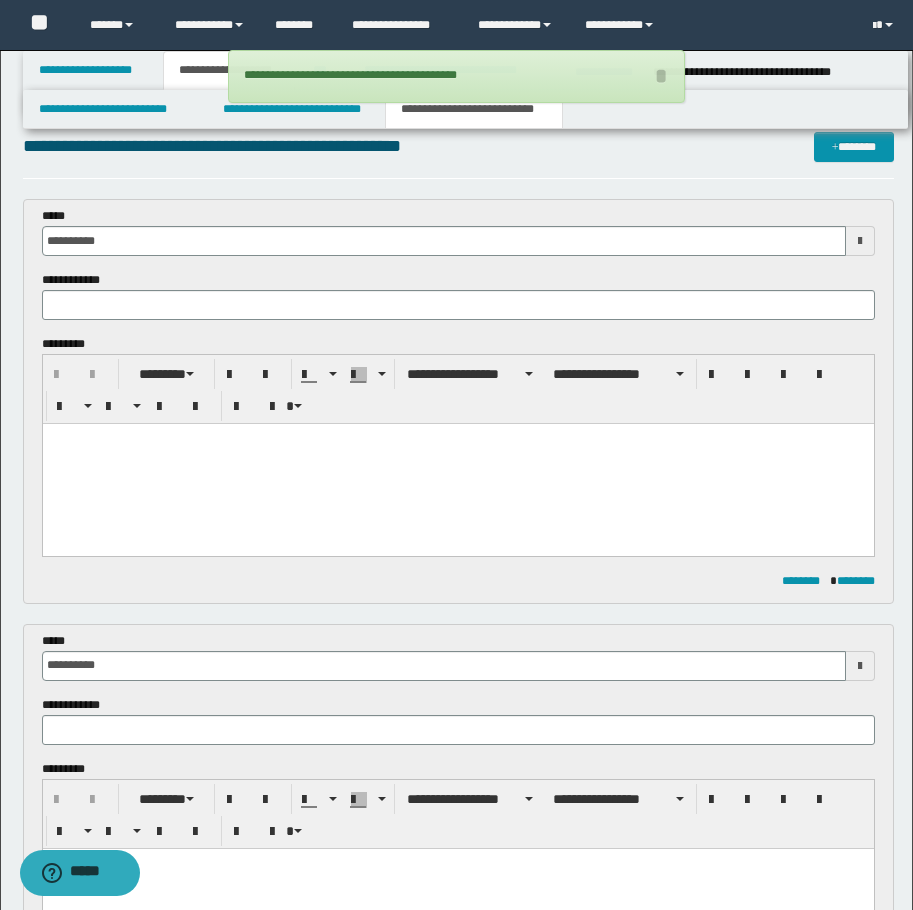 scroll, scrollTop: 0, scrollLeft: 0, axis: both 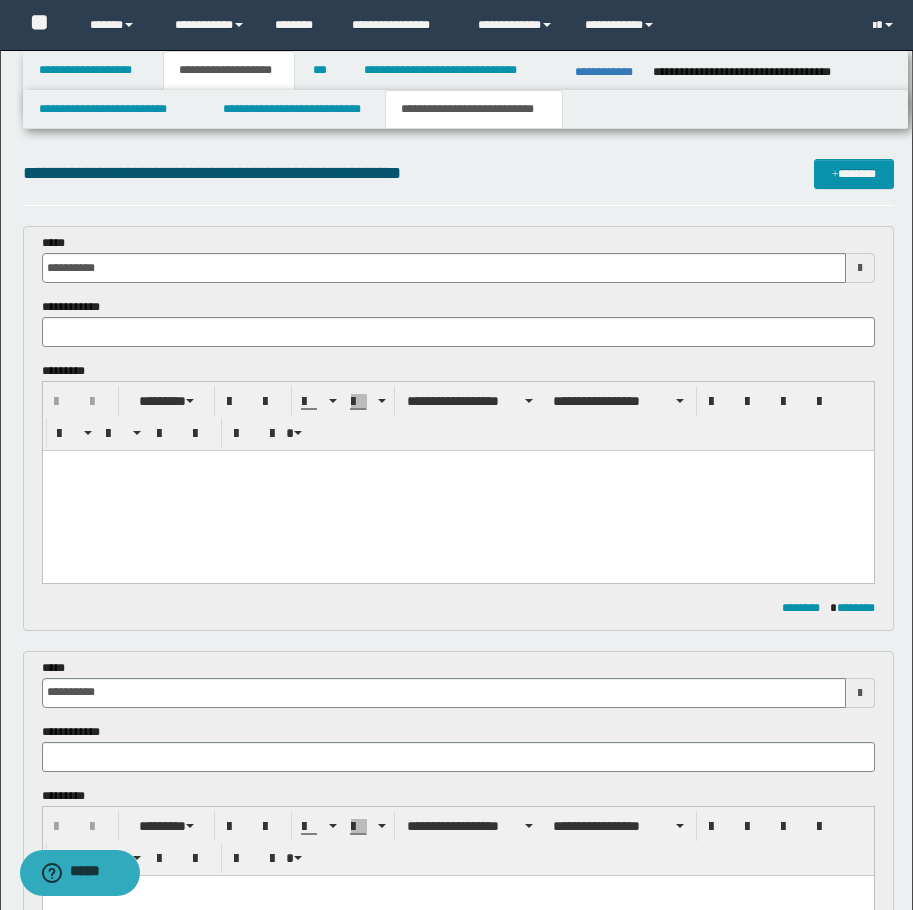 drag, startPoint x: 398, startPoint y: 510, endPoint x: 286, endPoint y: 500, distance: 112.44554 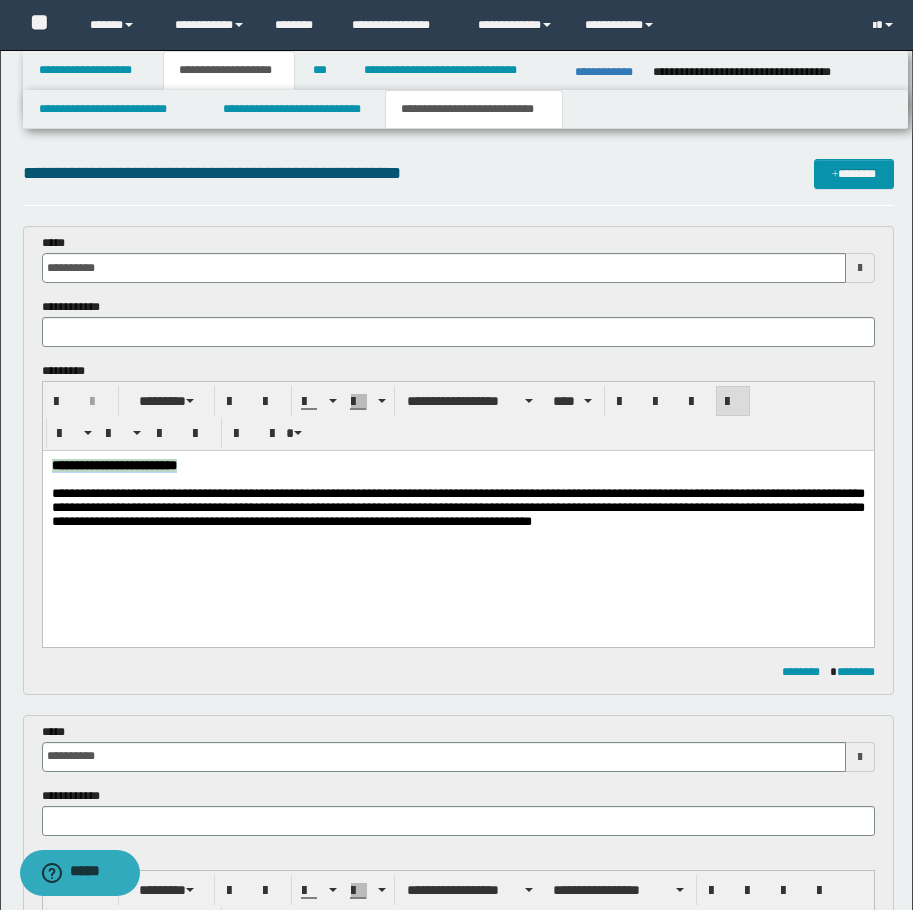 click on "**********" at bounding box center [113, 465] 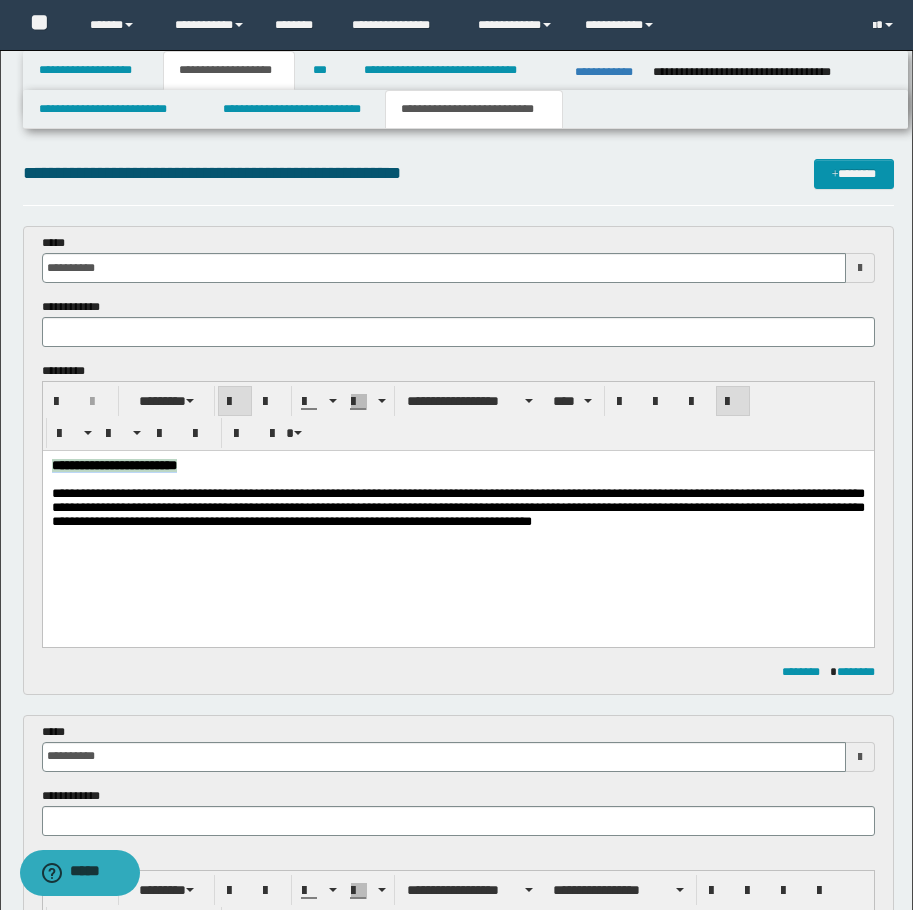 copy on "**********" 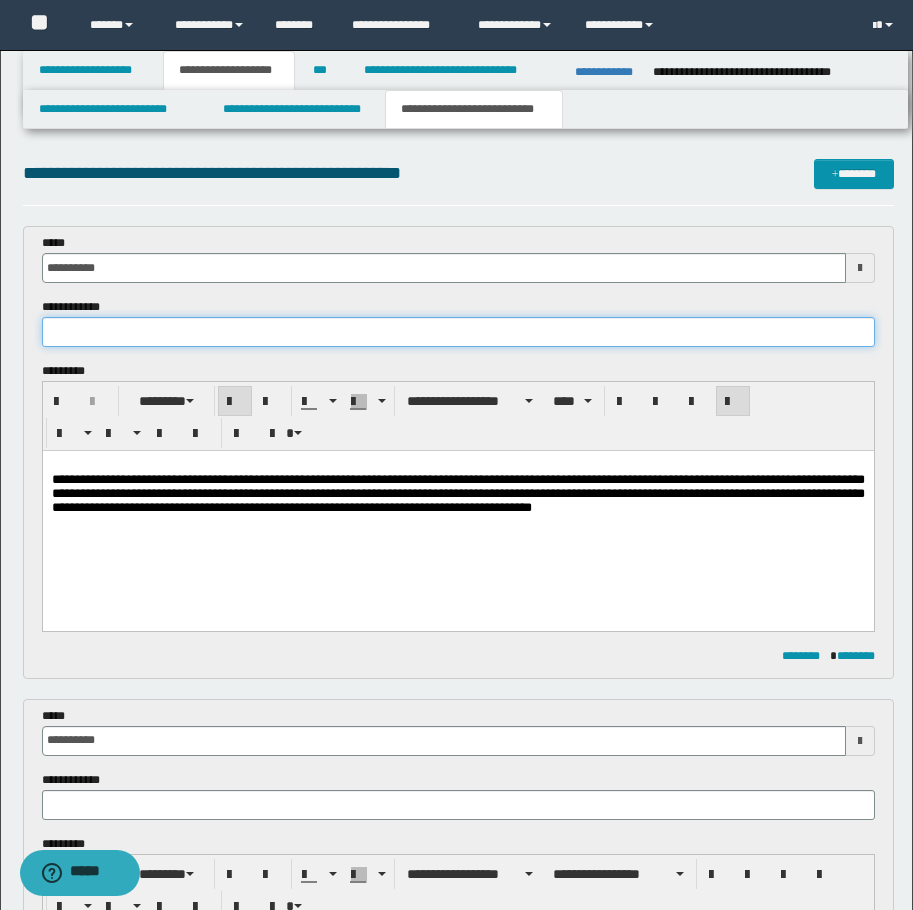 click at bounding box center [458, 332] 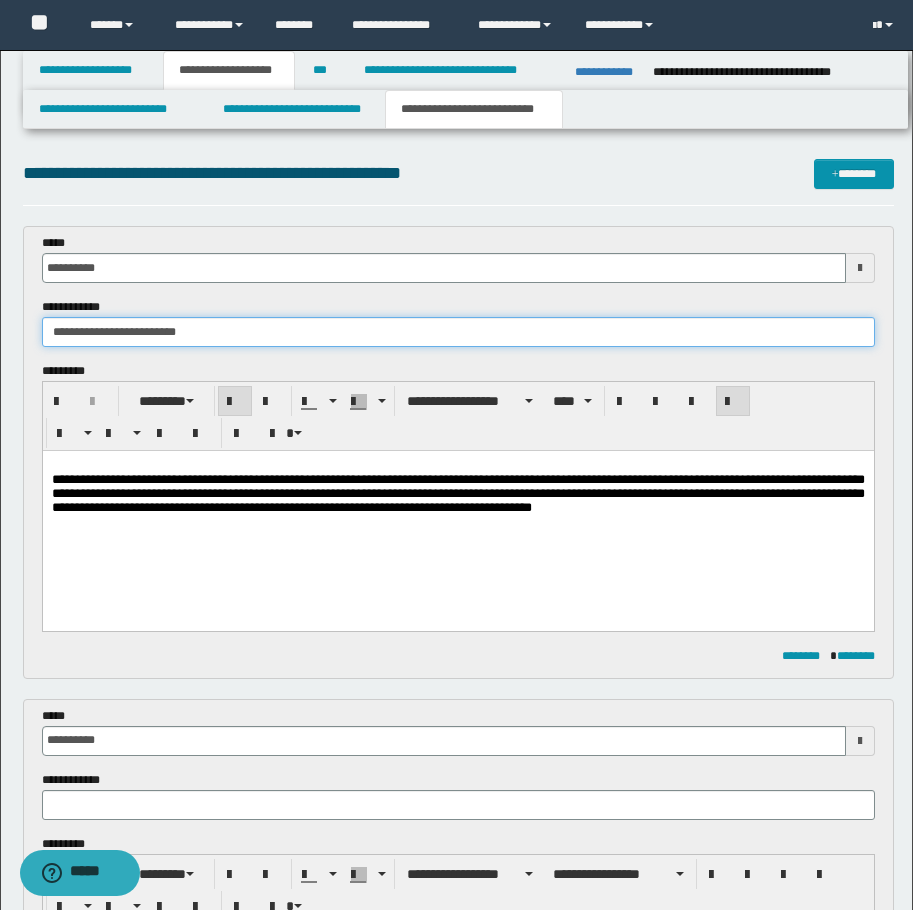 type on "**********" 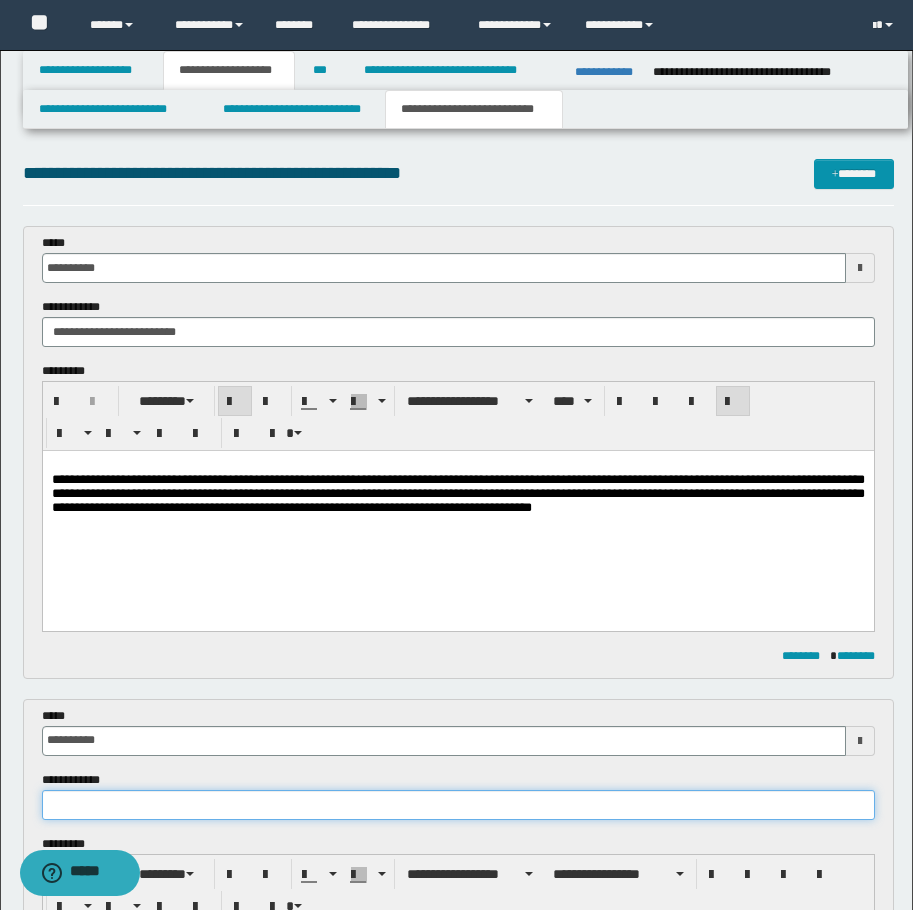 click at bounding box center [458, 805] 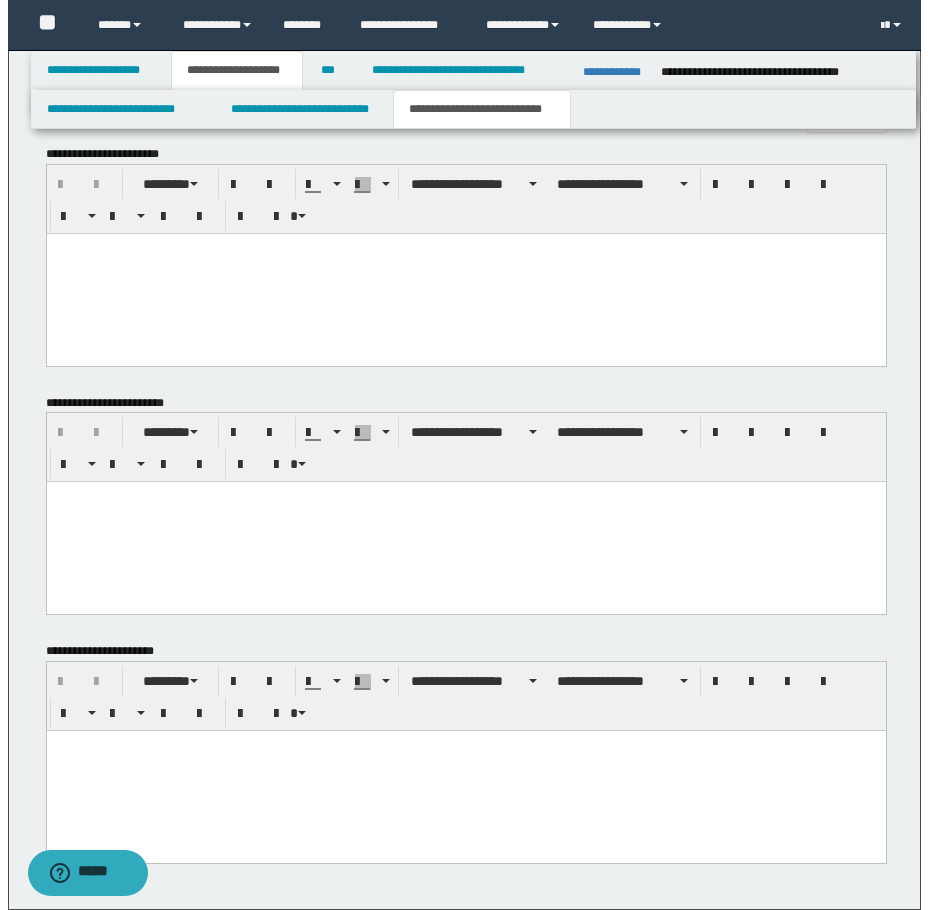 scroll, scrollTop: 1278, scrollLeft: 0, axis: vertical 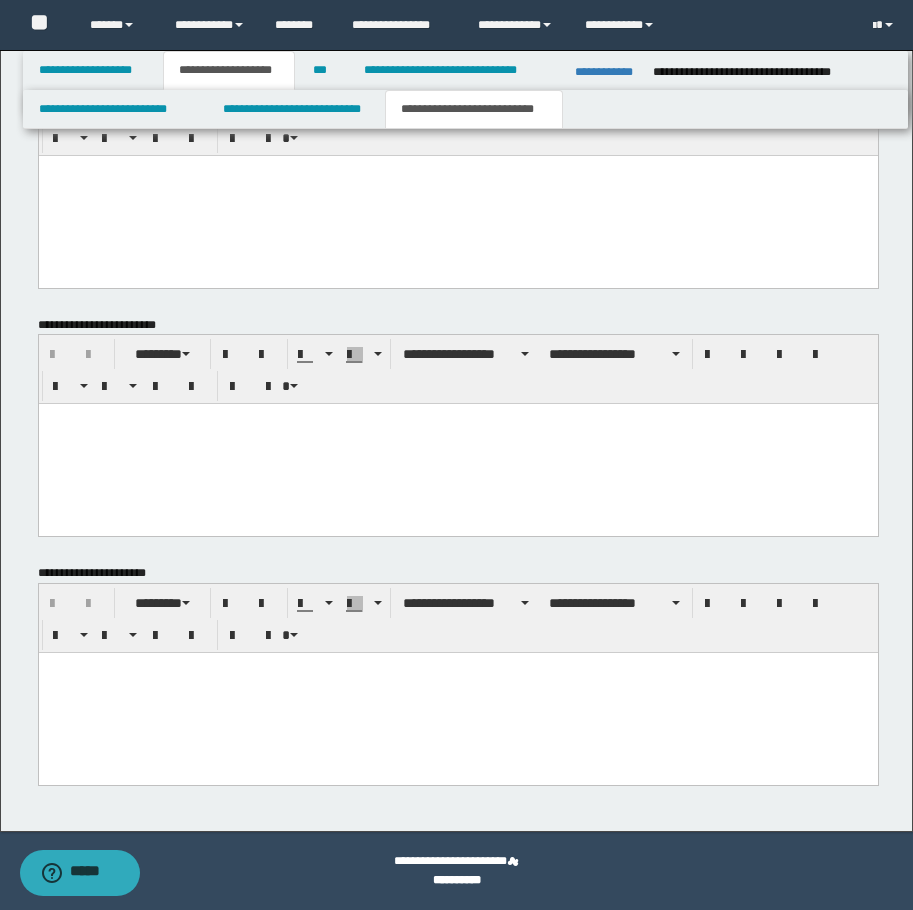 type on "**********" 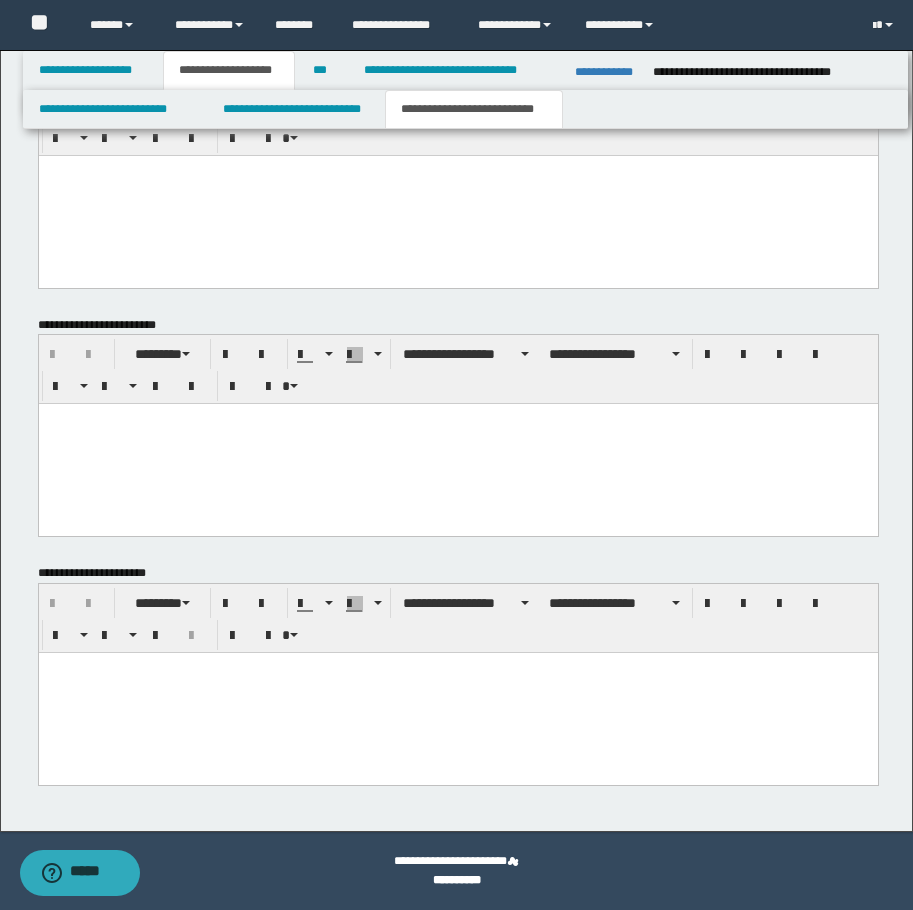 type 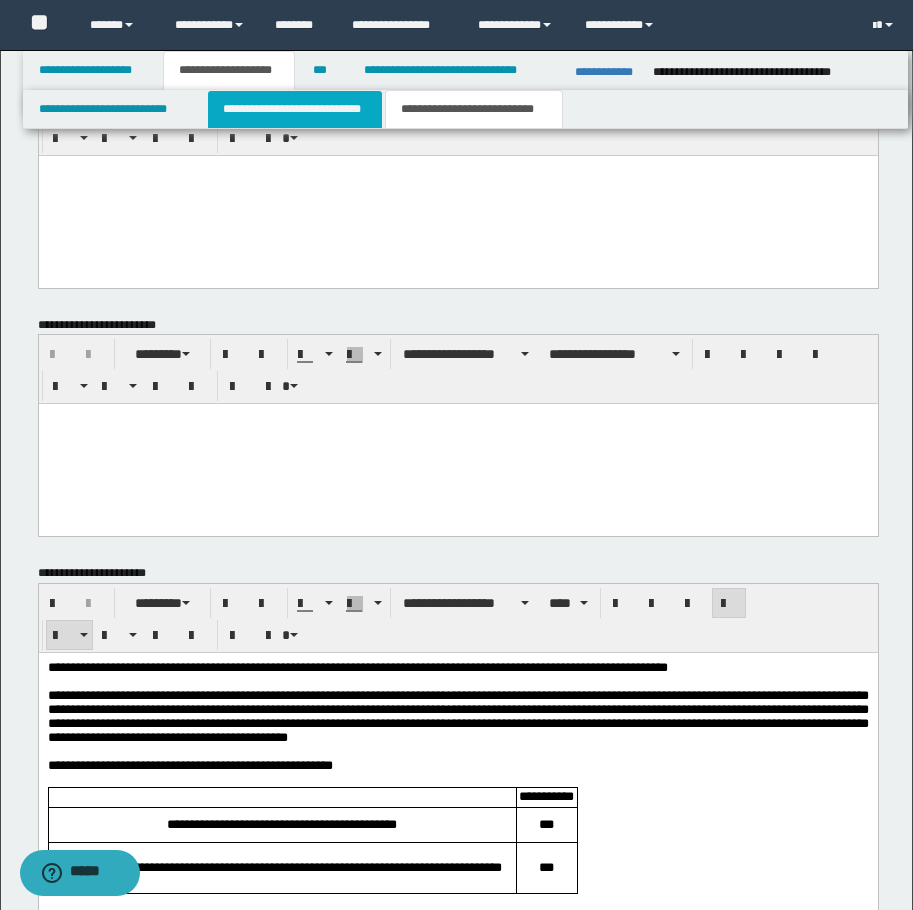 click on "**********" at bounding box center (295, 109) 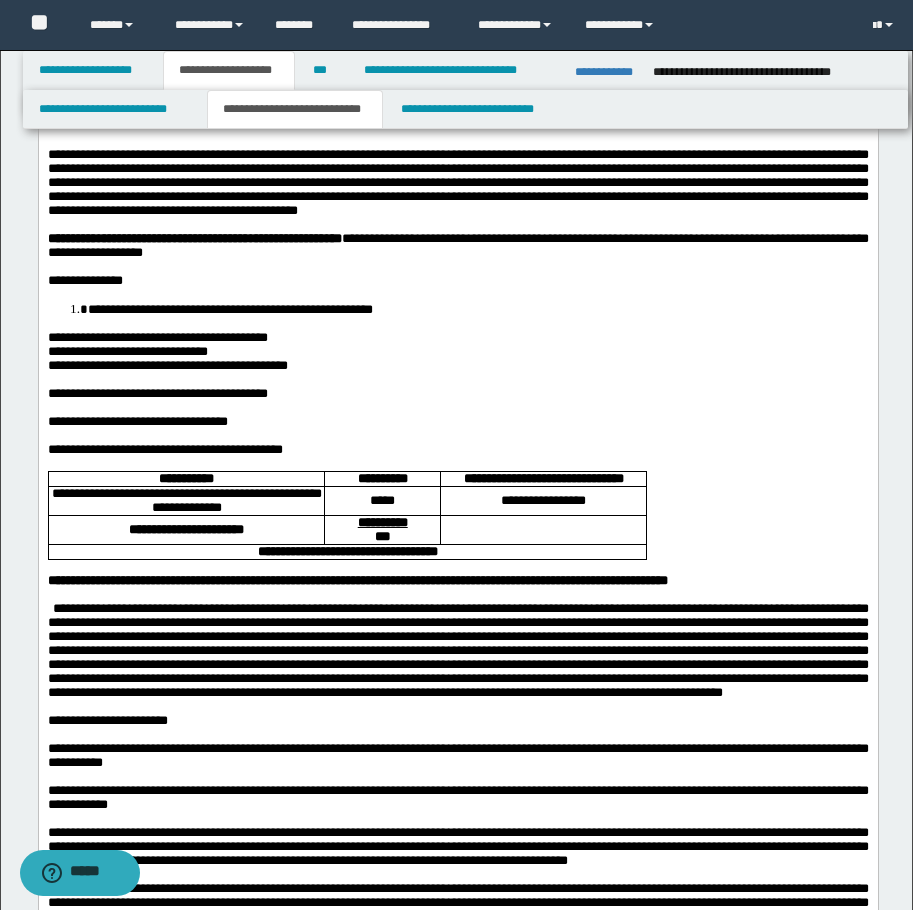 scroll, scrollTop: 0, scrollLeft: 0, axis: both 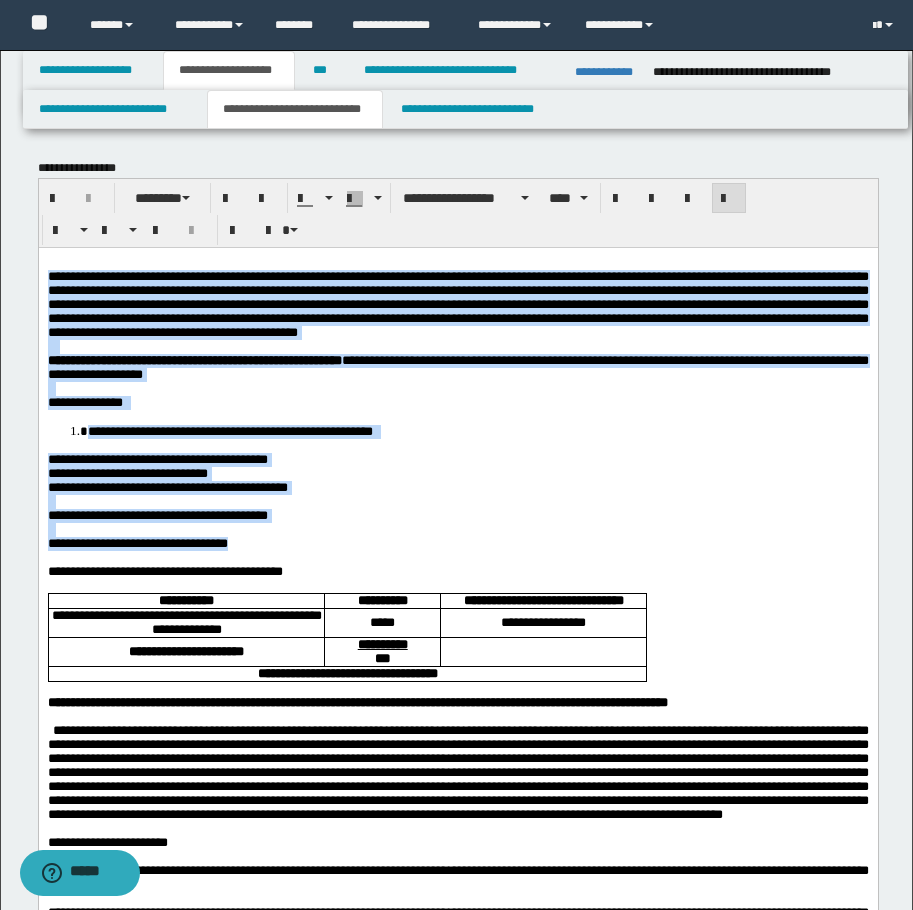 drag, startPoint x: 328, startPoint y: 576, endPoint x: 35, endPoint y: 280, distance: 416.4913 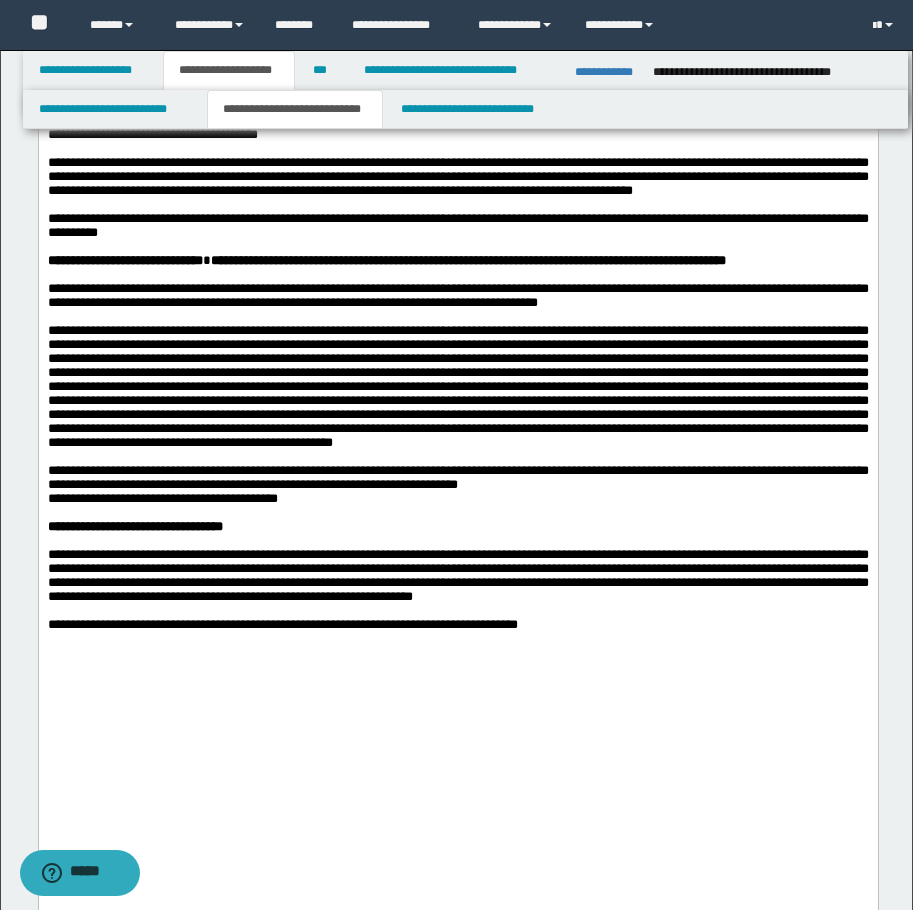 scroll, scrollTop: 1000, scrollLeft: 0, axis: vertical 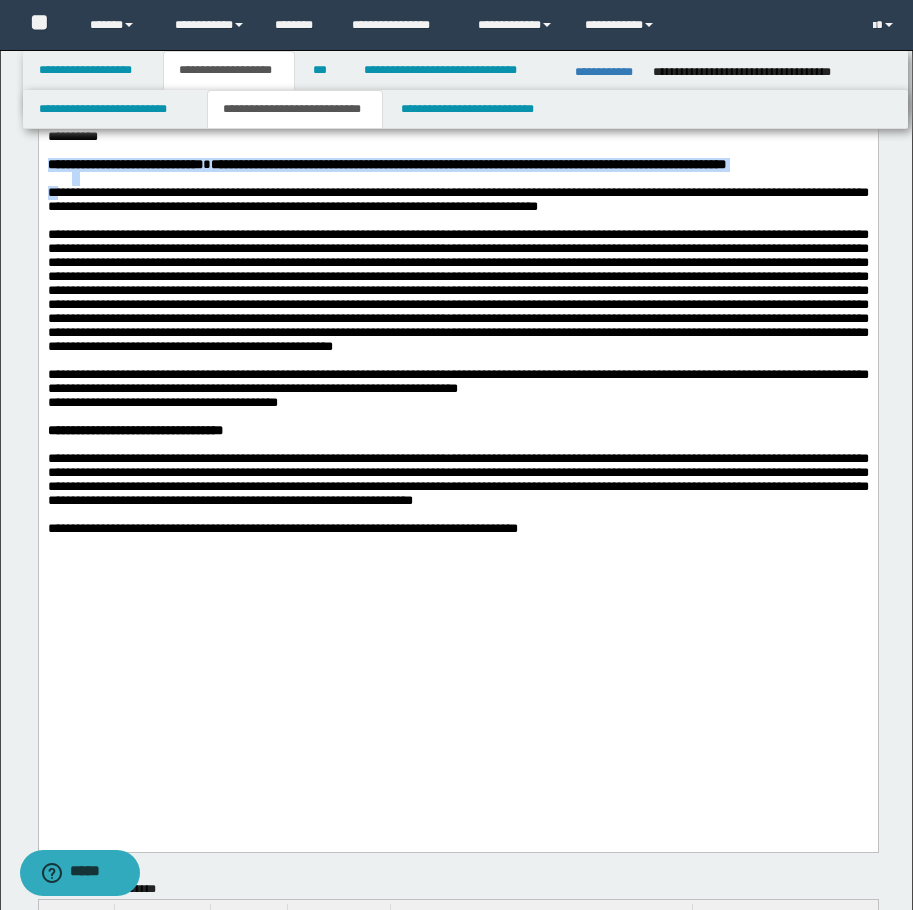 drag, startPoint x: 67, startPoint y: 334, endPoint x: 37, endPoint y: 305, distance: 41.725292 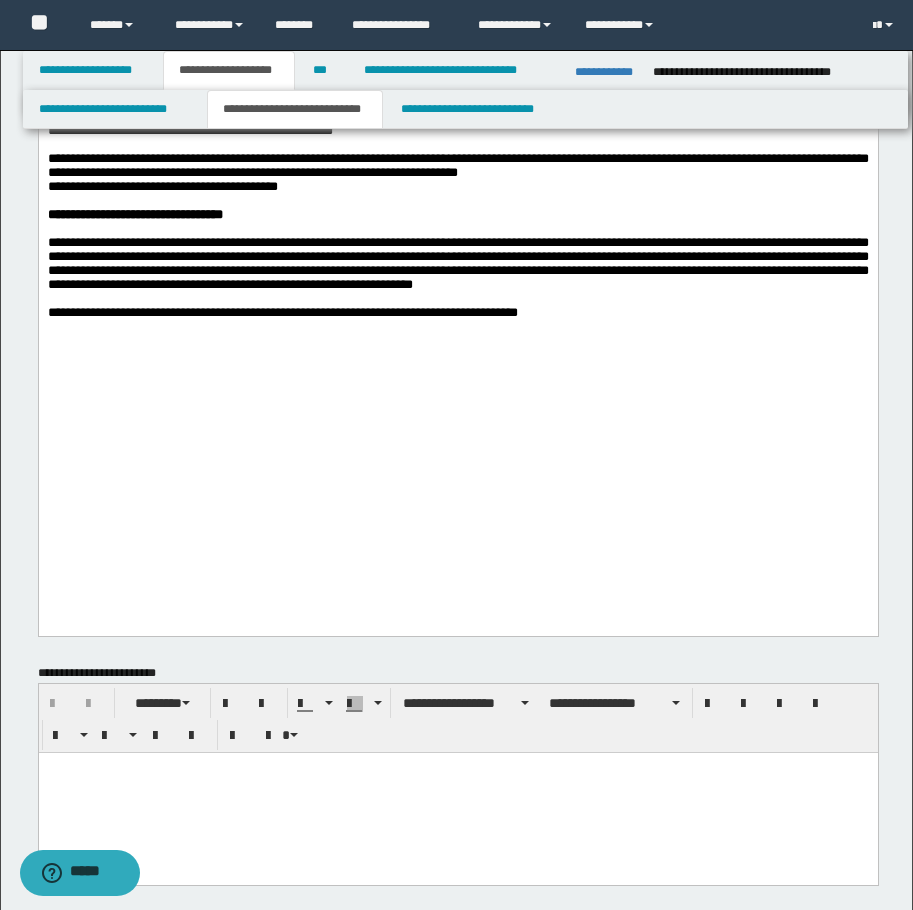 scroll, scrollTop: 1200, scrollLeft: 0, axis: vertical 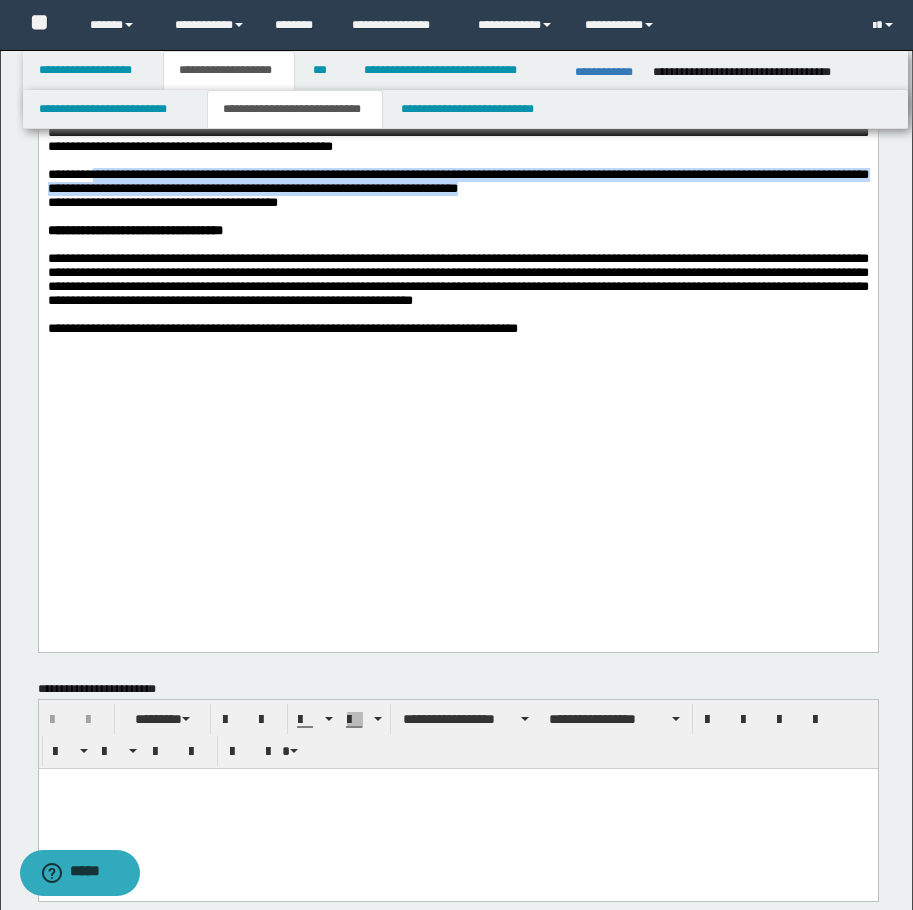 drag, startPoint x: 591, startPoint y: 379, endPoint x: 98, endPoint y: 366, distance: 493.17136 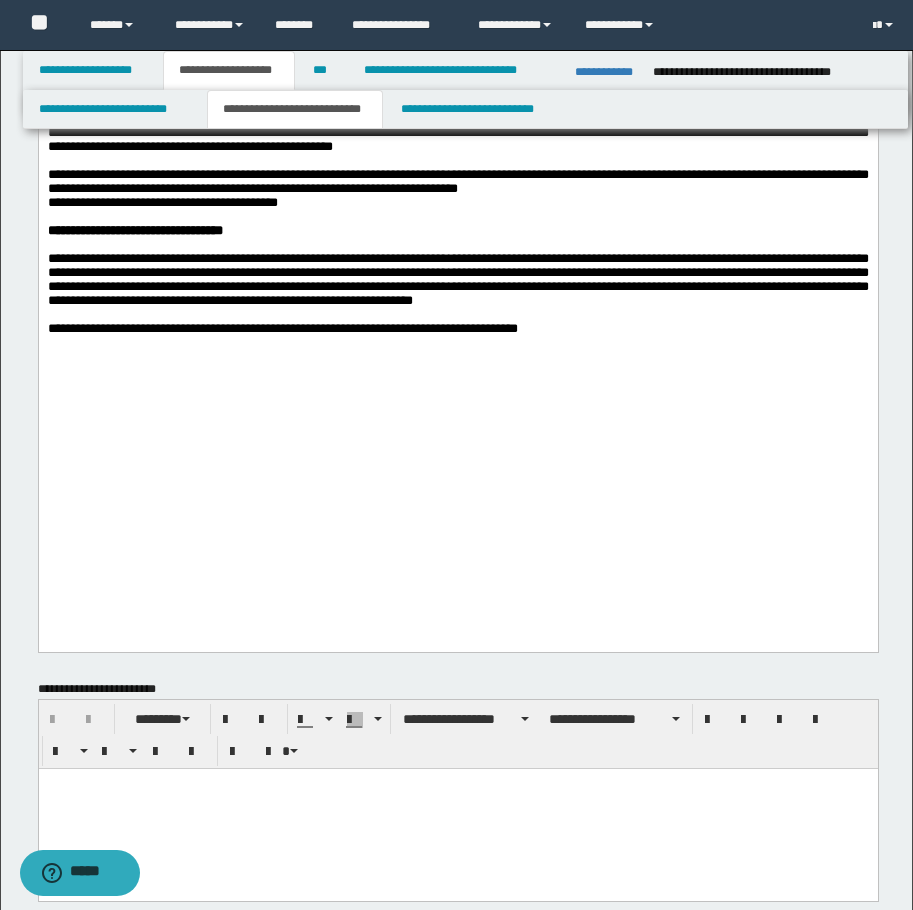 drag, startPoint x: 418, startPoint y: 387, endPoint x: 357, endPoint y: 388, distance: 61.008198 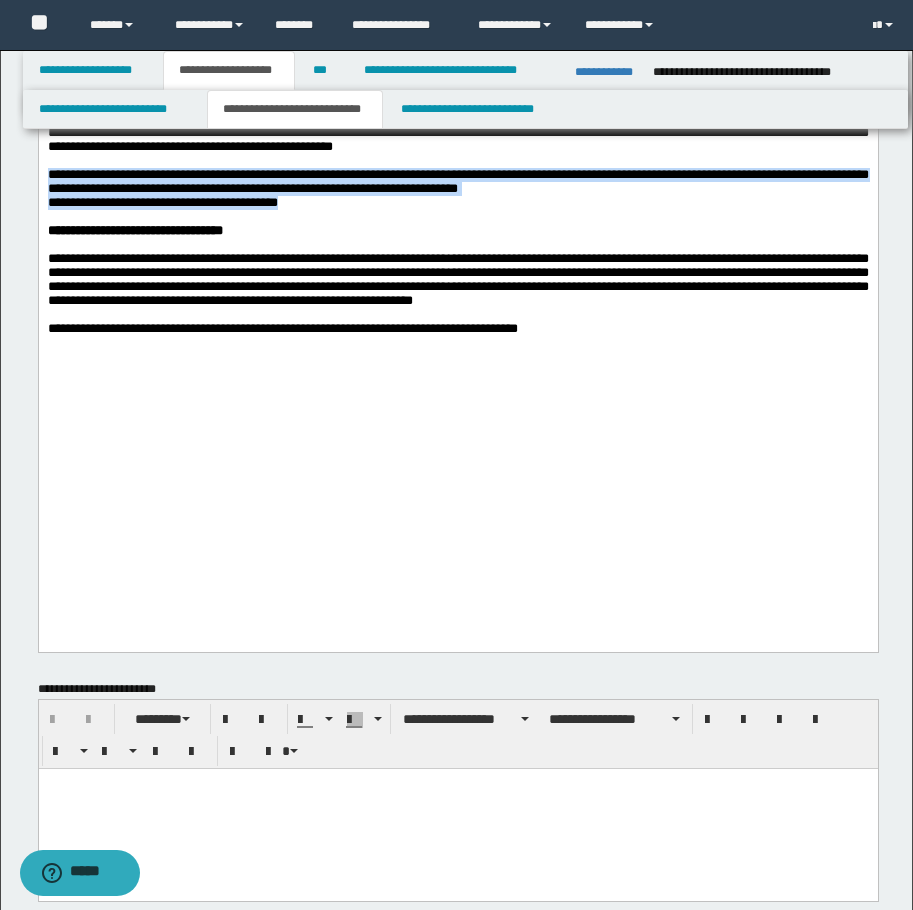 drag, startPoint x: 341, startPoint y: 393, endPoint x: -2, endPoint y: 352, distance: 345.44174 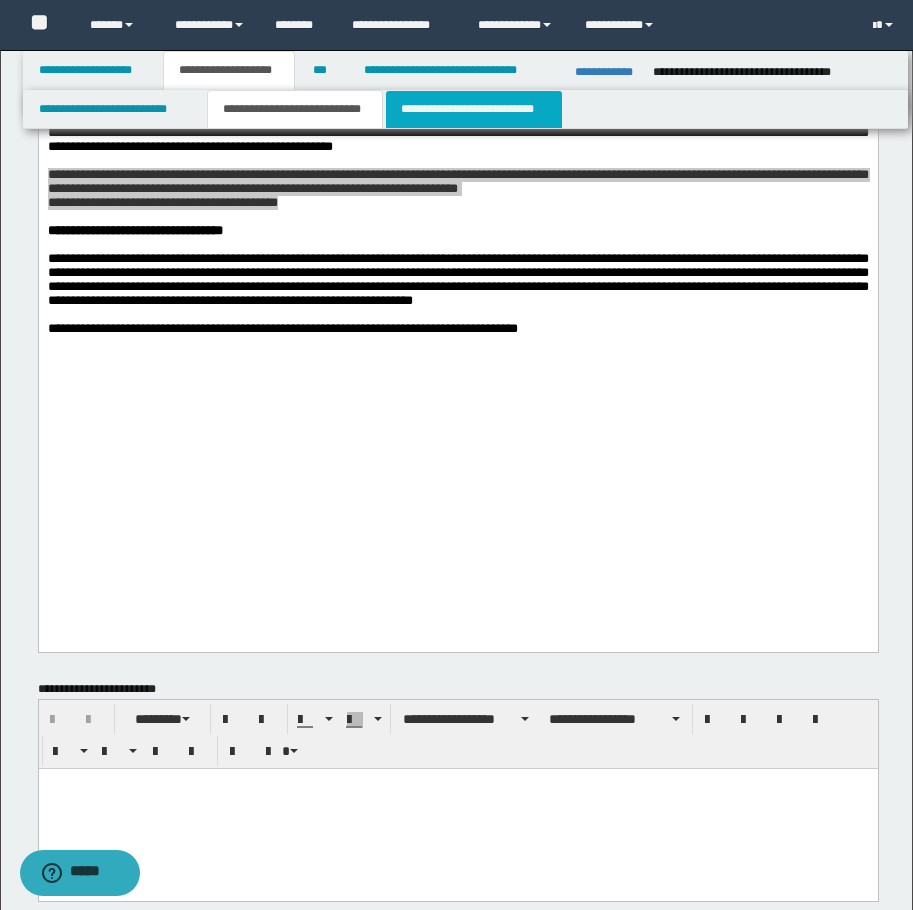 click on "**********" at bounding box center [474, 109] 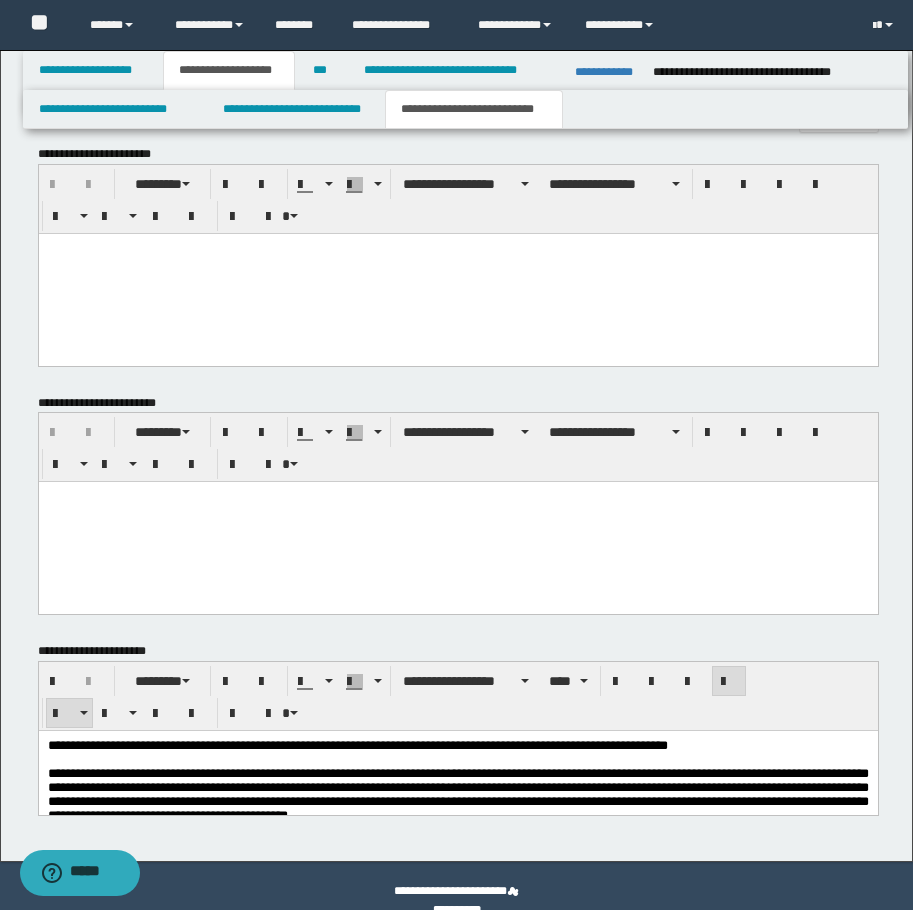 click at bounding box center (457, 273) 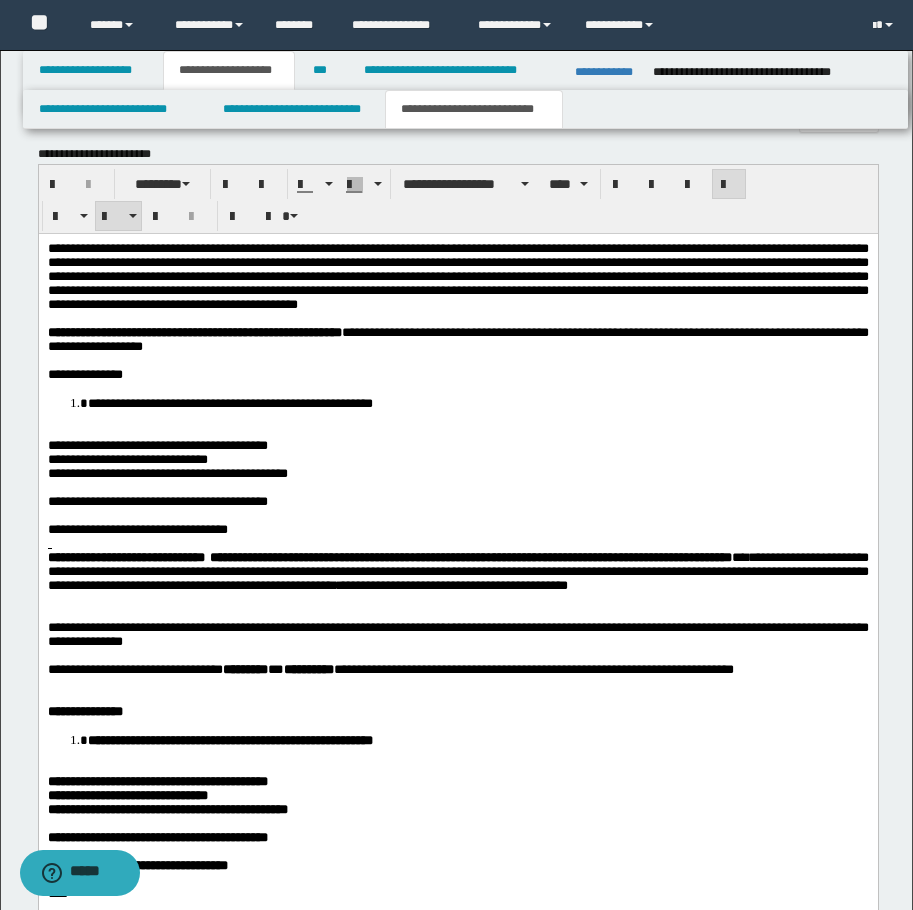 click on "**********" at bounding box center [477, 402] 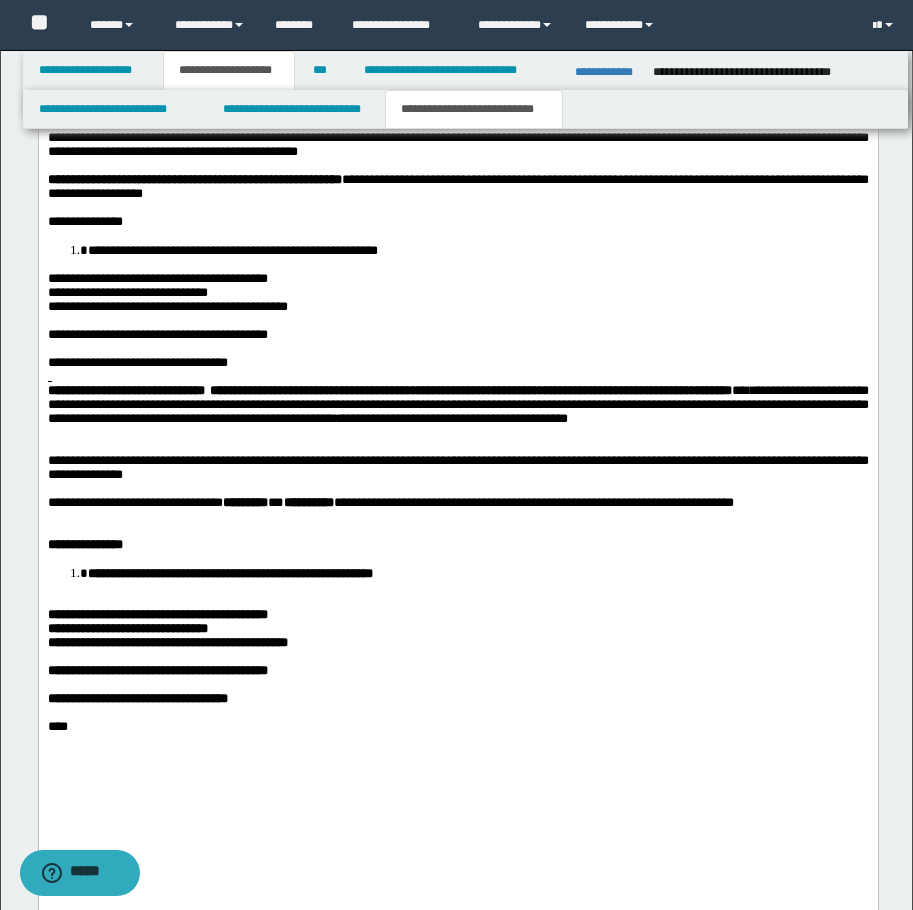 scroll, scrollTop: 1400, scrollLeft: 0, axis: vertical 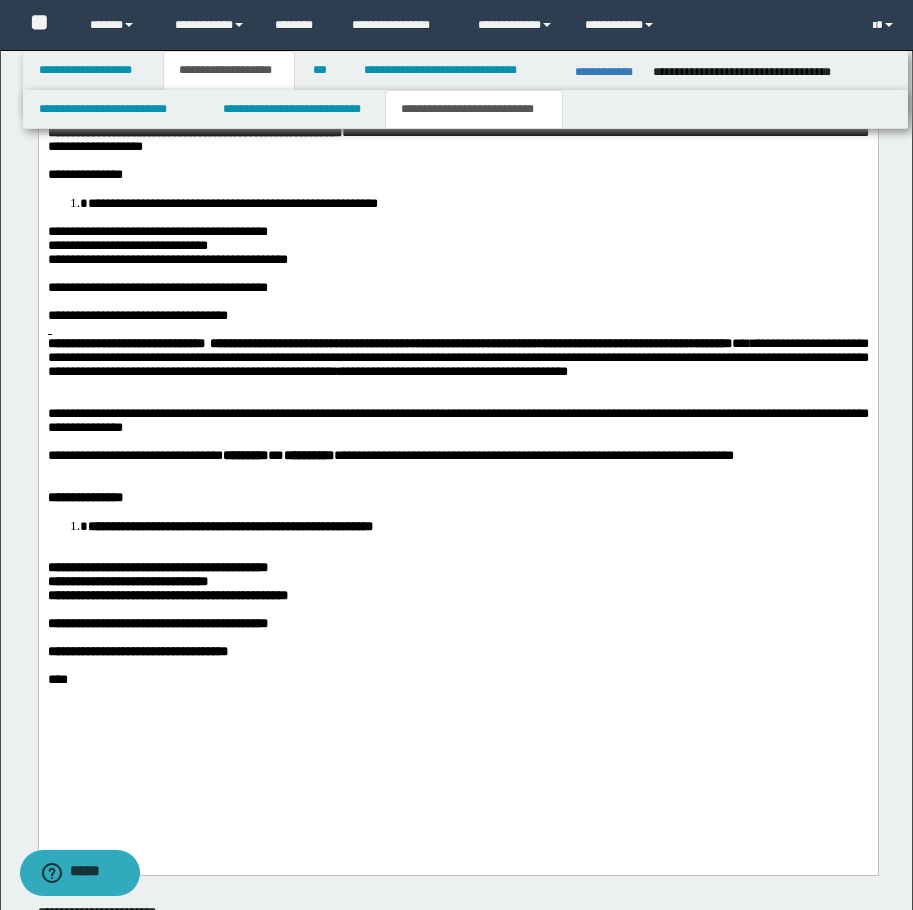 click on "**********" at bounding box center [477, 525] 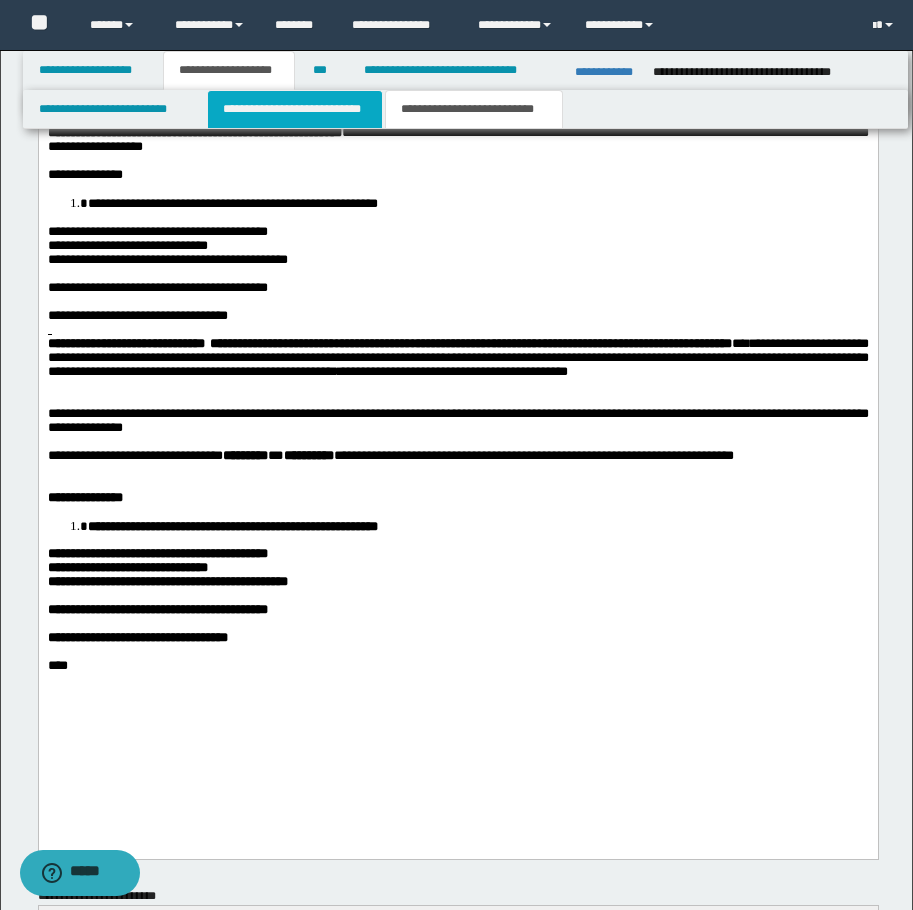 click on "**********" at bounding box center (295, 109) 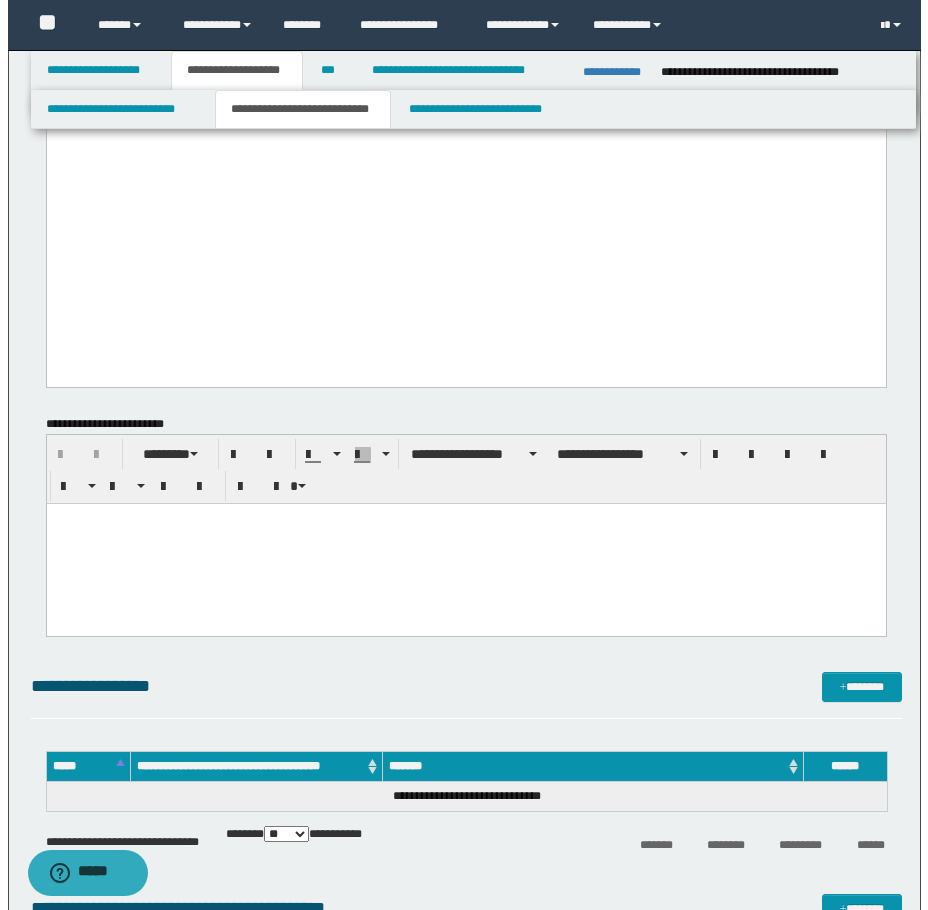scroll, scrollTop: 1500, scrollLeft: 0, axis: vertical 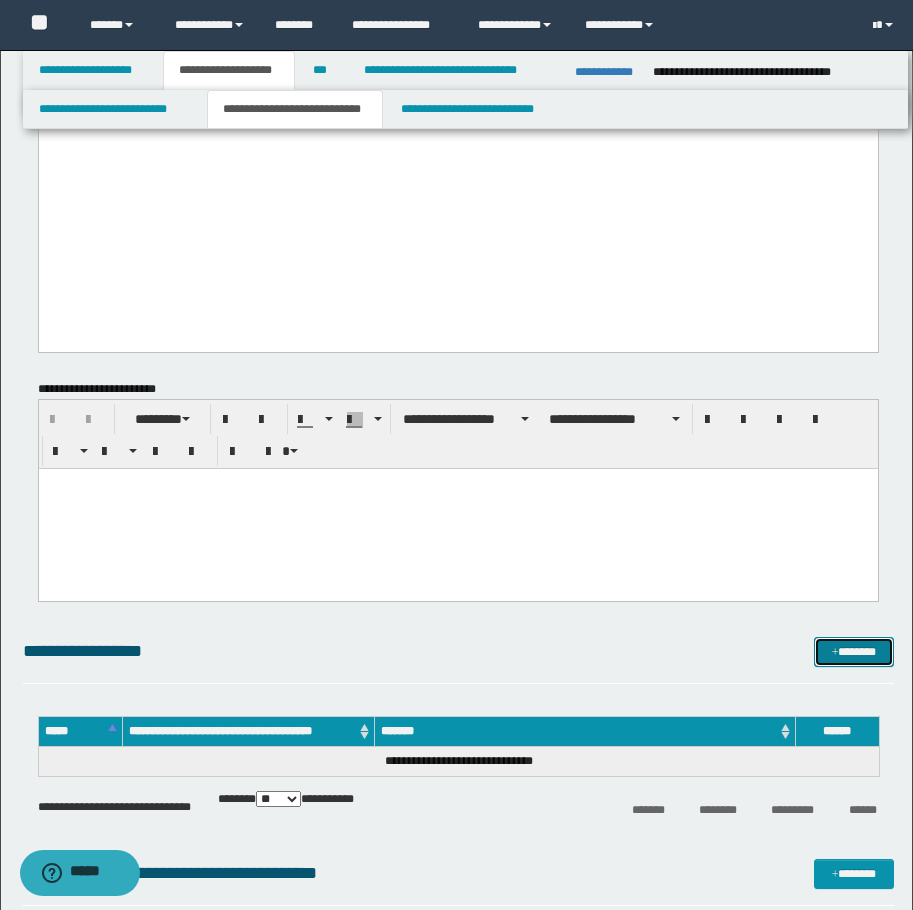 click on "*******" at bounding box center (854, 652) 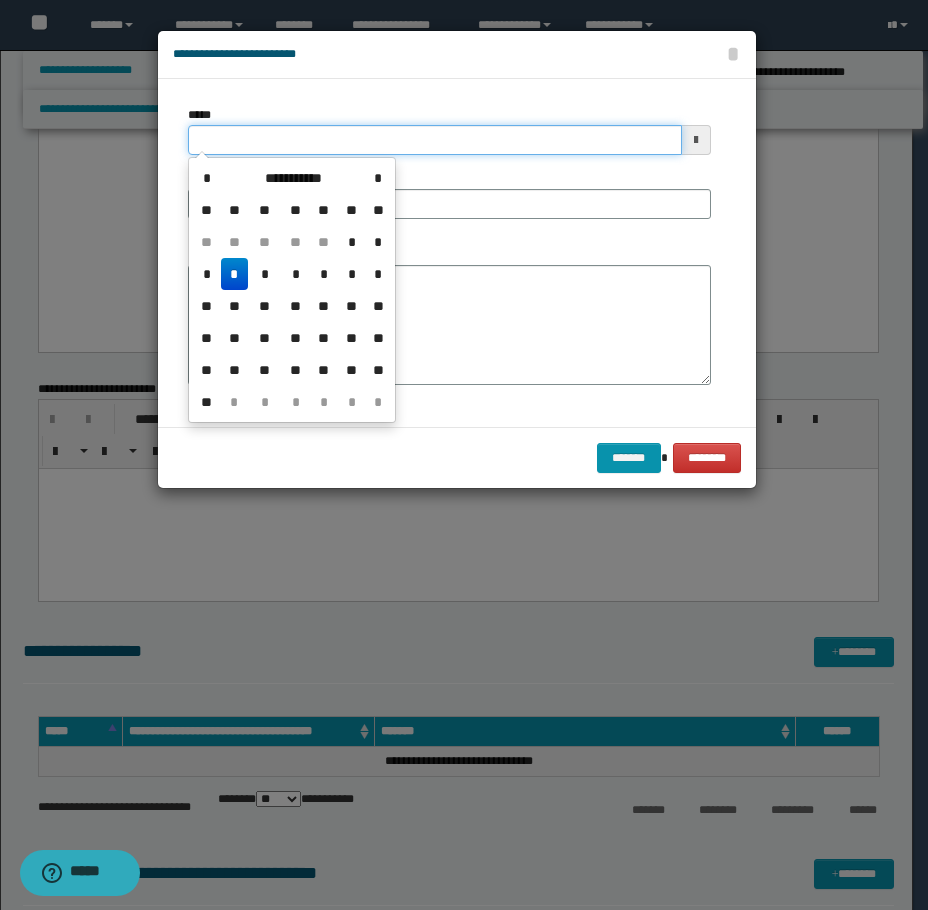 click on "*****" at bounding box center [435, 140] 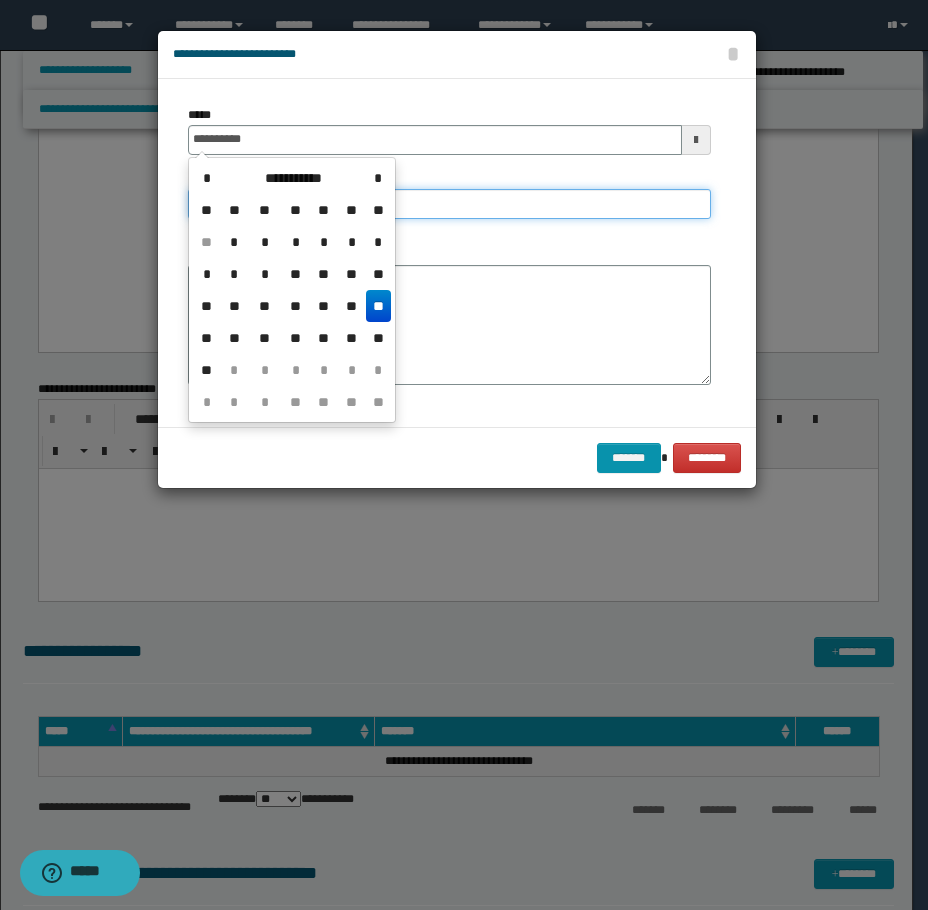type on "**********" 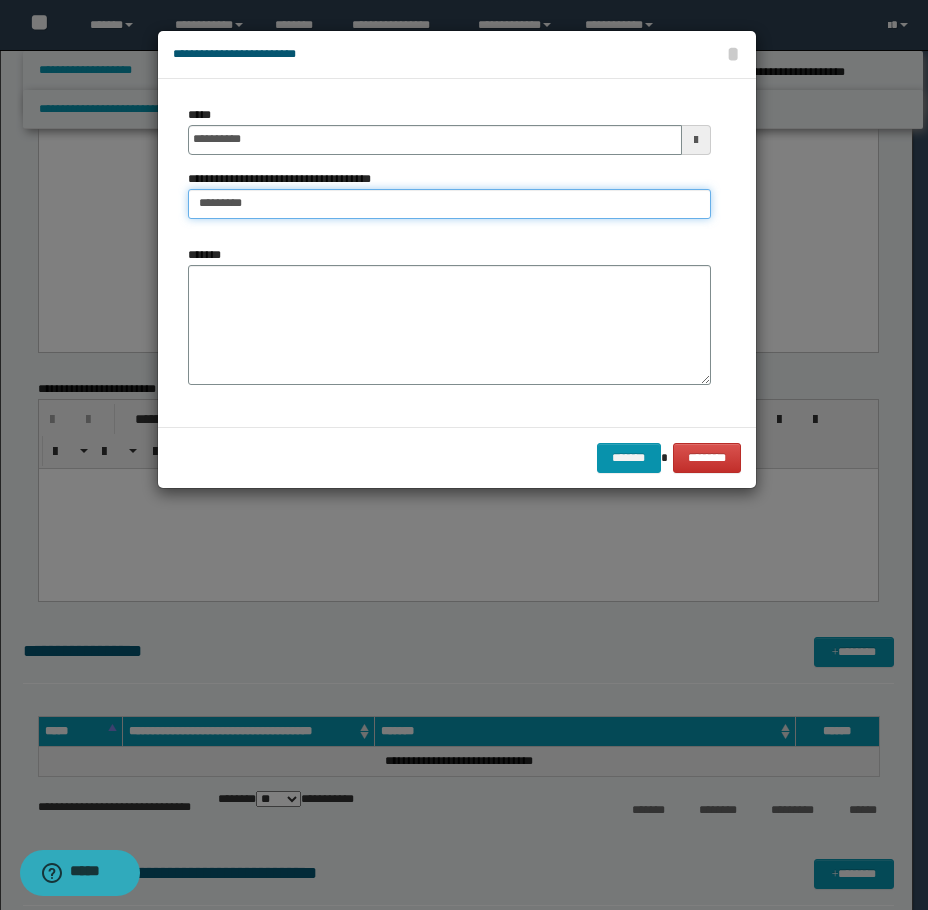 type on "*********" 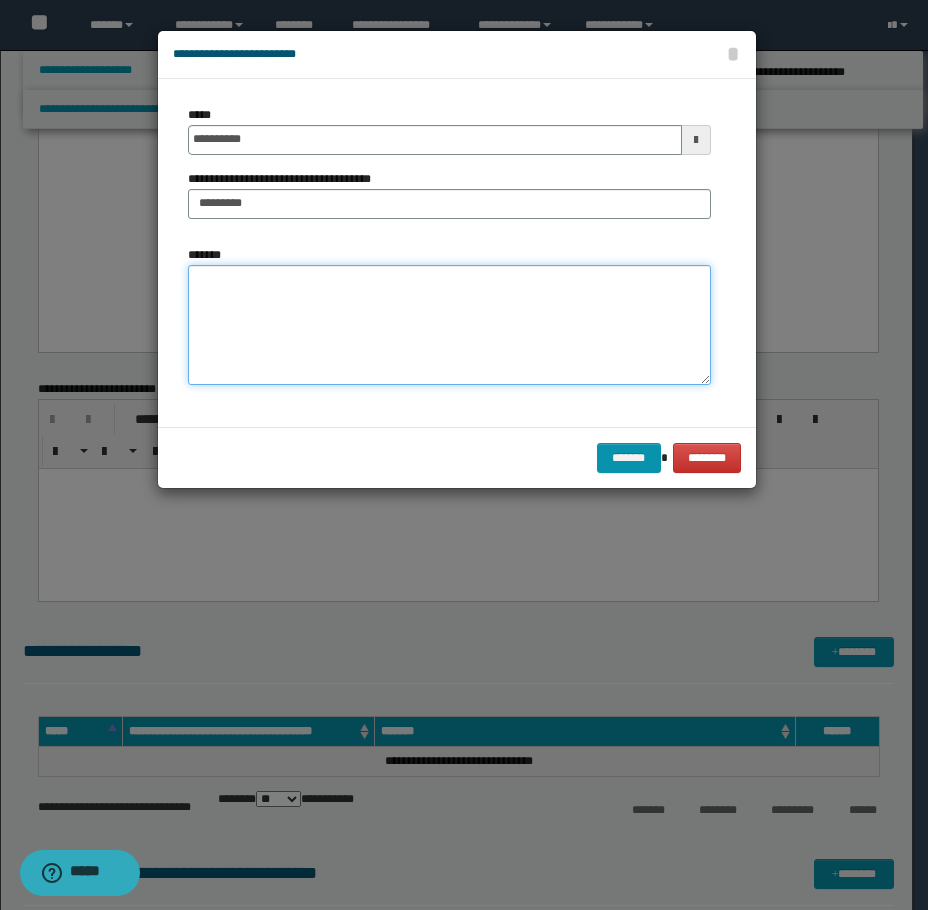 click on "*******" at bounding box center (449, 325) 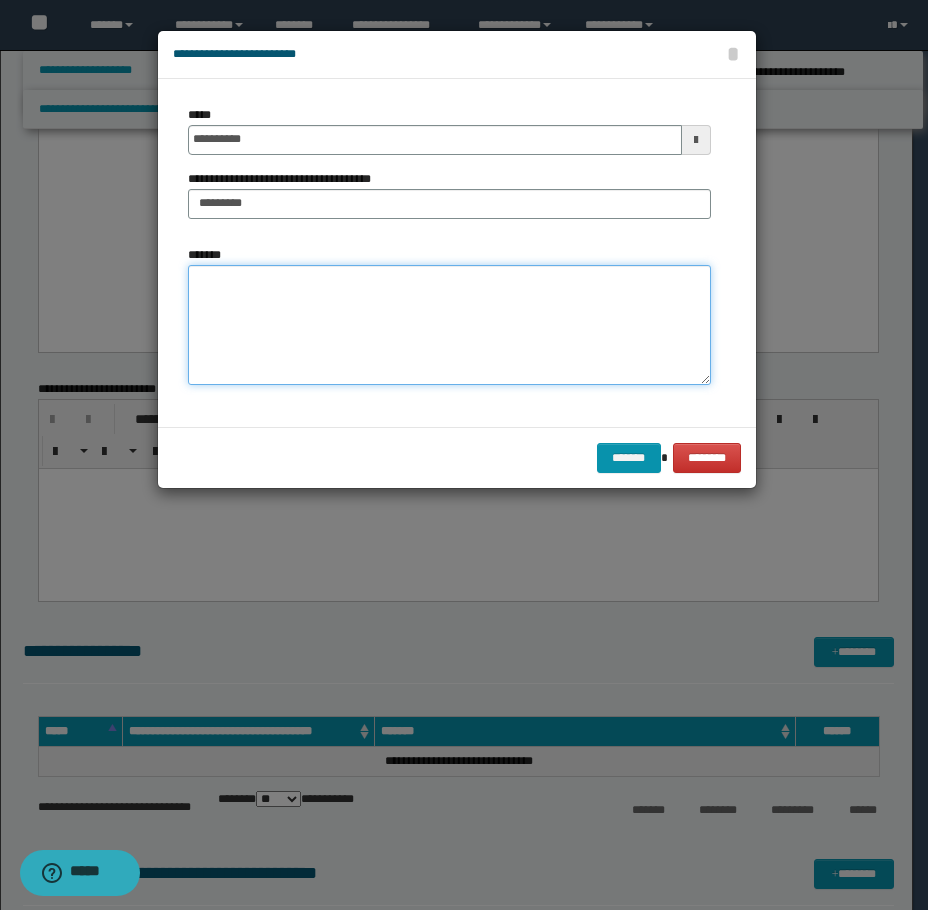 paste on "**********" 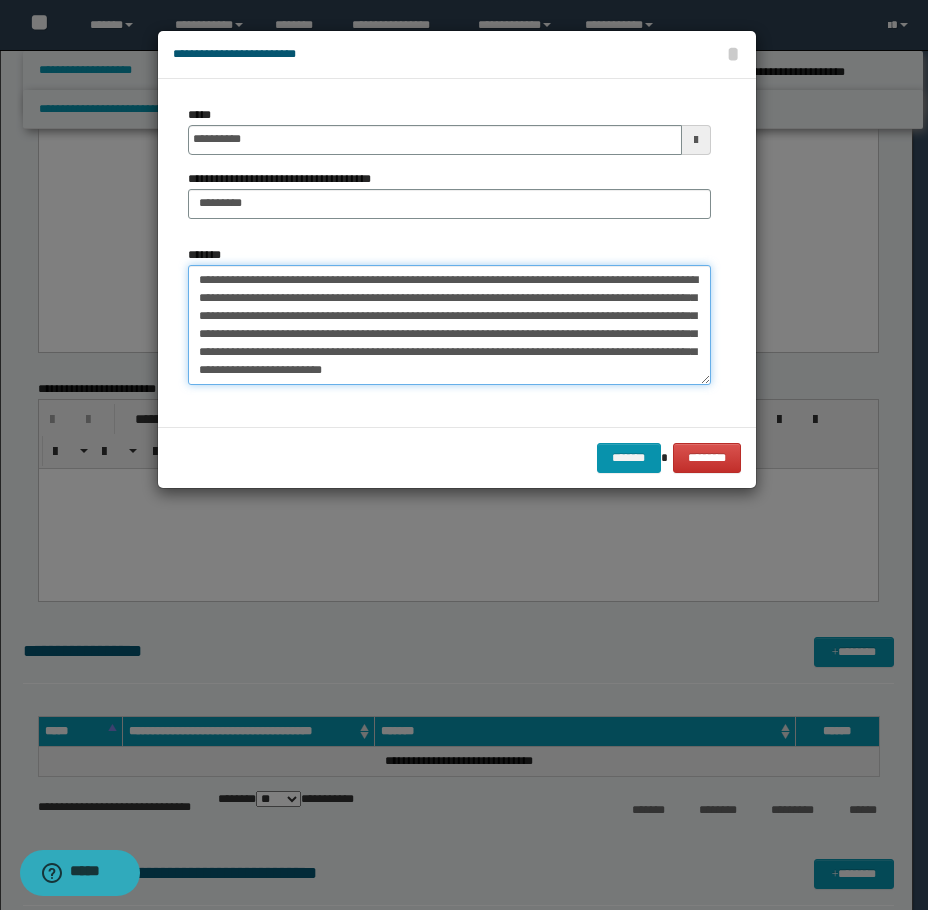 scroll, scrollTop: 0, scrollLeft: 0, axis: both 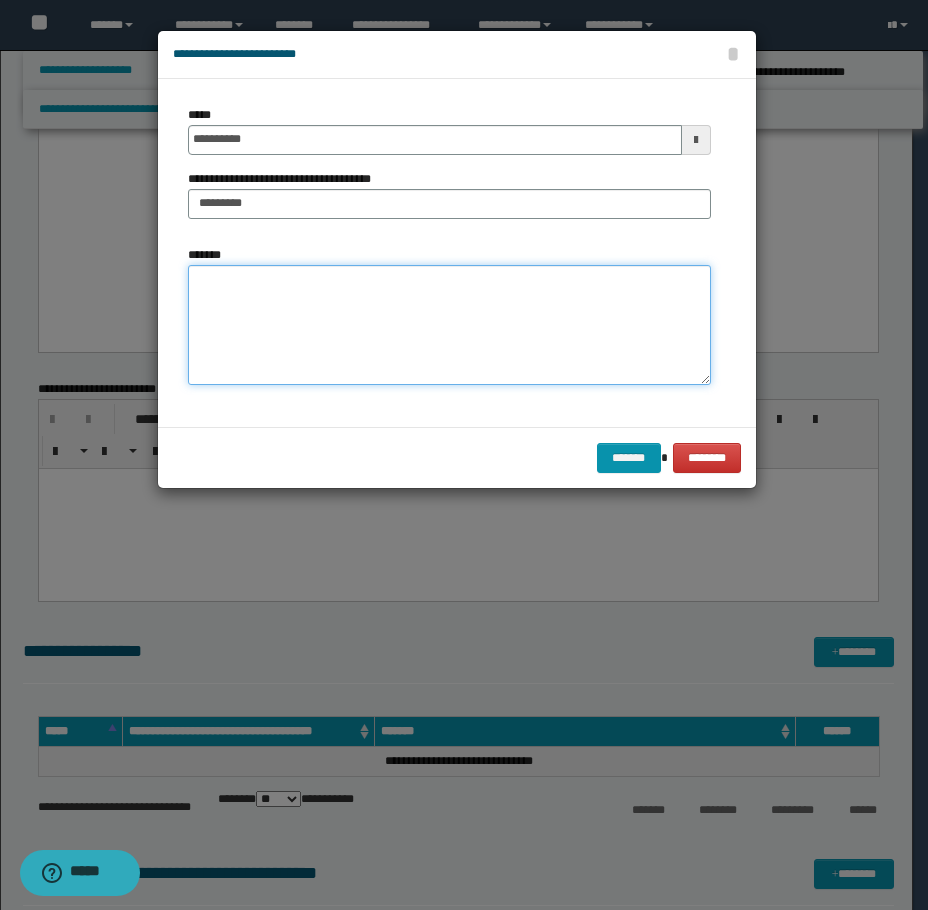click on "*******" at bounding box center [449, 325] 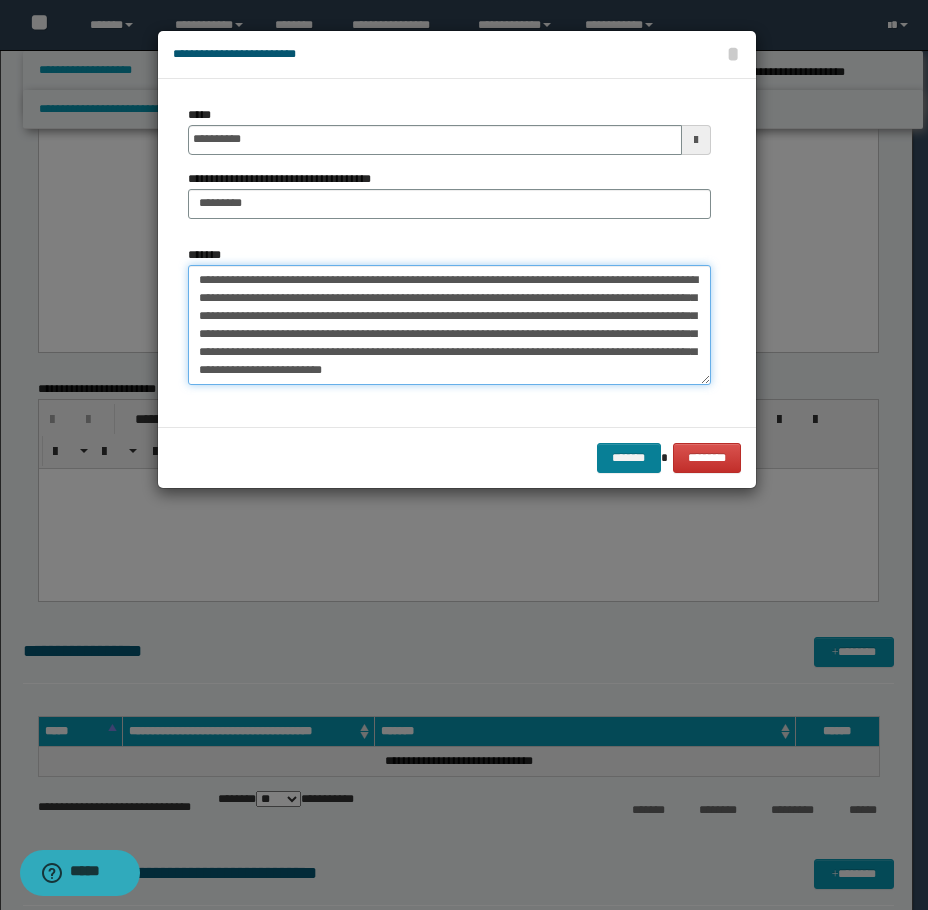 type on "**********" 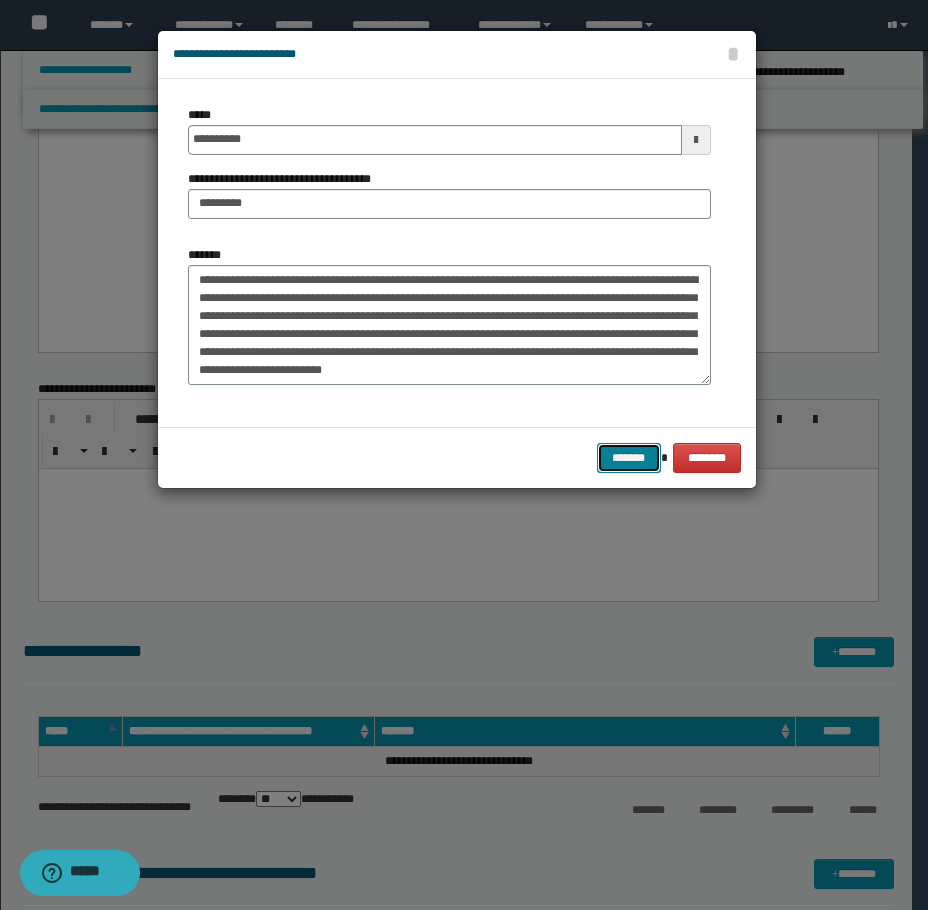 click on "*******" at bounding box center [629, 458] 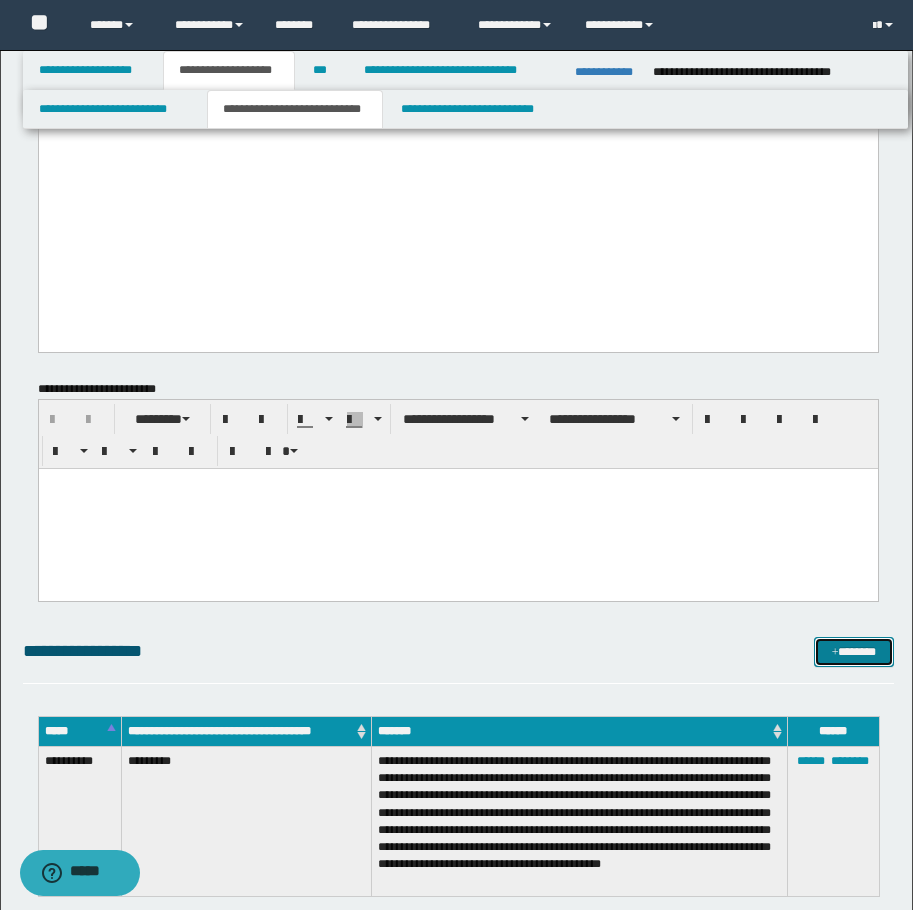click on "*******" at bounding box center [854, 652] 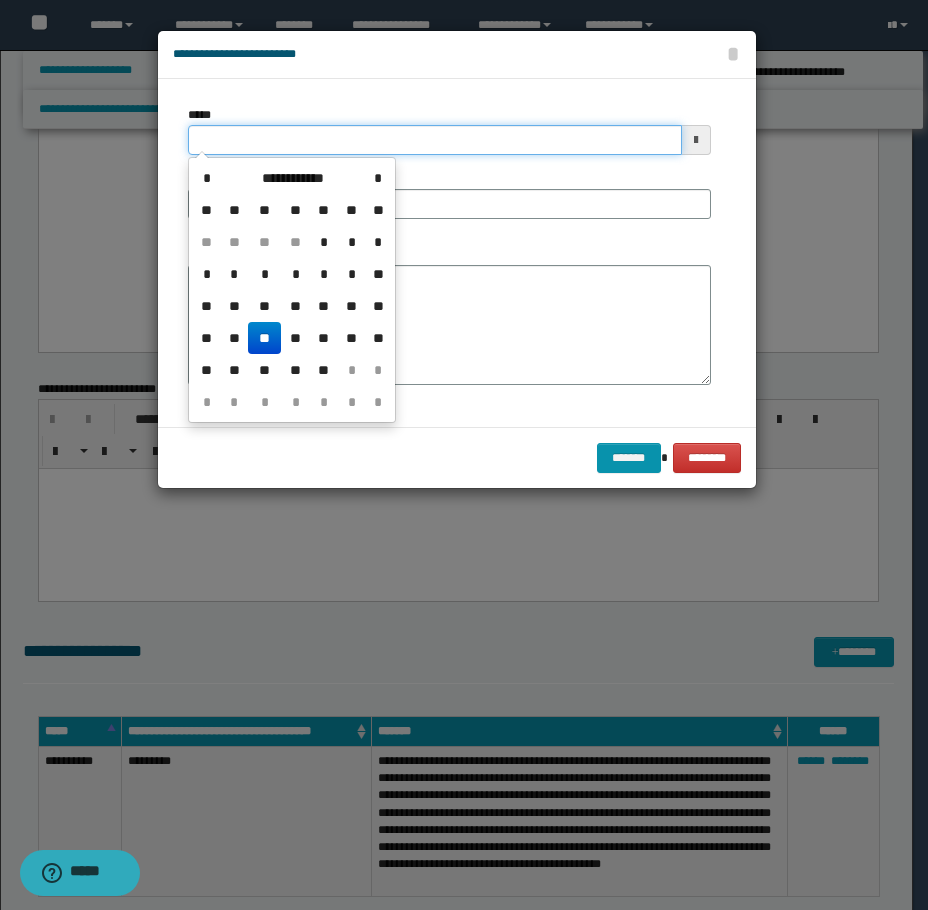 click on "*****" at bounding box center [435, 140] 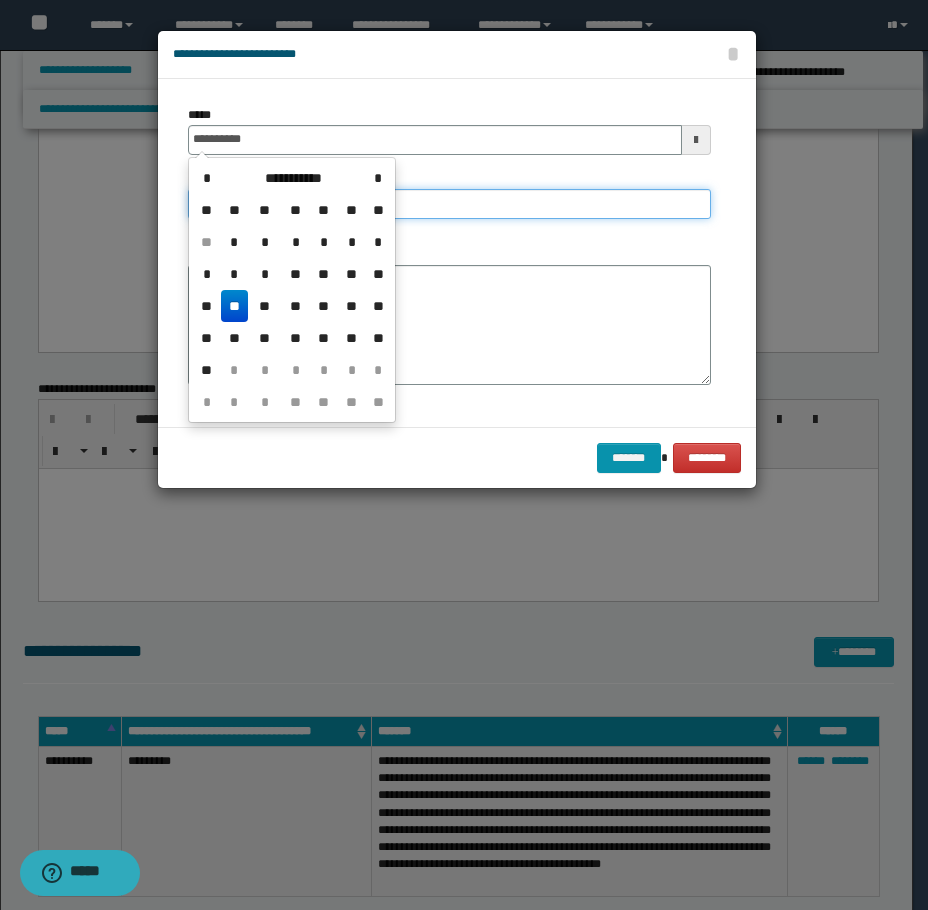 type on "**********" 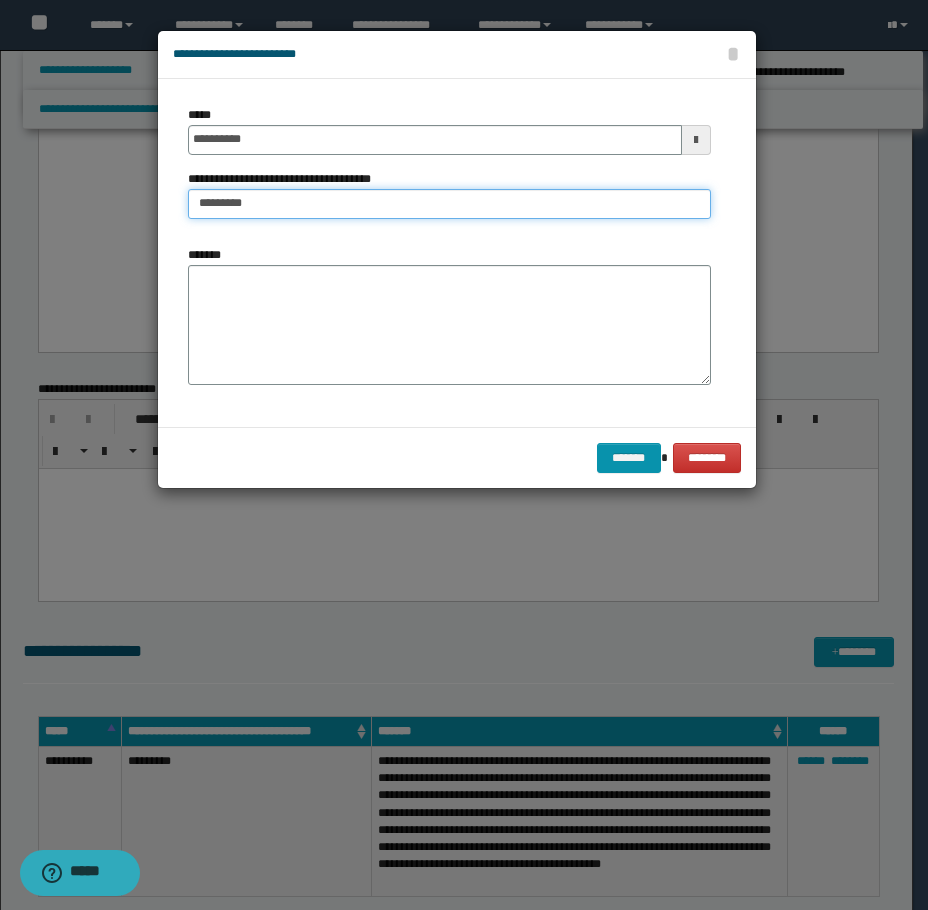 type on "*********" 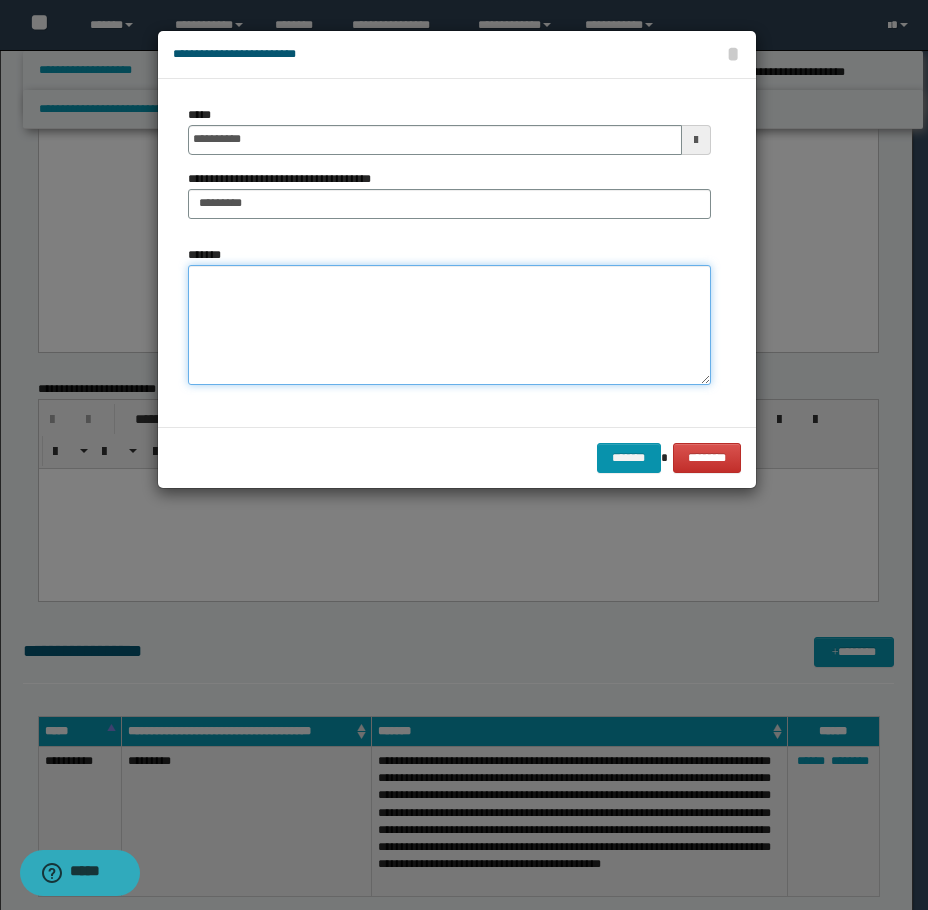 click on "*******" at bounding box center [449, 325] 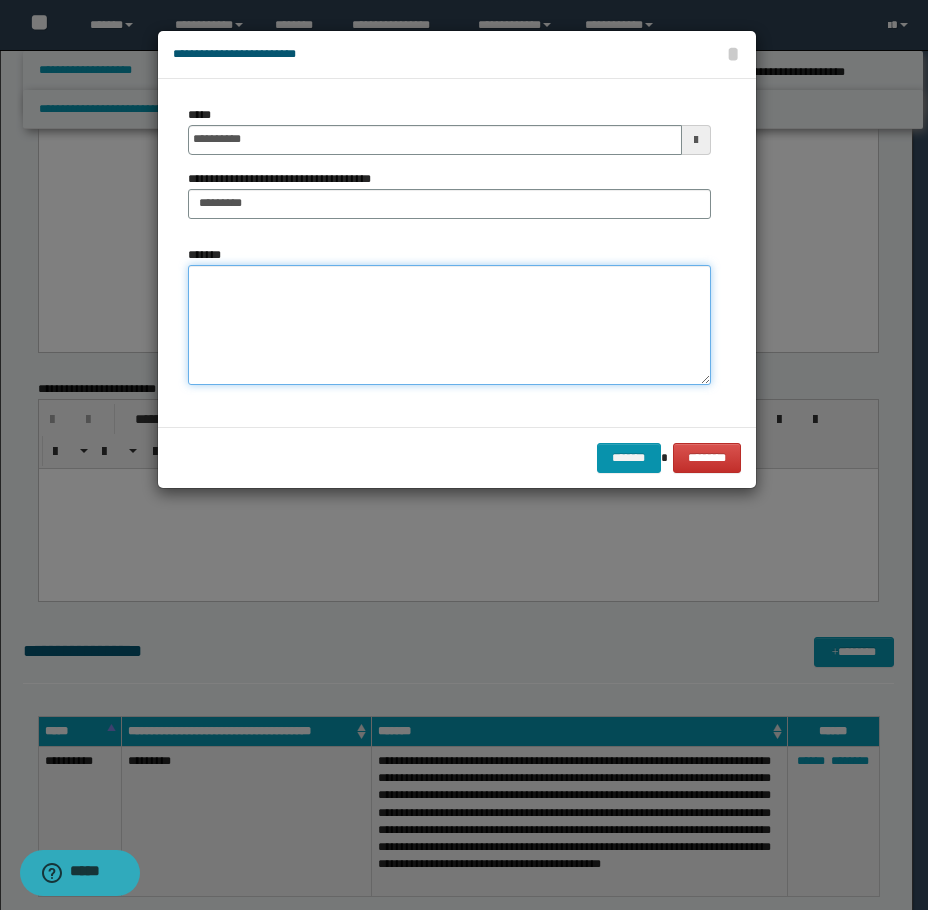 click on "*******" at bounding box center [449, 325] 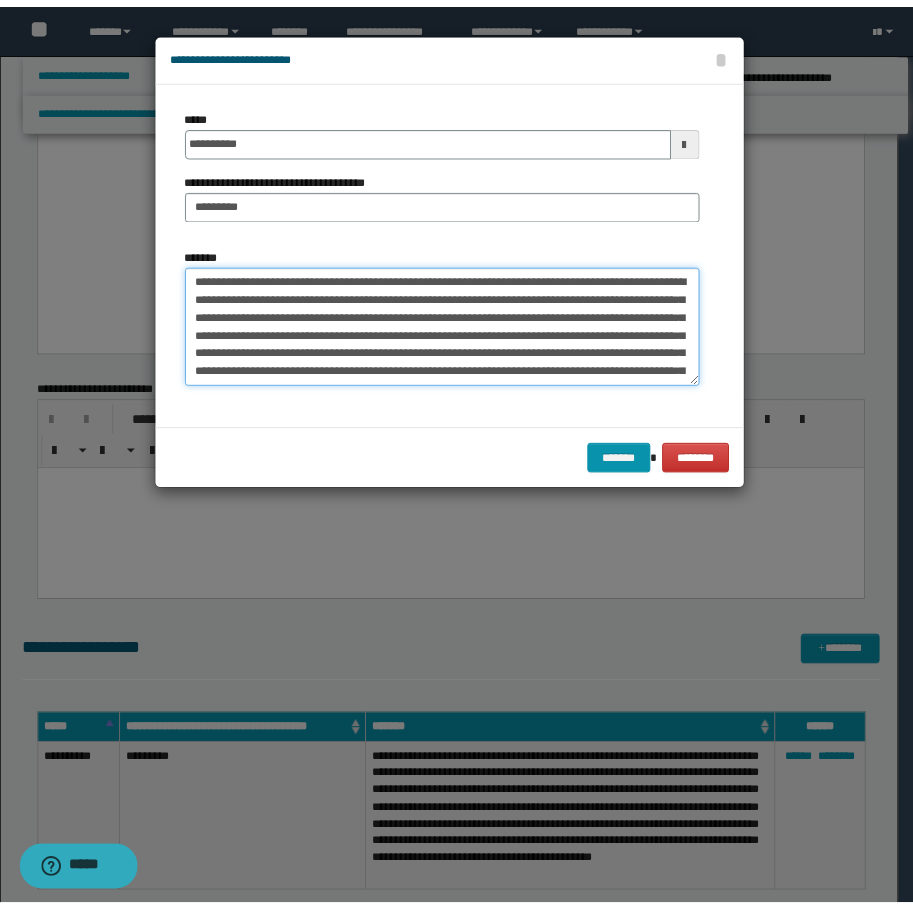 scroll, scrollTop: 102, scrollLeft: 0, axis: vertical 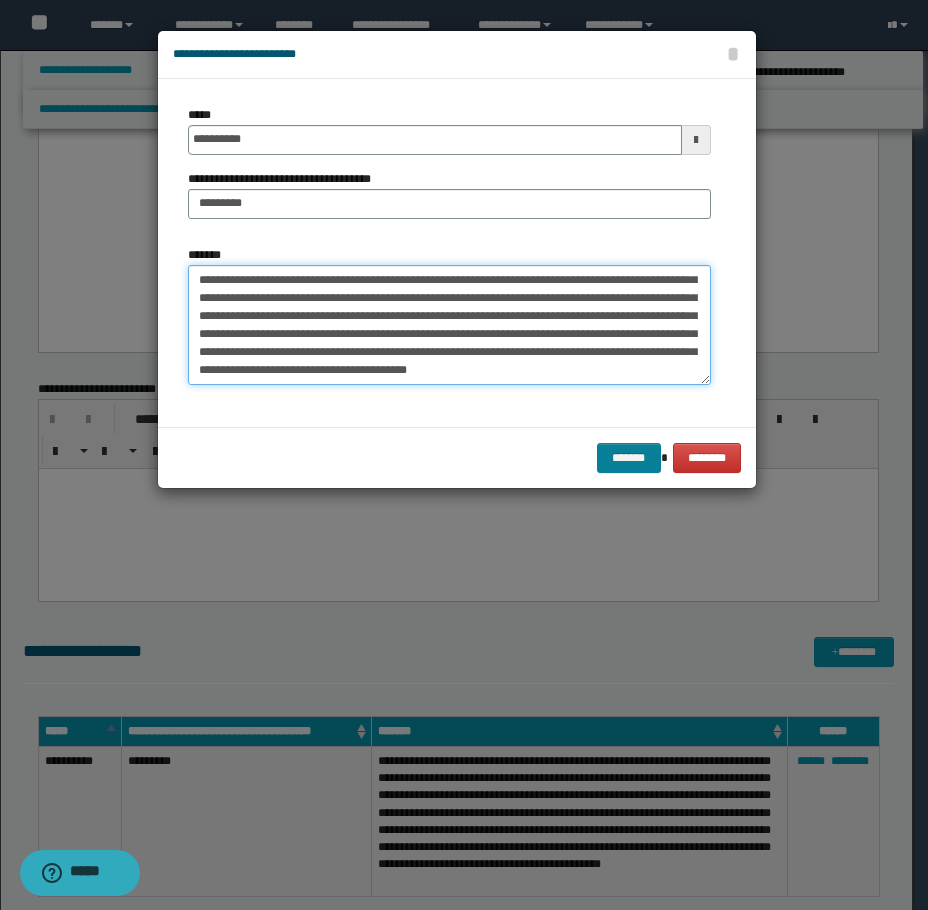 type on "**********" 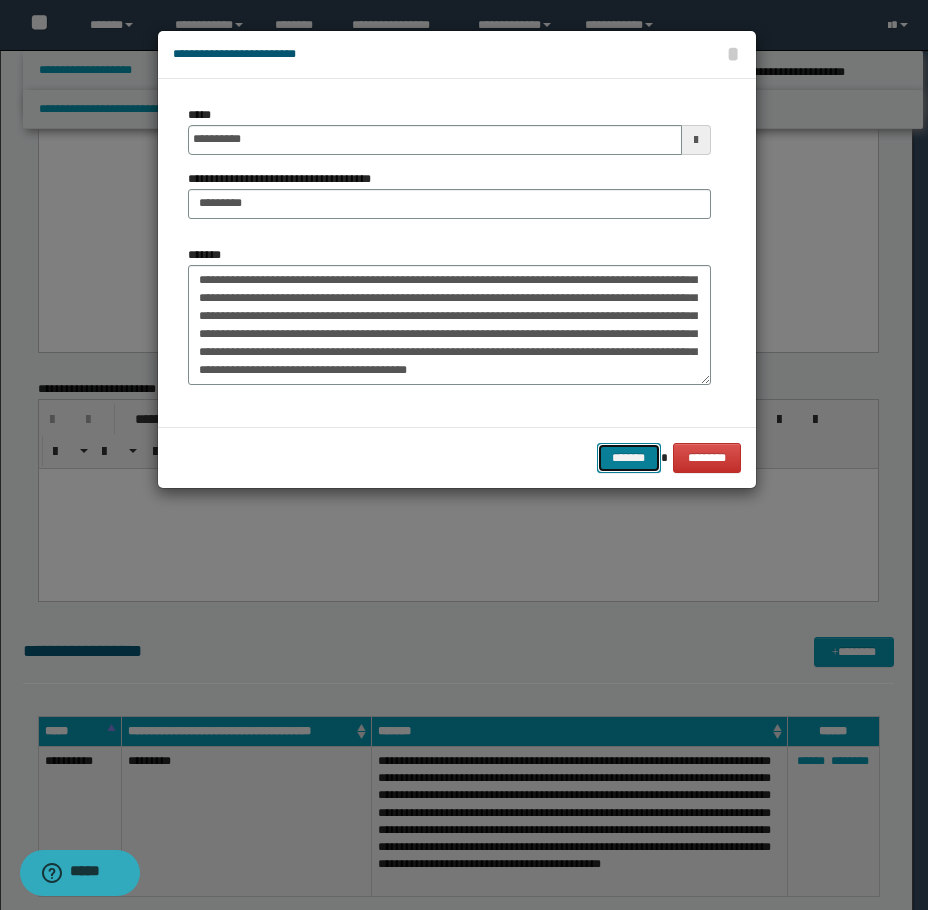 click on "*******" at bounding box center [629, 458] 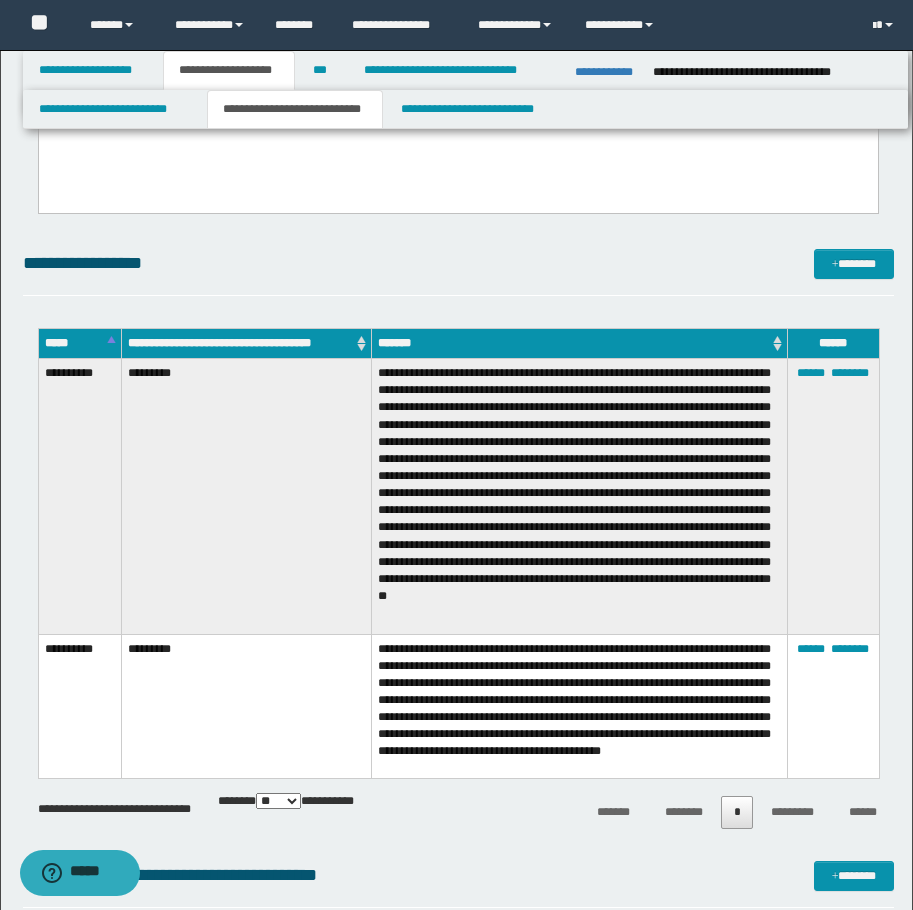 scroll, scrollTop: 1900, scrollLeft: 0, axis: vertical 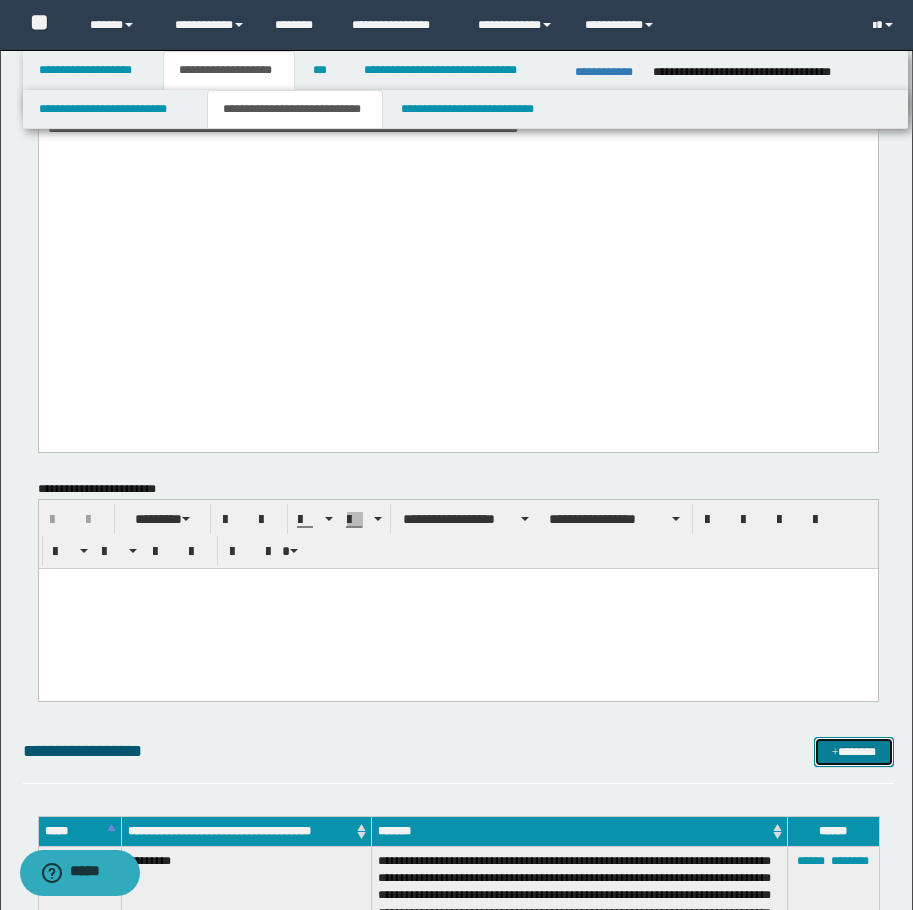 click on "*******" at bounding box center (854, 752) 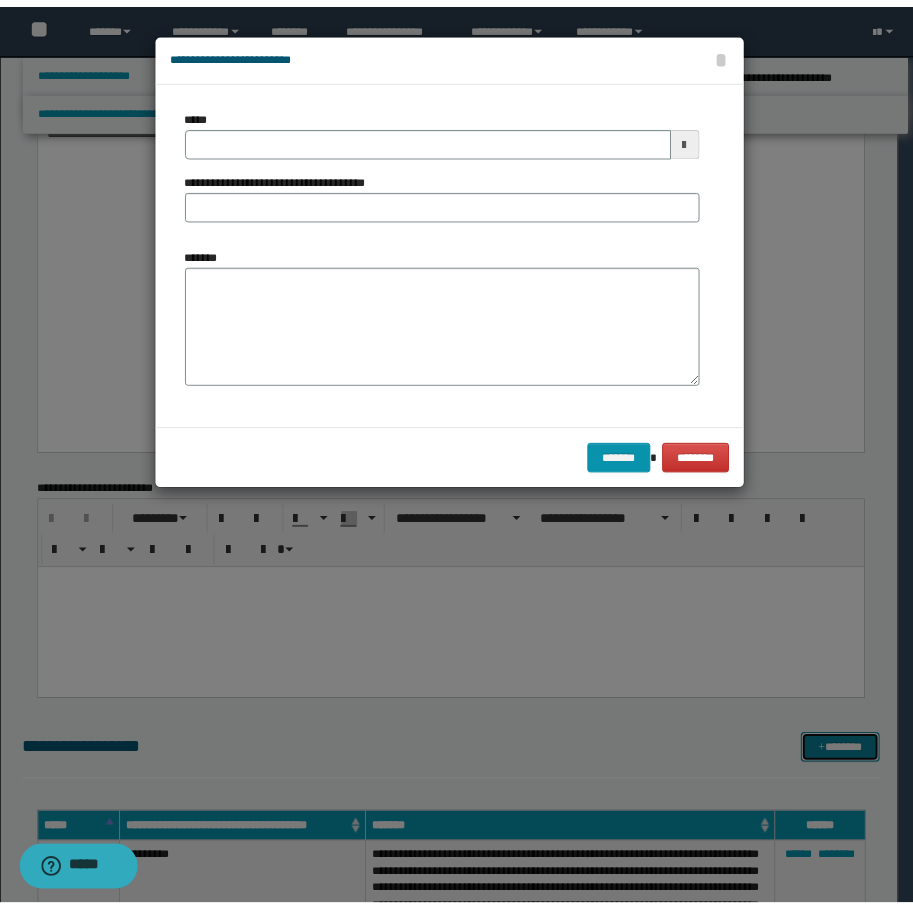 scroll, scrollTop: 0, scrollLeft: 0, axis: both 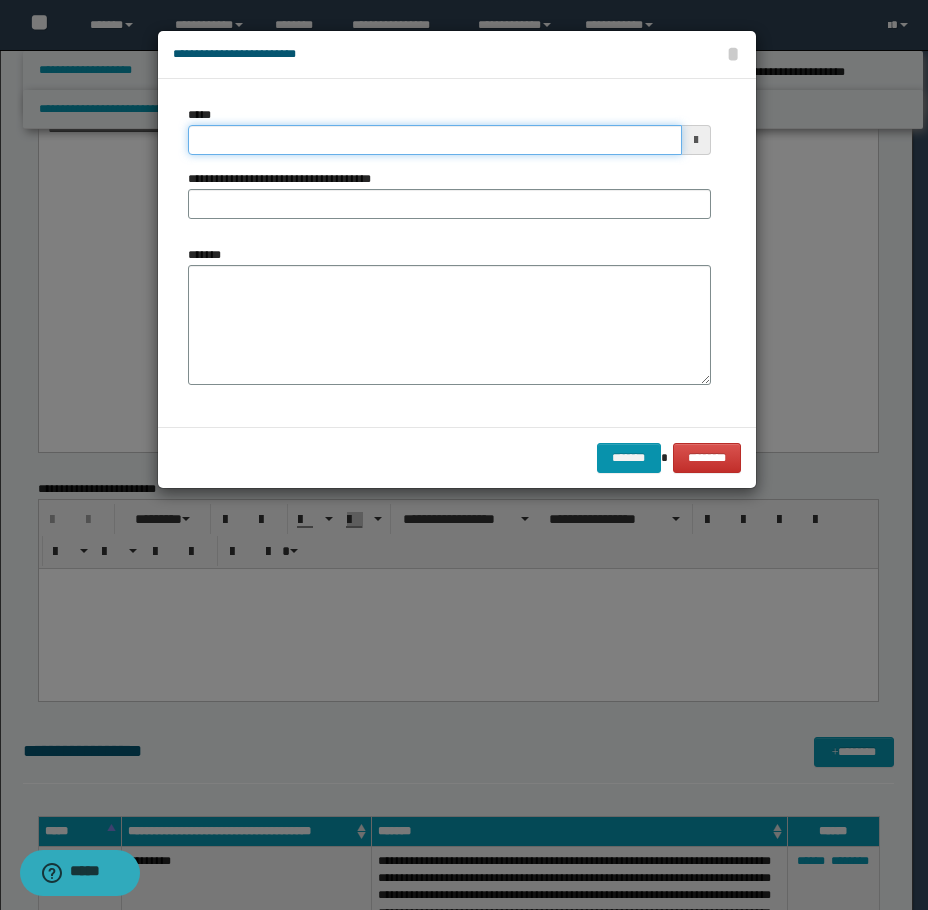 click on "*****" at bounding box center (435, 140) 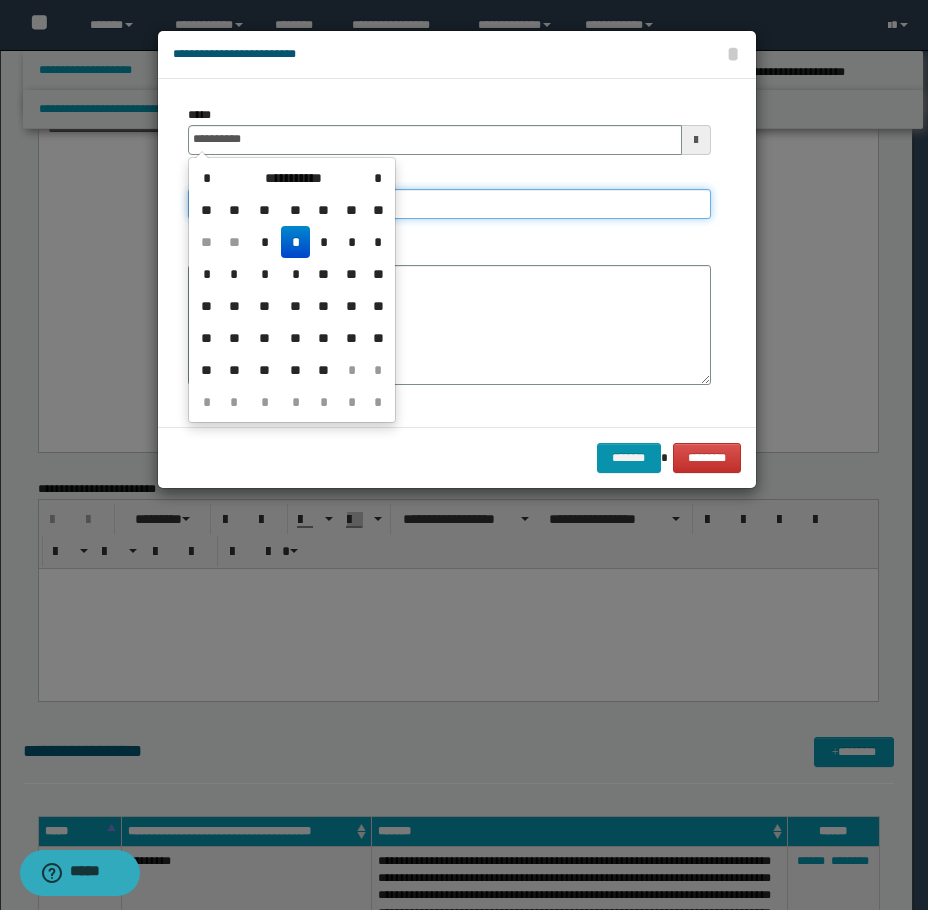 type on "**********" 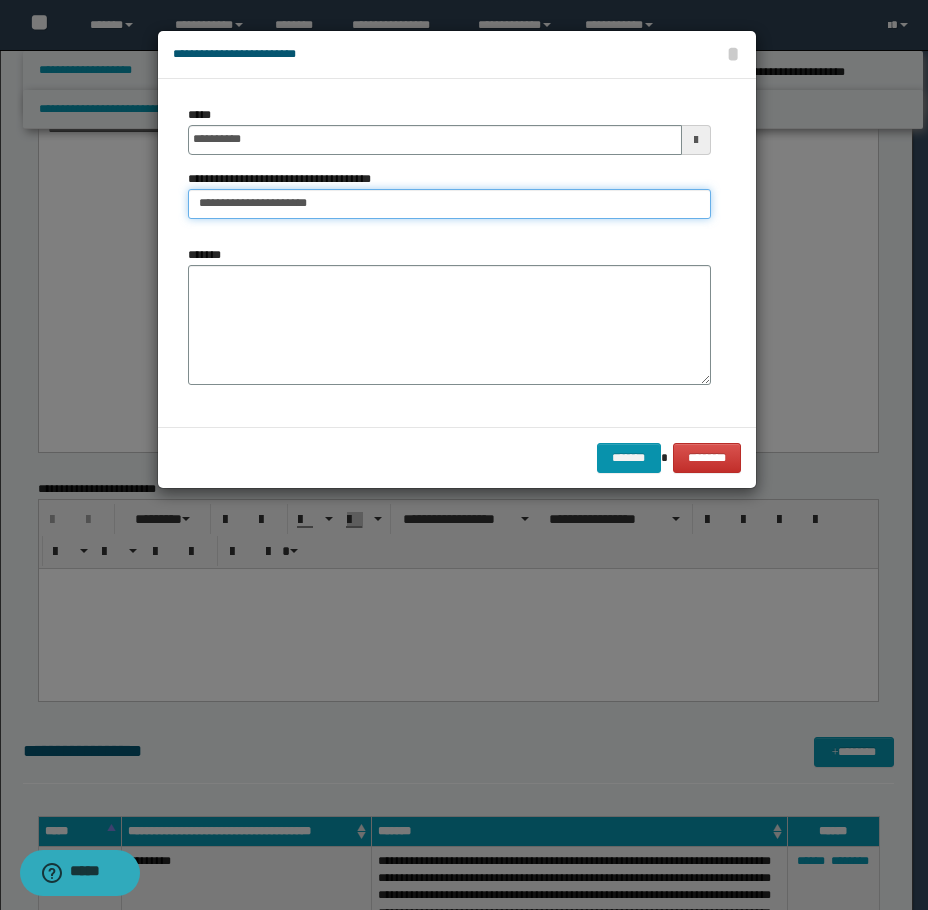 type on "**********" 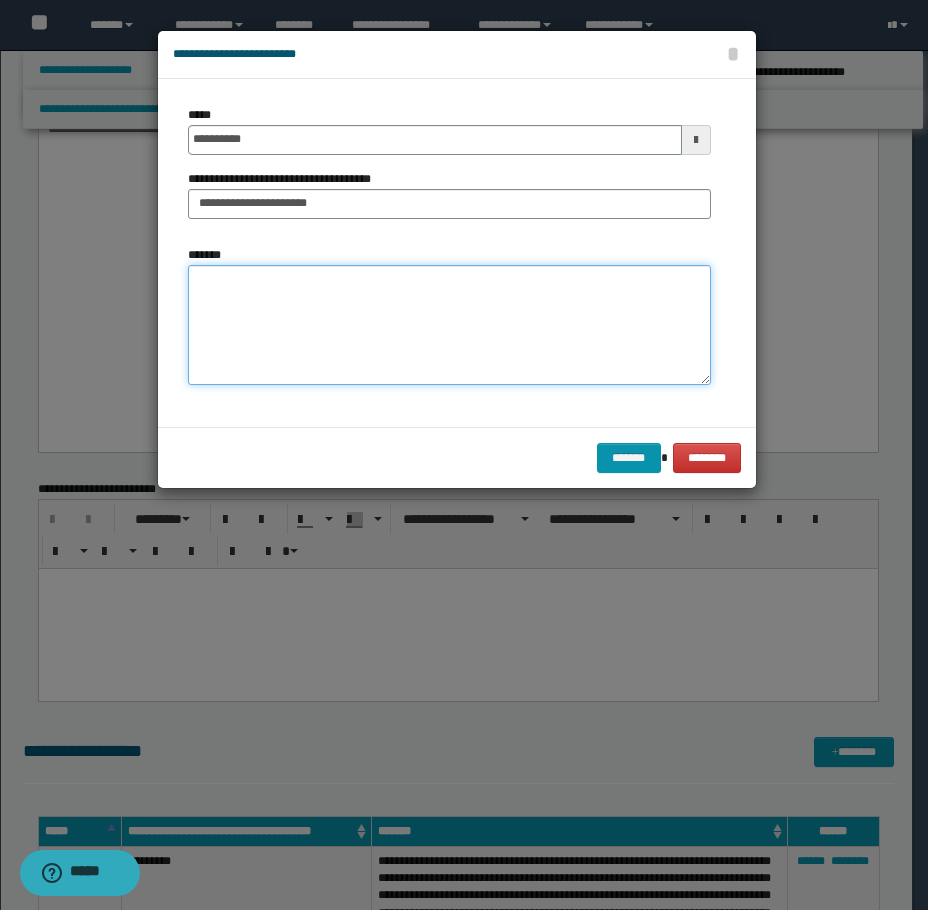 paste on "**********" 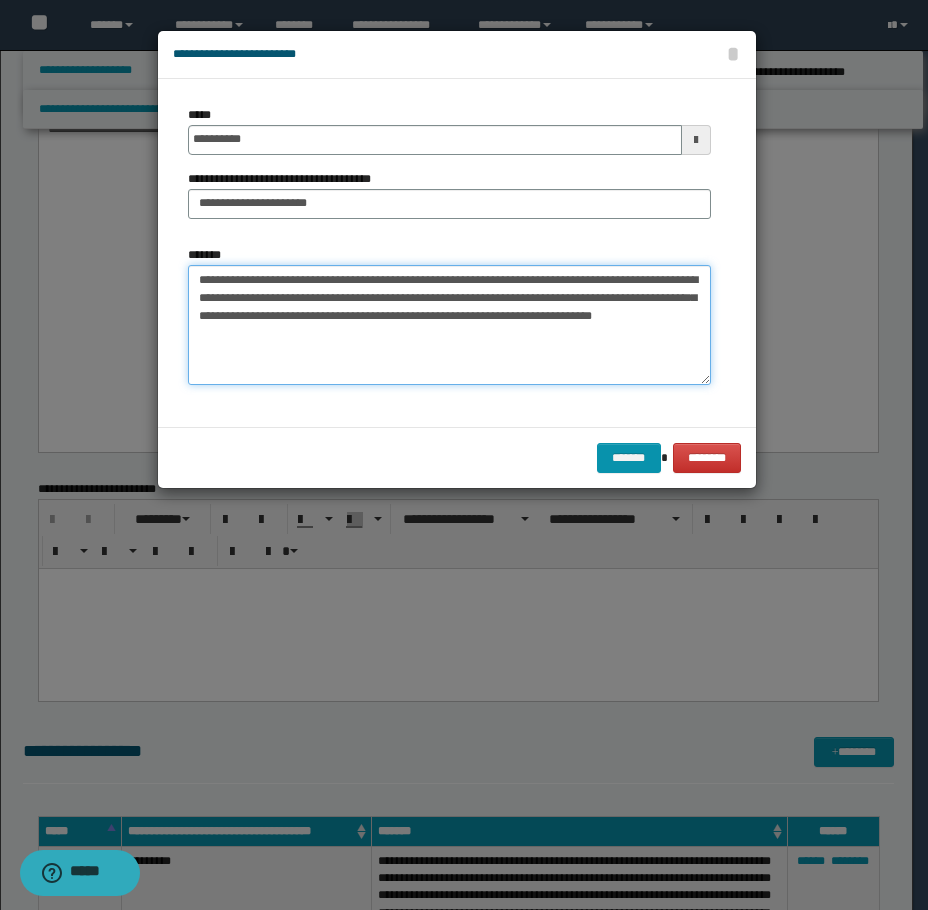 drag, startPoint x: 387, startPoint y: 283, endPoint x: 145, endPoint y: 261, distance: 242.99794 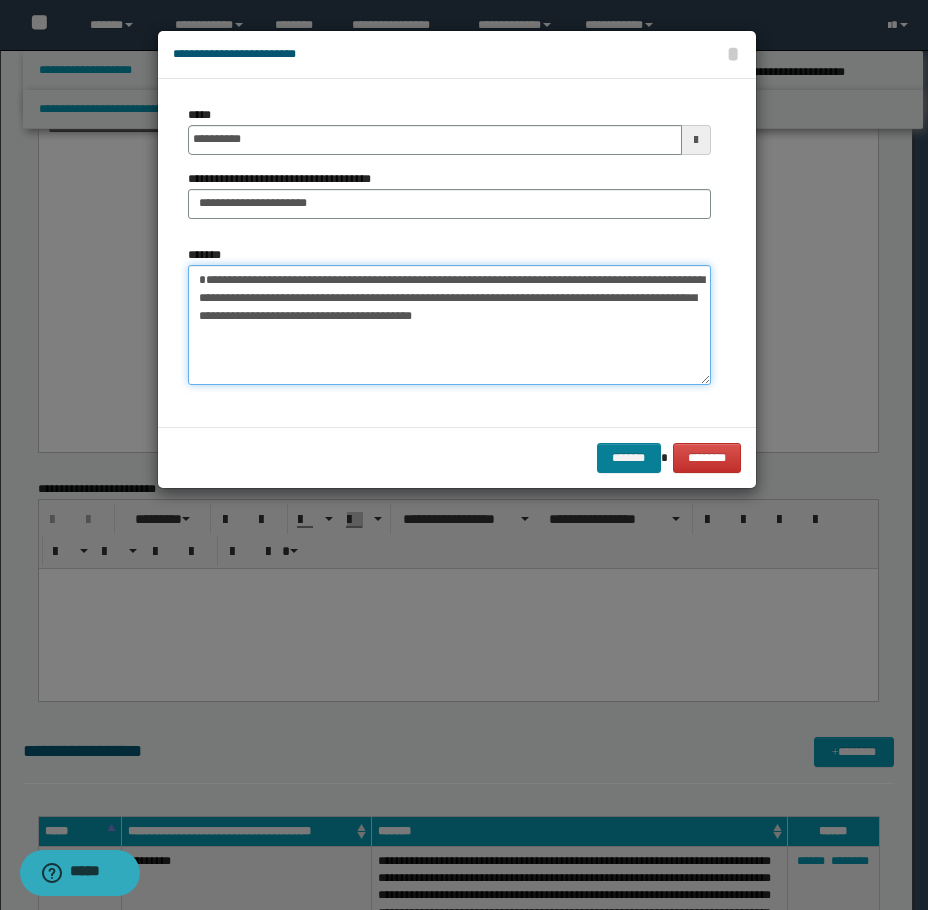 type on "**********" 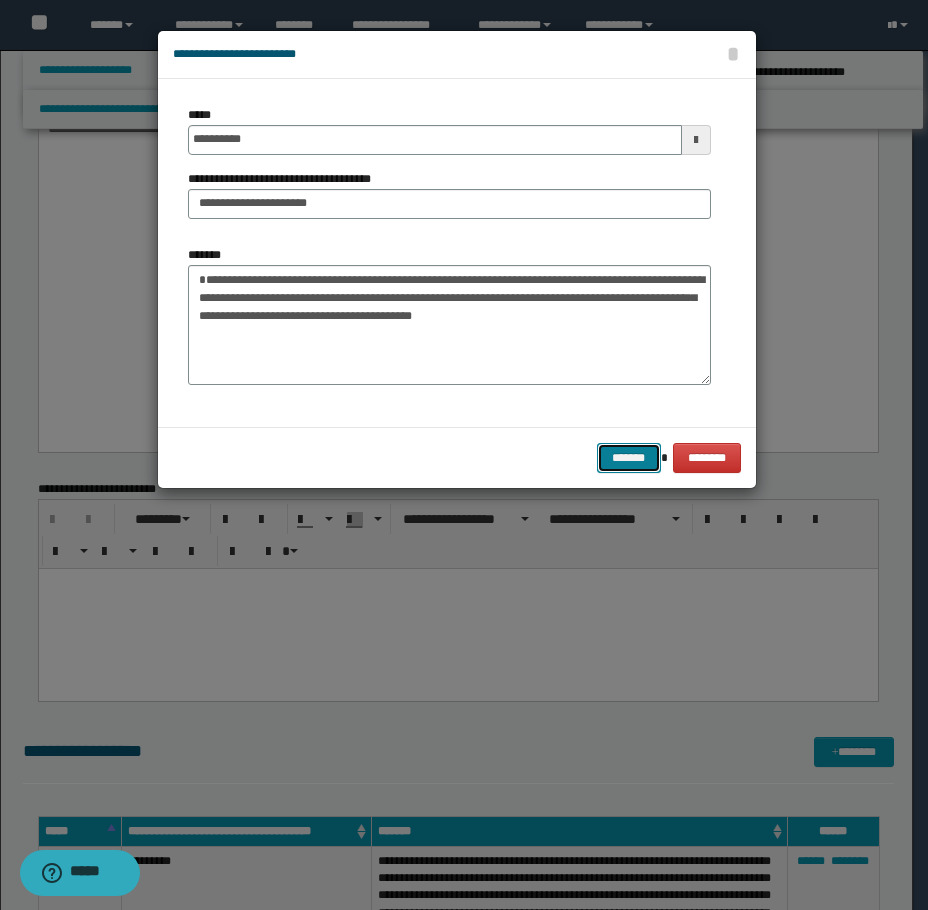 click on "*******" at bounding box center [629, 458] 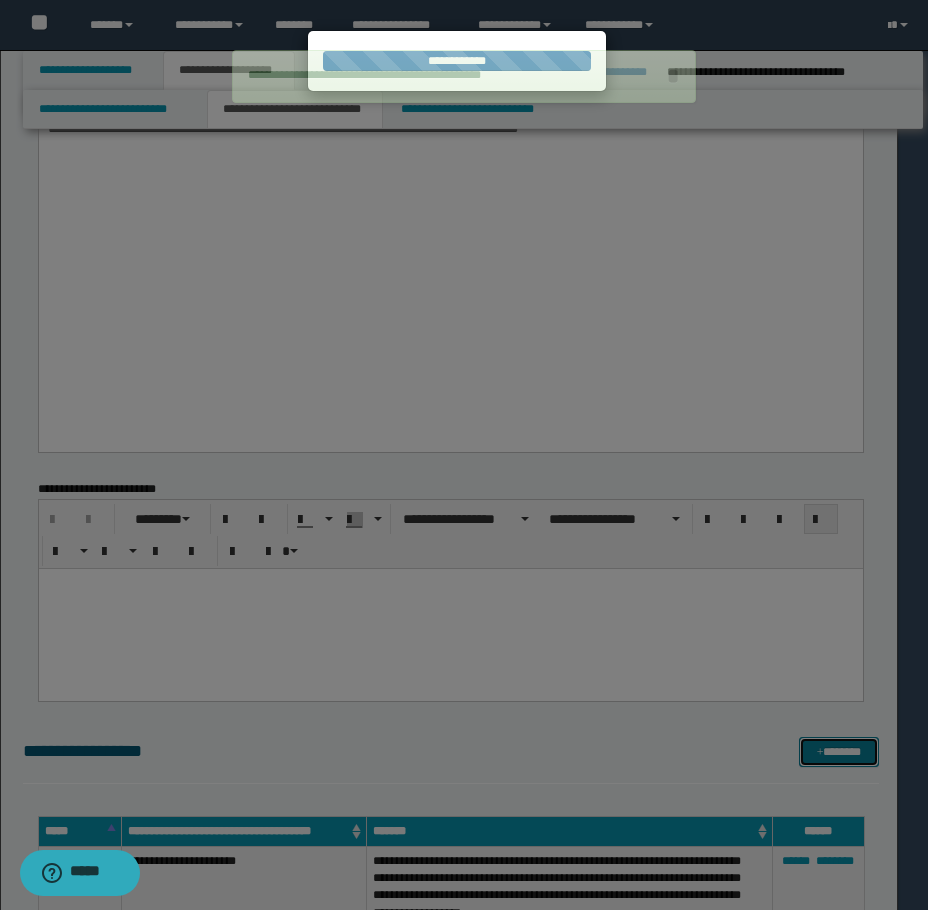 type 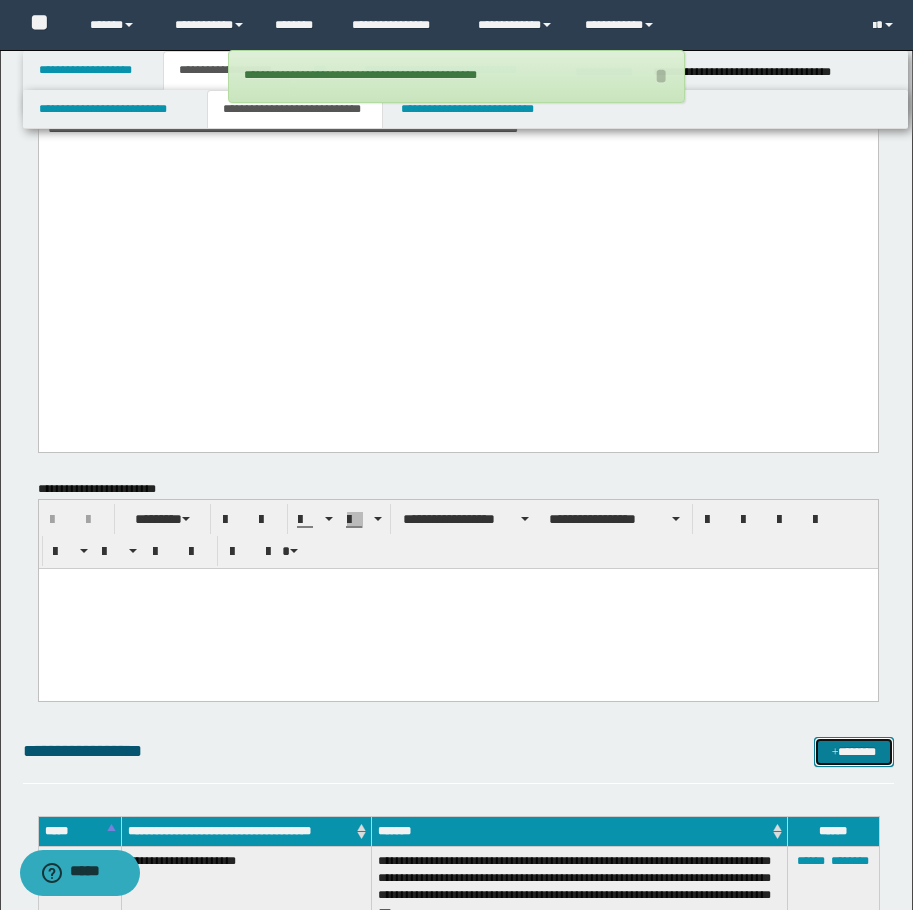 click on "*******" at bounding box center (854, 752) 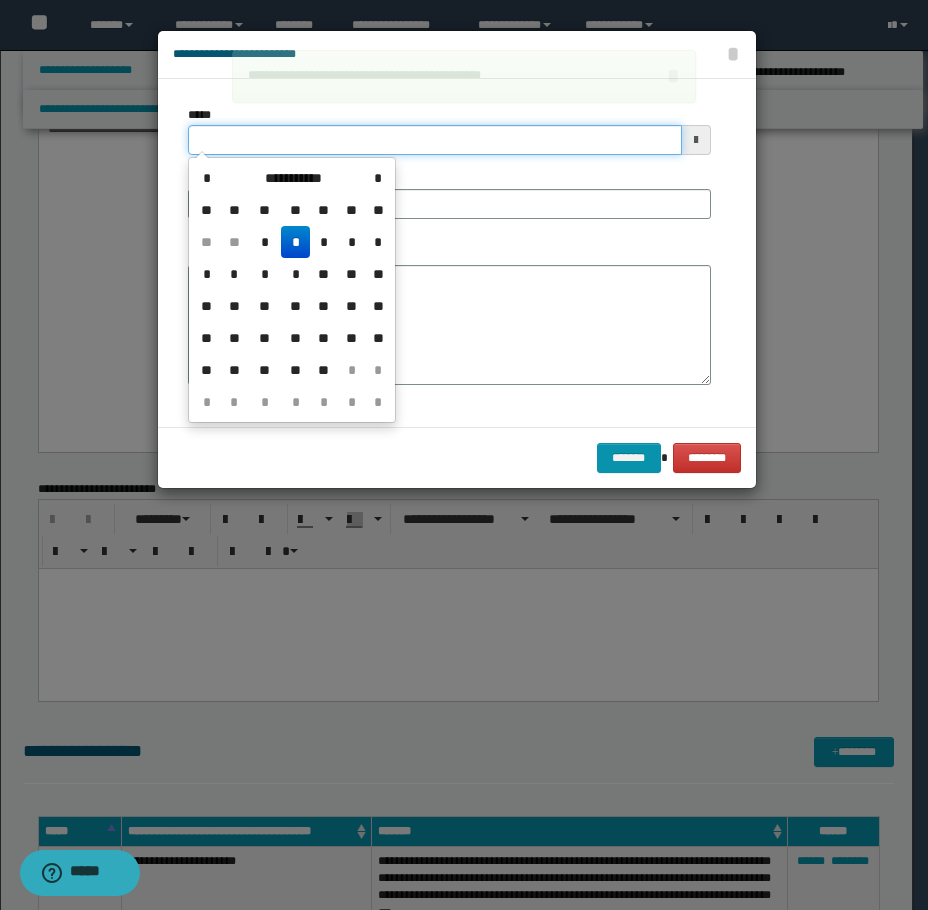 click on "*****" at bounding box center (435, 140) 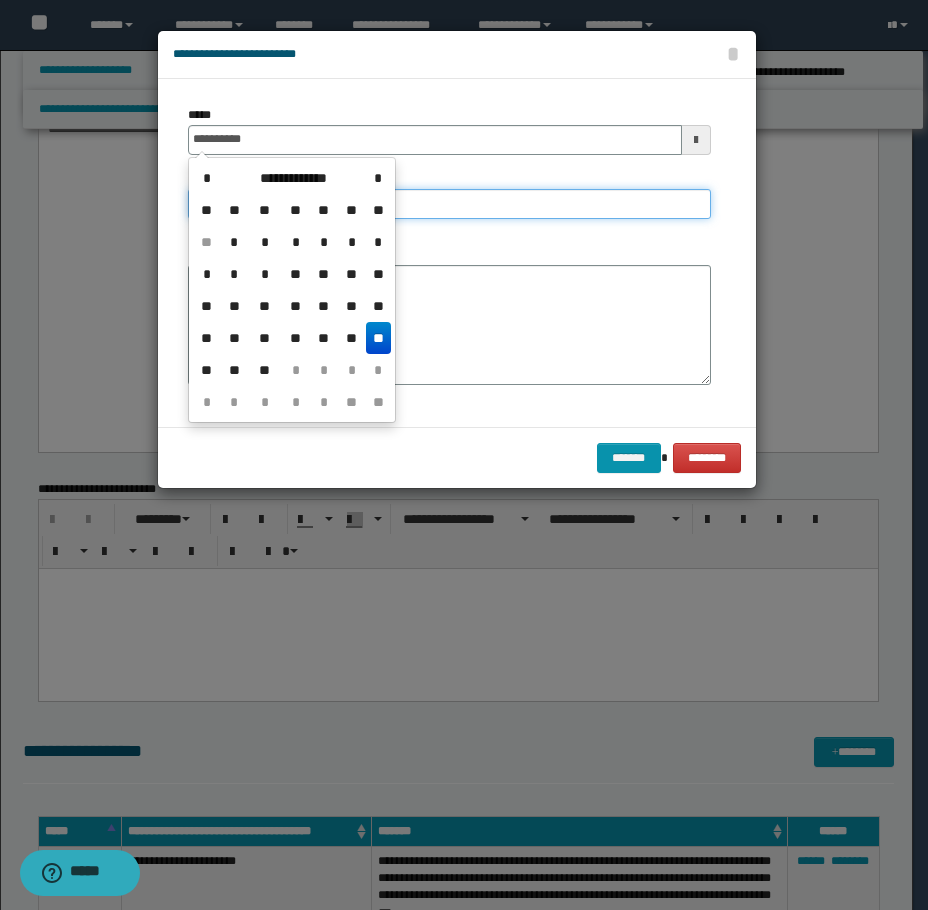 type on "**********" 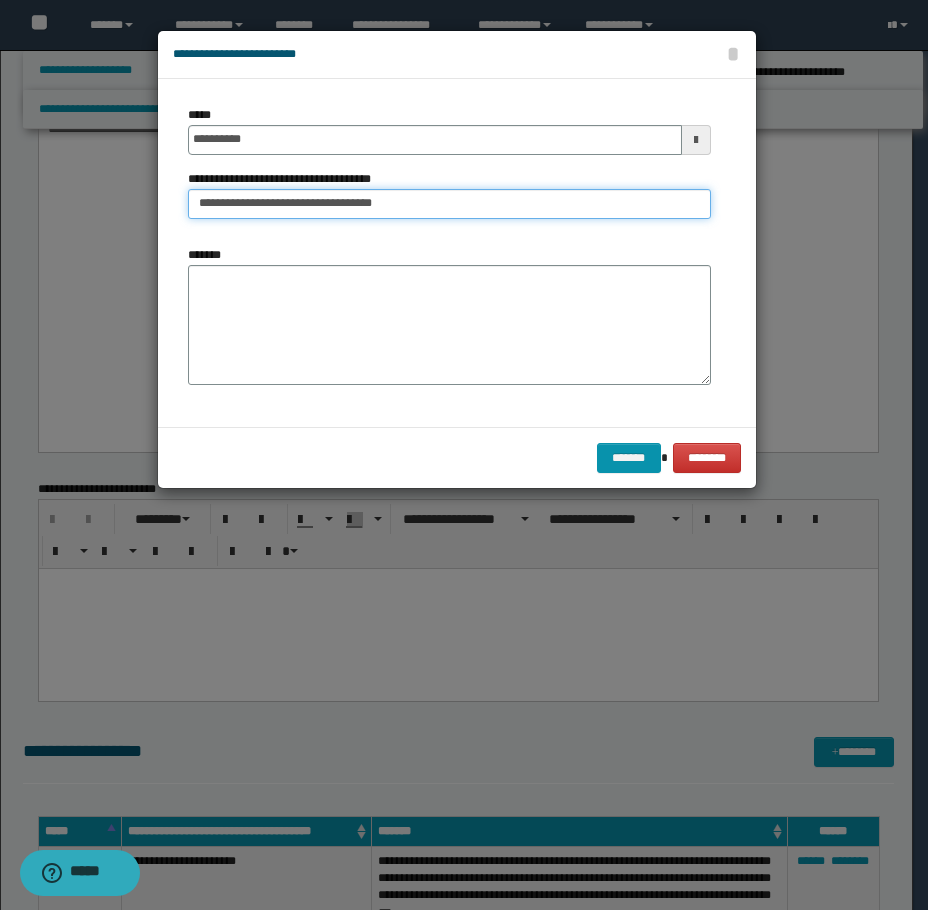 type on "**********" 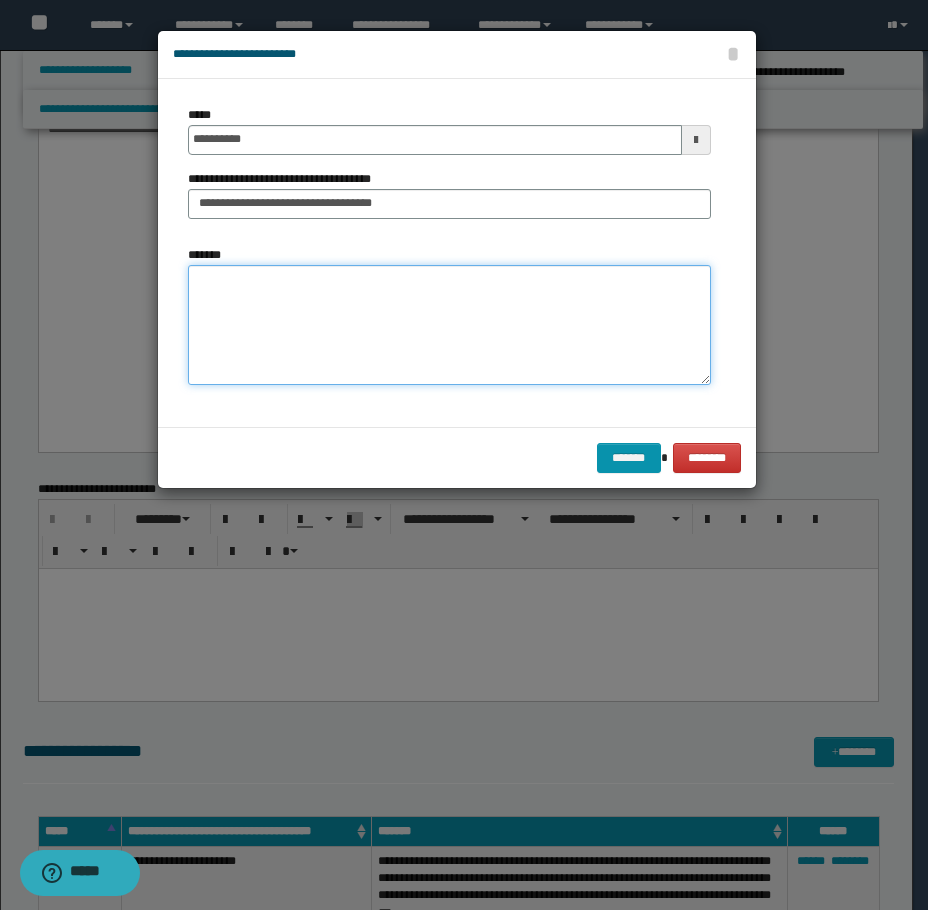 drag, startPoint x: 536, startPoint y: 342, endPoint x: 511, endPoint y: 352, distance: 26.925823 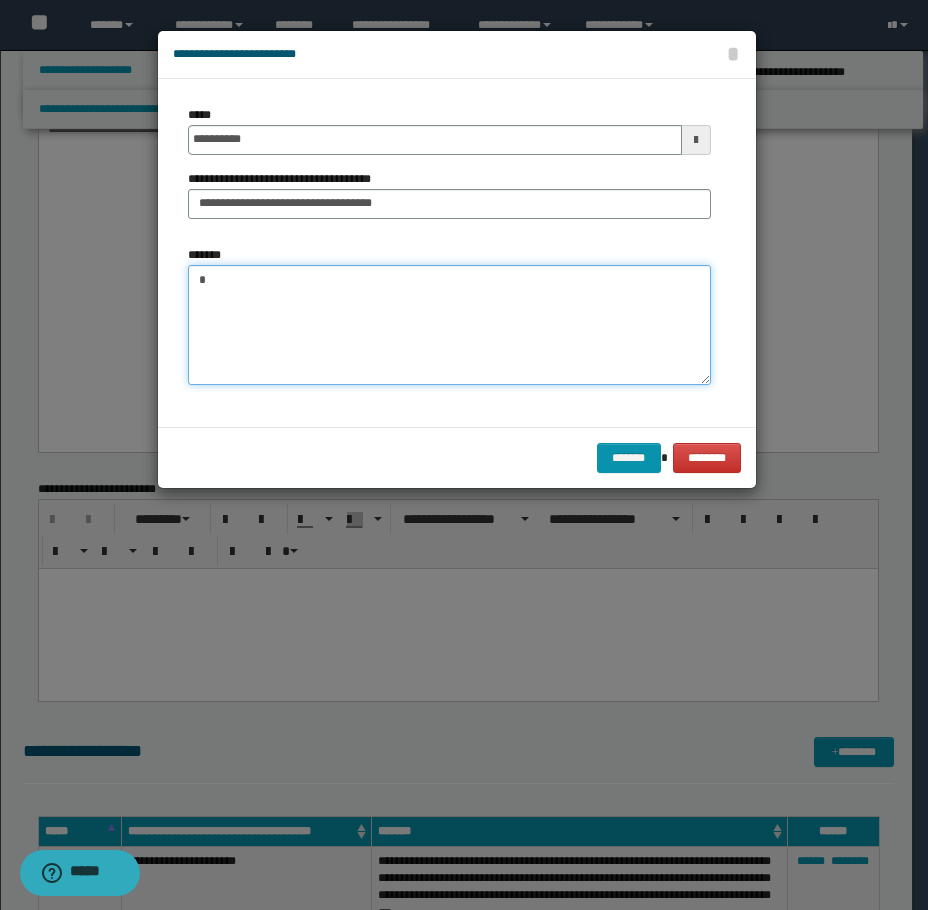 paste on "**********" 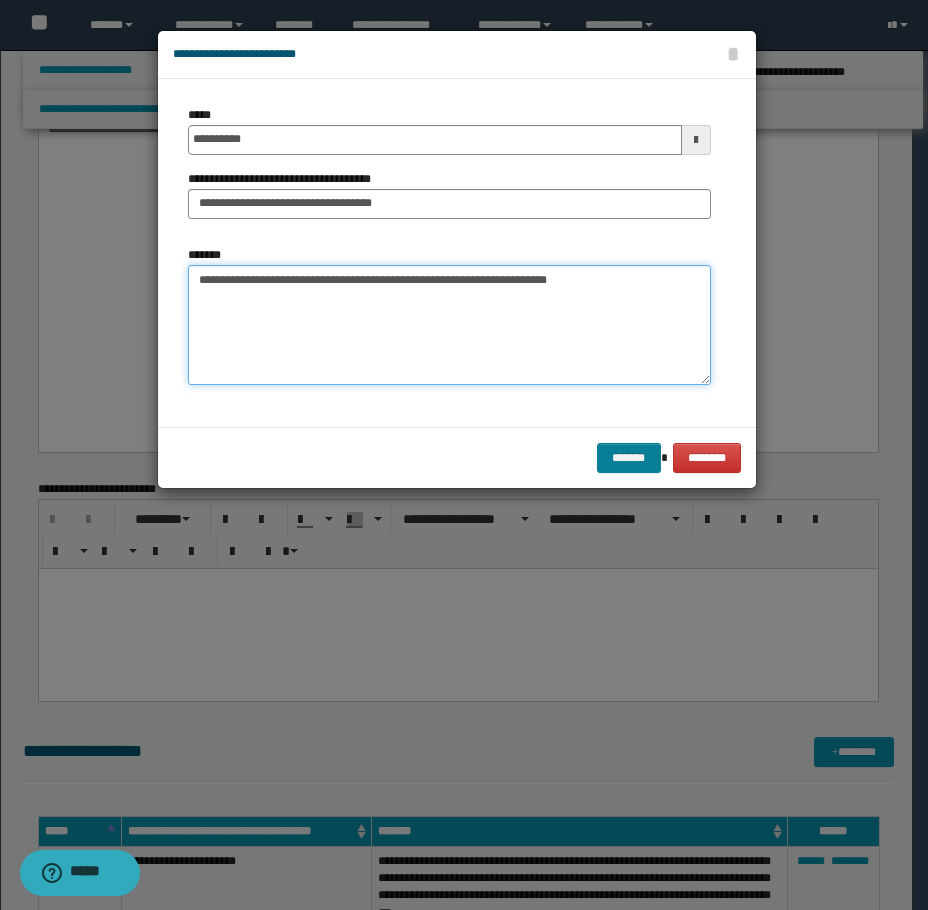 type on "**********" 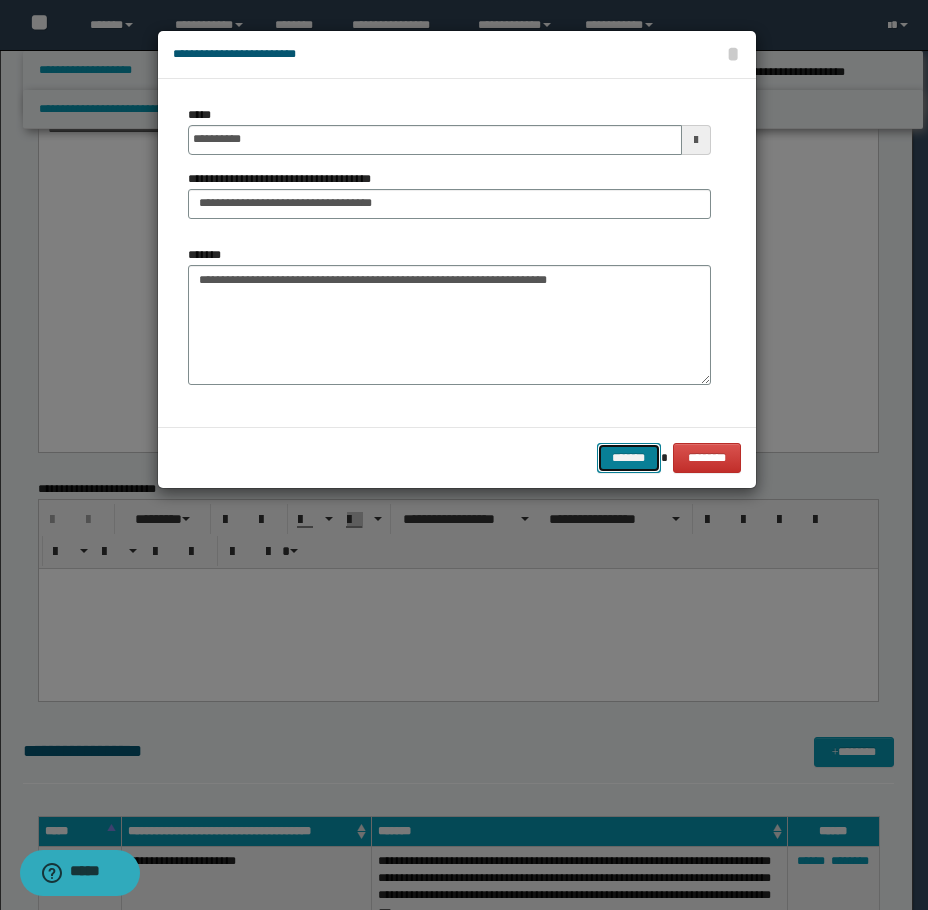 click on "*******" at bounding box center (629, 458) 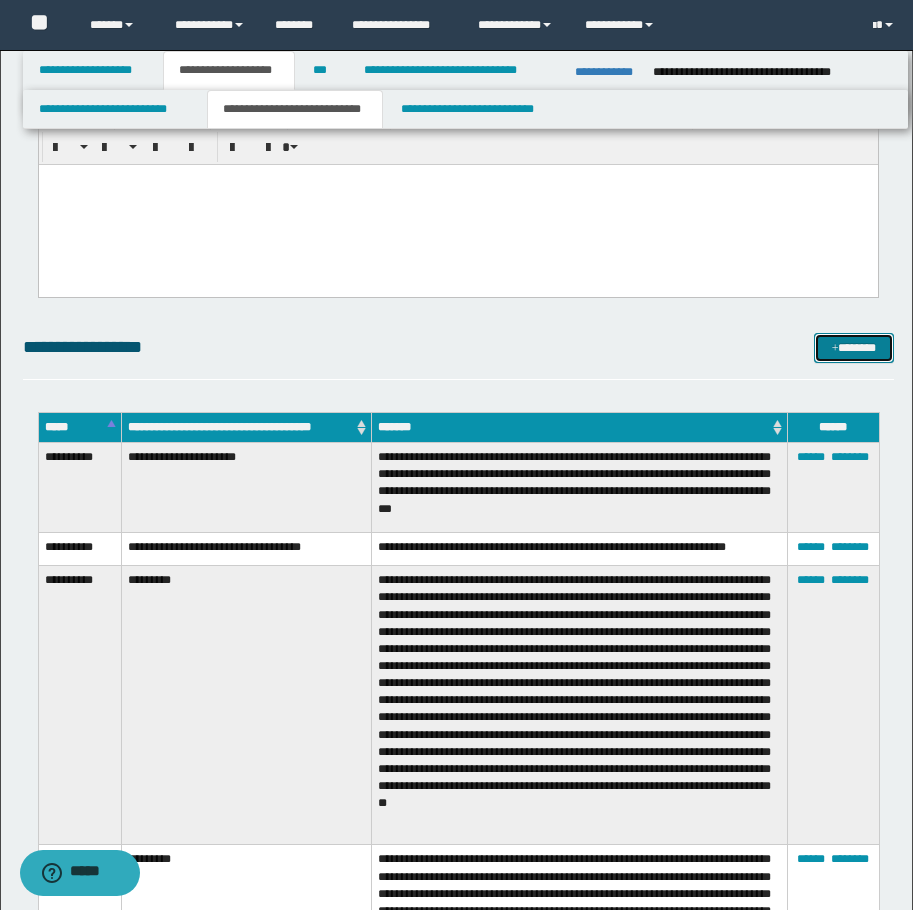 scroll, scrollTop: 1700, scrollLeft: 0, axis: vertical 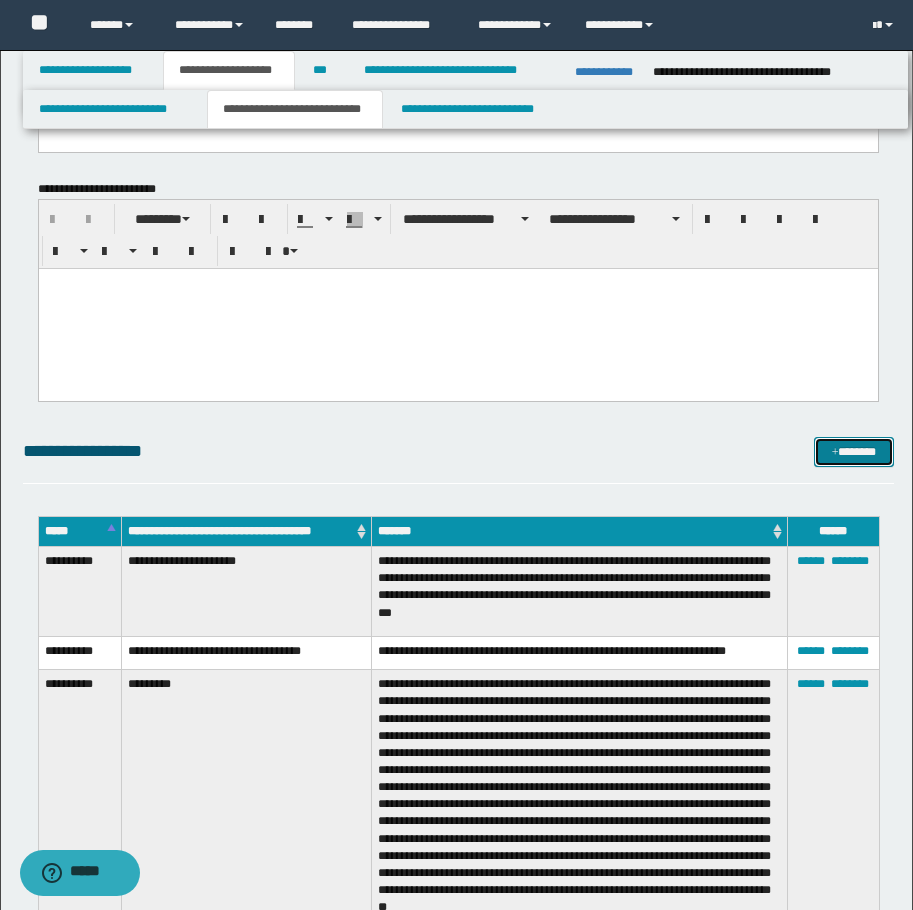 click on "*******" at bounding box center [854, 452] 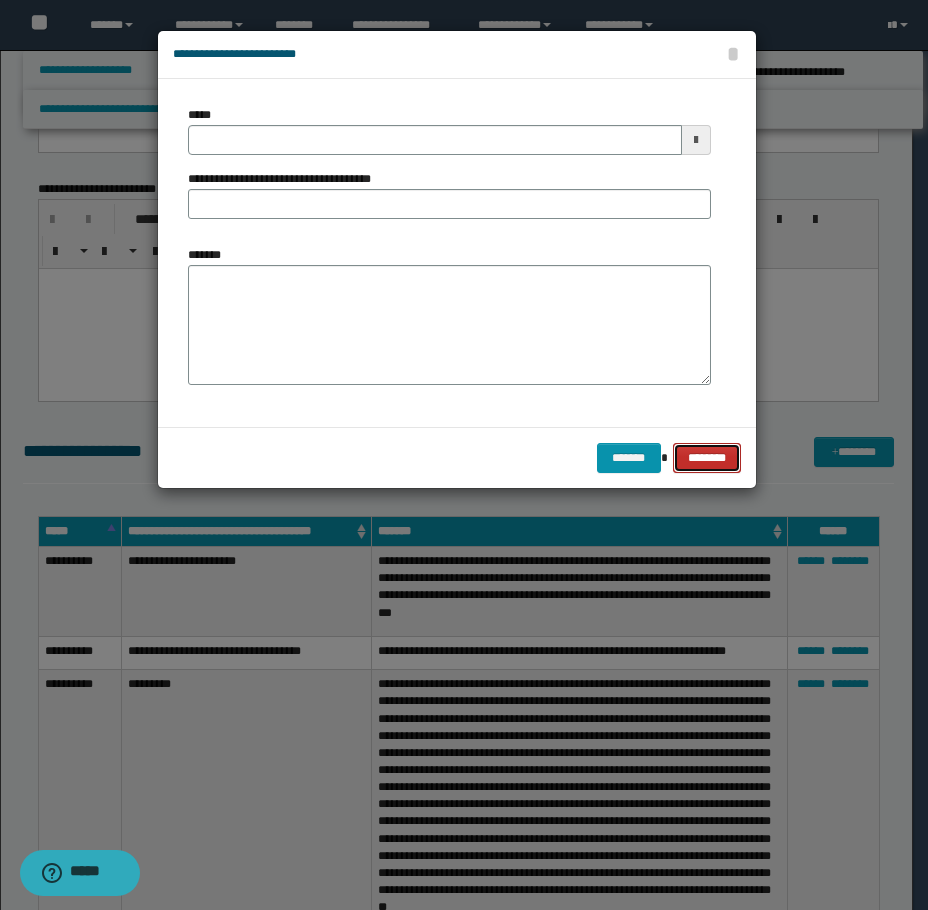 click on "********" at bounding box center (706, 458) 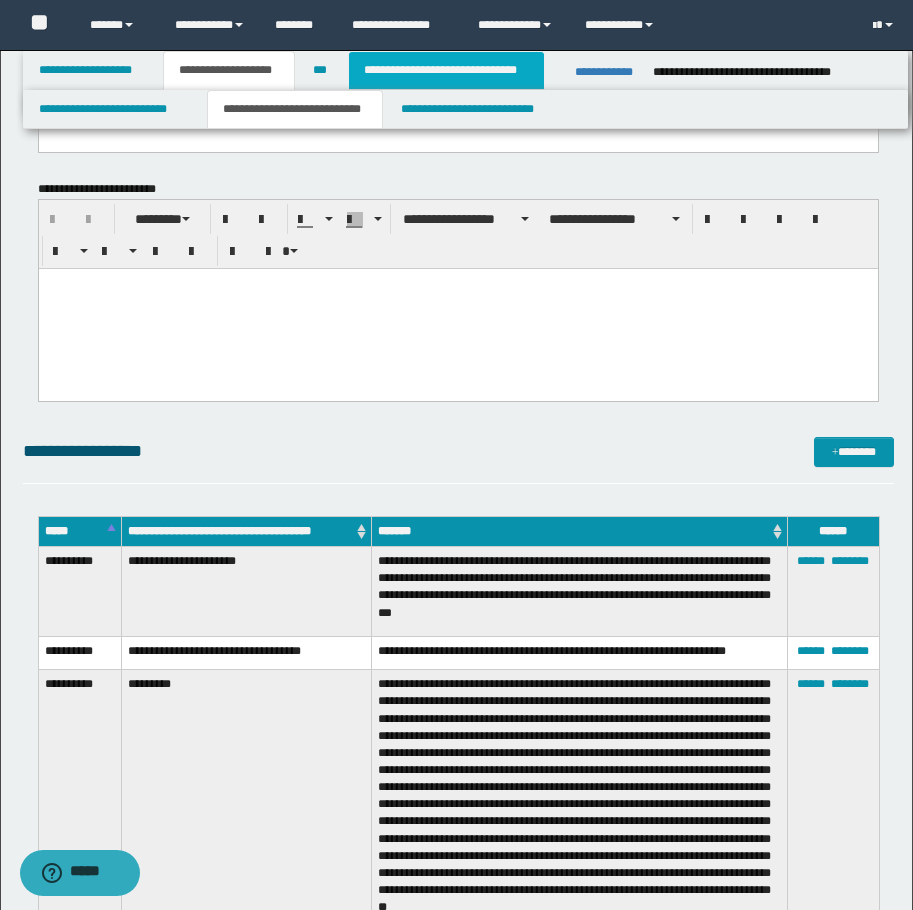 drag, startPoint x: 458, startPoint y: 86, endPoint x: 463, endPoint y: 95, distance: 10.29563 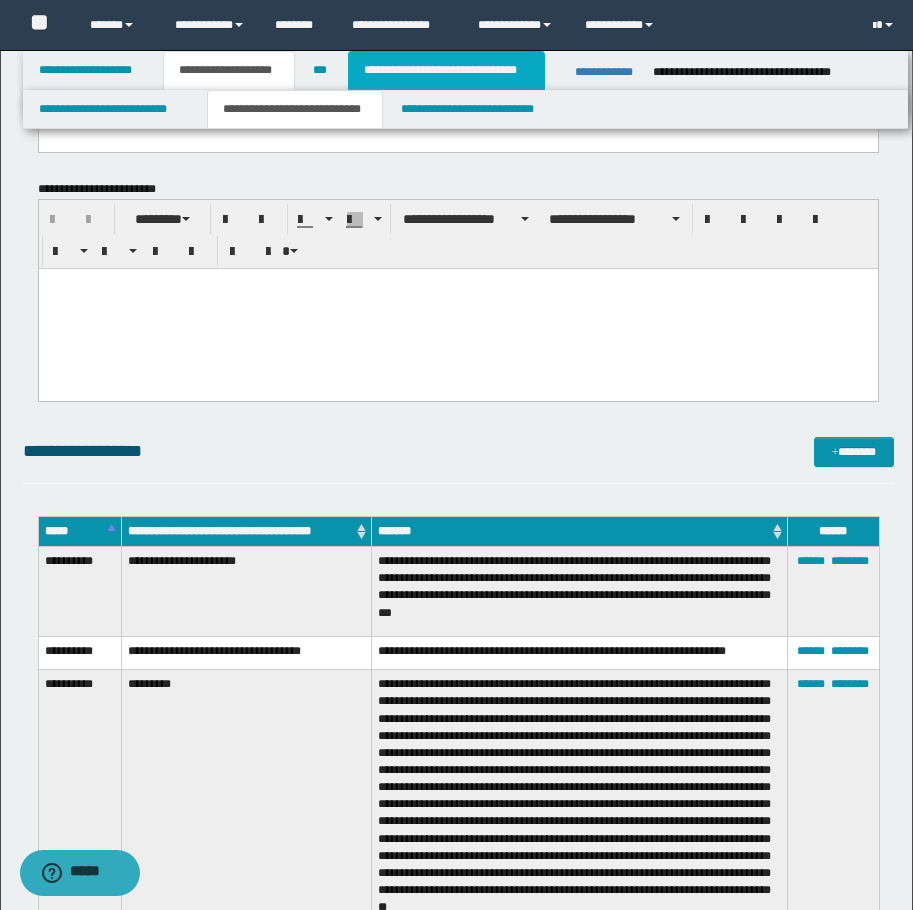 click on "**********" at bounding box center (446, 70) 